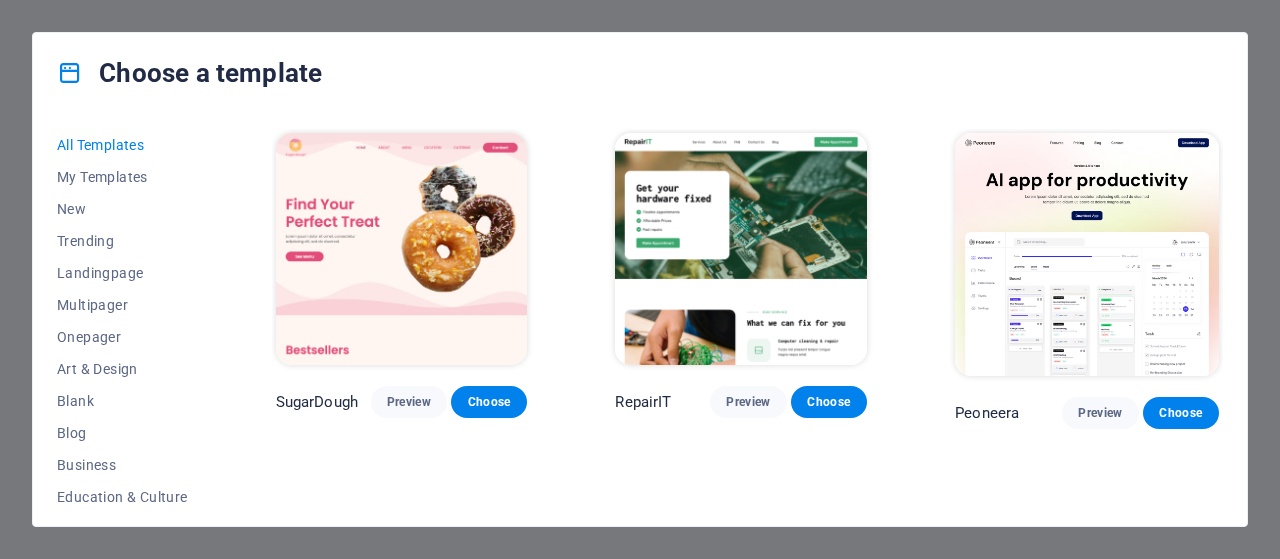 scroll, scrollTop: 0, scrollLeft: 0, axis: both 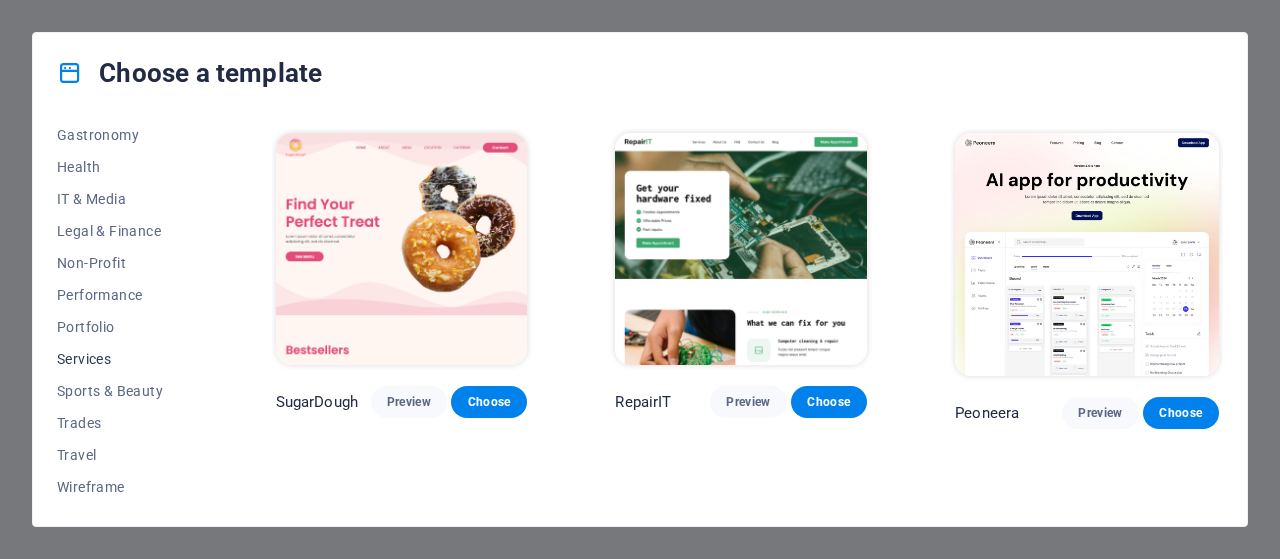 click on "Services" at bounding box center [122, 359] 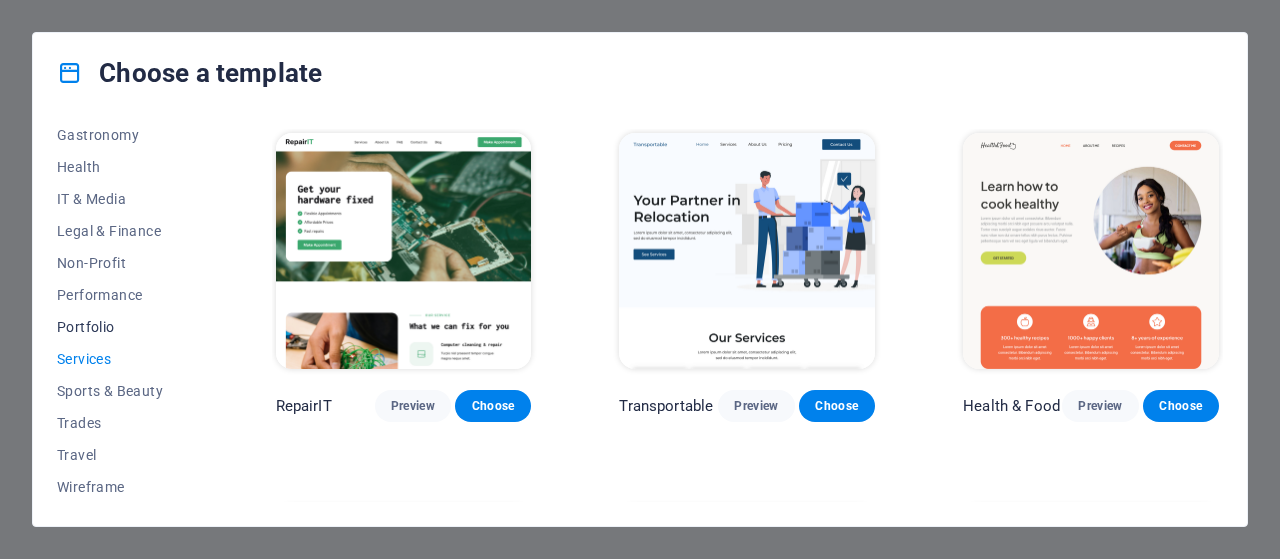 click on "Portfolio" at bounding box center [122, 327] 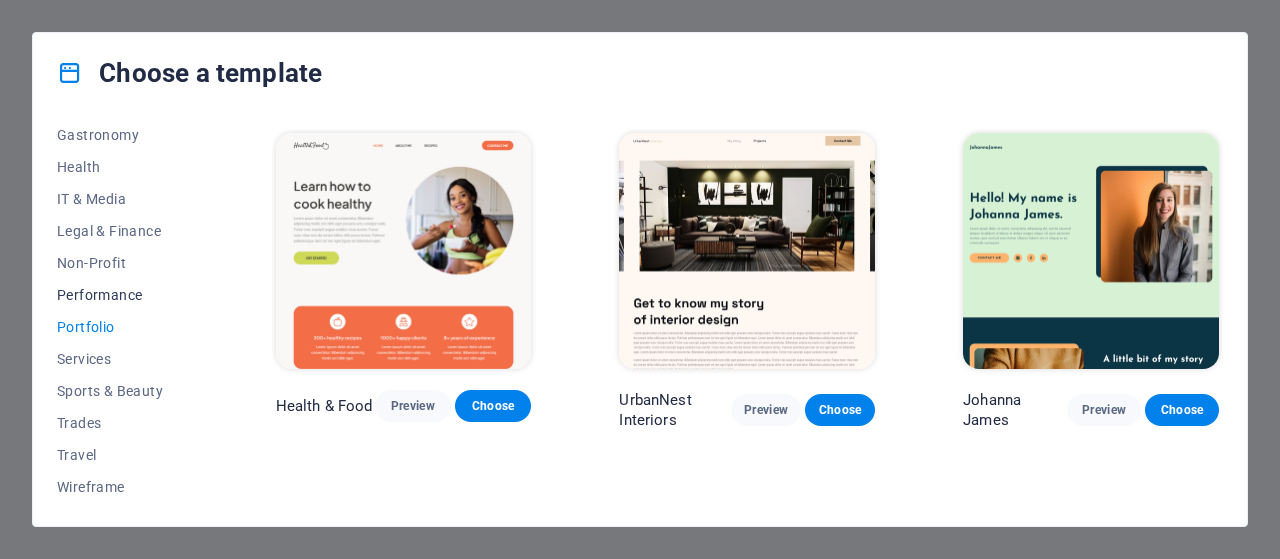 click on "Performance" at bounding box center (122, 295) 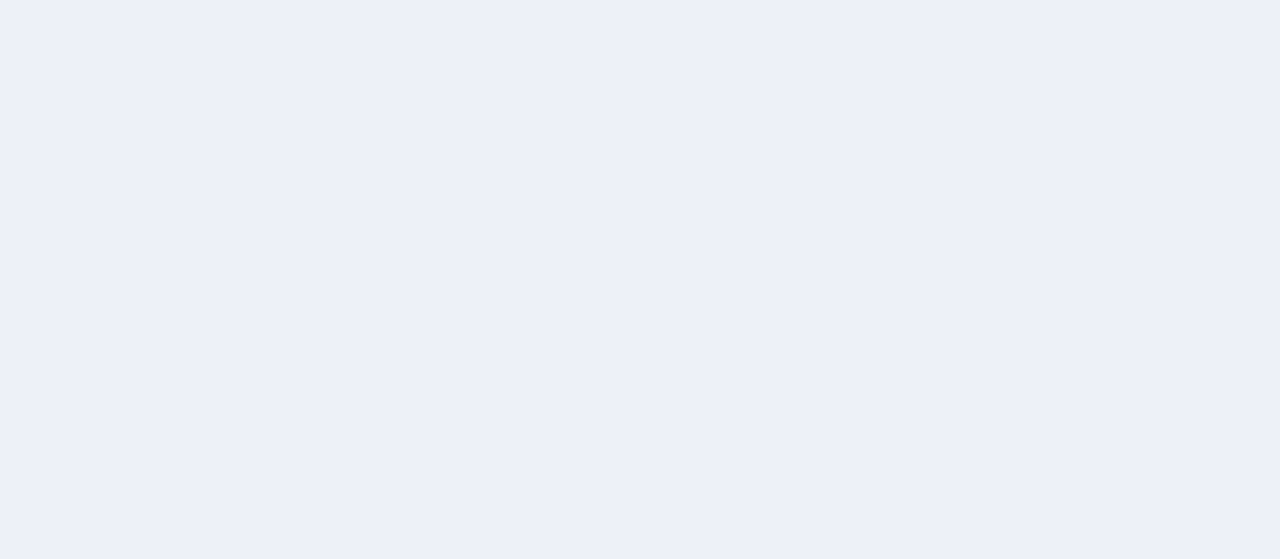 scroll, scrollTop: 0, scrollLeft: 0, axis: both 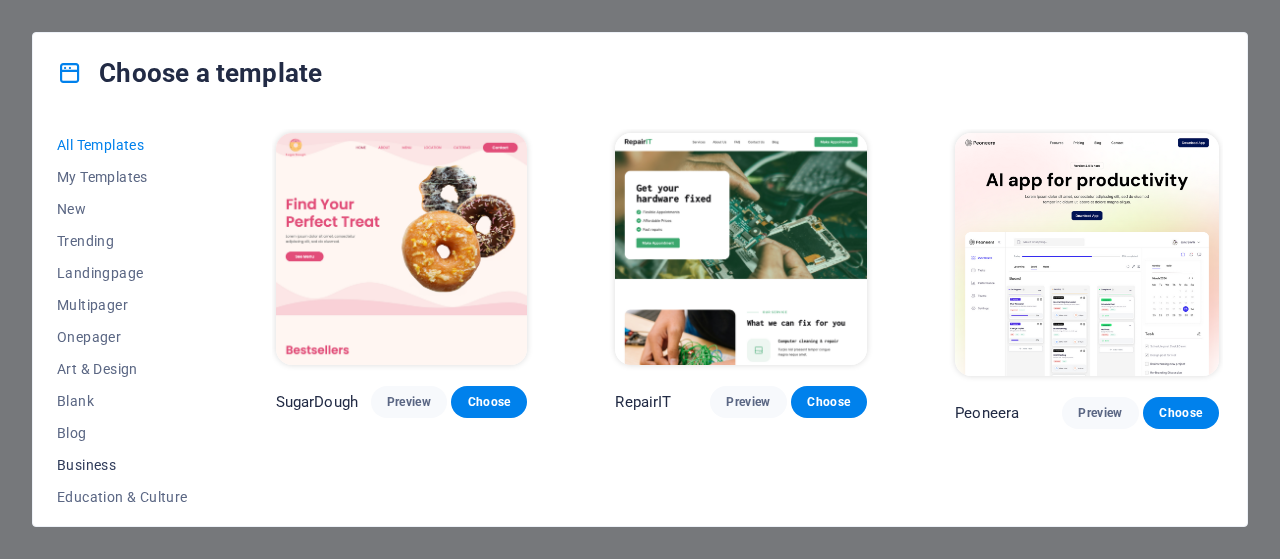 click on "Business" at bounding box center (122, 465) 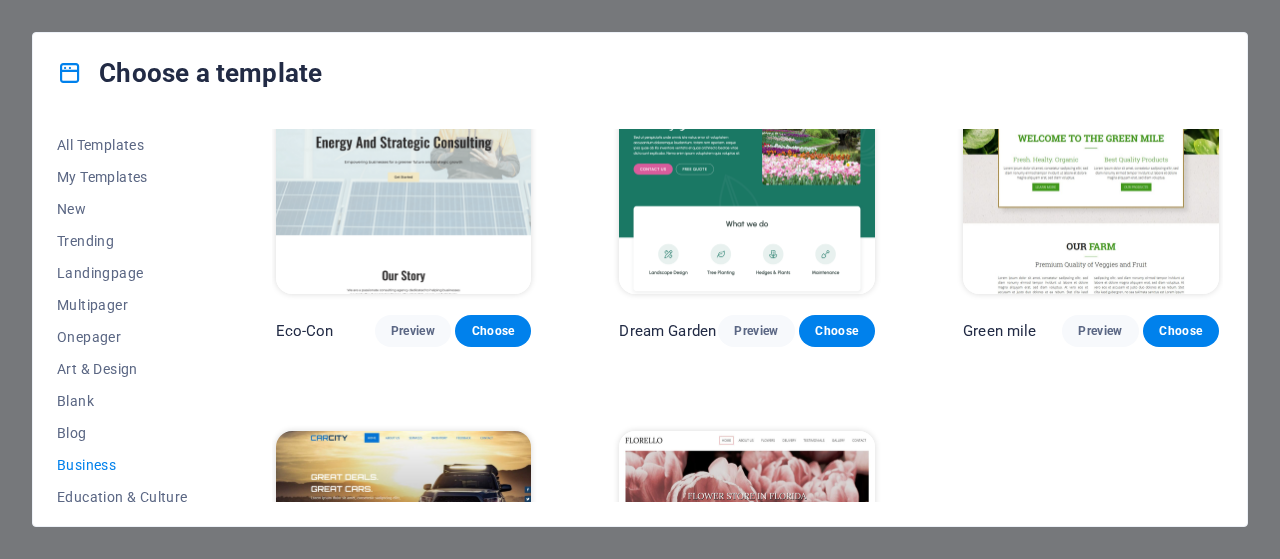 scroll, scrollTop: 0, scrollLeft: 0, axis: both 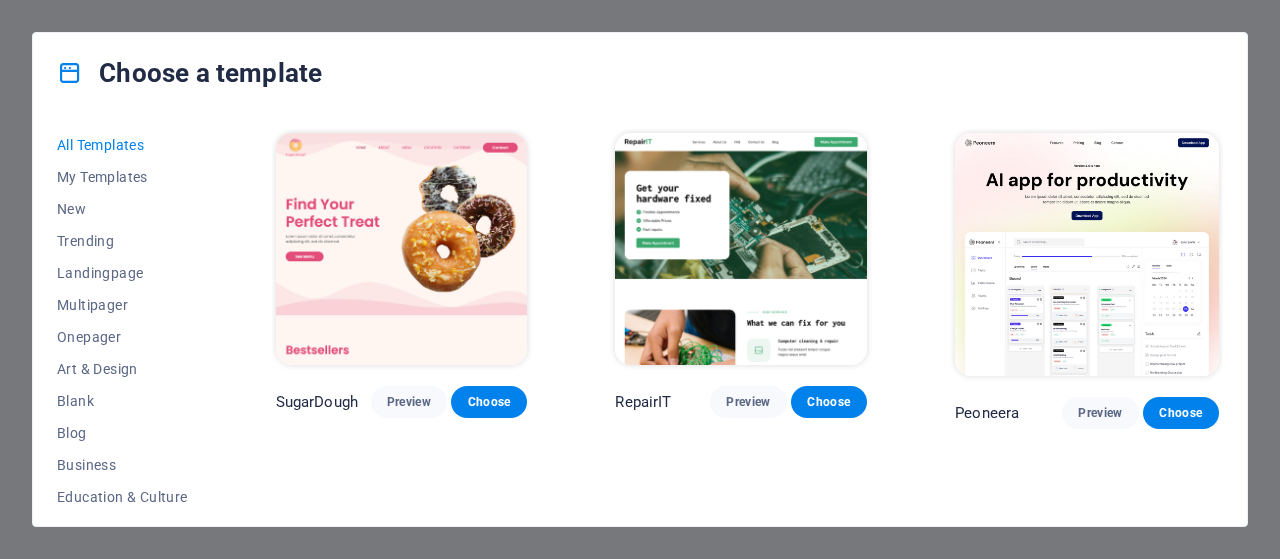 drag, startPoint x: 214, startPoint y: 199, endPoint x: 210, endPoint y: 255, distance: 56.142673 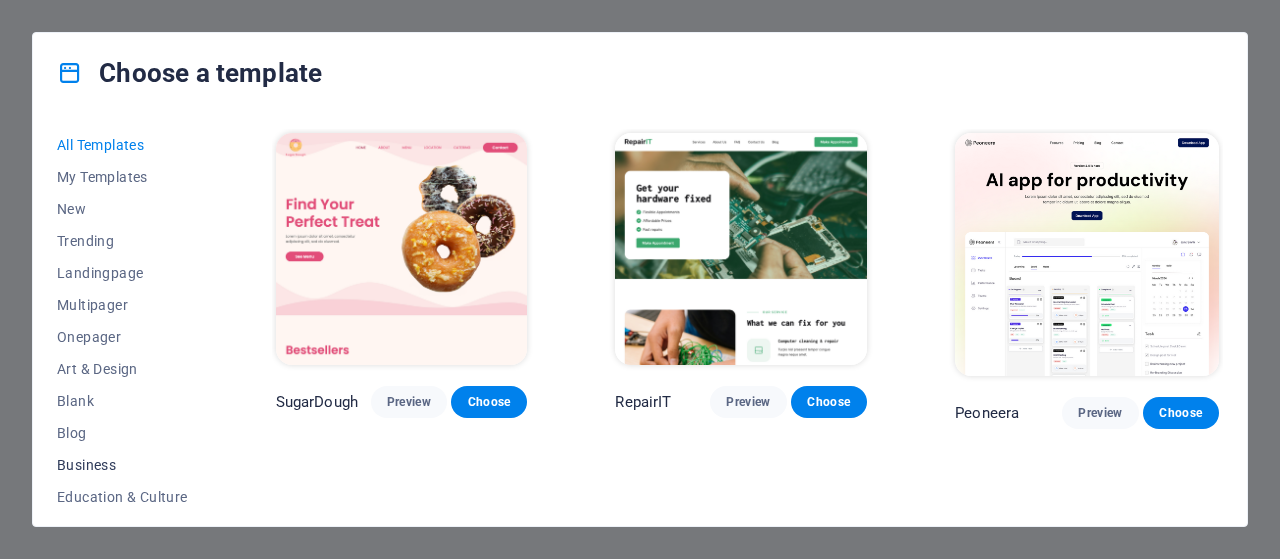 click on "Business" at bounding box center [122, 465] 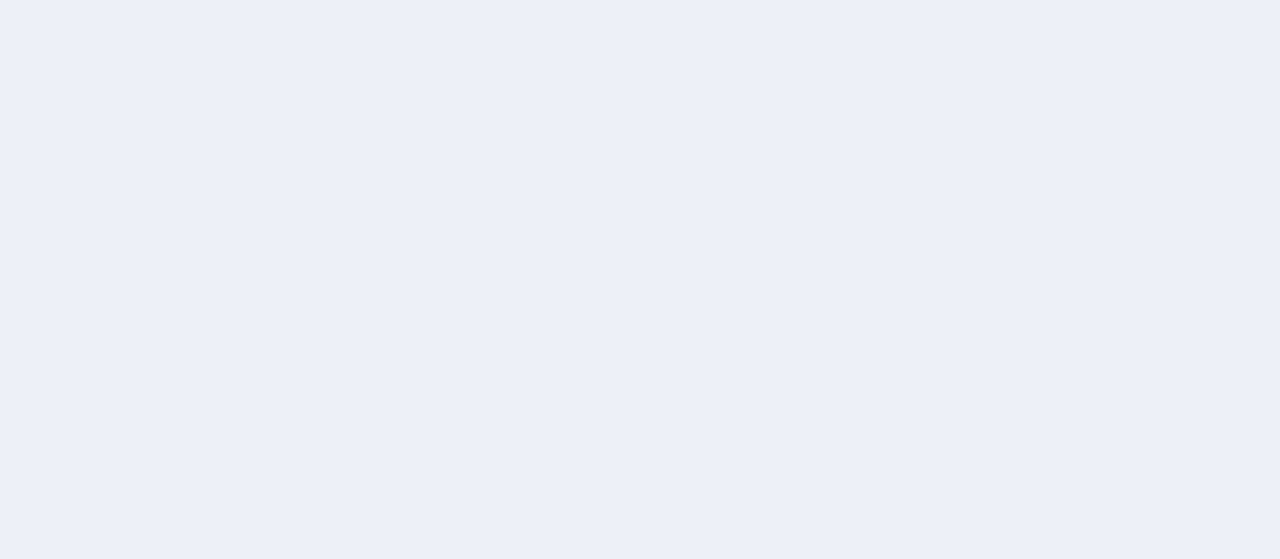 scroll, scrollTop: 0, scrollLeft: 0, axis: both 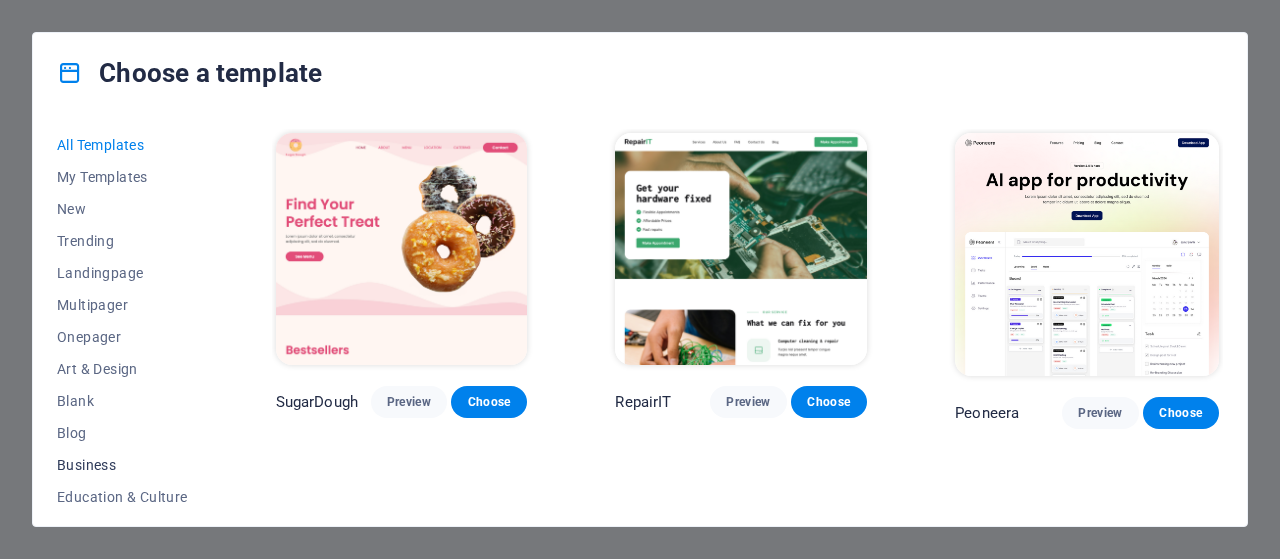 click on "Business" at bounding box center [122, 465] 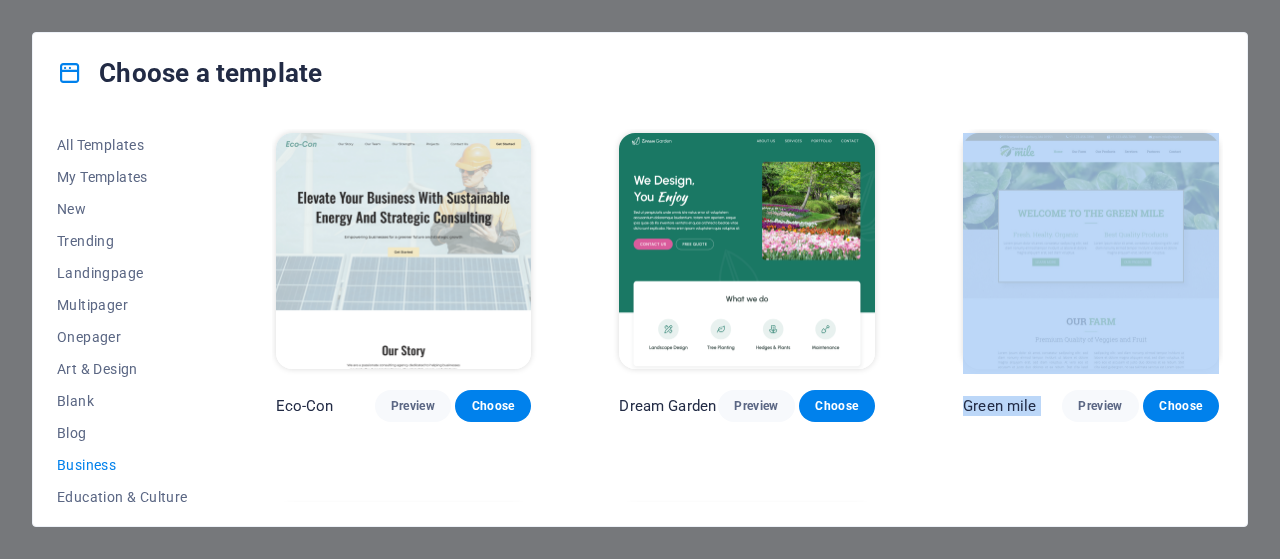 drag, startPoint x: 1223, startPoint y: 141, endPoint x: 1224, endPoint y: 255, distance: 114.00439 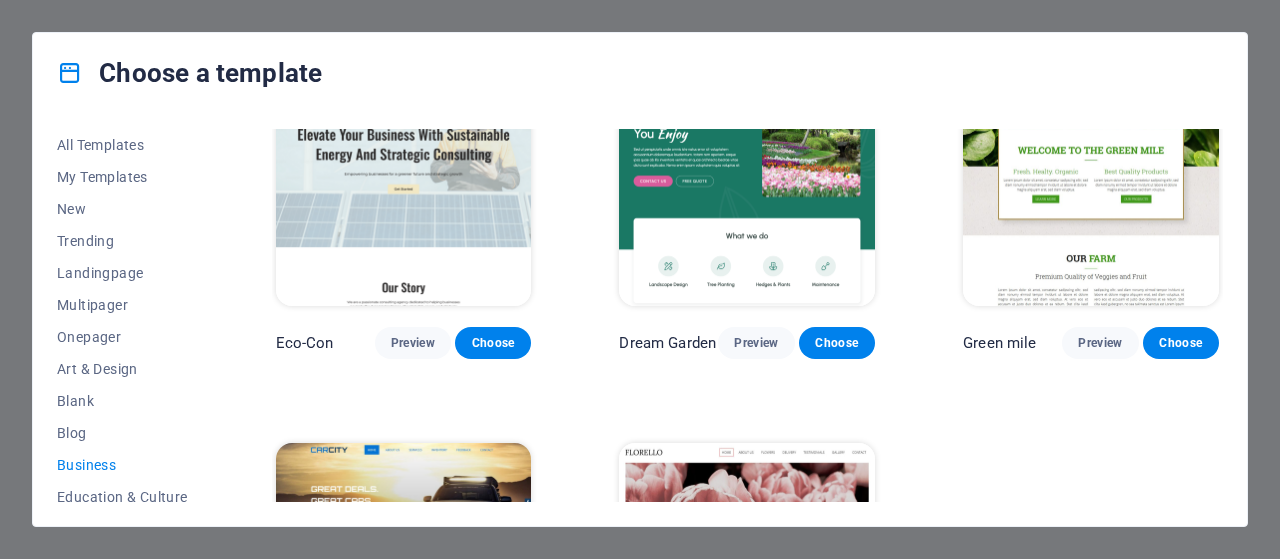scroll, scrollTop: 0, scrollLeft: 0, axis: both 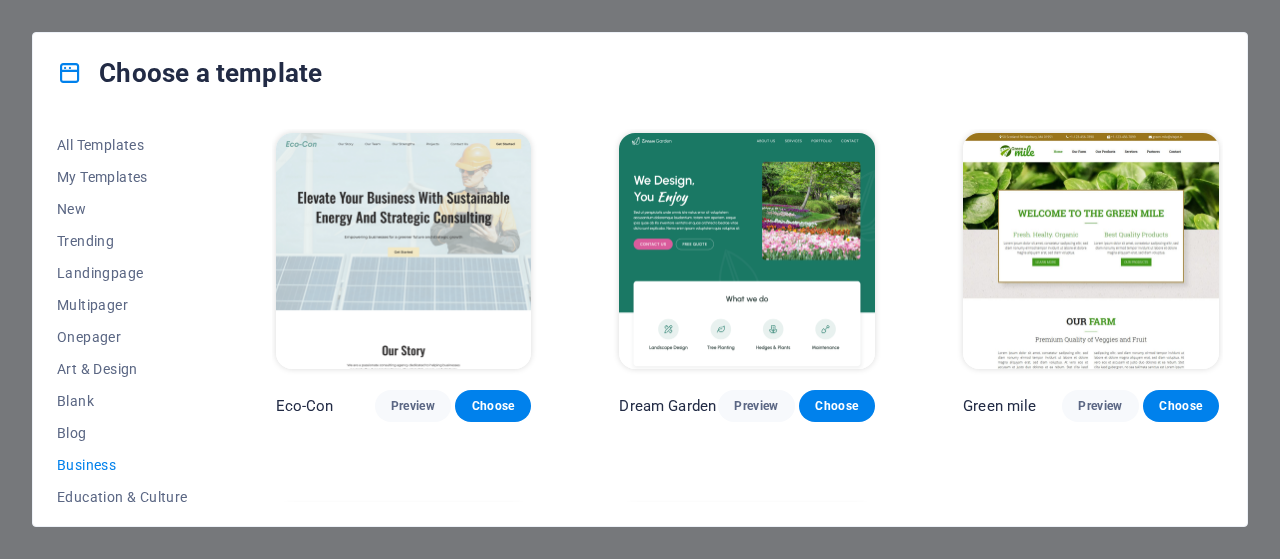 drag, startPoint x: 209, startPoint y: 194, endPoint x: 214, endPoint y: 245, distance: 51.24451 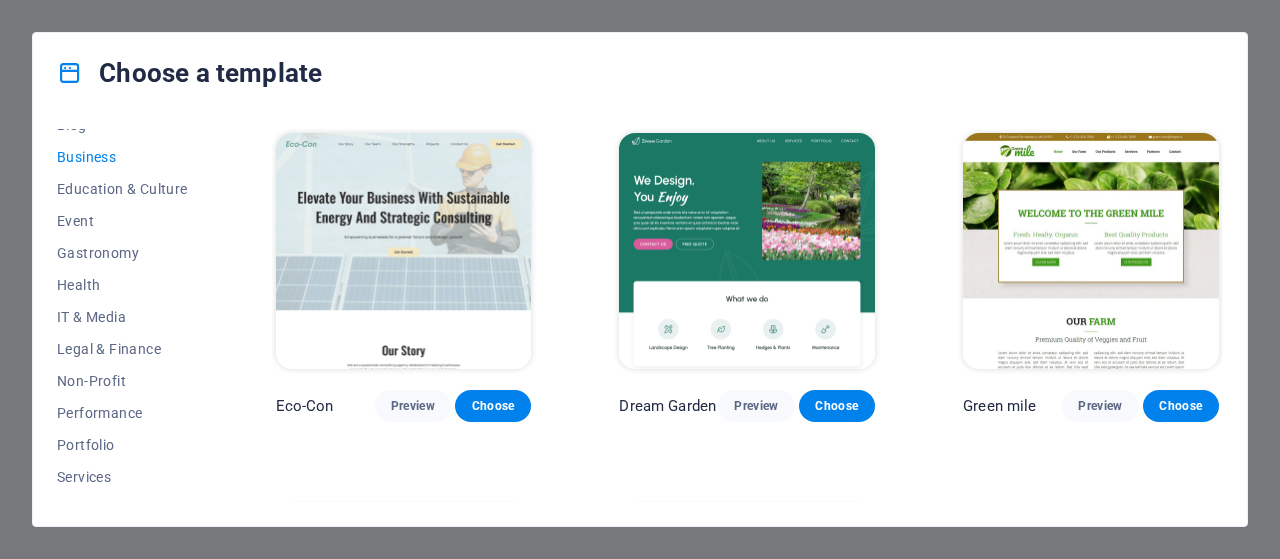 scroll, scrollTop: 310, scrollLeft: 0, axis: vertical 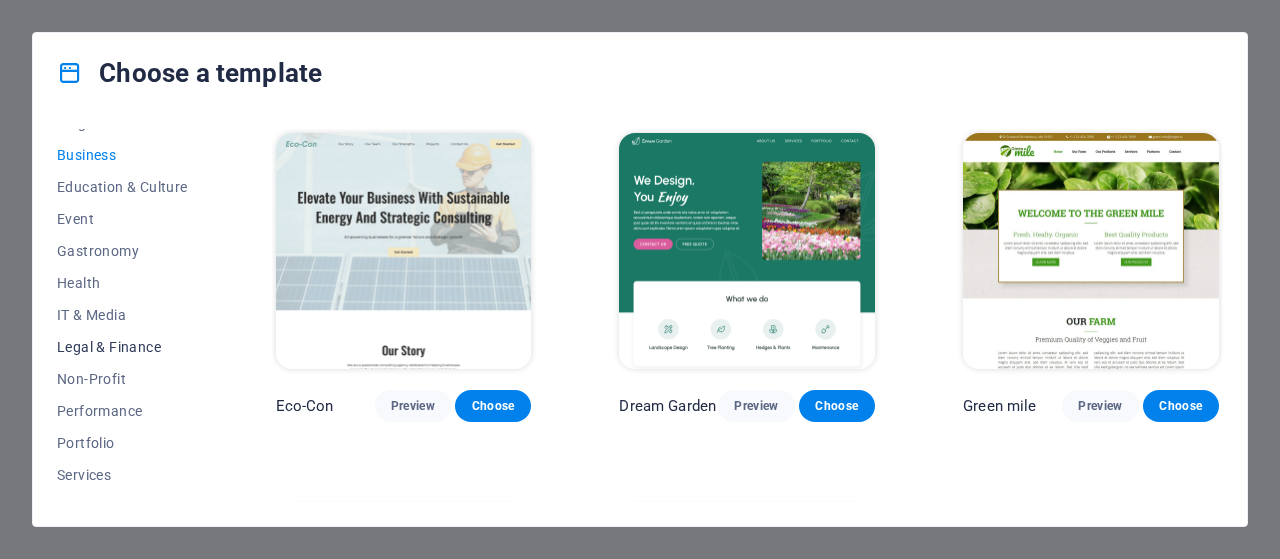 click on "Legal & Finance" at bounding box center [122, 347] 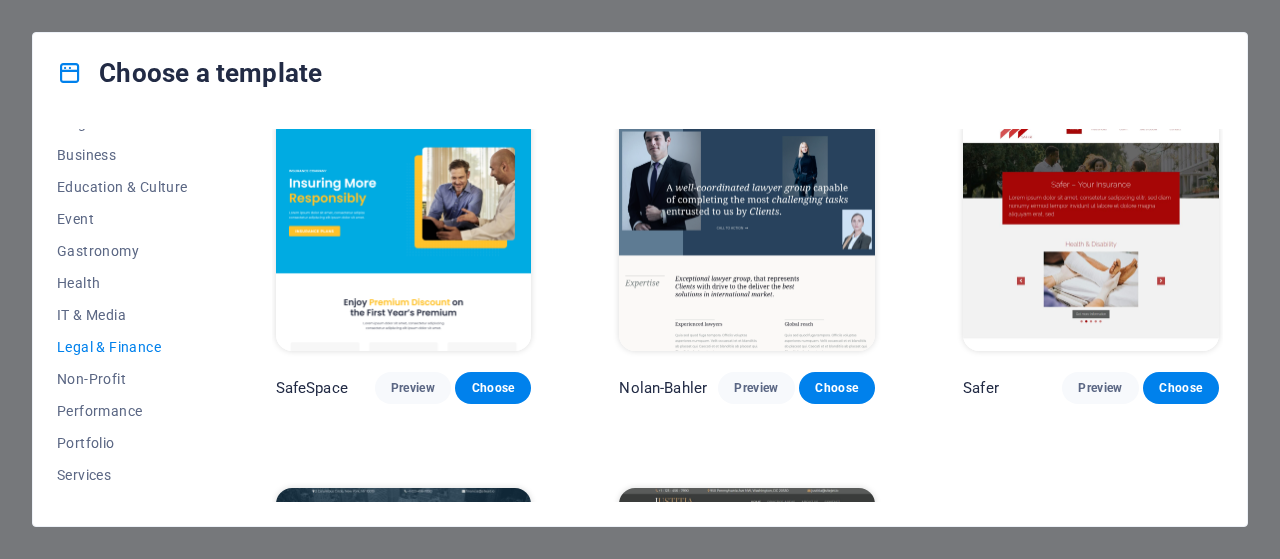 scroll, scrollTop: 0, scrollLeft: 0, axis: both 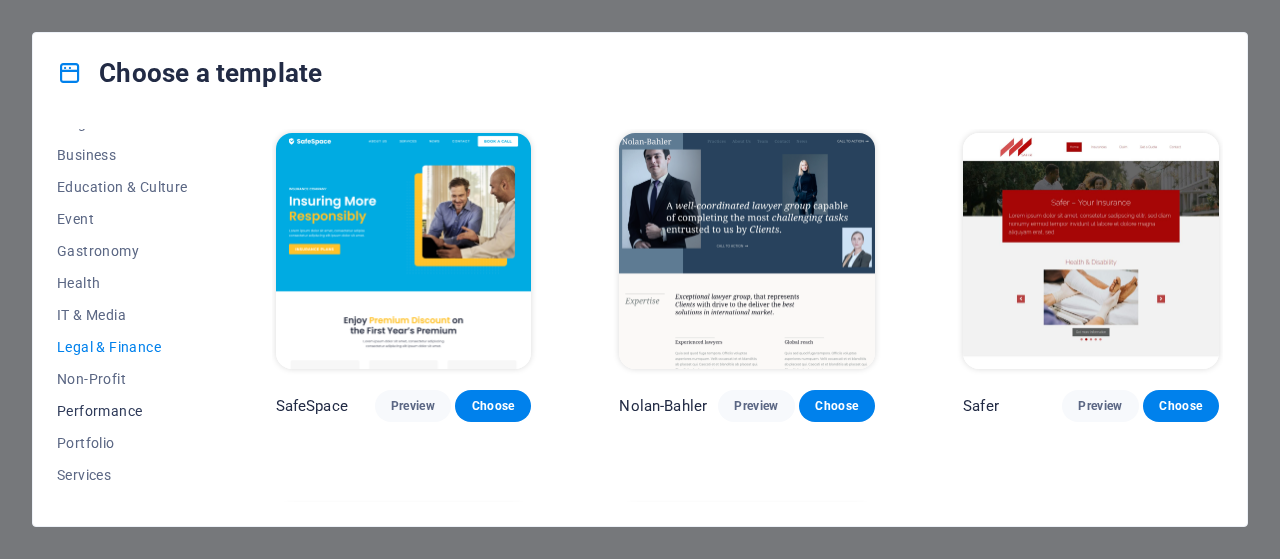 click on "Performance" at bounding box center (122, 411) 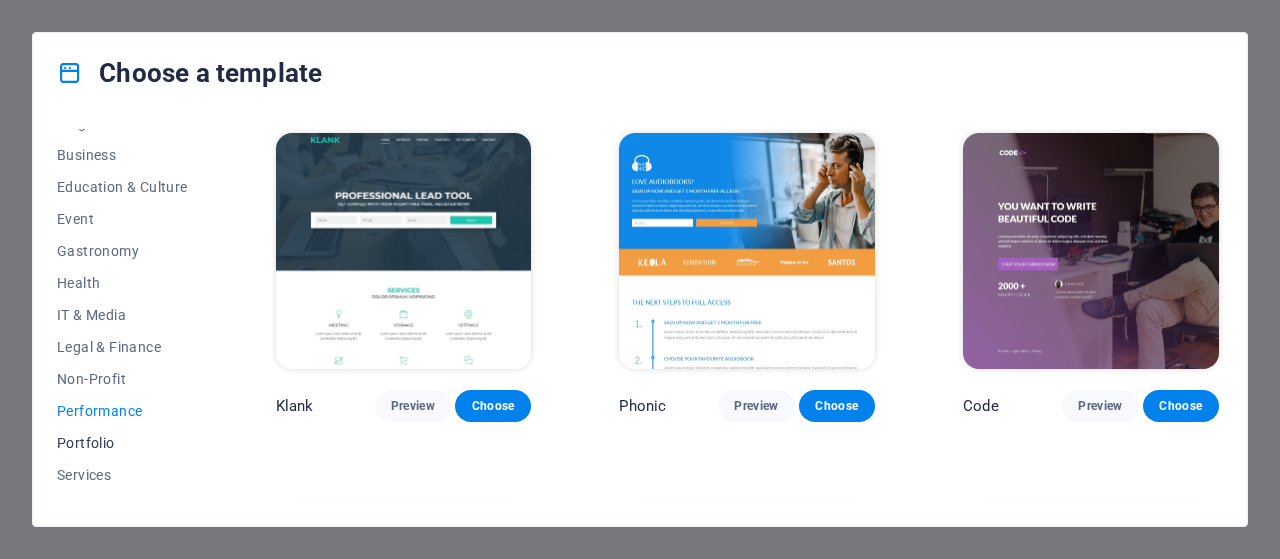 click on "Portfolio" at bounding box center [122, 443] 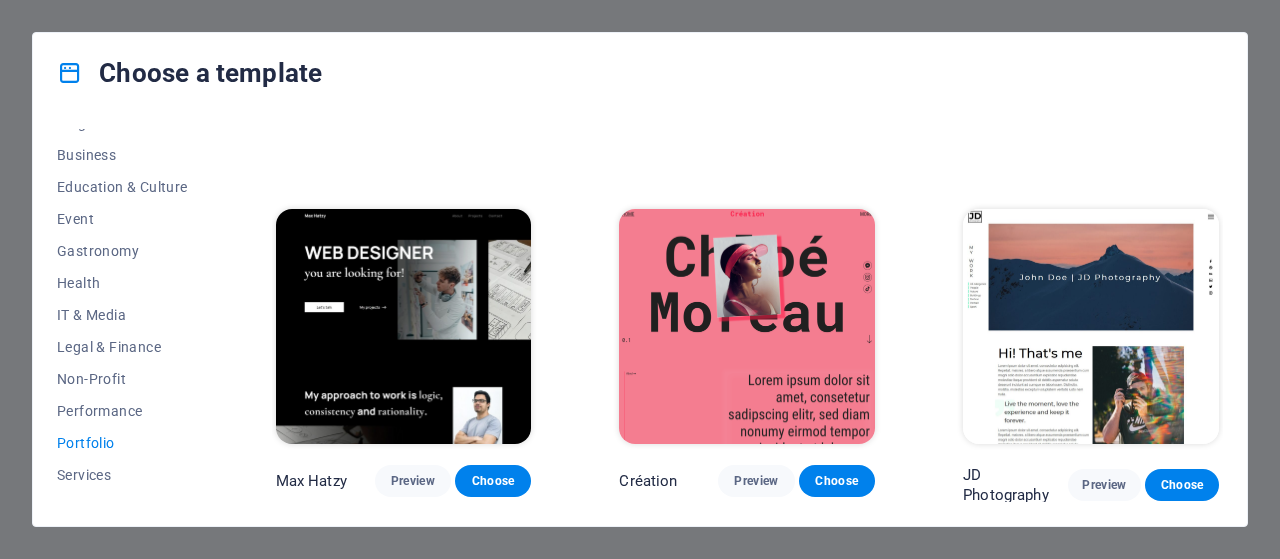 scroll, scrollTop: 307, scrollLeft: 0, axis: vertical 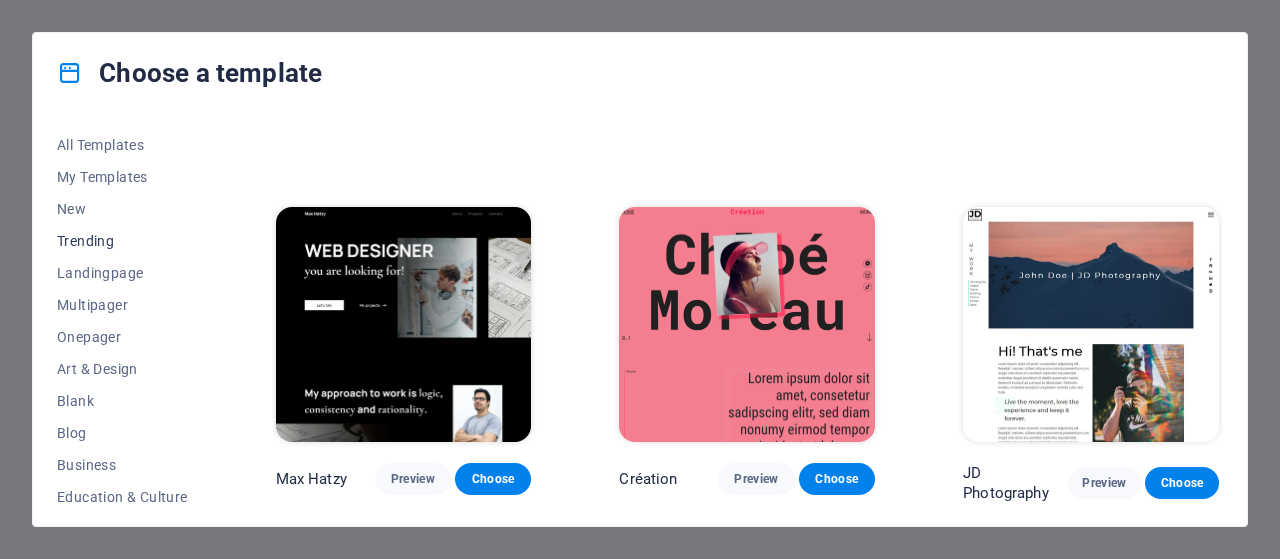 click on "Trending" at bounding box center (122, 241) 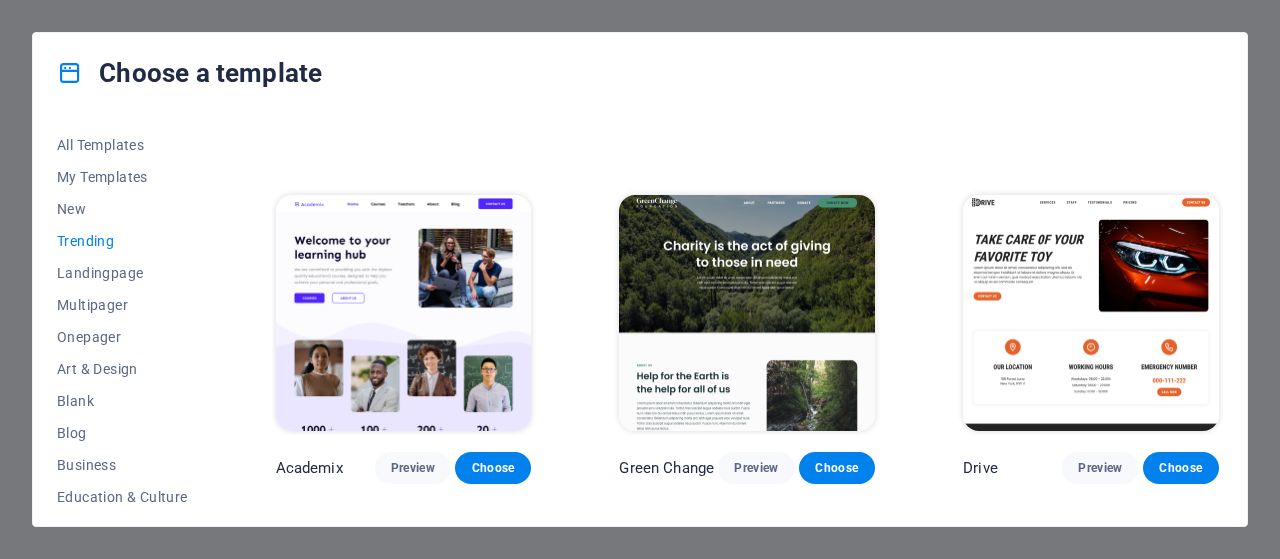 scroll, scrollTop: 516, scrollLeft: 0, axis: vertical 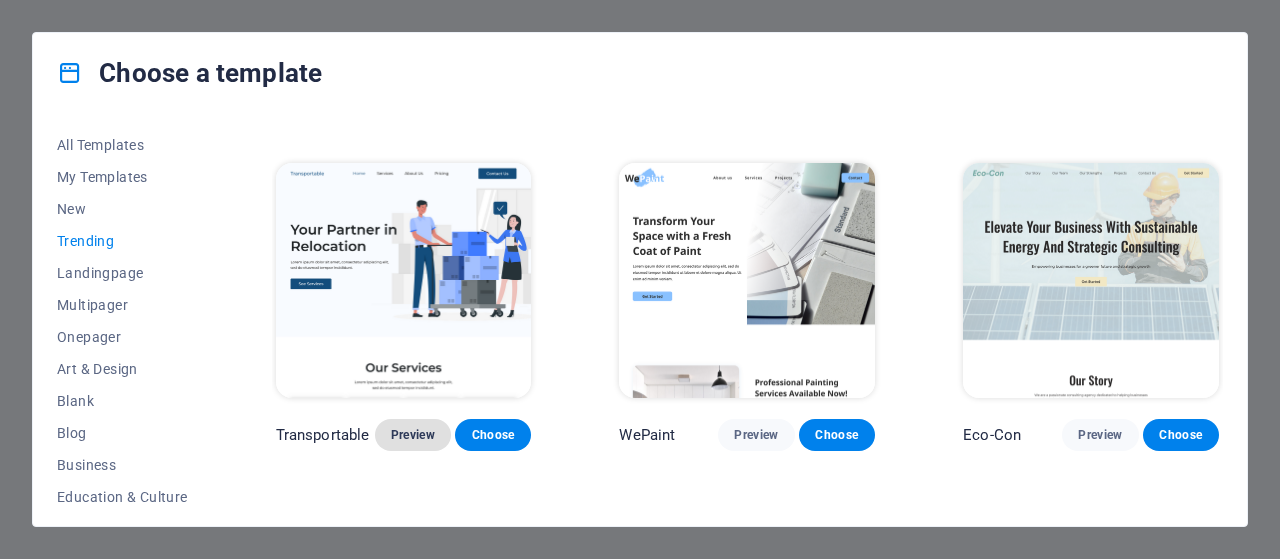 click on "Preview" at bounding box center (413, 435) 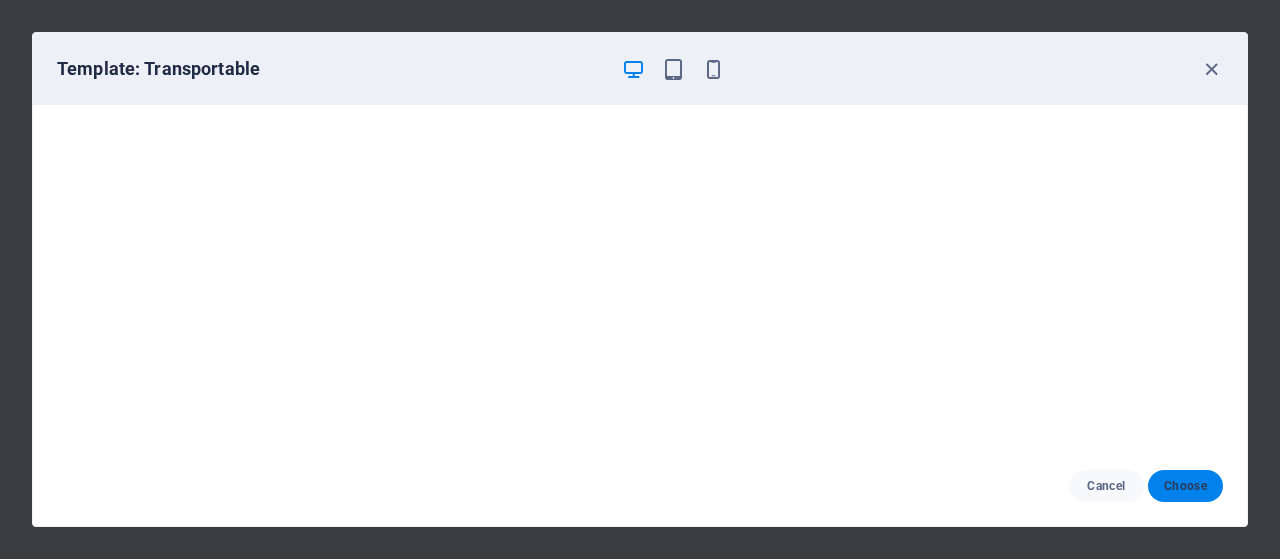 click on "Choose" at bounding box center [1185, 486] 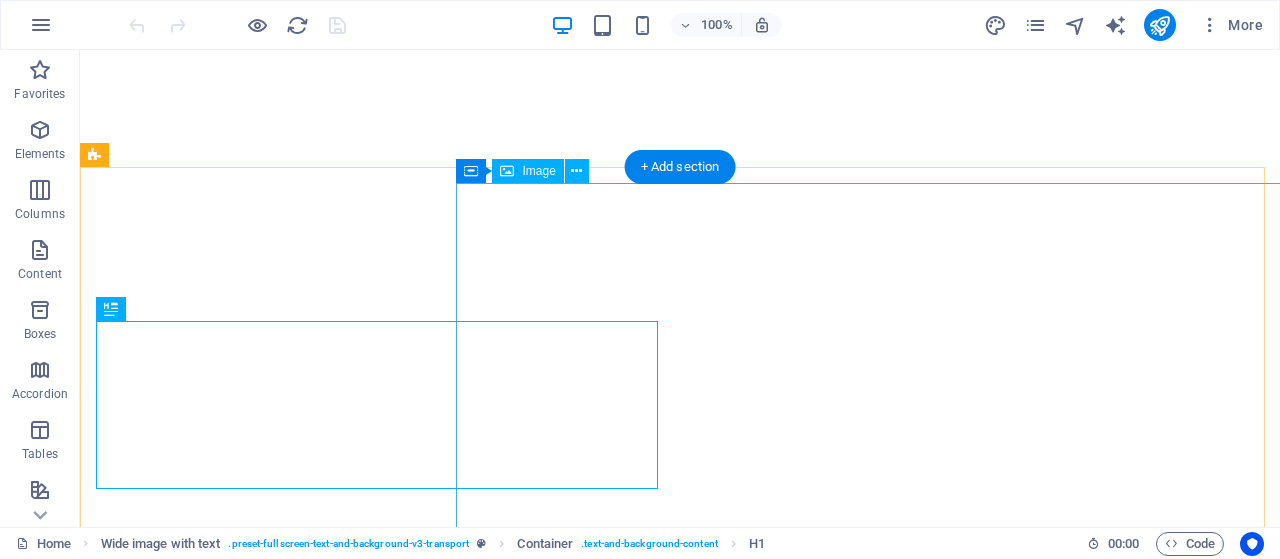 scroll, scrollTop: 0, scrollLeft: 0, axis: both 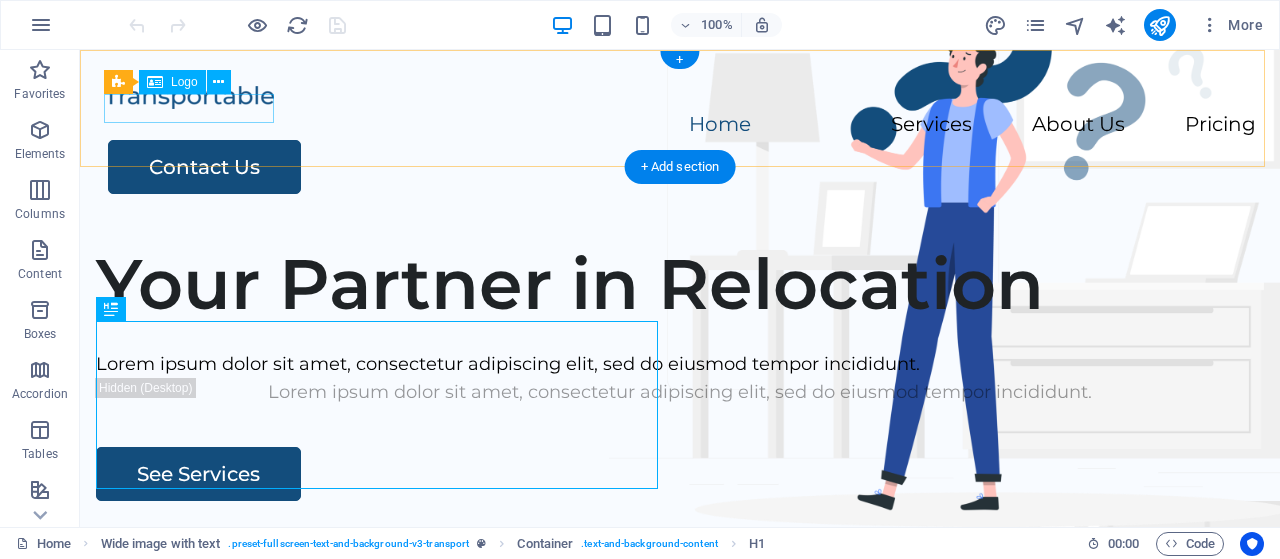 click at bounding box center (680, 96) 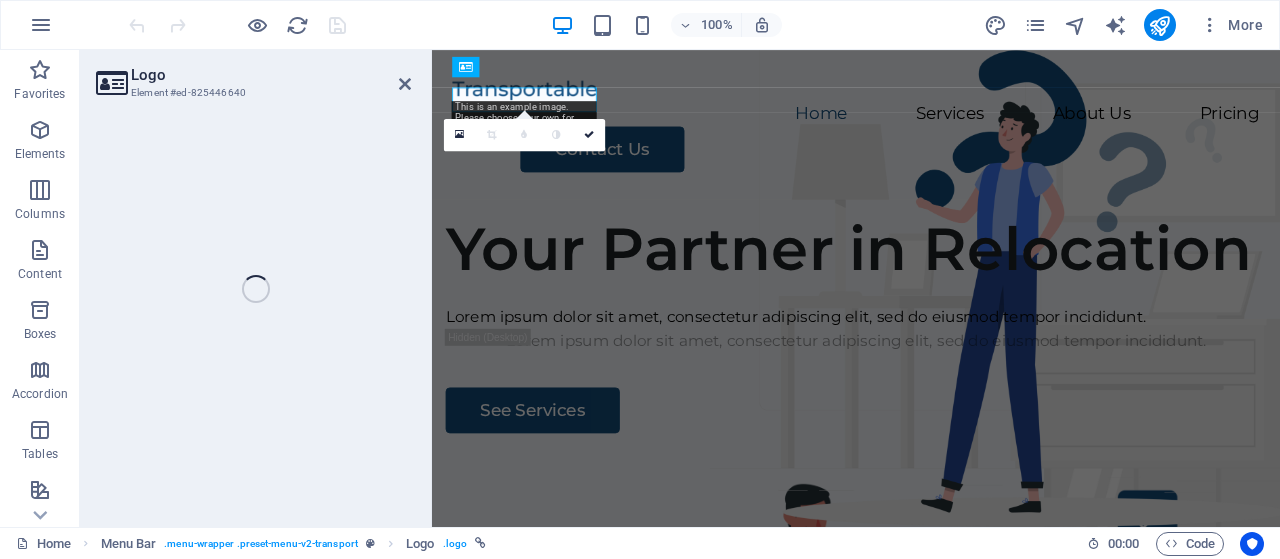select on "px" 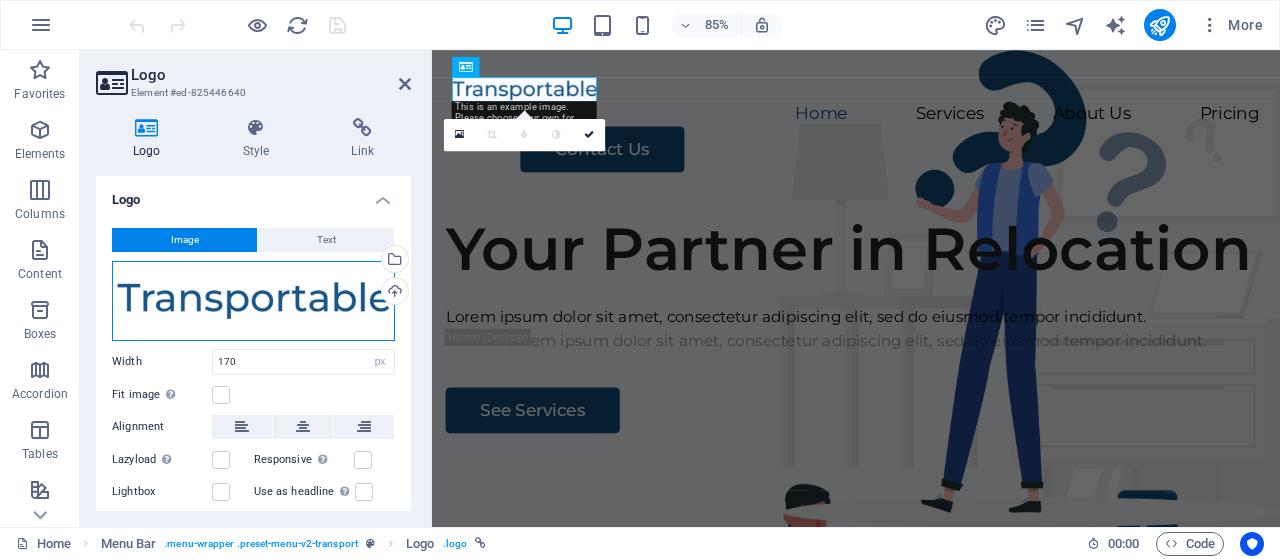 click on "Drag files here, click to choose files or select files from Files or our free stock photos & videos" at bounding box center [253, 301] 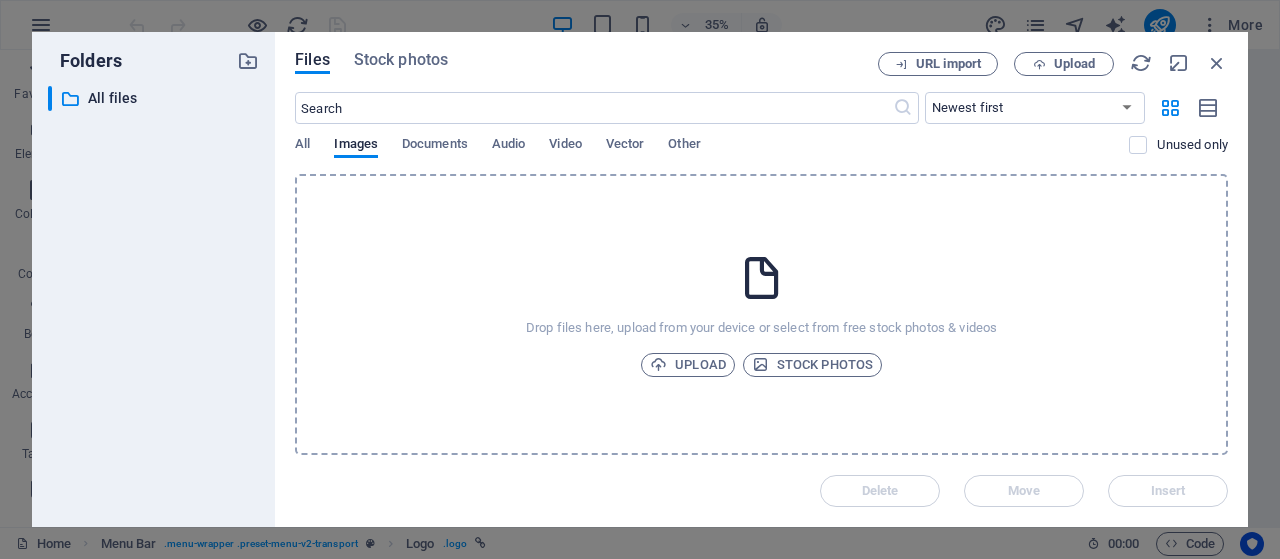 click at bounding box center (762, 278) 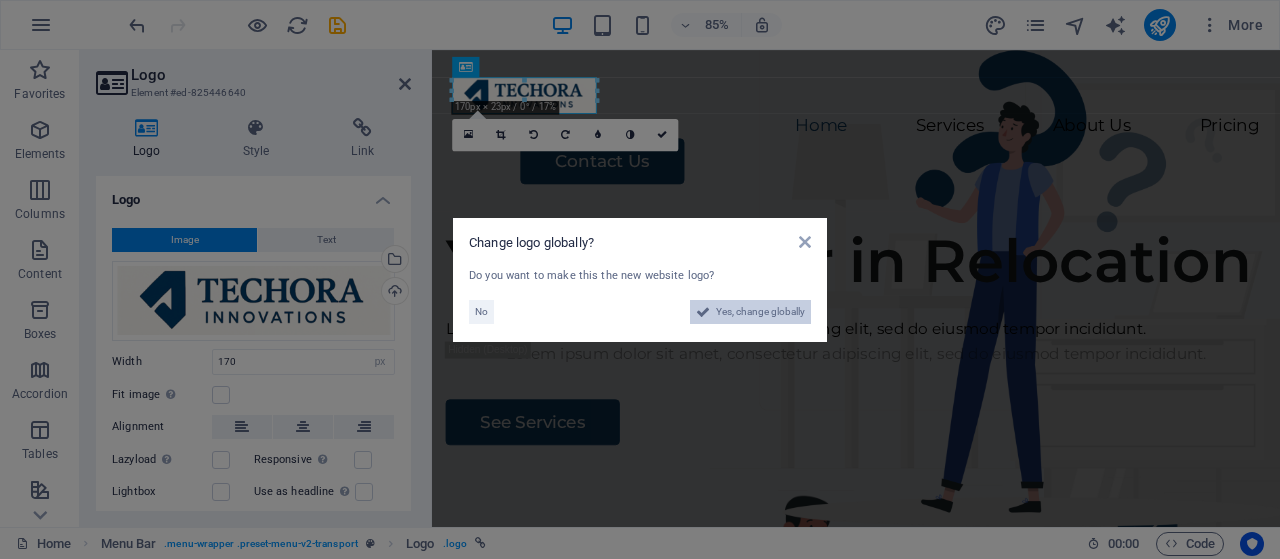 click on "Yes, change globally" at bounding box center (760, 312) 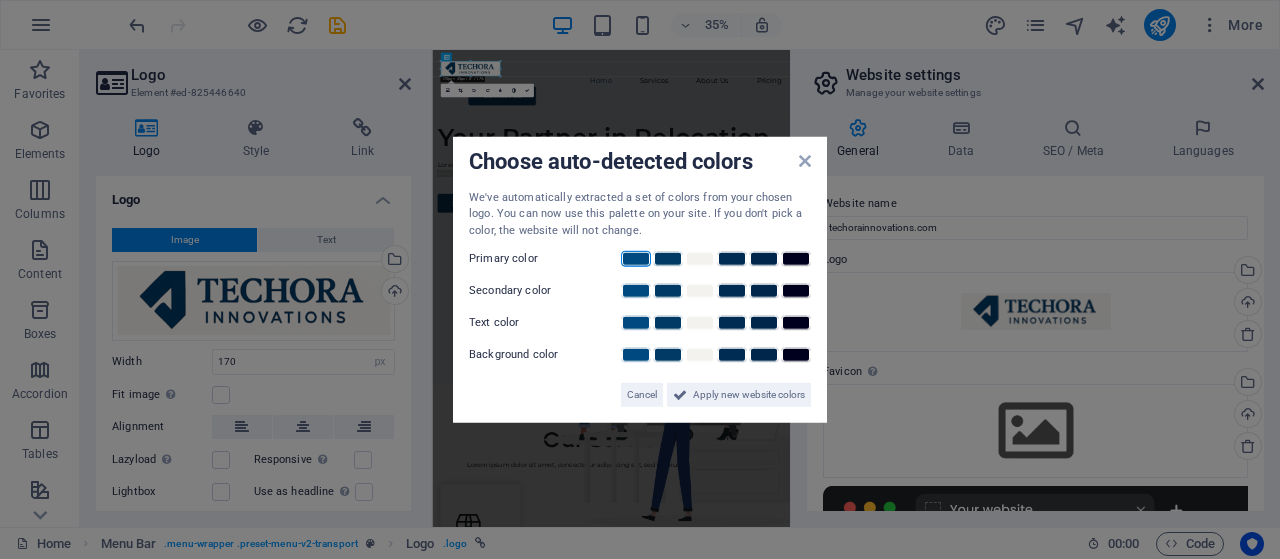 click at bounding box center (636, 259) 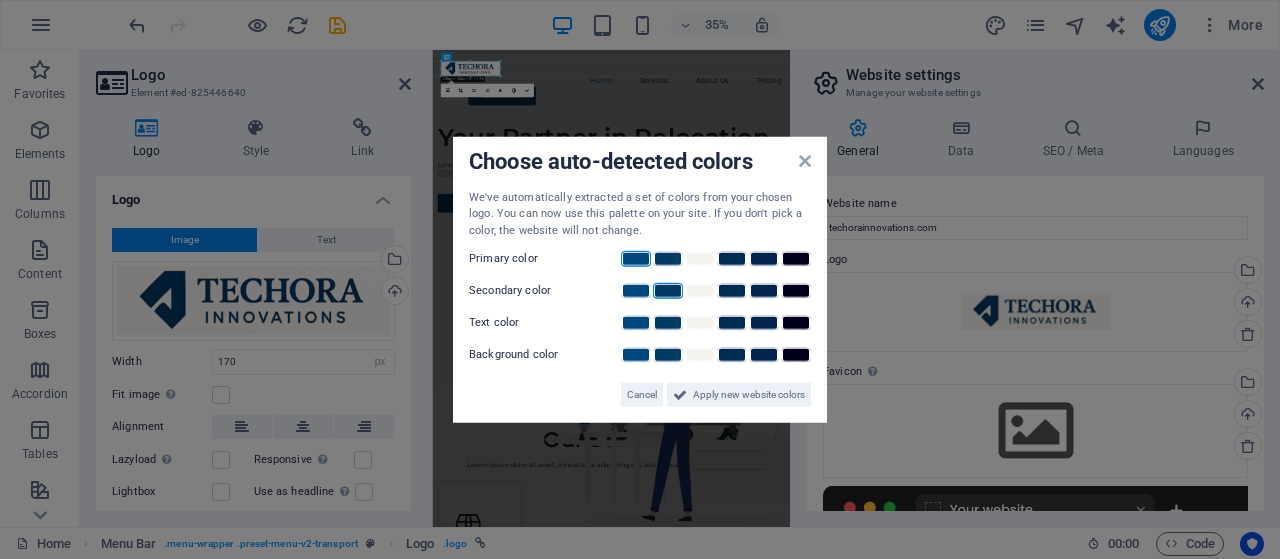 click at bounding box center (668, 291) 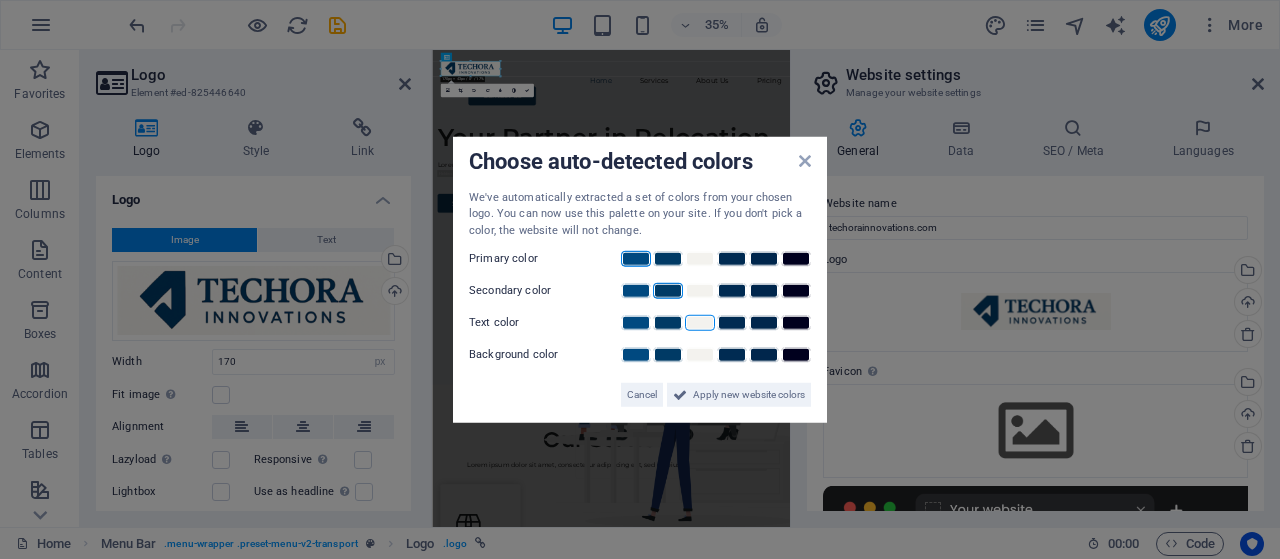 click at bounding box center (700, 323) 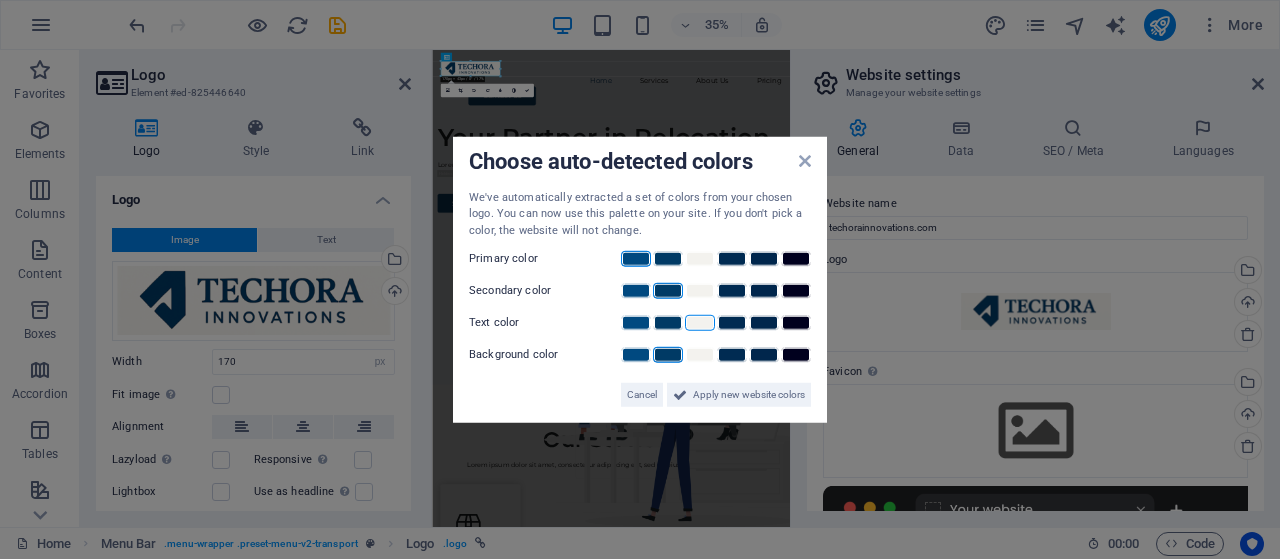 click at bounding box center (668, 355) 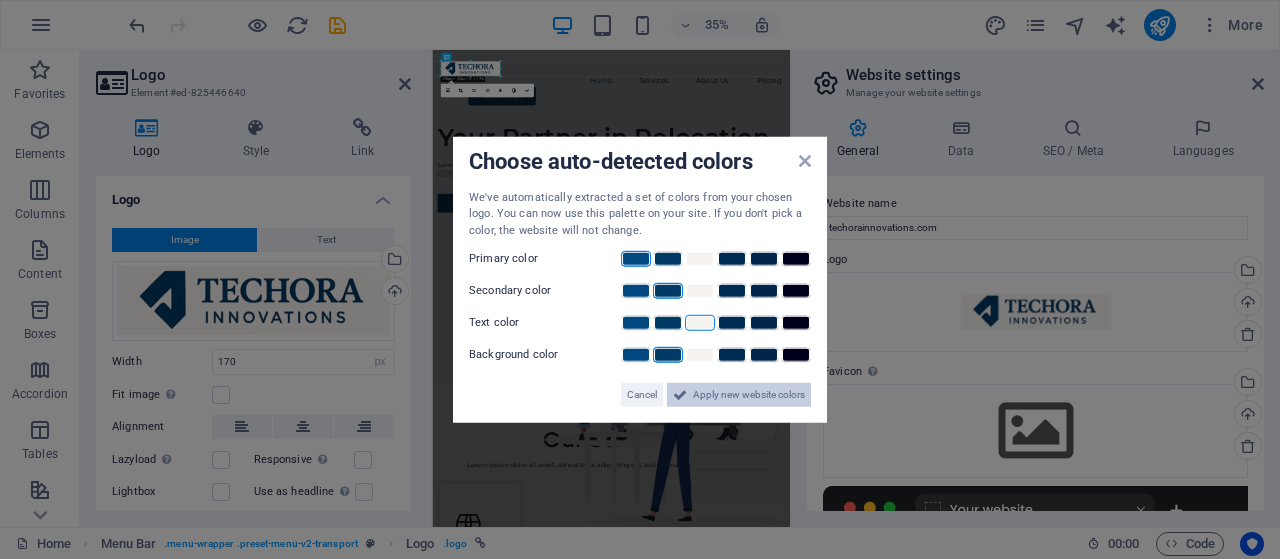 click on "Apply new website colors" at bounding box center [749, 395] 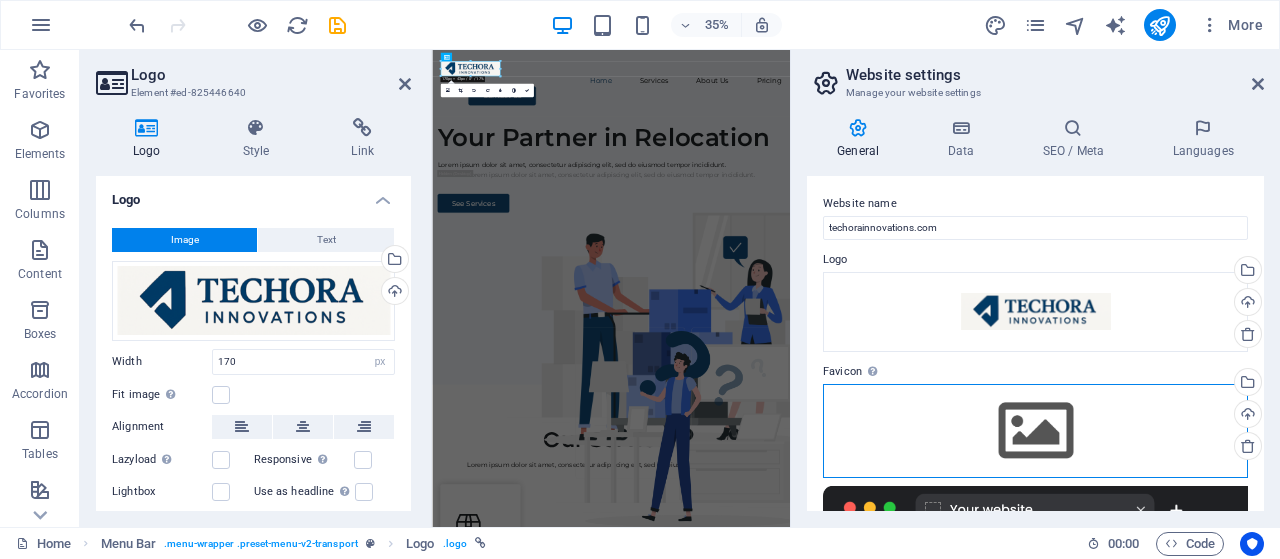 click on "Drag files here, click to choose files or select files from Files or our free stock photos & videos" at bounding box center [1035, 431] 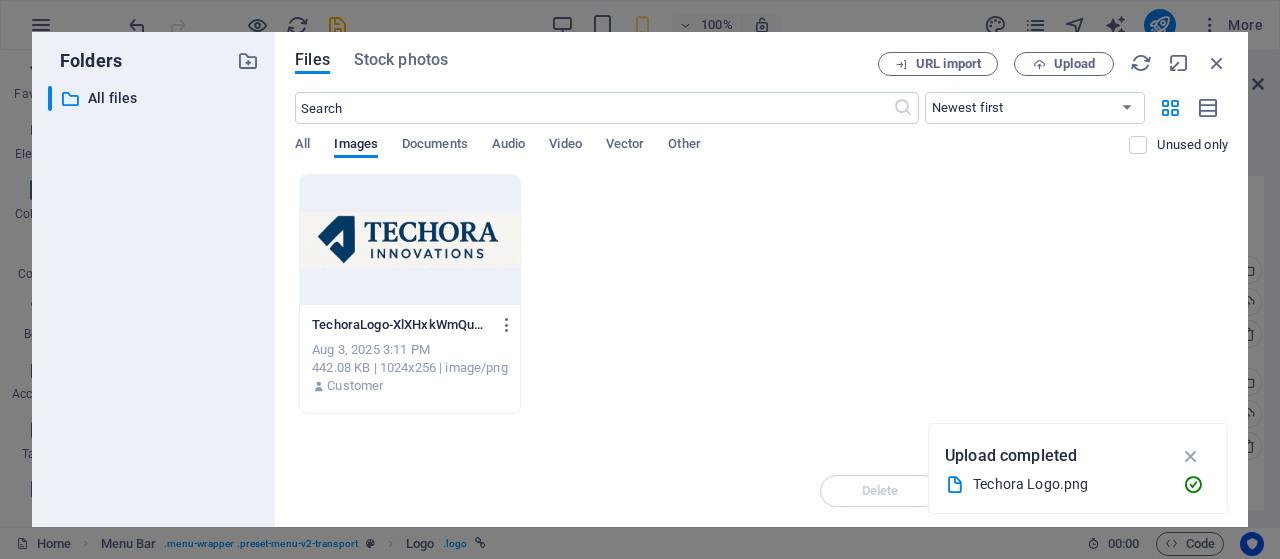 click at bounding box center [410, 240] 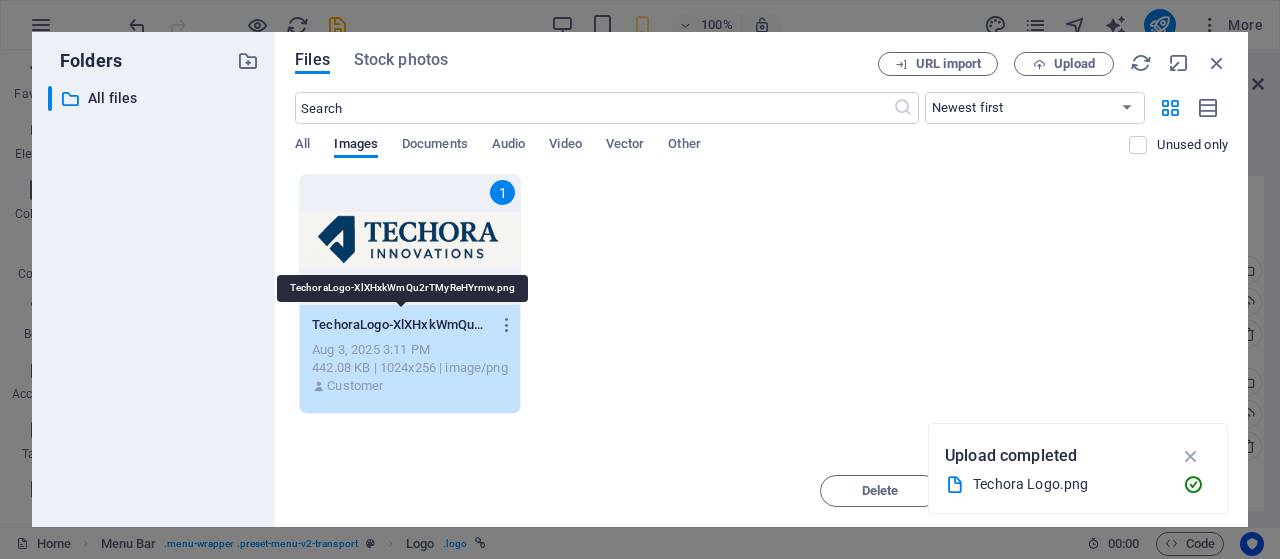 click on "TechoraLogo-XlXHxkWmQu2rTMyReHYrmw.png" at bounding box center (401, 325) 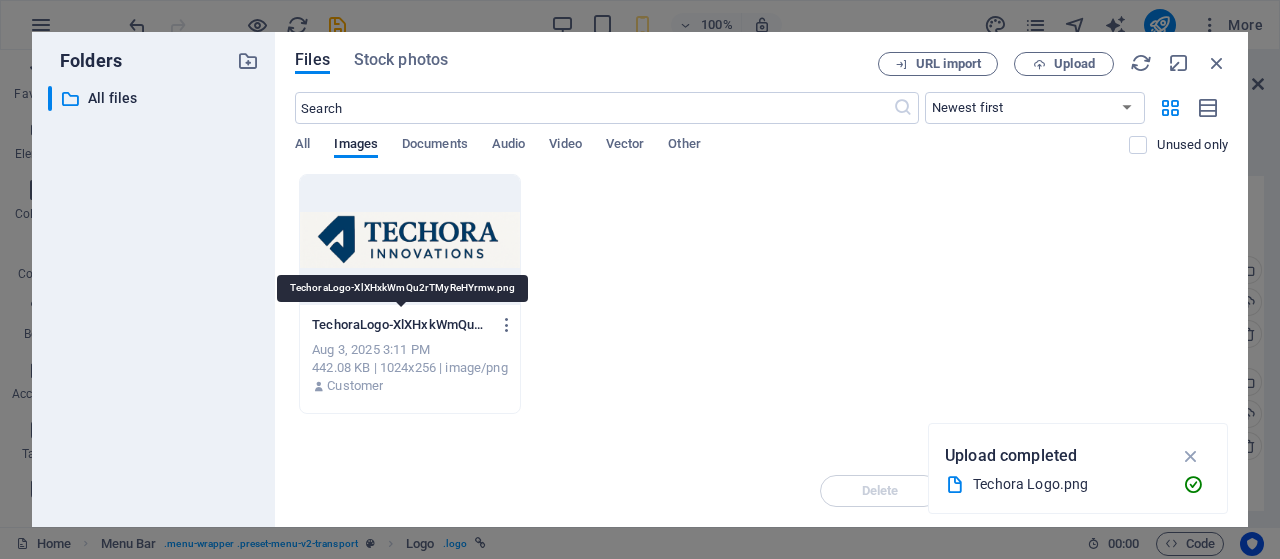 click on "TechoraLogo-XlXHxkWmQu2rTMyReHYrmw.png" at bounding box center (401, 325) 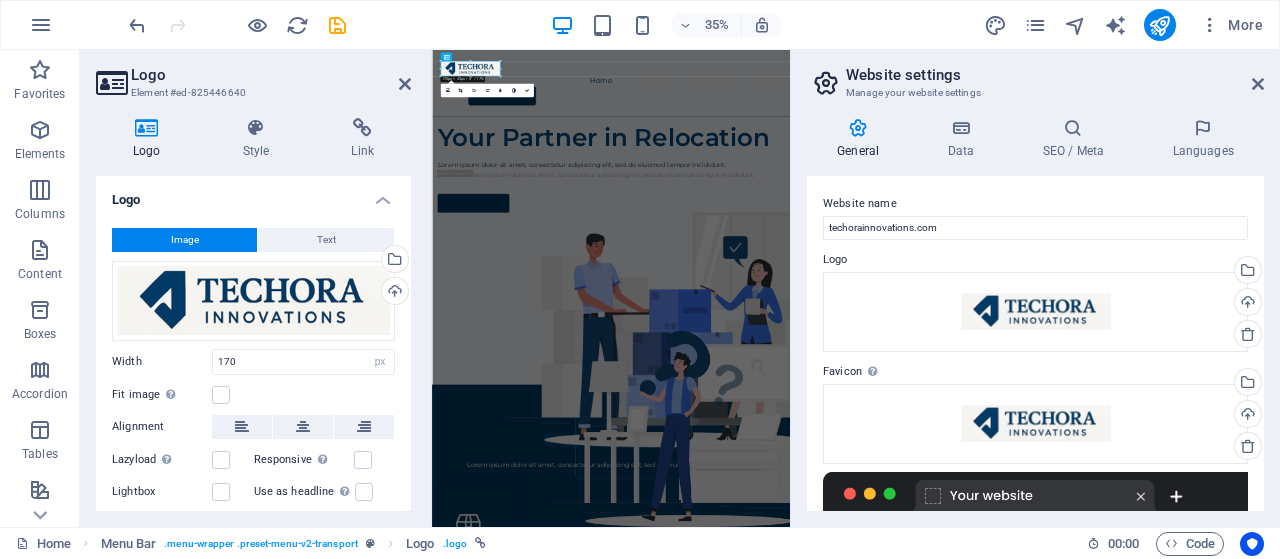 click on "General  Data  SEO / Meta  Languages Website name techorainnovations.com Logo Drag files here, click to choose files or select files from Files or our free stock photos & videos Select files from the file manager, stock photos, or upload file(s) Upload Favicon Set the favicon of your website here. A favicon is a small icon shown in the browser tab next to your website title. It helps visitors identify your website. Drag files here, click to choose files or select files from Files or our free stock photos & videos Select files from the file manager, stock photos, or upload file(s) Upload Preview Image (Open Graph) This image will be shown when the website is shared on social networks Drag files here, click to choose files or select files from Files or our free stock photos & videos Select files from the file manager, stock photos, or upload file(s) Upload Contact data for this website. This can be used everywhere on the website and will update automatically. Company techorainnovations.com First name Last name" at bounding box center (1035, 314) 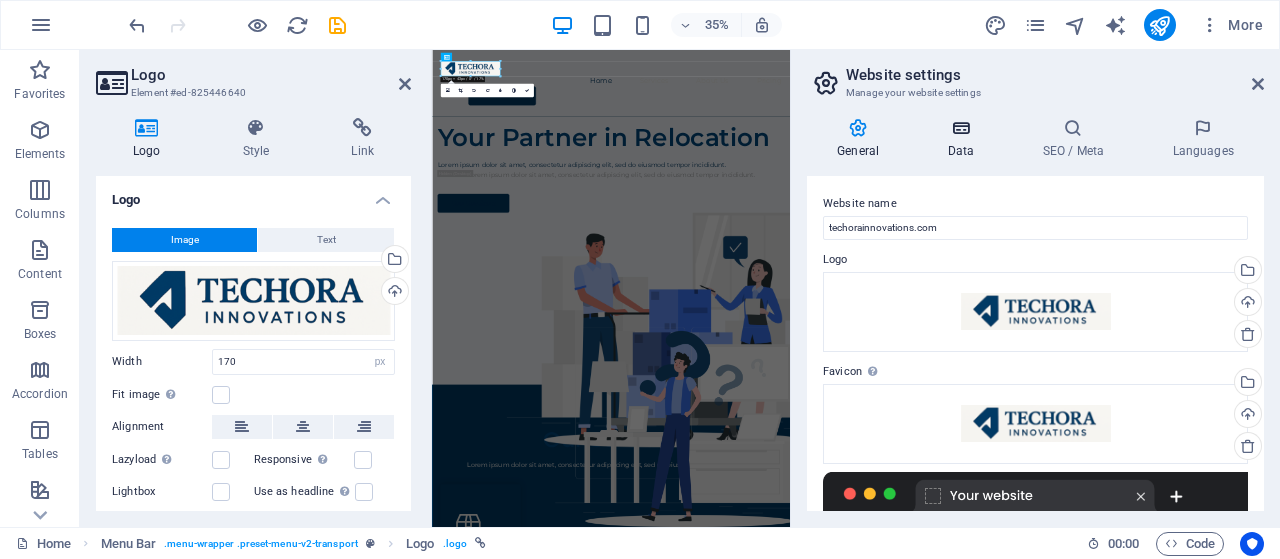 click on "Data" at bounding box center [964, 139] 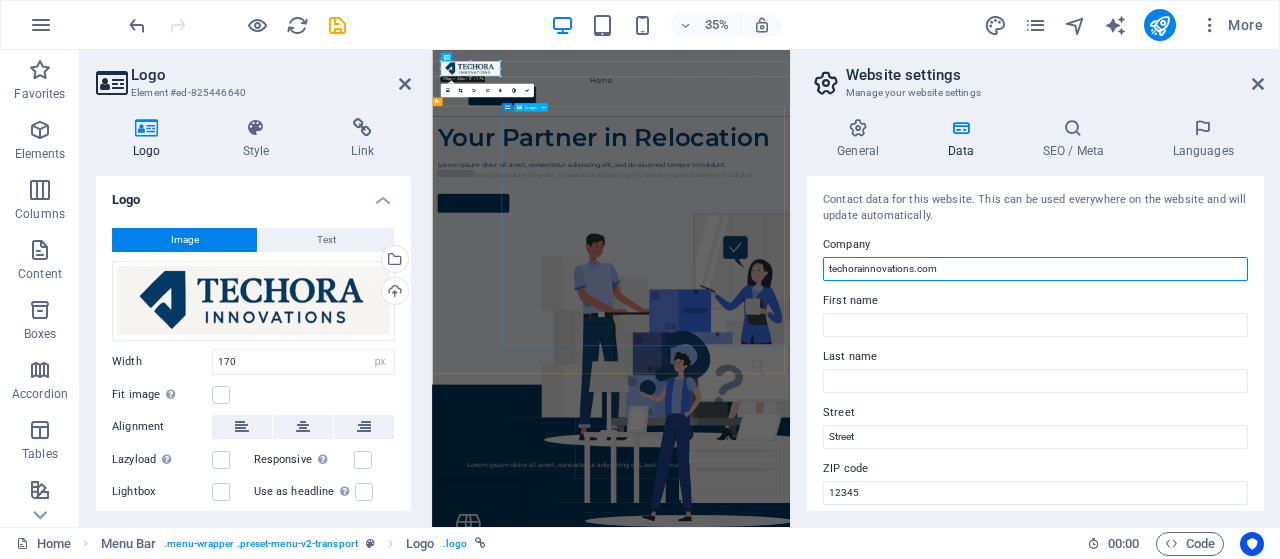 drag, startPoint x: 1396, startPoint y: 319, endPoint x: 1357, endPoint y: 603, distance: 286.6653 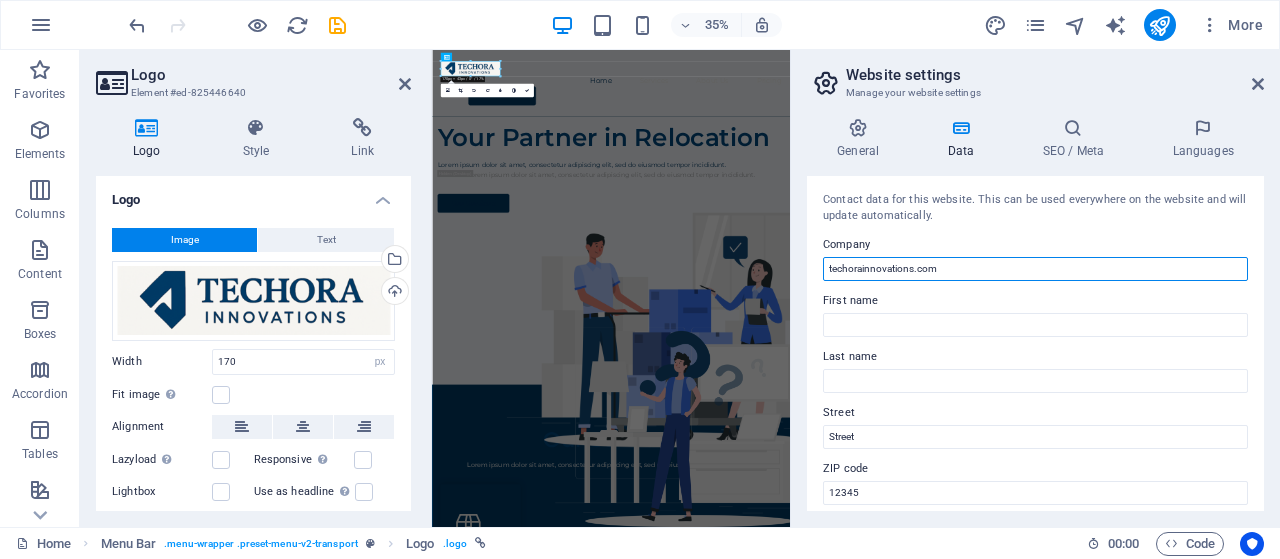 drag, startPoint x: 956, startPoint y: 269, endPoint x: 827, endPoint y: 265, distance: 129.062 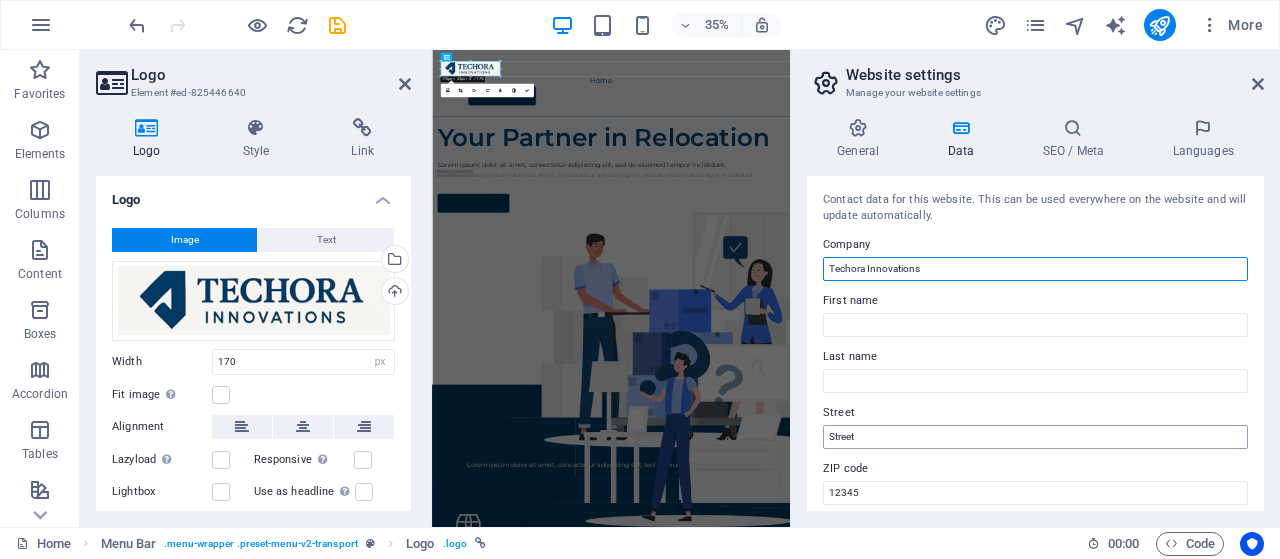 type on "Techora Innovations" 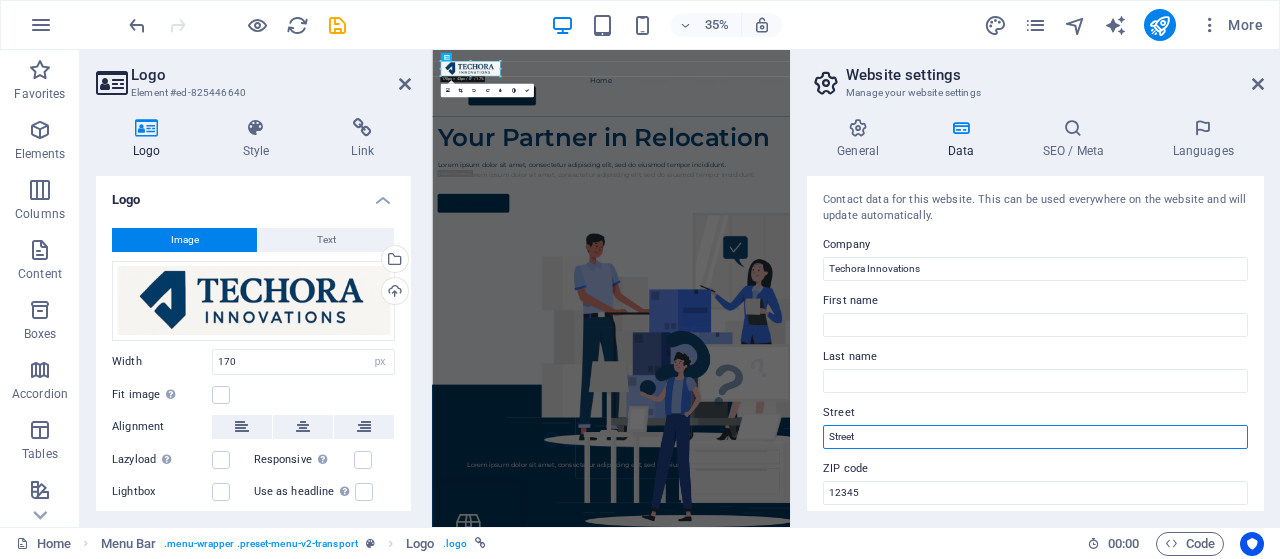 click on "Street" at bounding box center (1035, 437) 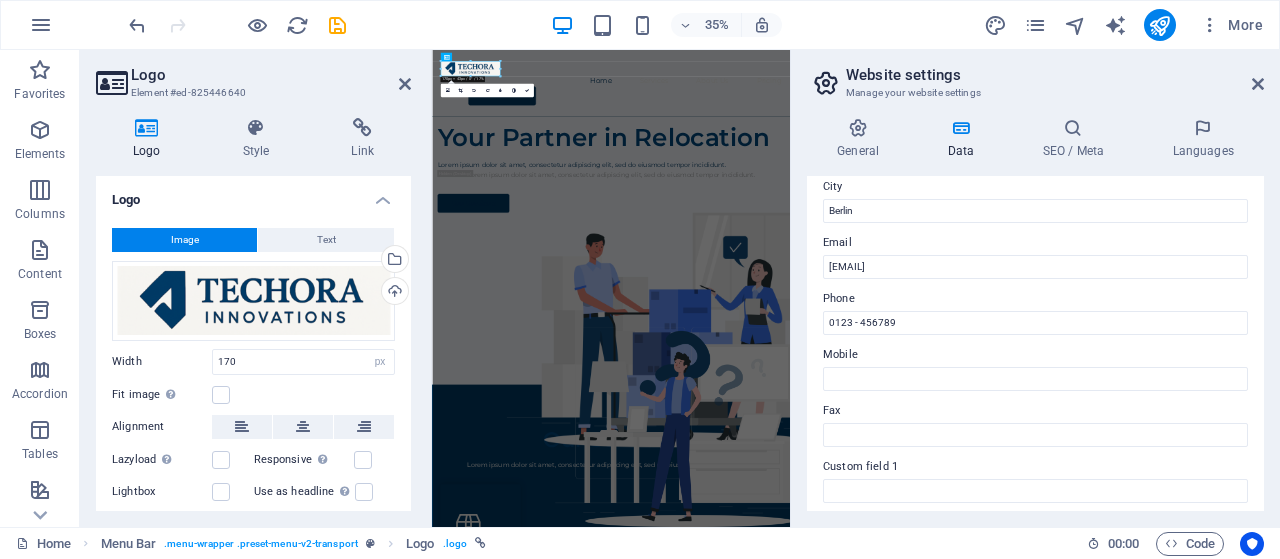 scroll, scrollTop: 252, scrollLeft: 0, axis: vertical 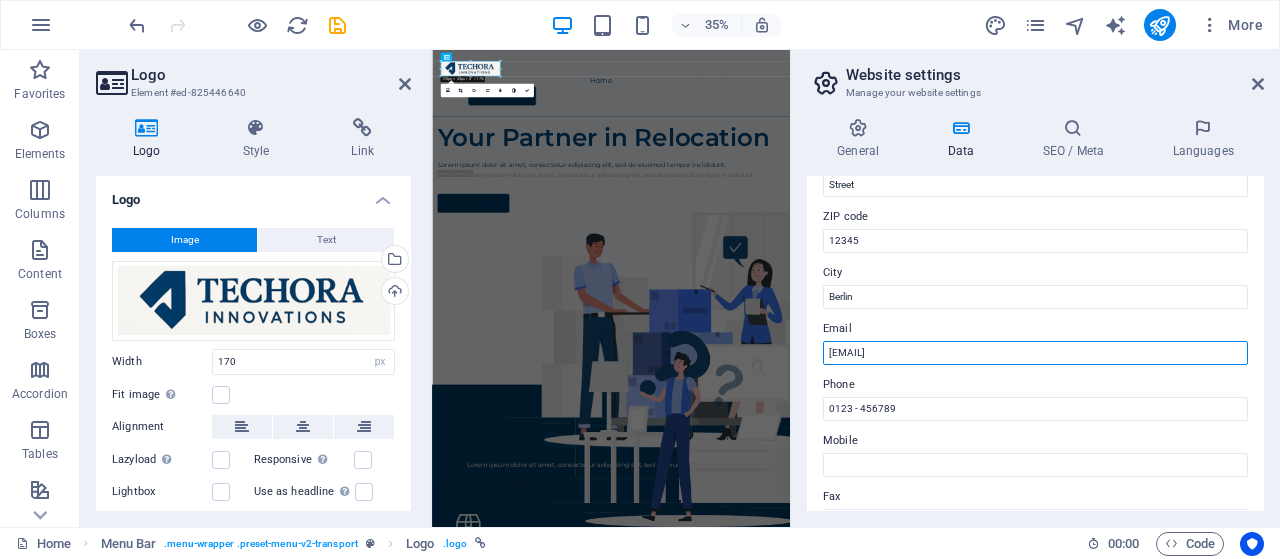 drag, startPoint x: 1066, startPoint y: 359, endPoint x: 1090, endPoint y: 352, distance: 25 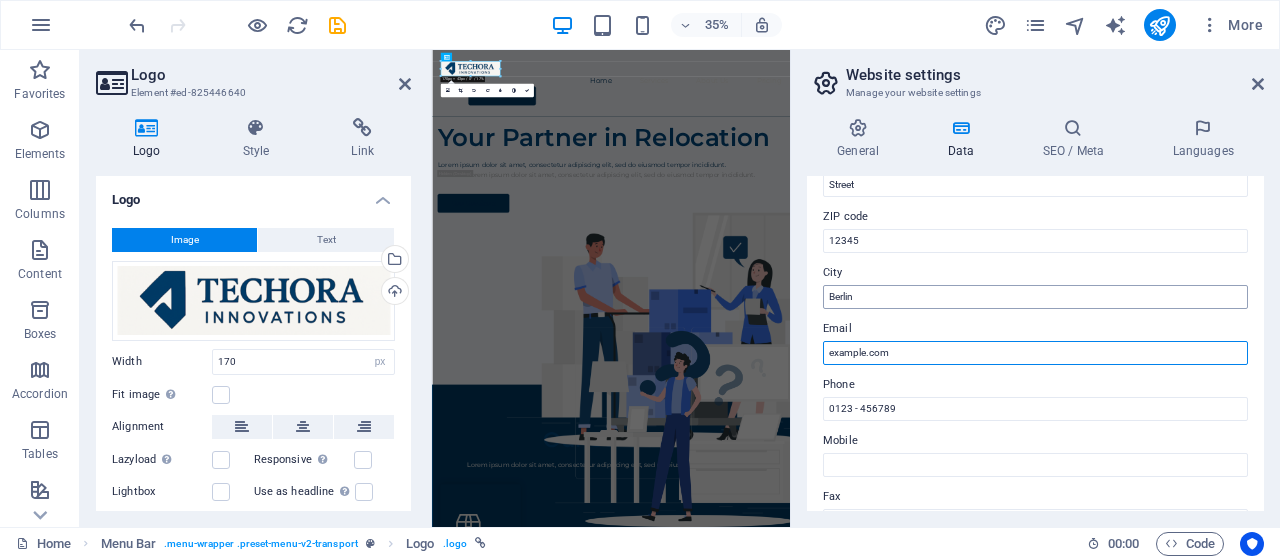 type on "[EMAIL]" 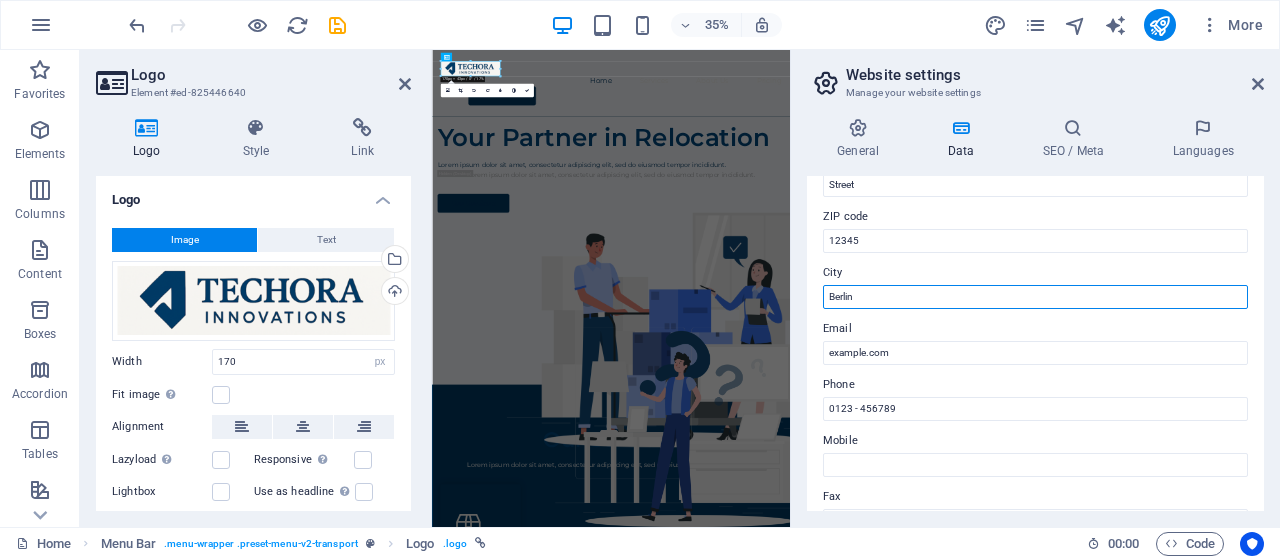 drag, startPoint x: 894, startPoint y: 301, endPoint x: 795, endPoint y: 299, distance: 99.0202 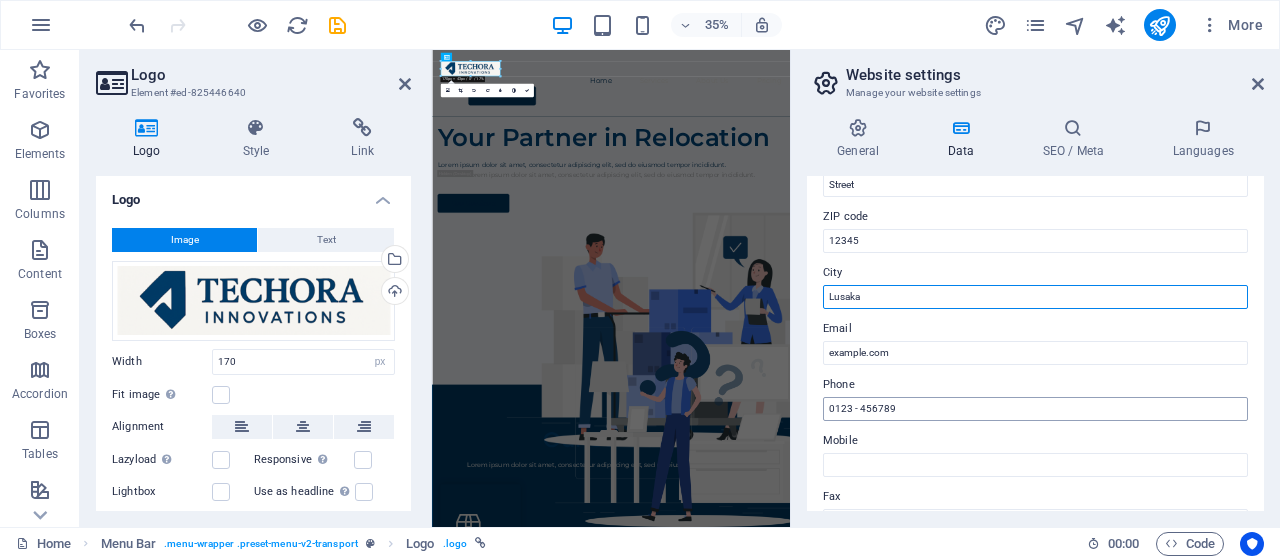 type on "Lusaka" 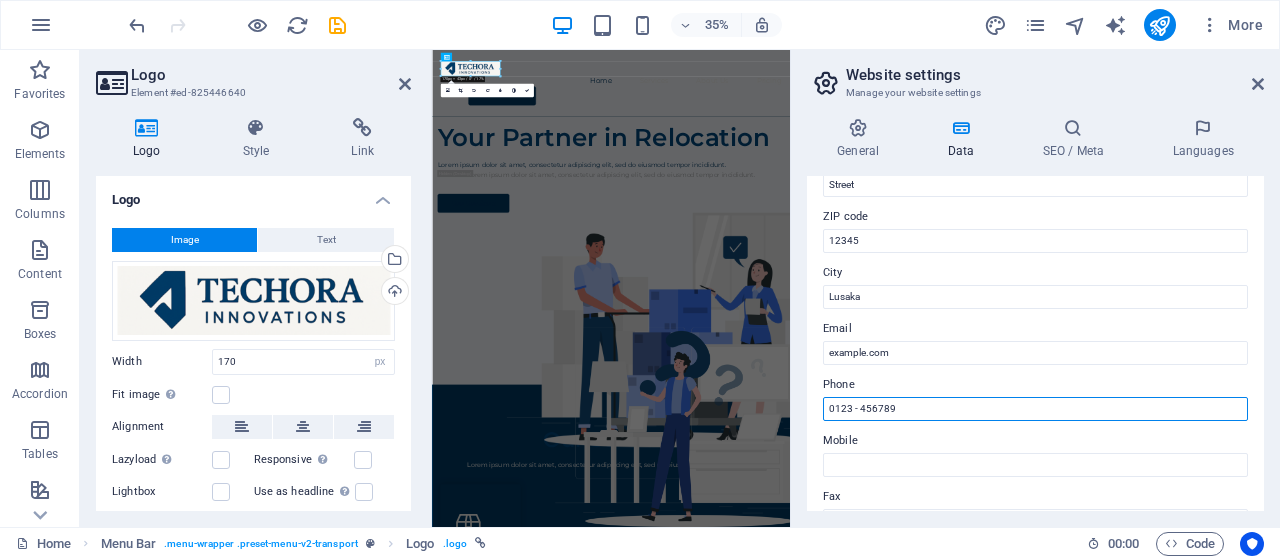 click on "0123 - 456789" at bounding box center [1035, 409] 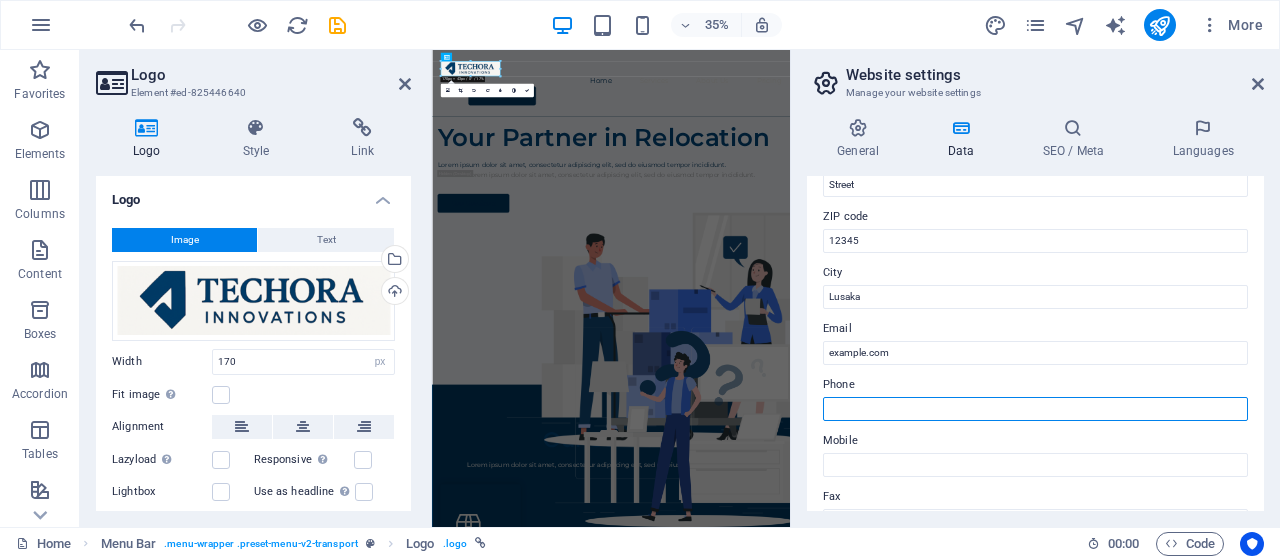 type 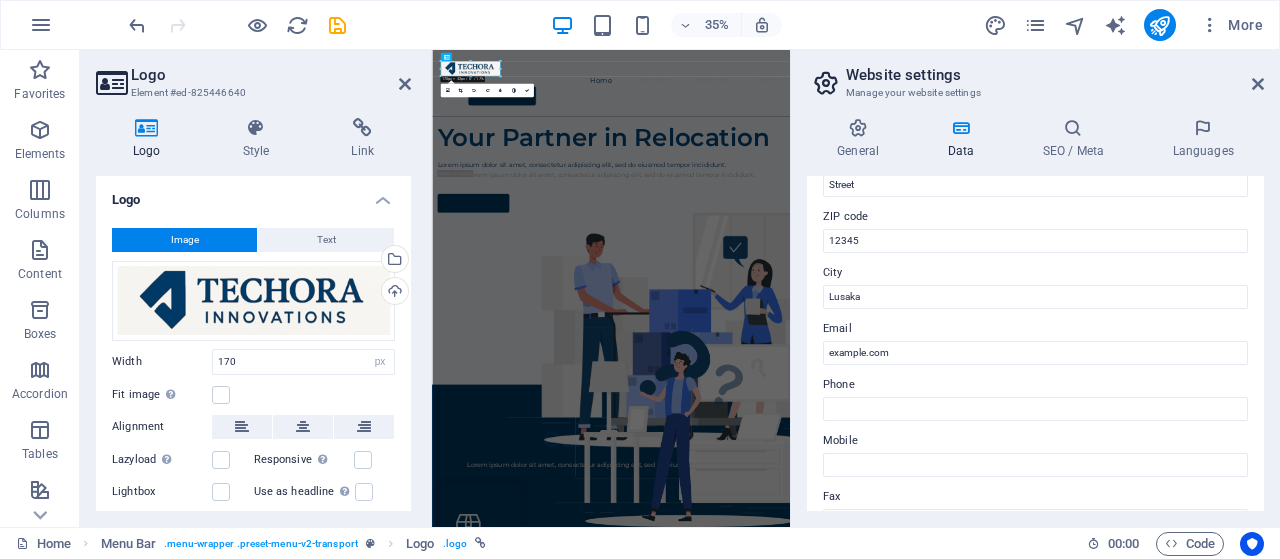 drag, startPoint x: 1264, startPoint y: 305, endPoint x: 1264, endPoint y: 277, distance: 28 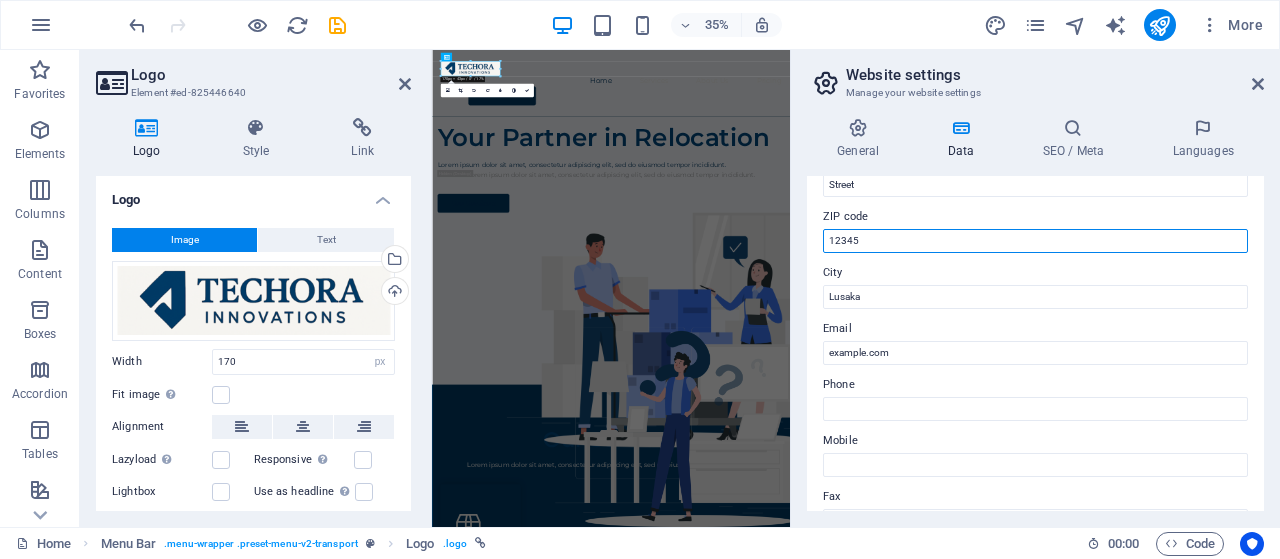 drag, startPoint x: 972, startPoint y: 229, endPoint x: 798, endPoint y: 237, distance: 174.1838 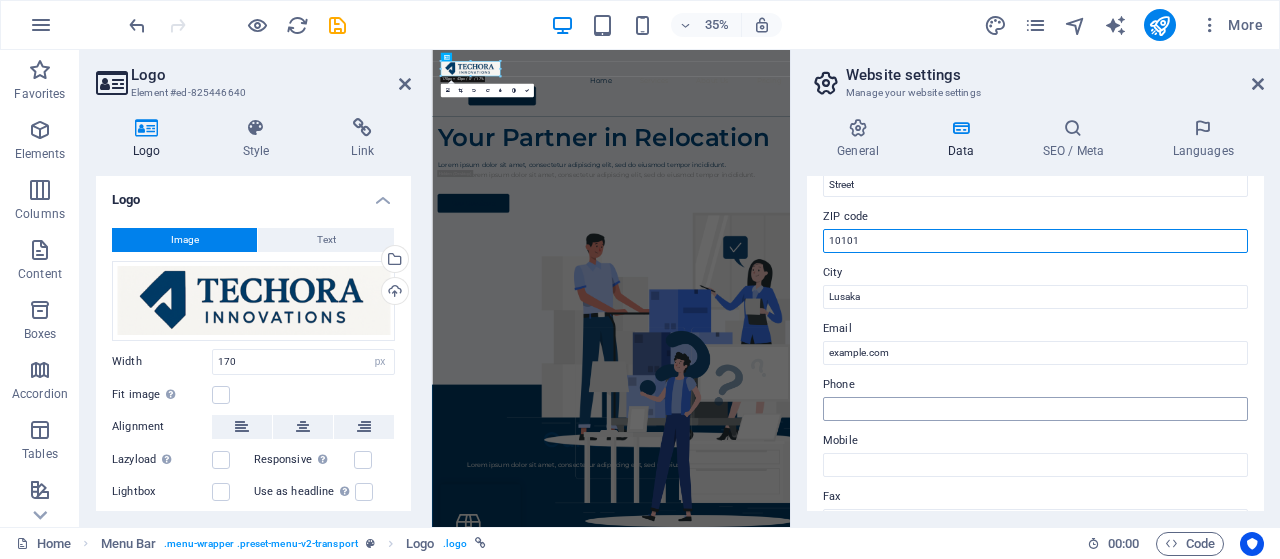 type on "10101" 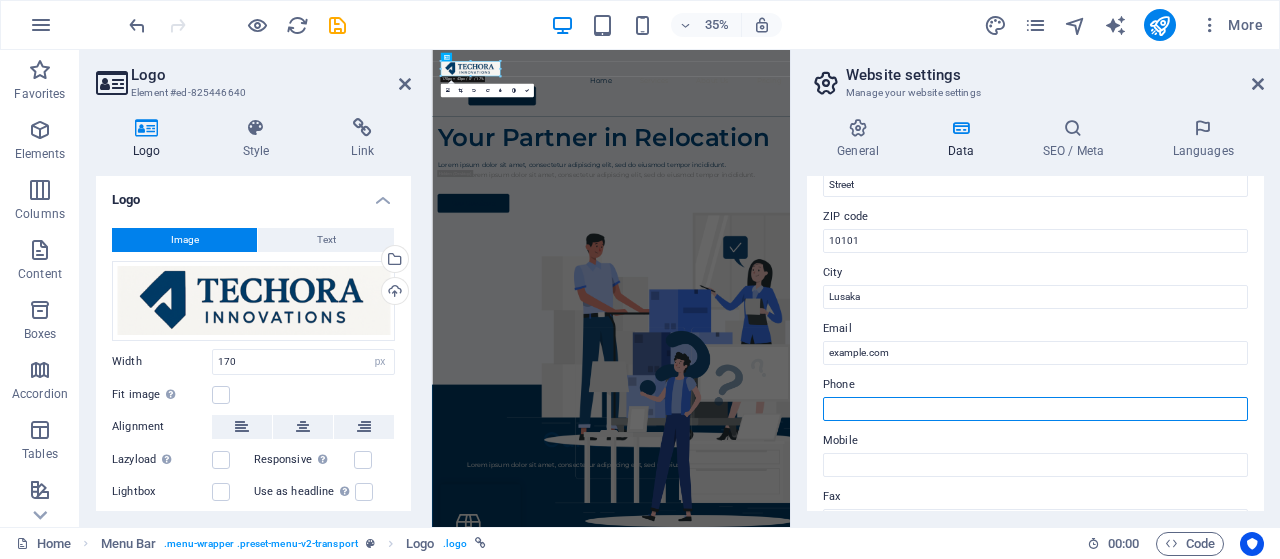 click on "Phone" at bounding box center (1035, 409) 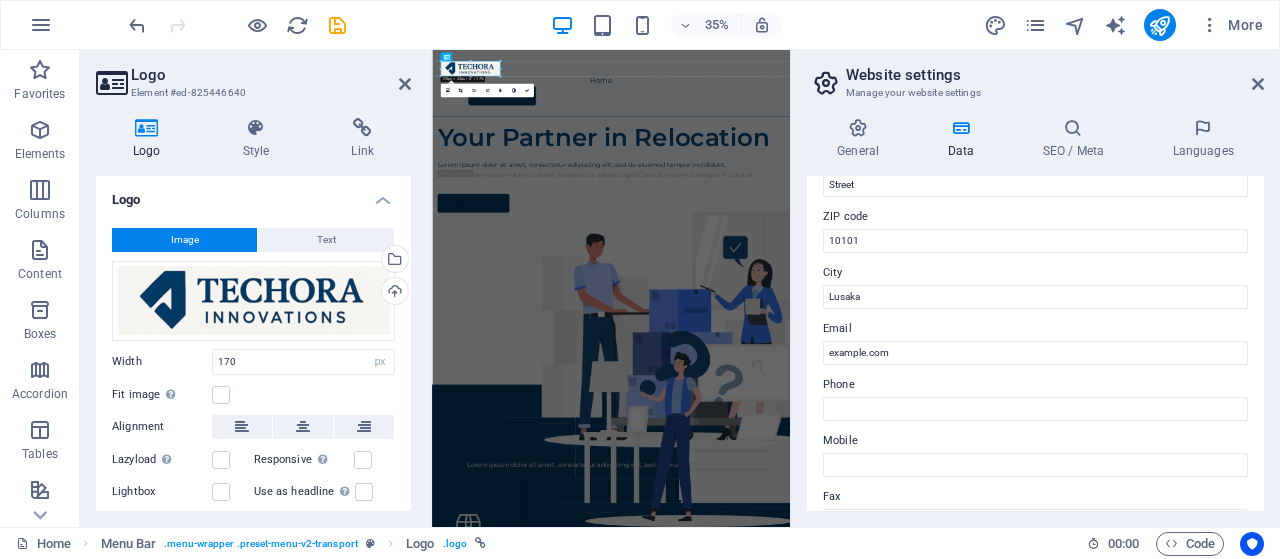 drag, startPoint x: 1259, startPoint y: 289, endPoint x: 1264, endPoint y: 244, distance: 45.276924 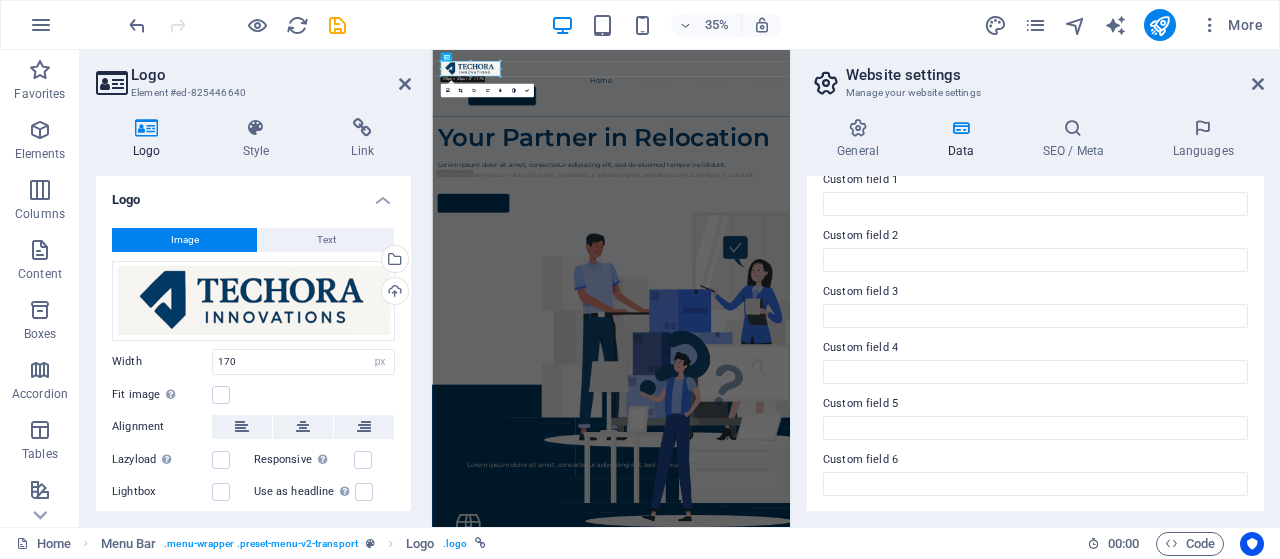scroll, scrollTop: 0, scrollLeft: 0, axis: both 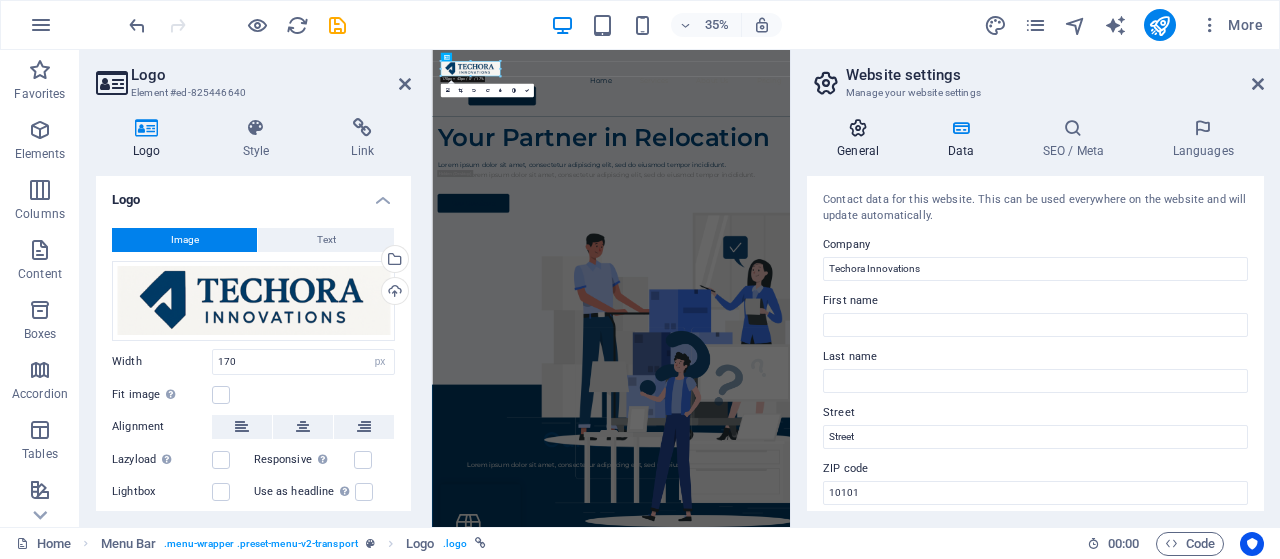 click at bounding box center (858, 128) 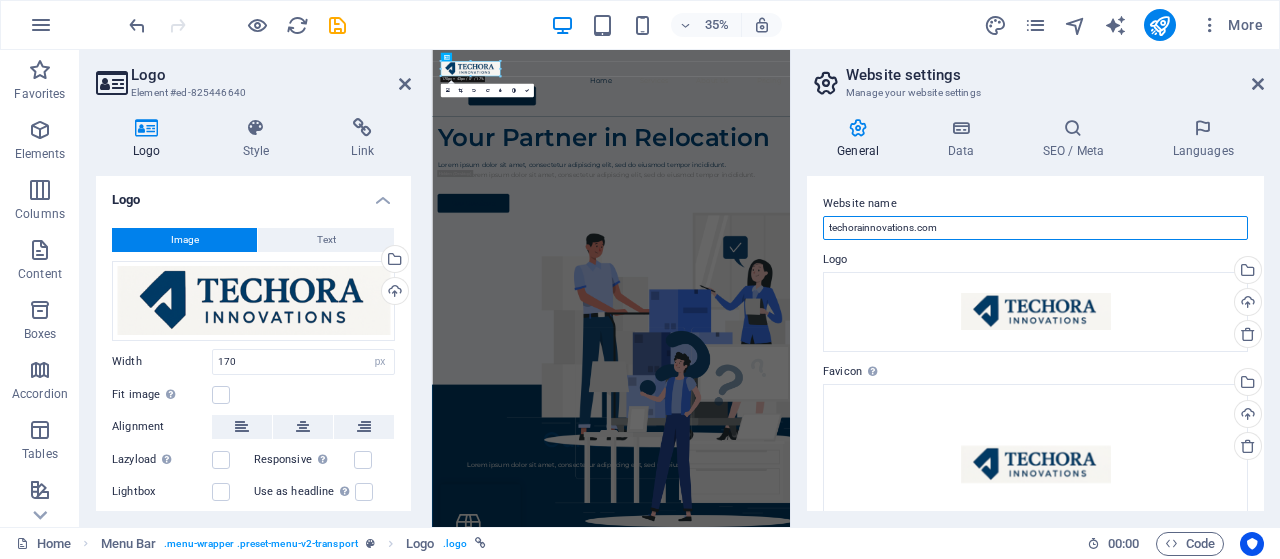 drag, startPoint x: 961, startPoint y: 222, endPoint x: 821, endPoint y: 222, distance: 140 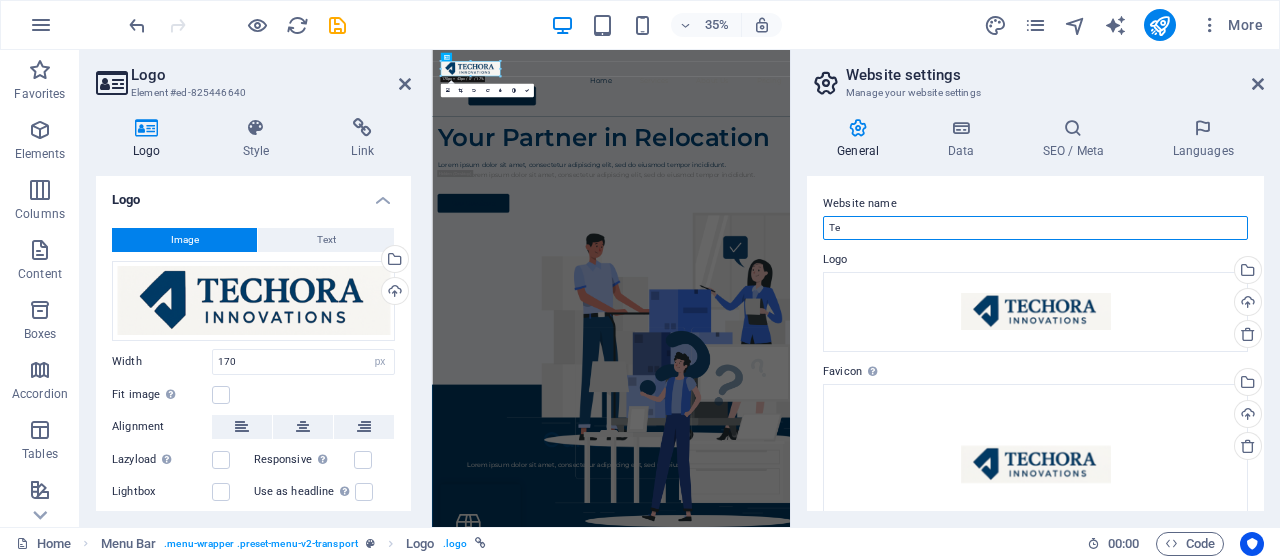 type on "T" 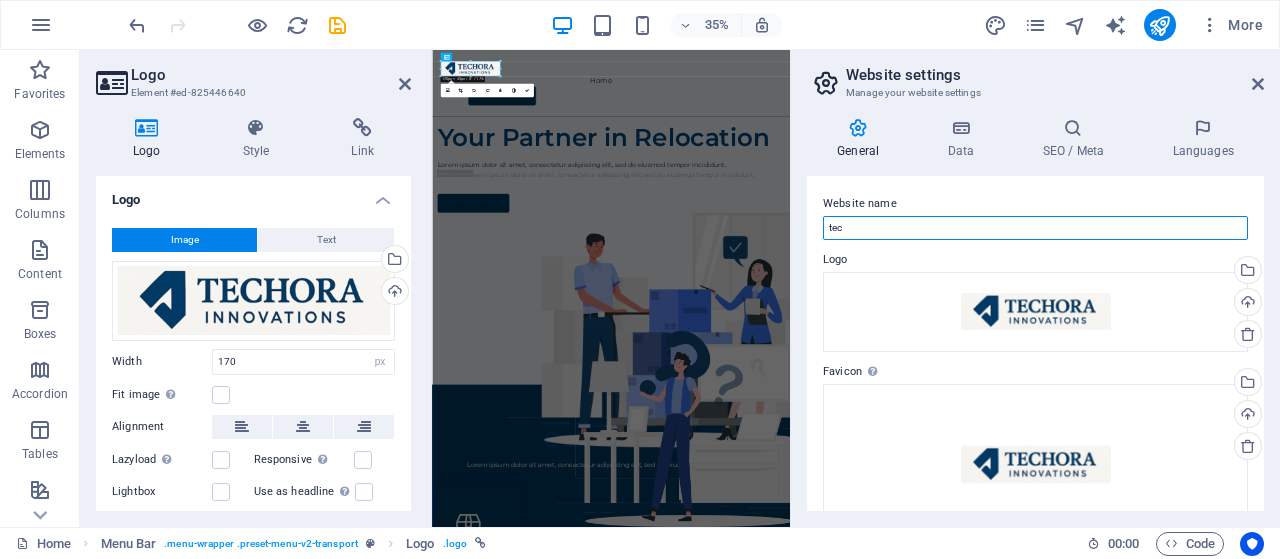 type on "techorainnovations.com" 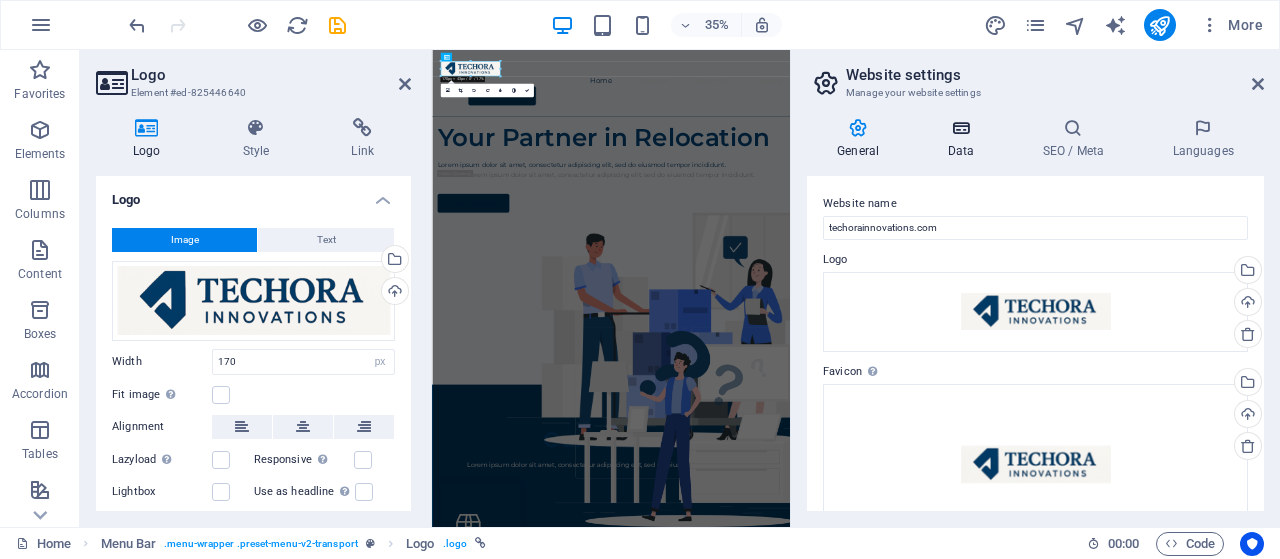 click on "Data" at bounding box center [964, 139] 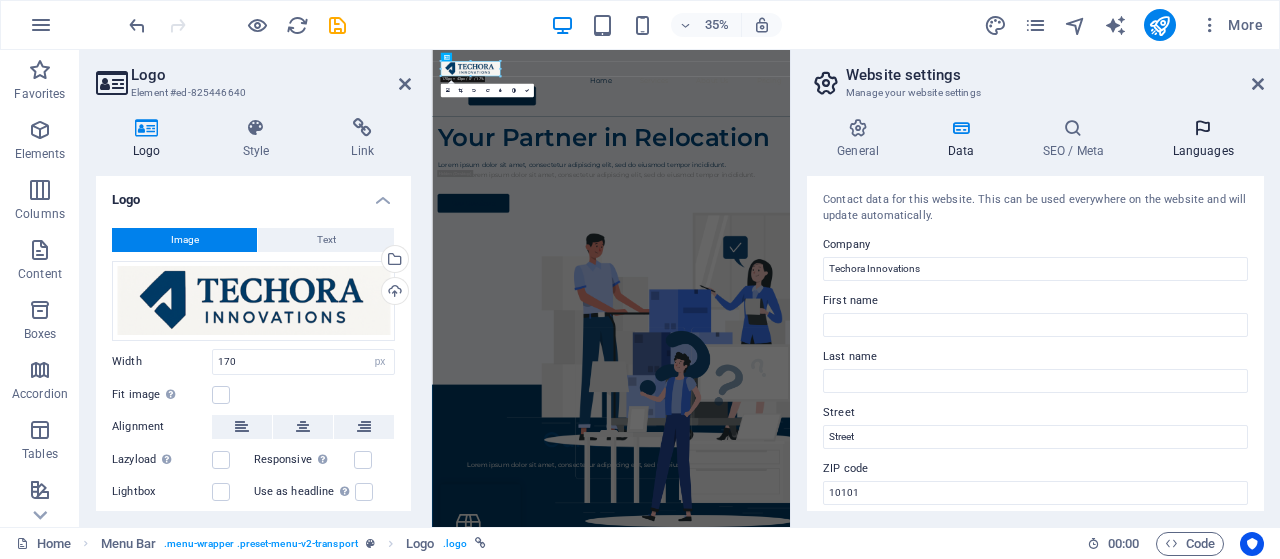 click on "Languages" at bounding box center [1203, 139] 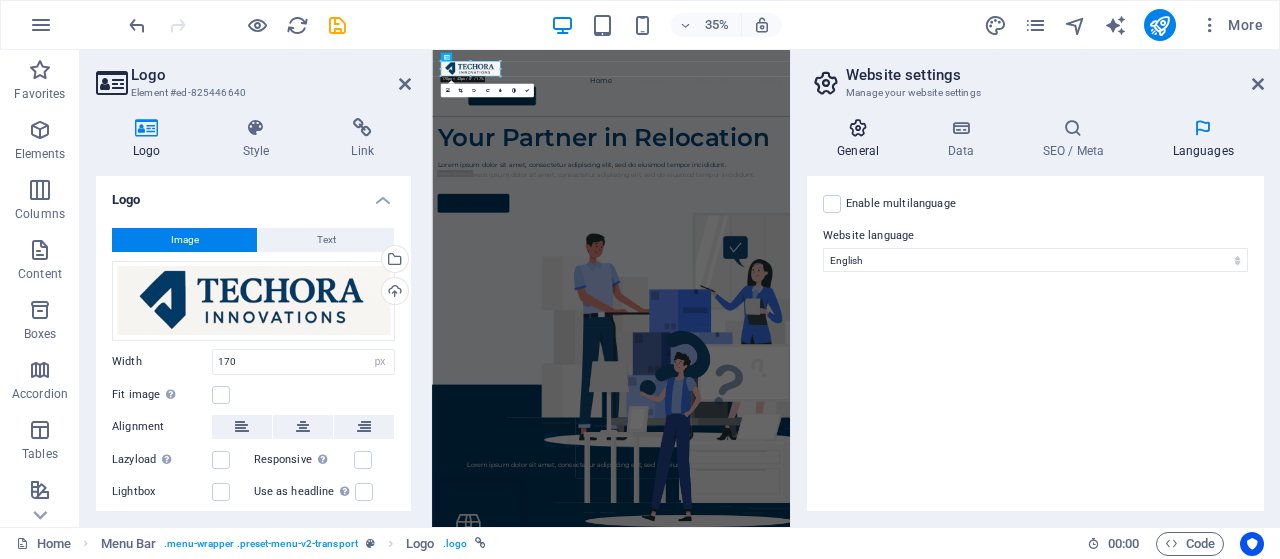 click at bounding box center (858, 128) 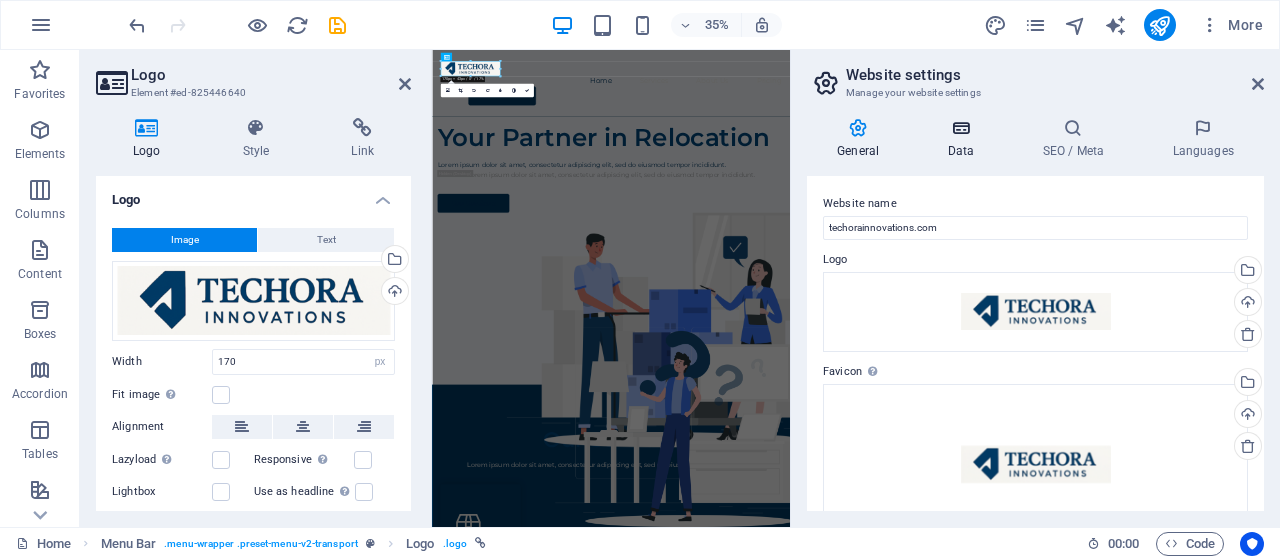 click on "Data" at bounding box center [964, 139] 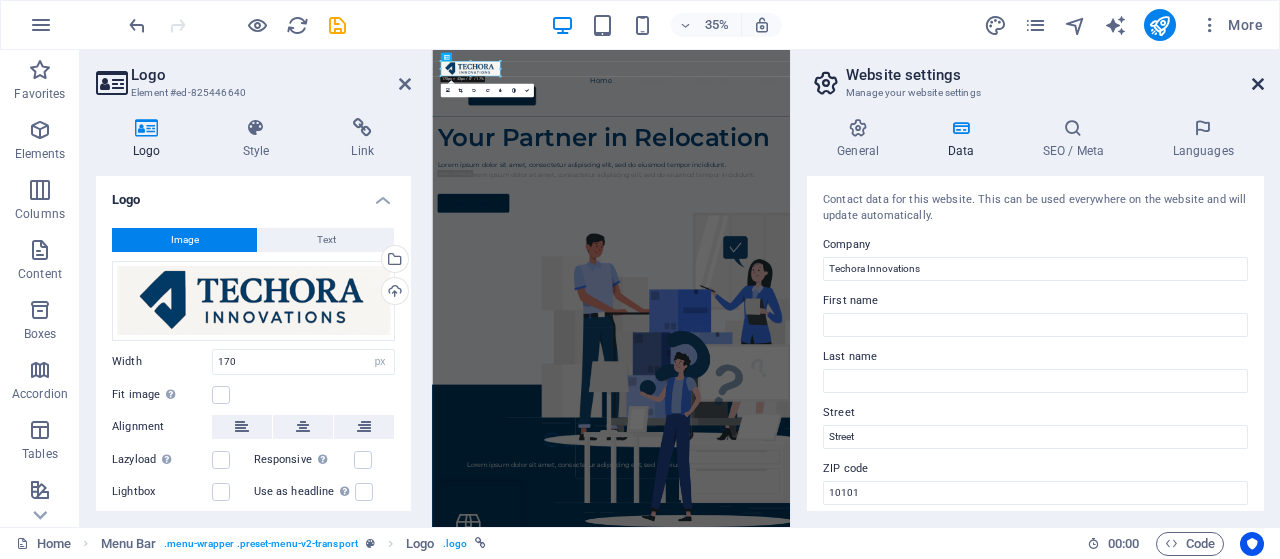 click at bounding box center (1258, 84) 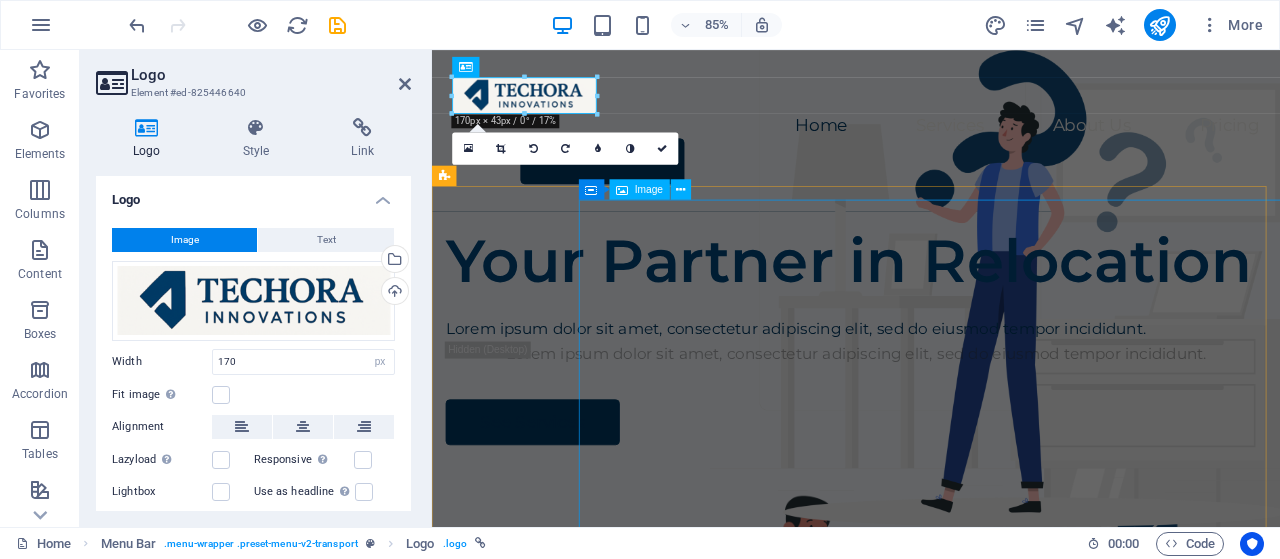 click at bounding box center [1095, 850] 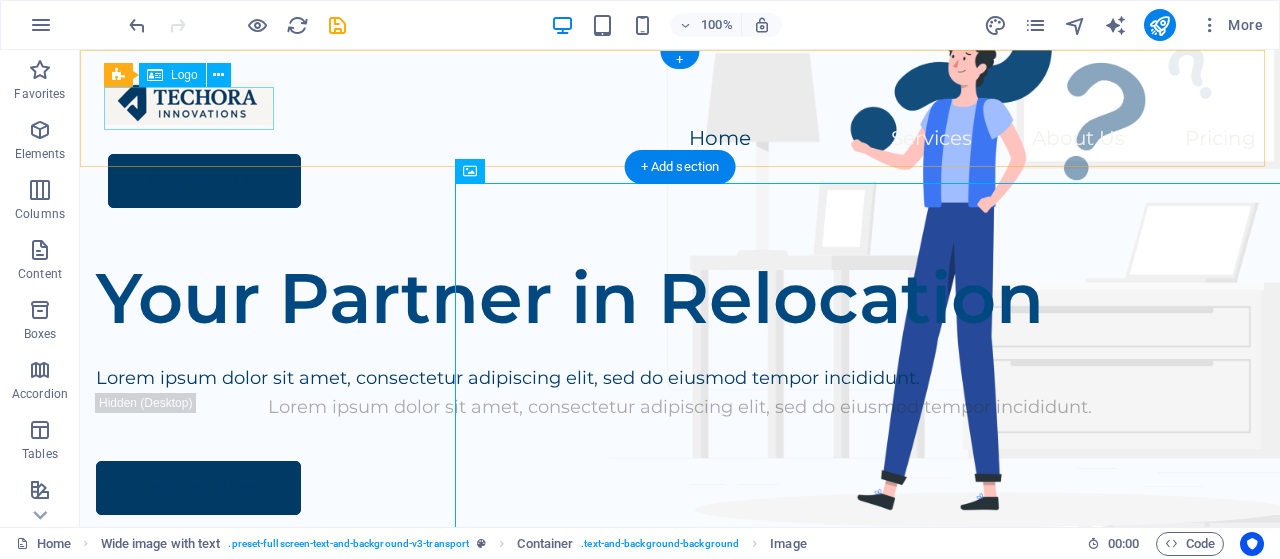 click at bounding box center (680, 103) 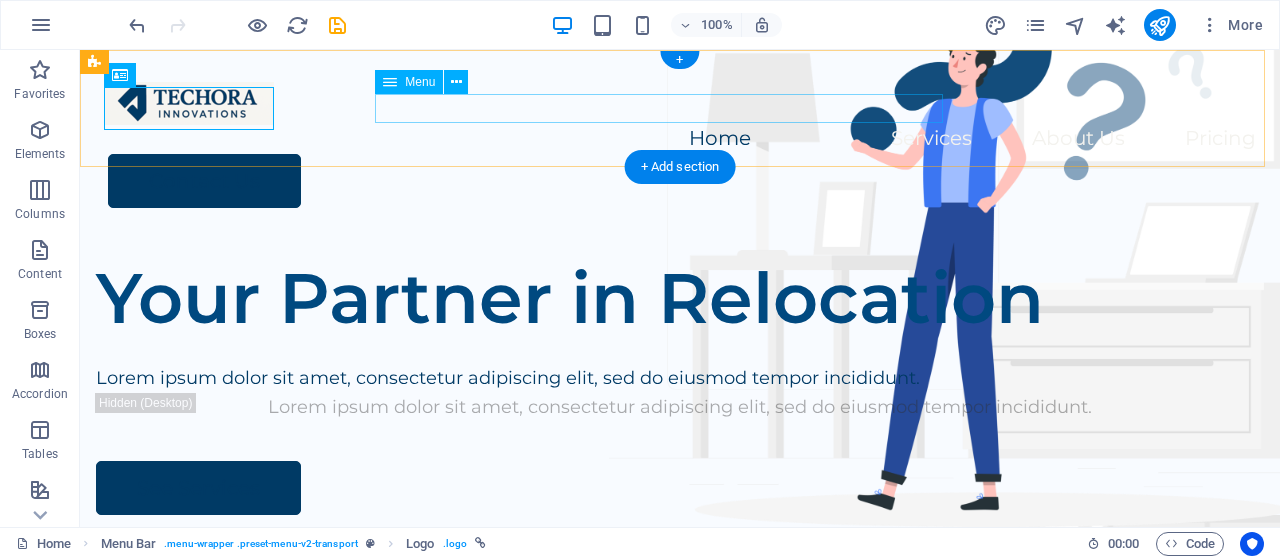click on "Home Services About Us Pricing" at bounding box center [680, 139] 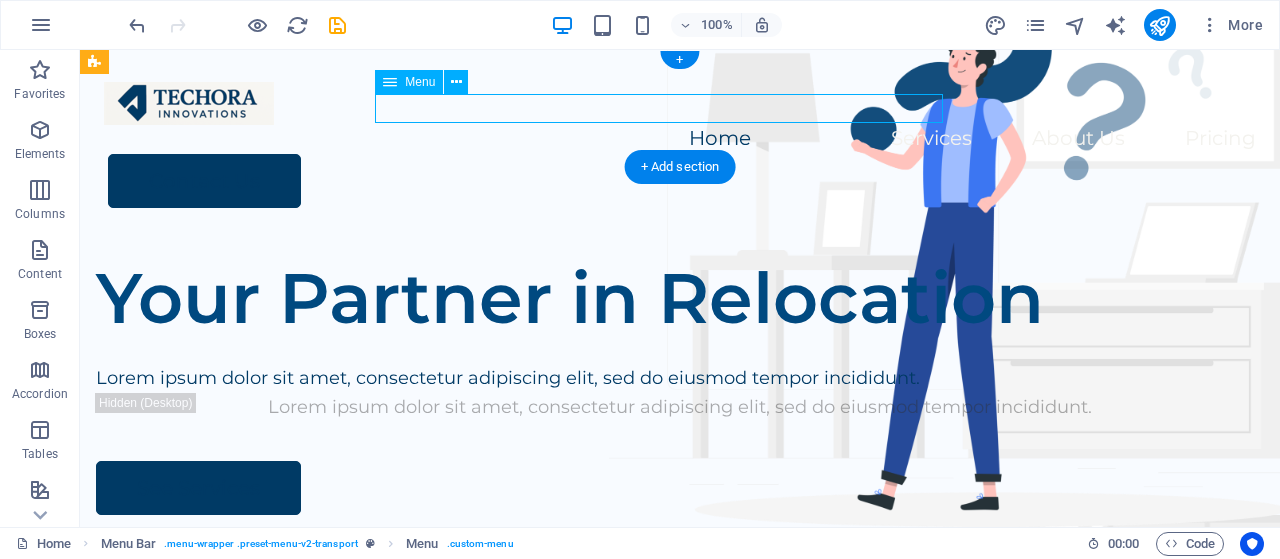 click on "Home Services About Us Pricing" at bounding box center (680, 139) 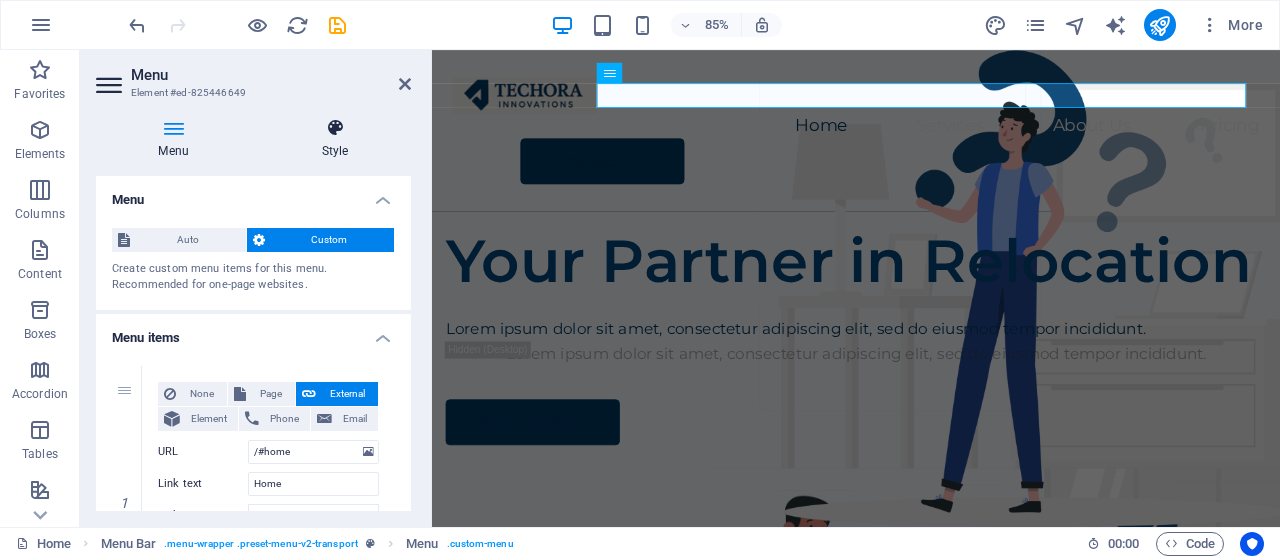click on "Style" at bounding box center [335, 139] 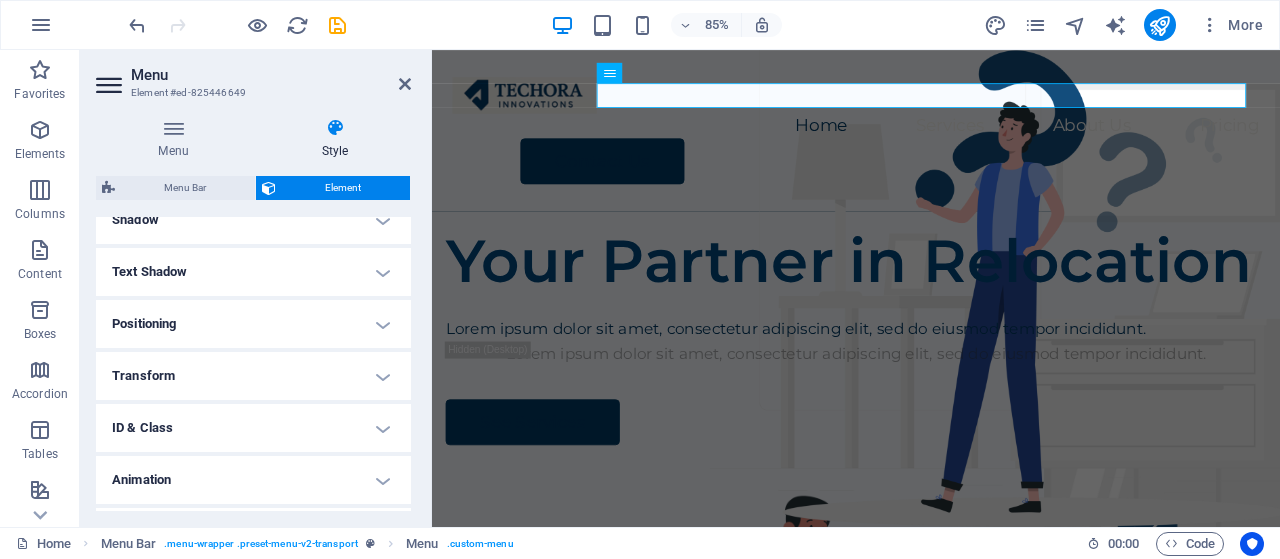 scroll, scrollTop: 512, scrollLeft: 0, axis: vertical 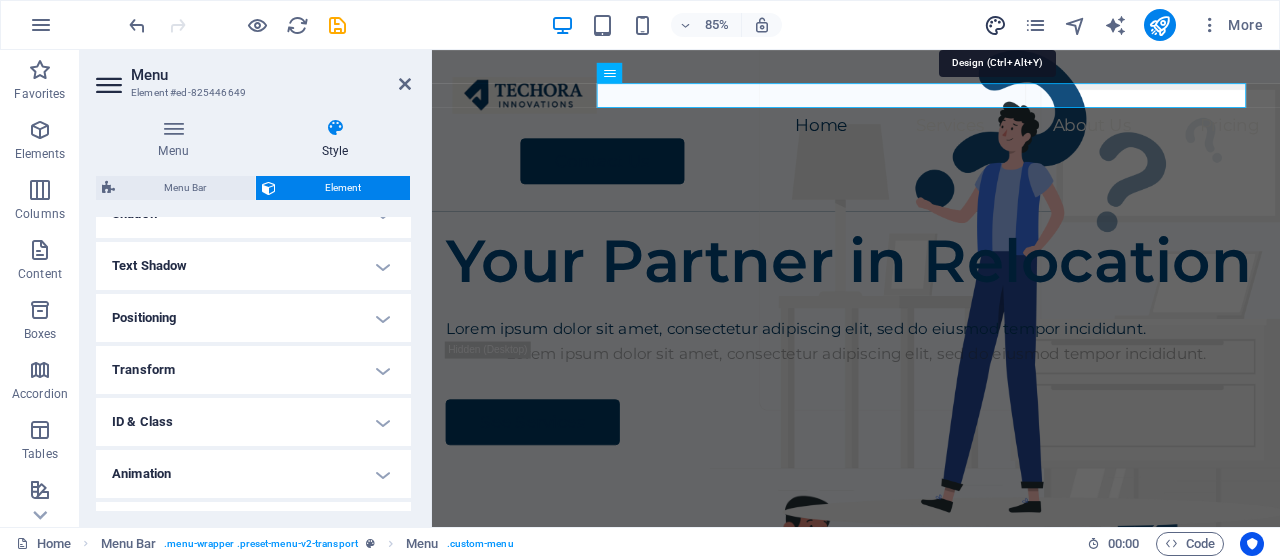 click at bounding box center (995, 25) 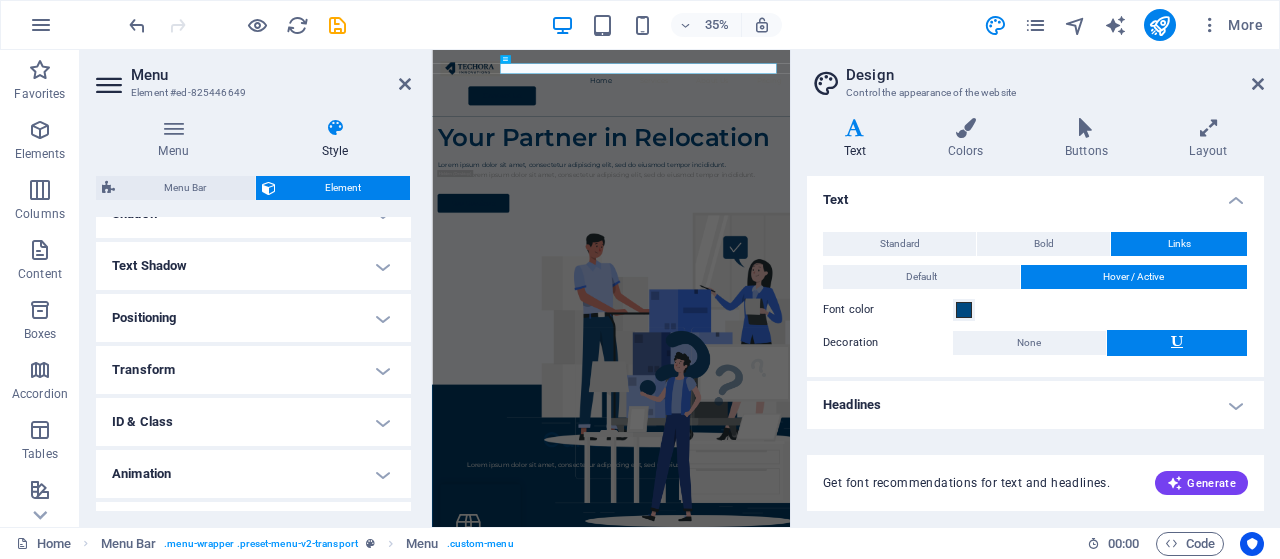 click on "Text" at bounding box center (859, 139) 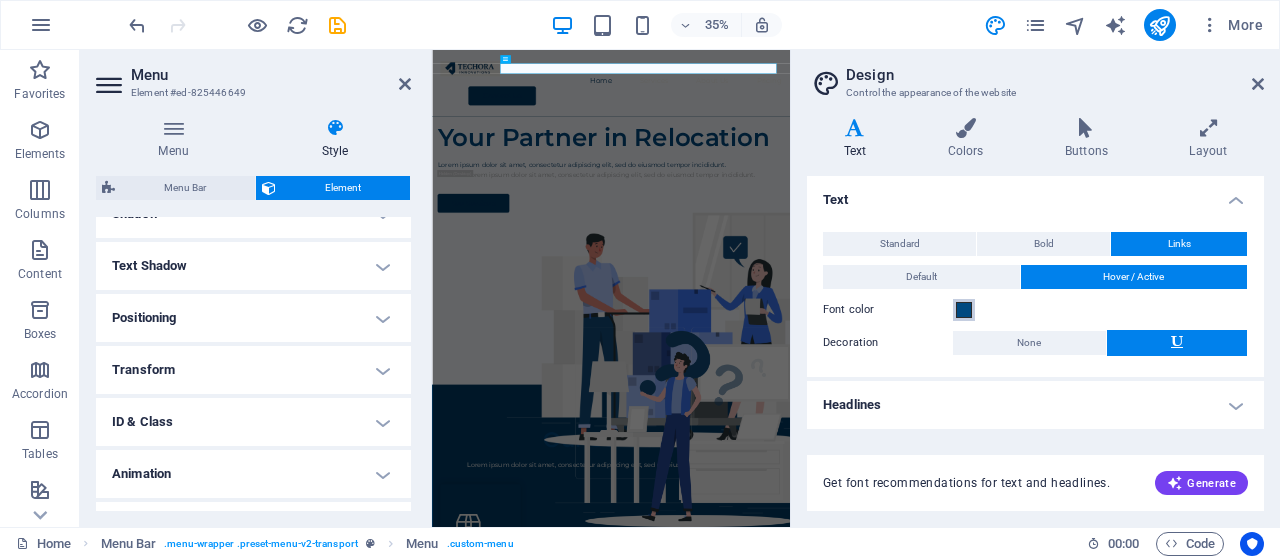 click at bounding box center [964, 310] 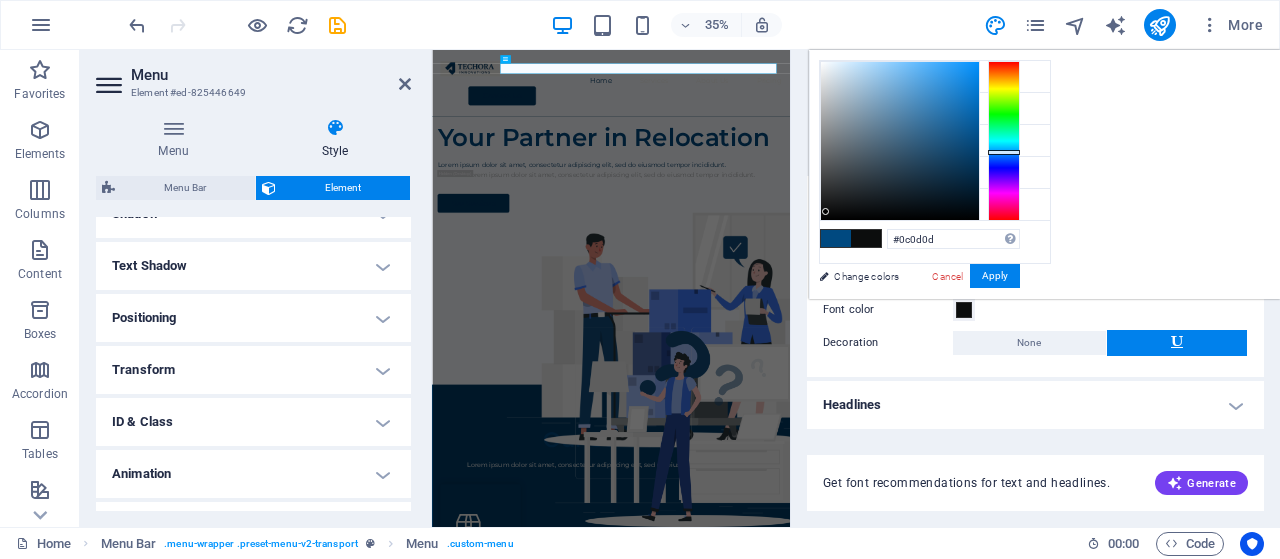 click at bounding box center (900, 141) 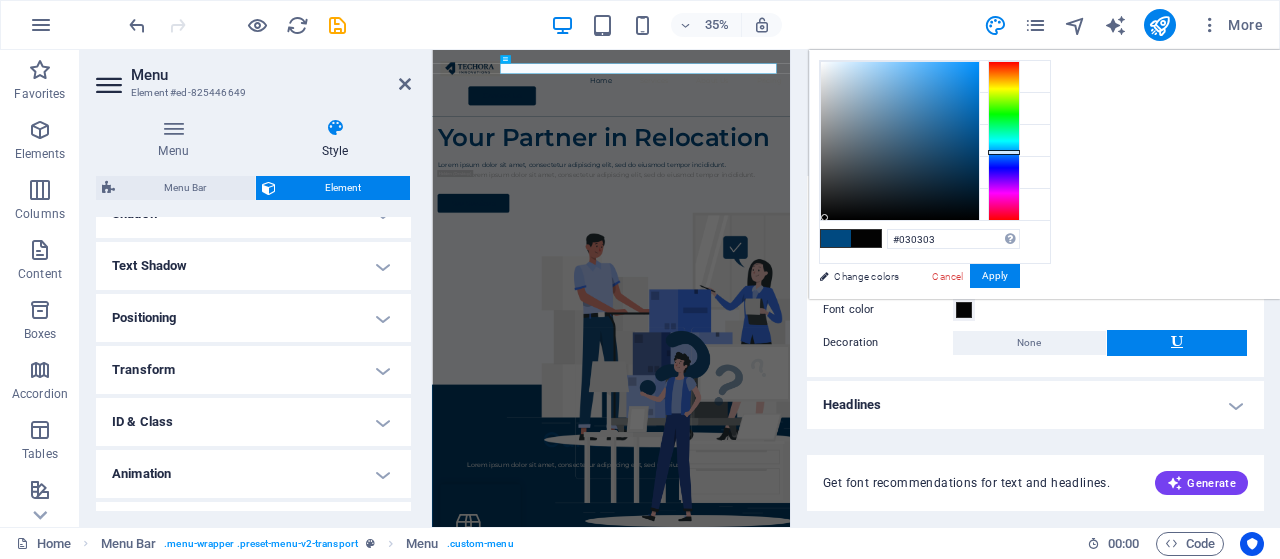 type on "#000000" 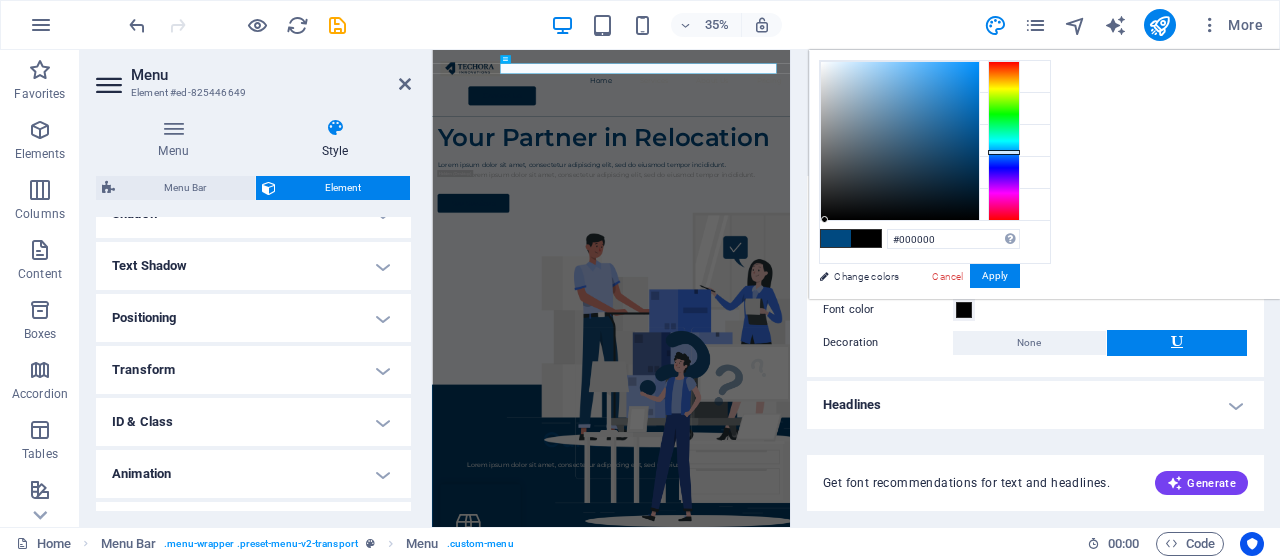 drag, startPoint x: 1076, startPoint y: 211, endPoint x: 1075, endPoint y: 228, distance: 17.029387 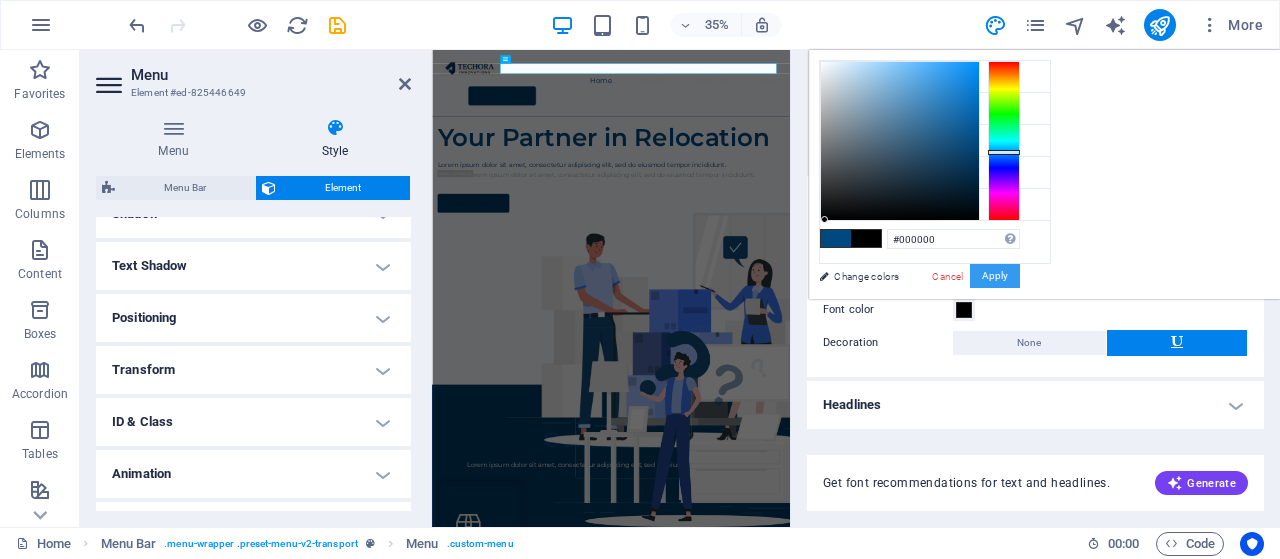 click on "Apply" at bounding box center (995, 276) 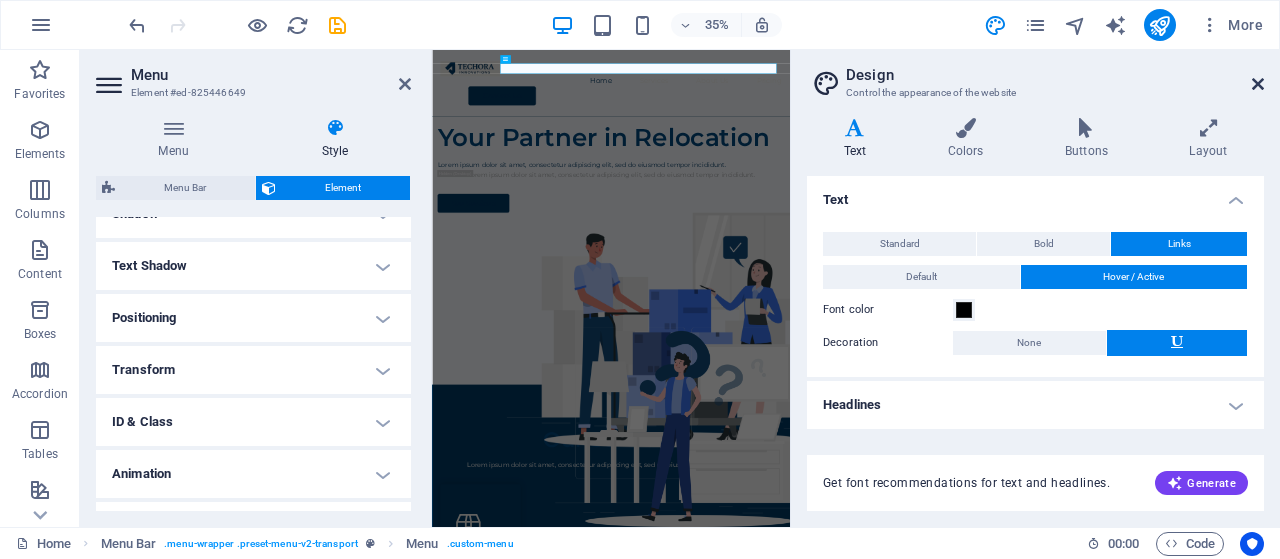 click at bounding box center (1258, 84) 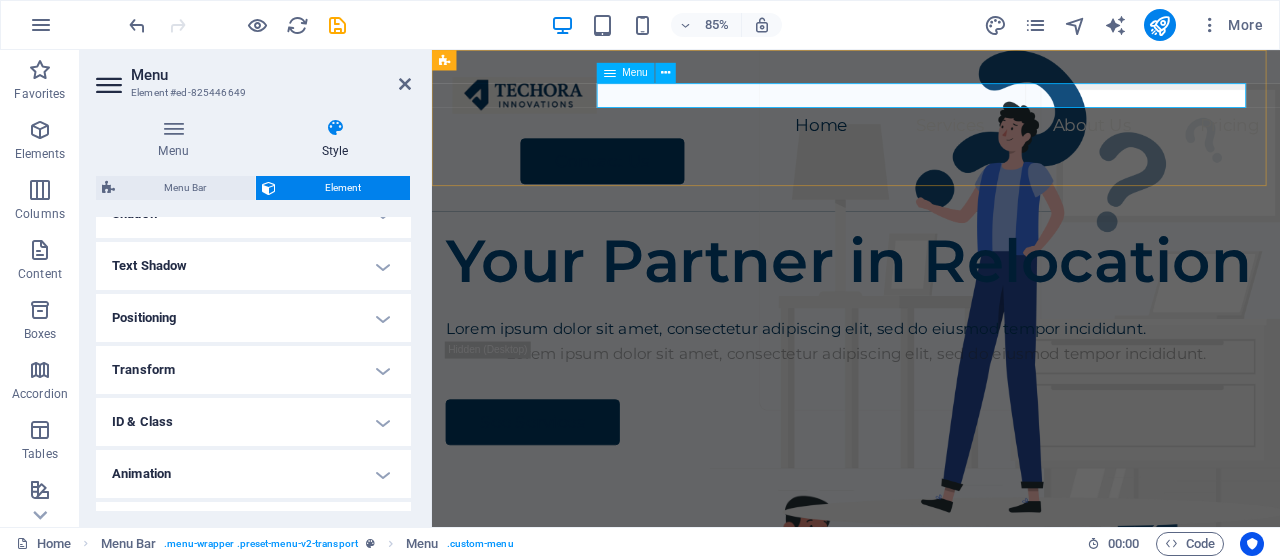 click on "Home Services About Us Pricing" at bounding box center [931, 139] 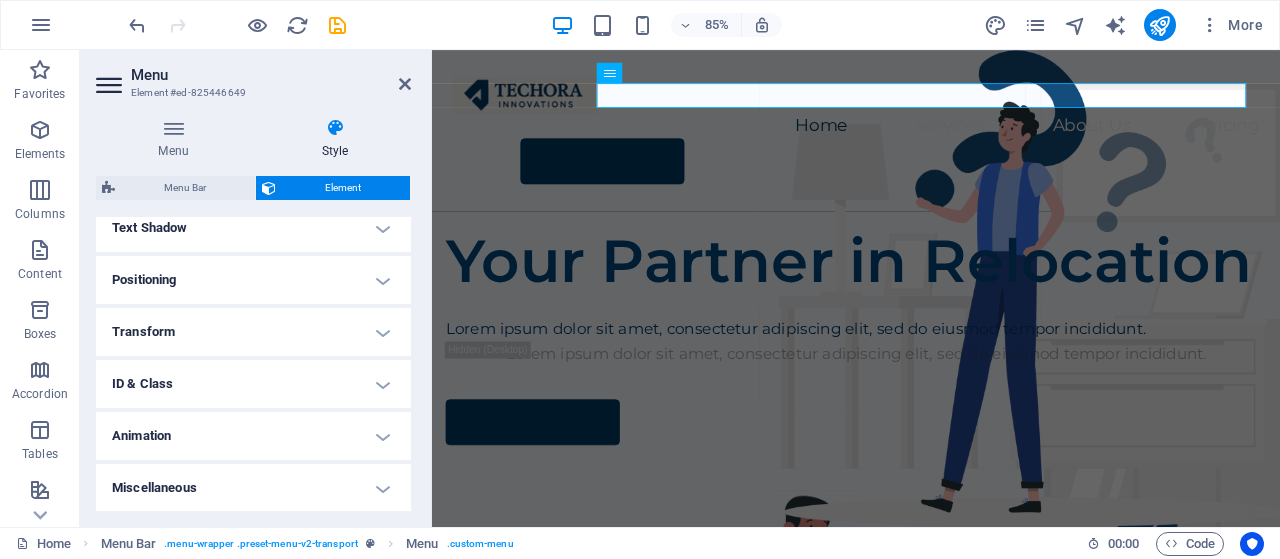scroll, scrollTop: 0, scrollLeft: 0, axis: both 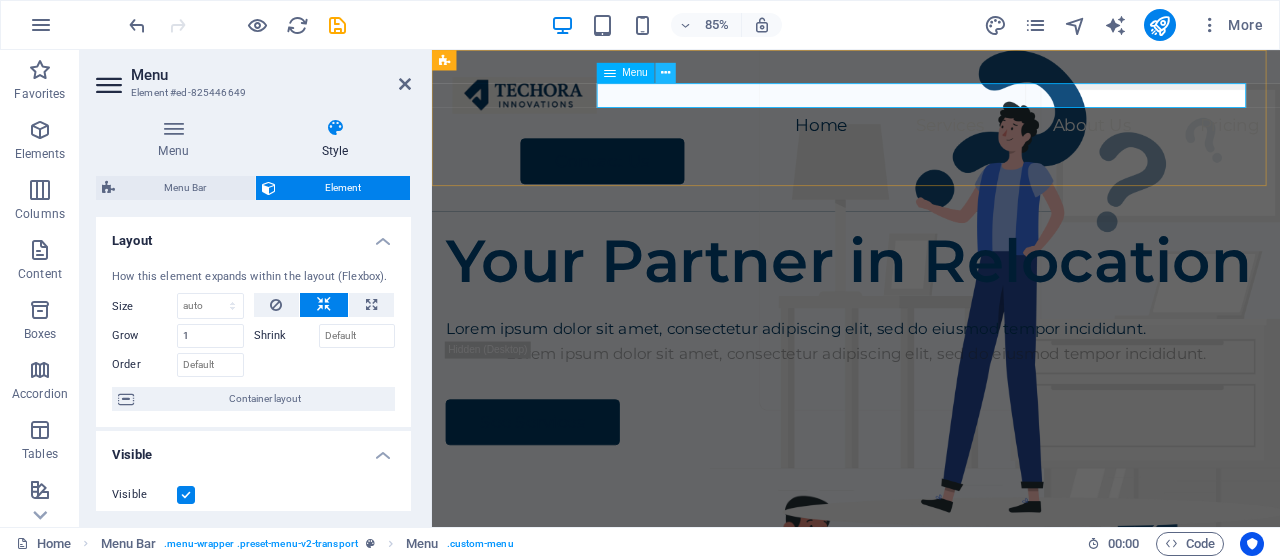 click at bounding box center (665, 73) 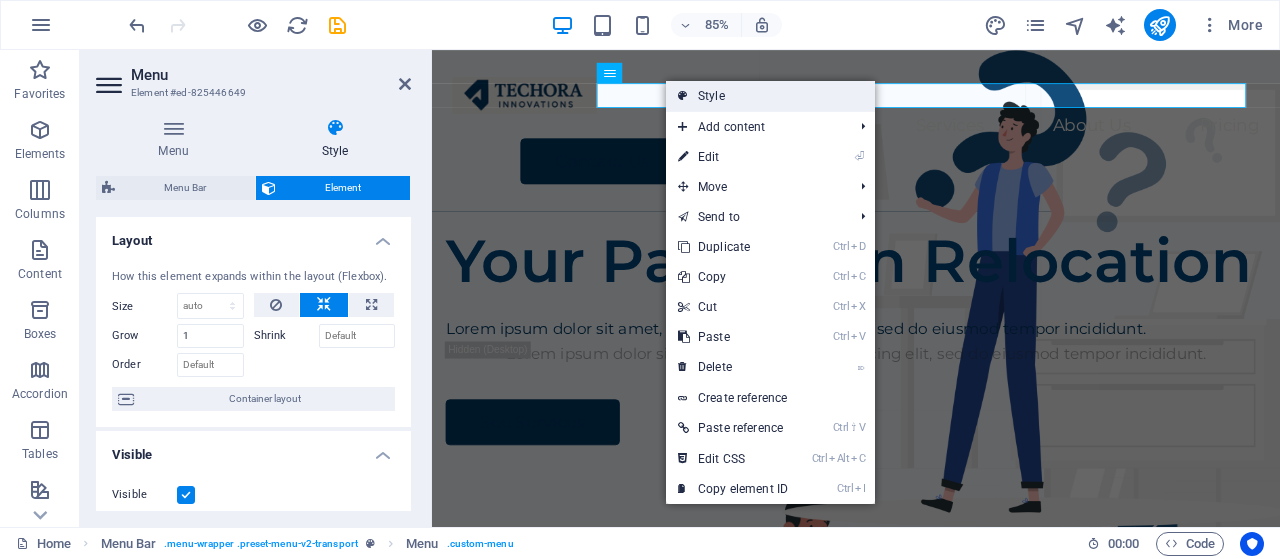 click on "Style" at bounding box center [770, 96] 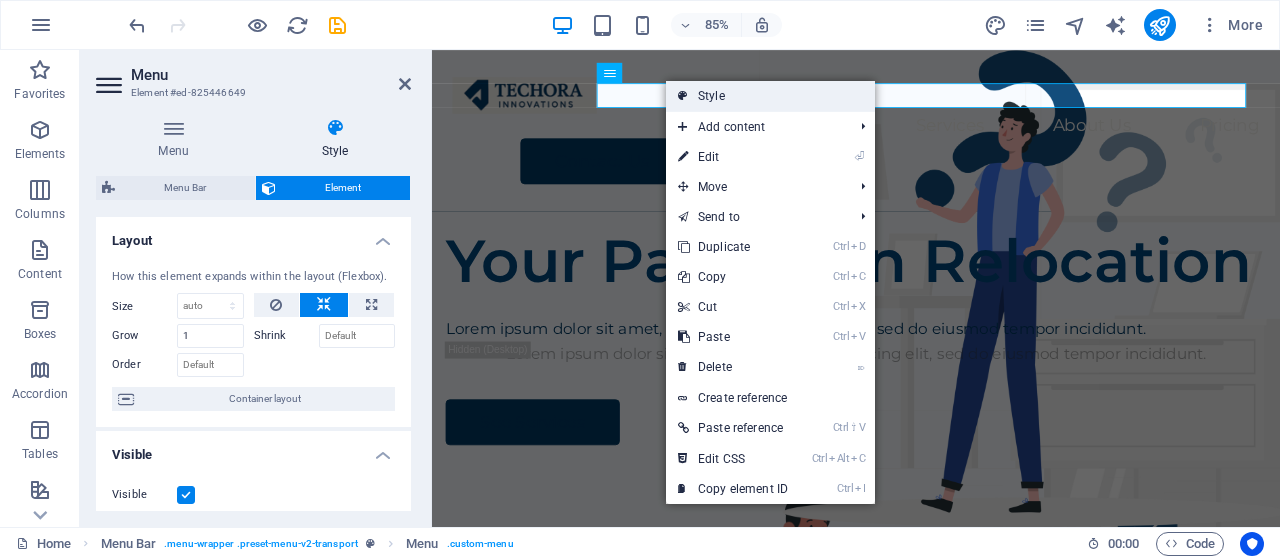 select on "rem" 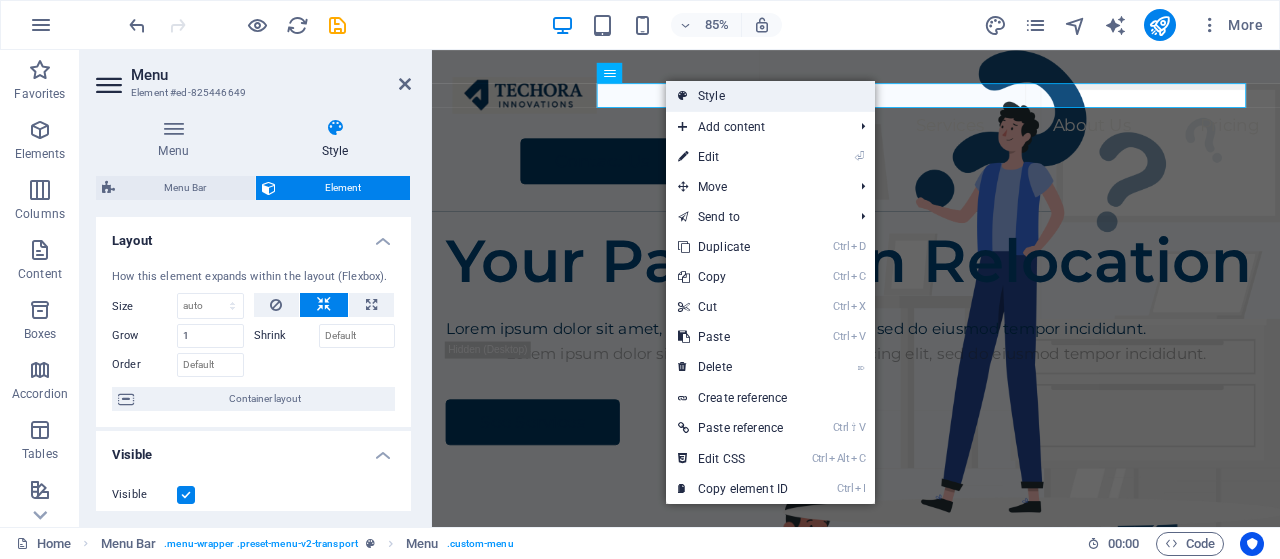 select on "rem" 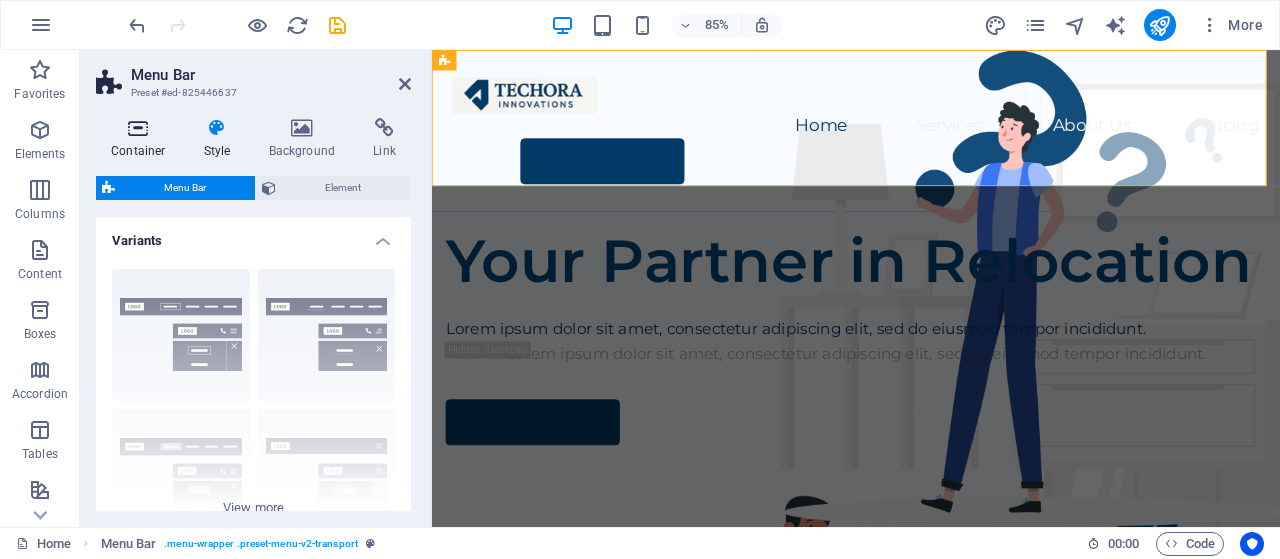 click on "Container" at bounding box center (142, 139) 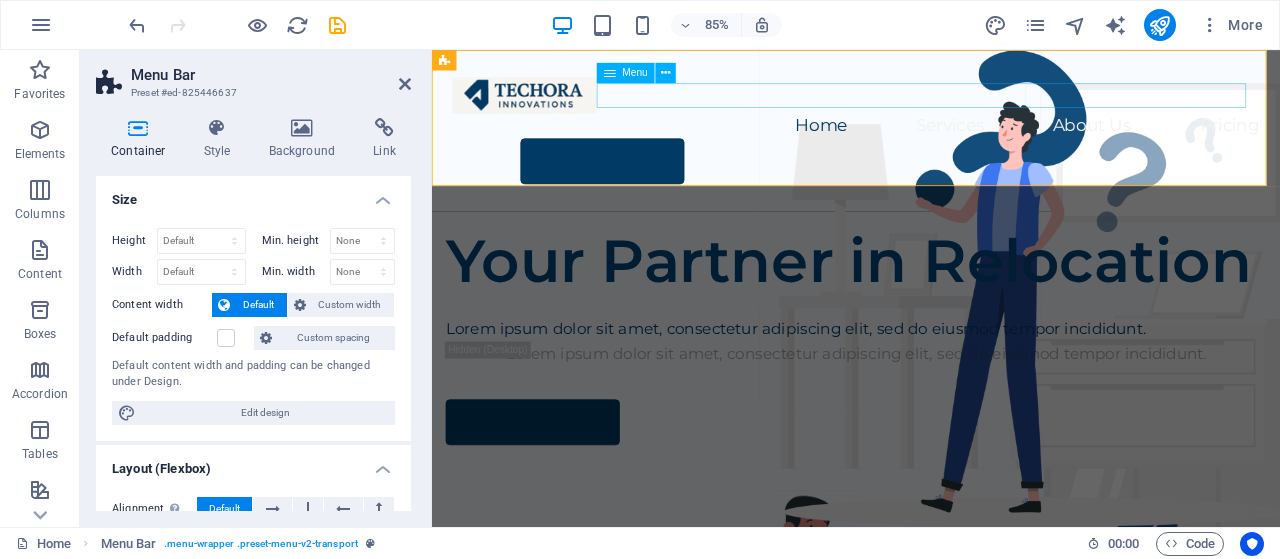 click on "Home Services About Us Pricing" at bounding box center [931, 139] 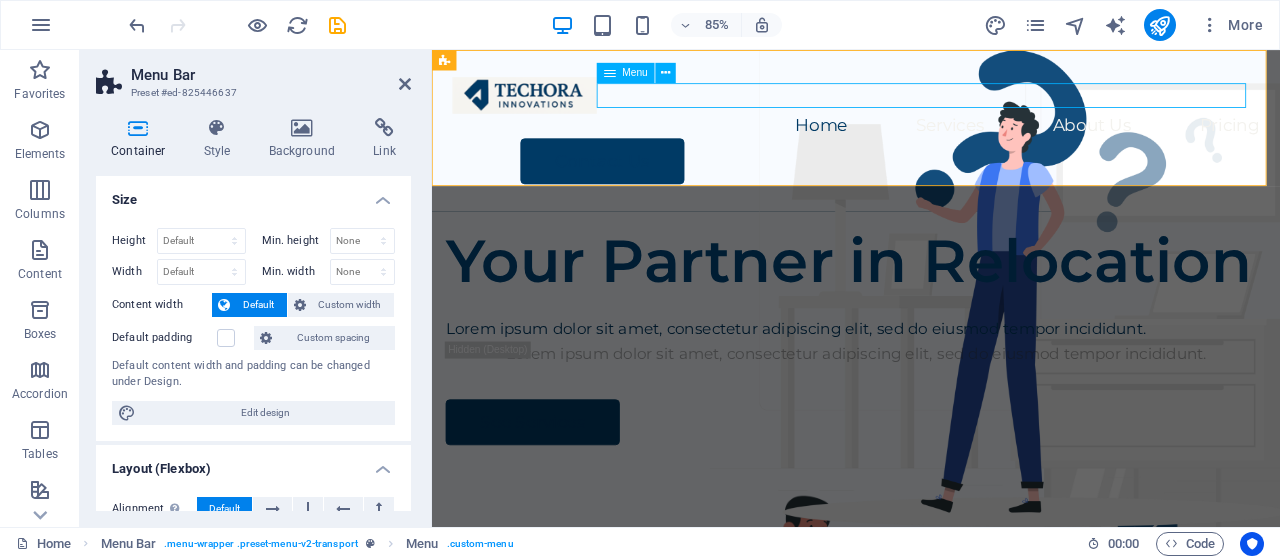 click on "Menu" at bounding box center [635, 73] 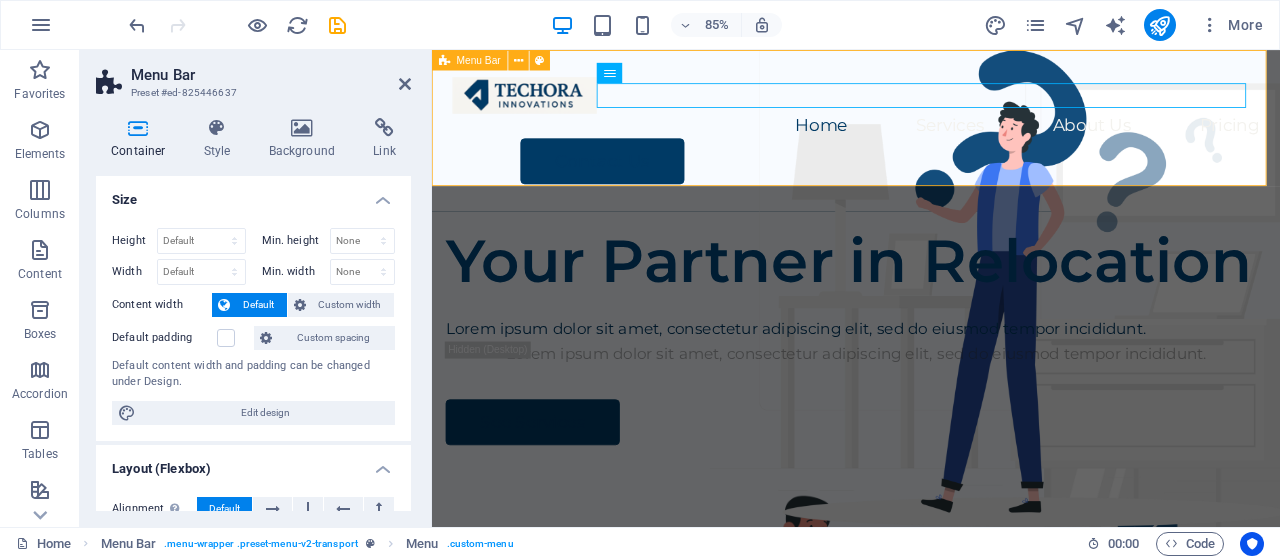 click on "Home Services About Us Pricing Contact Us" at bounding box center [931, 145] 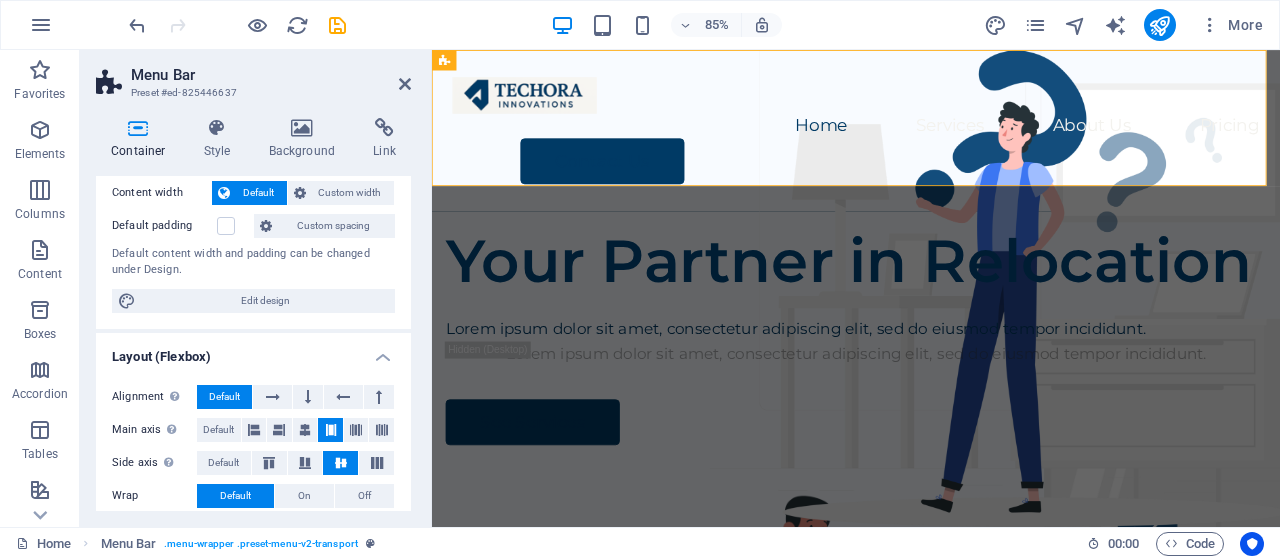 scroll, scrollTop: 0, scrollLeft: 0, axis: both 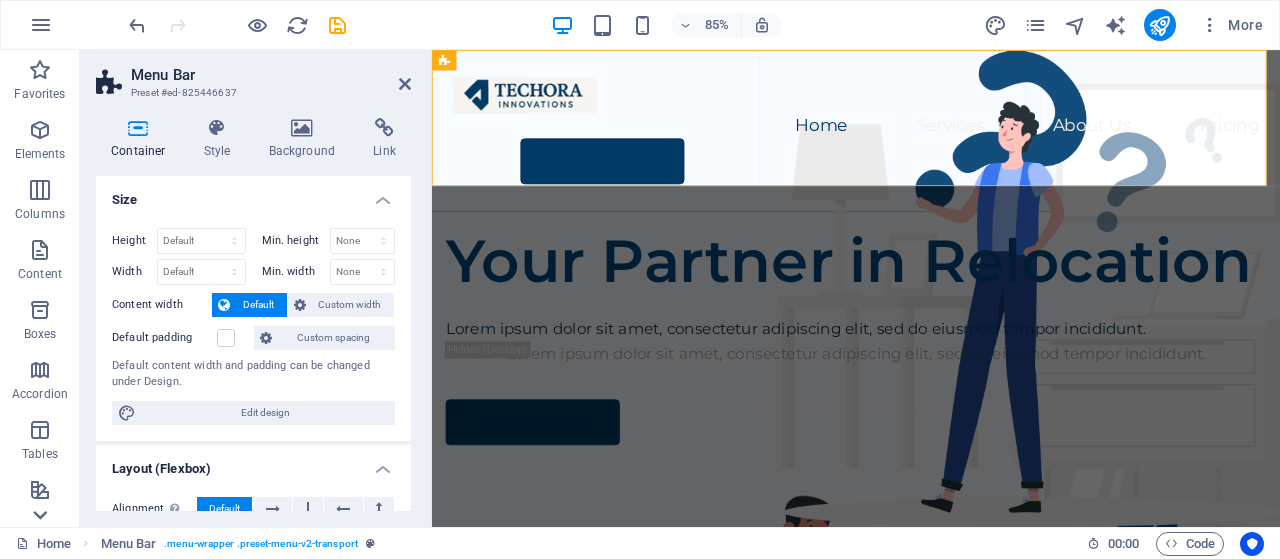 click 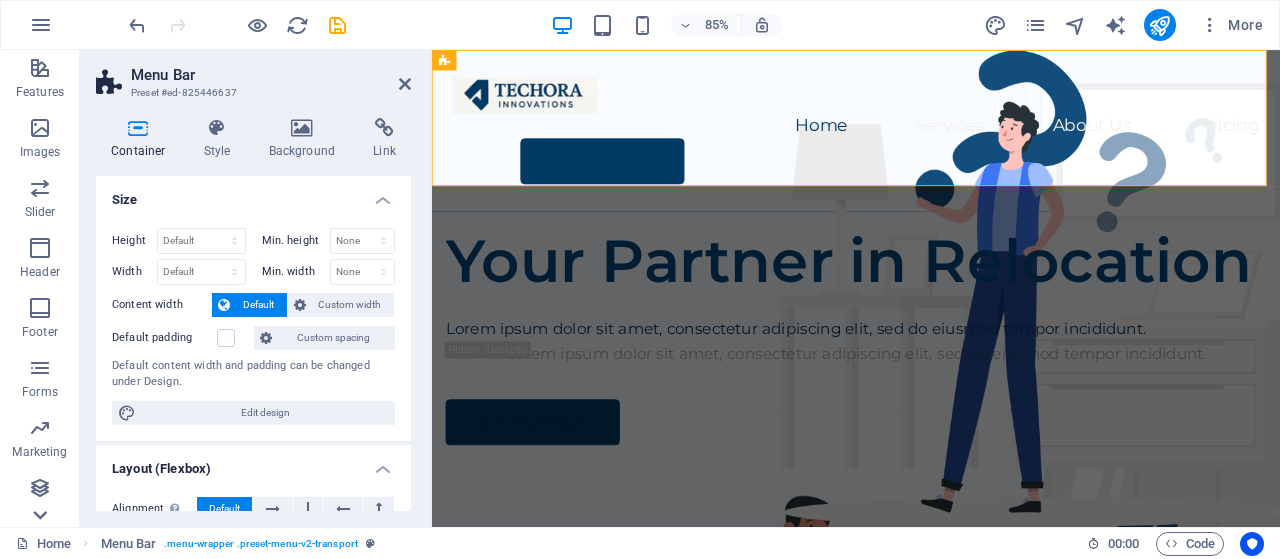 scroll, scrollTop: 422, scrollLeft: 0, axis: vertical 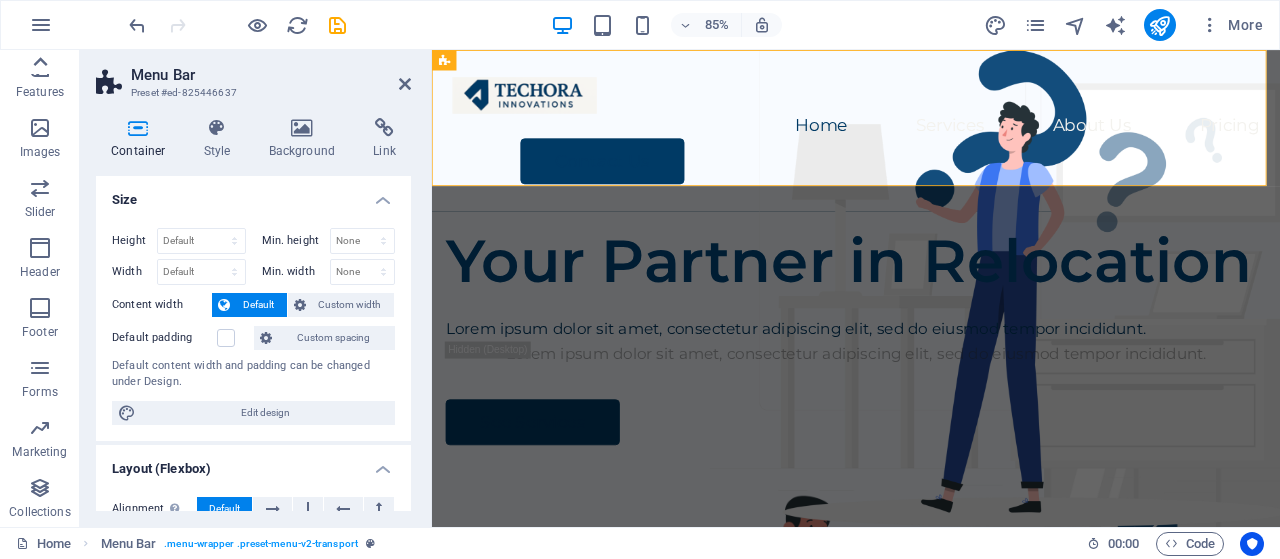 click 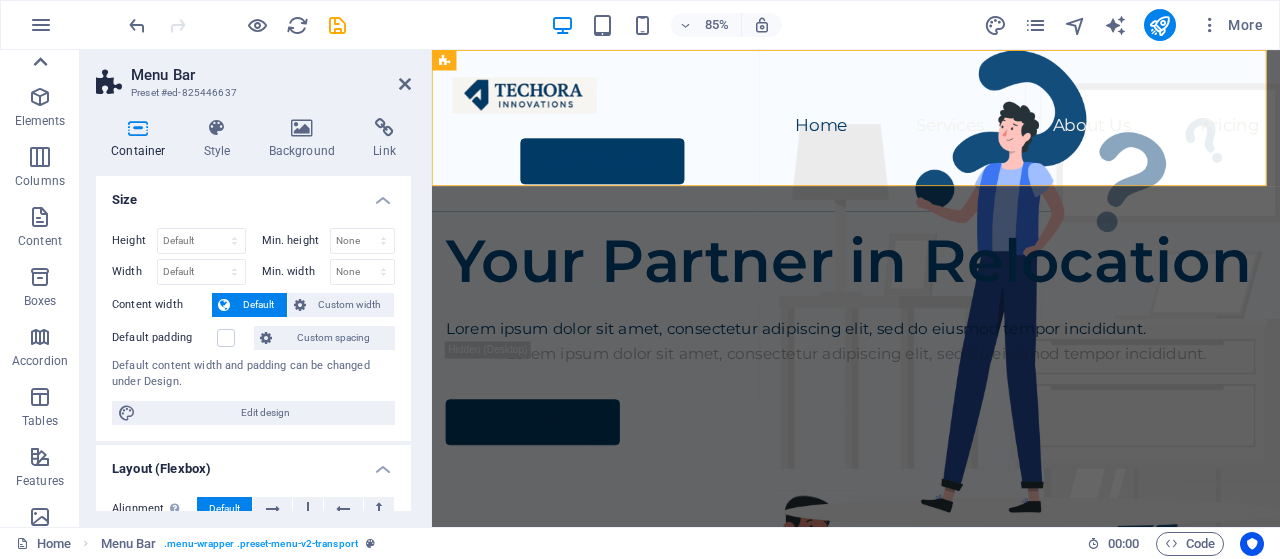 scroll, scrollTop: 0, scrollLeft: 0, axis: both 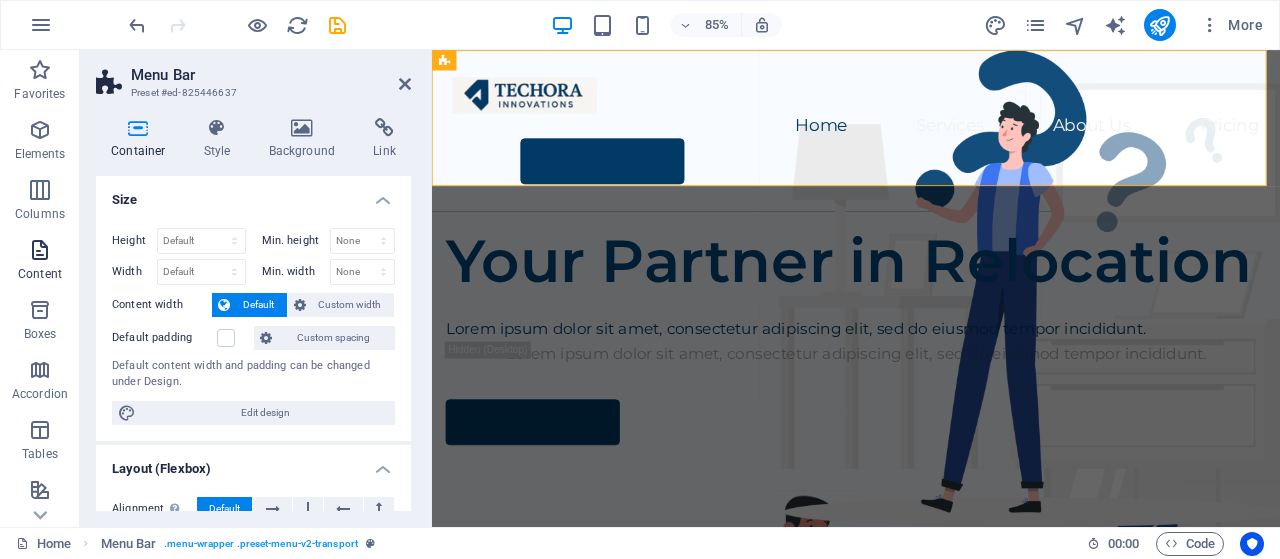 click on "Content" at bounding box center [40, 262] 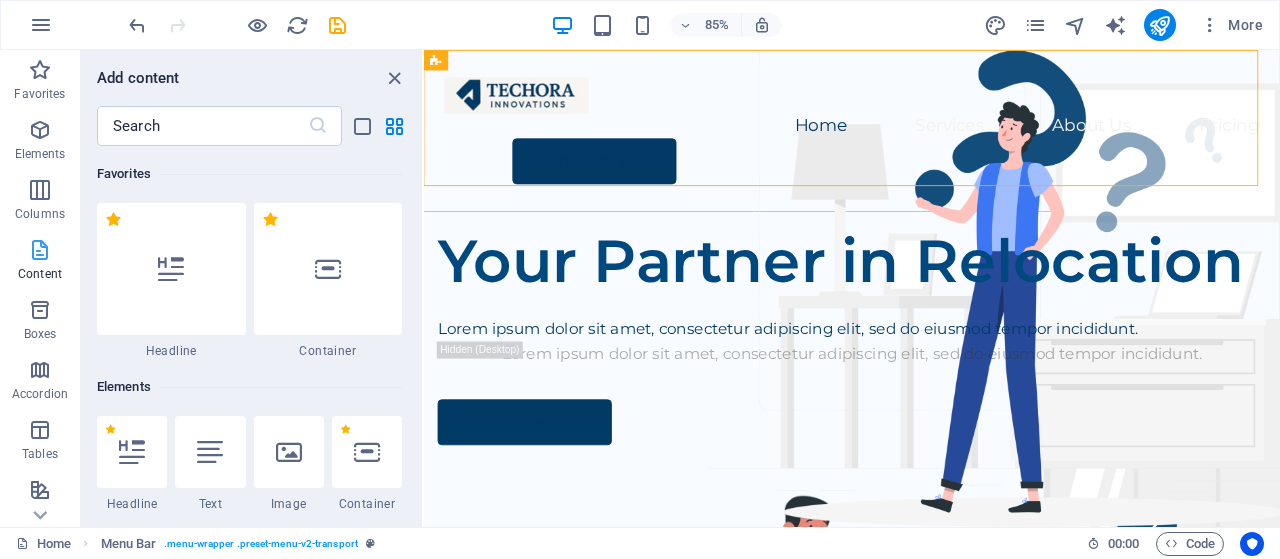 click on "Content" at bounding box center [40, 262] 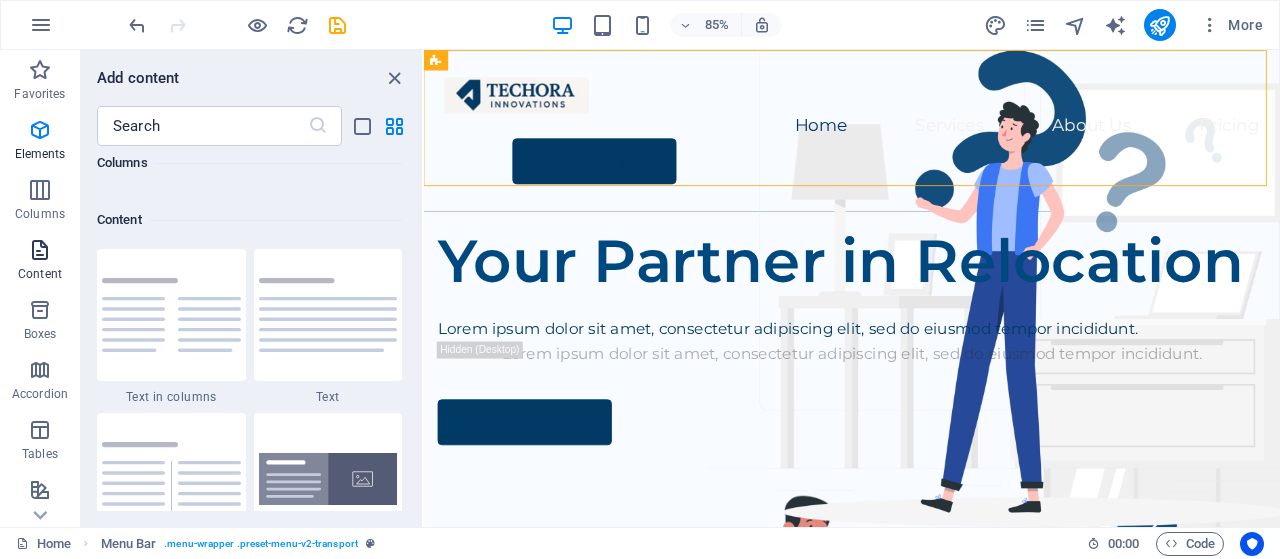 scroll, scrollTop: 3499, scrollLeft: 0, axis: vertical 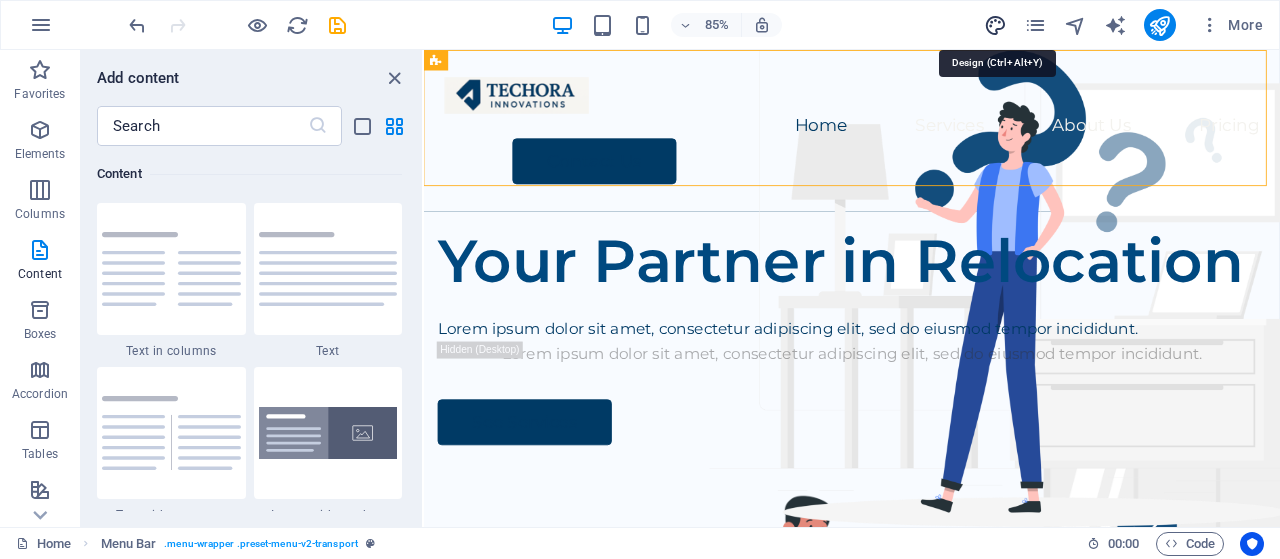 click at bounding box center (995, 25) 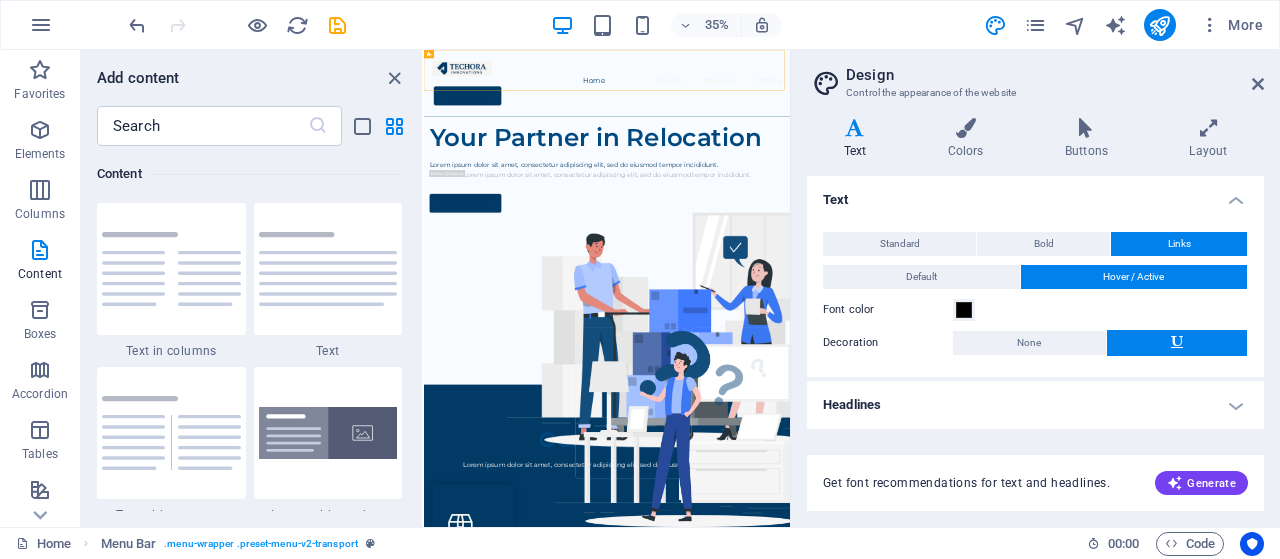 click on "Variants  Text  Colors  Buttons  Layout Text Standard Bold Links Font color Font Montserrat Font size 18 rem px Line height 1.6 Font weight To display the font weight correctly, it may need to be enabled.  Manage Fonts Thin, 100 Extra-light, 200 Light, 300 Regular, 400 Medium, 500 Semi-bold, 600 Bold, 700 Extra-bold, 800 Black, 900 Letter spacing 0 rem px Font style Text transform Tt TT tt Text align Font weight To display the font weight correctly, it may need to be enabled.  Manage Fonts Thin, 100 Extra-light, 200 Light, 300 Regular, 400 Medium, 500 Semi-bold, 600 Bold, 700 Extra-bold, 800 Black, 900 Default Hover / Active Font color Font color Decoration None Decoration None Transition duration 0.3 s Transition function Ease Ease In Ease Out Ease In/Ease Out Linear Headlines All H1 / Textlogo H2 H3 H4 H5 H6 Font color Font Montserrat Line height 1.2 Font weight To display the font weight correctly, it may need to be enabled.  Manage Fonts Thin, 100 Extra-light, 200 Light, 300 Regular, 400 Medium, 500 0 rem" at bounding box center (1035, 314) 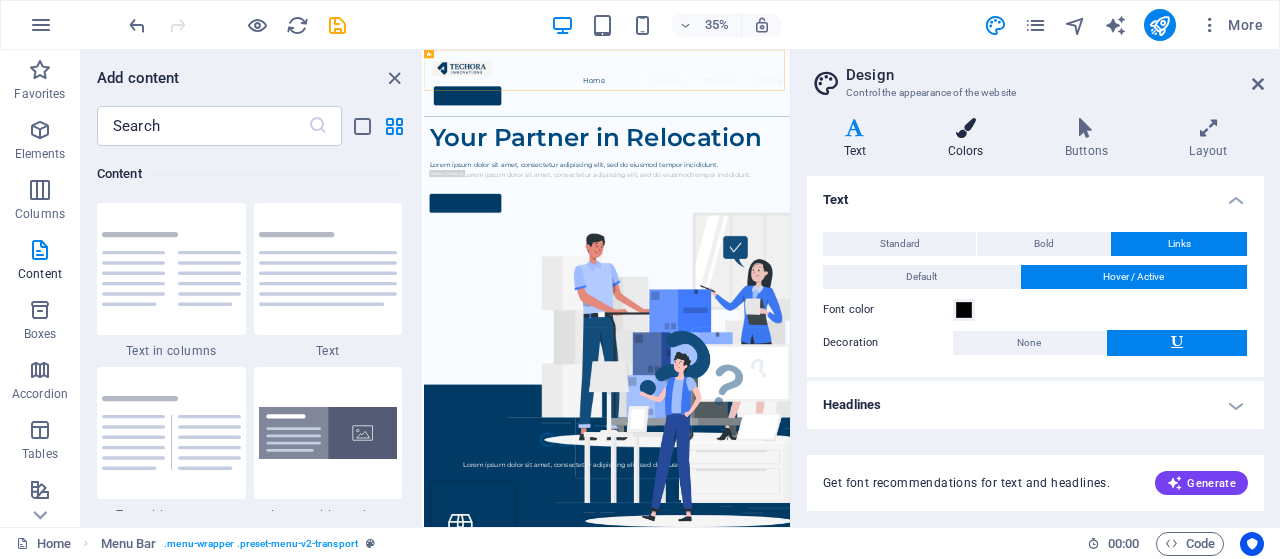 click at bounding box center (965, 128) 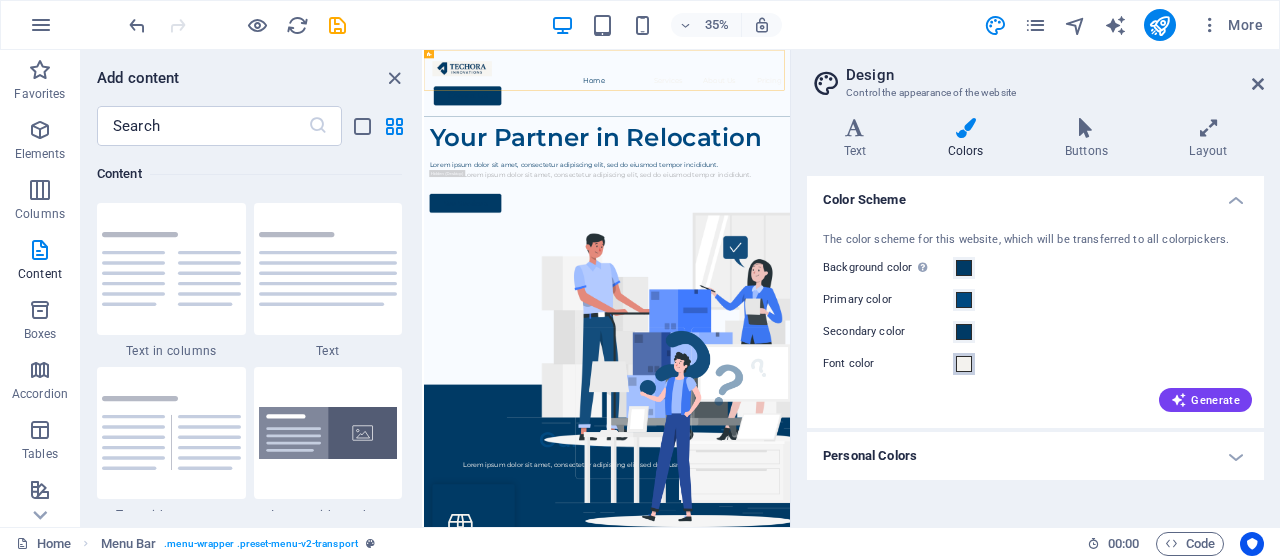 click on "Font color" at bounding box center [964, 364] 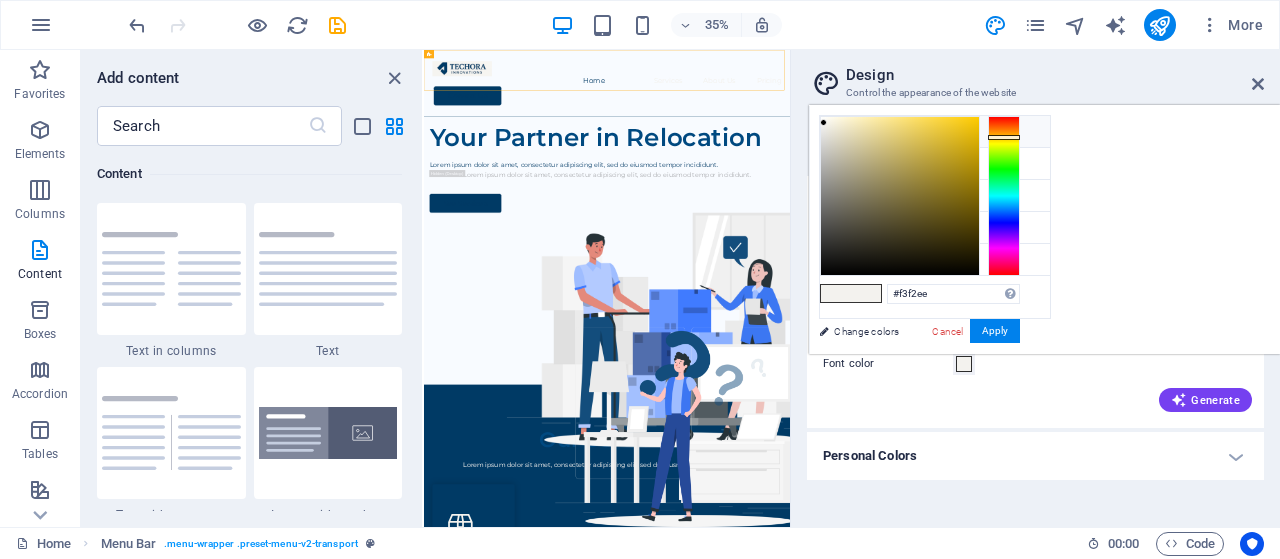 click on "Background color
#003a65" at bounding box center [935, 132] 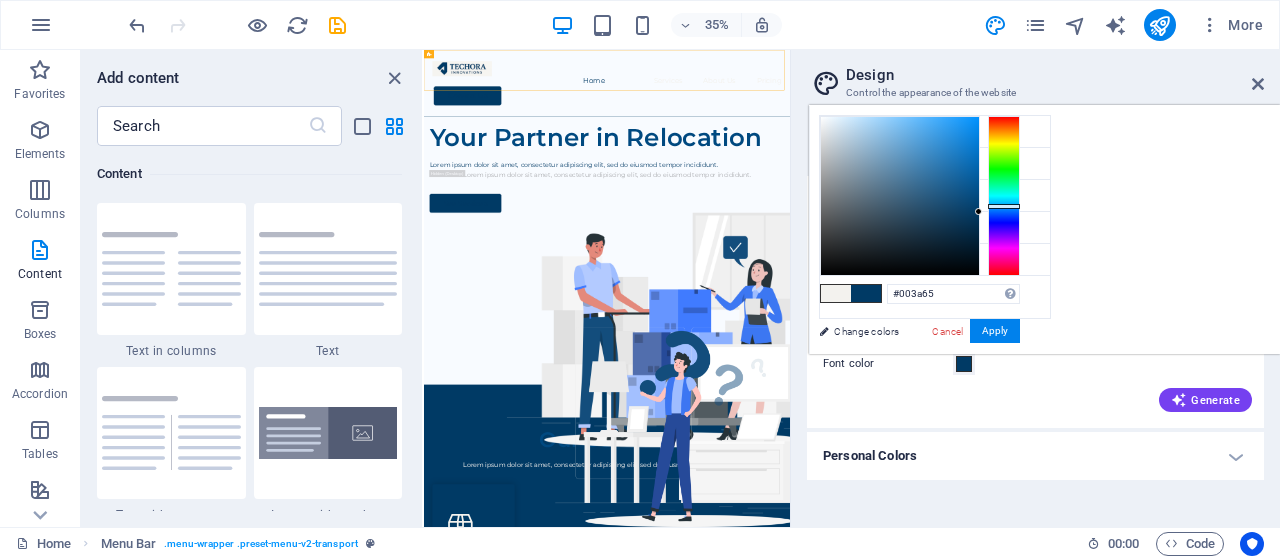click on "The color scheme for this website, which will be transferred to all colorpickers. Background color Only visible if it is not covered by other backgrounds. Primary color Secondary color Font color Generate" at bounding box center [1035, 320] 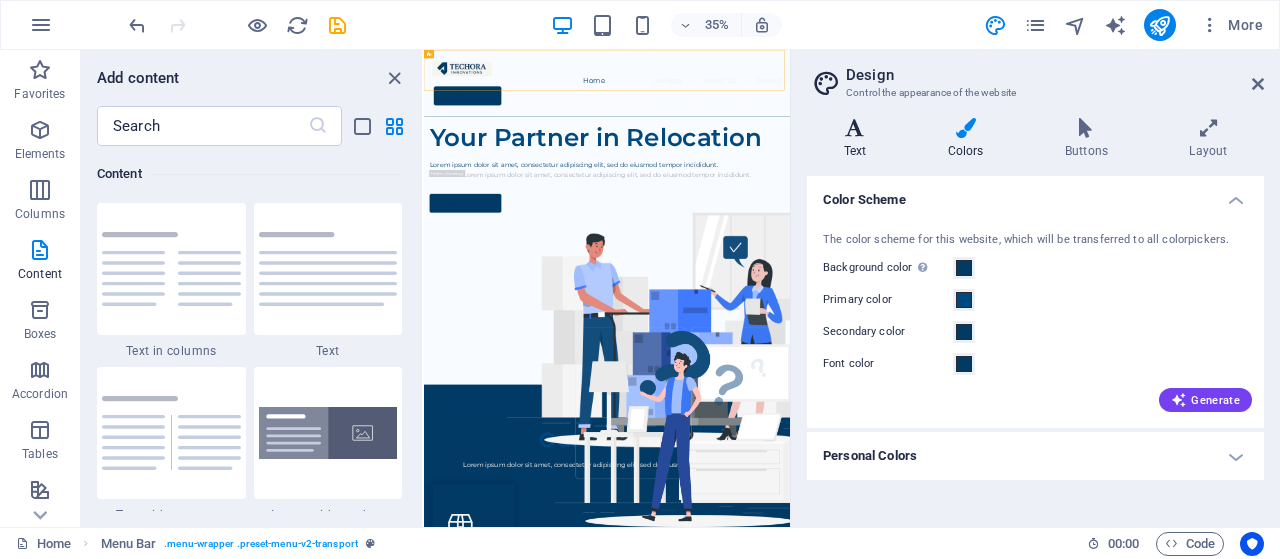 click on "Text" at bounding box center (859, 139) 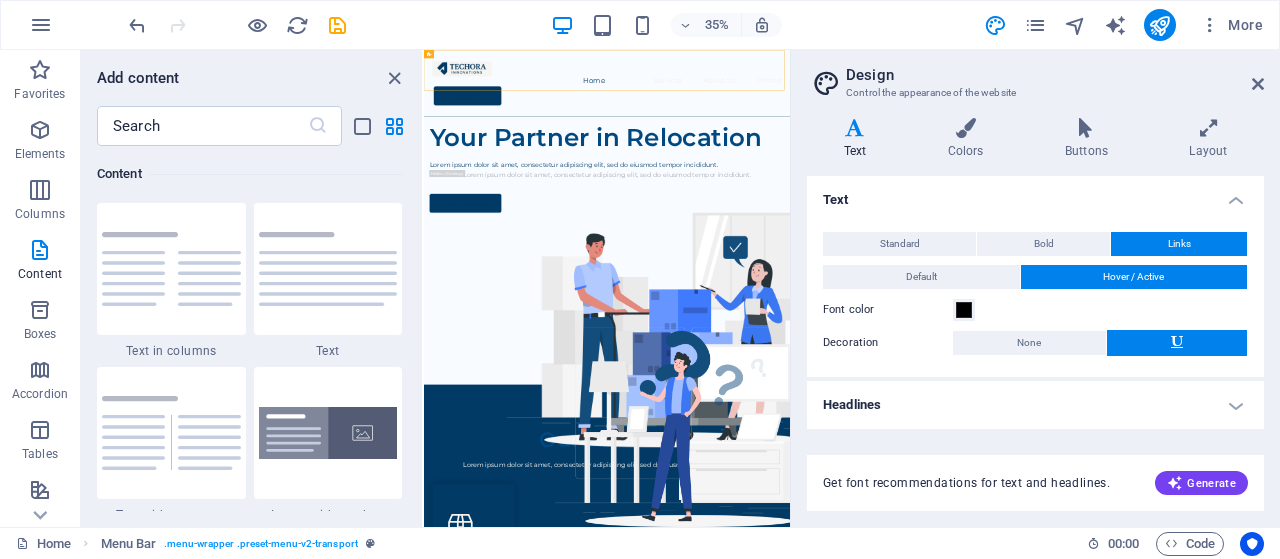 click on "Design Control the appearance of the website Variants  Text  Colors  Buttons  Layout Text Standard Bold Links Font color Font Montserrat Font size 18 rem px Line height 1.6 Font weight To display the font weight correctly, it may need to be enabled.  Manage Fonts Thin, 100 Extra-light, 200 Light, 300 Regular, 400 Medium, 500 Semi-bold, 600 Bold, 700 Extra-bold, 800 Black, 900 Letter spacing 0 rem px Font style Text transform Tt TT tt Text align Font weight To display the font weight correctly, it may need to be enabled.  Manage Fonts Thin, 100 Extra-light, 200 Light, 300 Regular, 400 Medium, 500 Semi-bold, 600 Bold, 700 Extra-bold, 800 Black, 900 Default Hover / Active Font color Font color Decoration None Decoration None Transition duration 0.3 s Transition function Ease Ease In Ease Out Ease In/Ease Out Linear Headlines All H1 / Textlogo H2 H3 H4 H5 H6 Font color Font Montserrat Line height 1.2 Font weight To display the font weight correctly, it may need to be enabled.  Manage Fonts Thin, 100 Light, 300 0" at bounding box center [1035, 288] 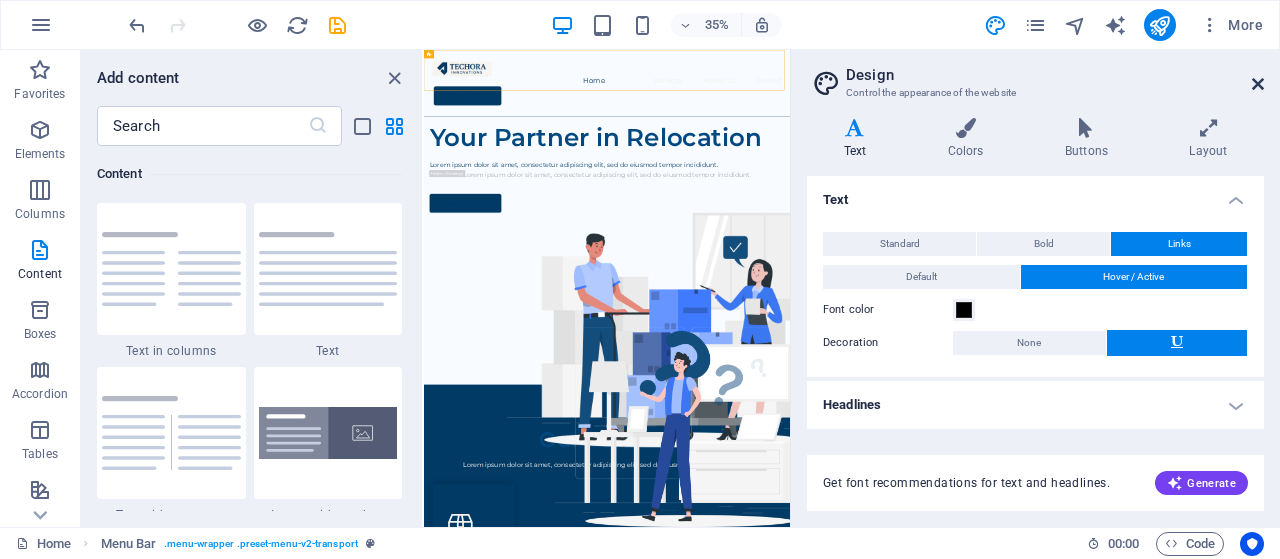 click at bounding box center [1258, 84] 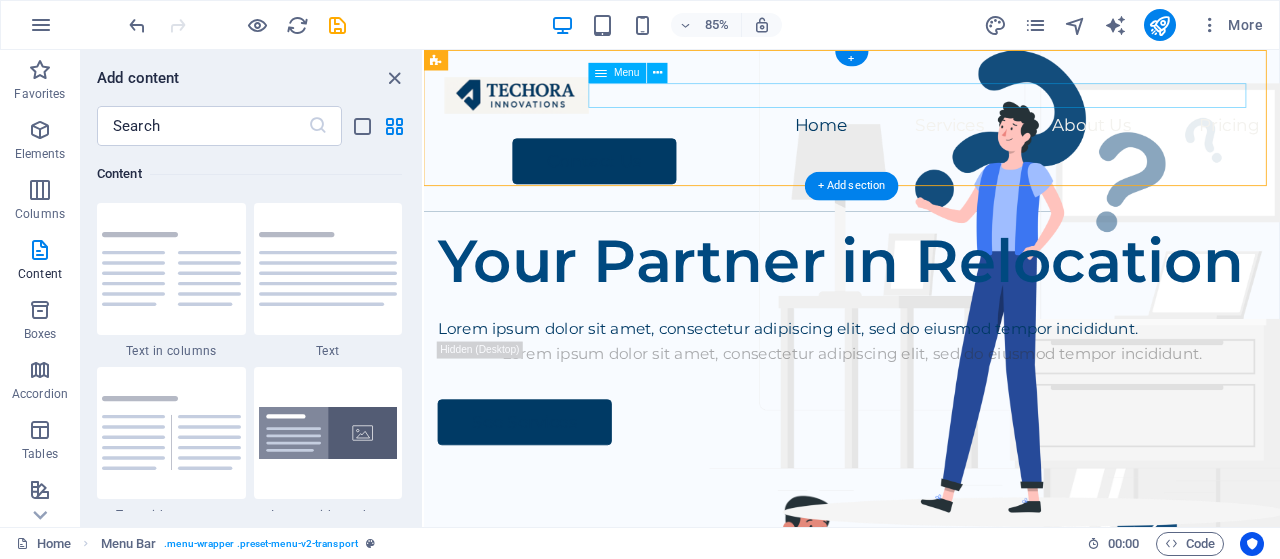 click on "Home Services About Us Pricing" at bounding box center [927, 139] 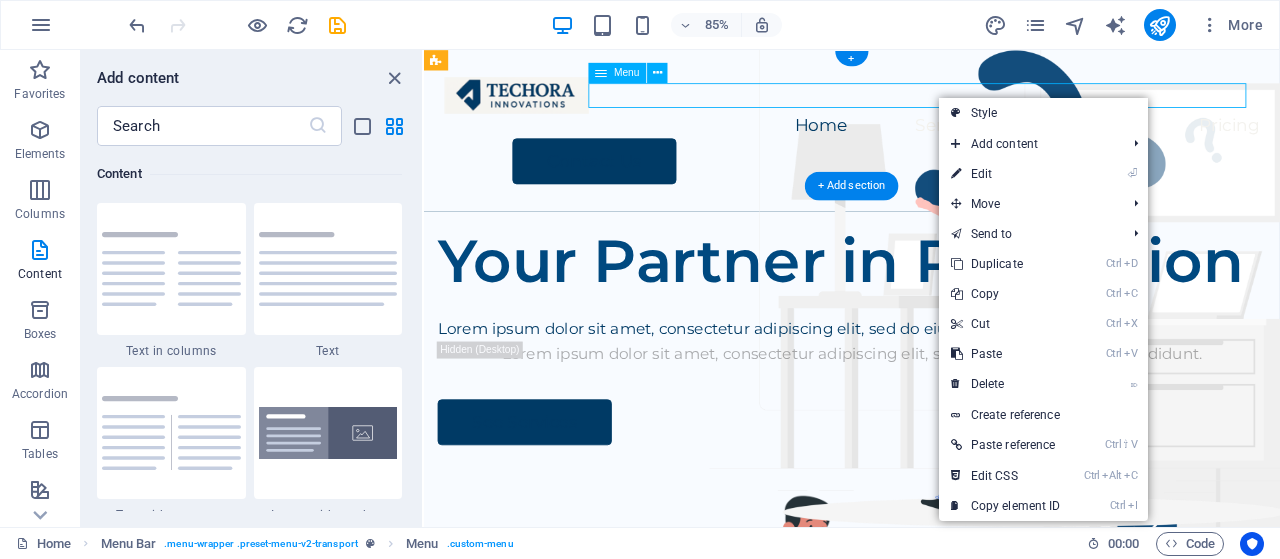 click on "Home Services About Us Pricing" at bounding box center [927, 139] 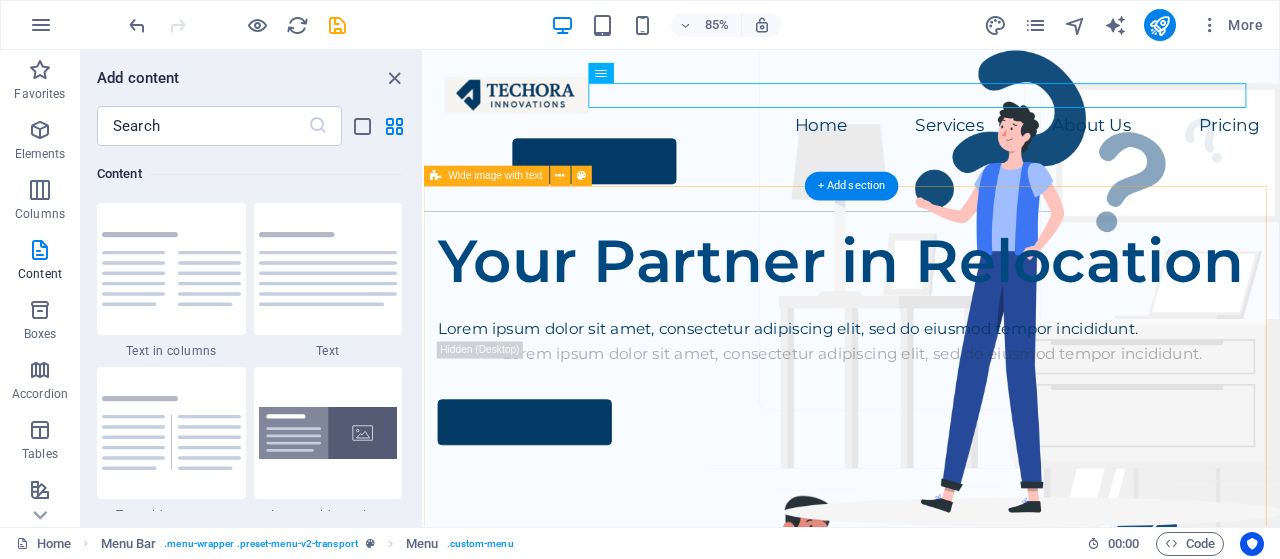 click on "Your Partner in Relocation Lorem ipsum dolor sit amet, consectetur adipiscing elit, sed do eiusmod tempor incididunt.  Lorem ipsum dolor sit amet, consectetur adipiscing elit, sed do eiusmod tempor incididunt.  See Services" at bounding box center (927, 623) 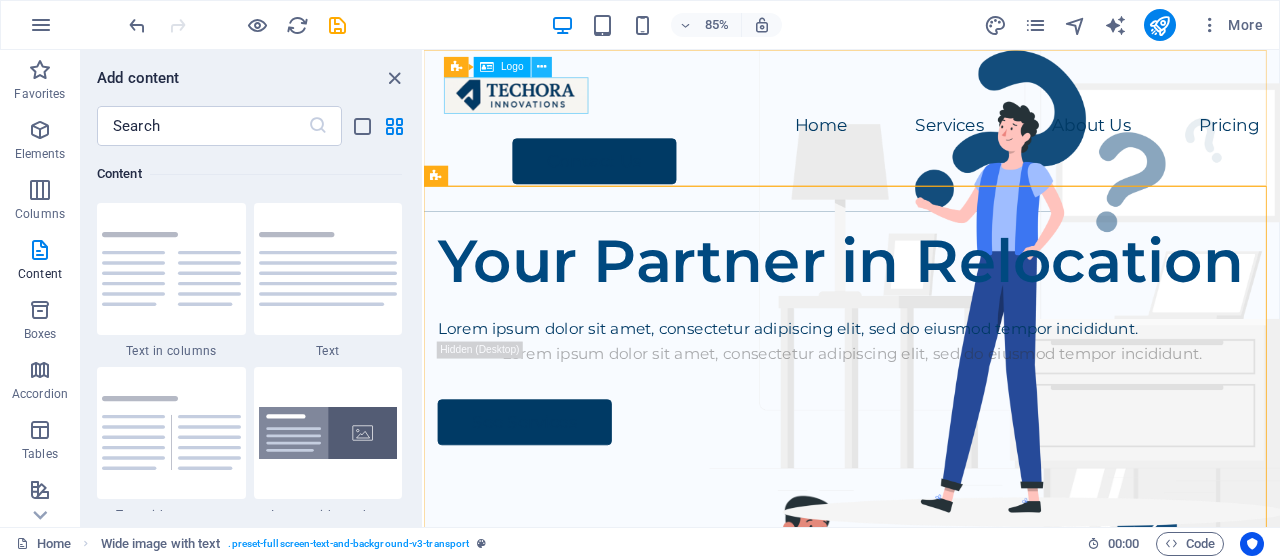 click at bounding box center (541, 67) 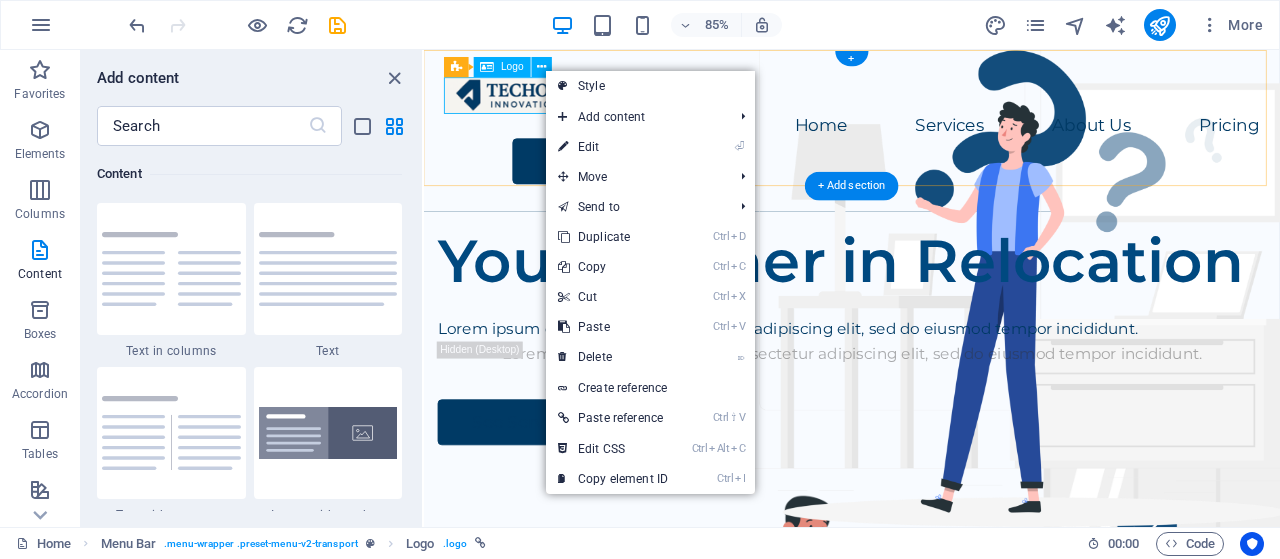 click at bounding box center (927, 103) 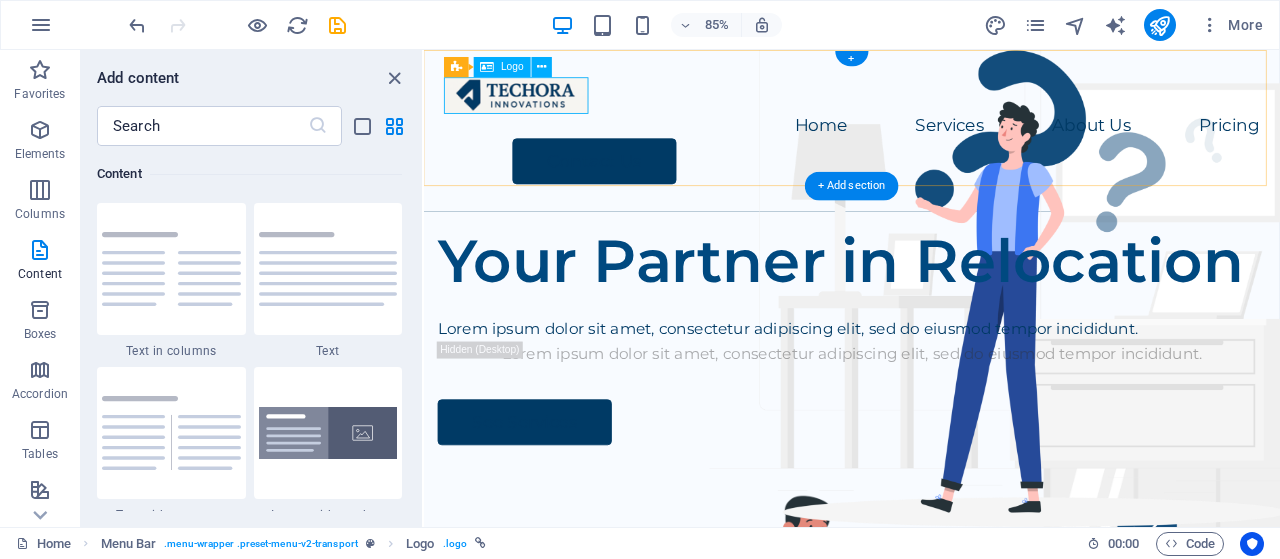 drag, startPoint x: 963, startPoint y: 122, endPoint x: 512, endPoint y: 102, distance: 451.44324 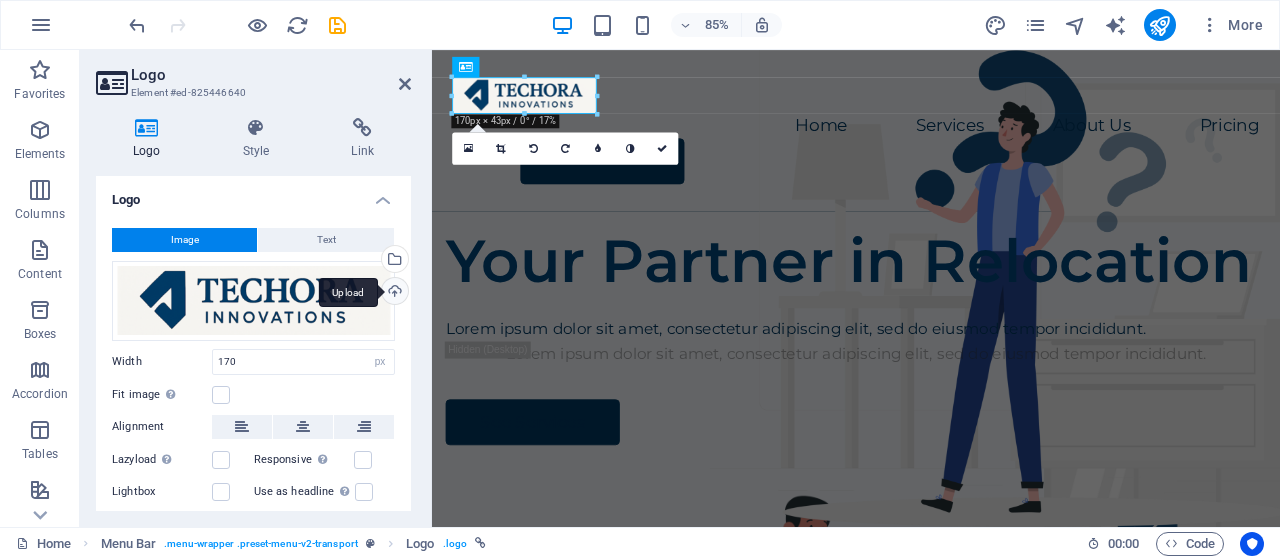 click on "Upload" at bounding box center (393, 293) 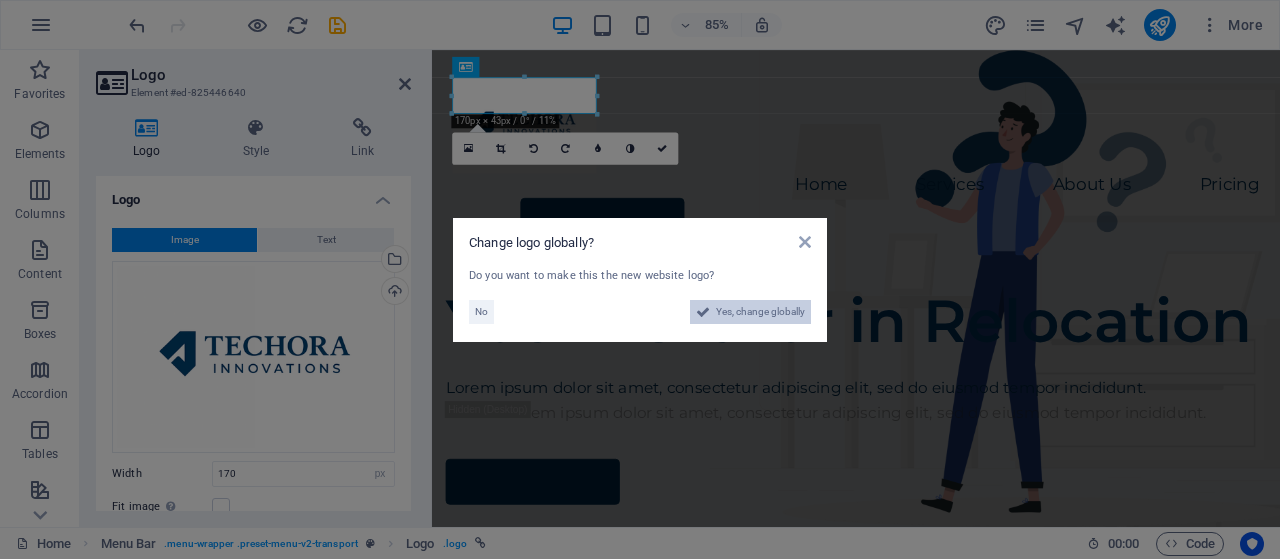 click on "Yes, change globally" at bounding box center (760, 312) 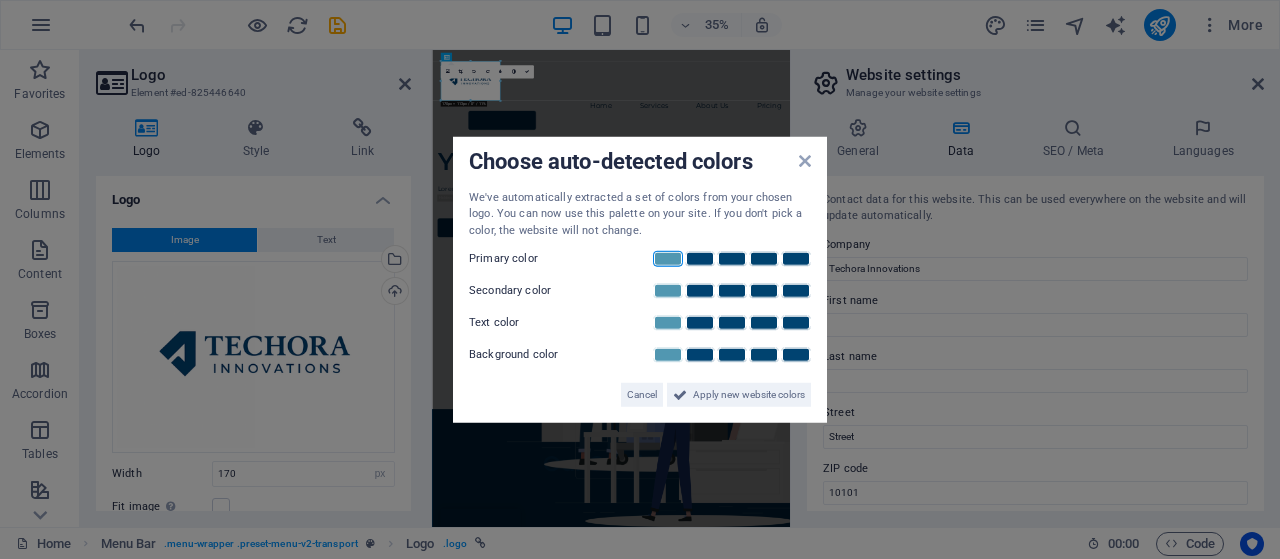 click at bounding box center [668, 259] 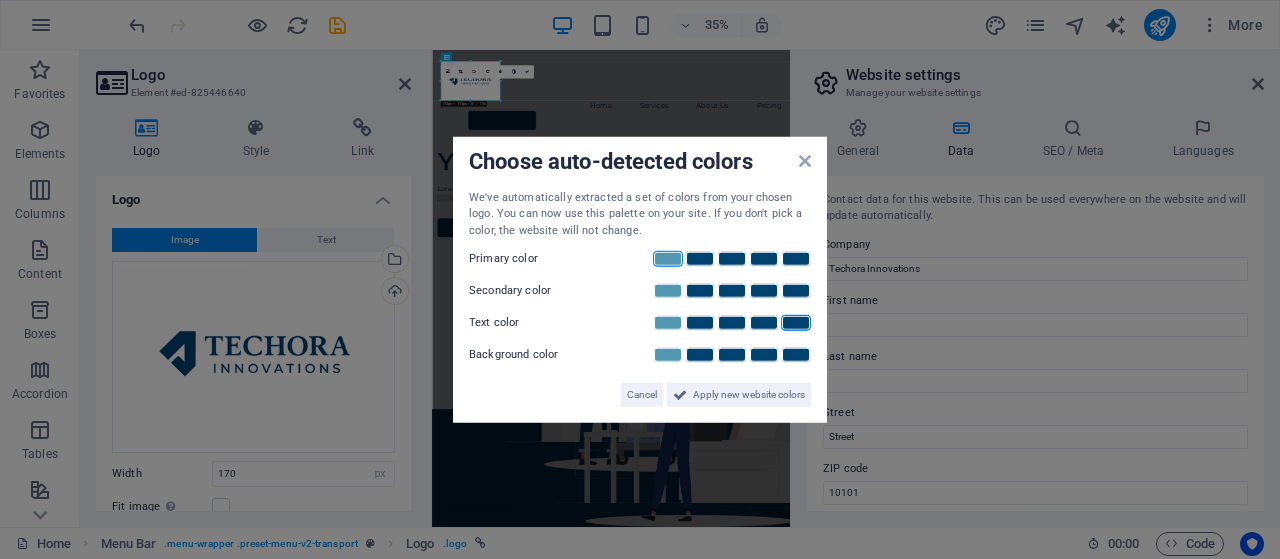 click at bounding box center (796, 323) 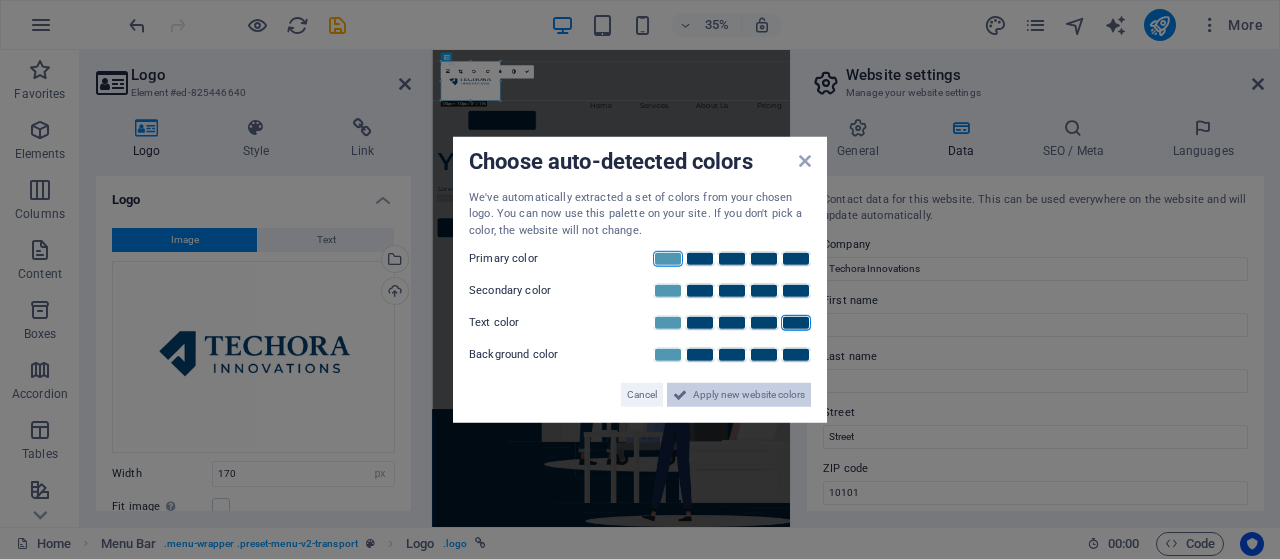 click on "Apply new website colors" at bounding box center (749, 395) 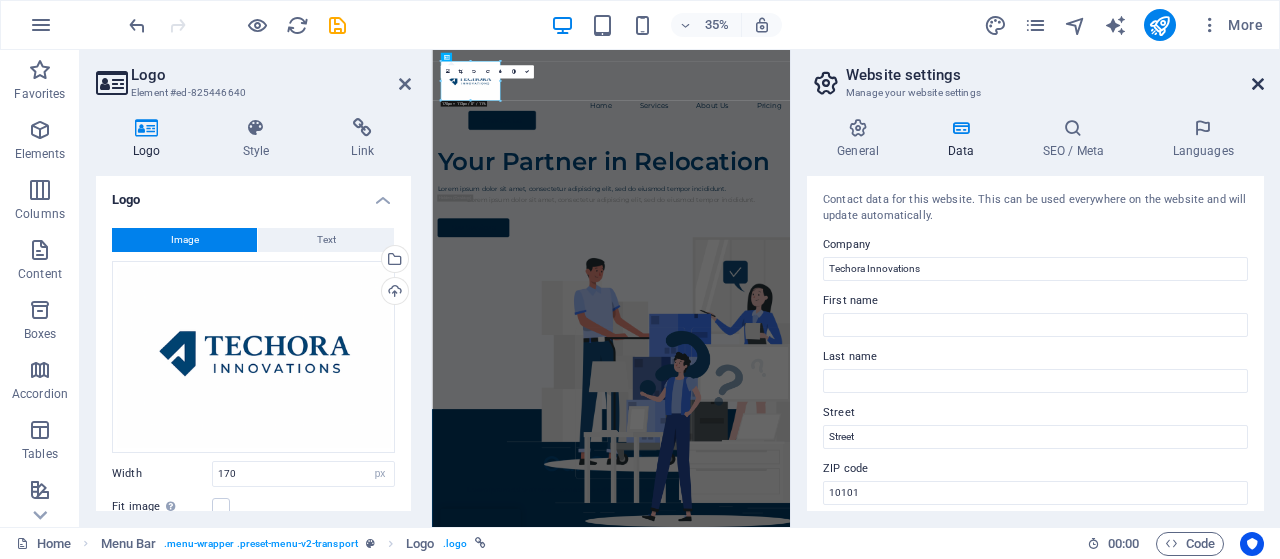 click at bounding box center [1258, 84] 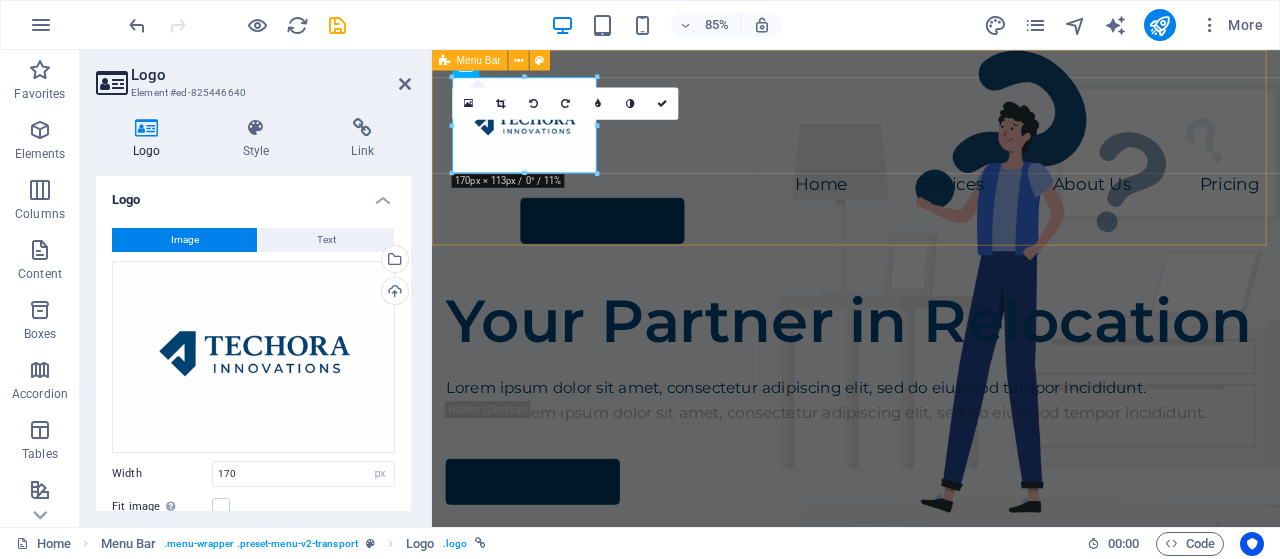 click on "Home Services About Us Pricing Contact Us" at bounding box center [931, 180] 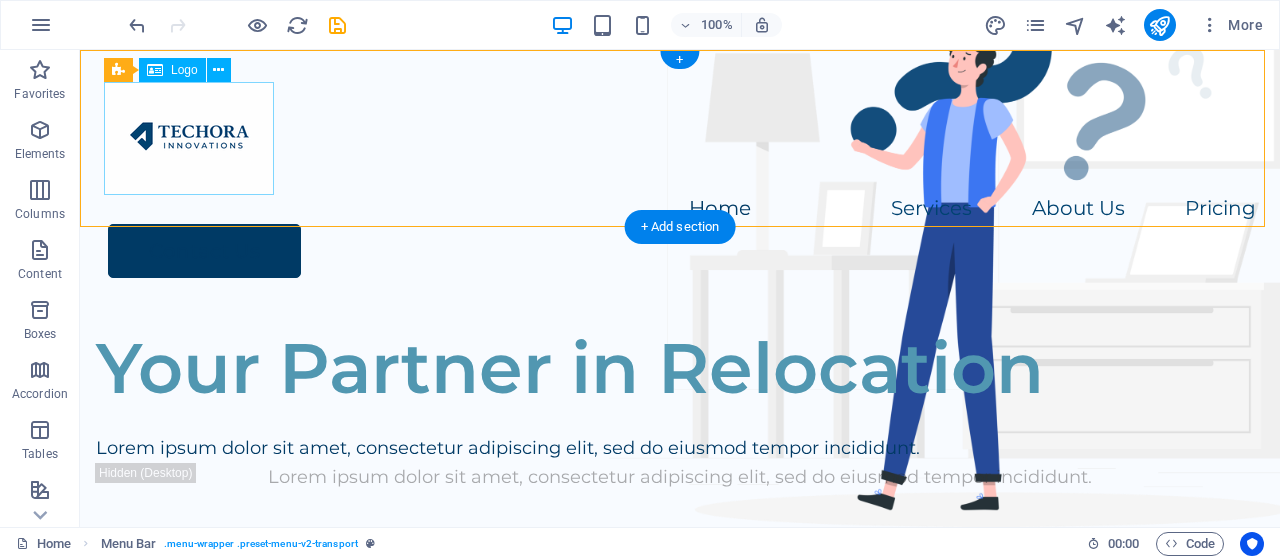 click at bounding box center (680, 138) 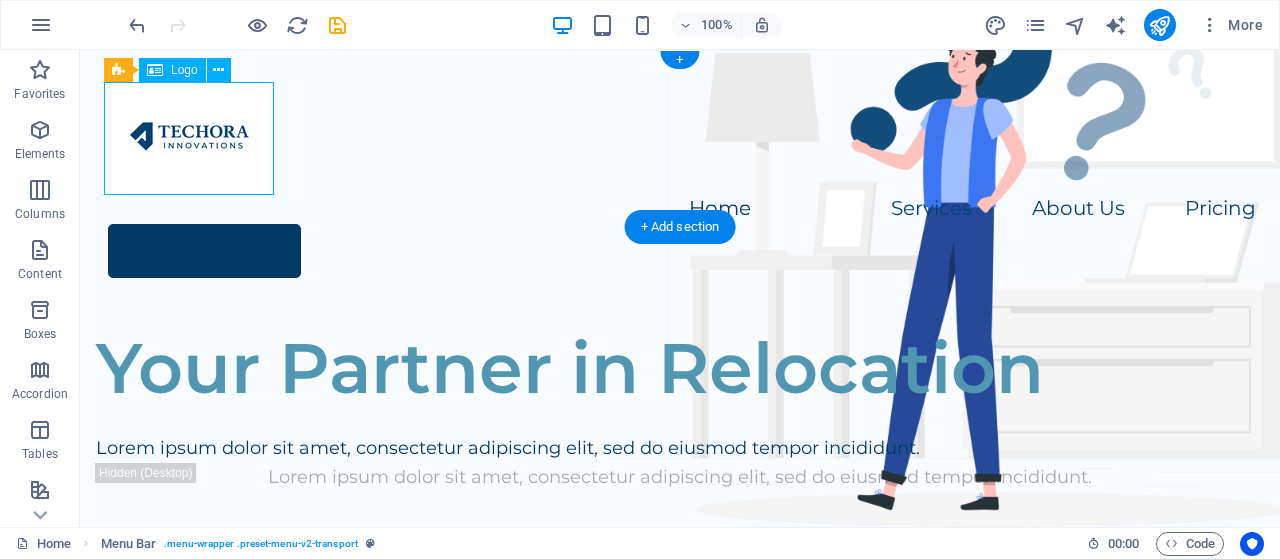 click at bounding box center (680, 138) 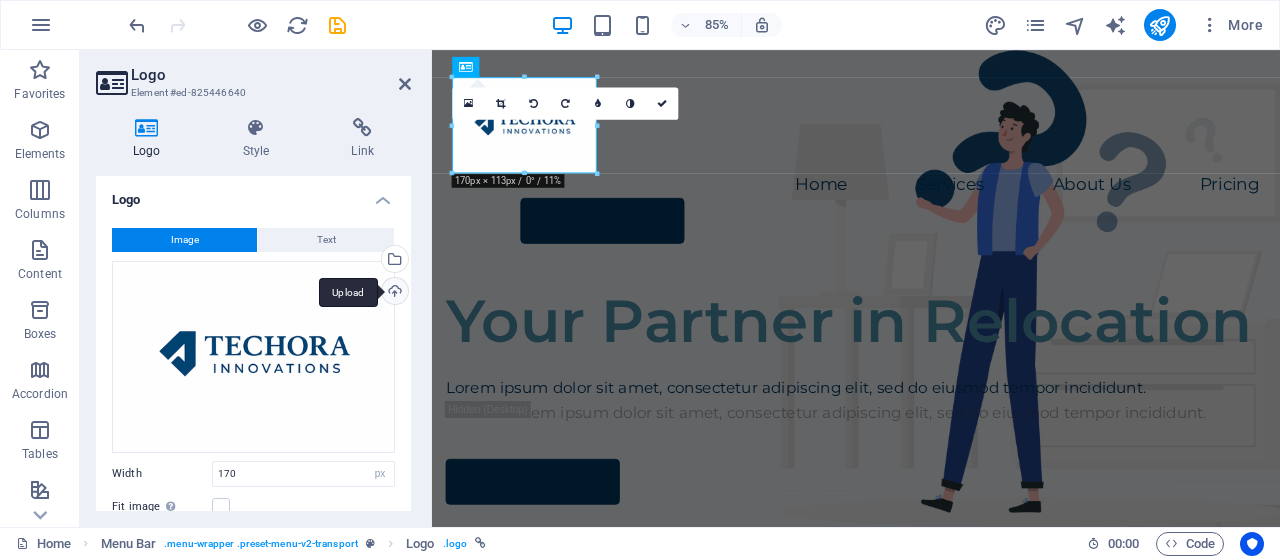 click on "Upload" at bounding box center (393, 293) 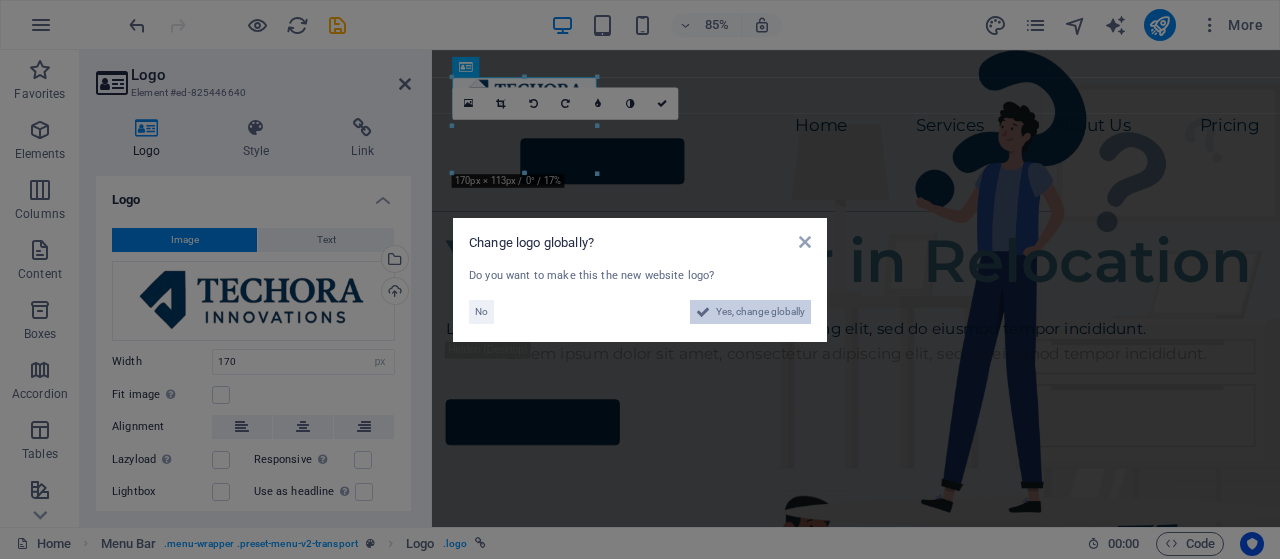 click on "Yes, change globally" at bounding box center [760, 312] 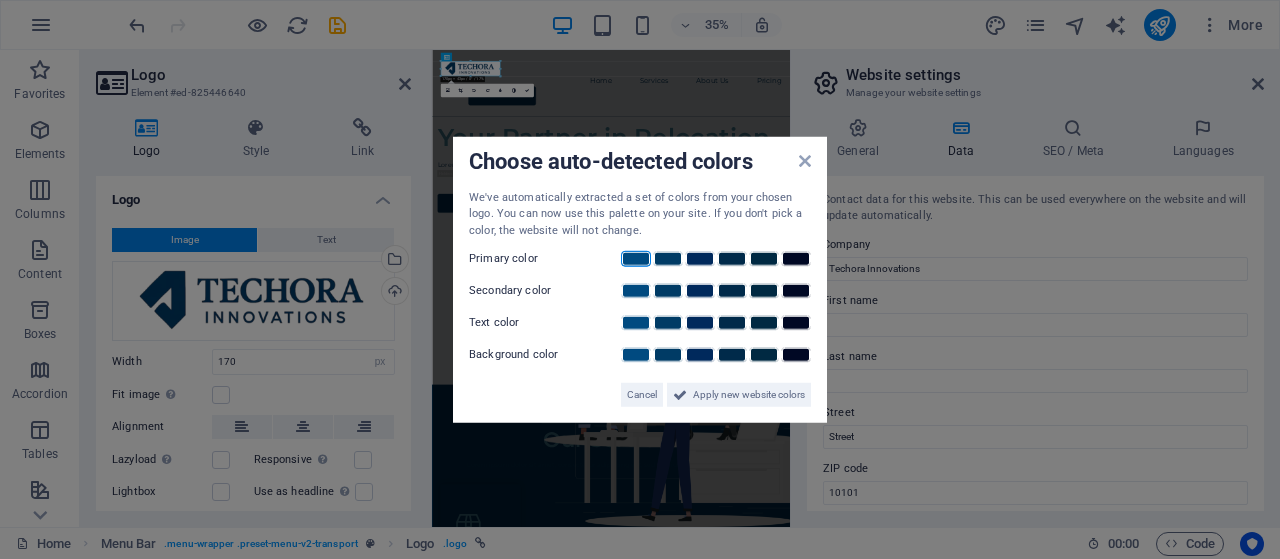click at bounding box center [636, 259] 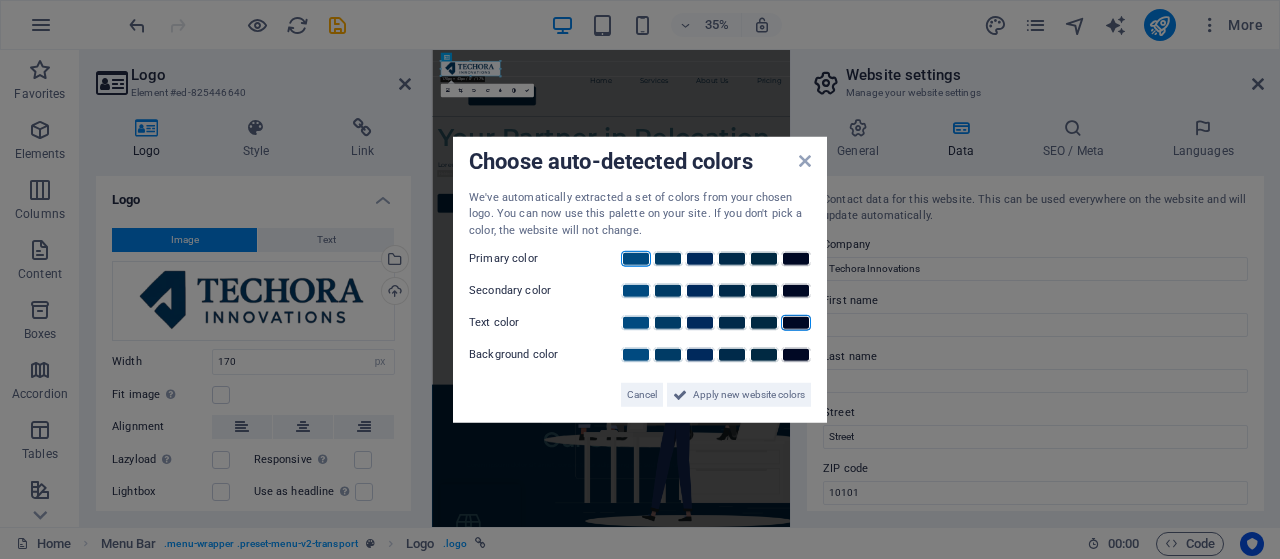 click at bounding box center (796, 323) 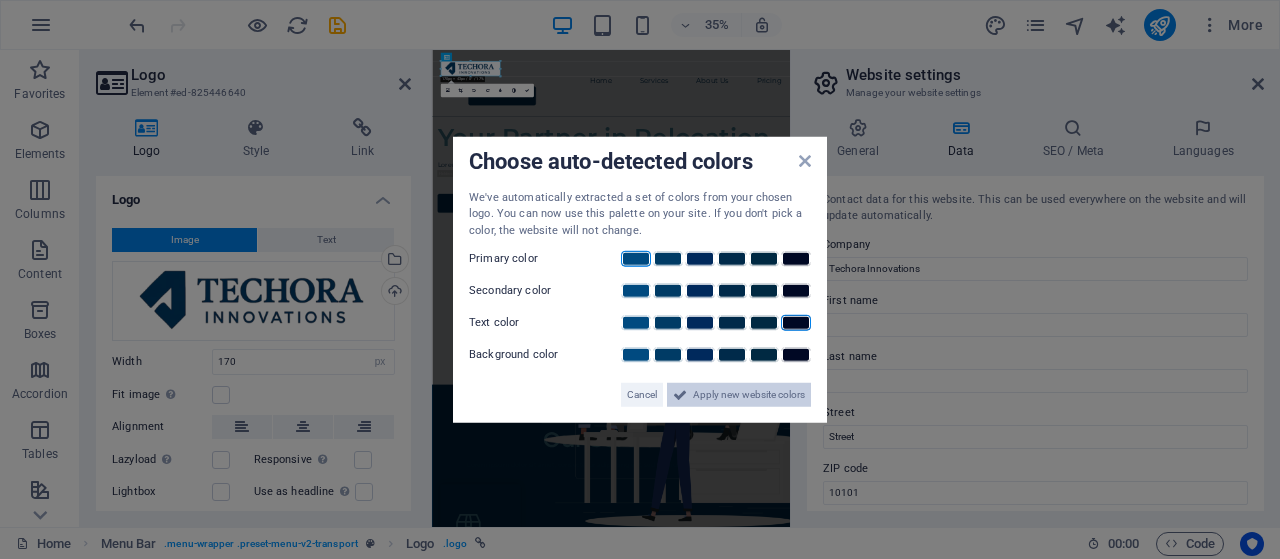 click on "Apply new website colors" at bounding box center (749, 395) 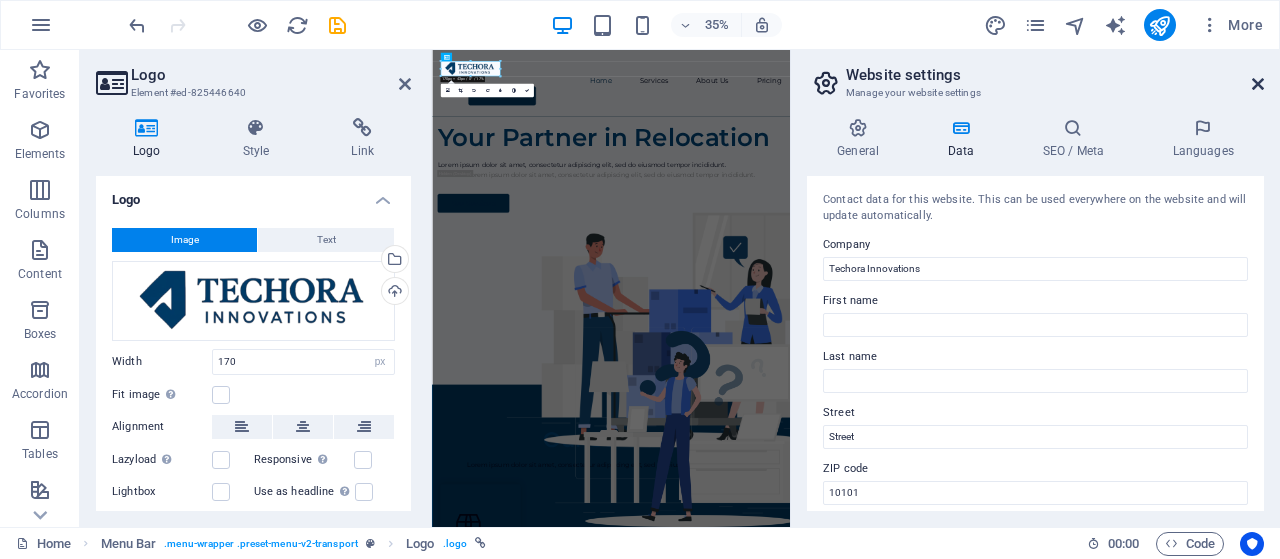 click at bounding box center (1258, 84) 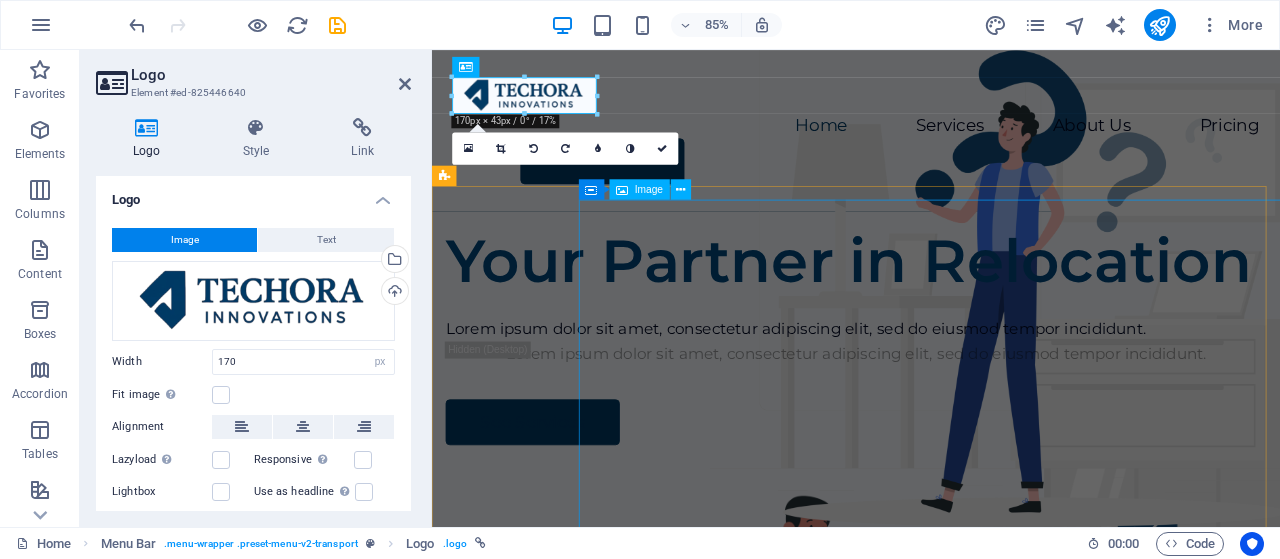 click at bounding box center [1095, 850] 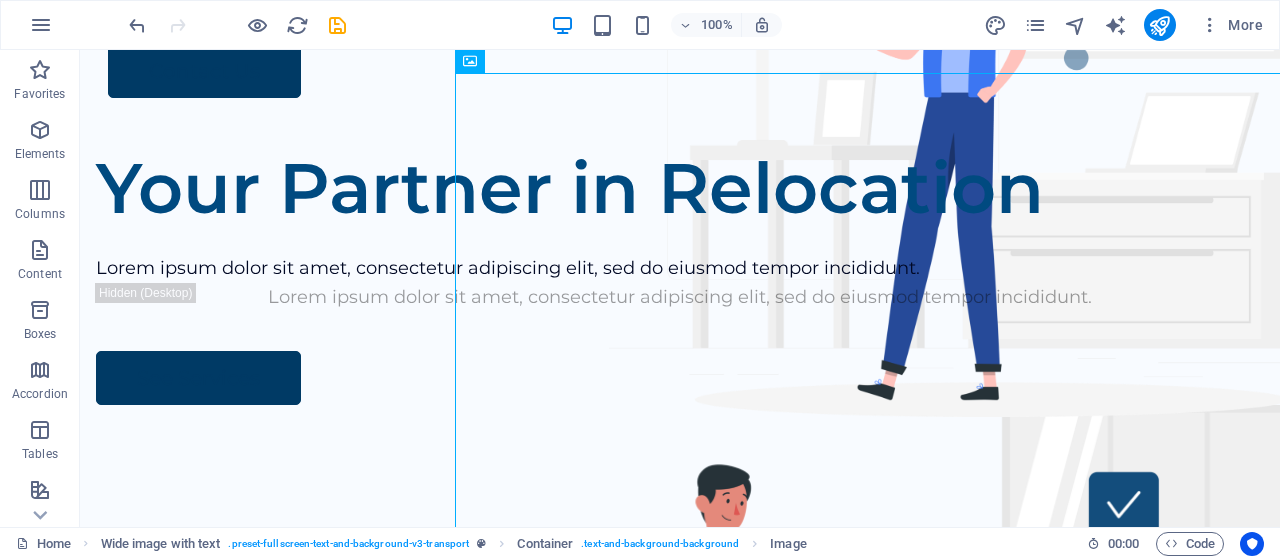 scroll, scrollTop: 114, scrollLeft: 0, axis: vertical 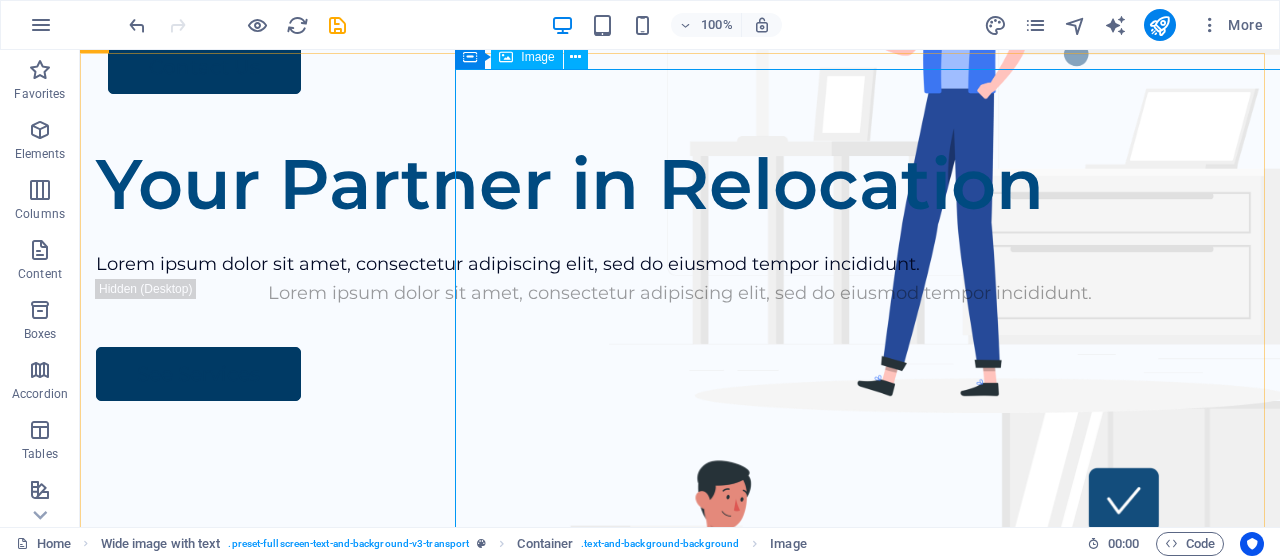 click on "Image" at bounding box center (537, 57) 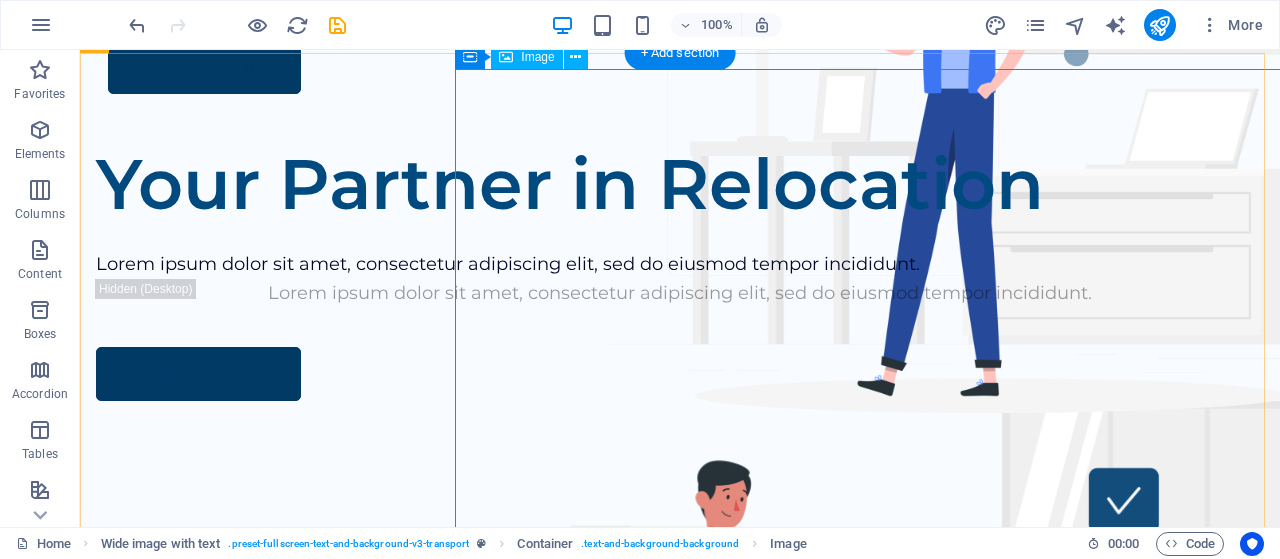 click at bounding box center [945, 736] 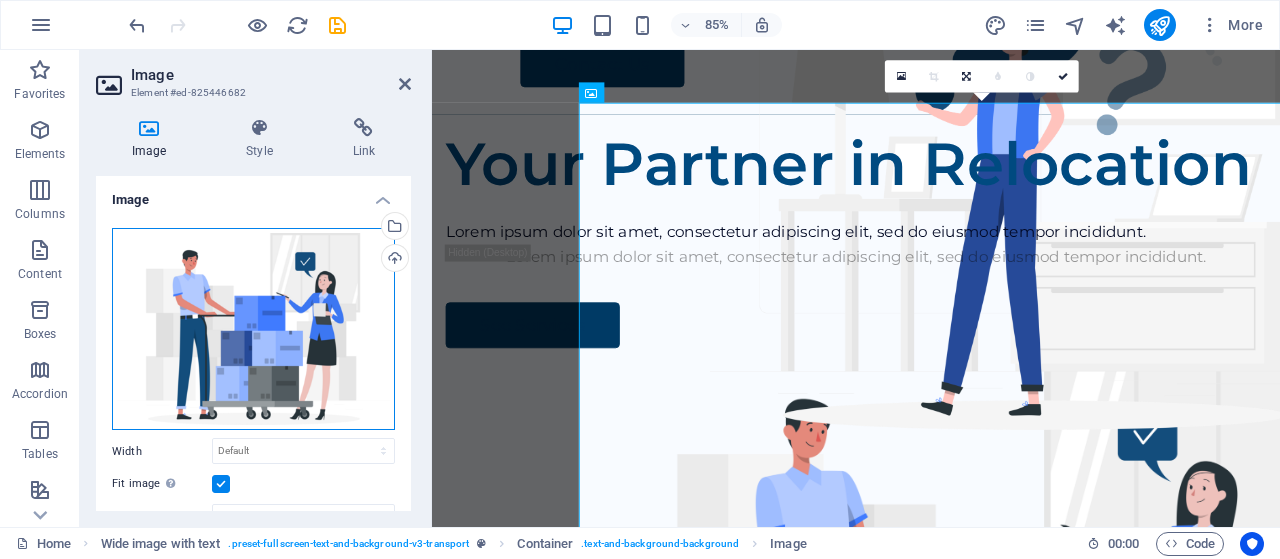 click on "Drag files here, click to choose files or select files from Files or our free stock photos & videos" at bounding box center [253, 329] 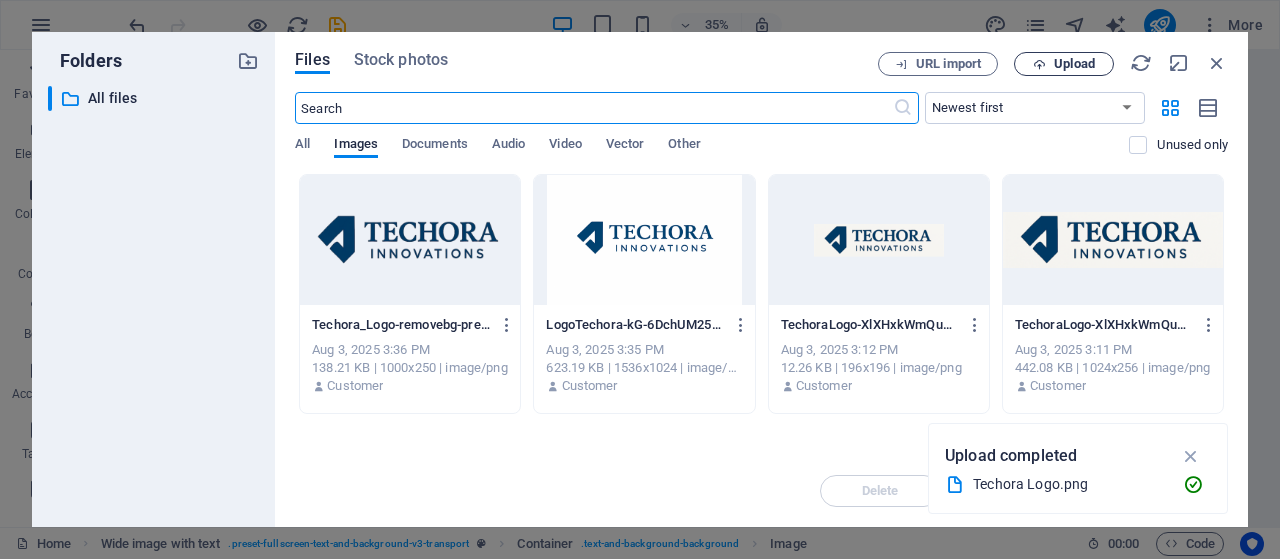 click on "Upload" at bounding box center (1074, 64) 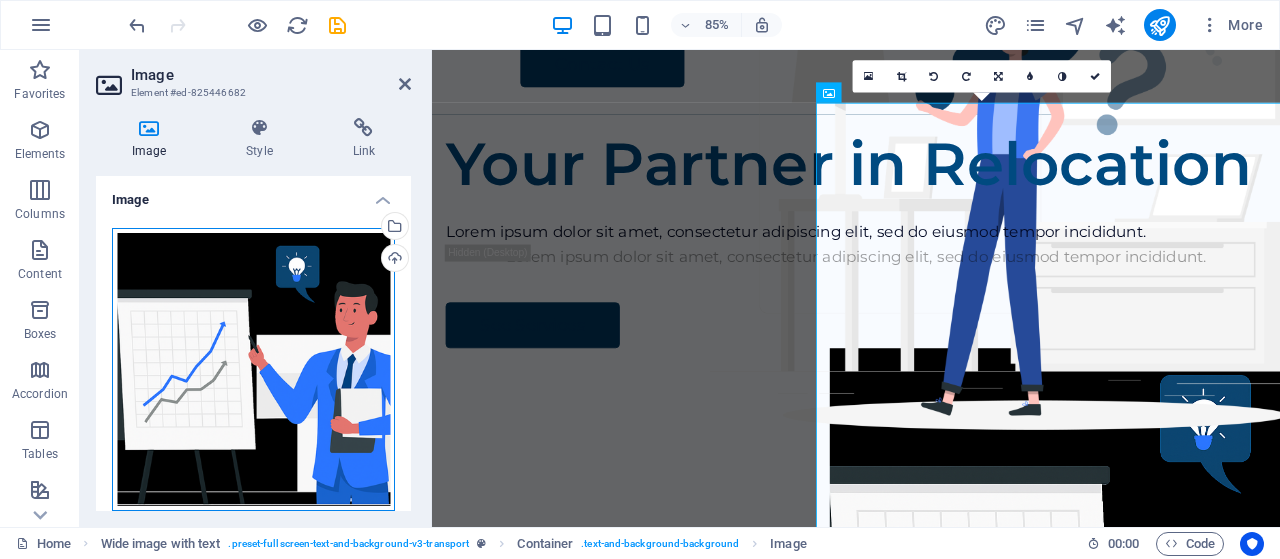 click on "Drag files here, click to choose files or select files from Files or our free stock photos & videos" at bounding box center (253, 369) 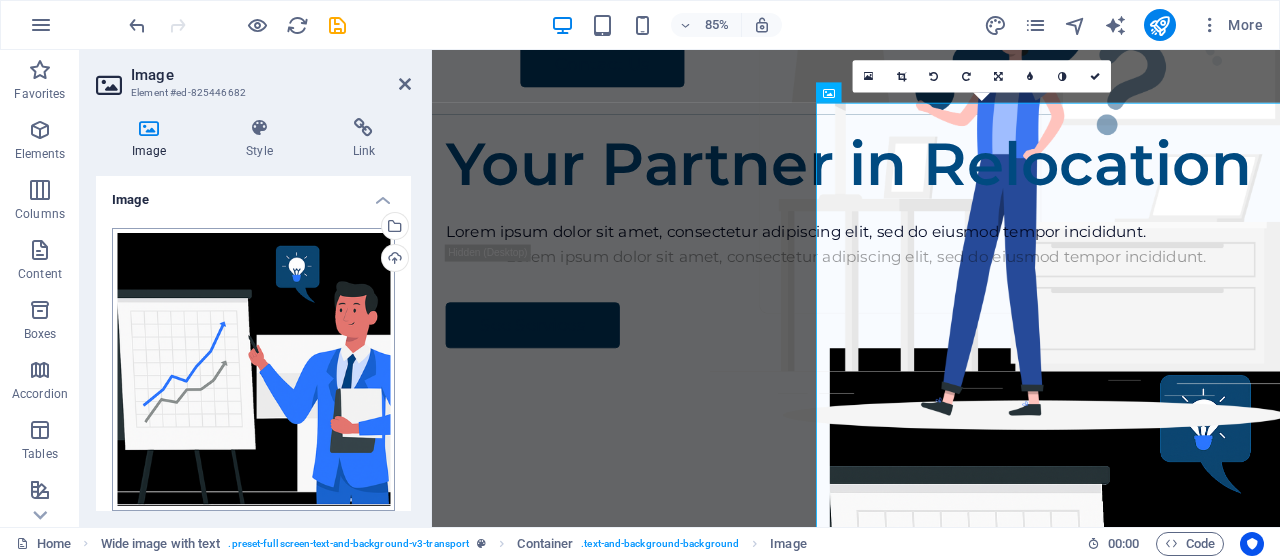 click on "techorainnovations.com Home Favorites Elements Columns Content Boxes Accordion Tables Features Images Slider Header Footer Forms Marketing Collections Image Element #ed-825446682 Image Style Link Image Drag files here, click to choose files or select files from Files or our free stock photos & videos Select files from the file manager, stock photos, or upload file(s) Upload Width Default auto px rem % em vh vw Fit image Automatically fit image to a fixed width and height Height 670 Default auto px Alignment Lazyload Loading images after the page loads improves page speed. Responsive Automatically load retina image and smartphone optimized sizes. Lightbox Use as headline The image will be wrapped in an H1 headline tag. Useful for giving alternative text the weight of an H1 headline, e.g. for the logo. Leave unchecked if uncertain. Optimized Images are compressed to improve page speed. Position Direction Custom X offset 50 px rem %" at bounding box center (640, 279) 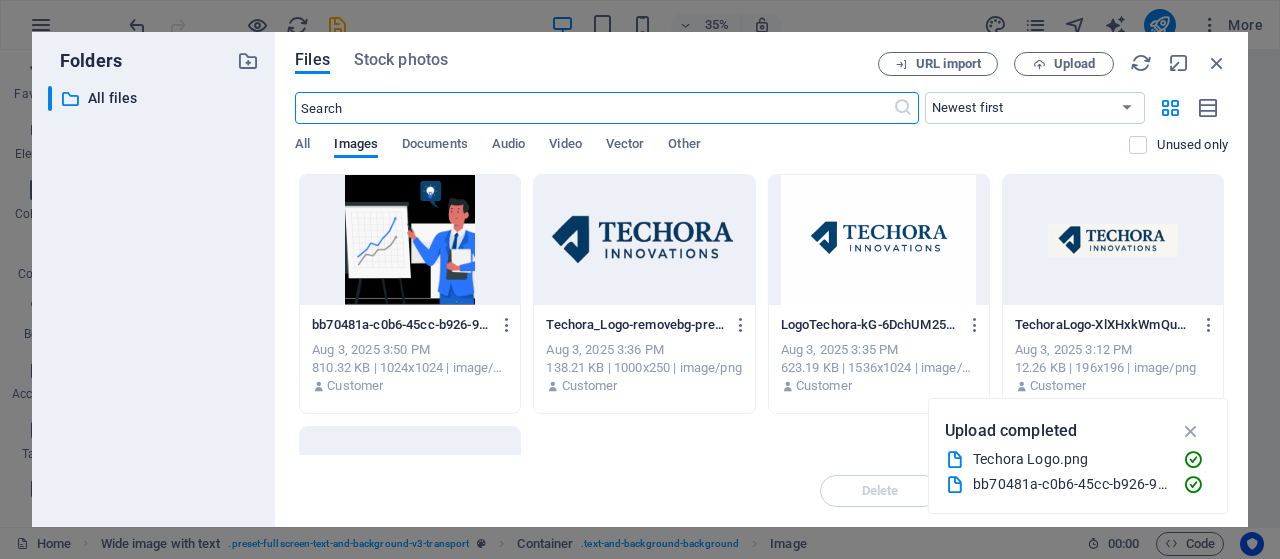 click at bounding box center [1217, 63] 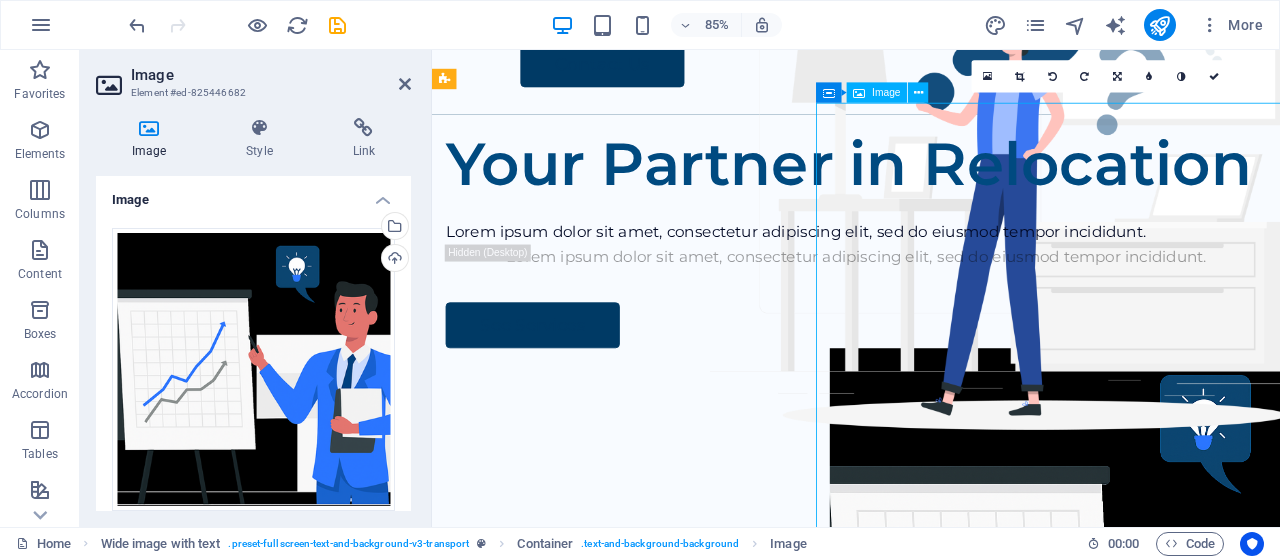 drag, startPoint x: 1162, startPoint y: 360, endPoint x: 1232, endPoint y: 361, distance: 70.00714 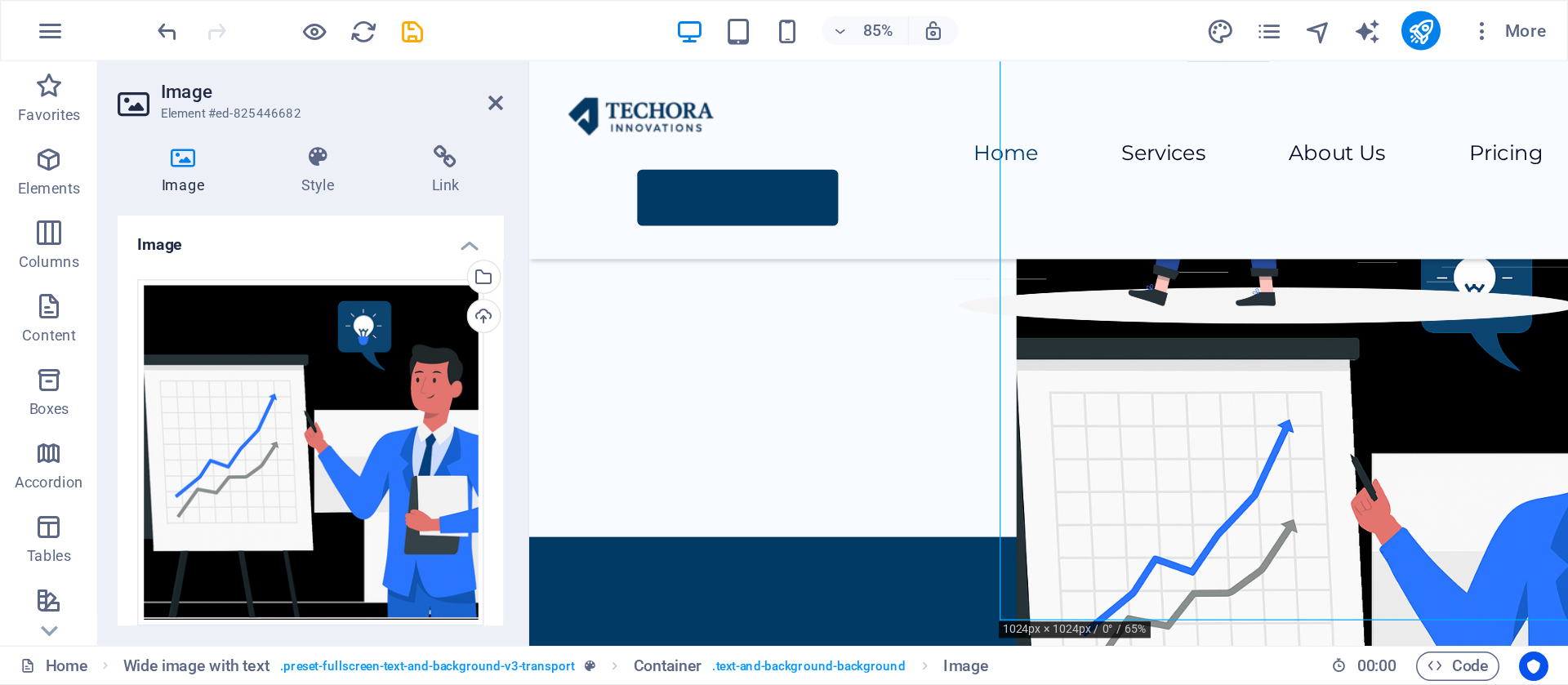 scroll, scrollTop: 0, scrollLeft: 0, axis: both 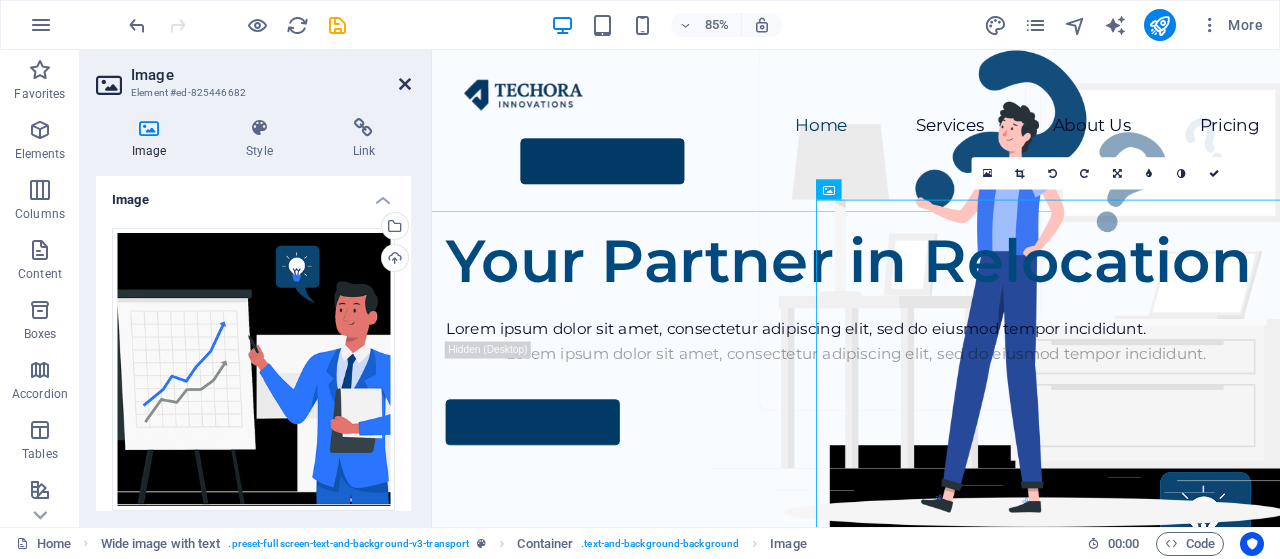 click at bounding box center (405, 84) 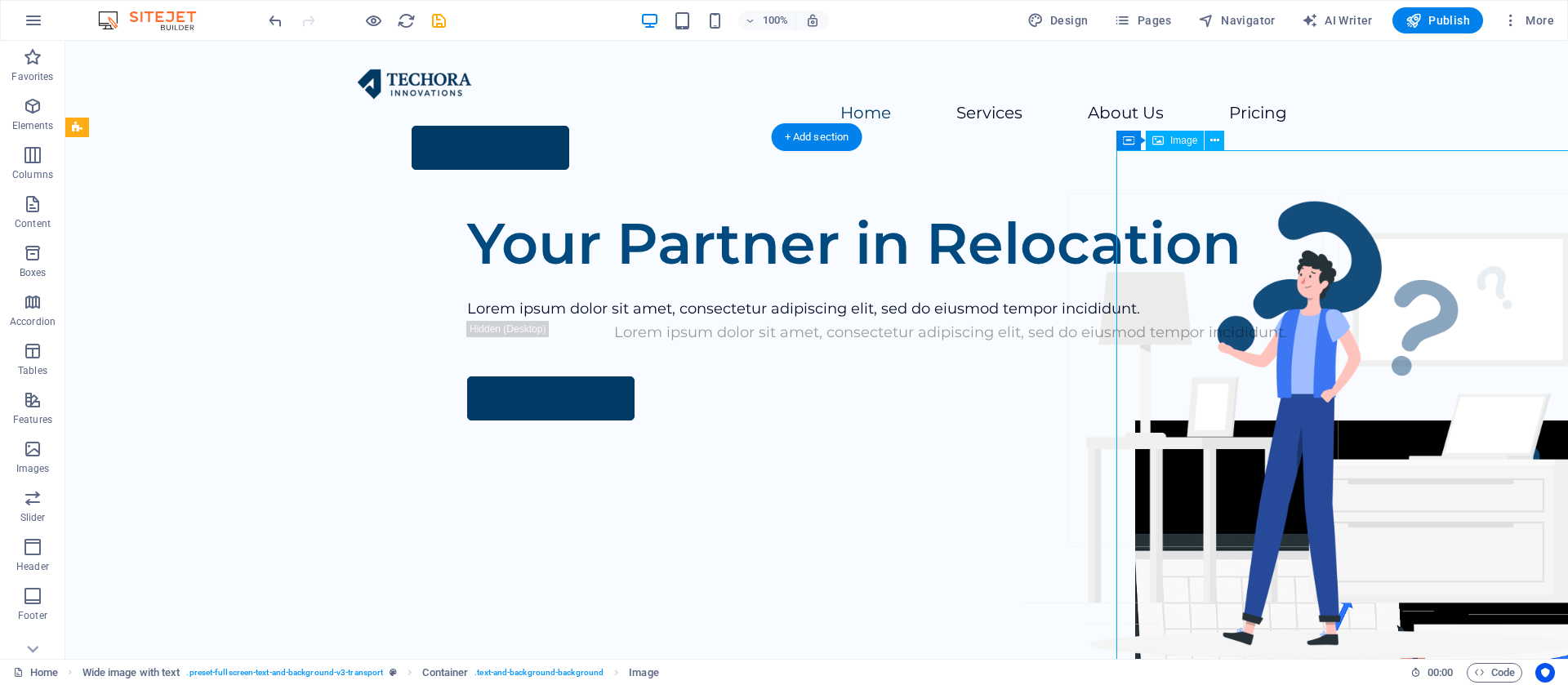 drag, startPoint x: 1290, startPoint y: 443, endPoint x: 1218, endPoint y: 432, distance: 72.835431 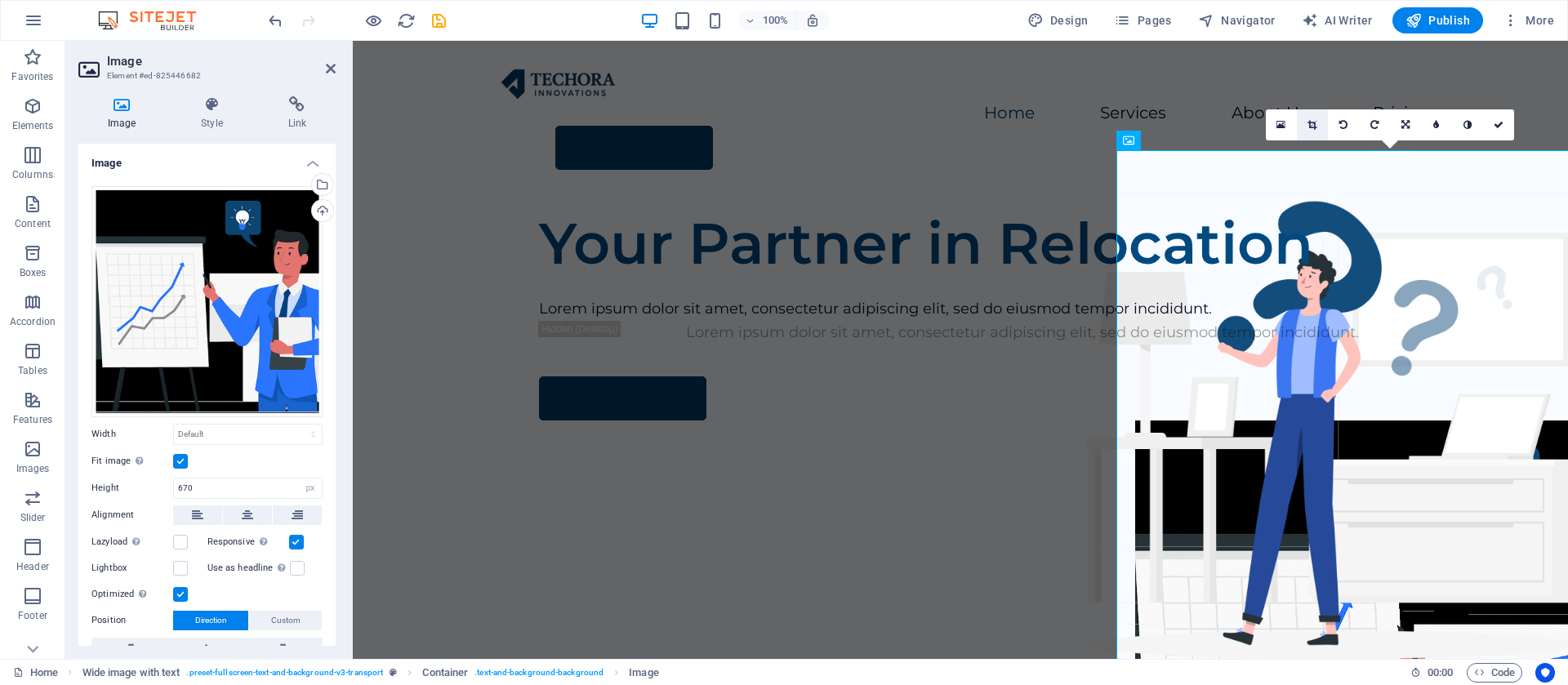 click at bounding box center (1312, 125) 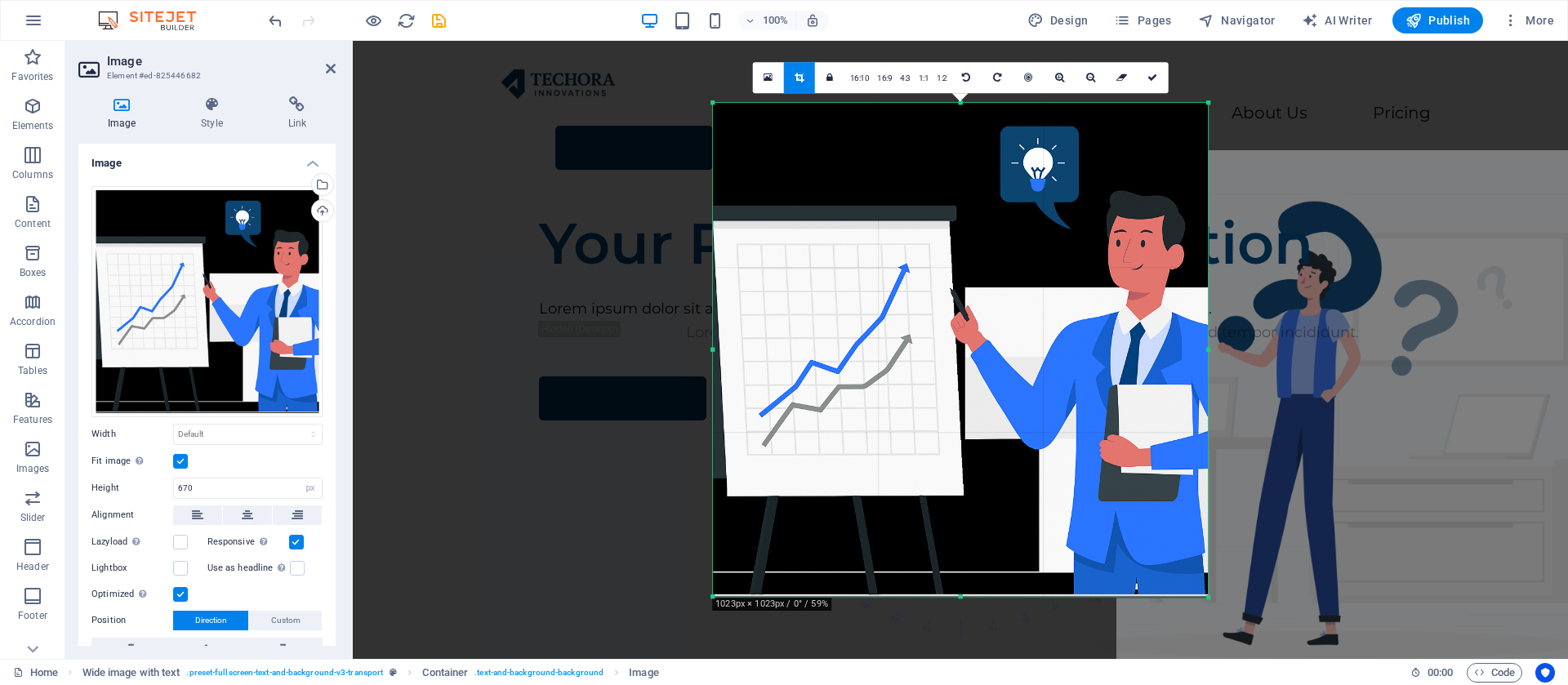 click at bounding box center [180, 461] 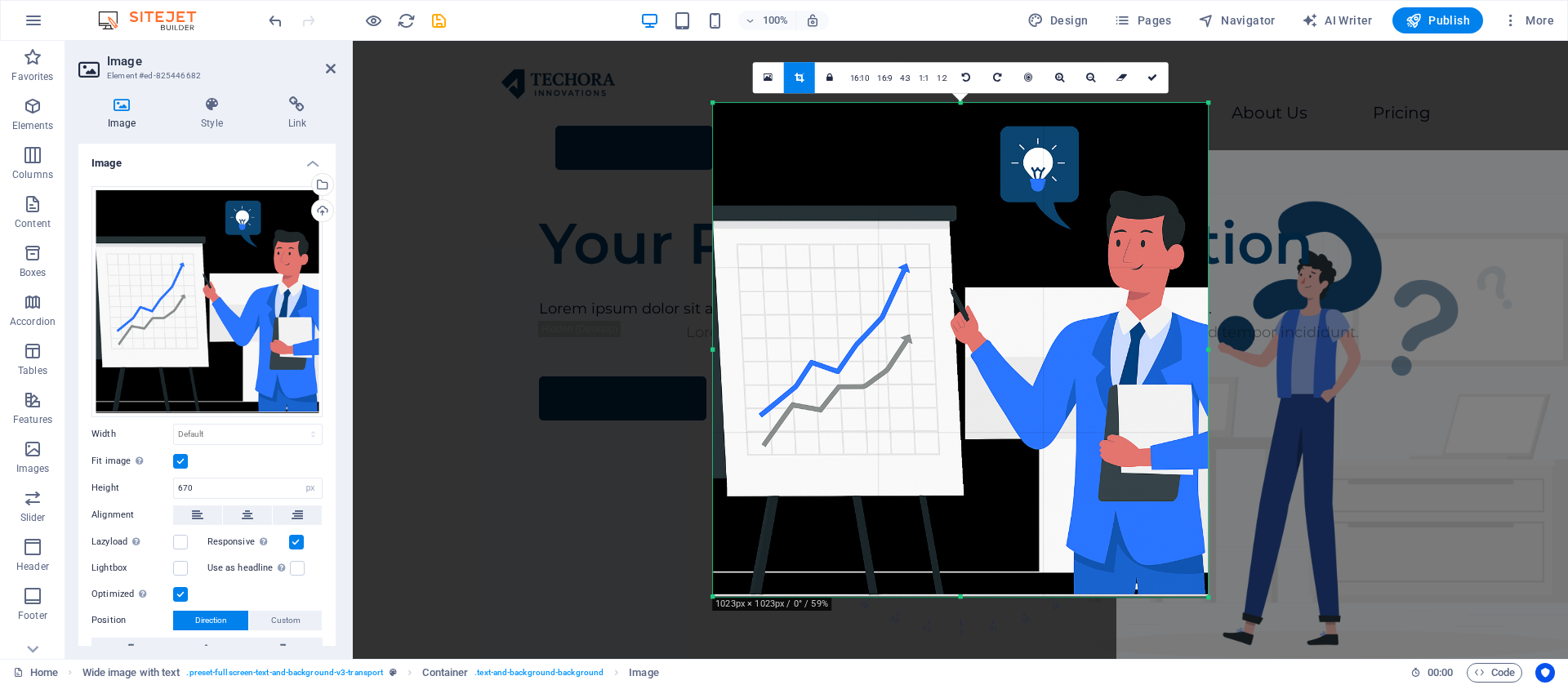 click on "Fit image Automatically fit image to a fixed width and height" at bounding box center [0, 0] 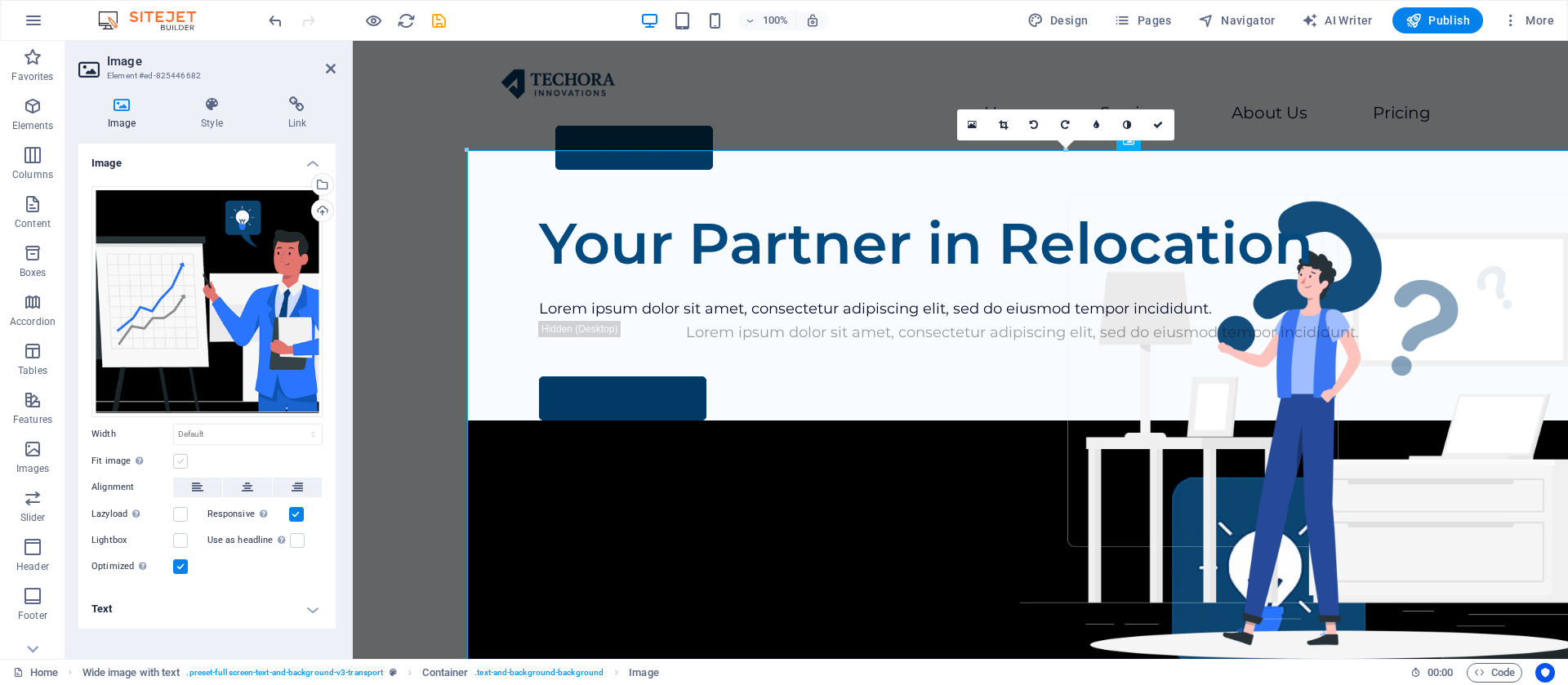click at bounding box center (180, 461) 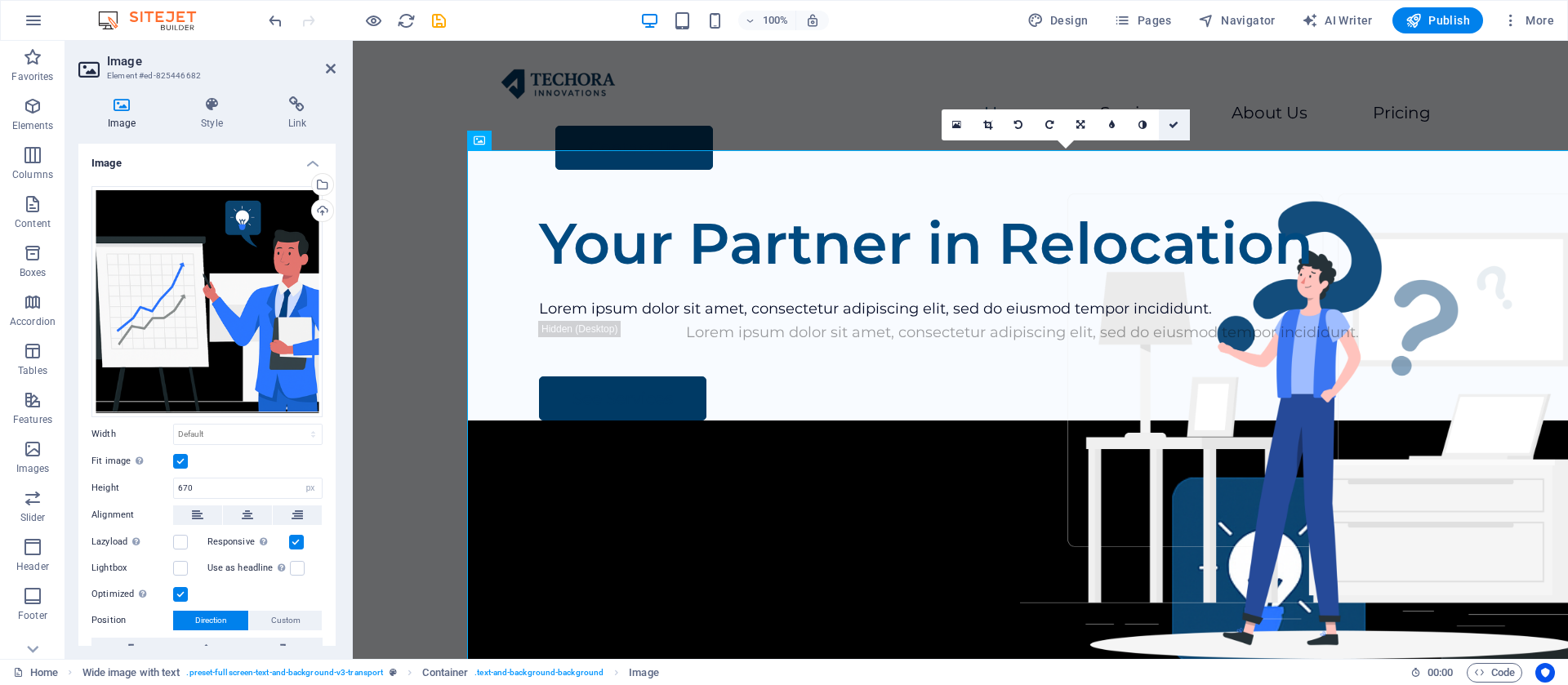 click at bounding box center [1174, 125] 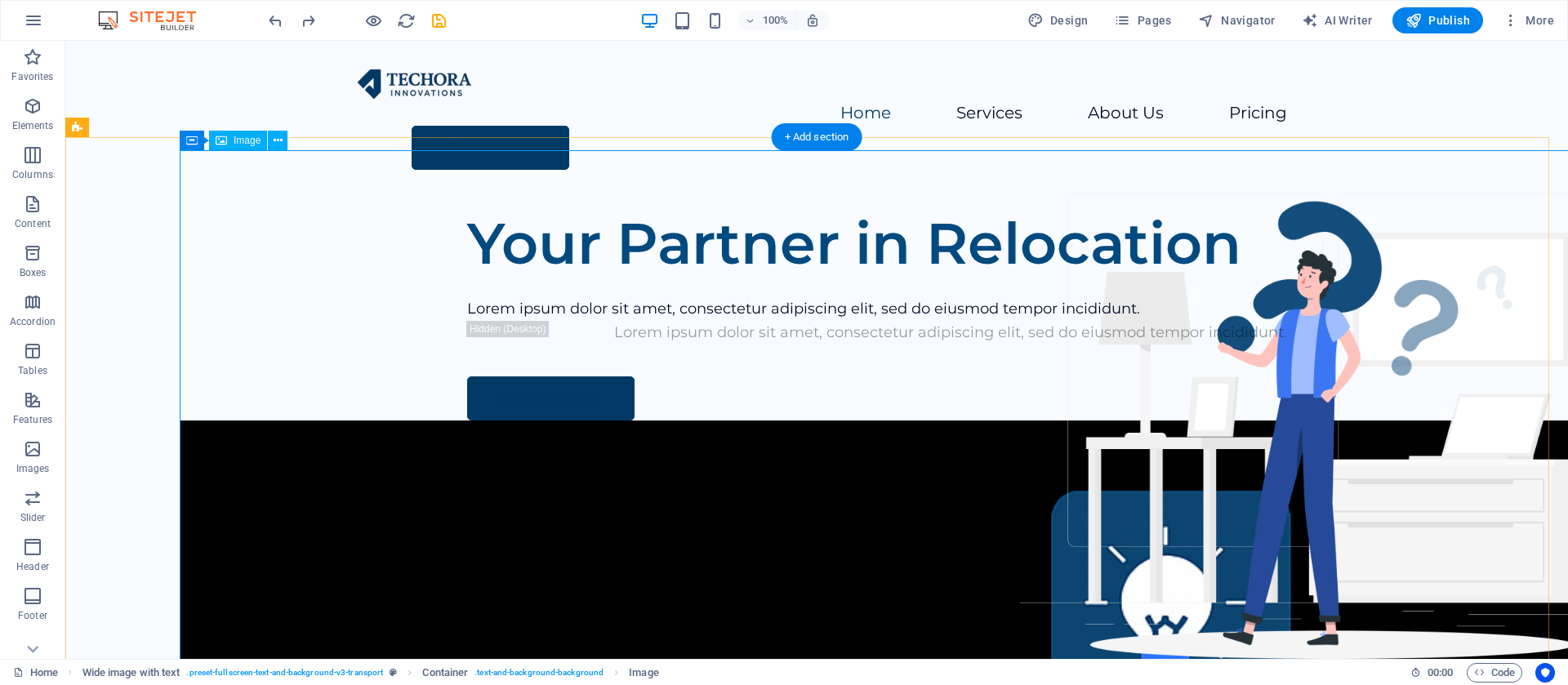 click at bounding box center (931, 1172) 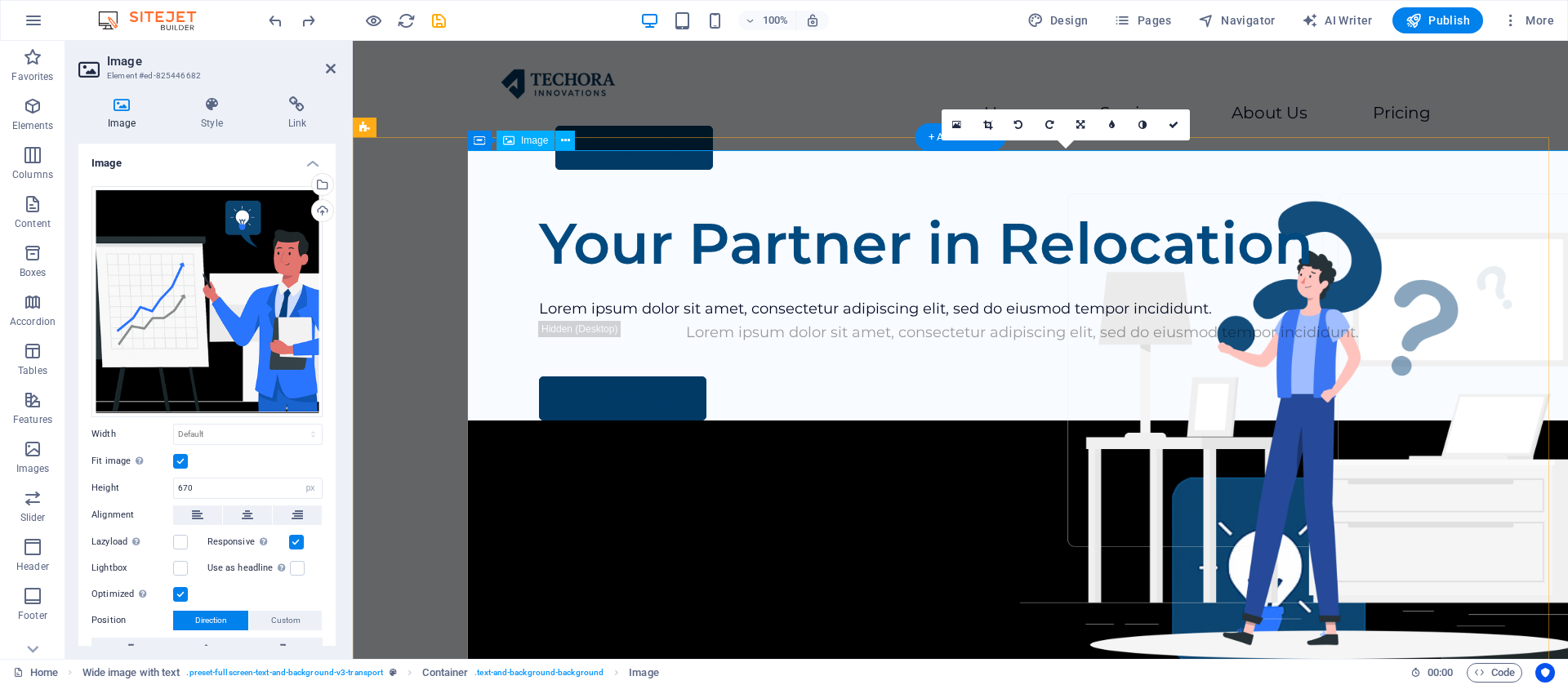 type 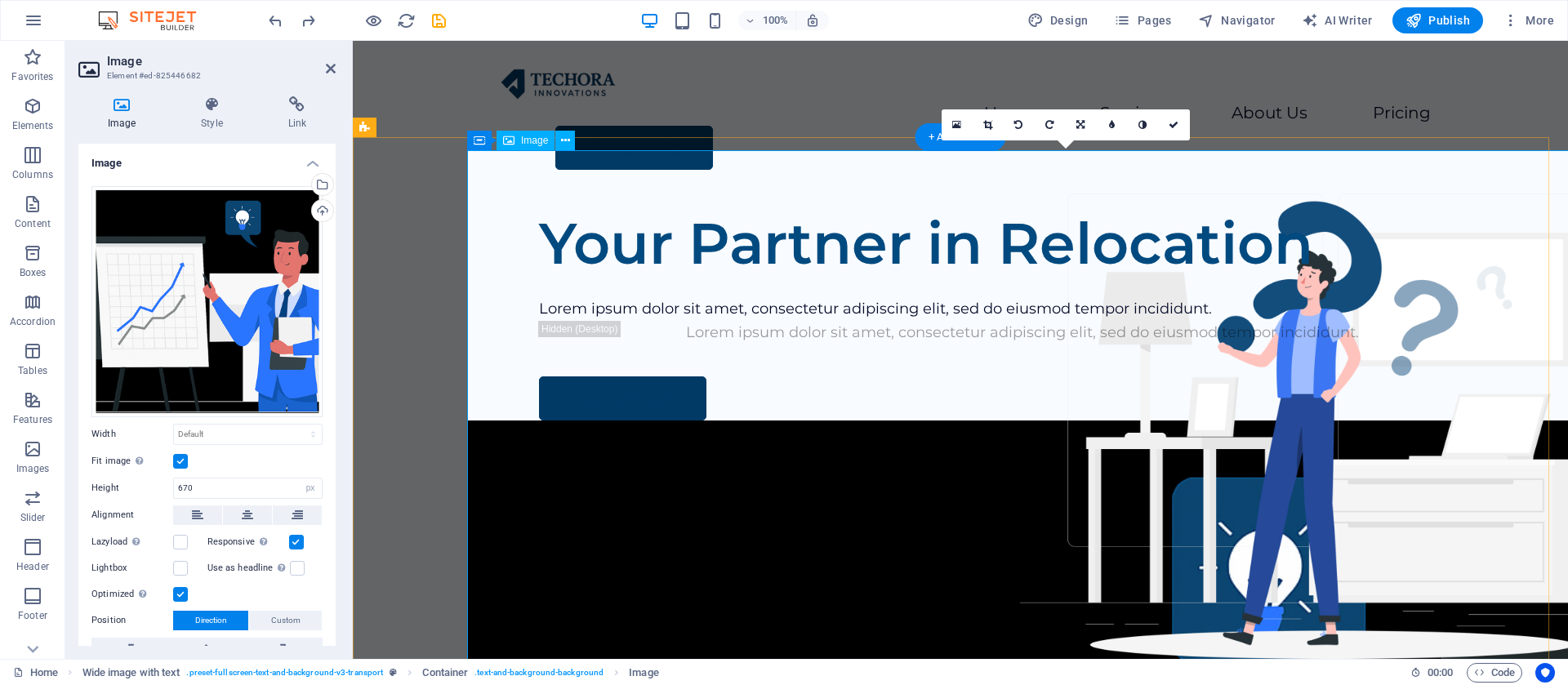 select on "DISABLED_OPTION_VALUE" 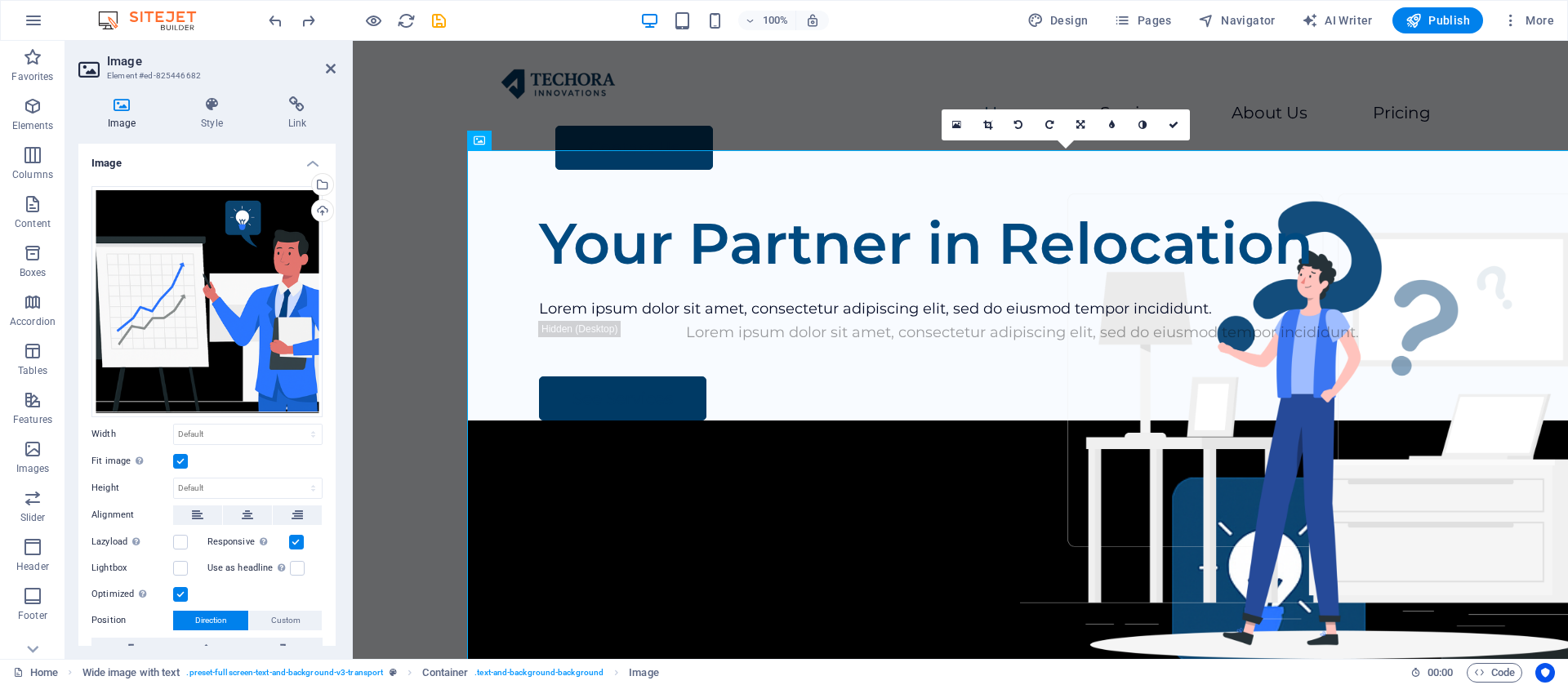 click at bounding box center [180, 461] 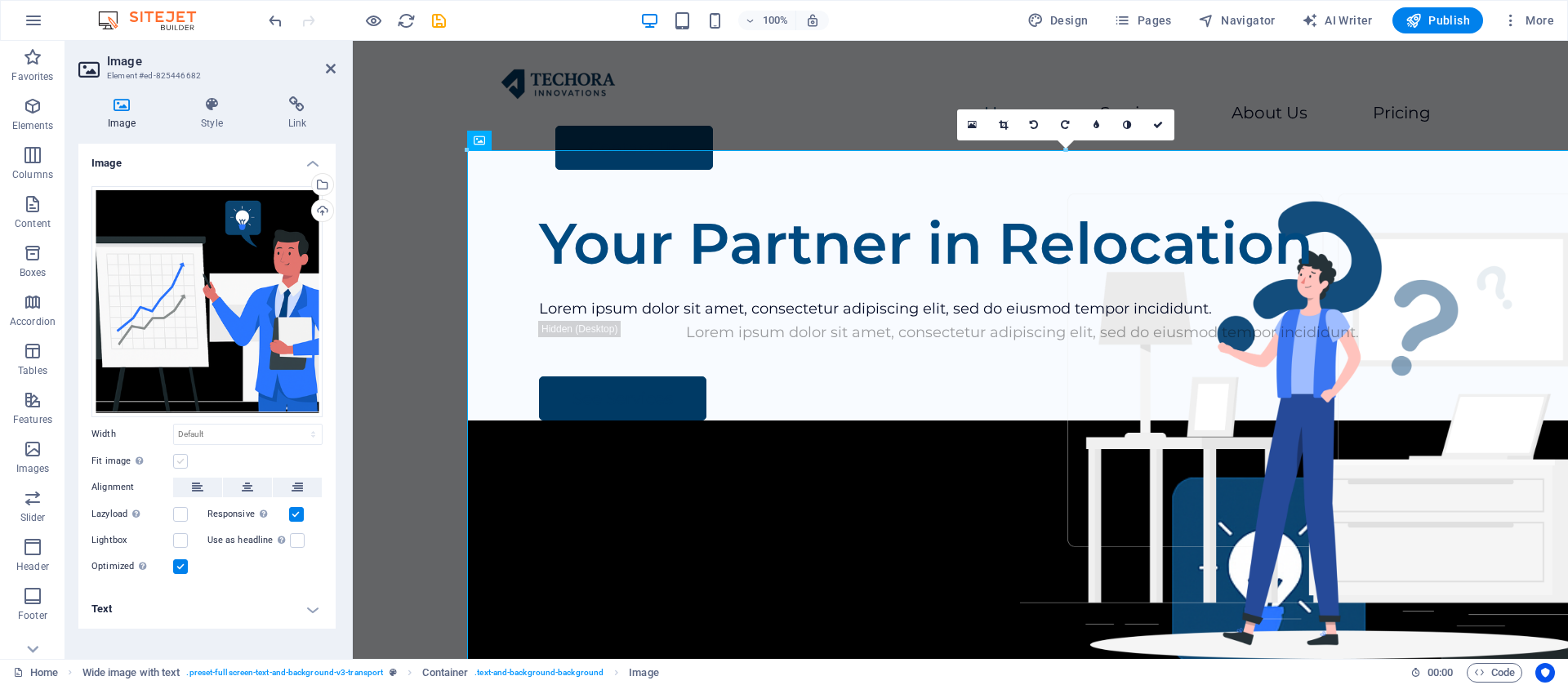 click at bounding box center (180, 461) 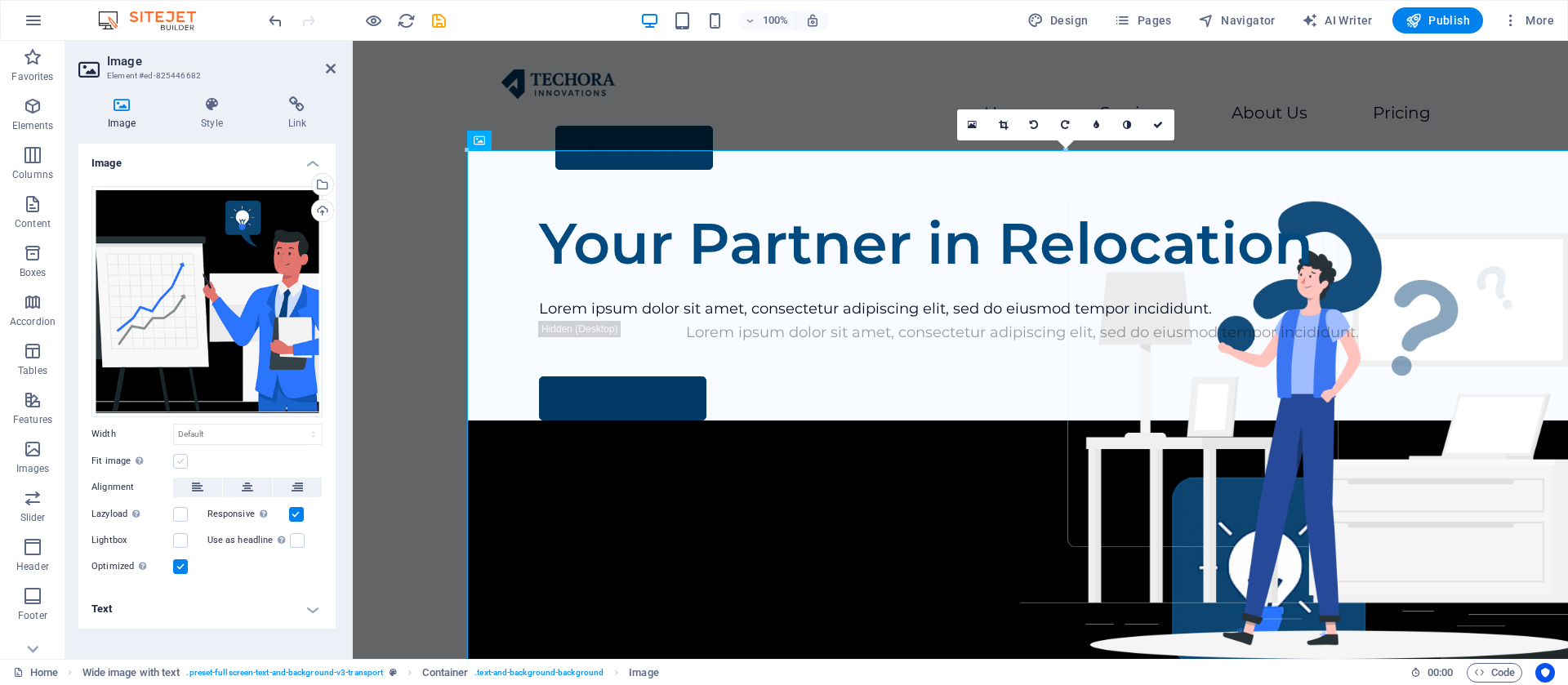 click on "Fit image Automatically fit image to a fixed width and height" at bounding box center (0, 0) 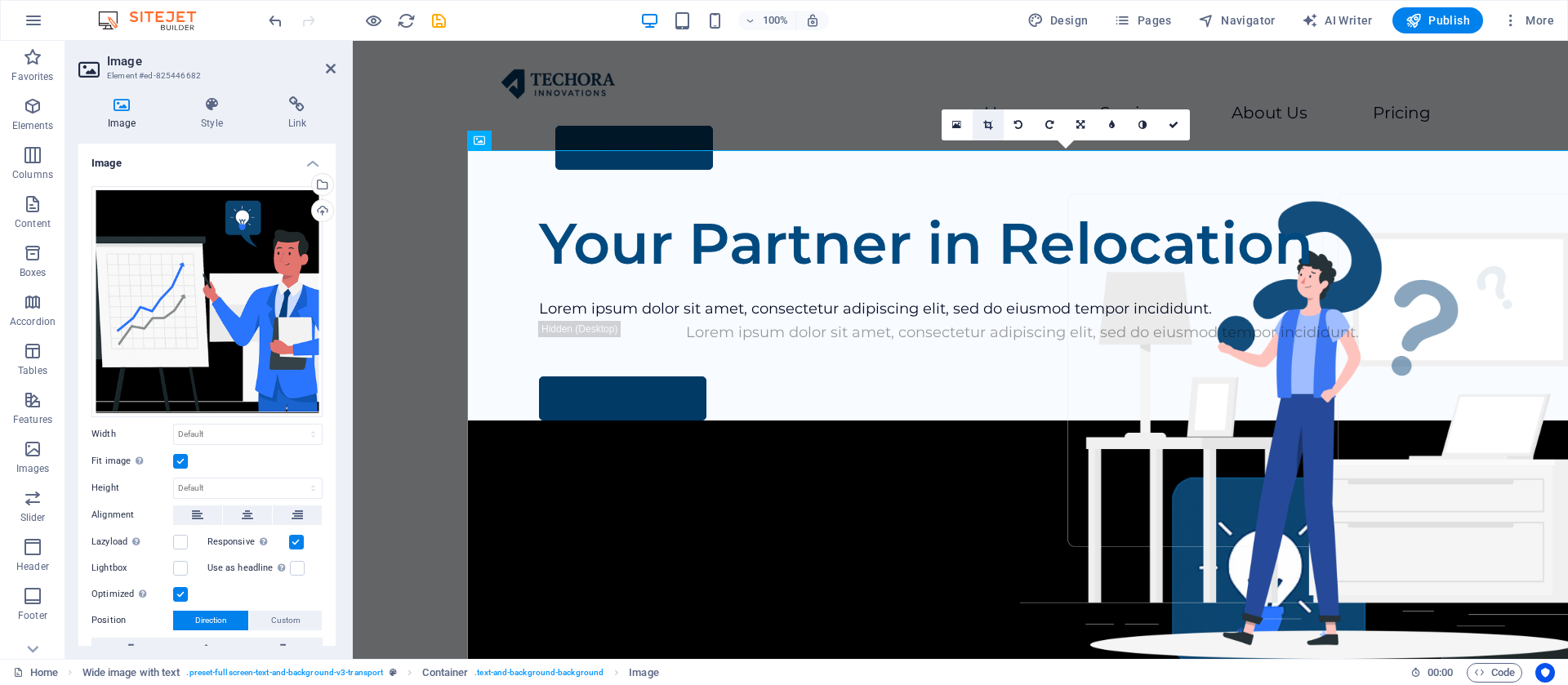 click at bounding box center [987, 125] 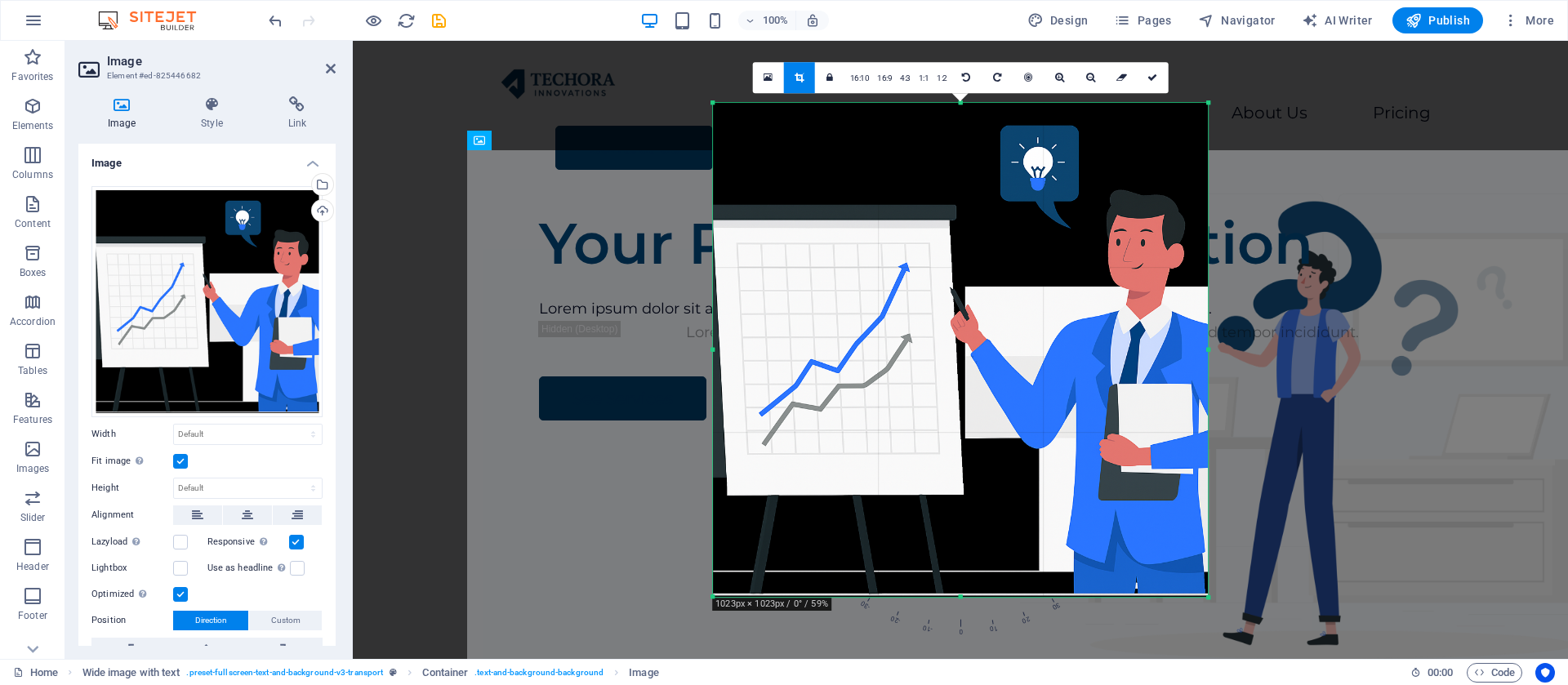 click at bounding box center (960, 349) 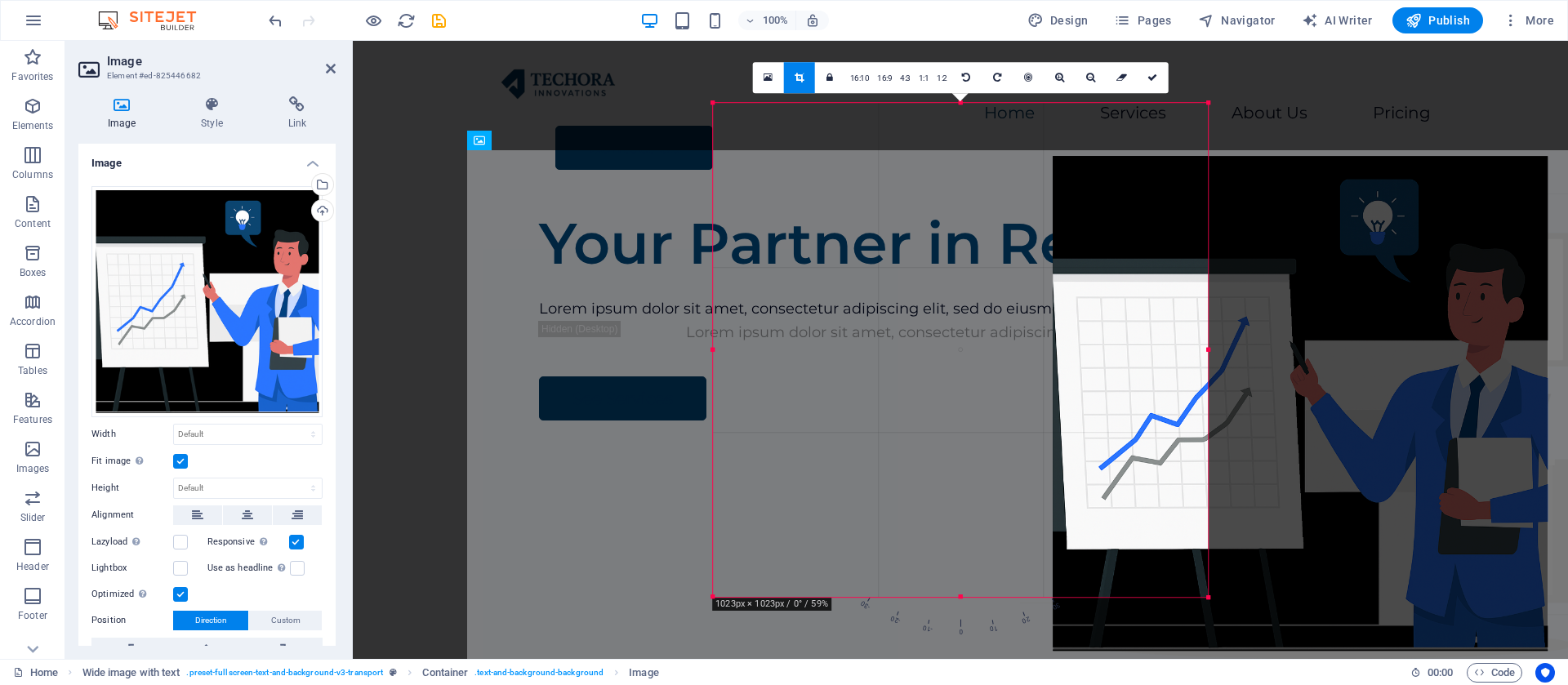 drag, startPoint x: 1142, startPoint y: 136, endPoint x: 1481, endPoint y: 189, distance: 343.11806 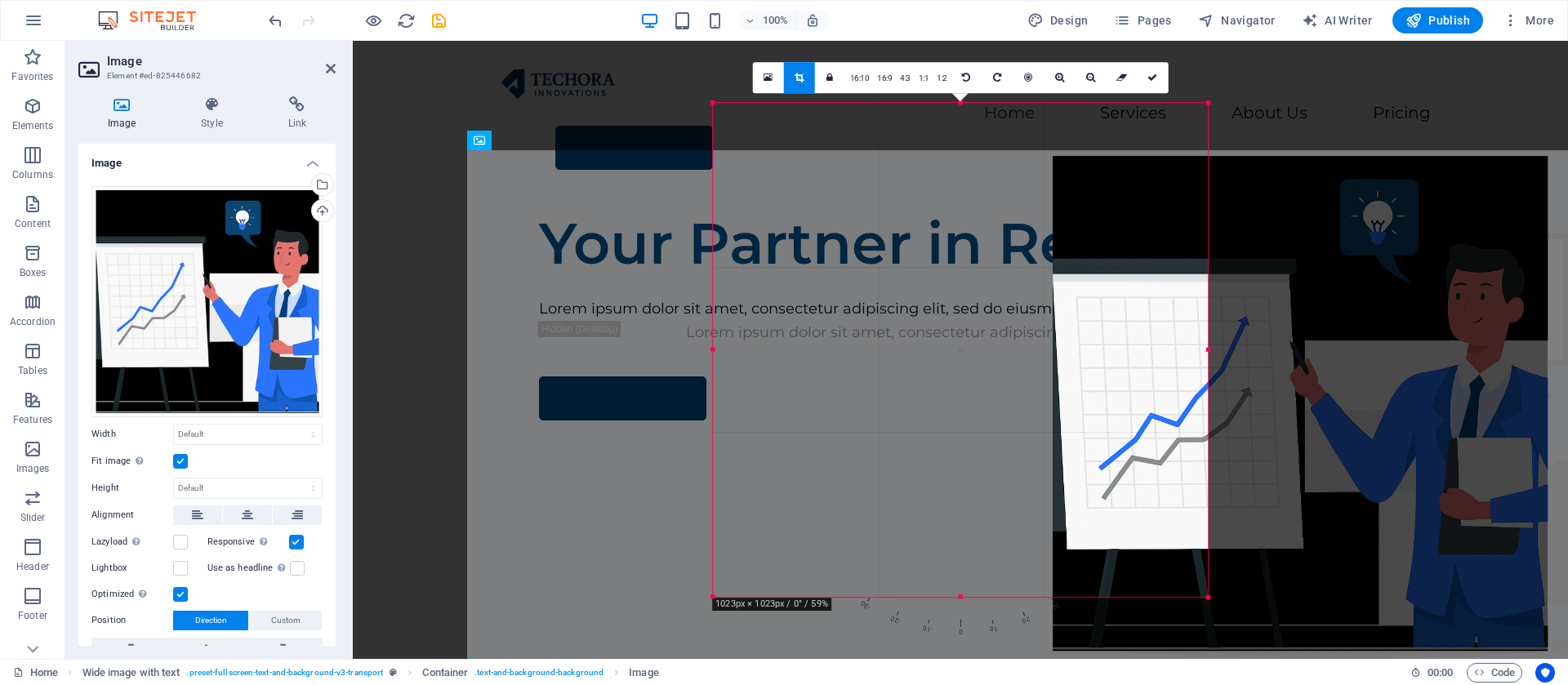 click at bounding box center (1300, 403) 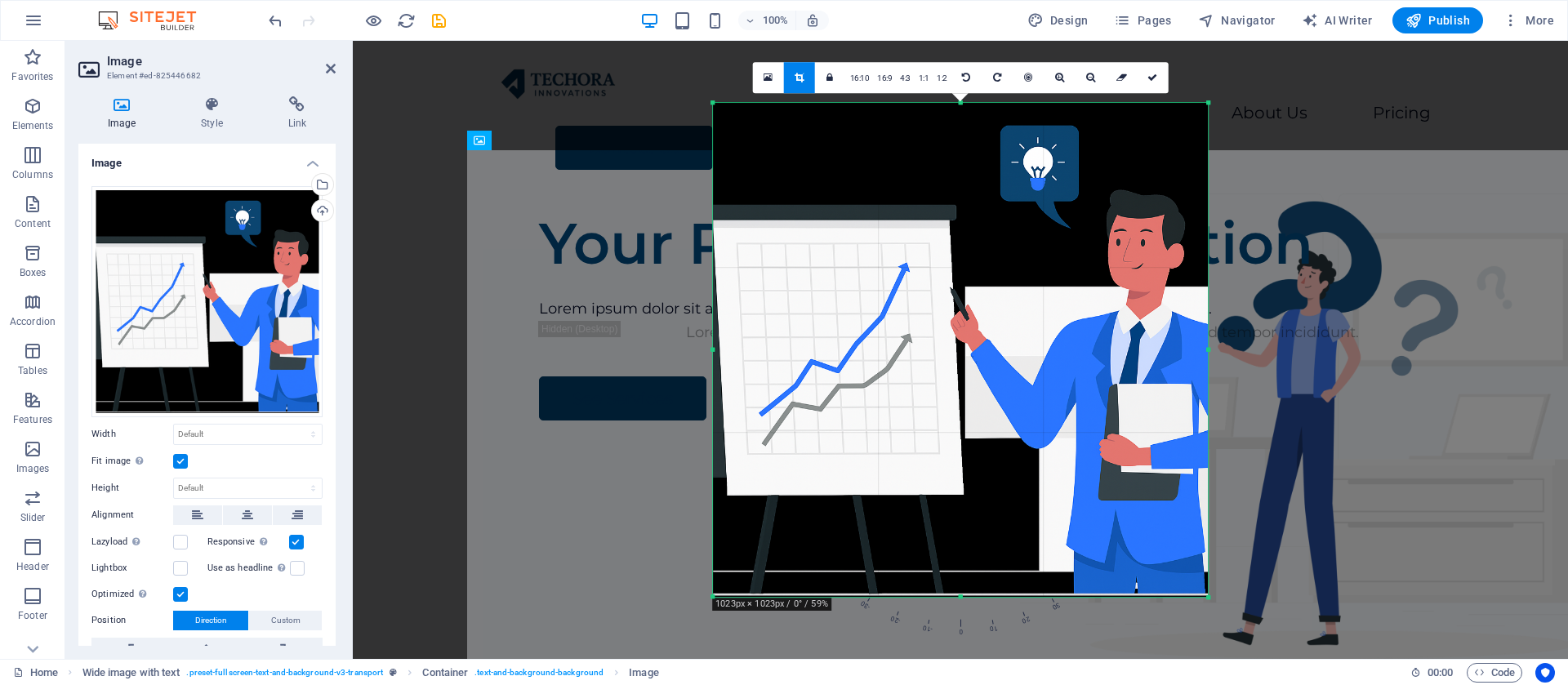 click at bounding box center [960, 349] 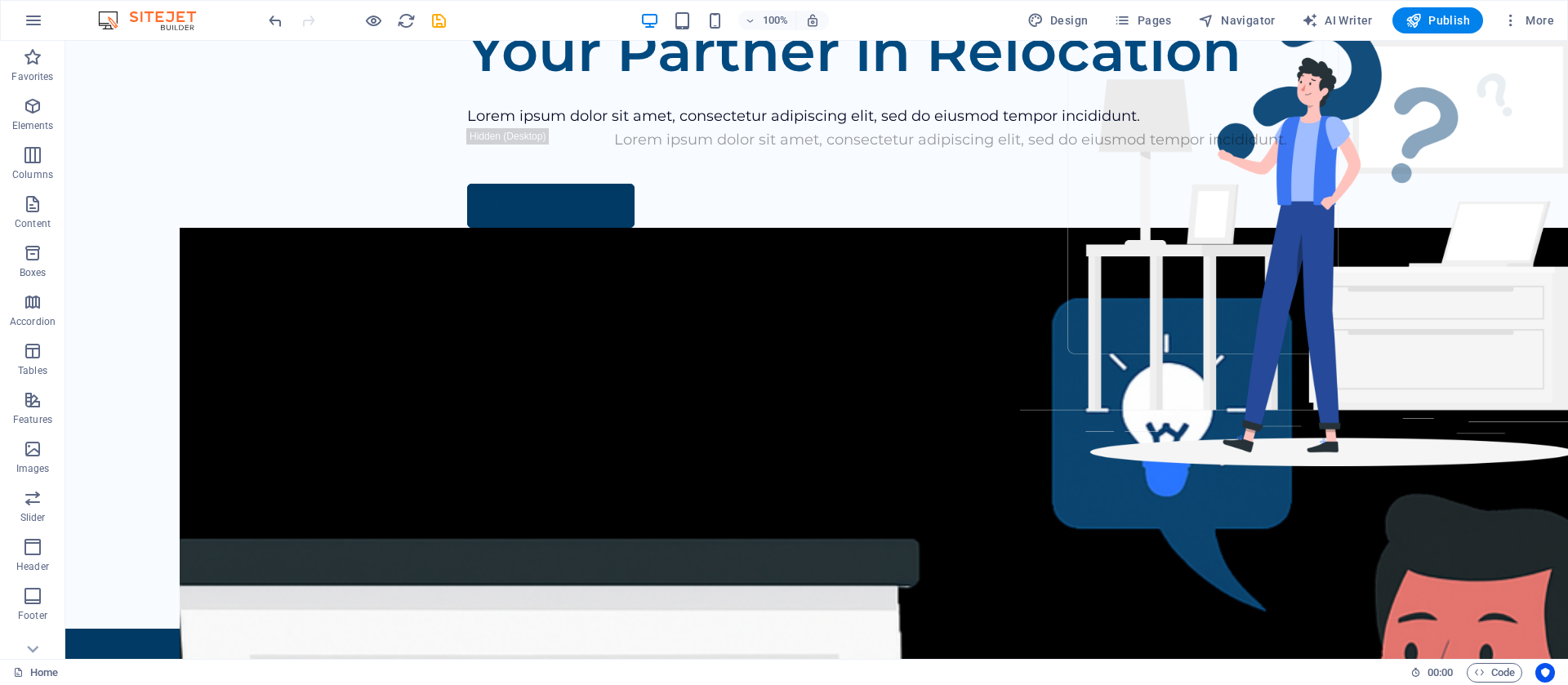 scroll, scrollTop: 0, scrollLeft: 0, axis: both 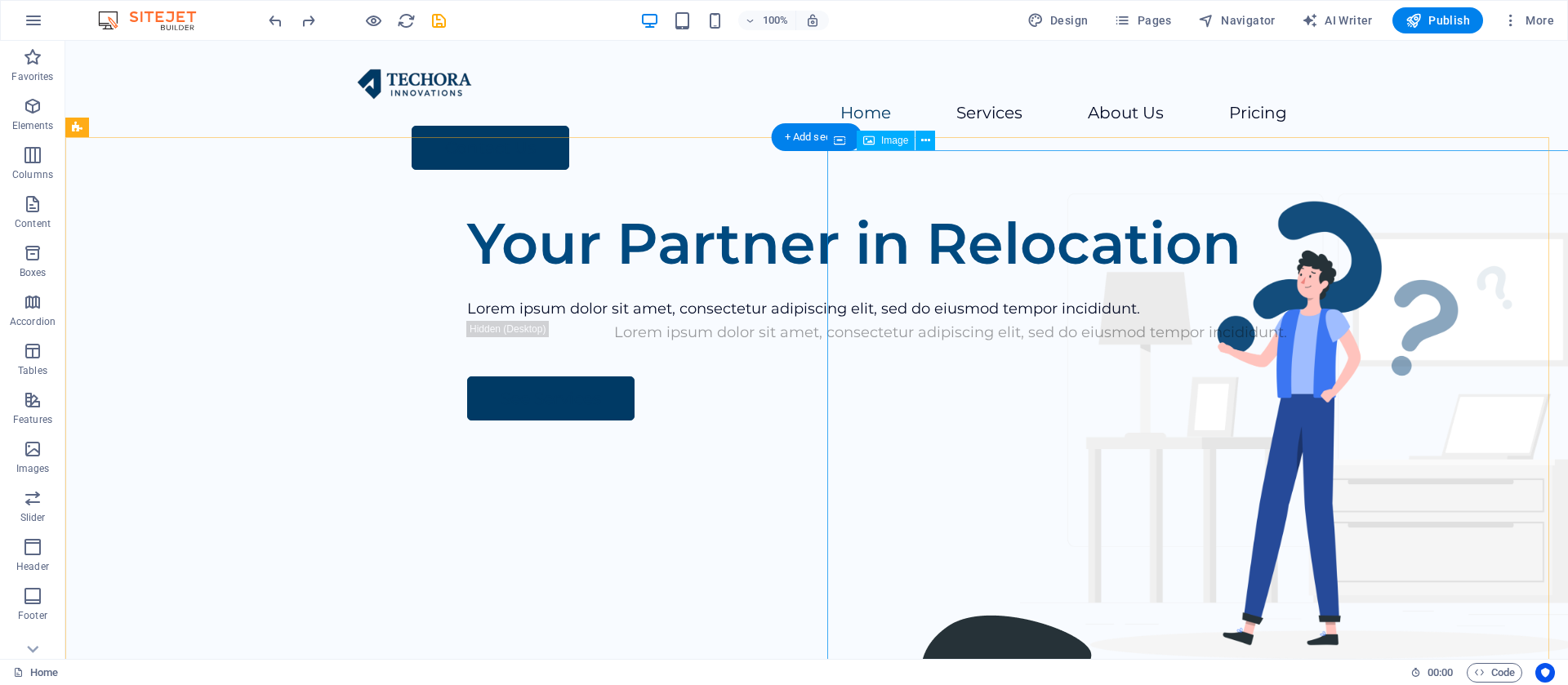 click at bounding box center [931, 1516] 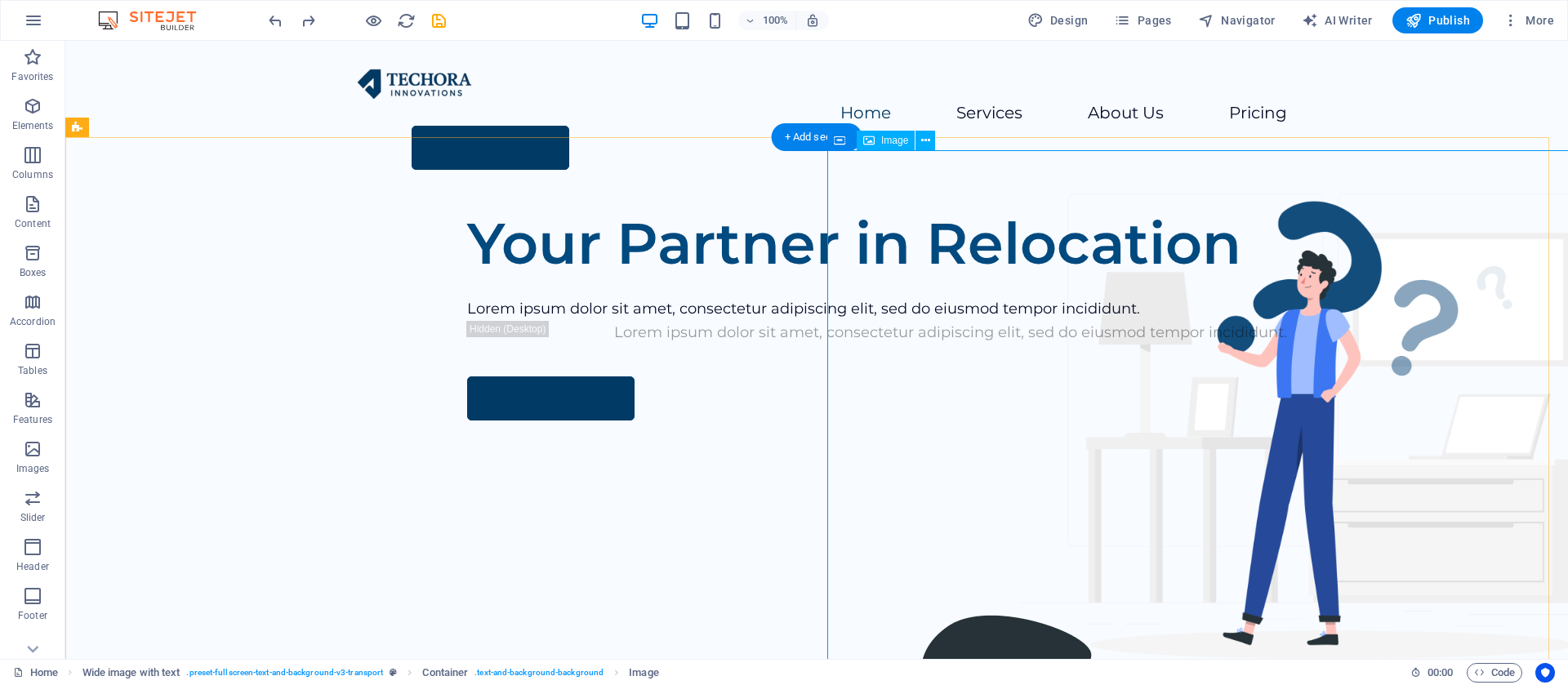 click at bounding box center (931, 1516) 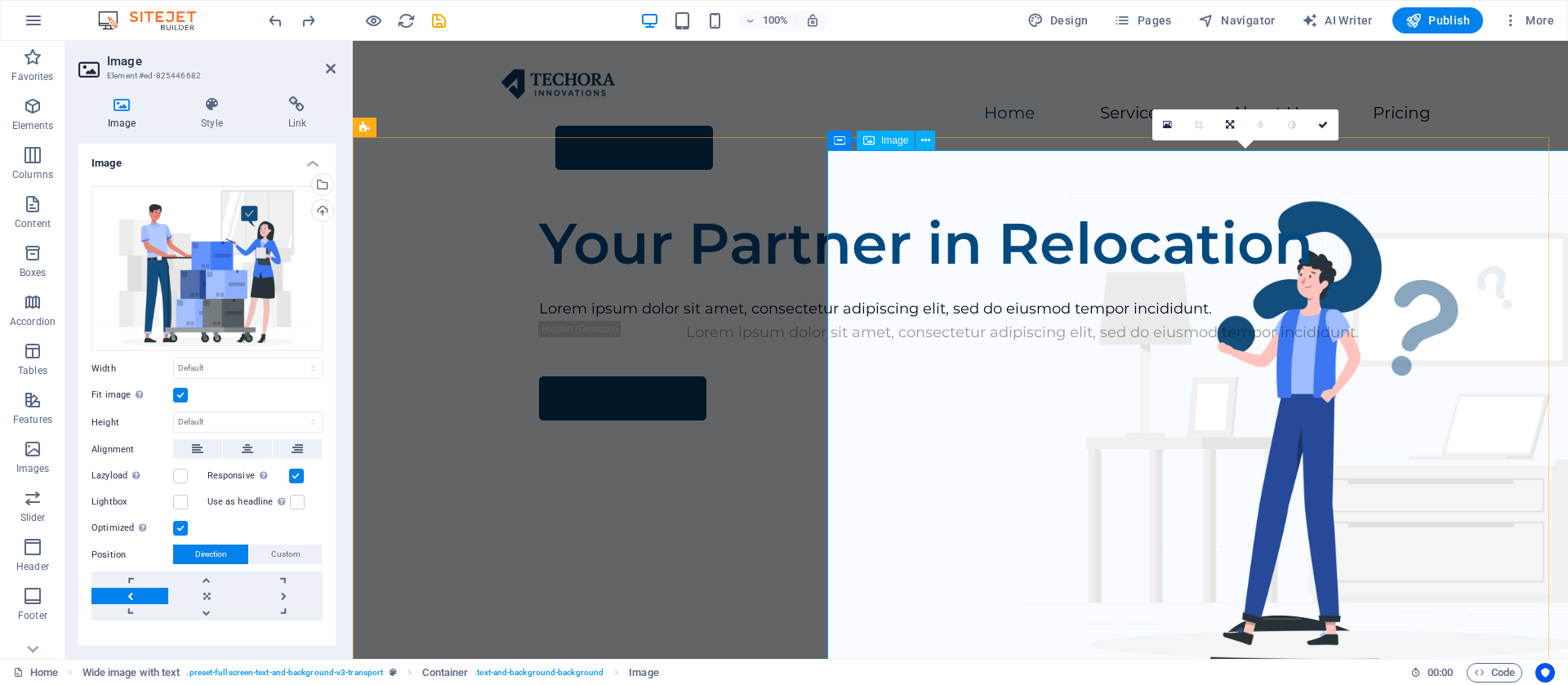 click at bounding box center (1075, 1516) 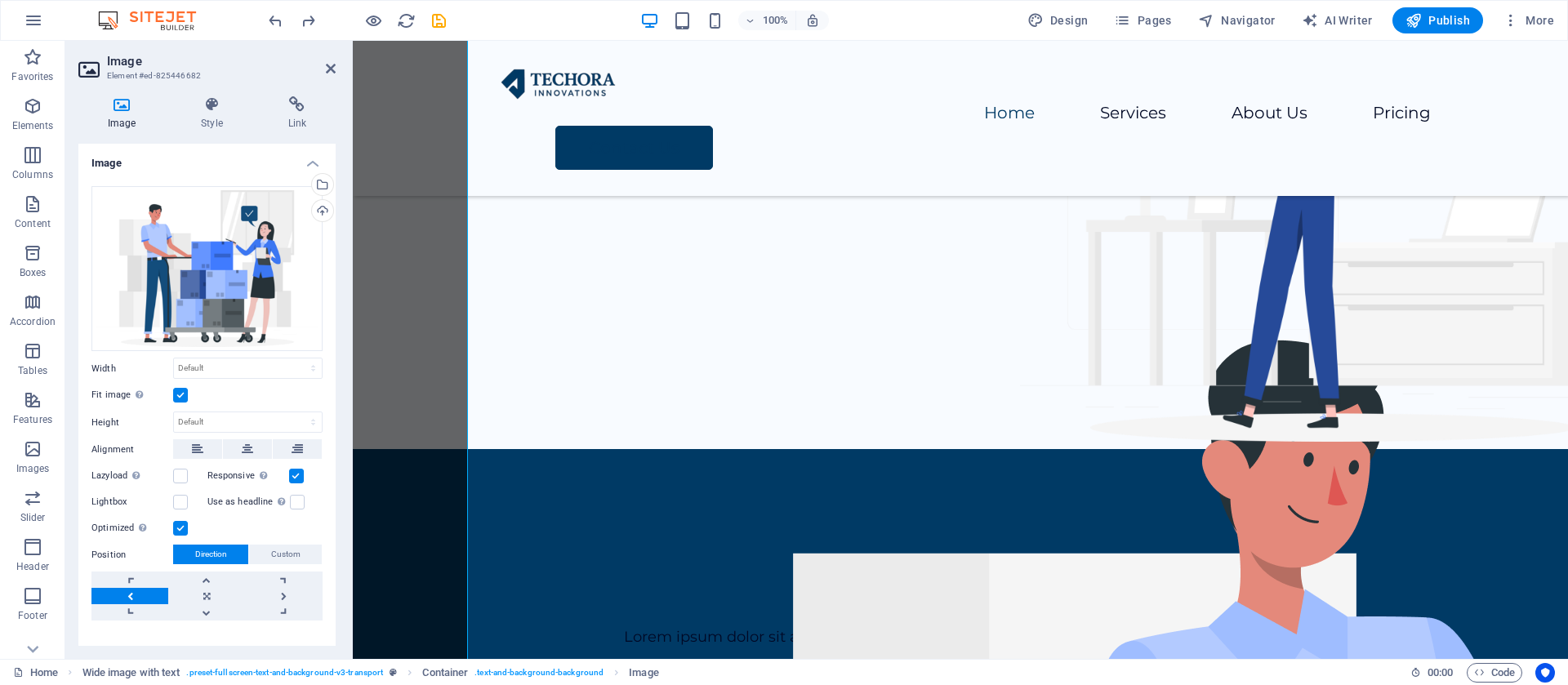 scroll, scrollTop: 0, scrollLeft: 0, axis: both 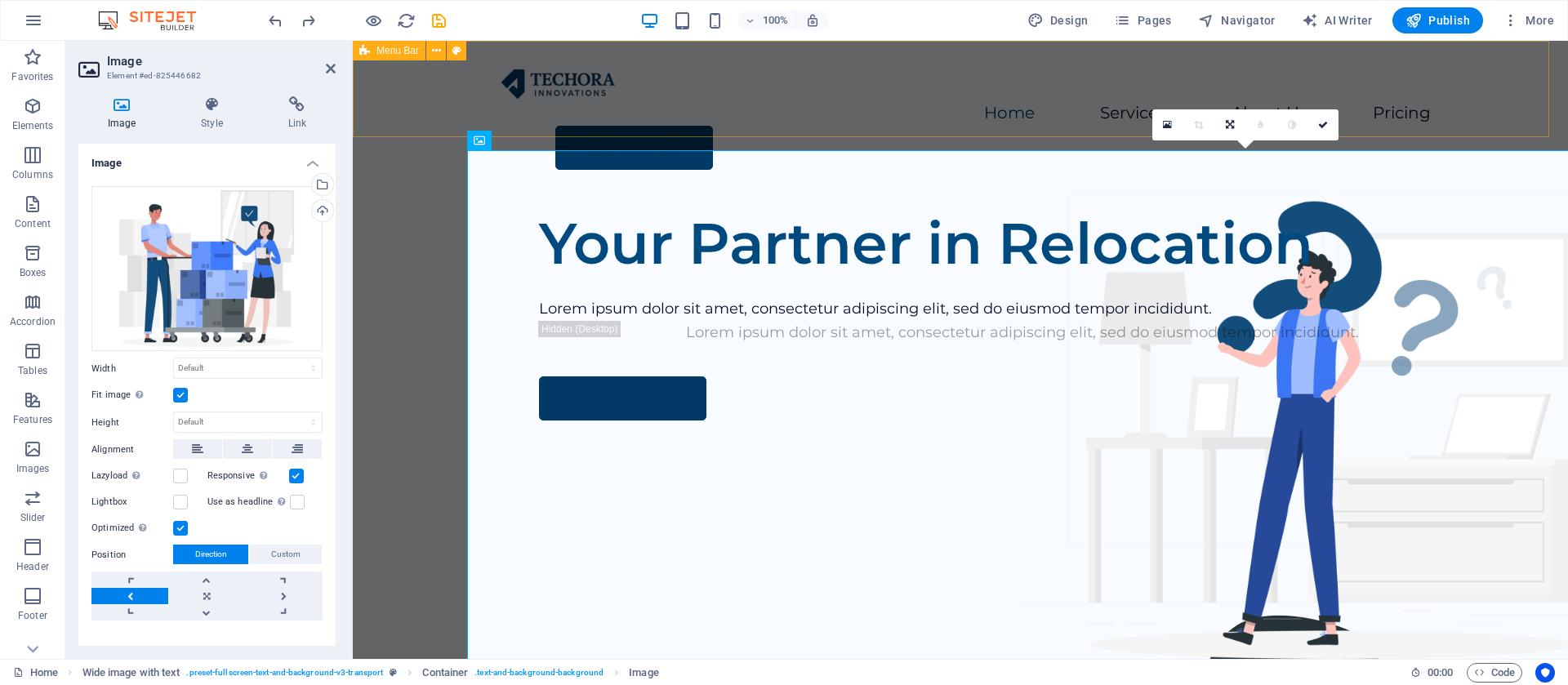 click on "Home Services About Us Pricing Contact Us" at bounding box center [960, 118] 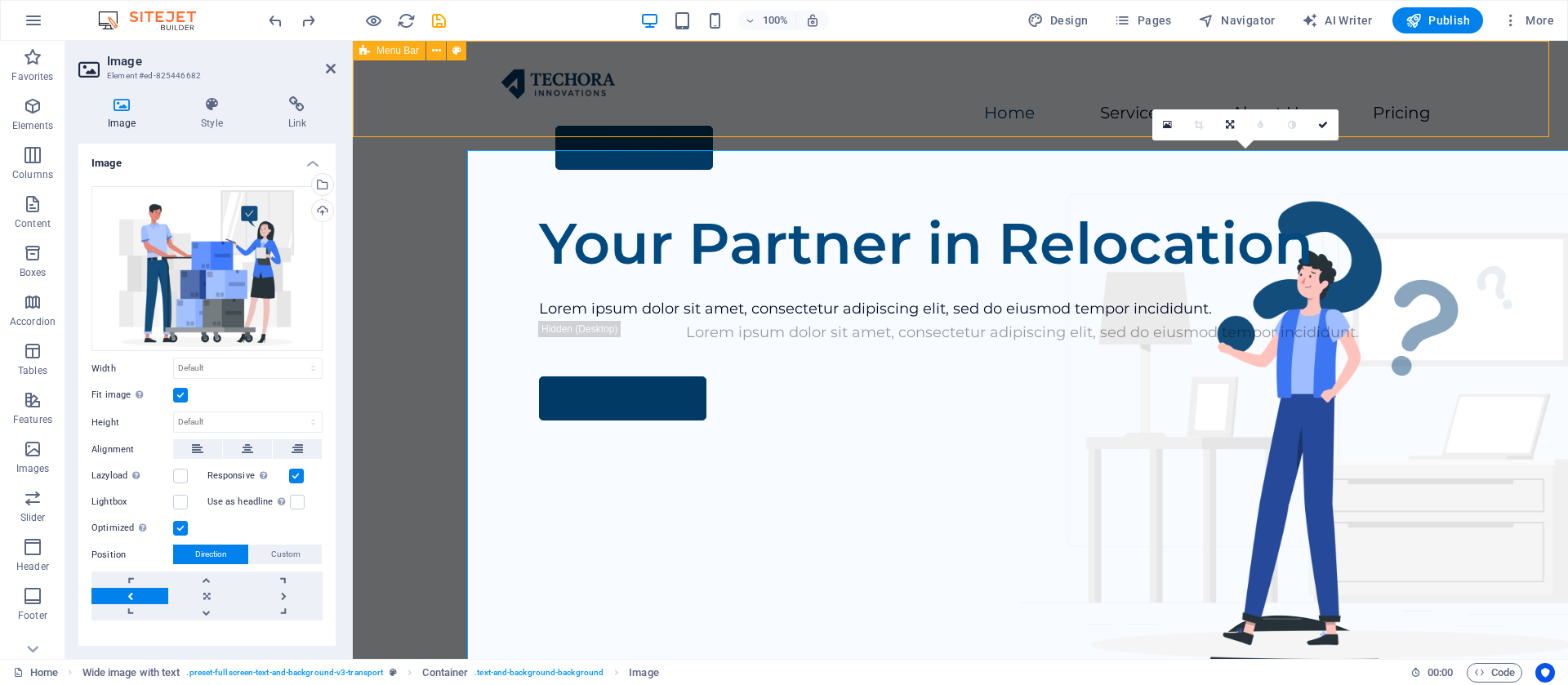 click on "Home Services About Us Pricing Contact Us" at bounding box center [960, 118] 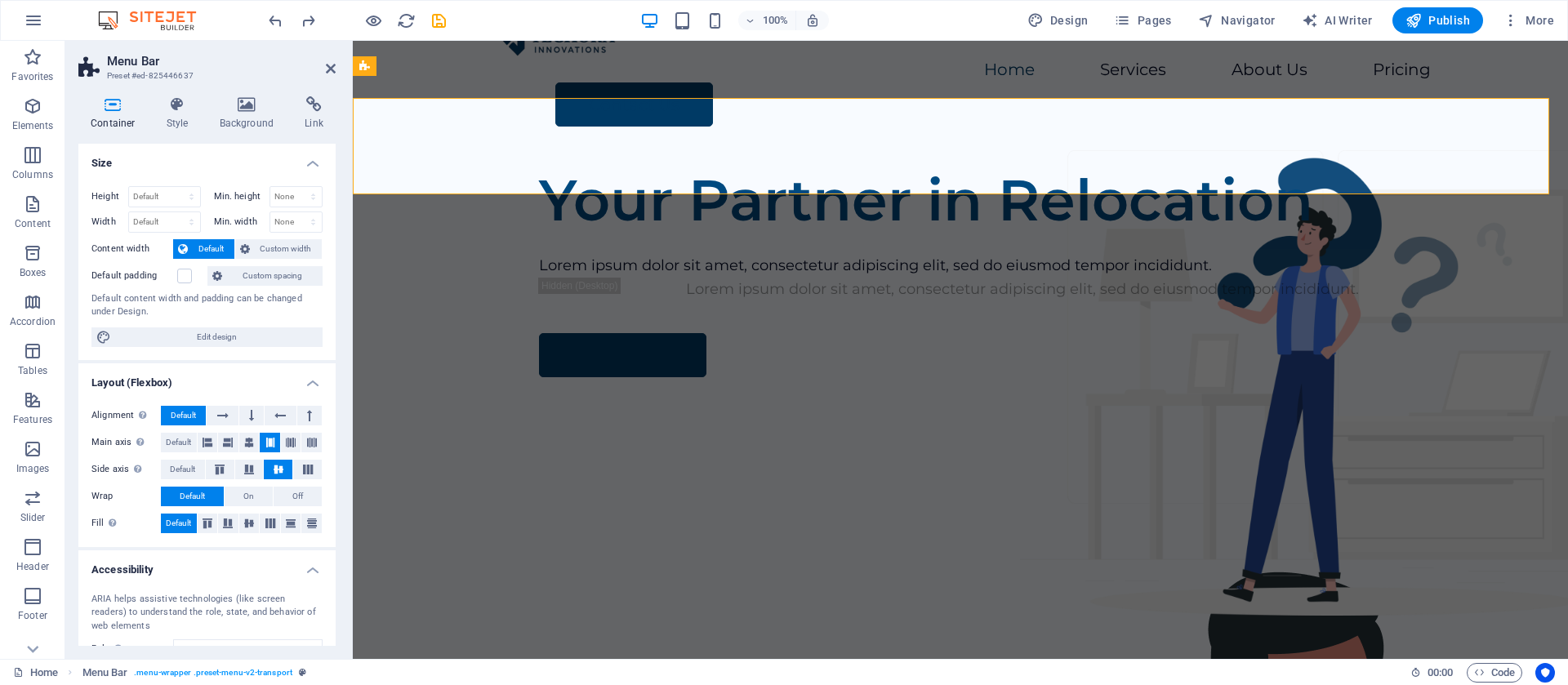 scroll, scrollTop: 0, scrollLeft: 0, axis: both 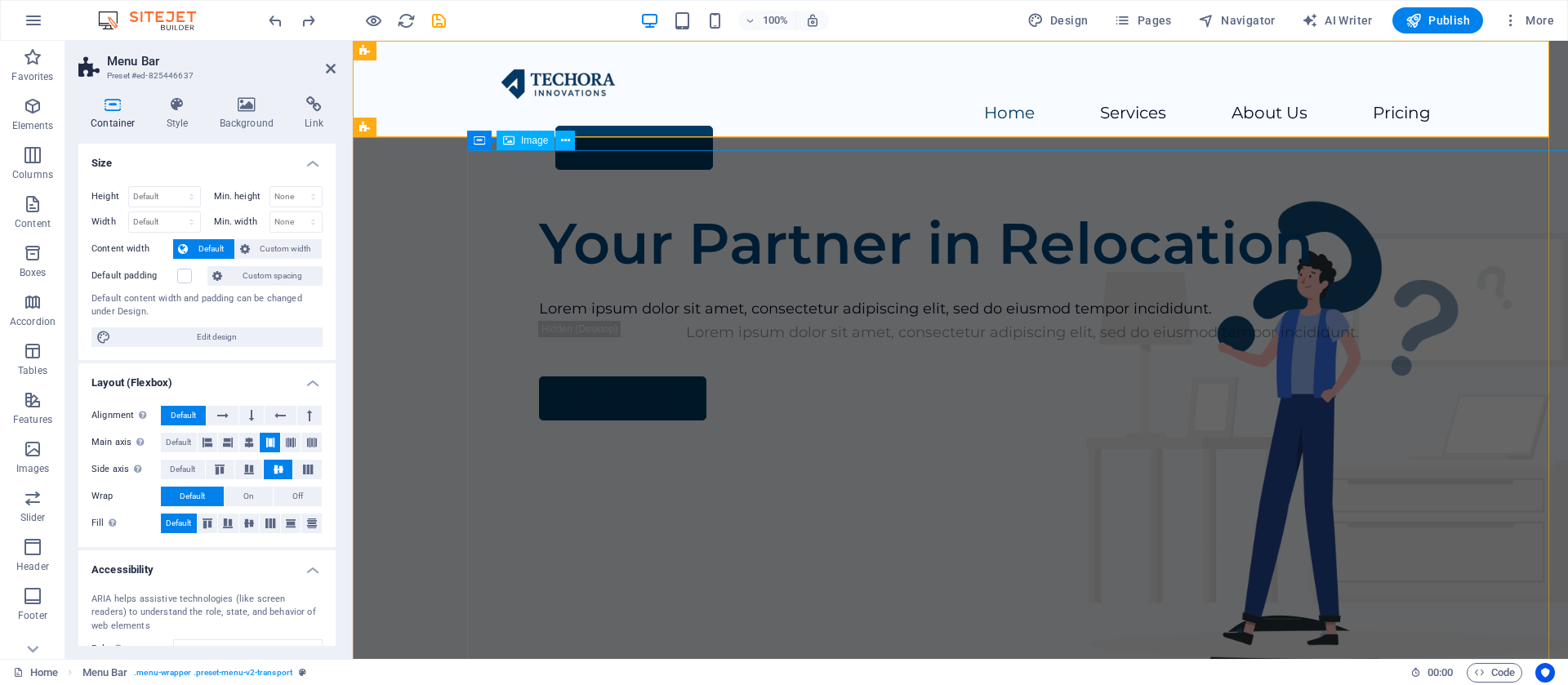 click at bounding box center (1075, 1516) 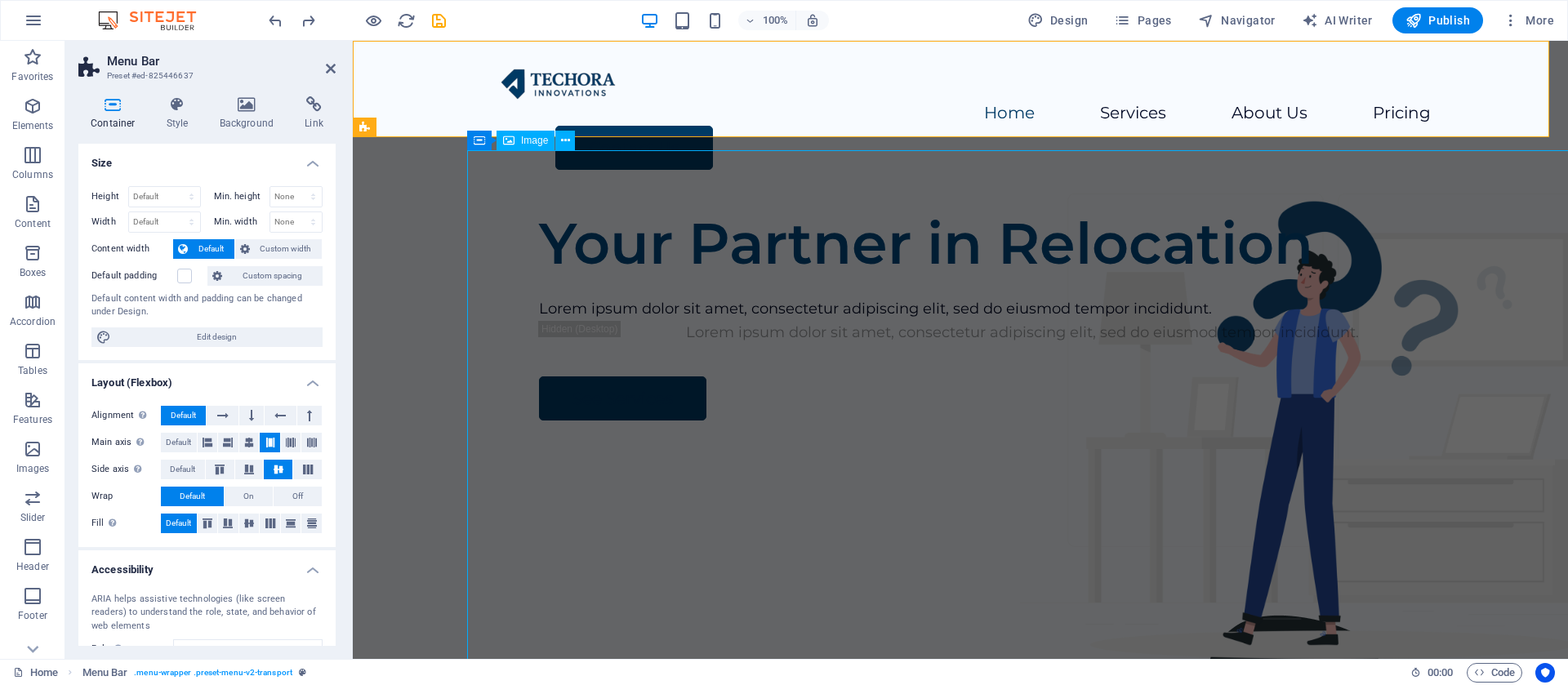 click at bounding box center [1075, 1516] 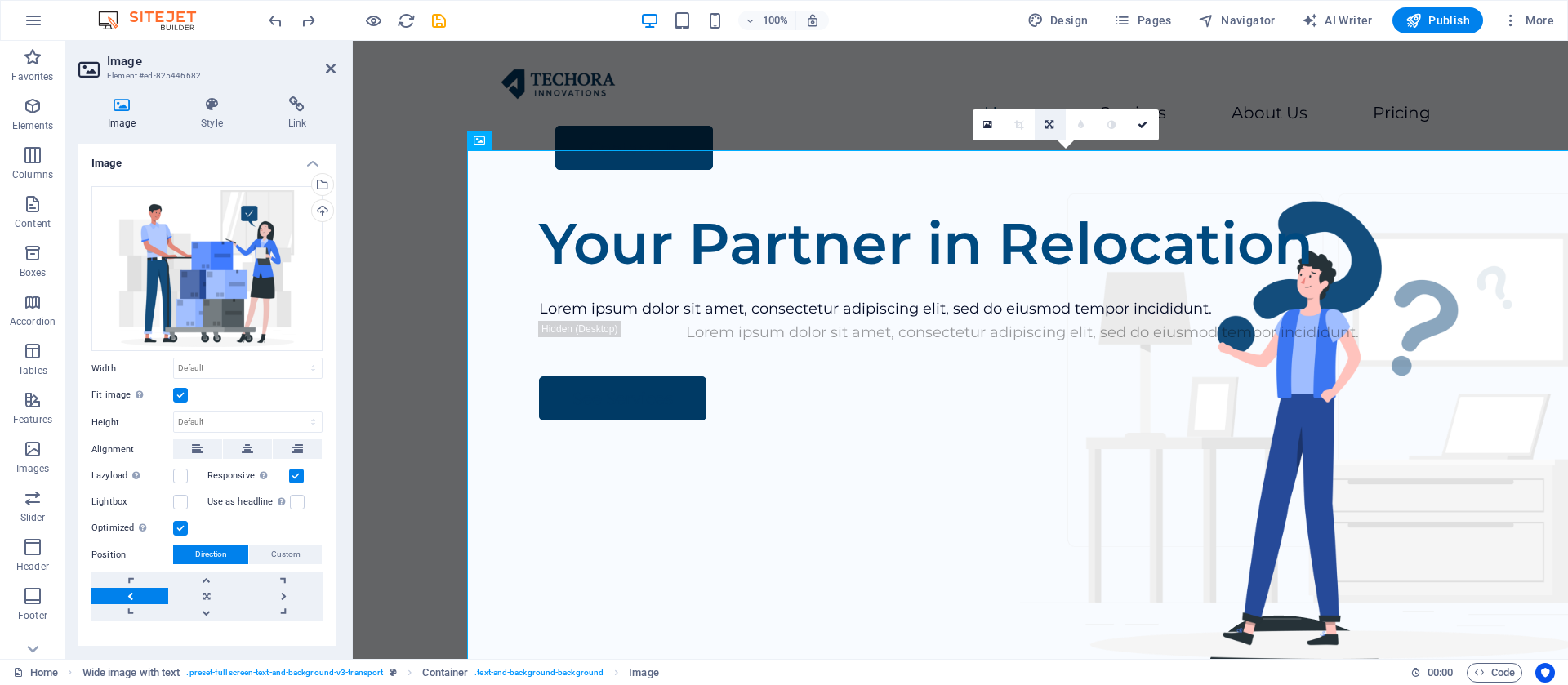 click at bounding box center [1050, 125] 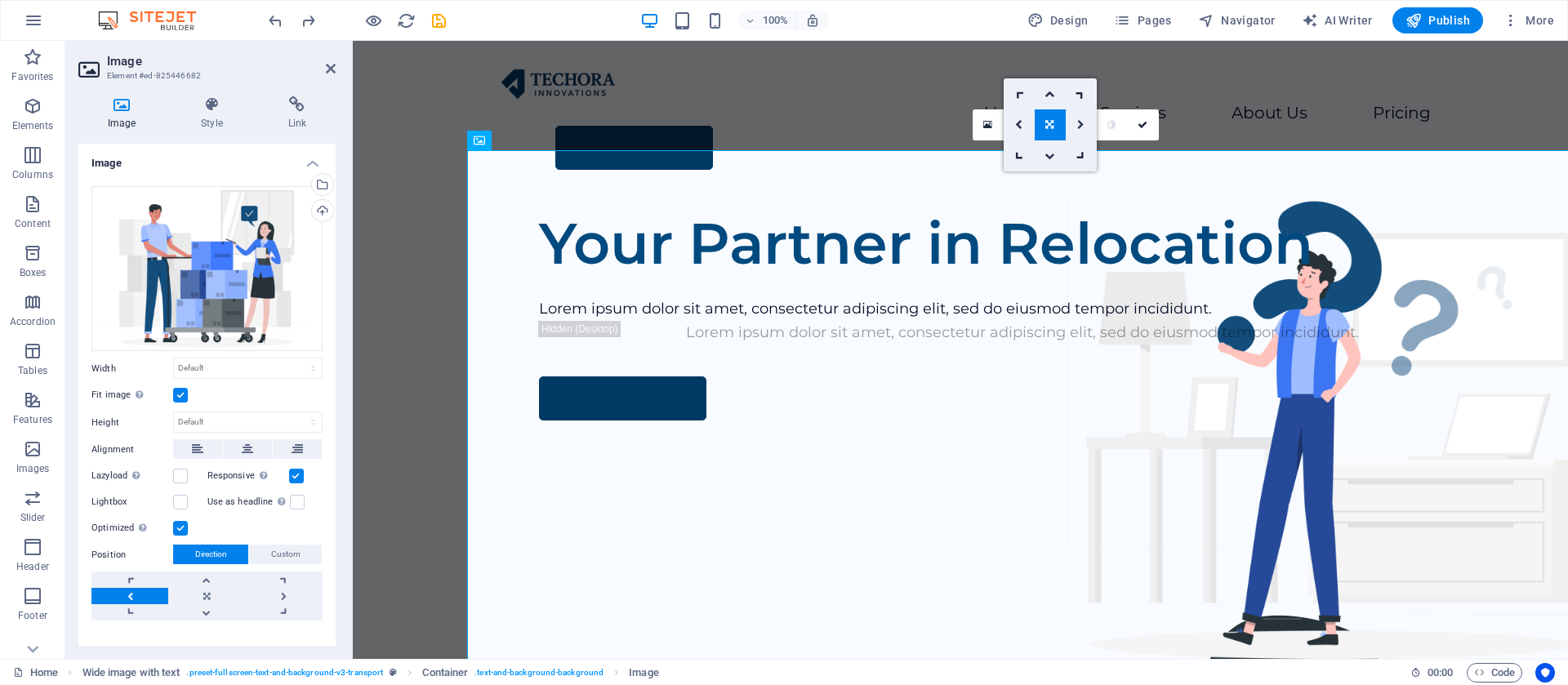 click at bounding box center [1080, 125] 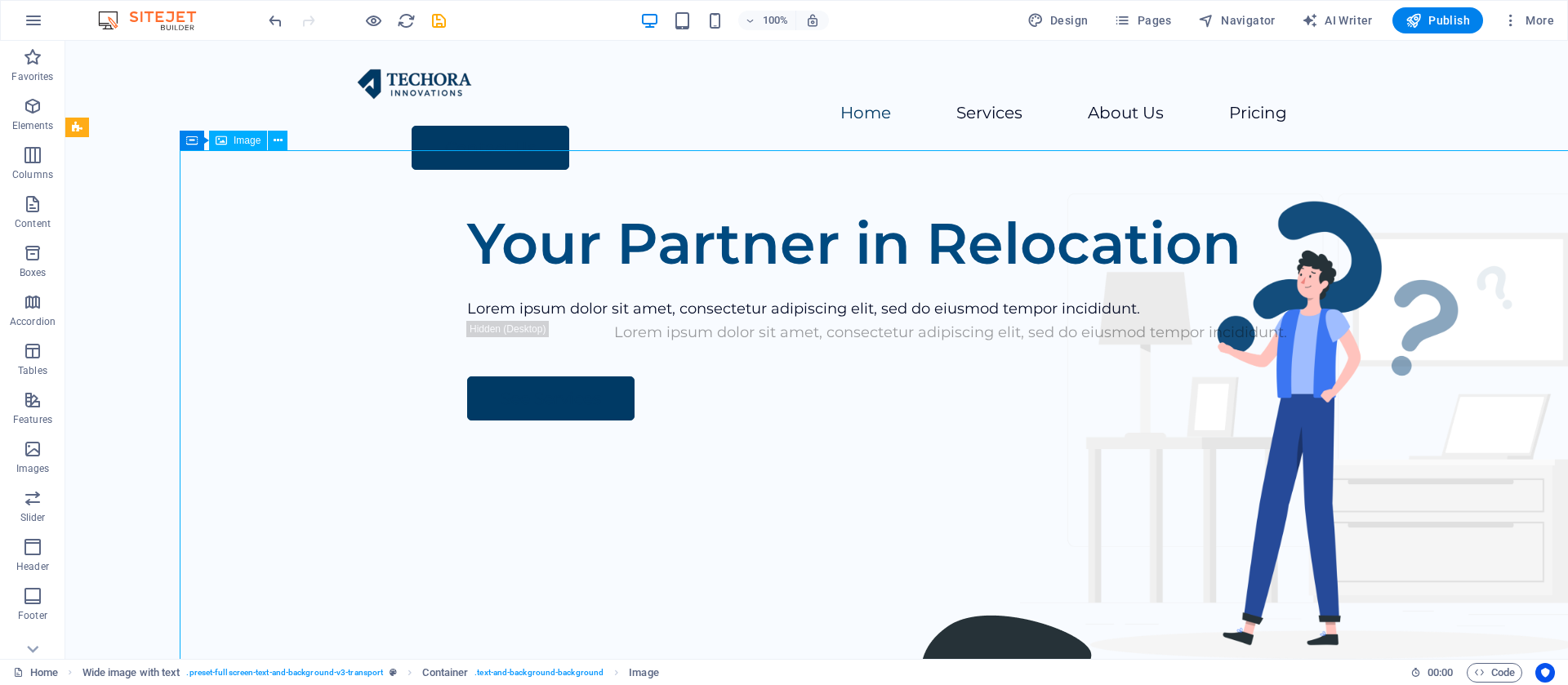 drag, startPoint x: 911, startPoint y: 271, endPoint x: 1062, endPoint y: 277, distance: 151.11916 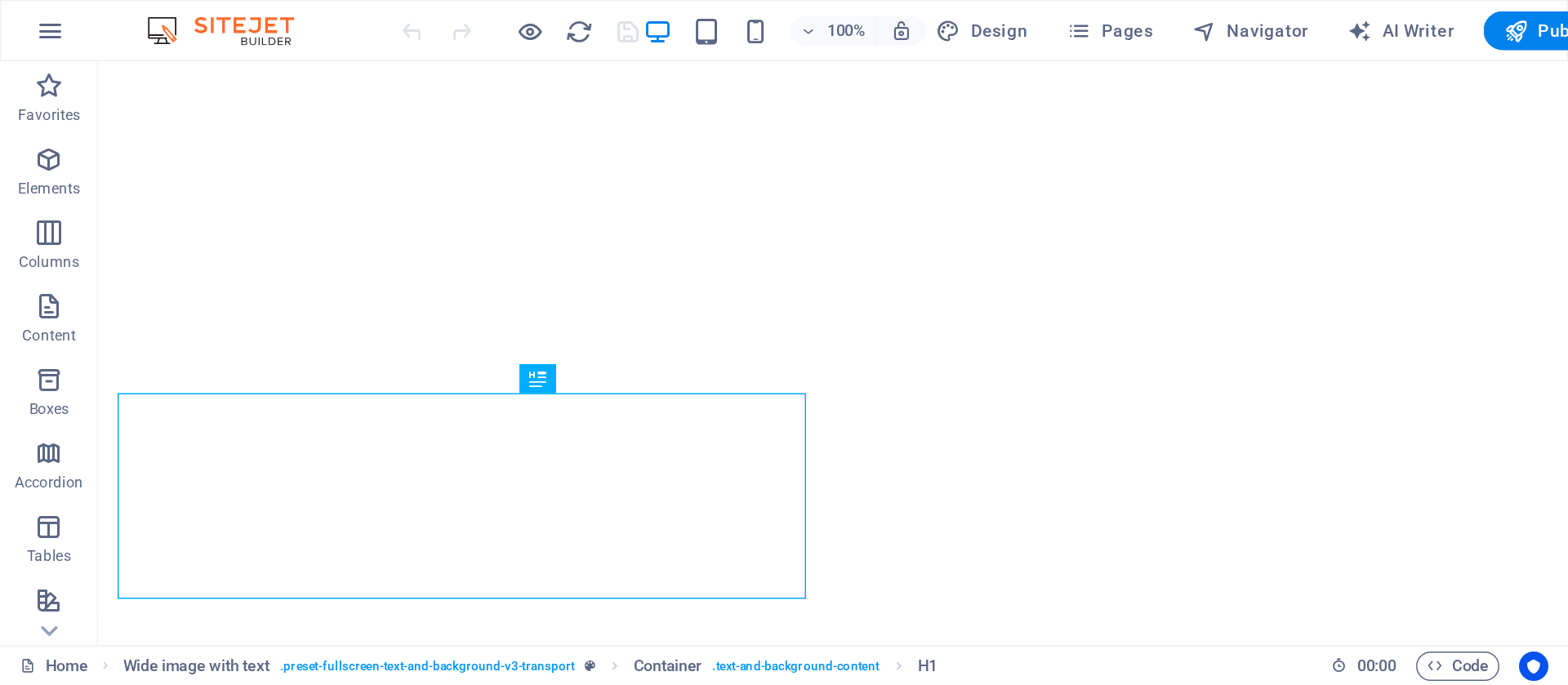 scroll, scrollTop: 0, scrollLeft: 0, axis: both 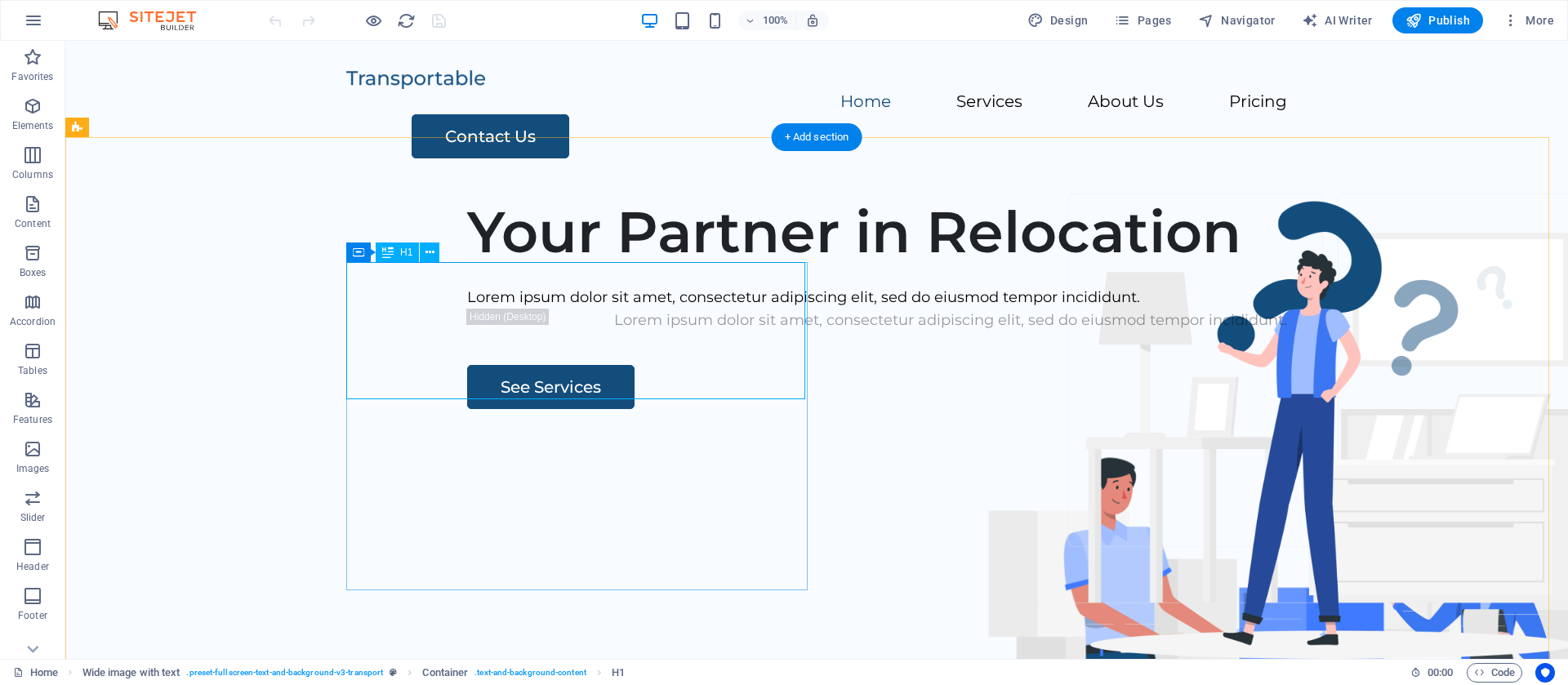 click on "Your Partner in Relocation" at bounding box center (951, 232) 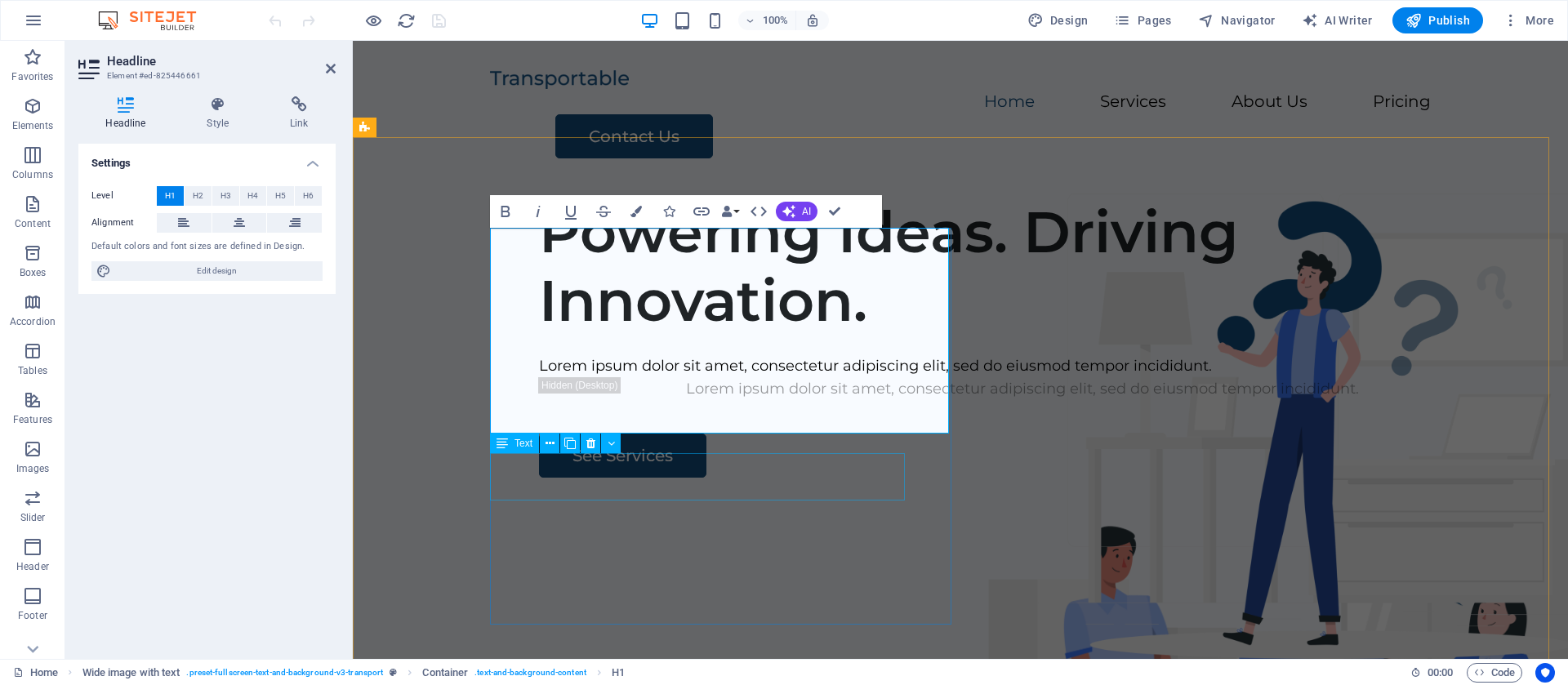 click on "Lorem ipsum dolor sit amet, consectetur adipiscing elit, sed do eiusmod tempor incididunt." at bounding box center (1022, 366) 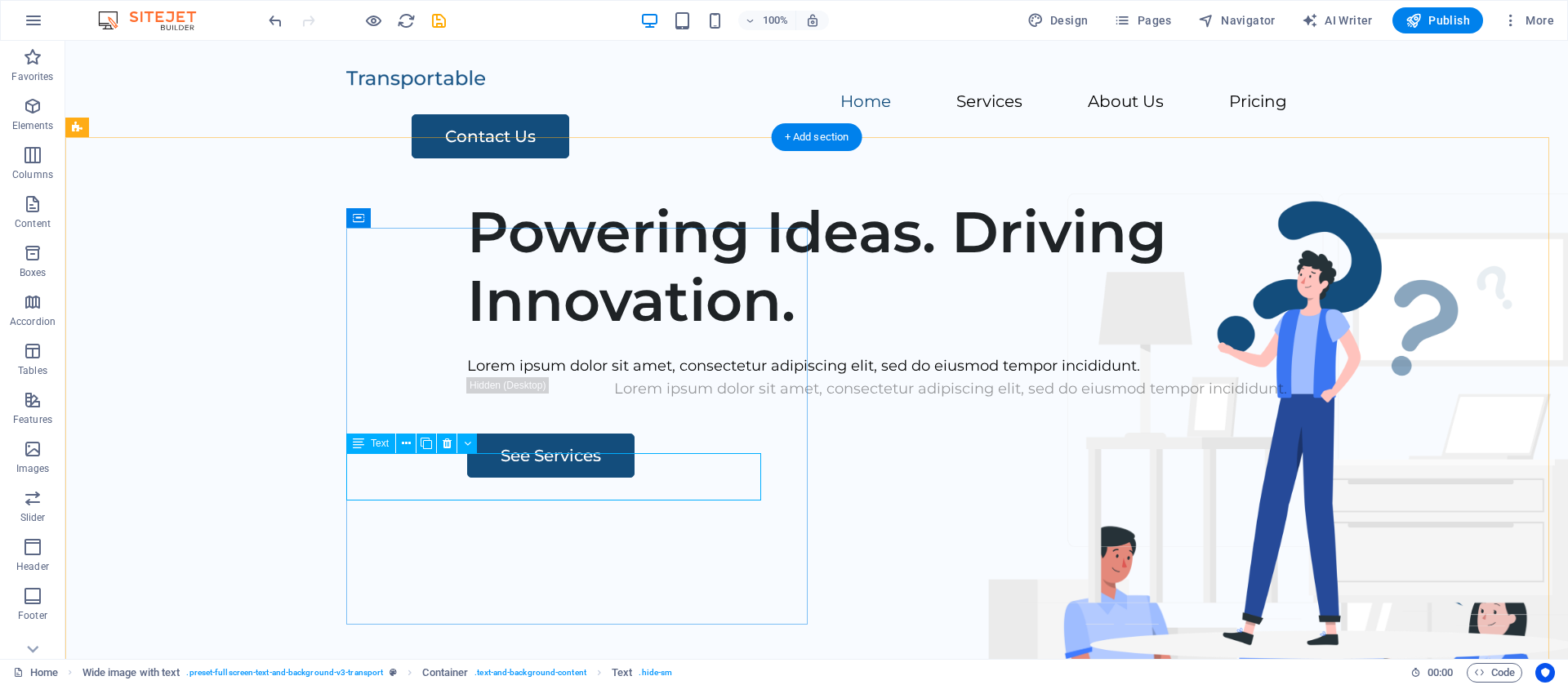 click on "Lorem ipsum dolor sit amet, consectetur adipiscing elit, sed do eiusmod tempor incididunt." at bounding box center [951, 366] 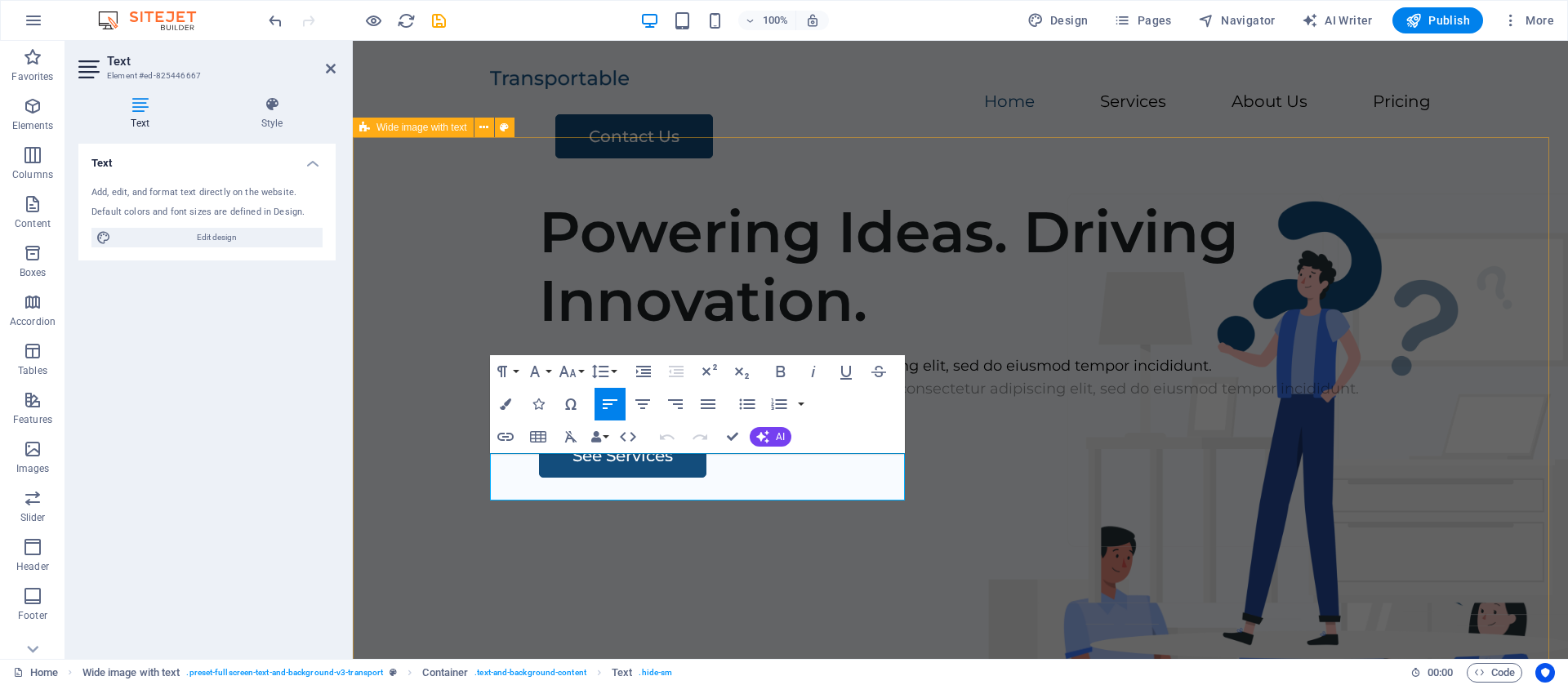 drag, startPoint x: 768, startPoint y: 483, endPoint x: 408, endPoint y: 458, distance: 360.867 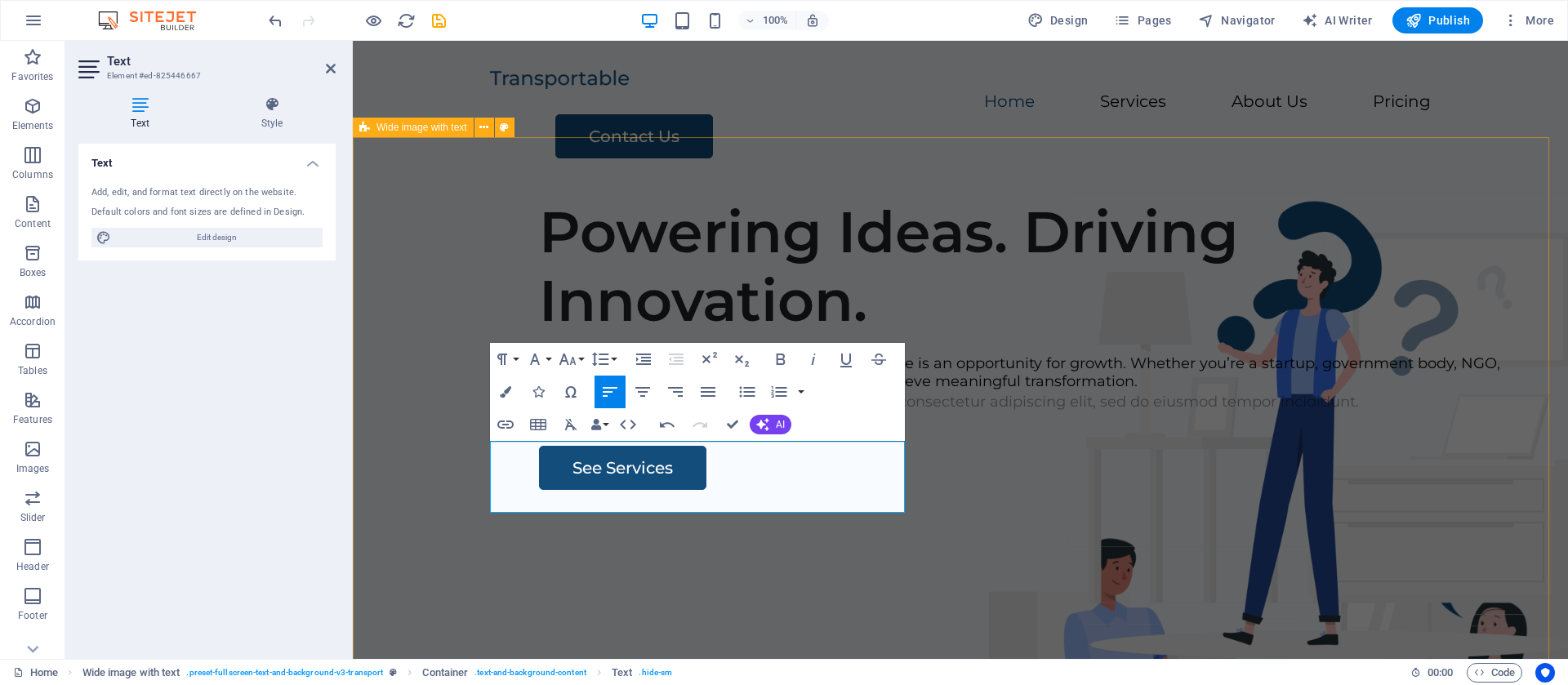 click on "Powering Ideas. Driving Innovation. At Techora Innovations, we believe every challenge is an opportunity for growth. Whether you’re a startup, government body, NGO, or large enterprise — we’re ready to help you achieve meaningful transformation. Lorem ipsum dolor sit amet, consectetur adipiscing elit, sed do eiusmod tempor incididunt.  See Services" at bounding box center (960, 497) 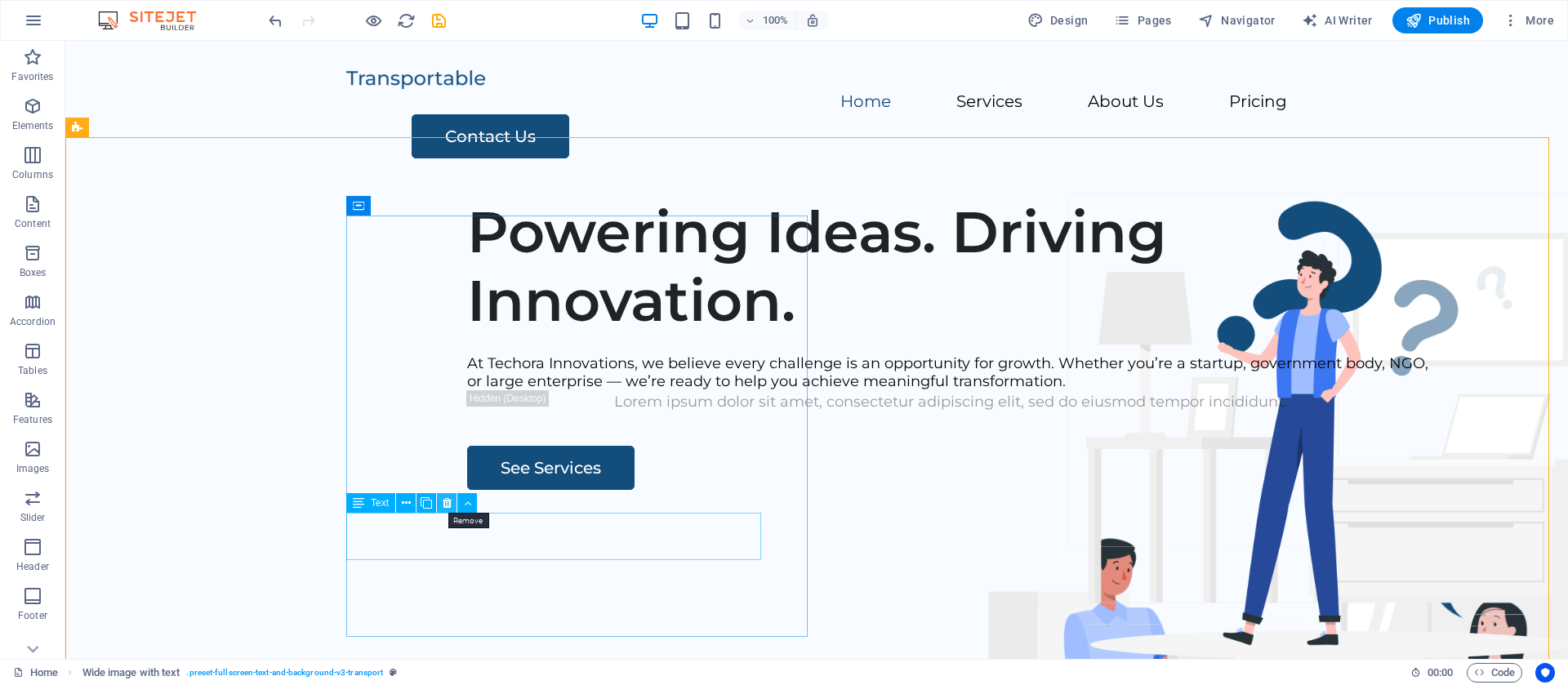 click at bounding box center [447, 503] 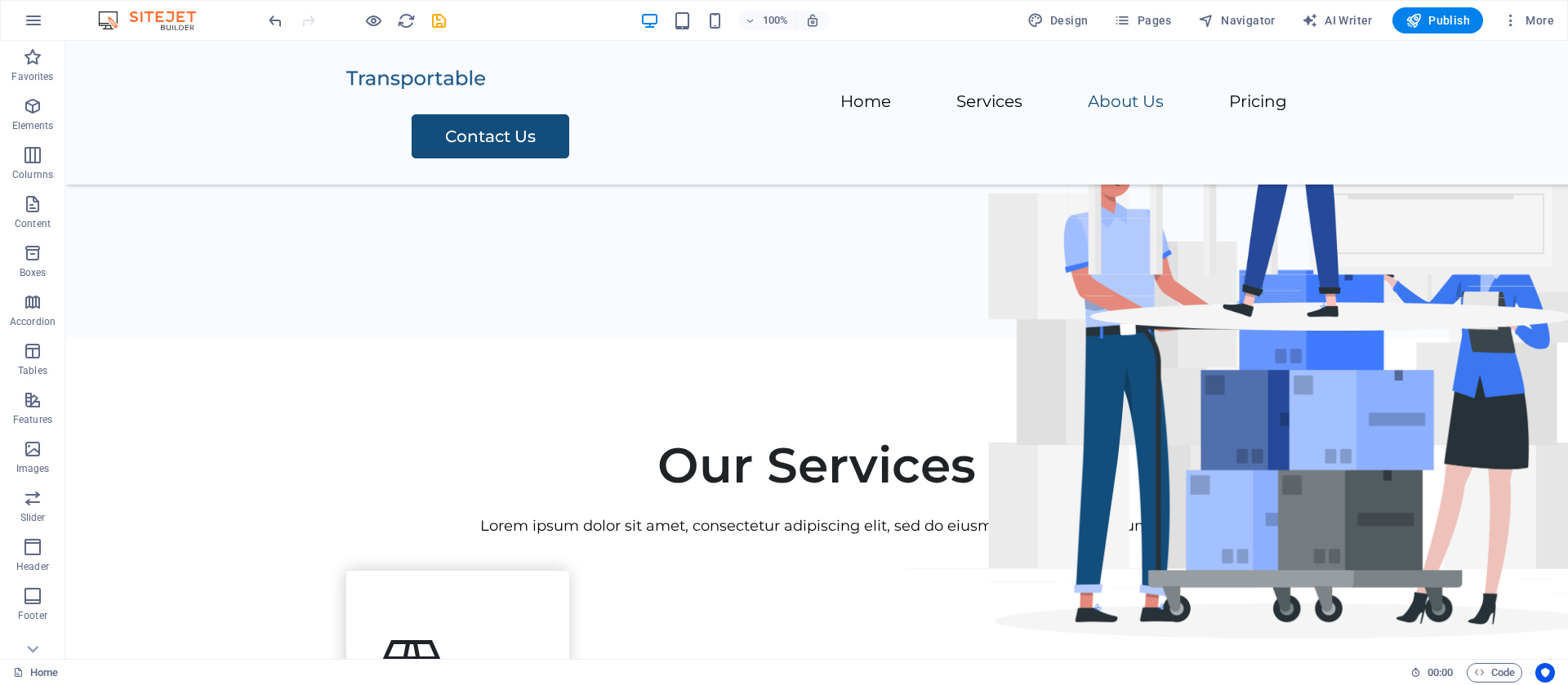 scroll, scrollTop: 0, scrollLeft: 0, axis: both 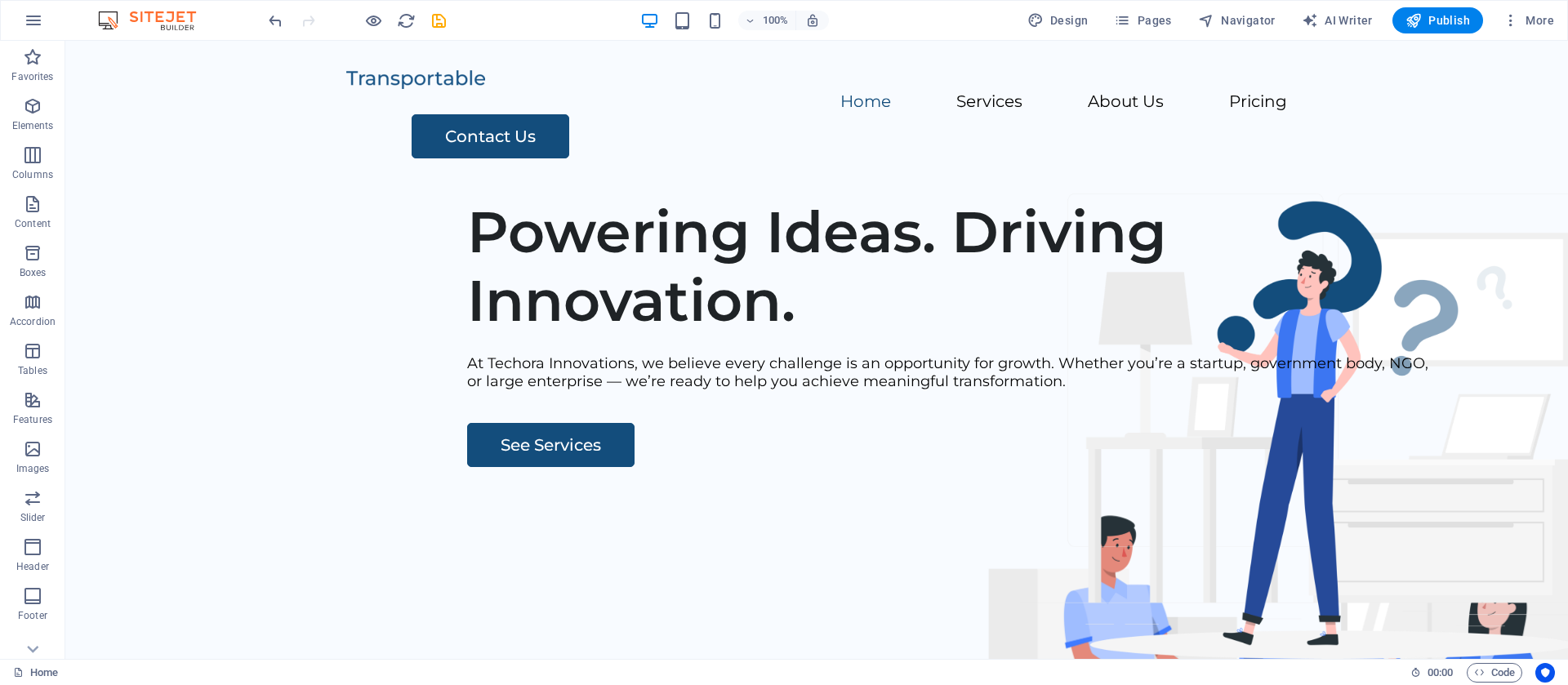 drag, startPoint x: 1561, startPoint y: 131, endPoint x: 1633, endPoint y: 51, distance: 107.629 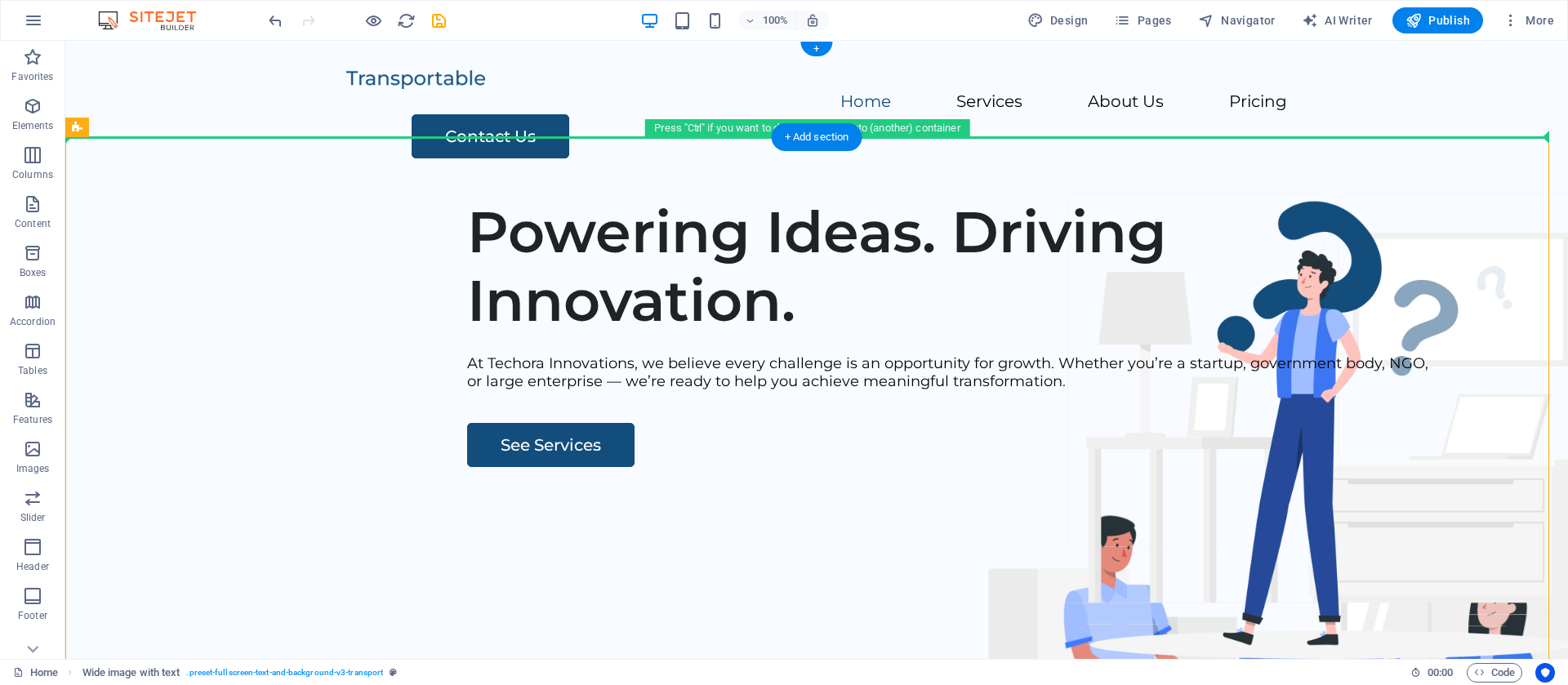 drag, startPoint x: 1015, startPoint y: 186, endPoint x: 929, endPoint y: 128, distance: 103.73042 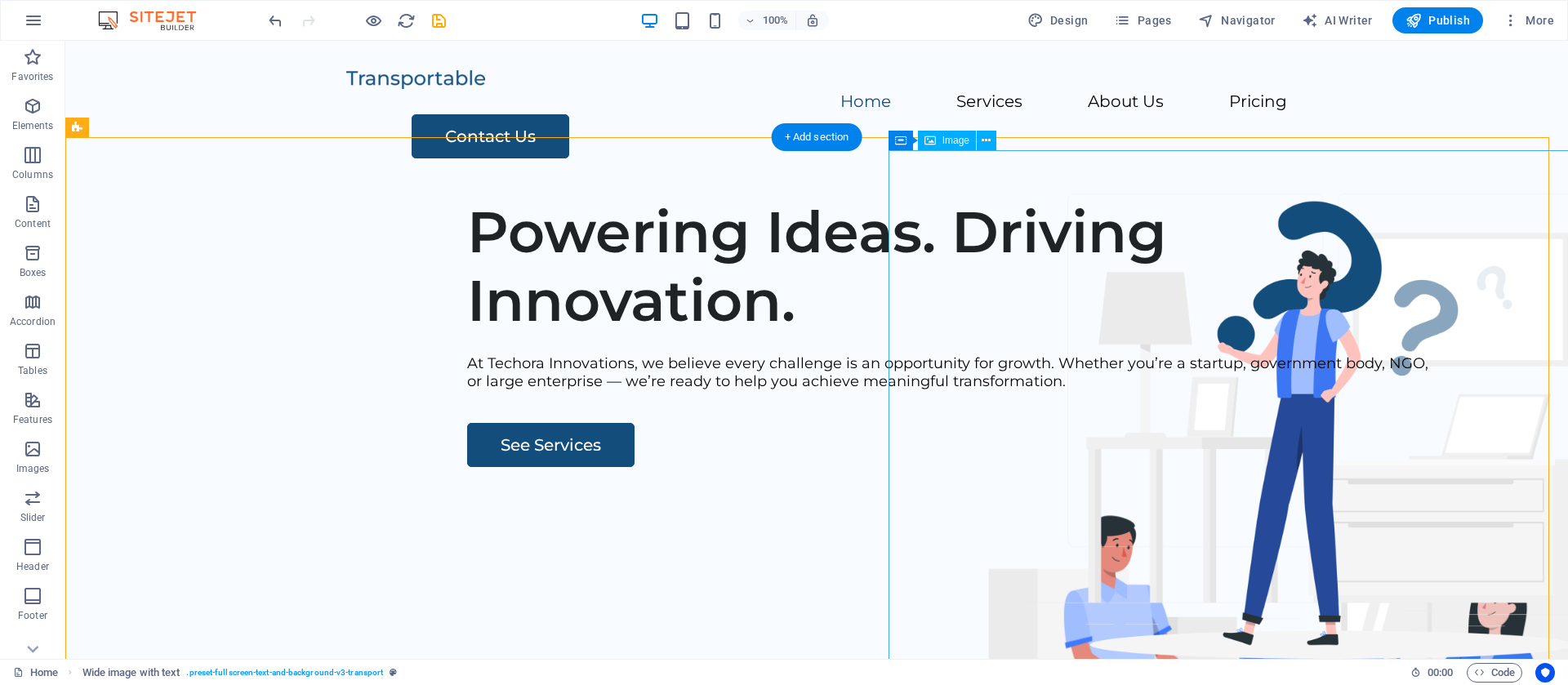 click at bounding box center (1294, 741) 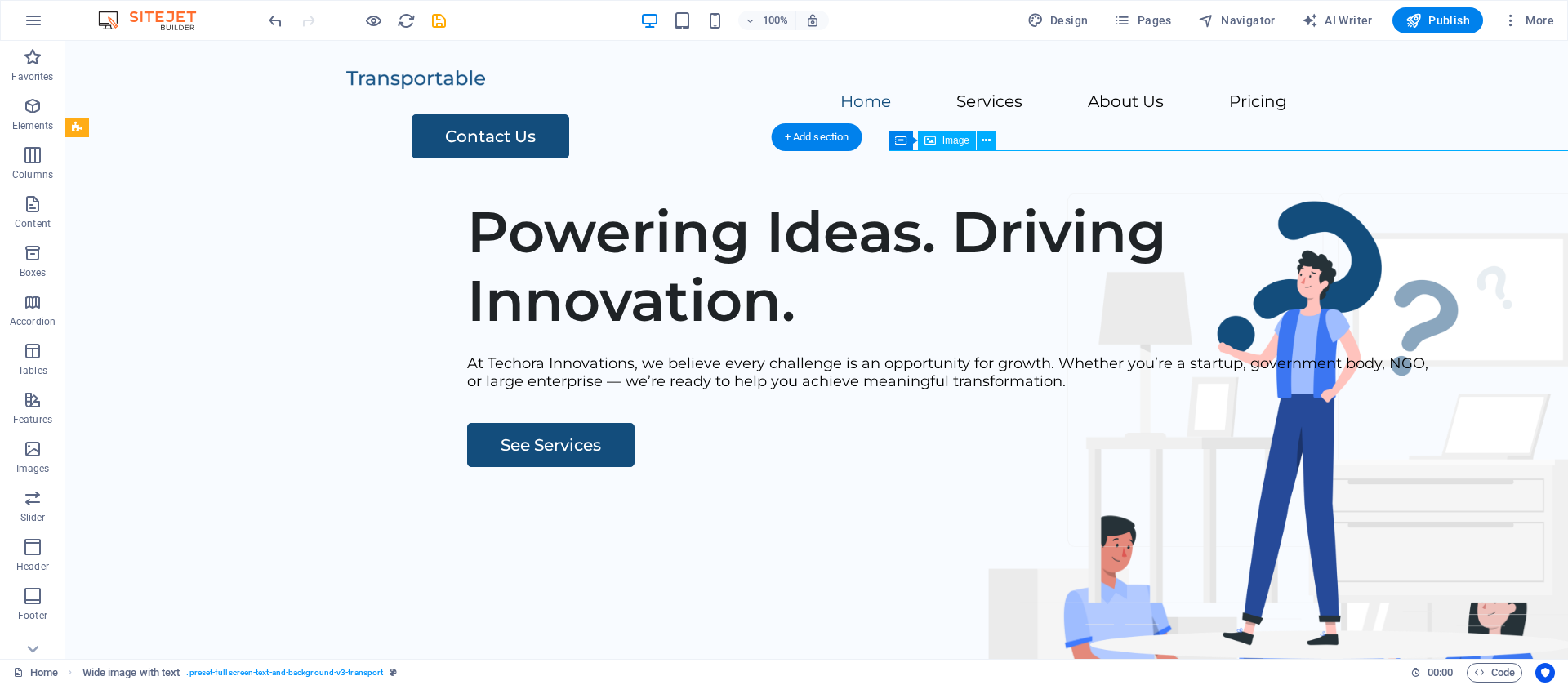 click at bounding box center [1294, 741] 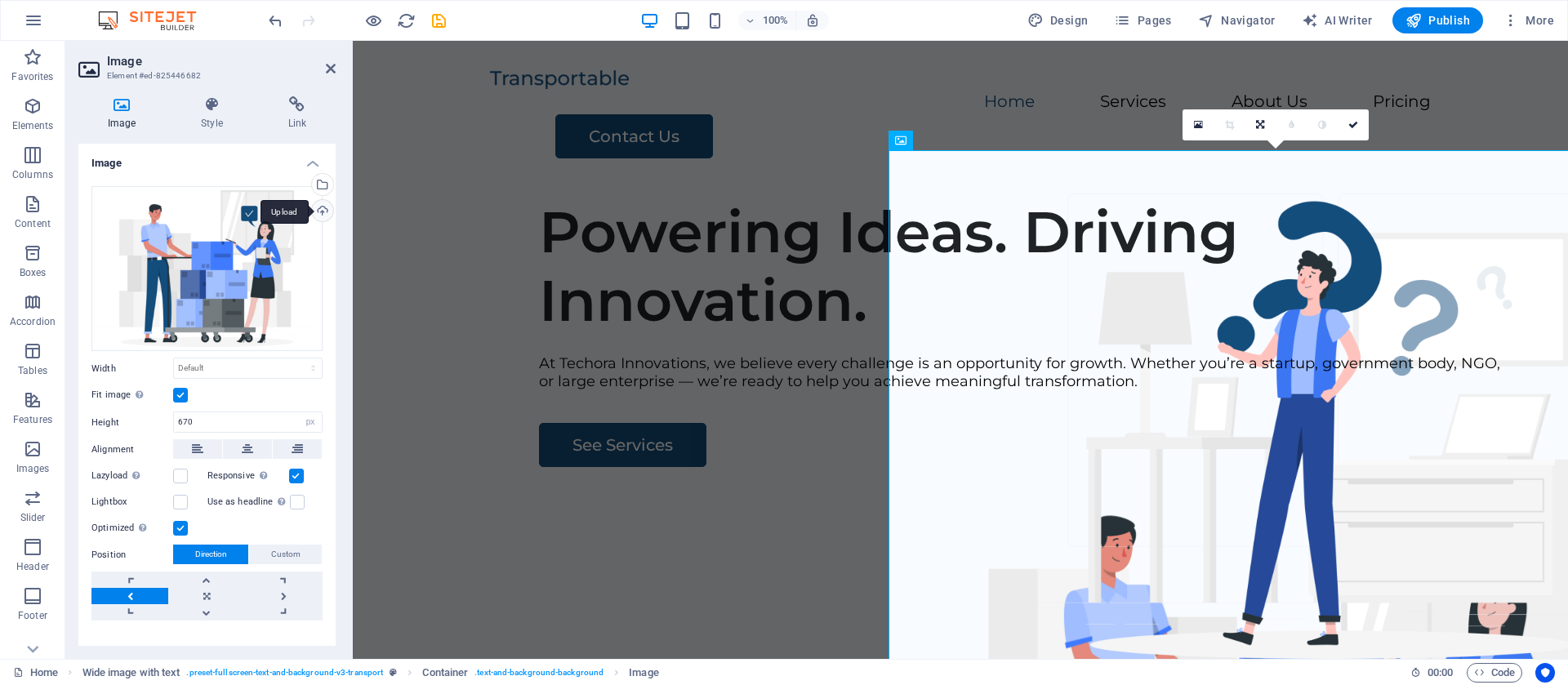 click on "Upload" at bounding box center [321, 212] 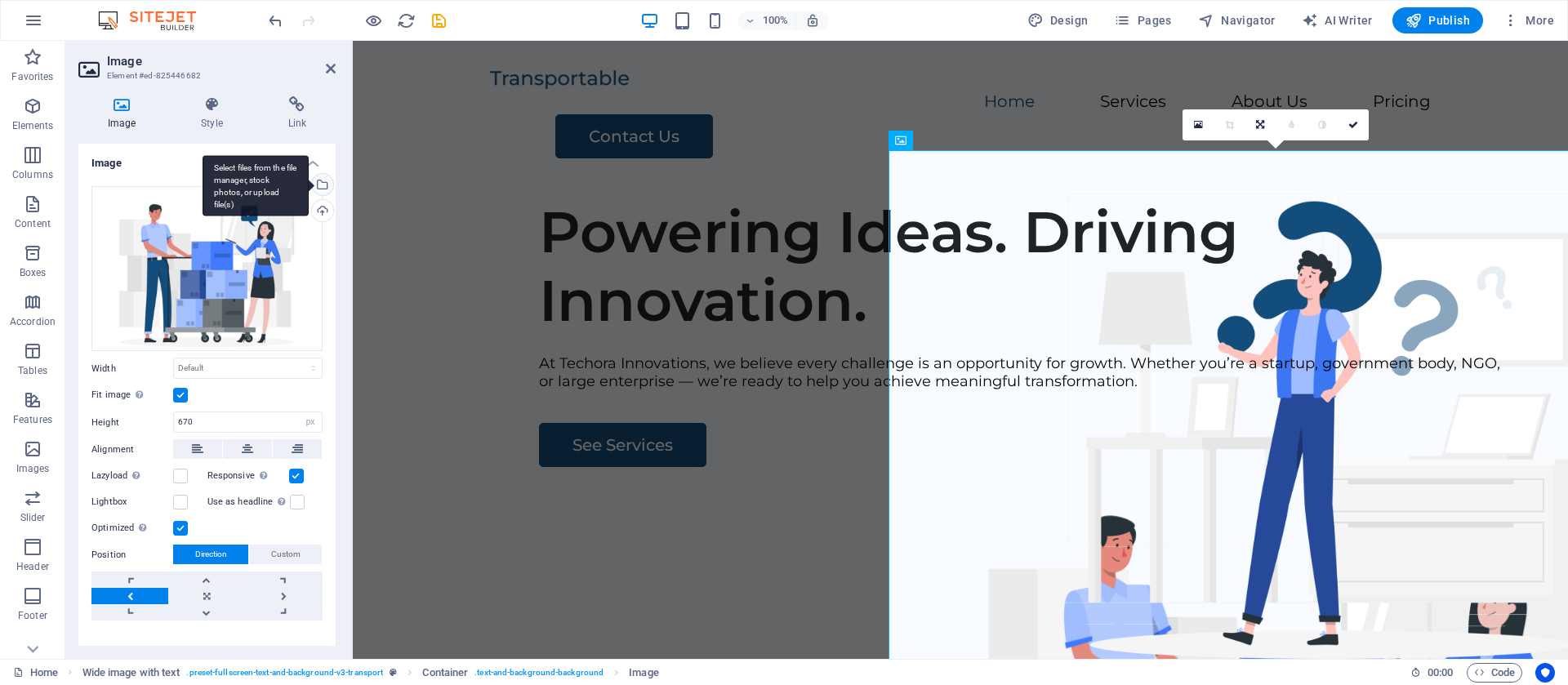 click on "Select files from the file manager, stock photos, or upload file(s)" at bounding box center [321, 186] 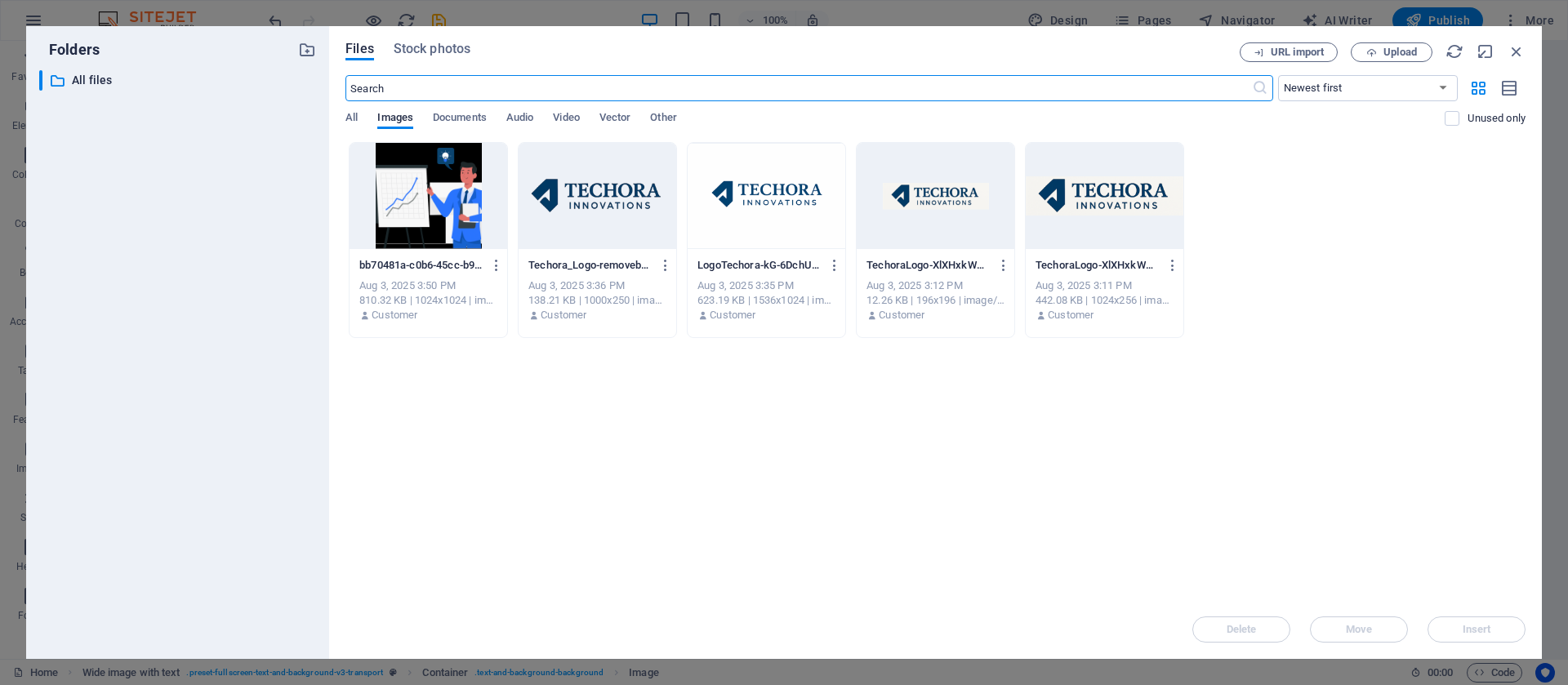 click at bounding box center [428, 196] 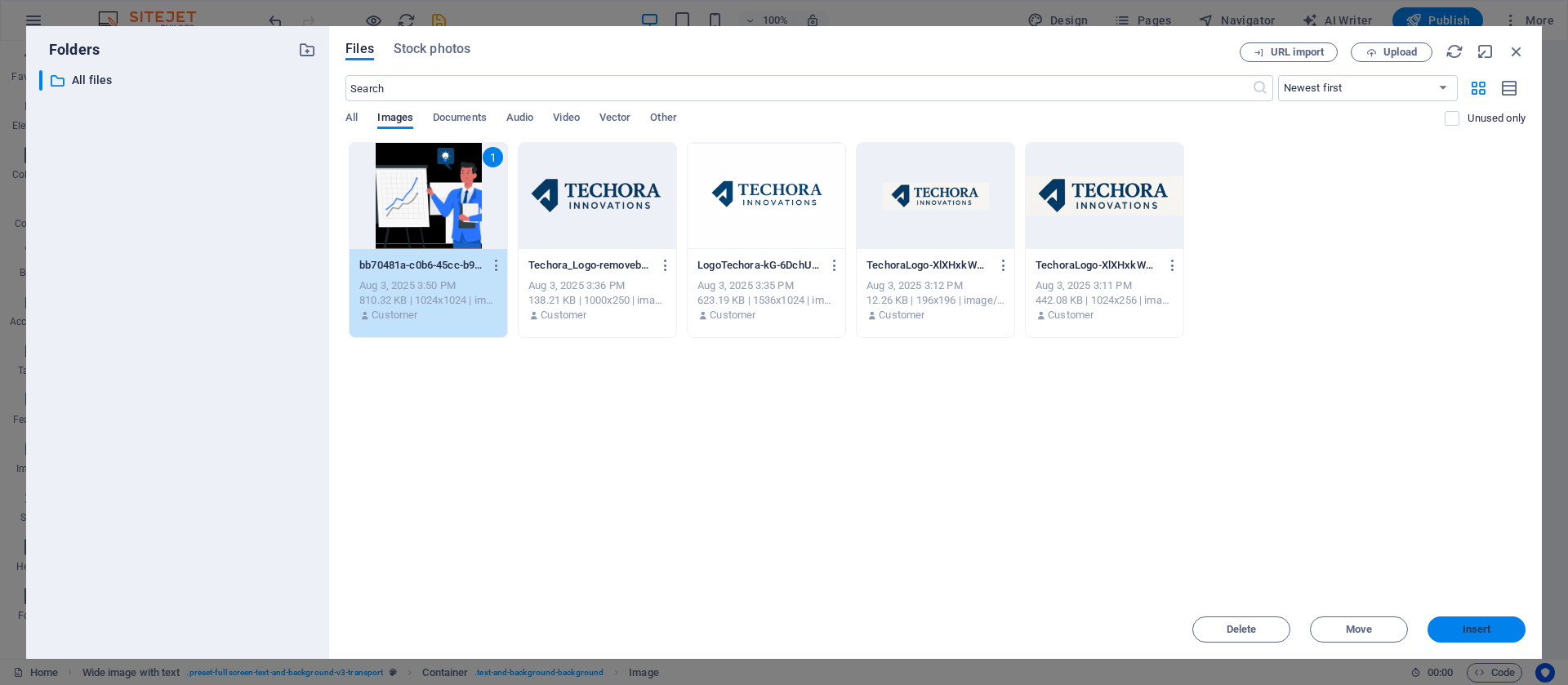 click on "Insert" at bounding box center [1477, 629] 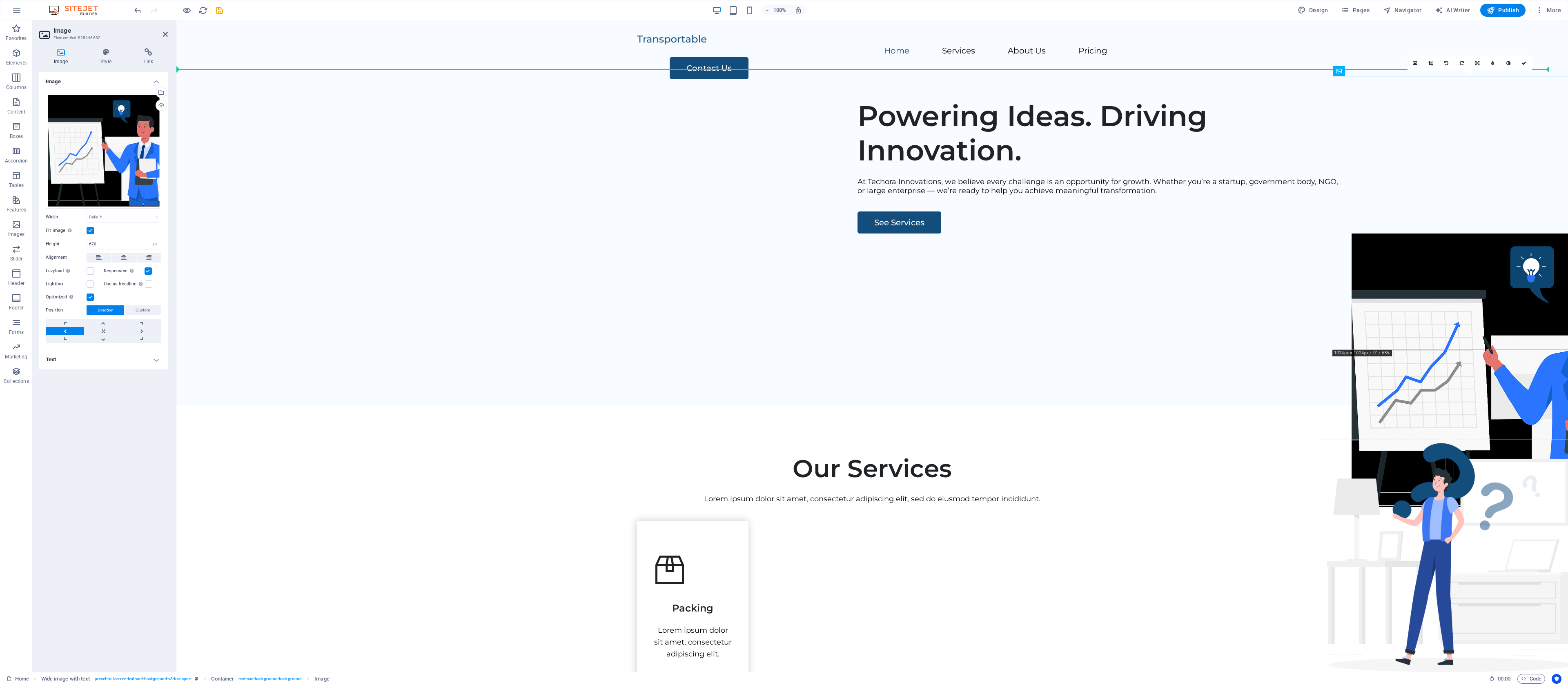drag, startPoint x: 1380, startPoint y: 178, endPoint x: 1227, endPoint y: 174, distance: 153.05228 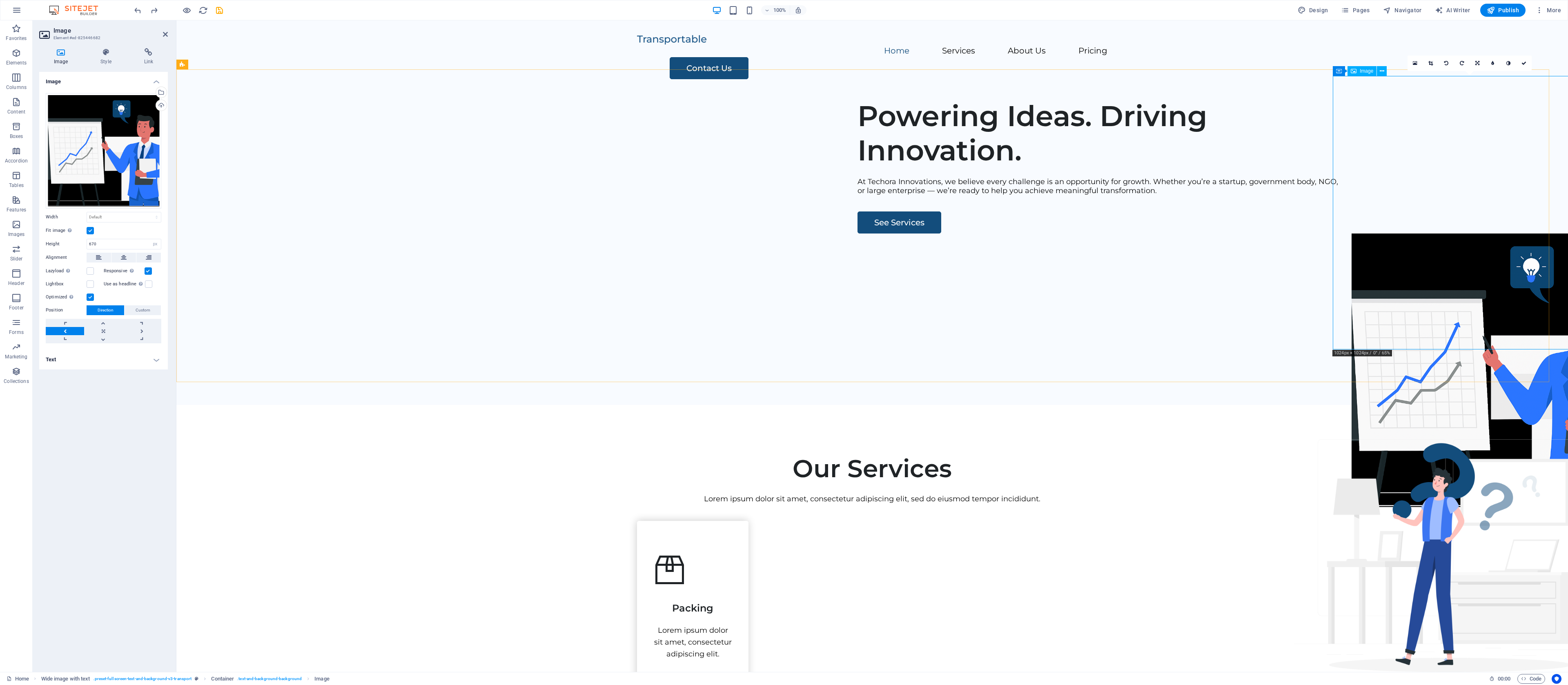click at bounding box center (1488, 370) 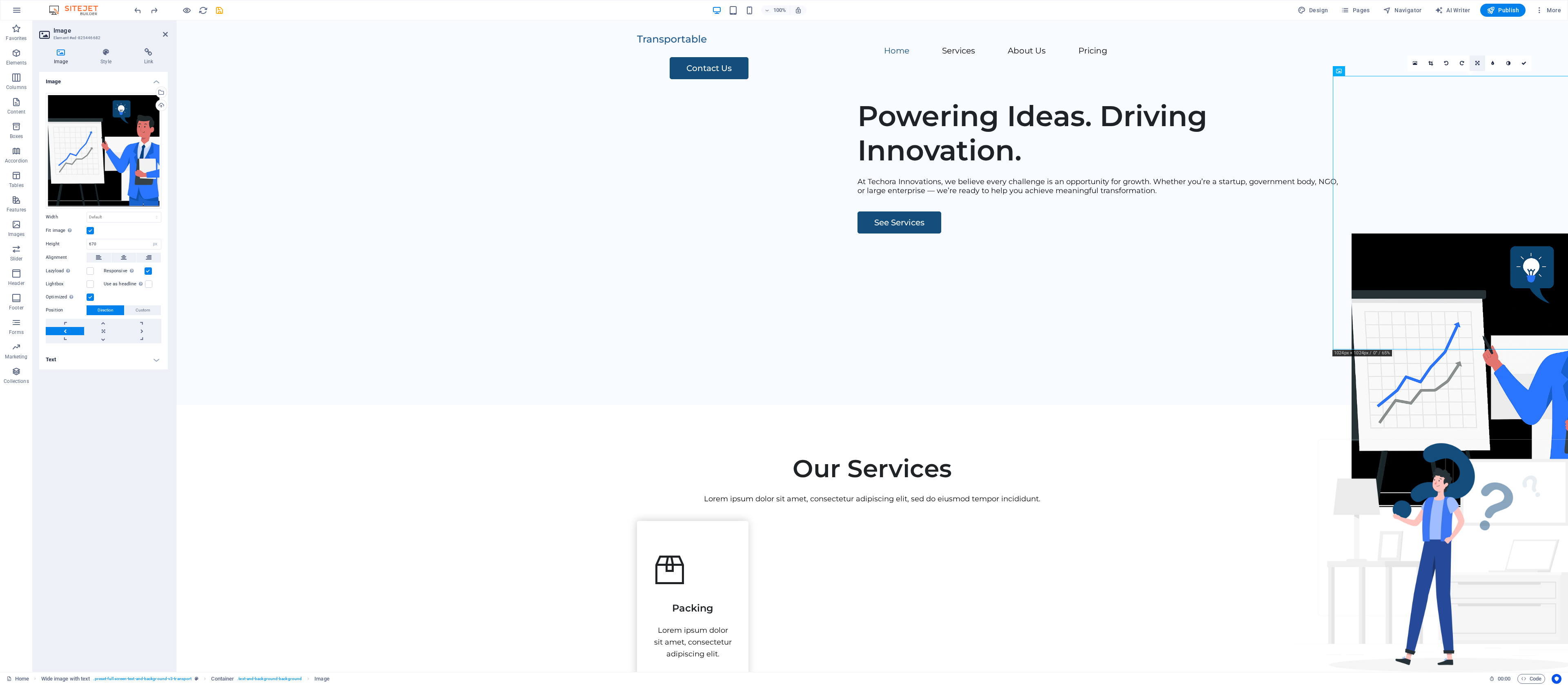 click at bounding box center [1477, 63] 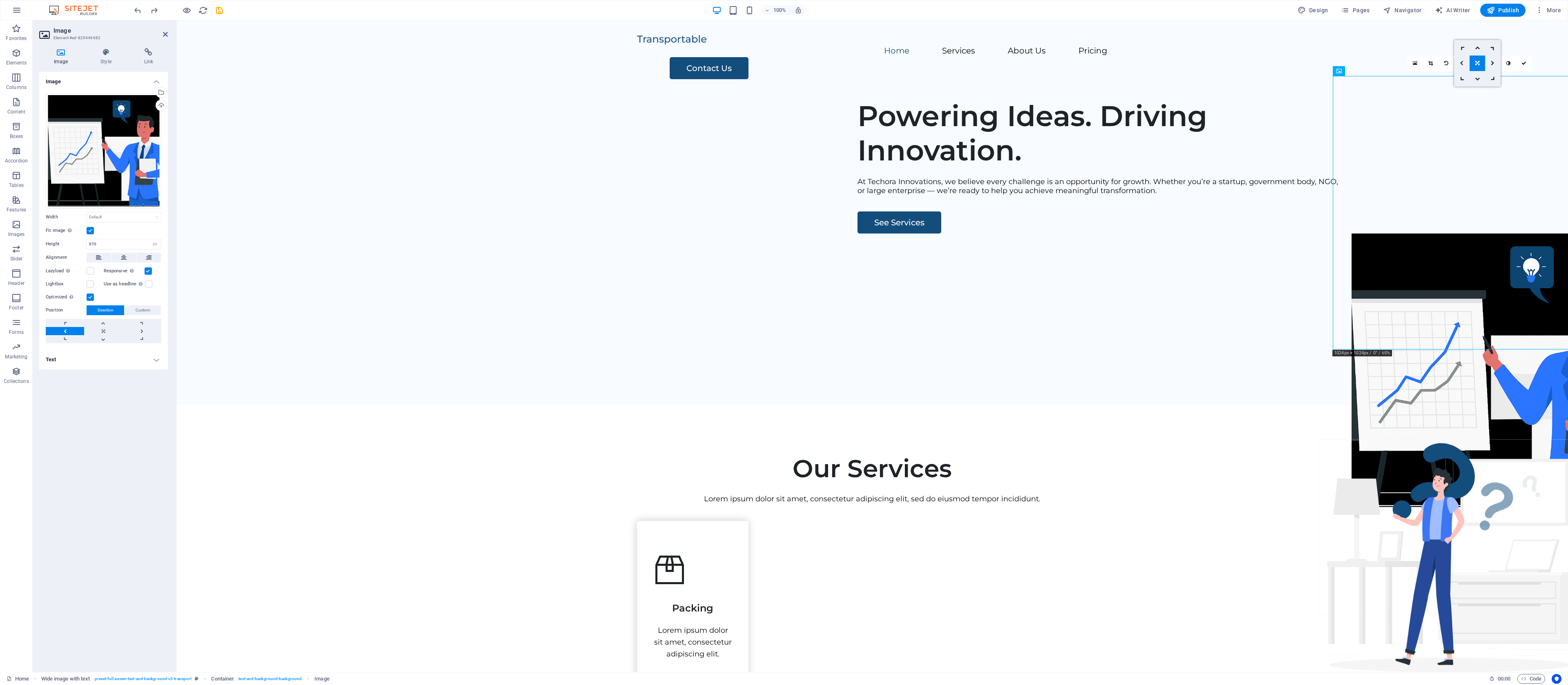 click at bounding box center (1462, 63) 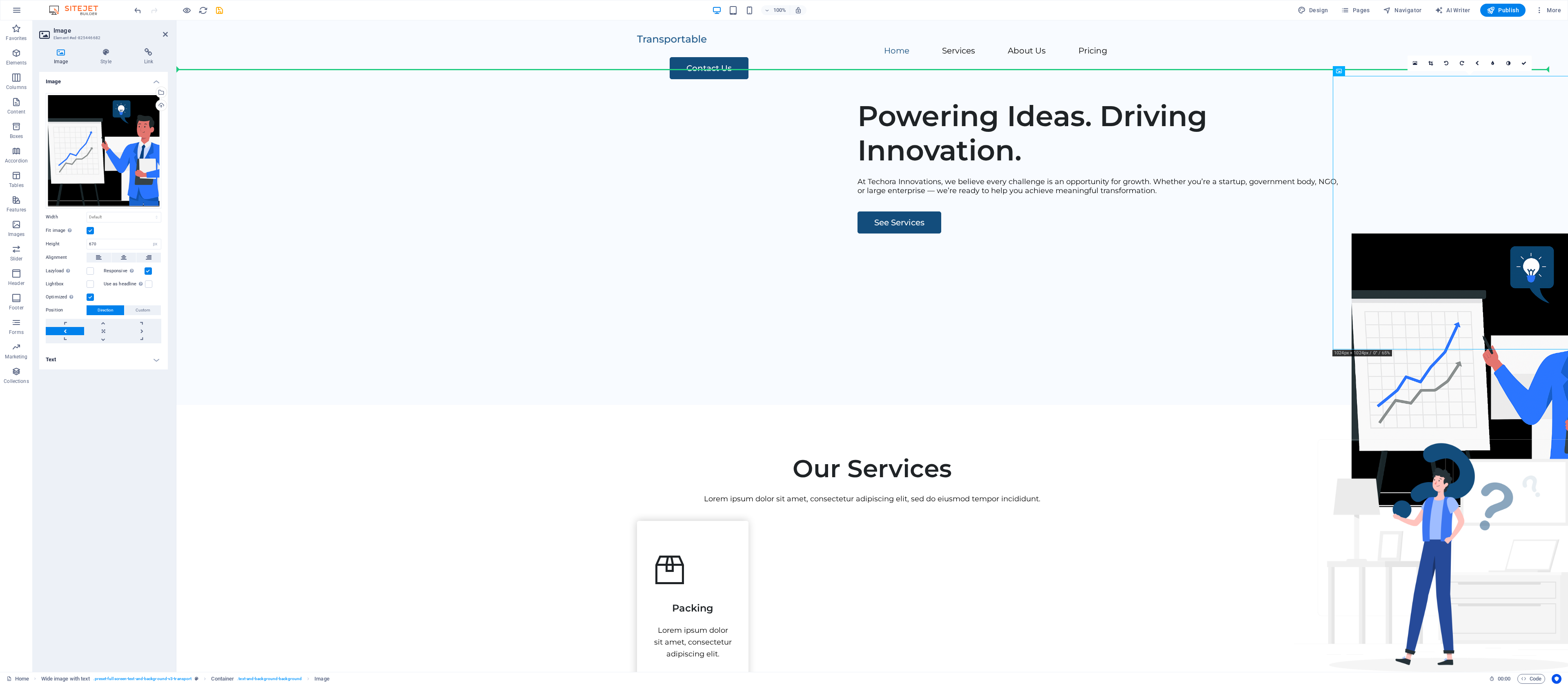 drag, startPoint x: 1430, startPoint y: 196, endPoint x: 1300, endPoint y: 171, distance: 132.38202 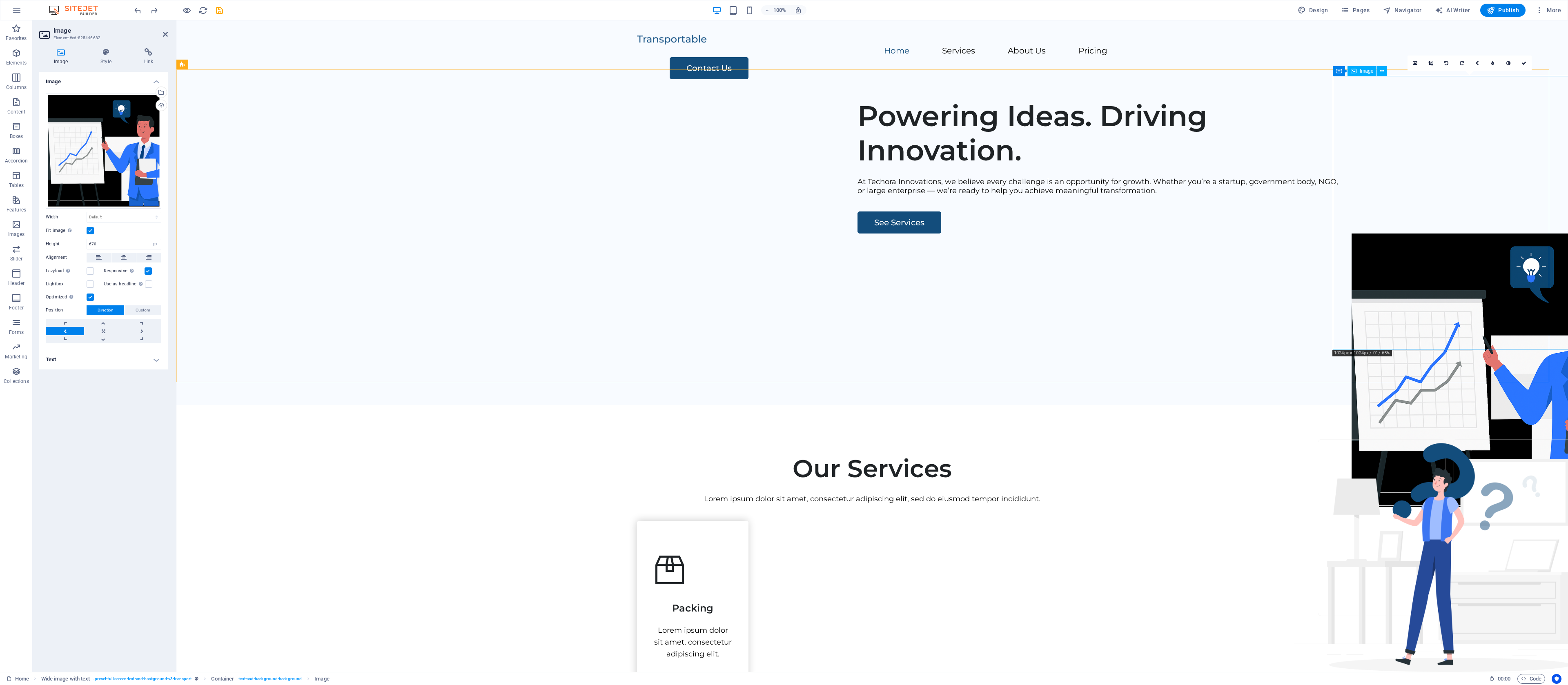 click at bounding box center [1488, 370] 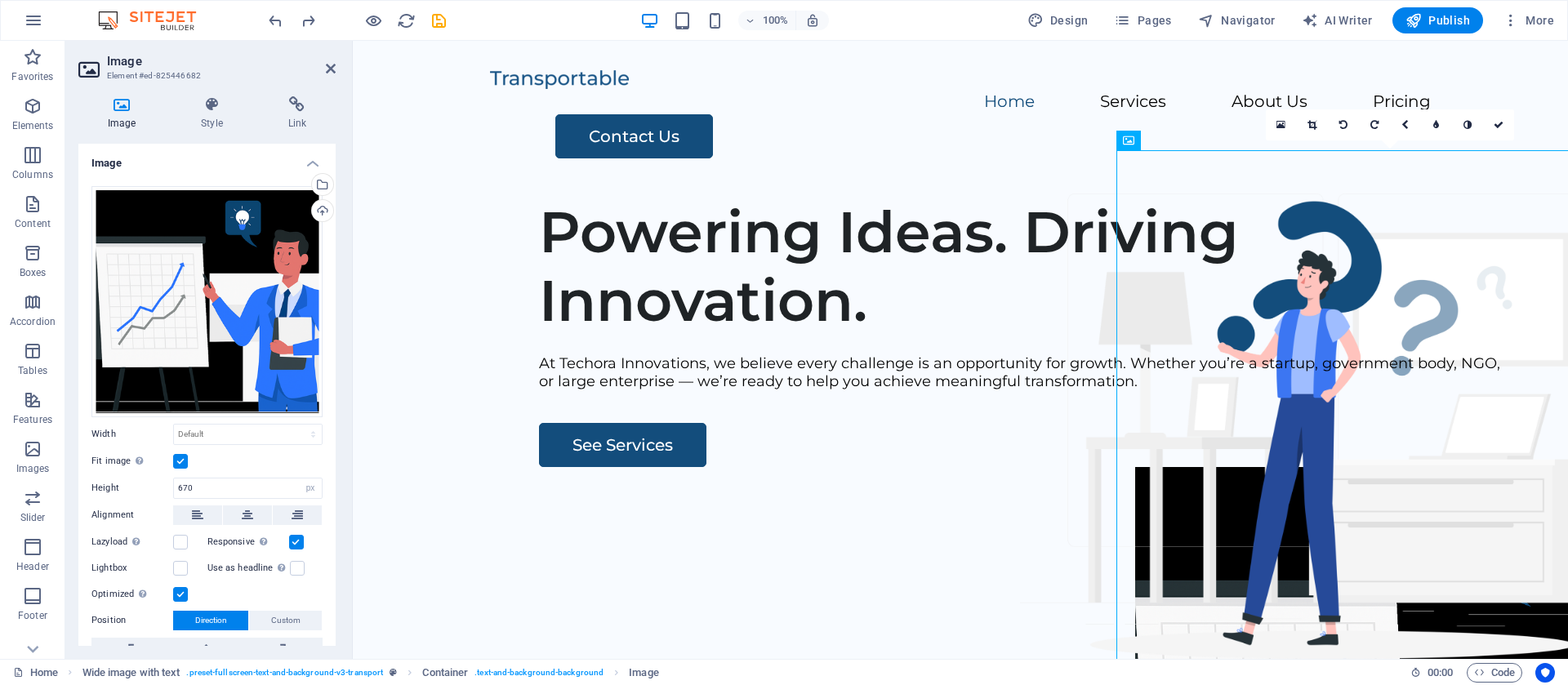 drag, startPoint x: 331, startPoint y: 467, endPoint x: 324, endPoint y: 567, distance: 100.2447 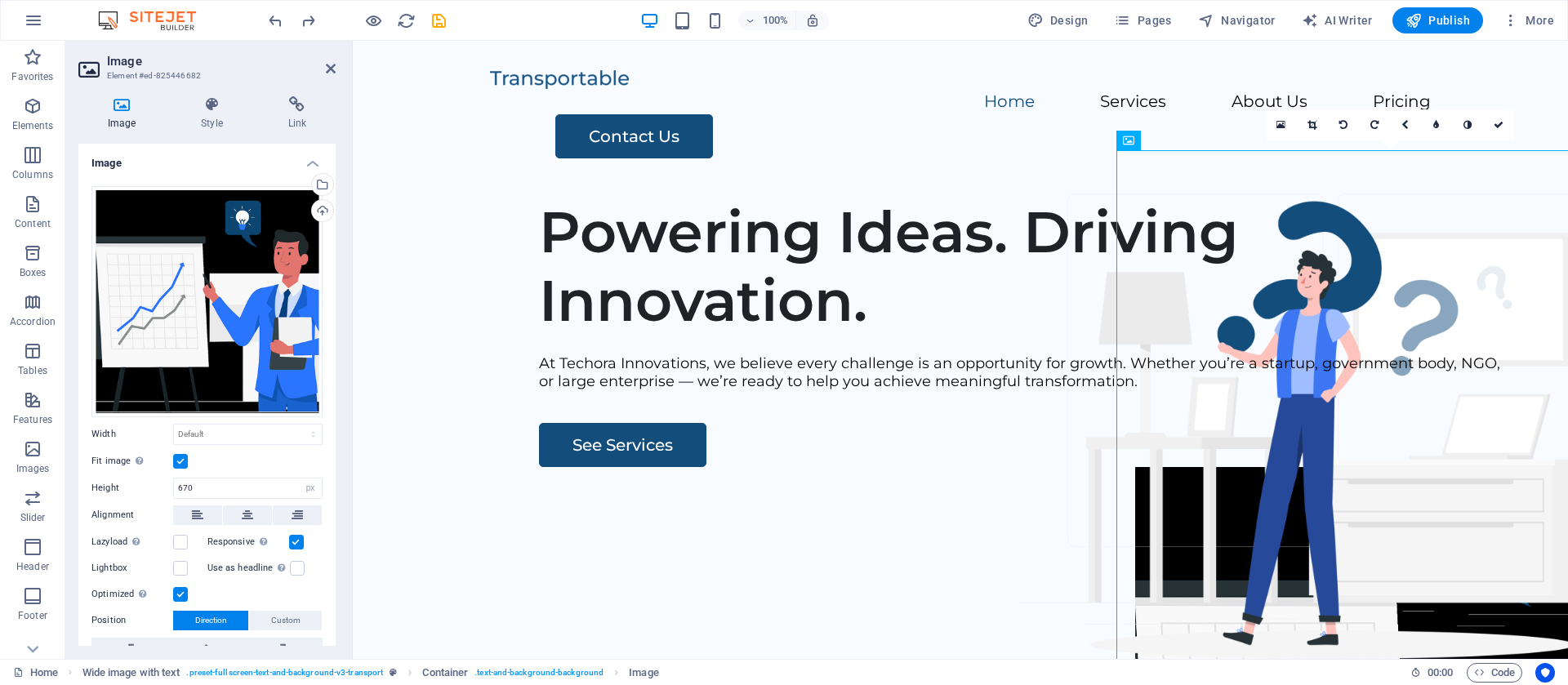 scroll, scrollTop: 90, scrollLeft: 0, axis: vertical 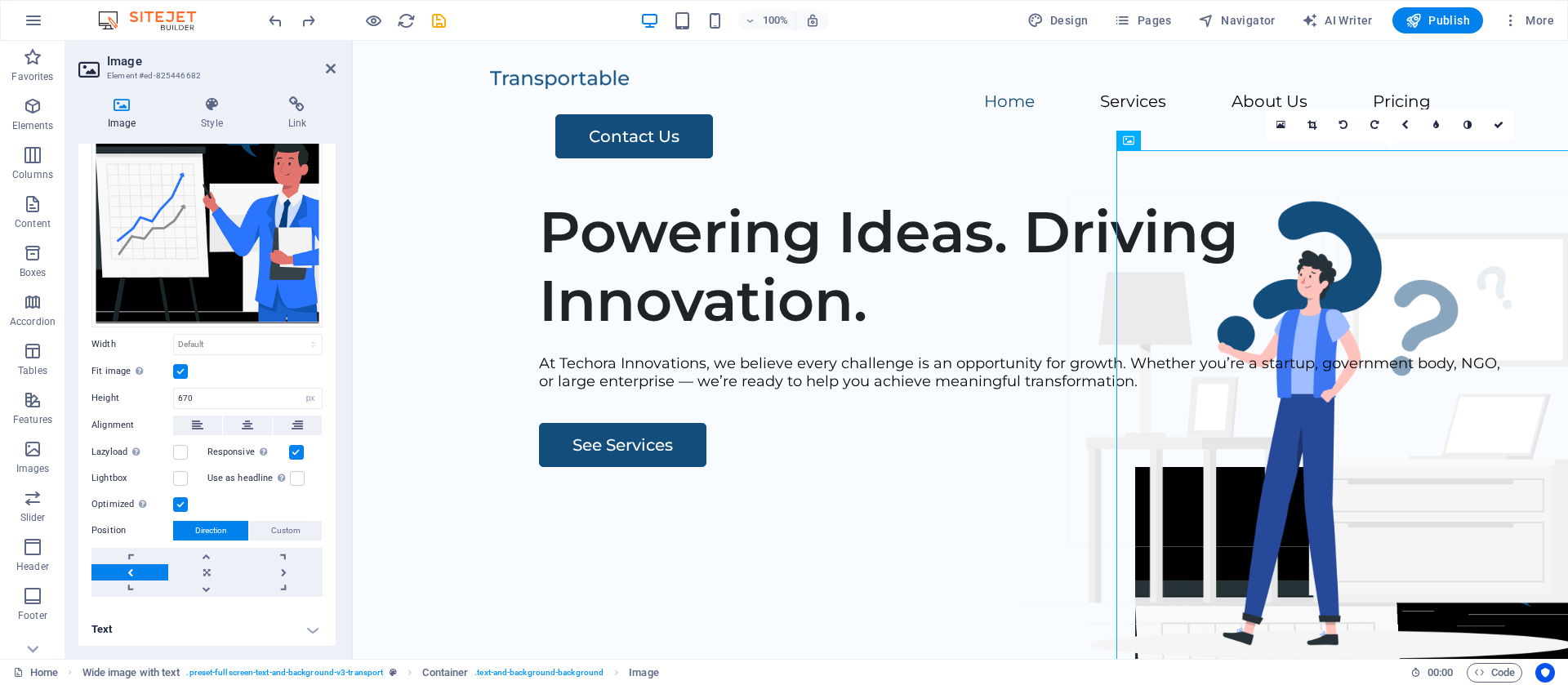 click at bounding box center (130, 572) 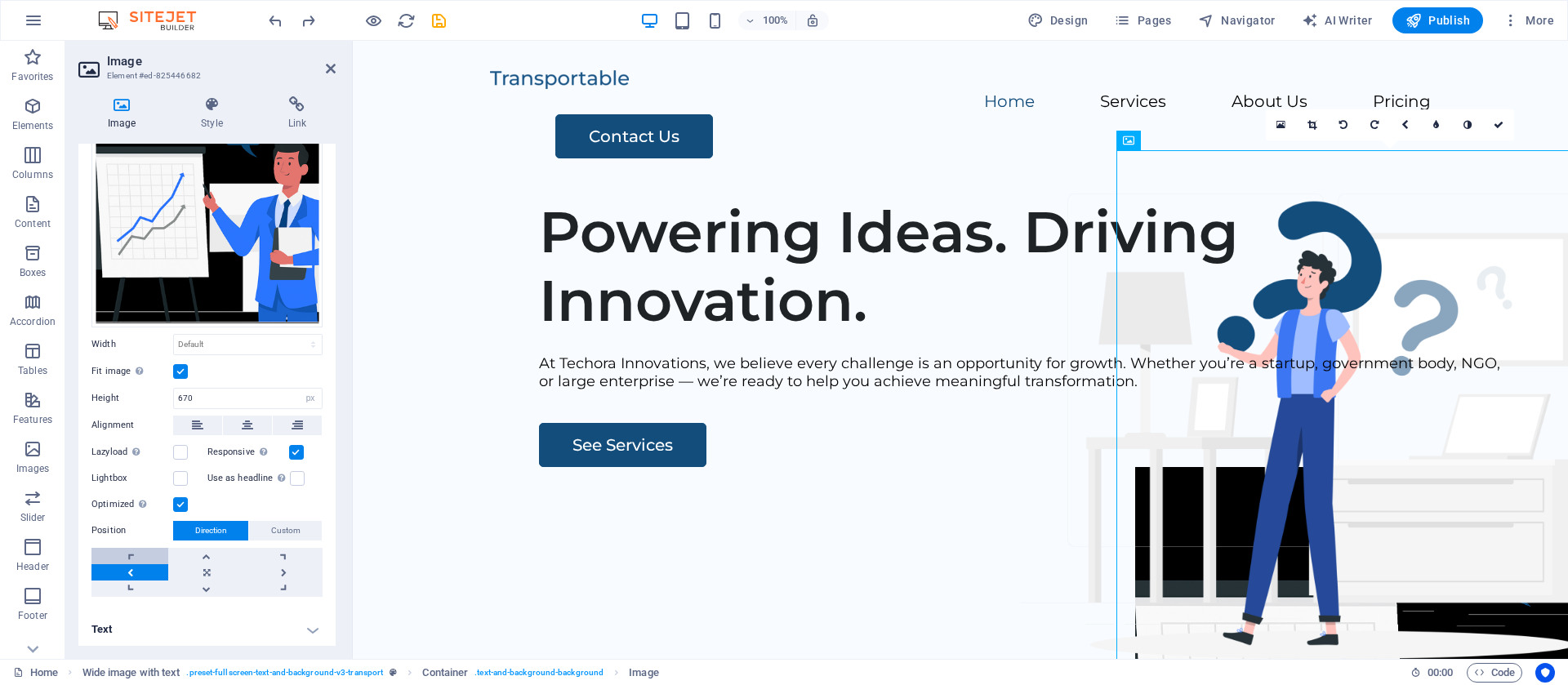 click at bounding box center [130, 556] 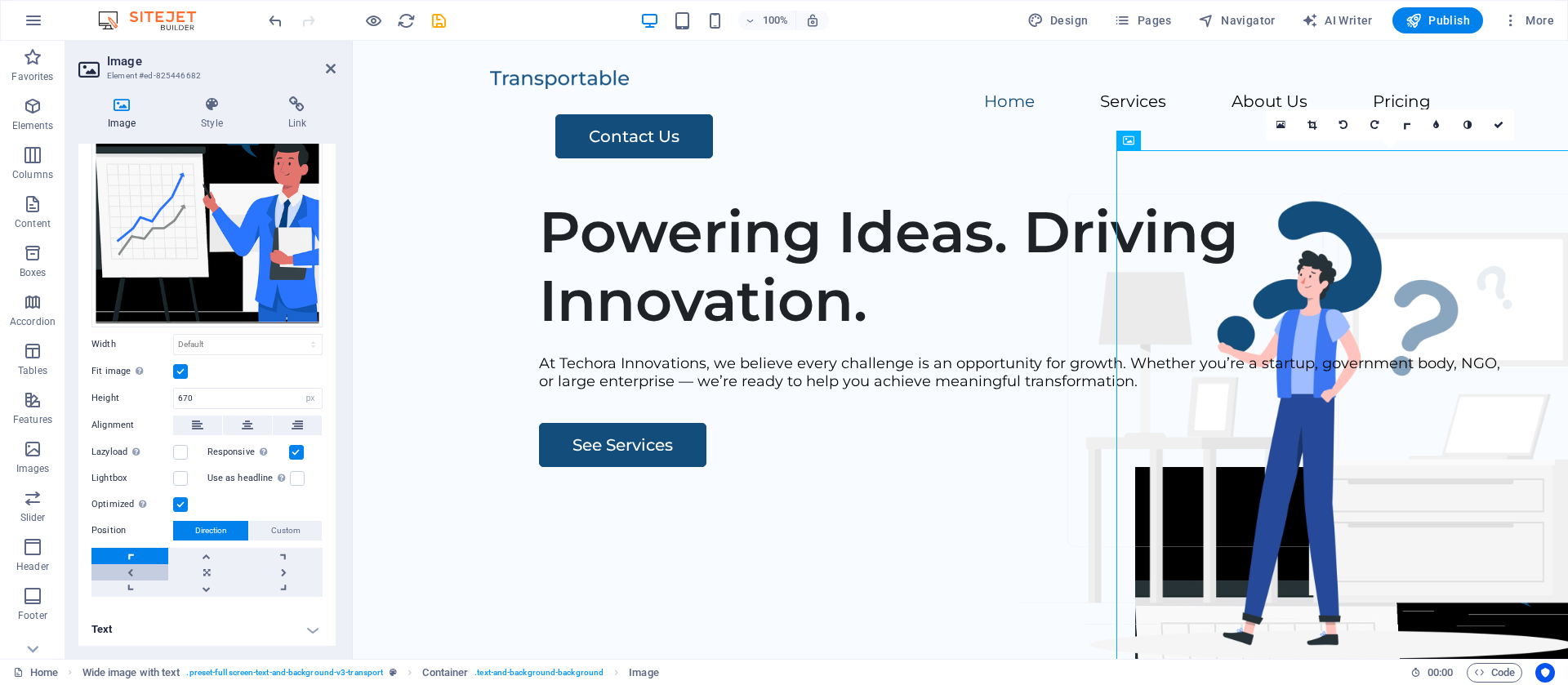 click at bounding box center (130, 572) 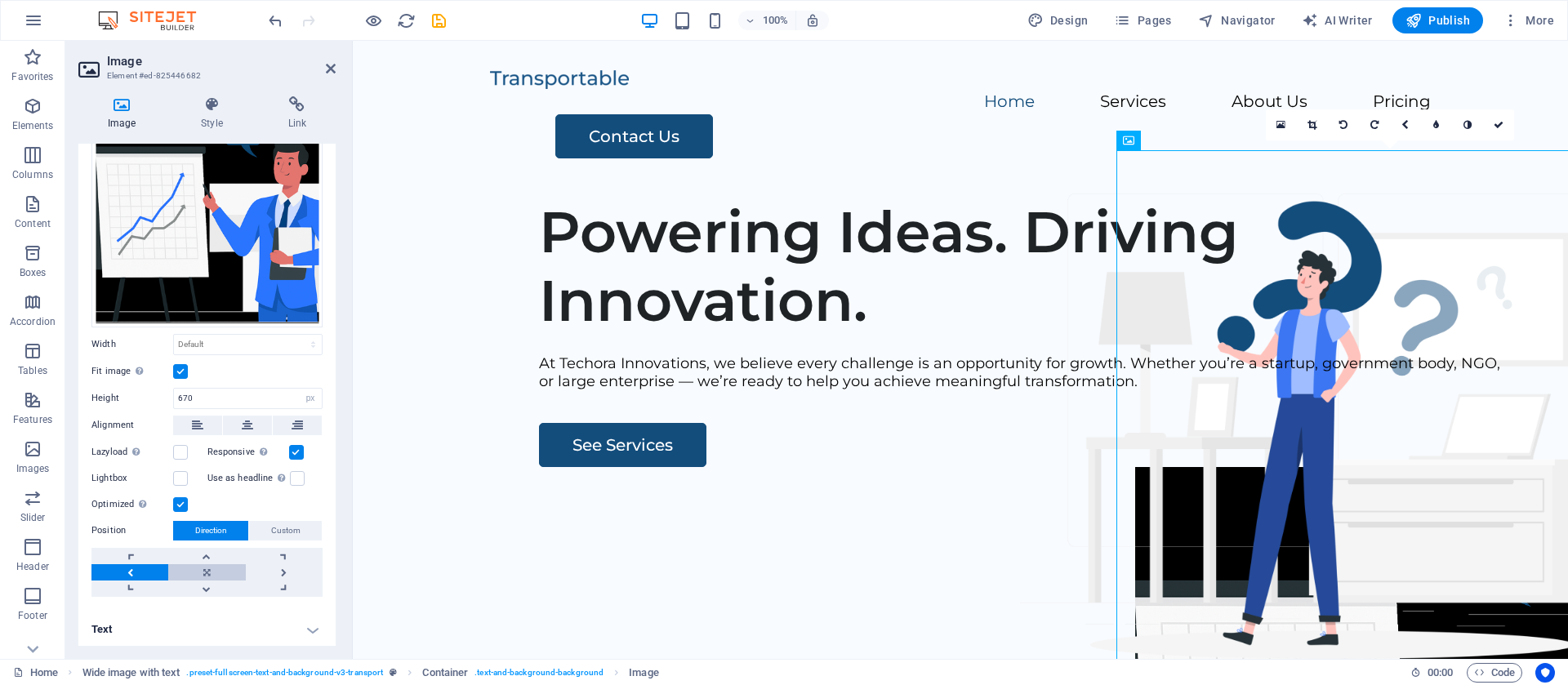 click at bounding box center (207, 572) 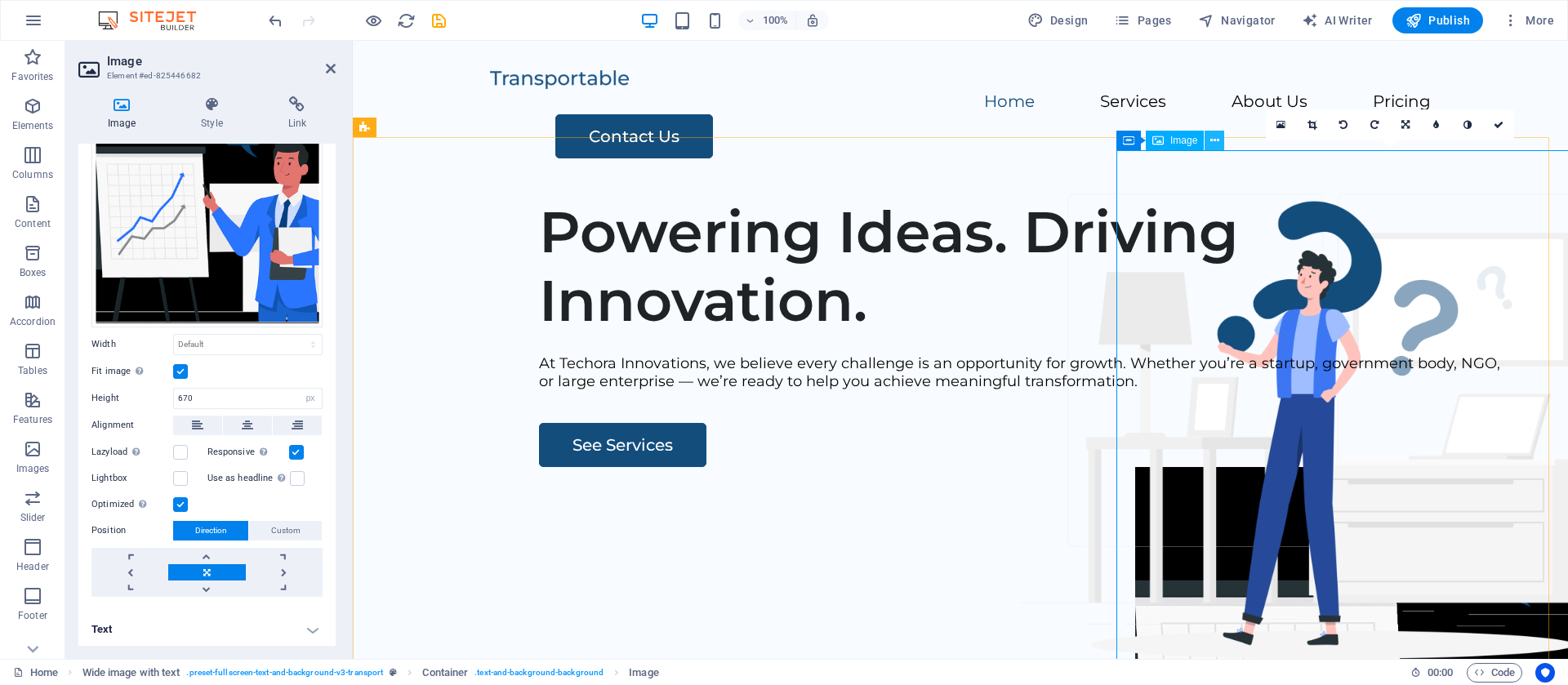 click at bounding box center [1214, 140] 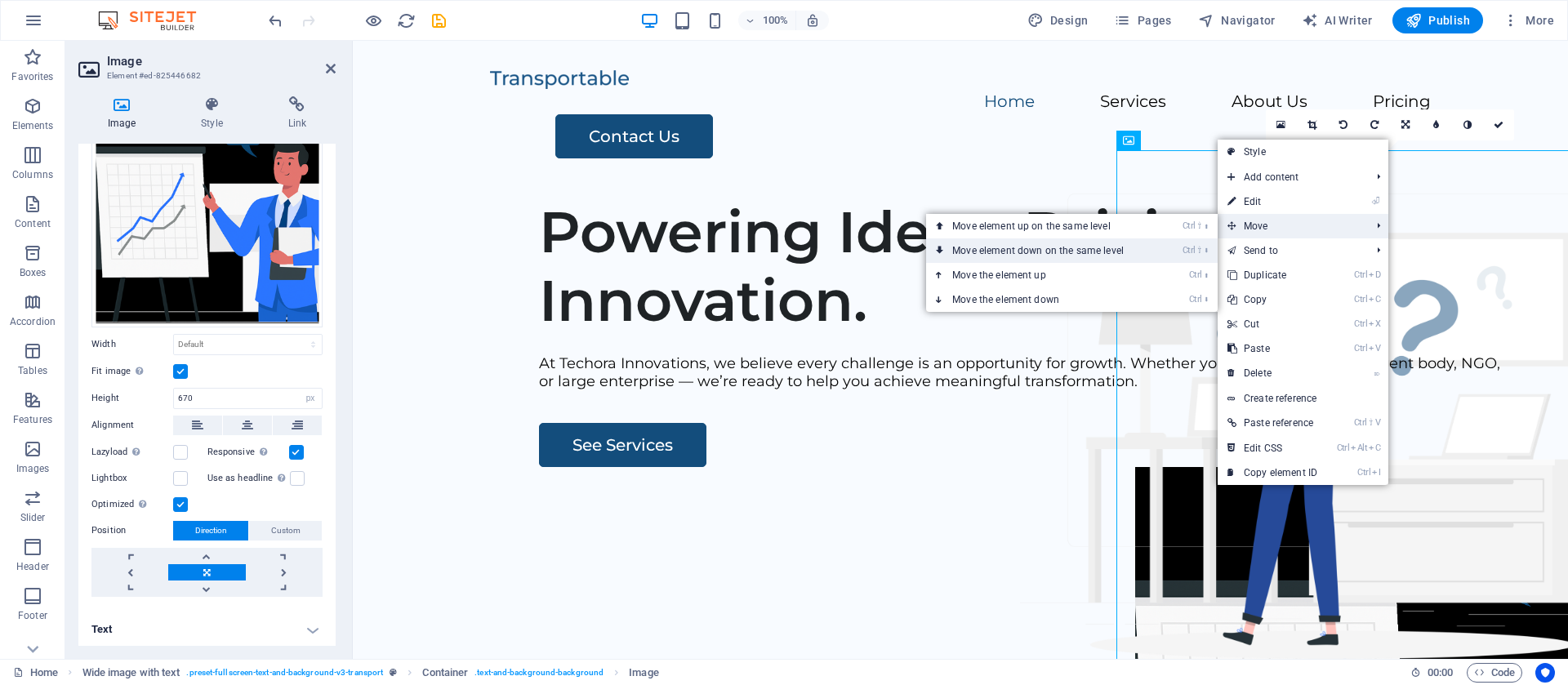 click on "Ctrl ⇧ ⬇  Move element down on the same level" at bounding box center (1041, 251) 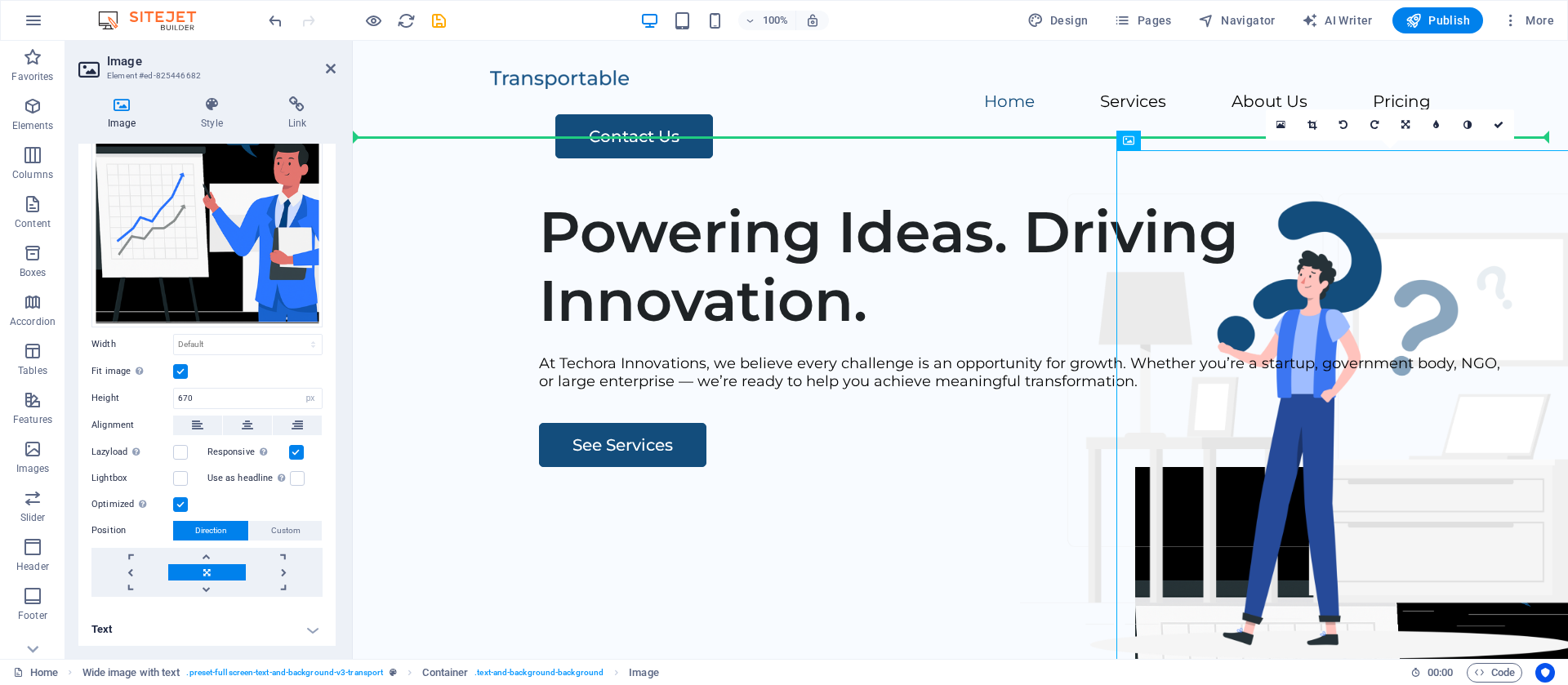 drag, startPoint x: 1183, startPoint y: 334, endPoint x: 1038, endPoint y: 354, distance: 146.37281 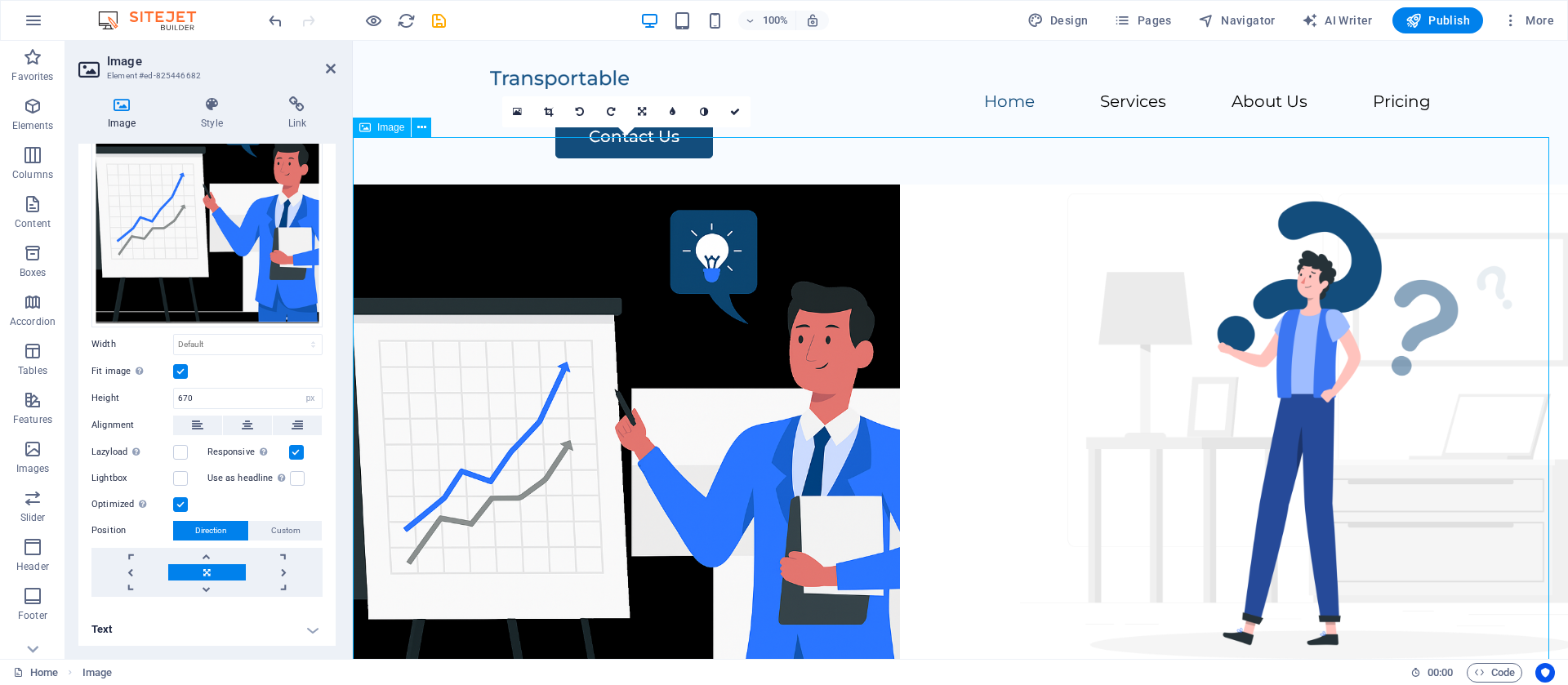 drag, startPoint x: 815, startPoint y: 391, endPoint x: 1342, endPoint y: 345, distance: 529.00378 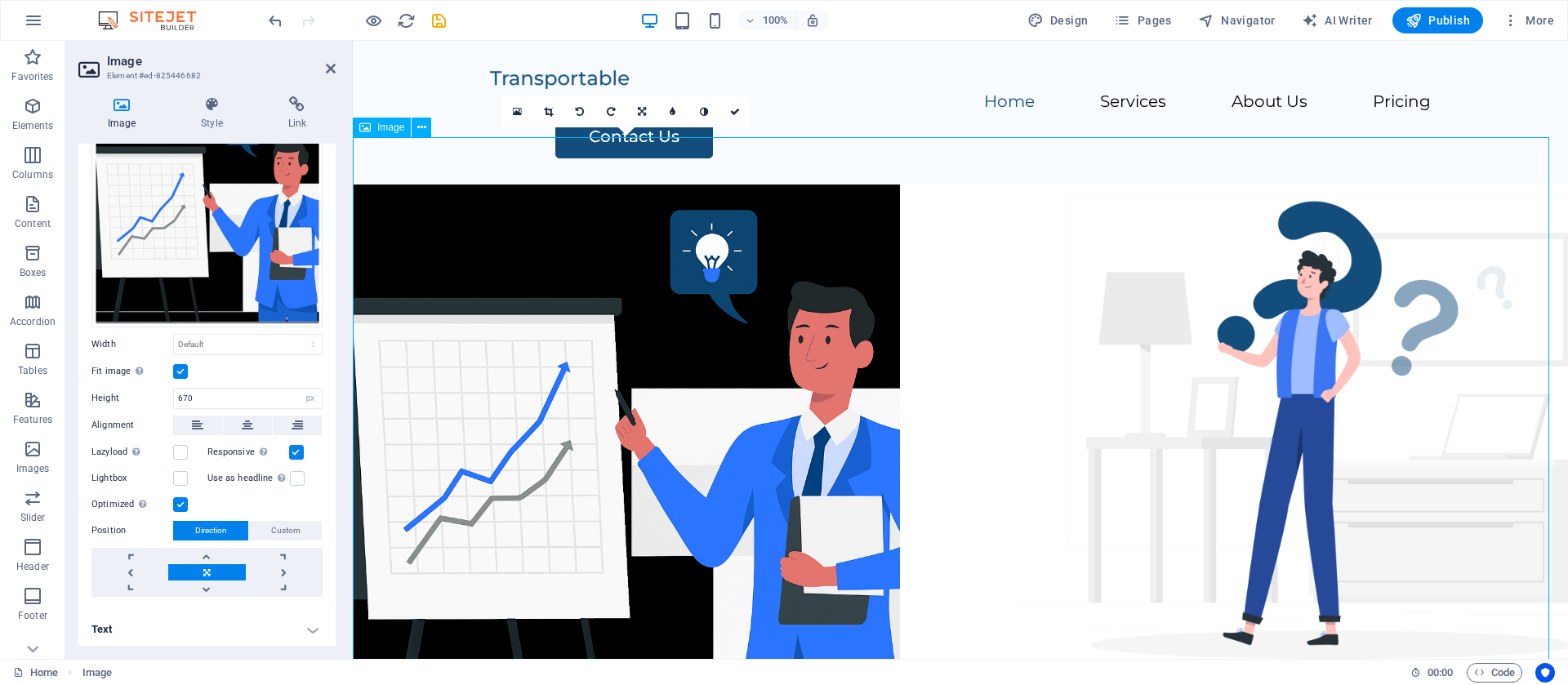 click at bounding box center (960, 458) 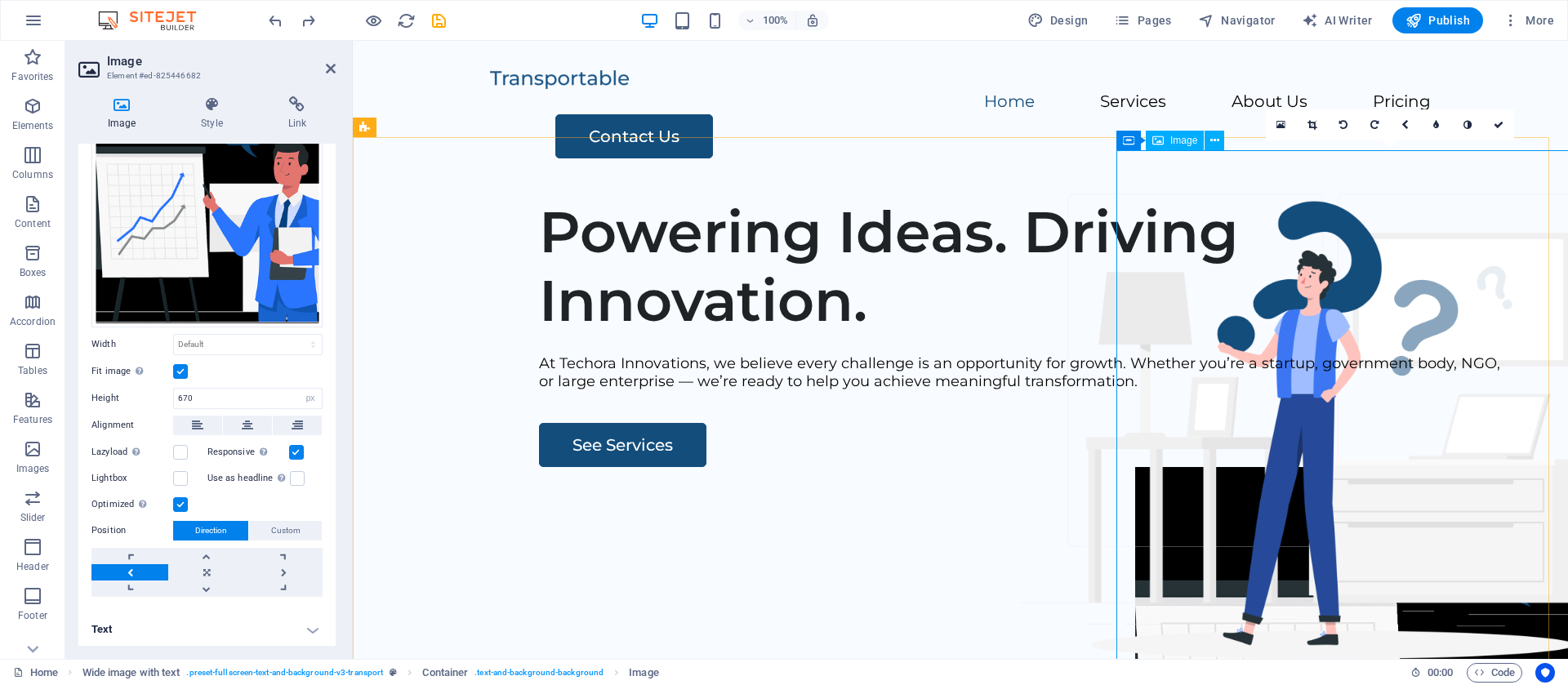 click at bounding box center (1409, 741) 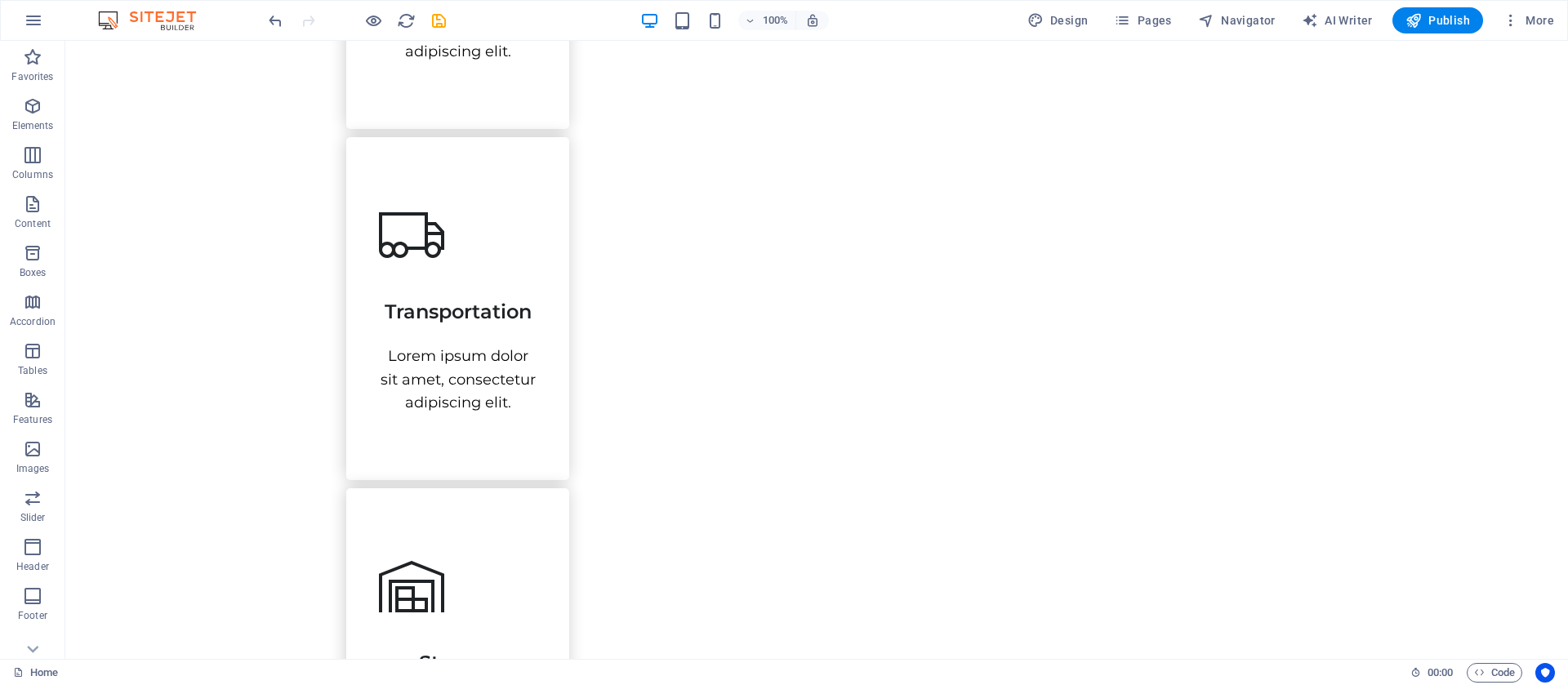 scroll, scrollTop: 0, scrollLeft: 0, axis: both 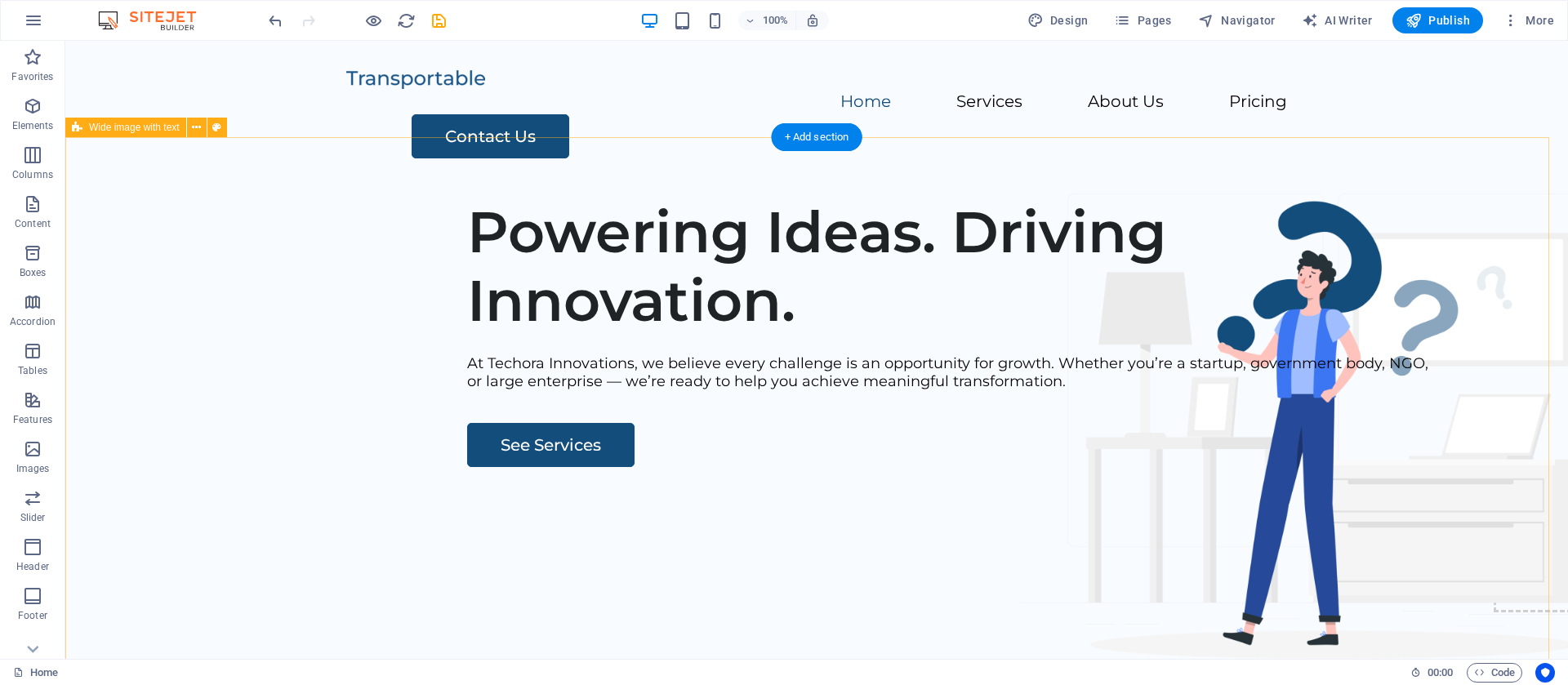 click on "Powering Ideas. Driving Innovation. At Techora Innovations, we believe every challenge is an opportunity for growth. Whether you’re a startup, government body, NGO, or large enterprise — we’re ready to help you achieve meaningful transformation. See Services Drop content here or  Add elements  Paste clipboard" at bounding box center [817, 497] 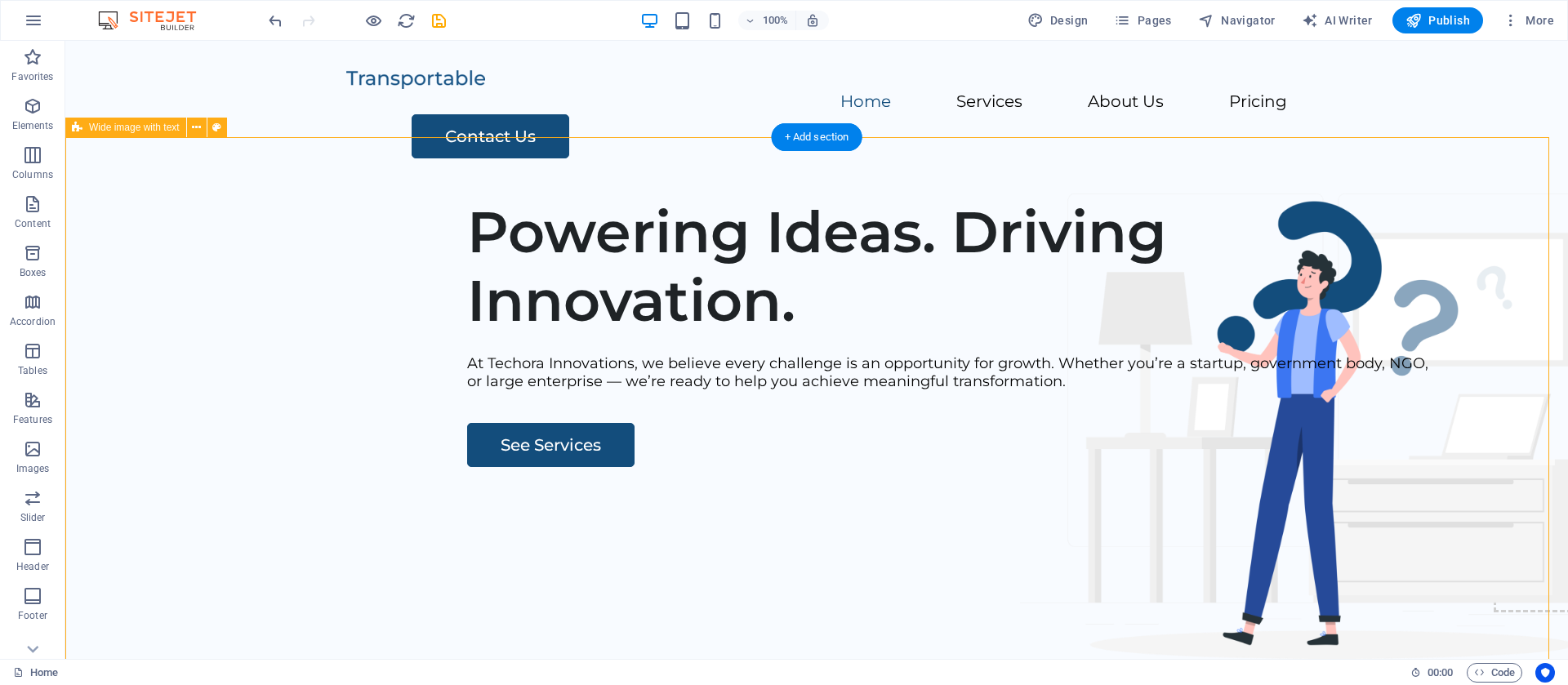 click on "Powering Ideas. Driving Innovation. At Techora Innovations, we believe every challenge is an opportunity for growth. Whether you’re a startup, government body, NGO, or large enterprise — we’re ready to help you achieve meaningful transformation. See Services Drop content here or  Add elements  Paste clipboard" at bounding box center (817, 497) 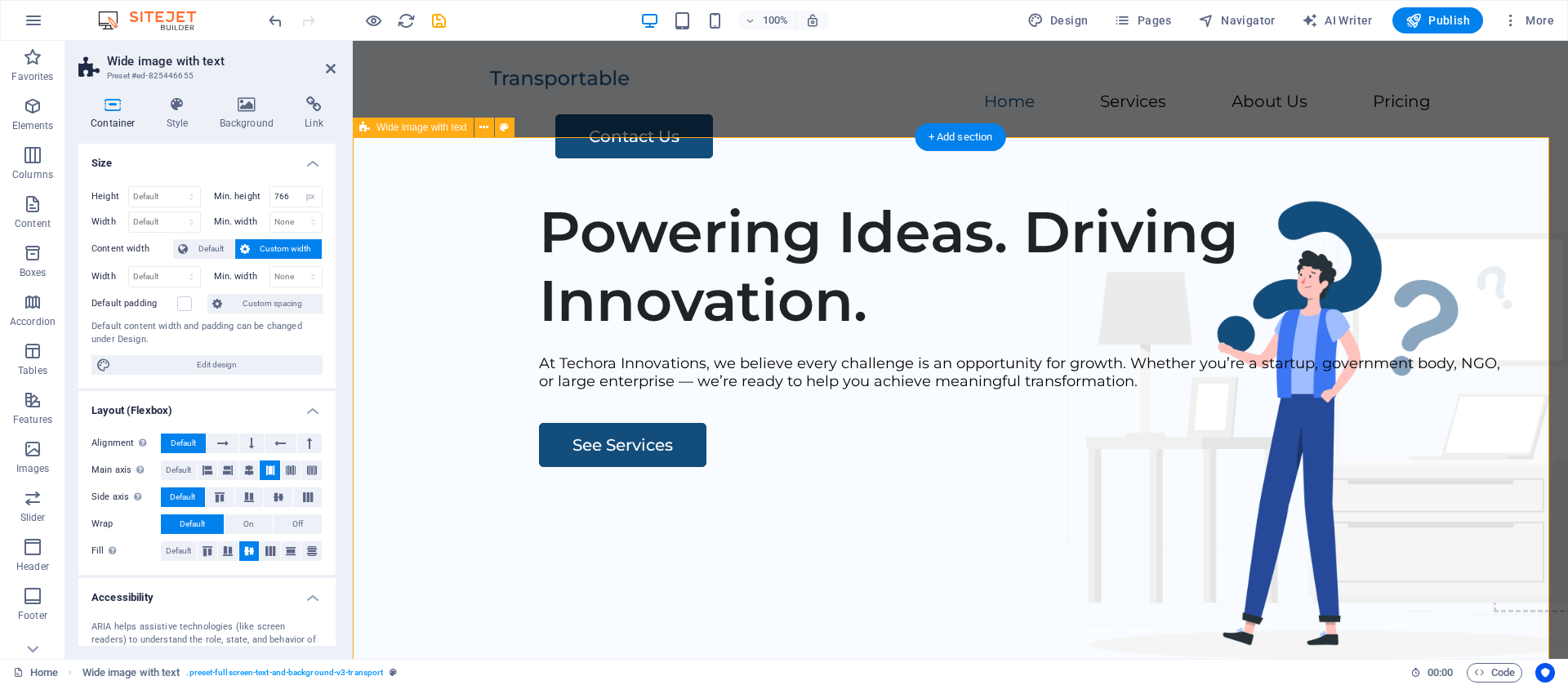 click on "Powering Ideas. Driving Innovation. At Techora Innovations, we believe every challenge is an opportunity for growth. Whether you’re a startup, government body, NGO, or large enterprise — we’re ready to help you achieve meaningful transformation. See Services Drop content here or  Add elements  Paste clipboard" at bounding box center (960, 497) 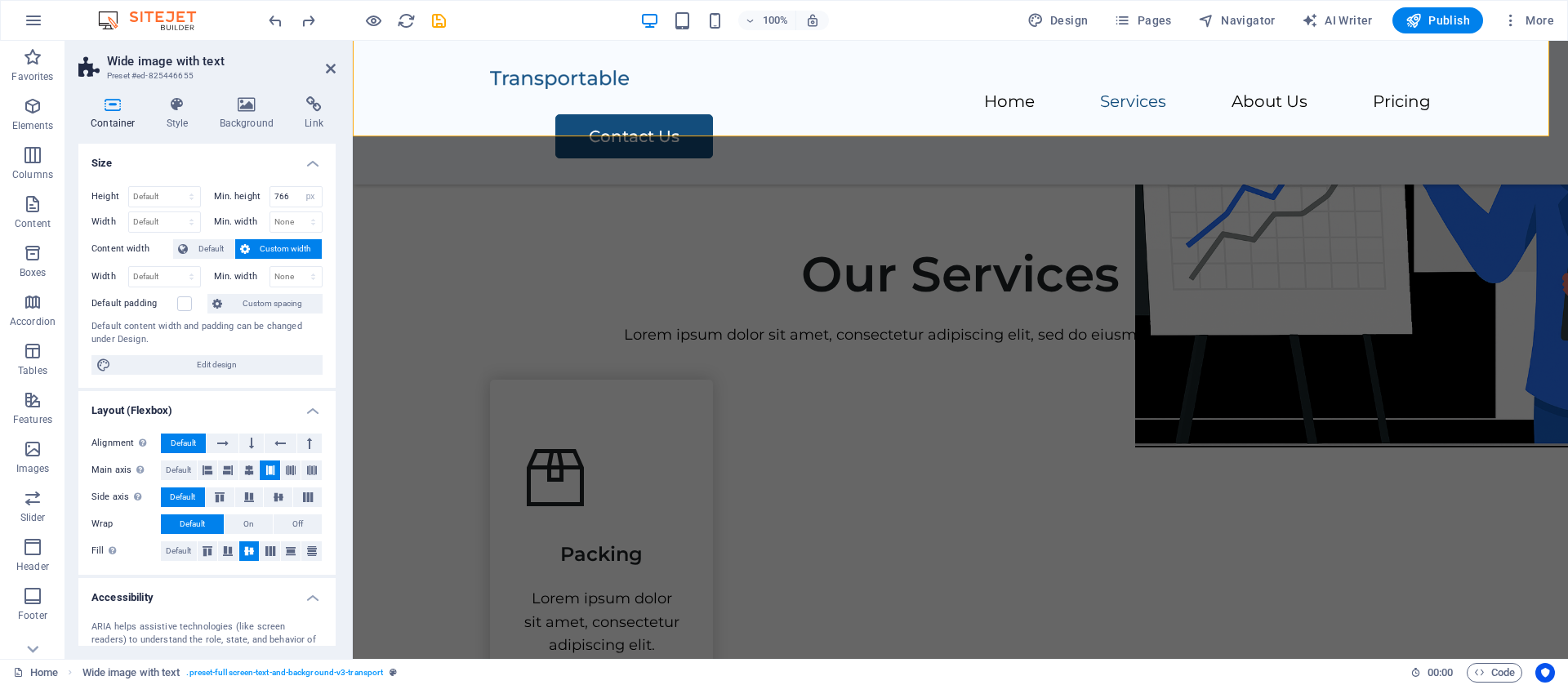 scroll, scrollTop: 546, scrollLeft: 0, axis: vertical 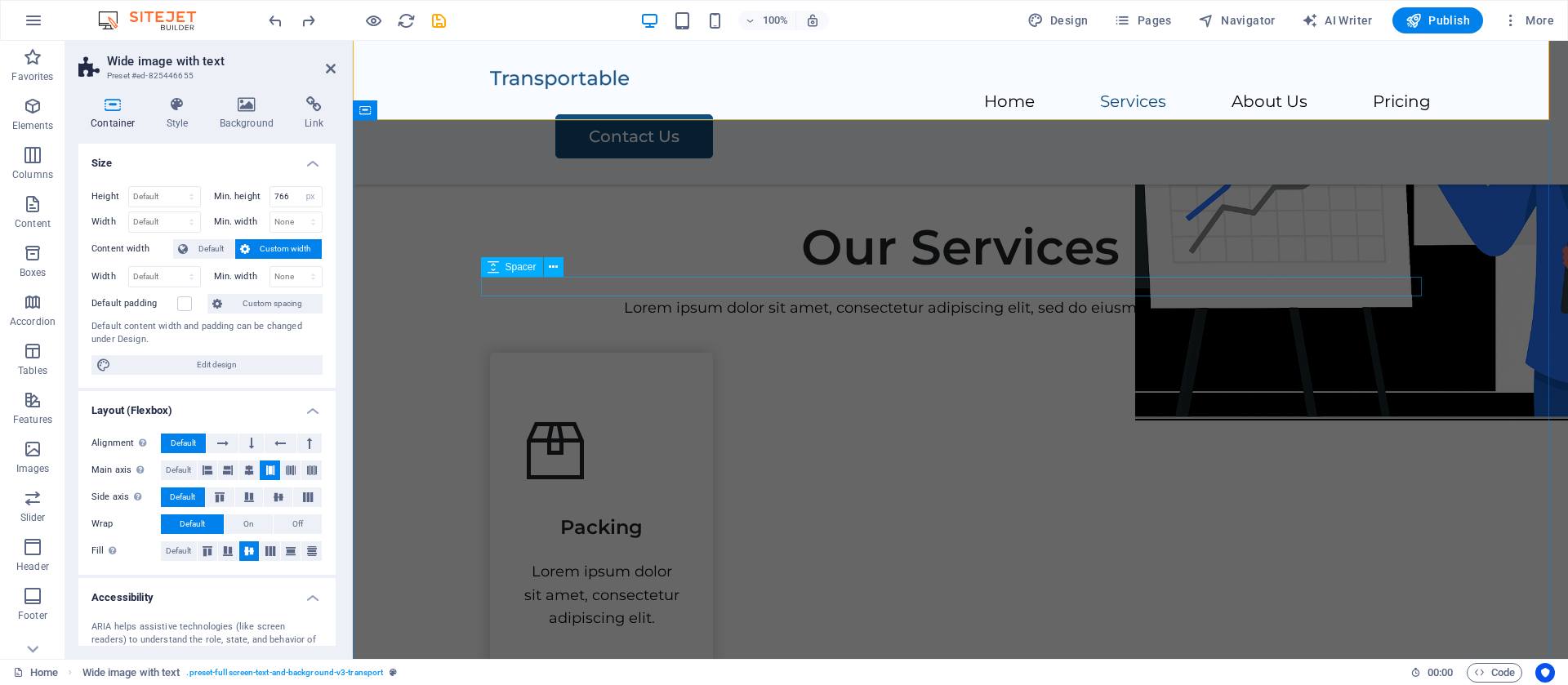 click at bounding box center (960, 287) 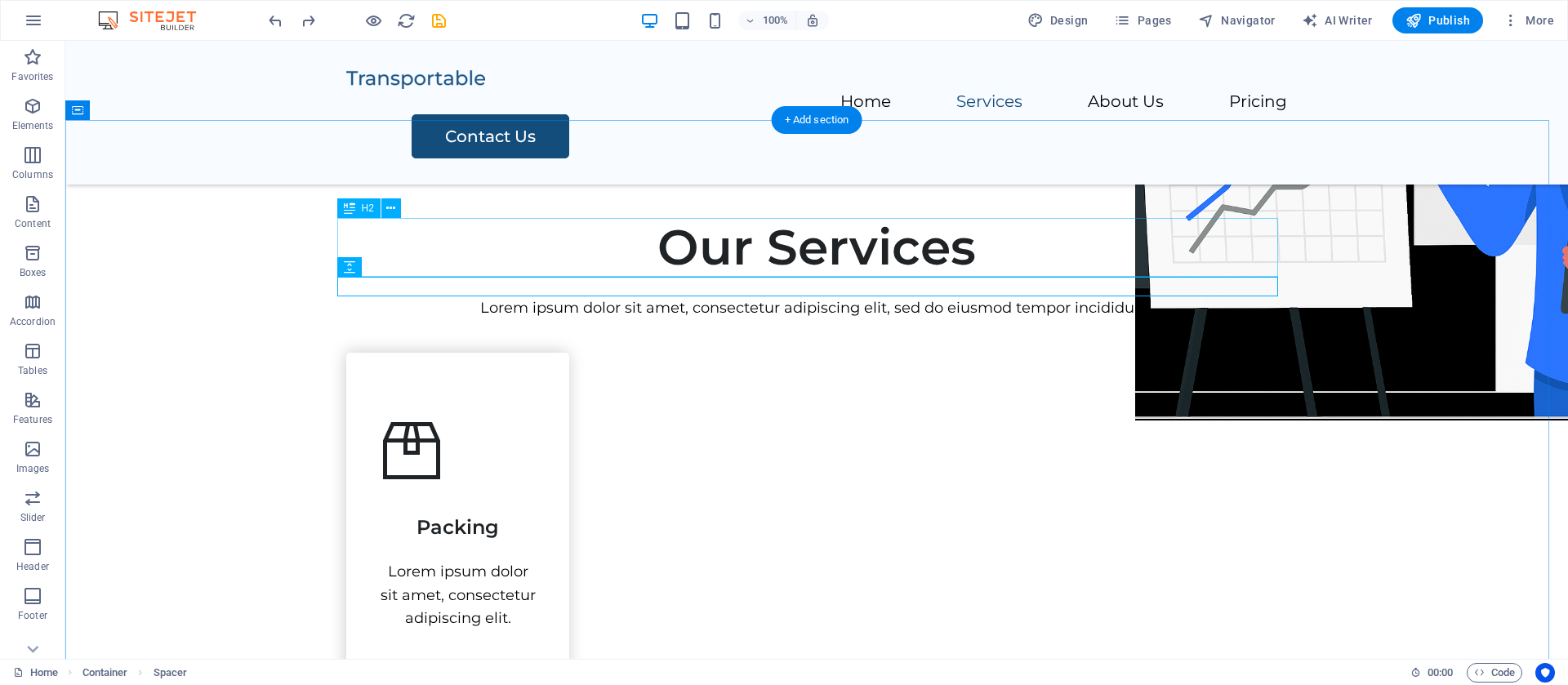 click on "Our Services" at bounding box center (817, 247) 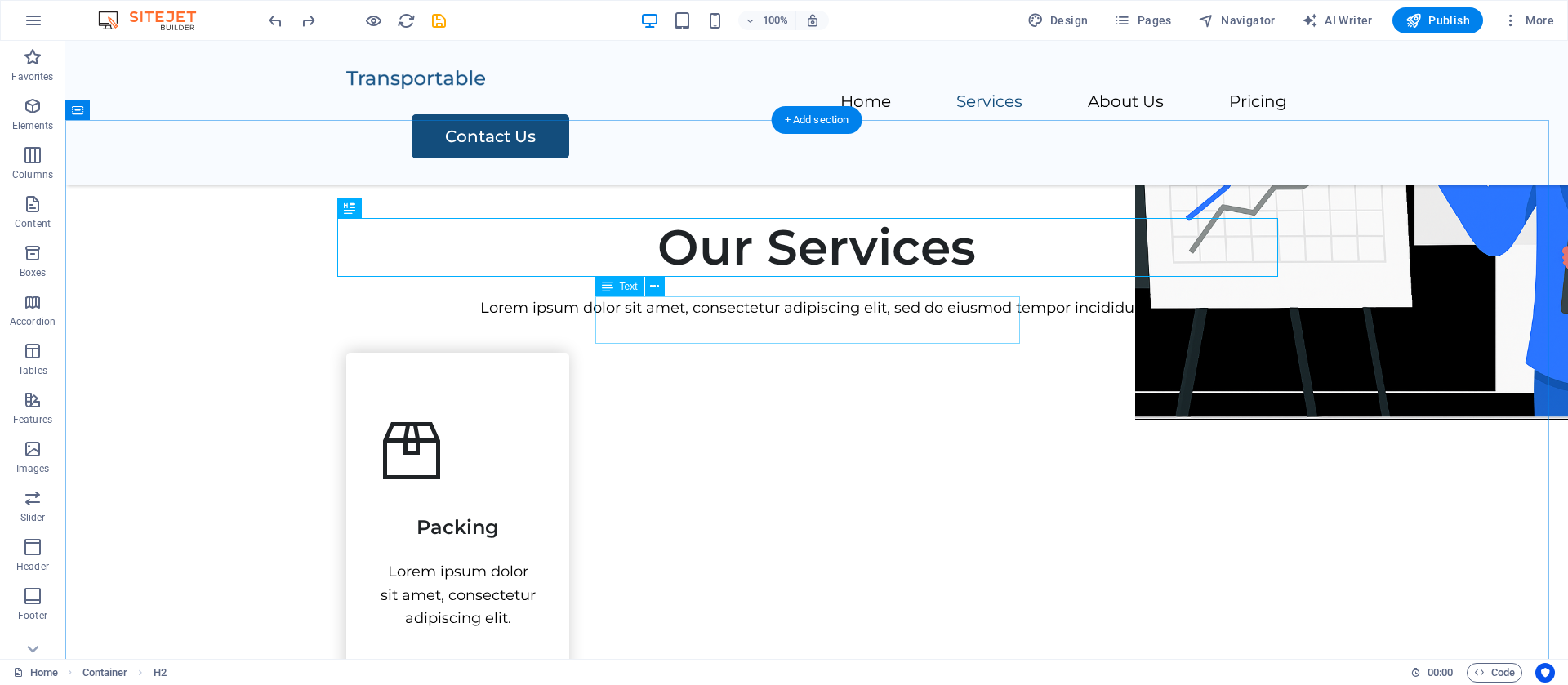 click on "Lorem ipsum dolor sit amet, consectetur adipiscing elit, sed do eiusmod tempor incididunt." at bounding box center (817, 308) 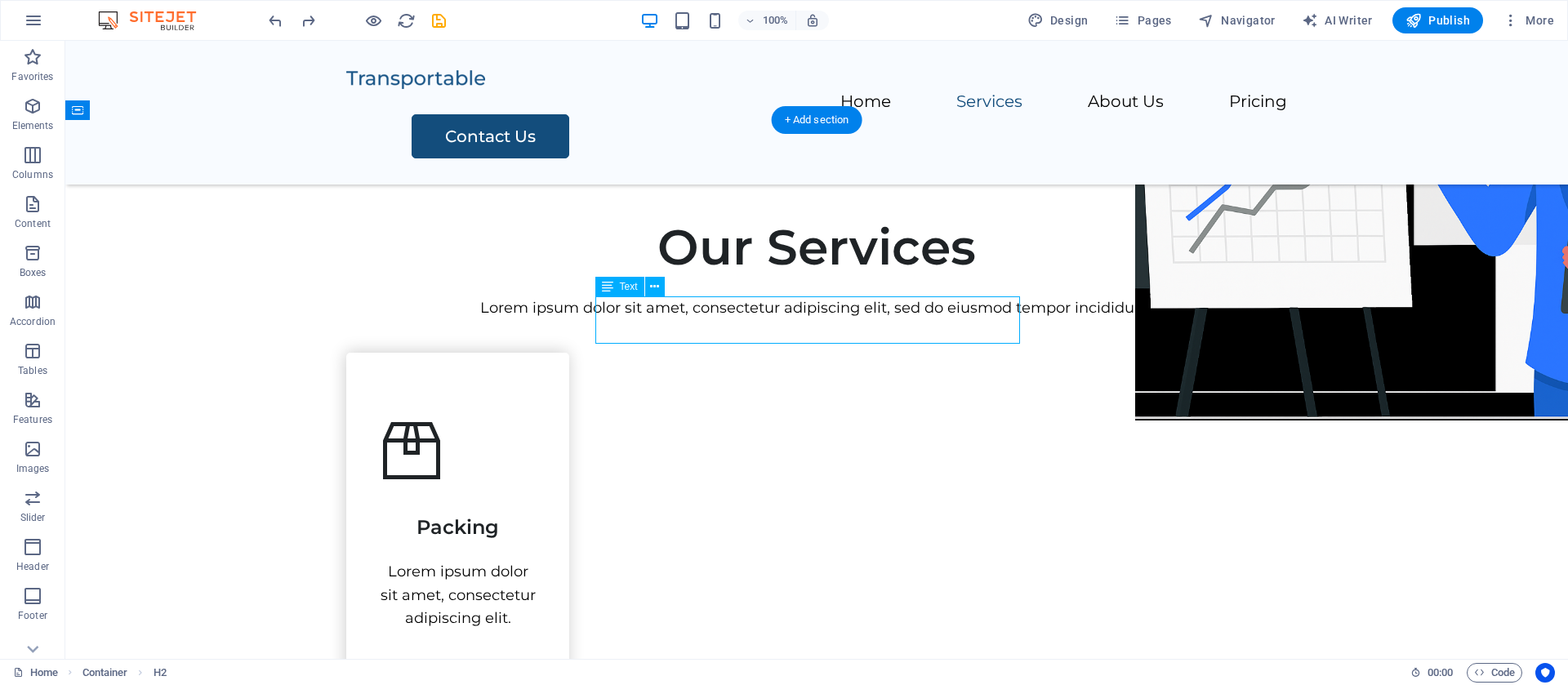 click on "Lorem ipsum dolor sit amet, consectetur adipiscing elit, sed do eiusmod tempor incididunt." at bounding box center (817, 308) 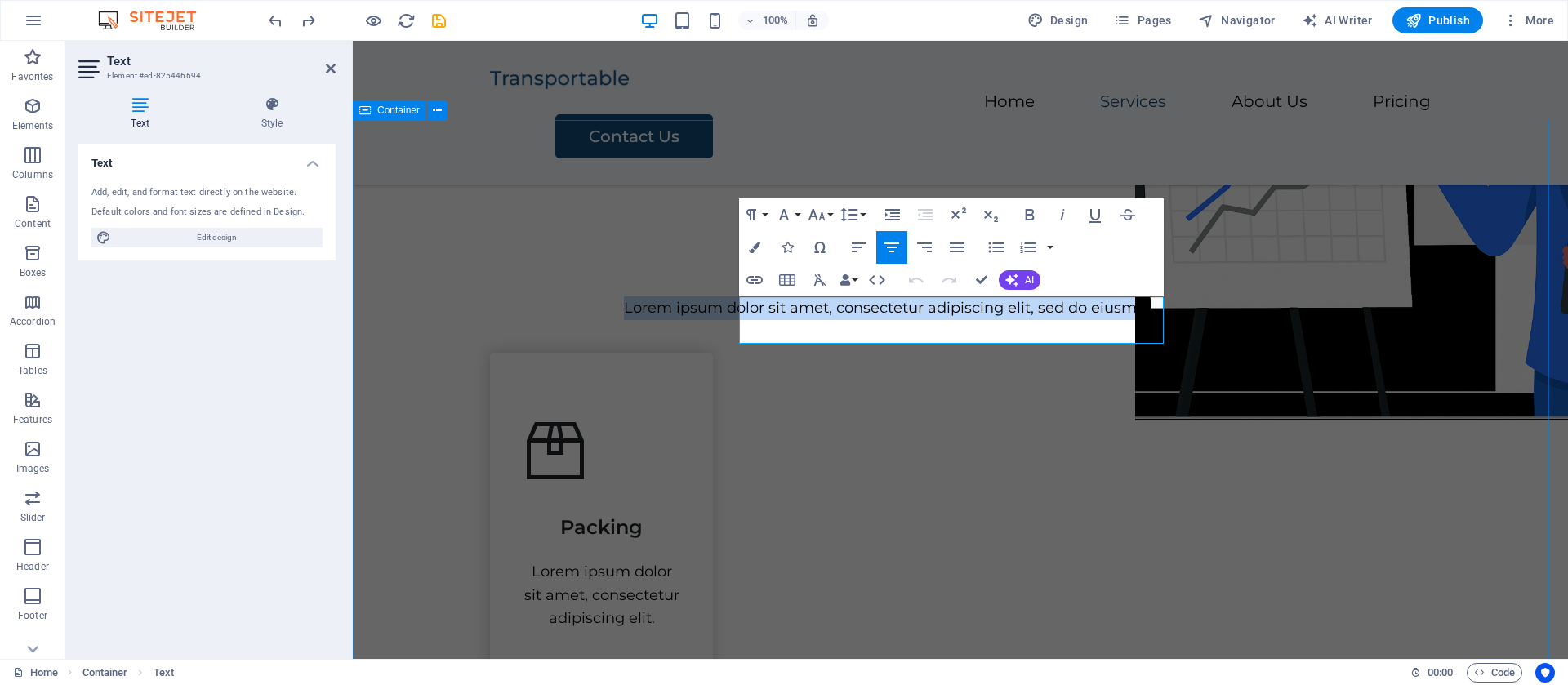 drag, startPoint x: 1089, startPoint y: 329, endPoint x: 545, endPoint y: 206, distance: 557.732 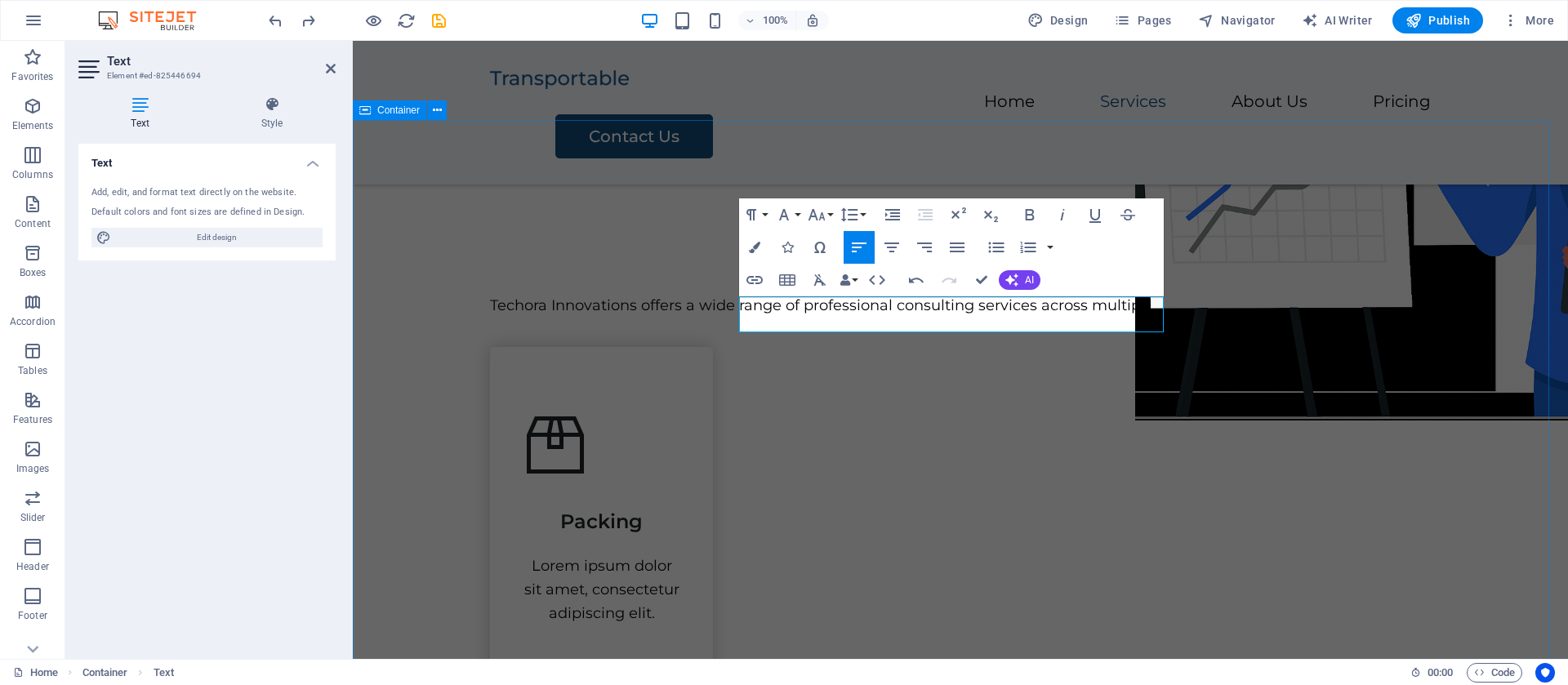click on "Our Services Techora Innovations offers a wide range of professional consulting services across multiple sectors, including: Packing Lorem ipsum dolor sit amet, consectetur adipiscing elit. Transportation Lorem ipsum dolor sit amet, consectetur adipiscing elit. Storage Lorem ipsum dolor sit amet, consectetur adipiscing elit. Assembly Lorem ipsum dolor sit amet, consectetur adipiscing elit." at bounding box center [960, 981] 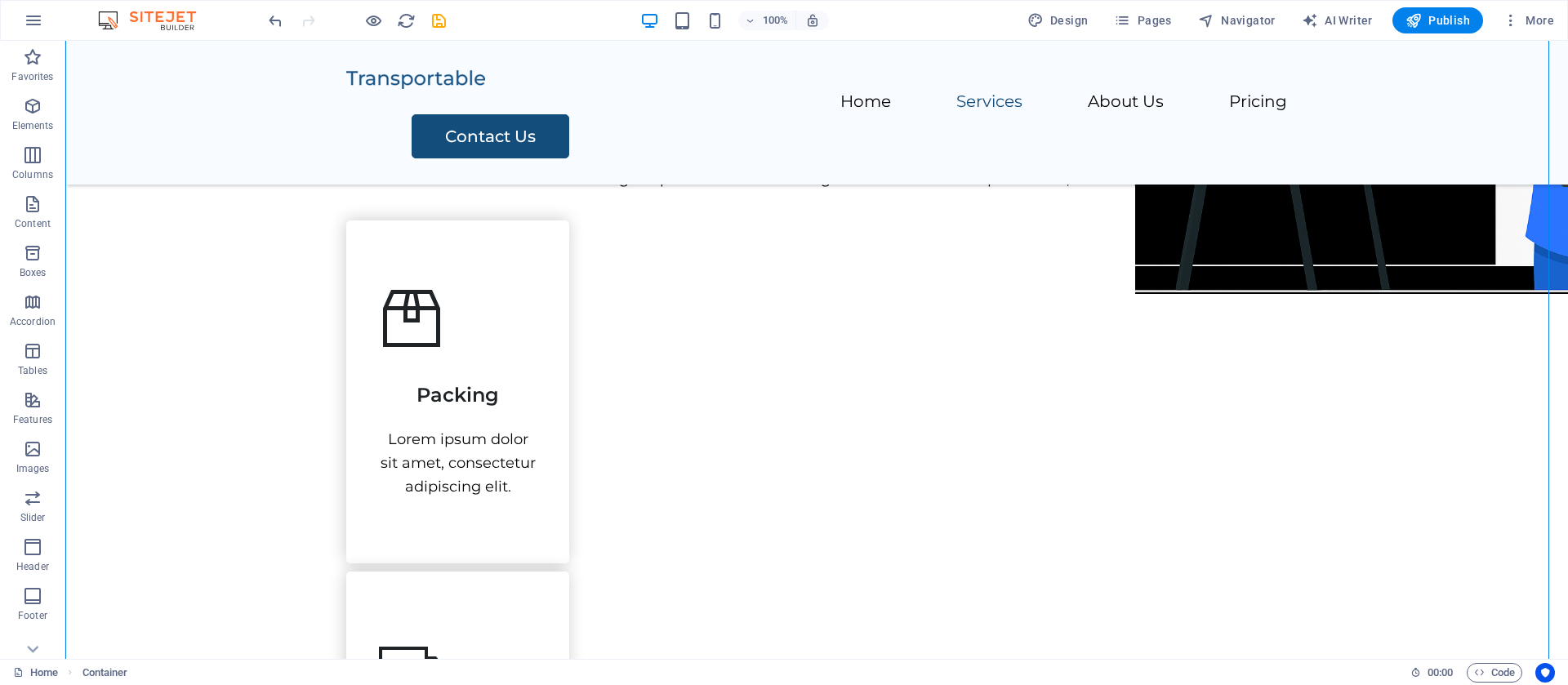 scroll, scrollTop: 704, scrollLeft: 0, axis: vertical 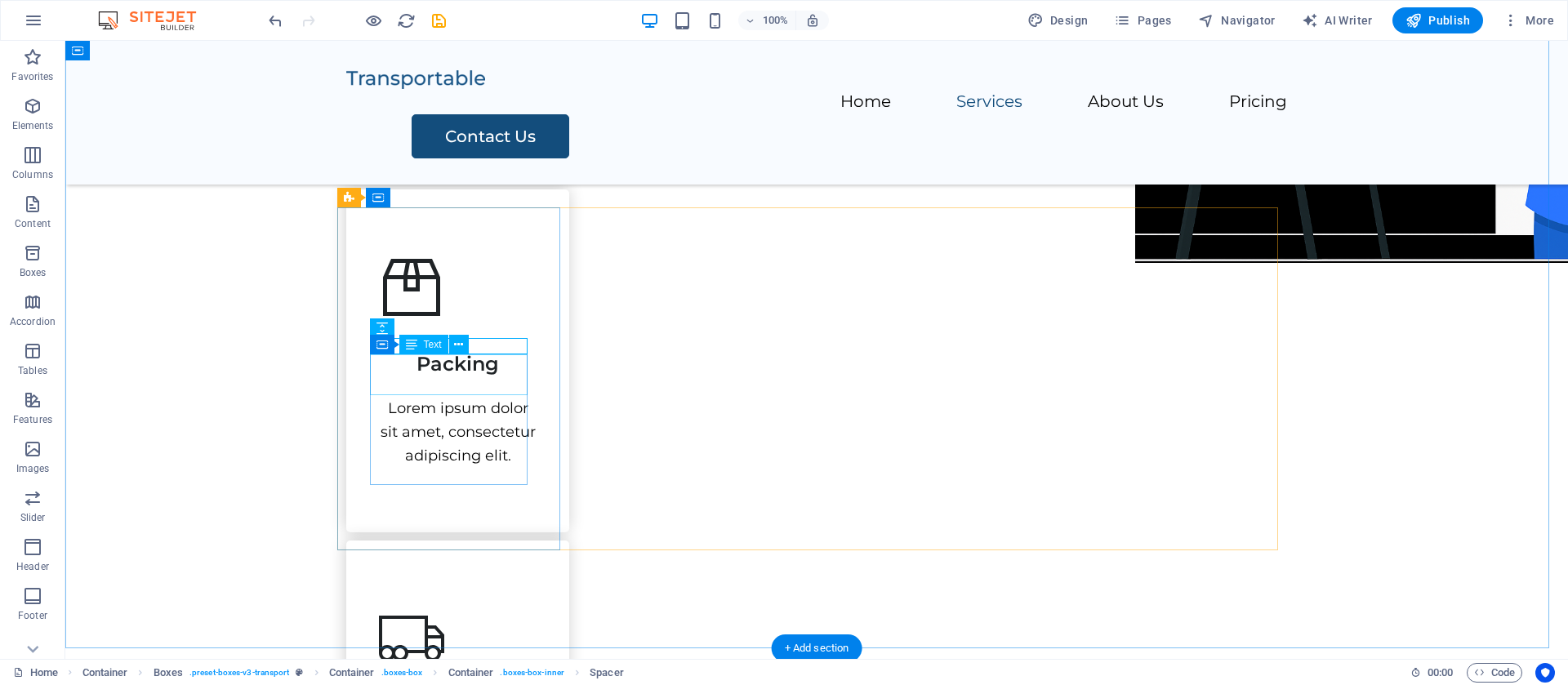 click on "Packing" at bounding box center (457, 357) 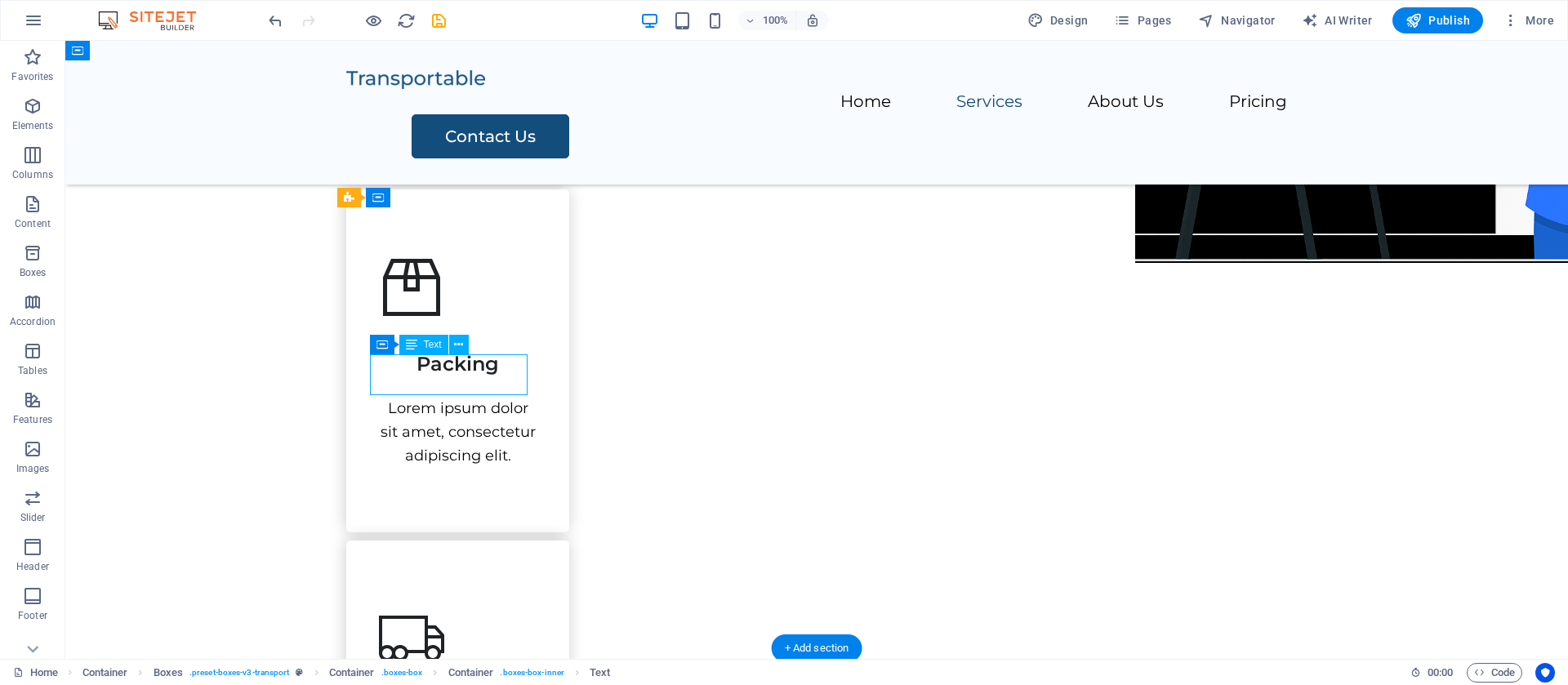 click on "Packing" at bounding box center (457, 357) 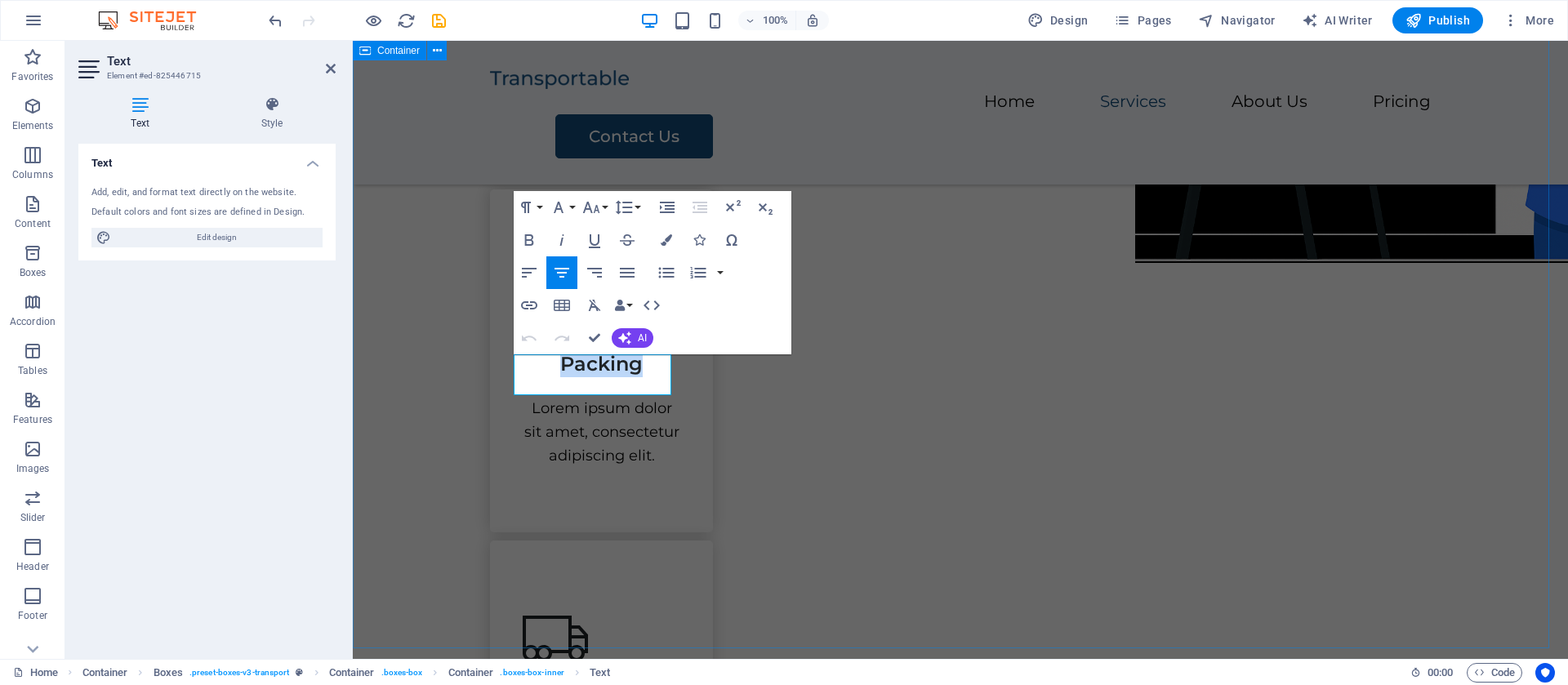 drag, startPoint x: 639, startPoint y: 376, endPoint x: 415, endPoint y: 363, distance: 224.37692 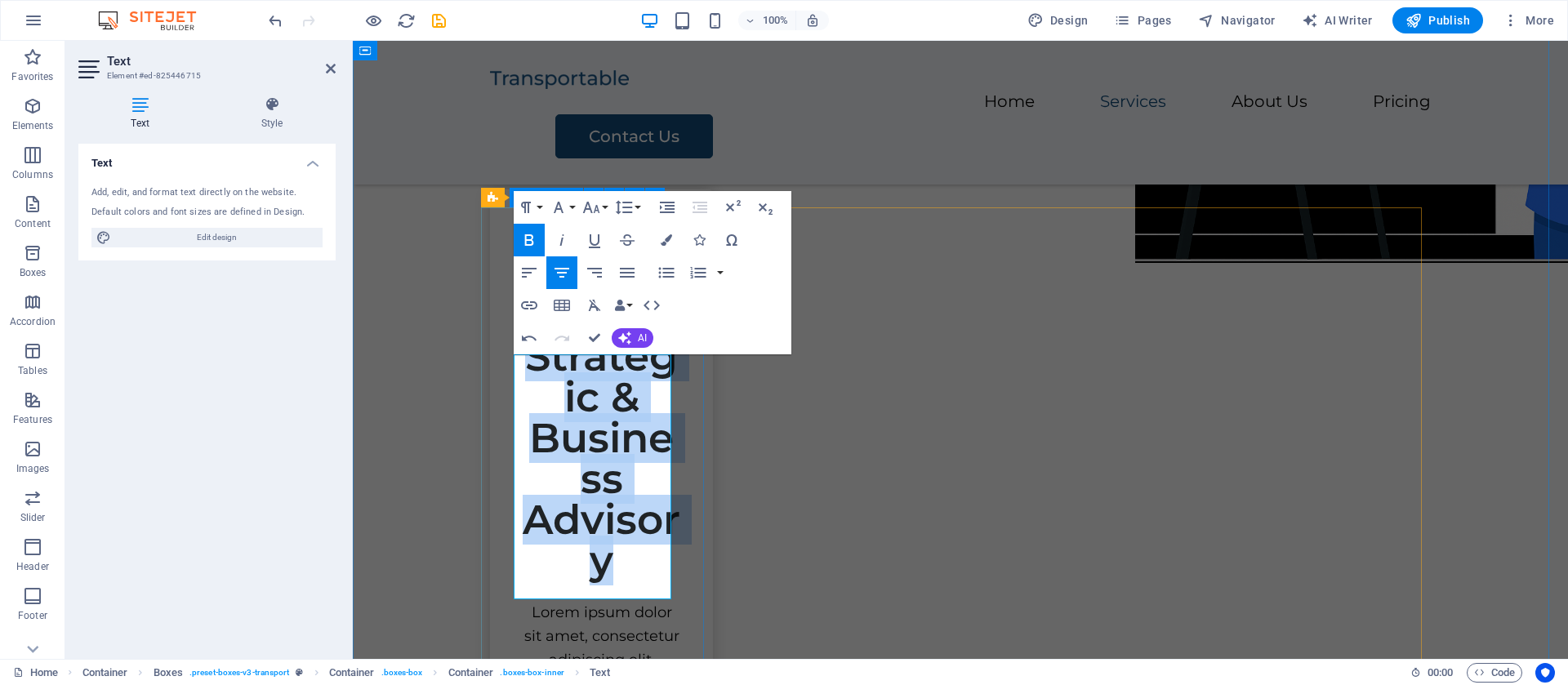 drag, startPoint x: 628, startPoint y: 586, endPoint x: 504, endPoint y: 341, distance: 274.5924 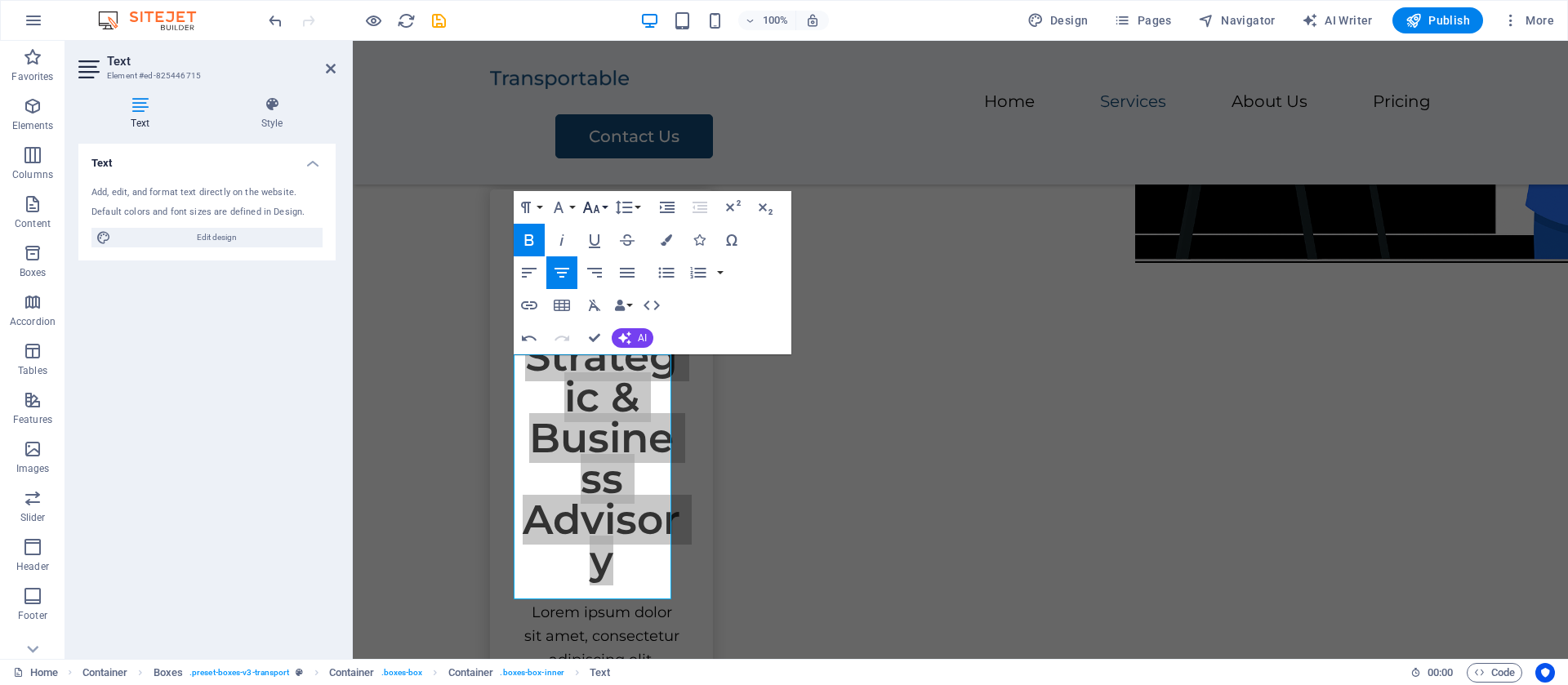 click 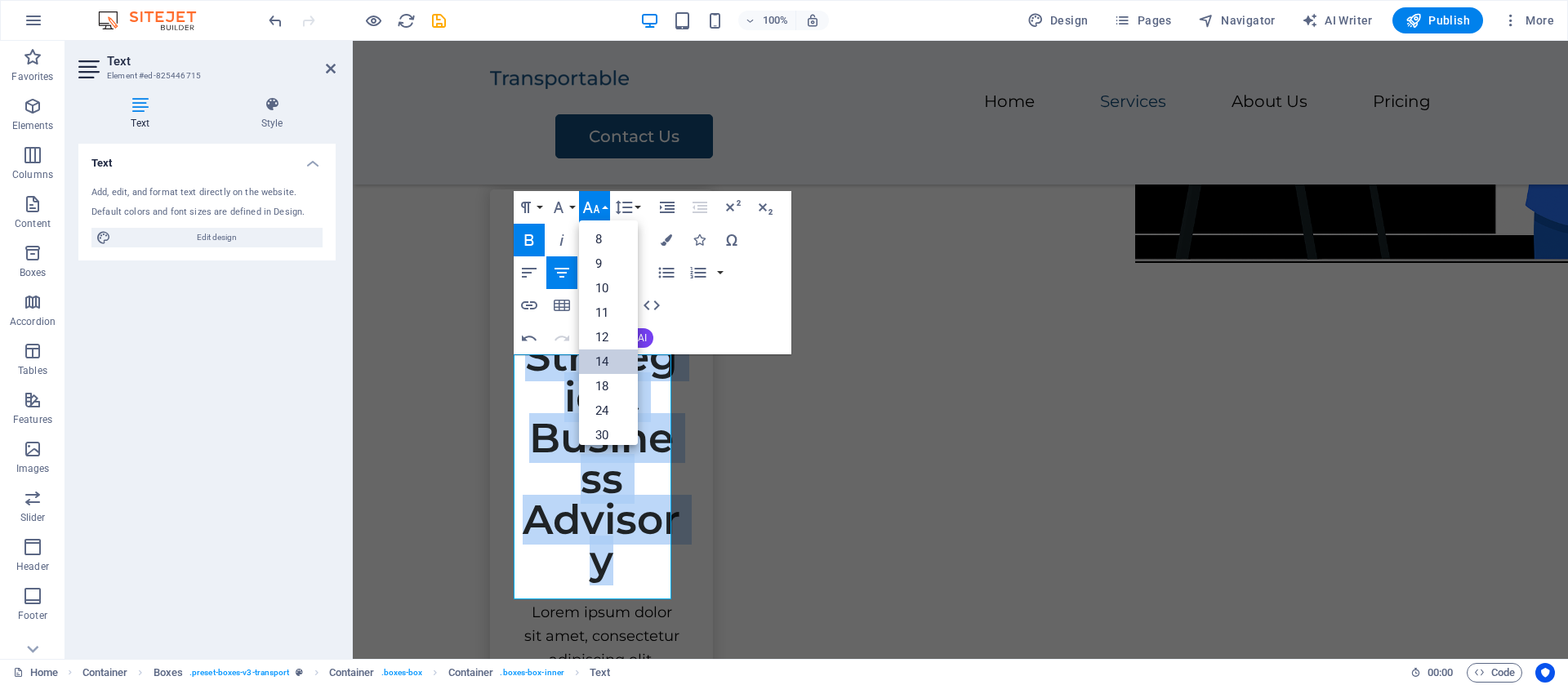 click on "14" at bounding box center (608, 362) 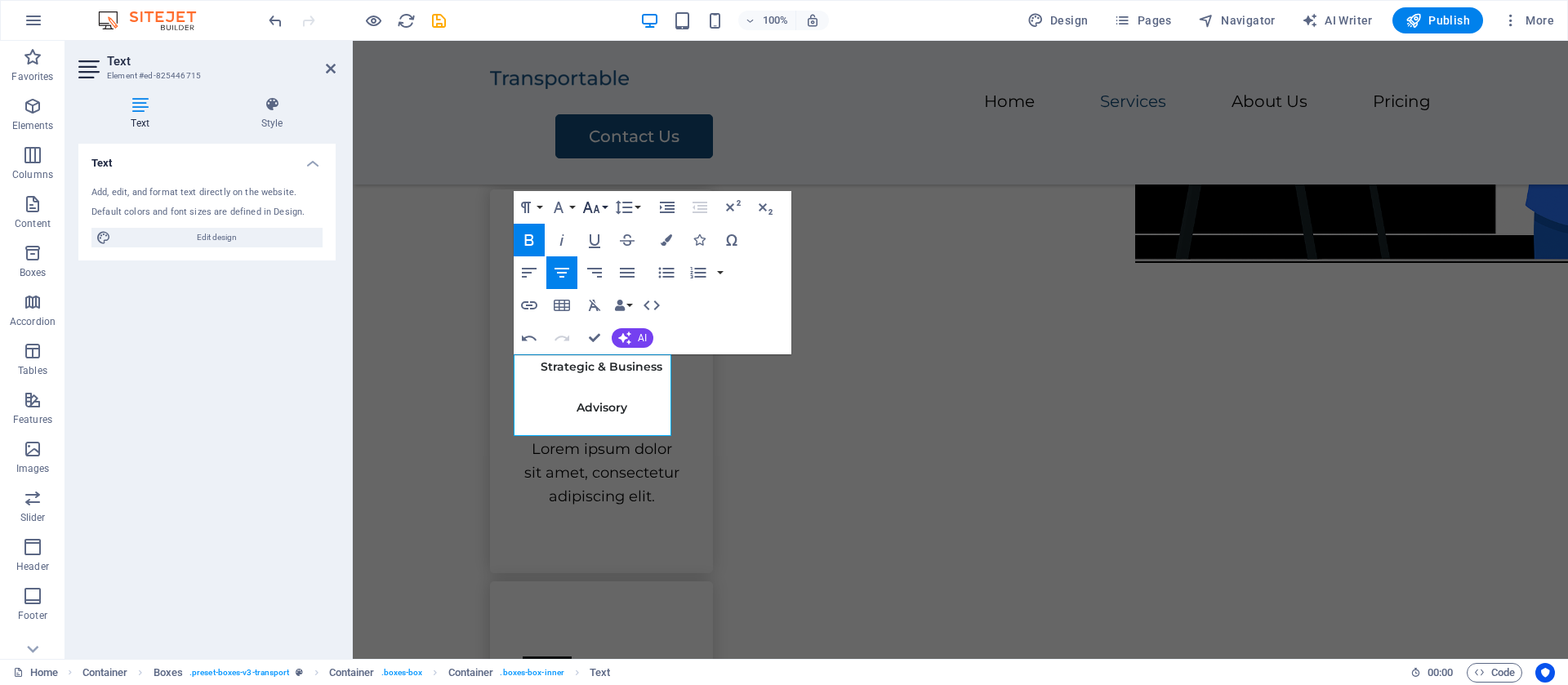 click 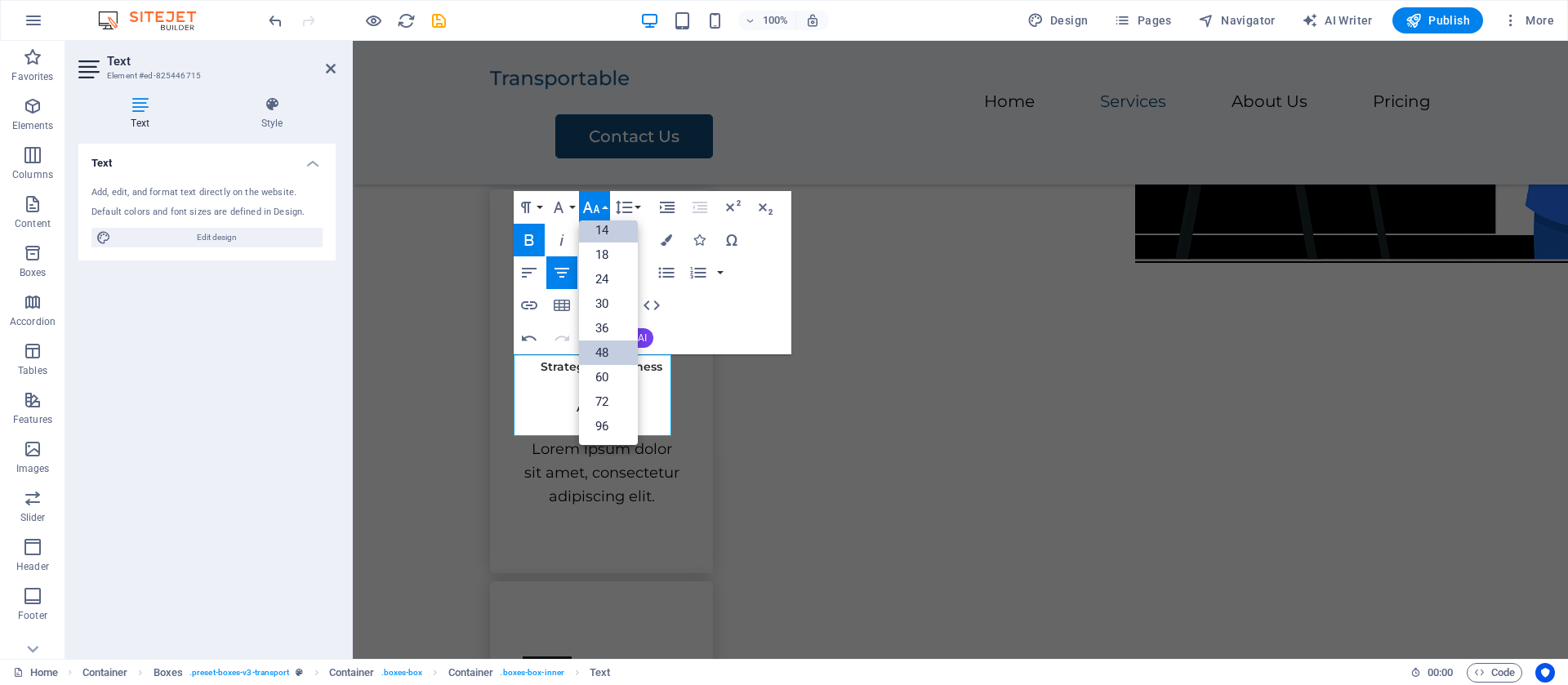 scroll, scrollTop: 131, scrollLeft: 0, axis: vertical 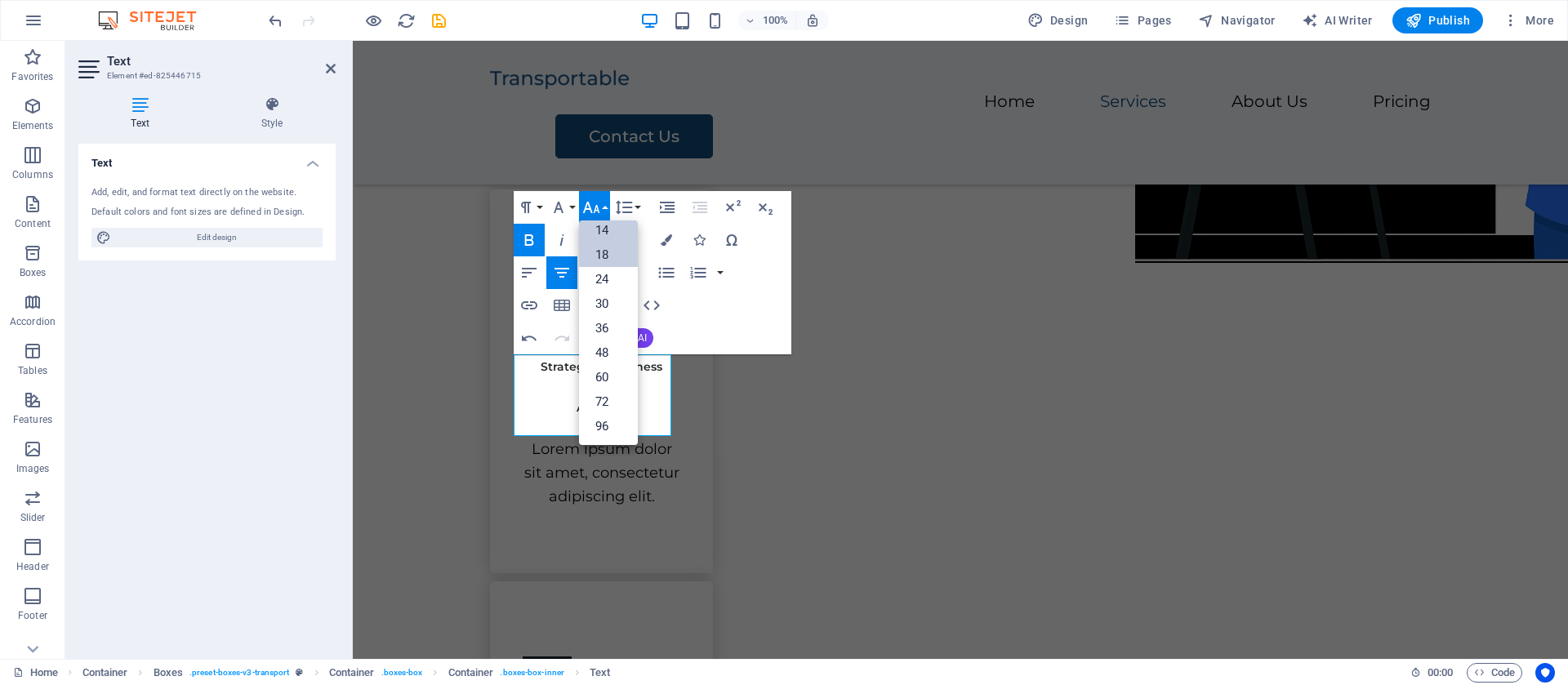 click on "18" at bounding box center (608, 255) 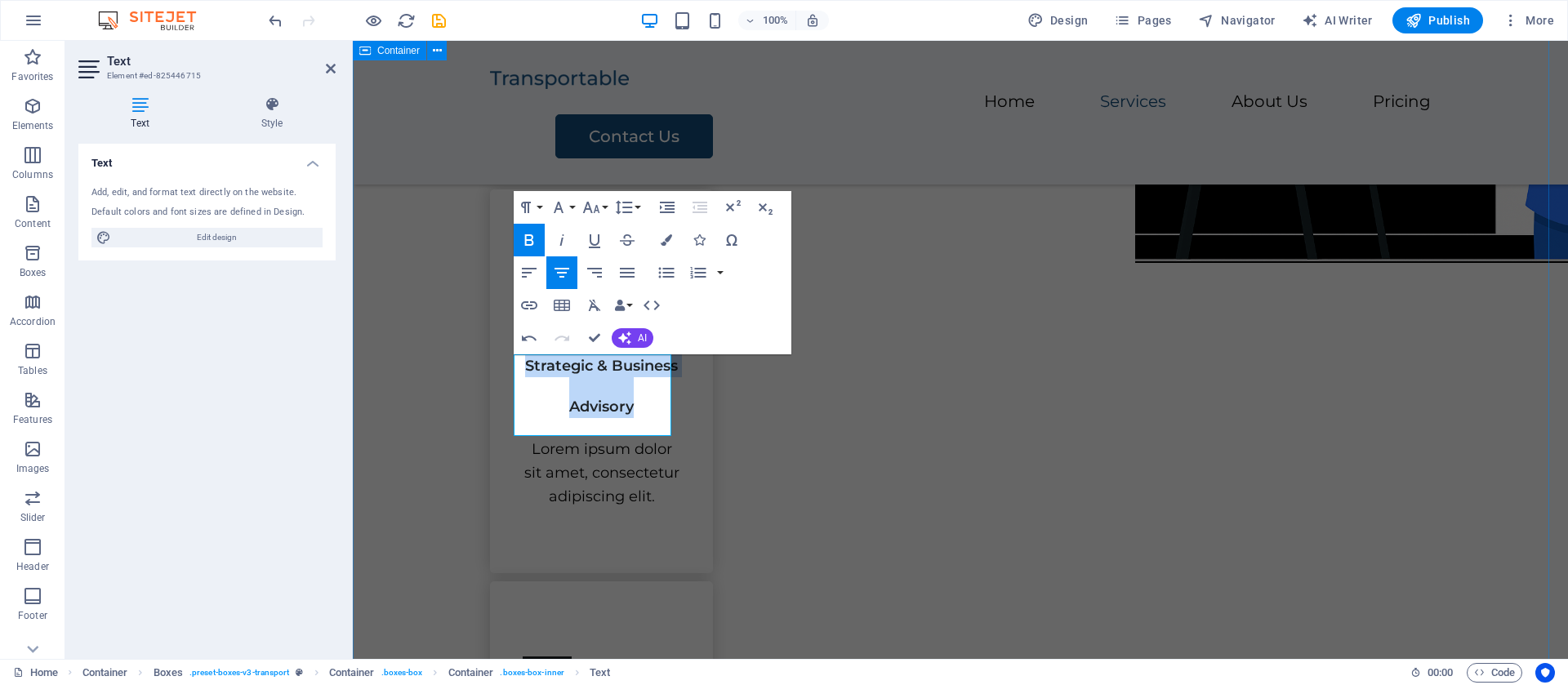 click on "Our Services Techora Innovations offers a wide range of professional consulting services across multiple sectors, including: Strategic & Business Advisory Lorem ipsum dolor sit amet, consectetur adipiscing elit. Transportation Lorem ipsum dolor sit amet, consectetur adipiscing elit. Storage Lorem ipsum dolor sit amet, consectetur adipiscing elit. Assembly Lorem ipsum dolor sit amet, consectetur adipiscing elit." at bounding box center [960, 844] 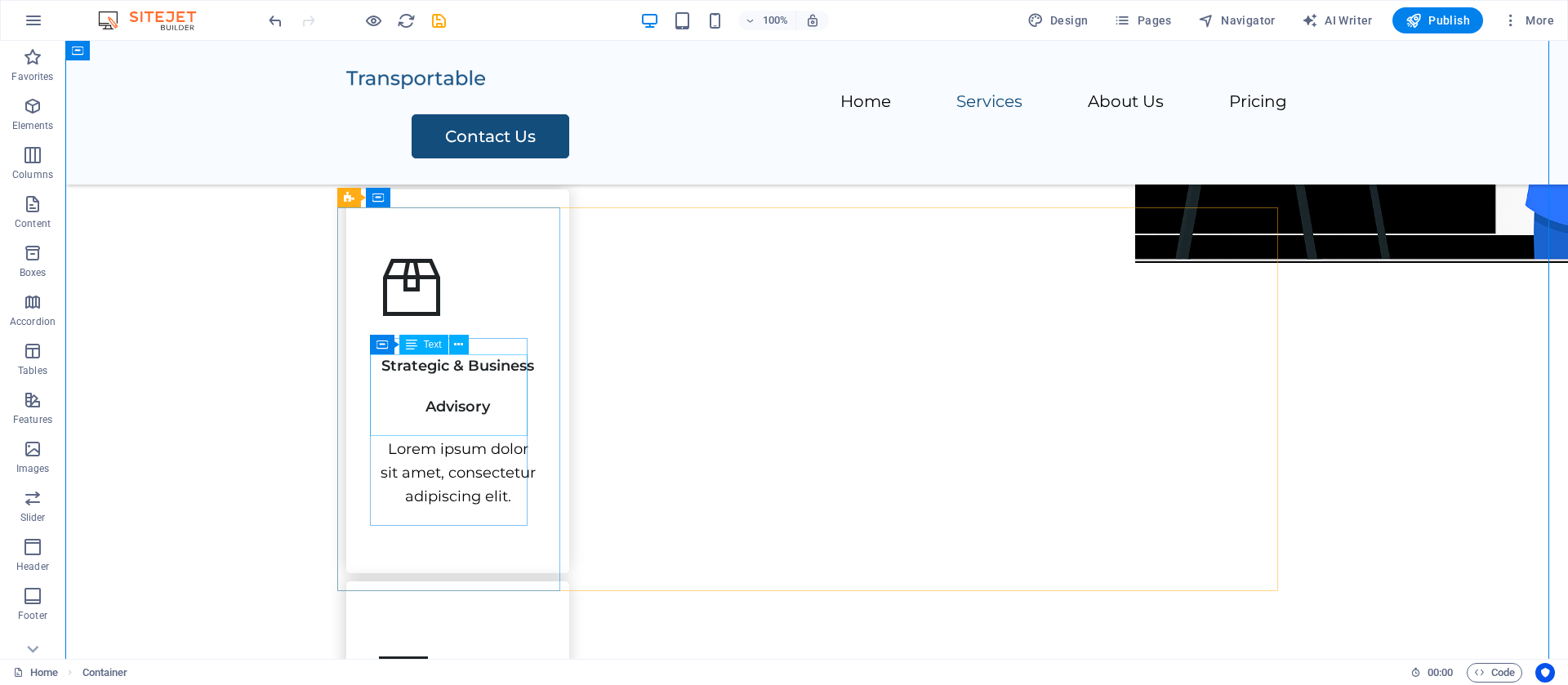 click on "Strategic & Business Advisory" at bounding box center (457, 377) 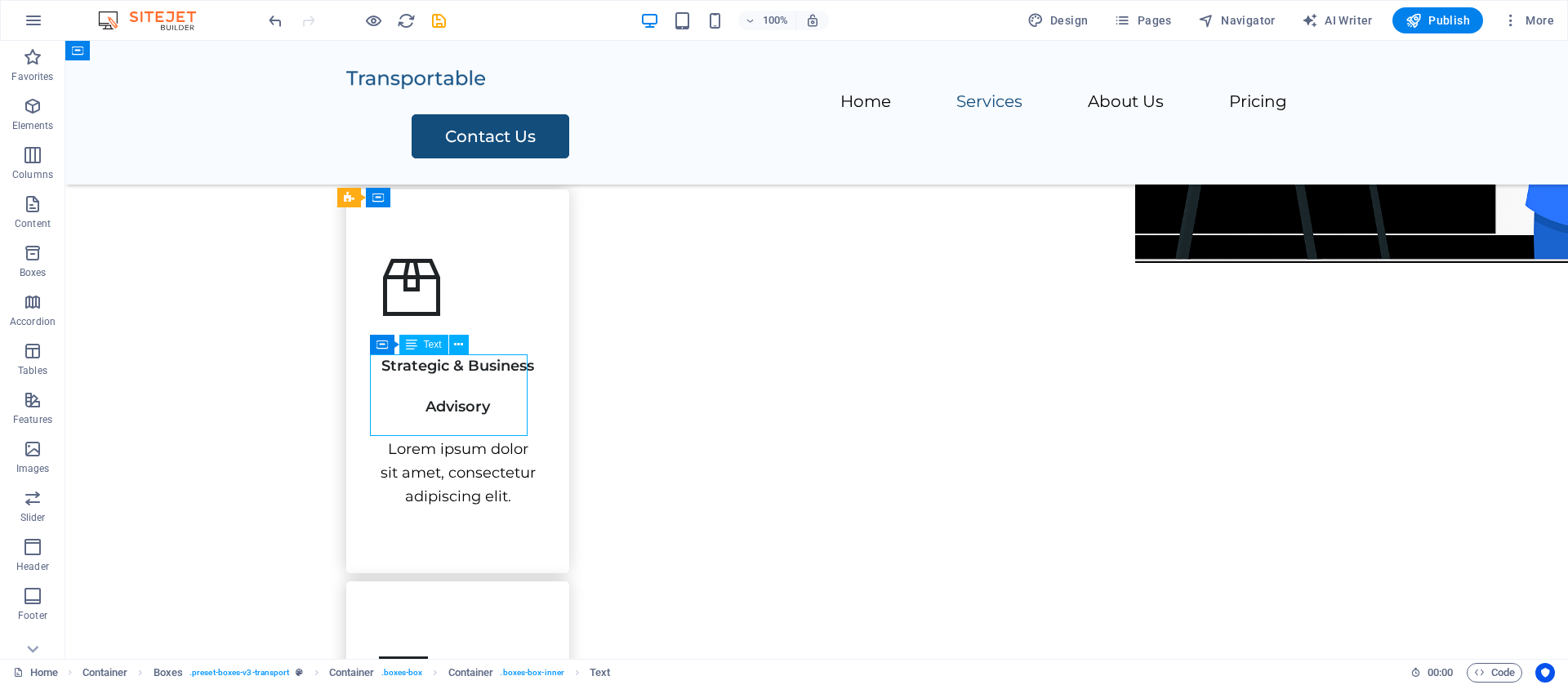 click on "Strategic & Business Advisory" at bounding box center (457, 377) 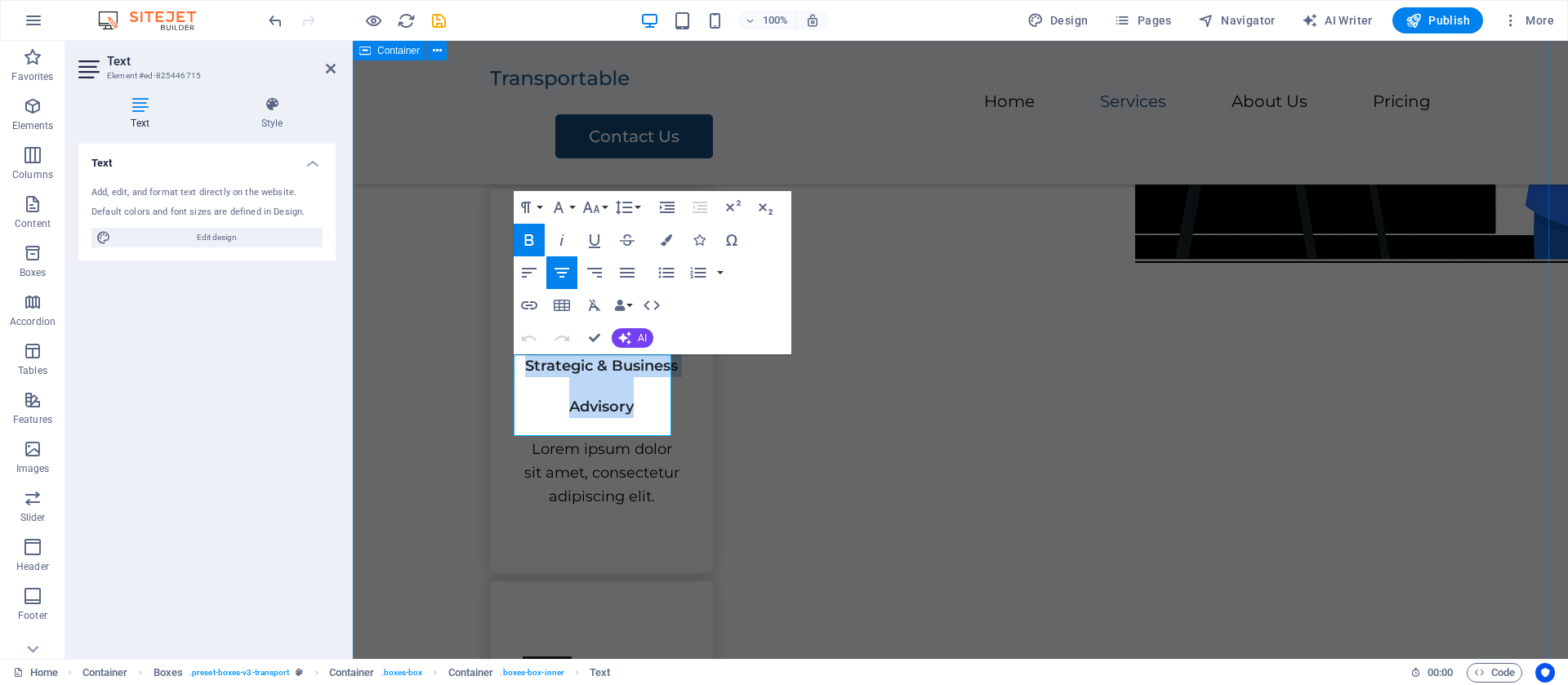 drag, startPoint x: 639, startPoint y: 430, endPoint x: 475, endPoint y: 353, distance: 181.1767 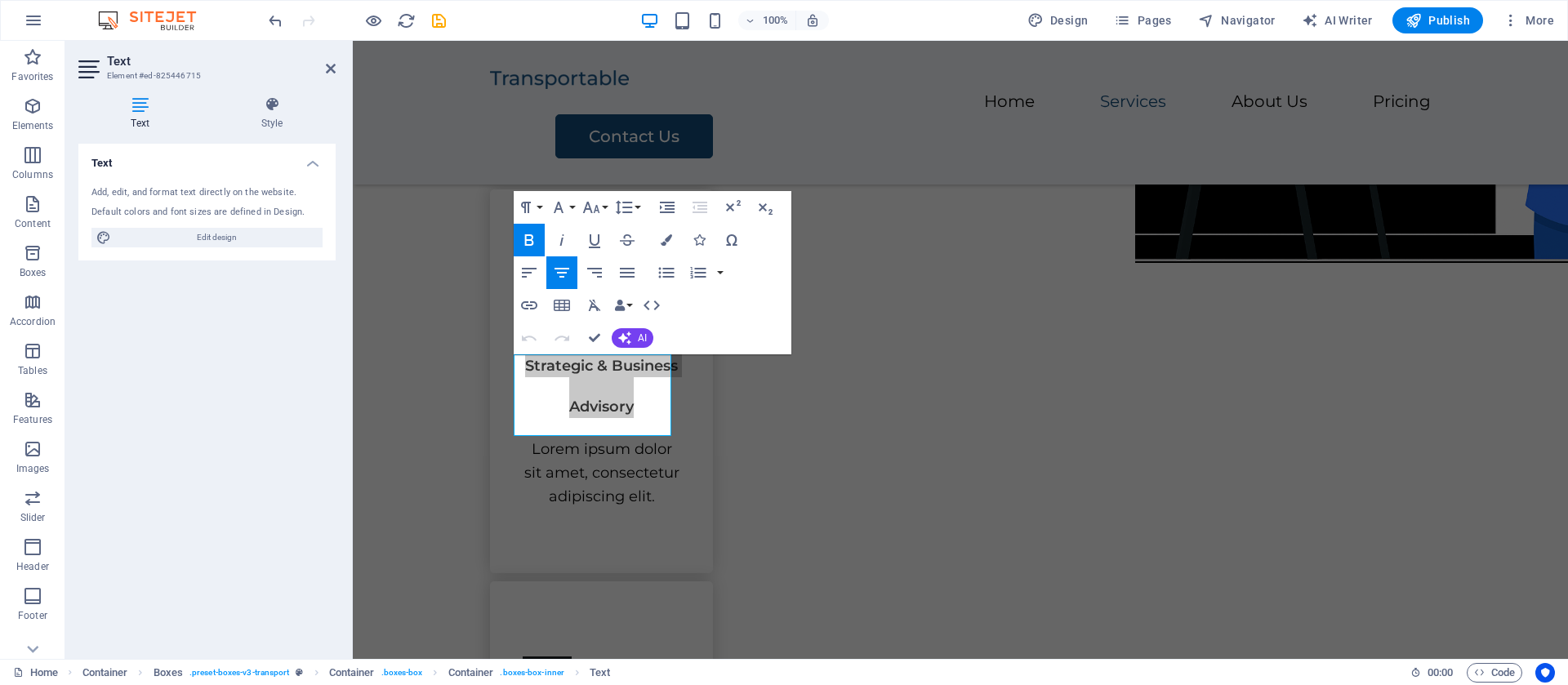 click on "Line Height" at bounding box center (627, 207) 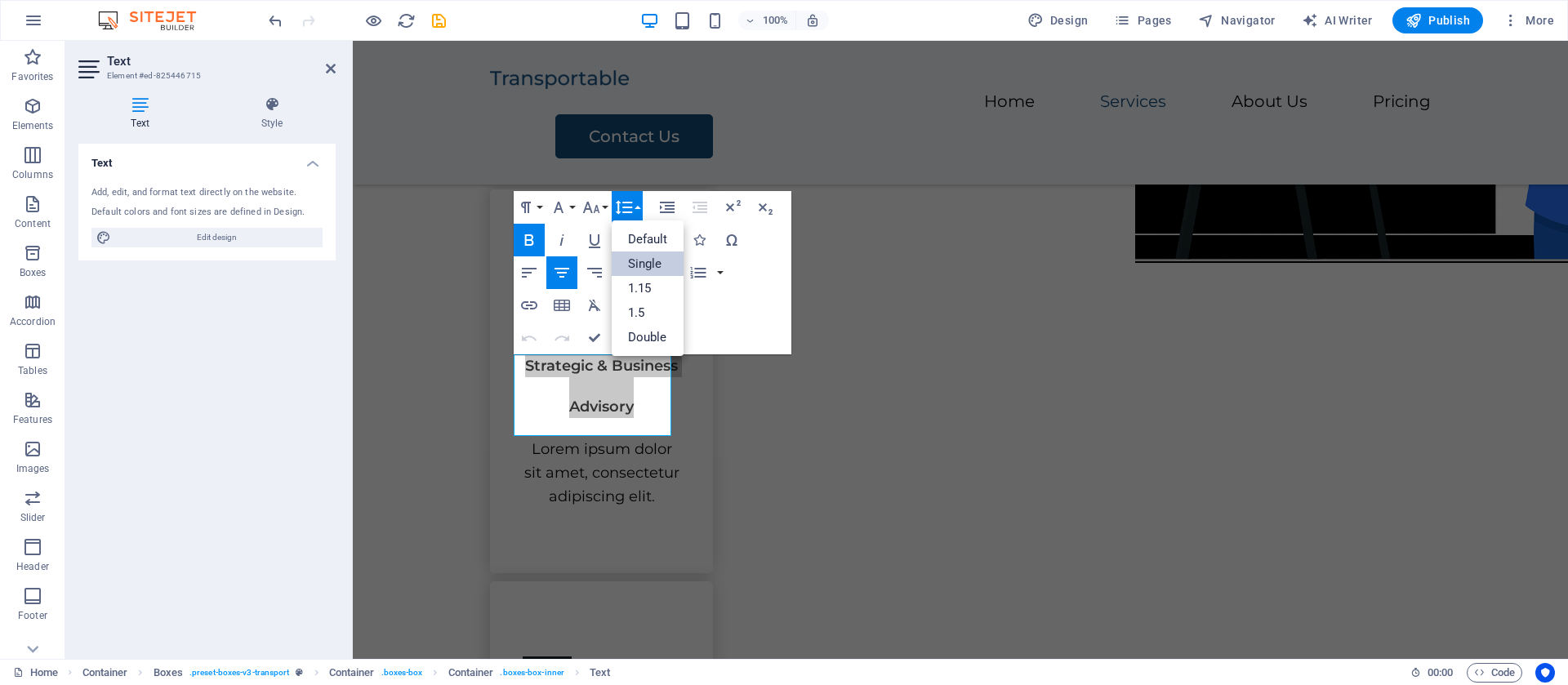 scroll, scrollTop: 0, scrollLeft: 0, axis: both 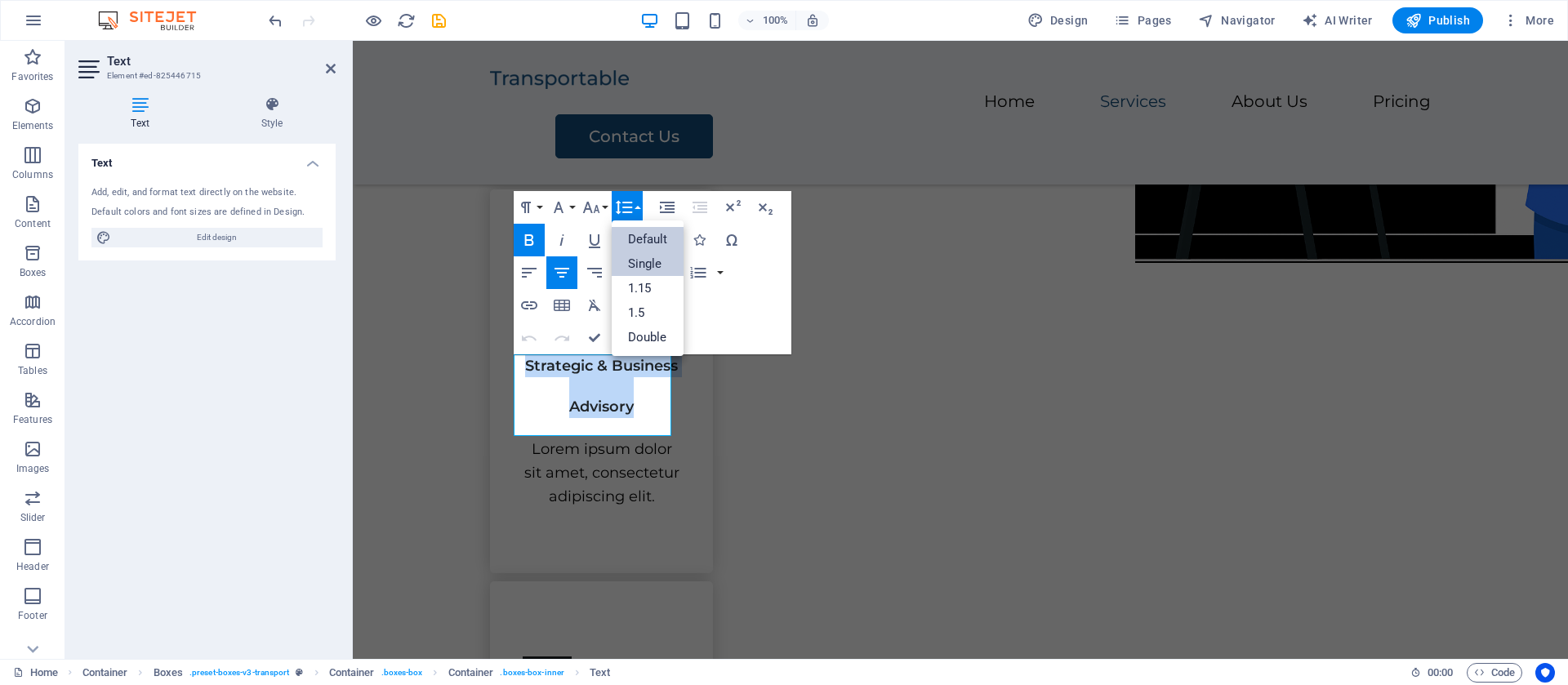 click on "Default" at bounding box center [648, 239] 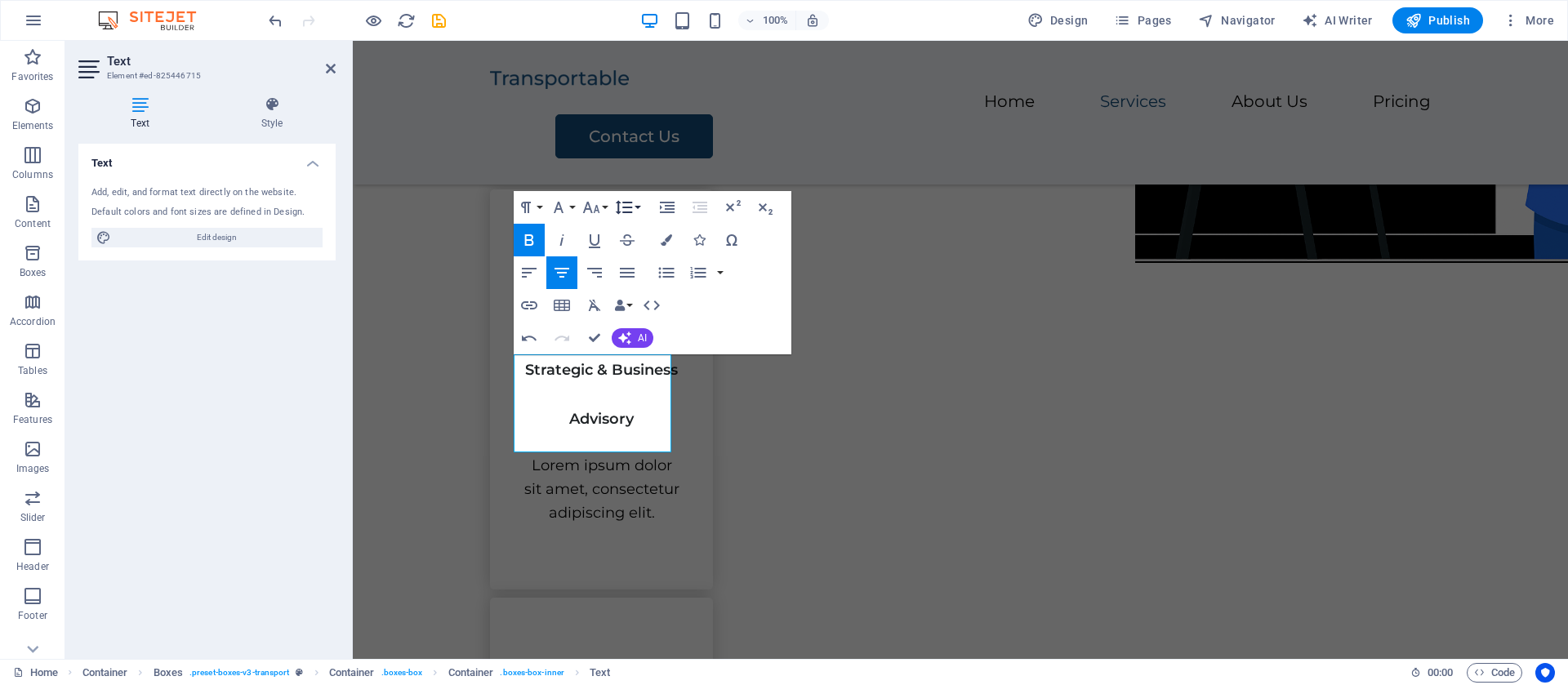 click on "Line Height" at bounding box center [627, 207] 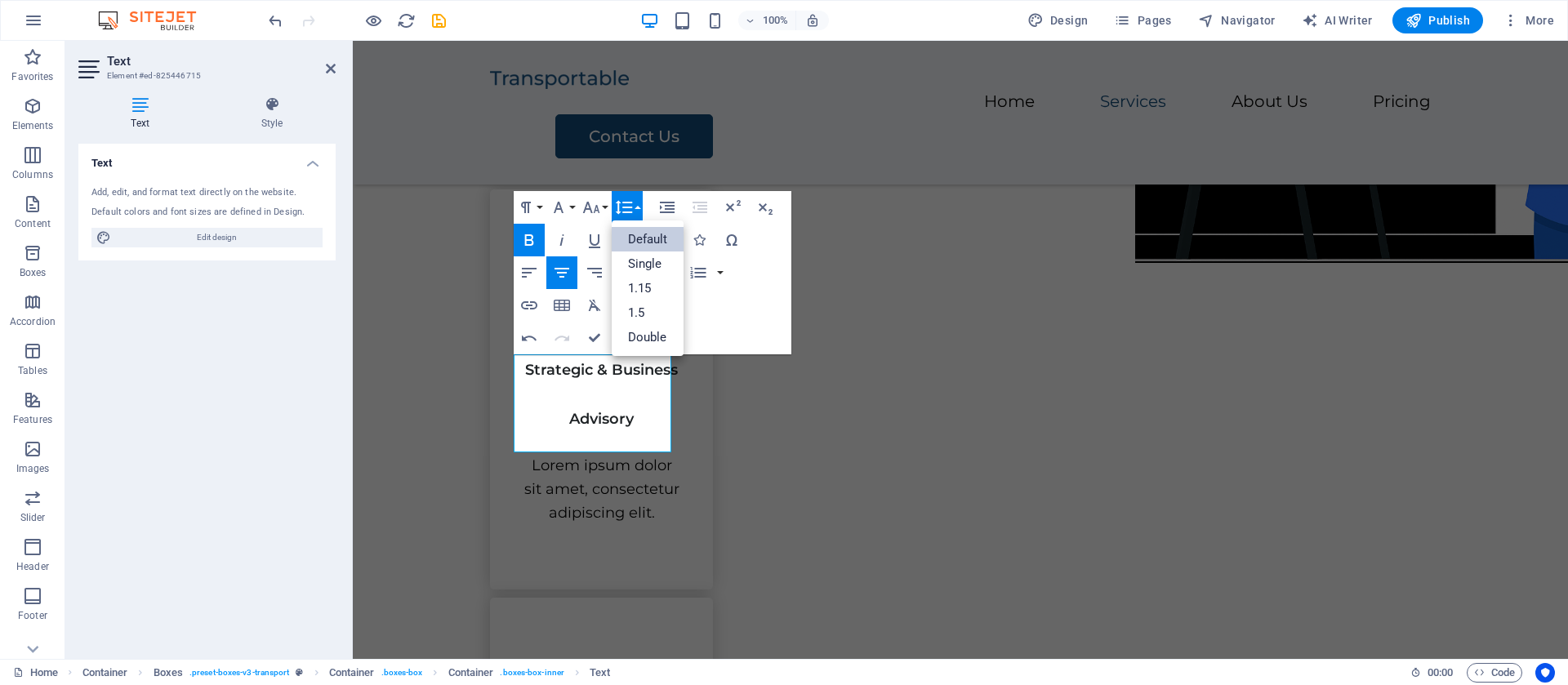 scroll, scrollTop: 0, scrollLeft: 0, axis: both 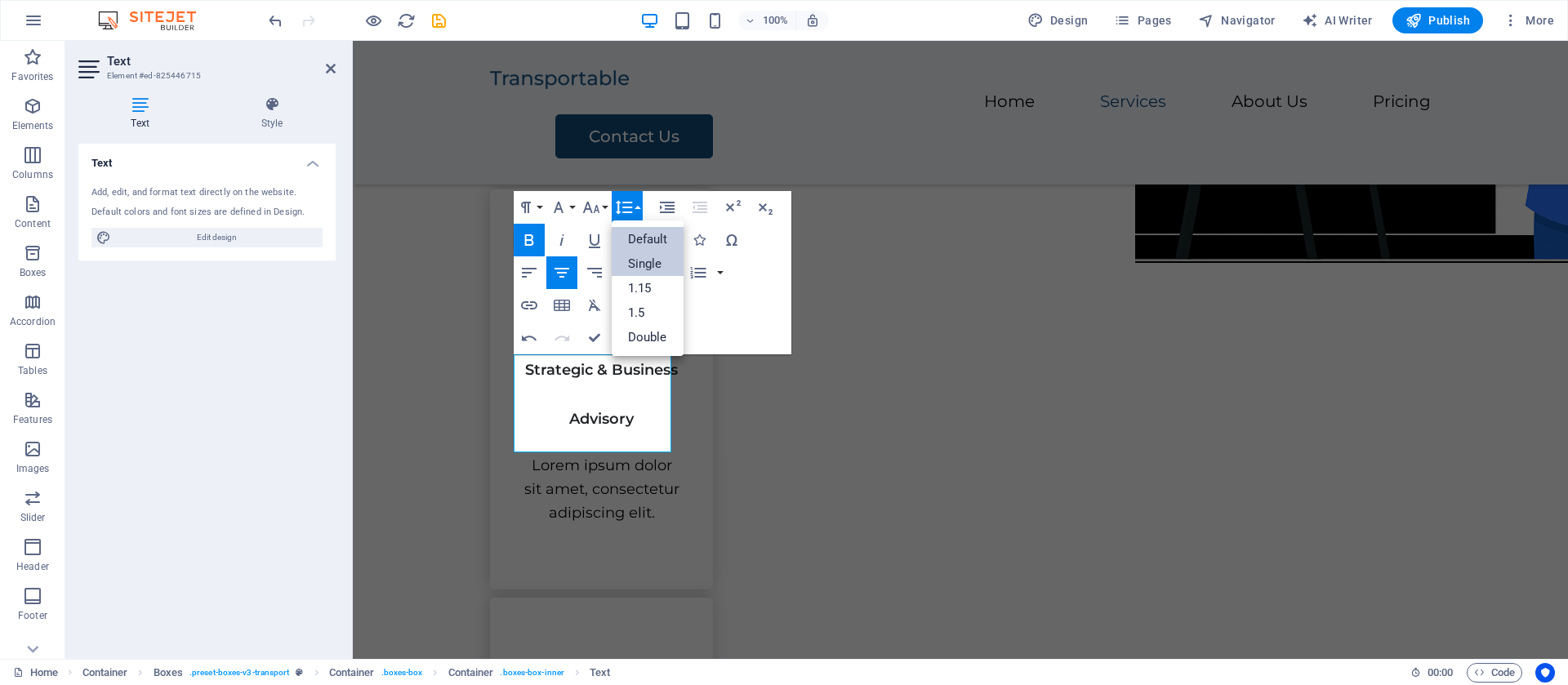 click on "Single" at bounding box center (648, 264) 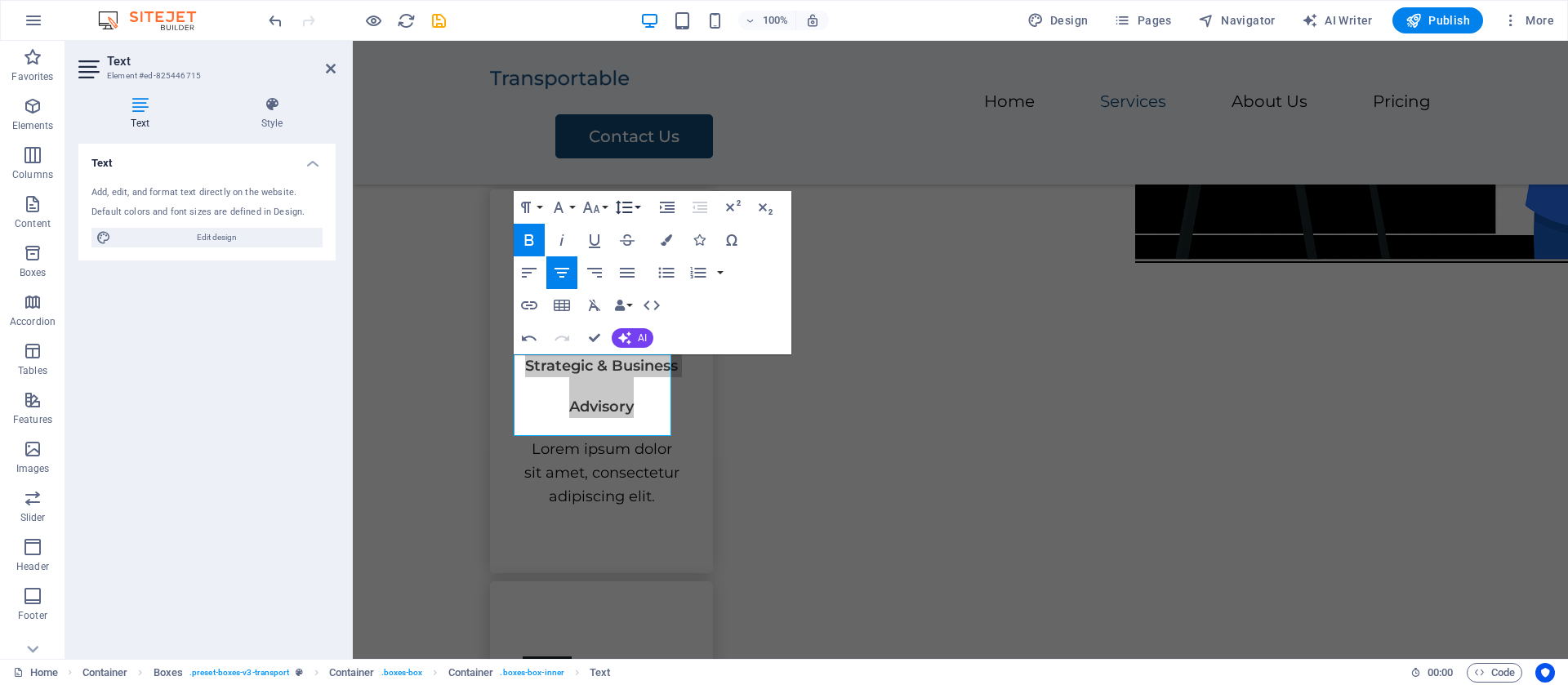 click 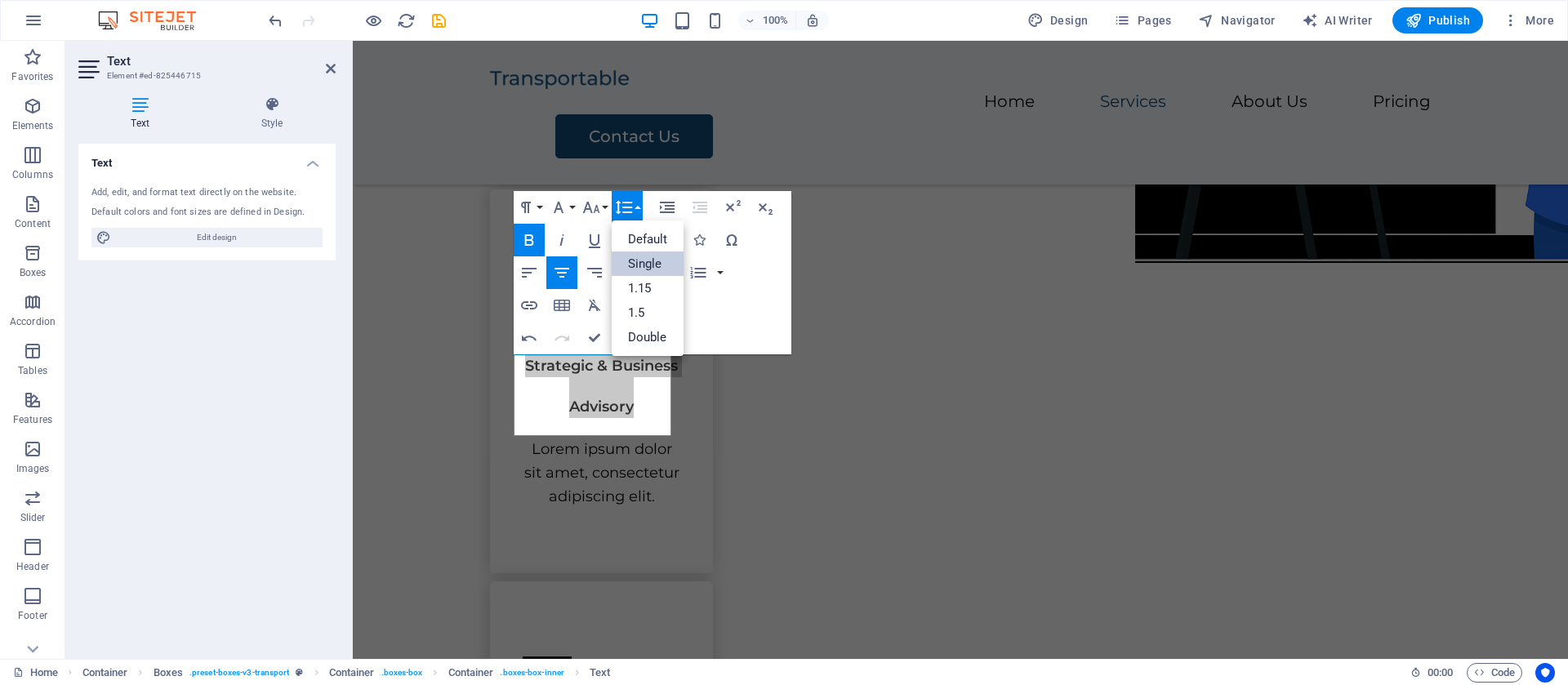 scroll, scrollTop: 0, scrollLeft: 0, axis: both 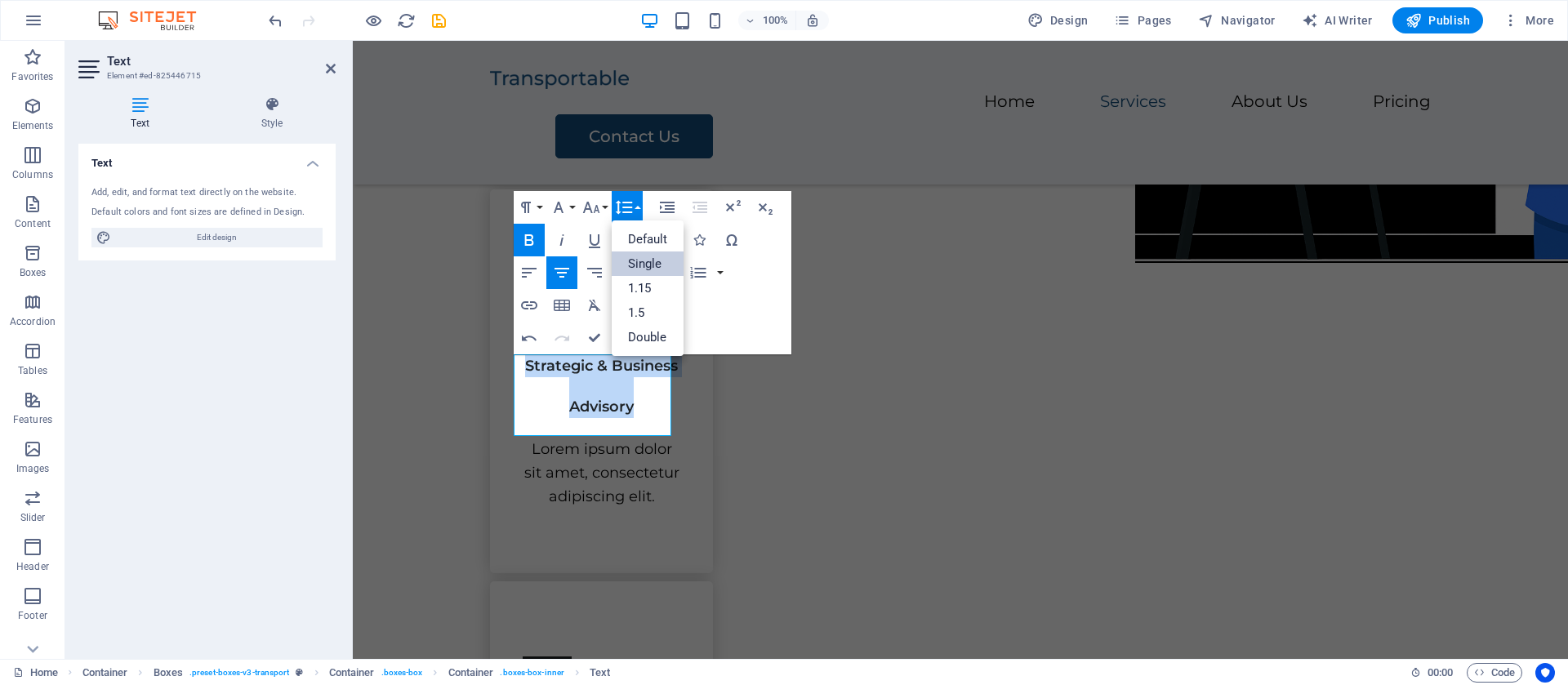 click on "Single" at bounding box center [648, 264] 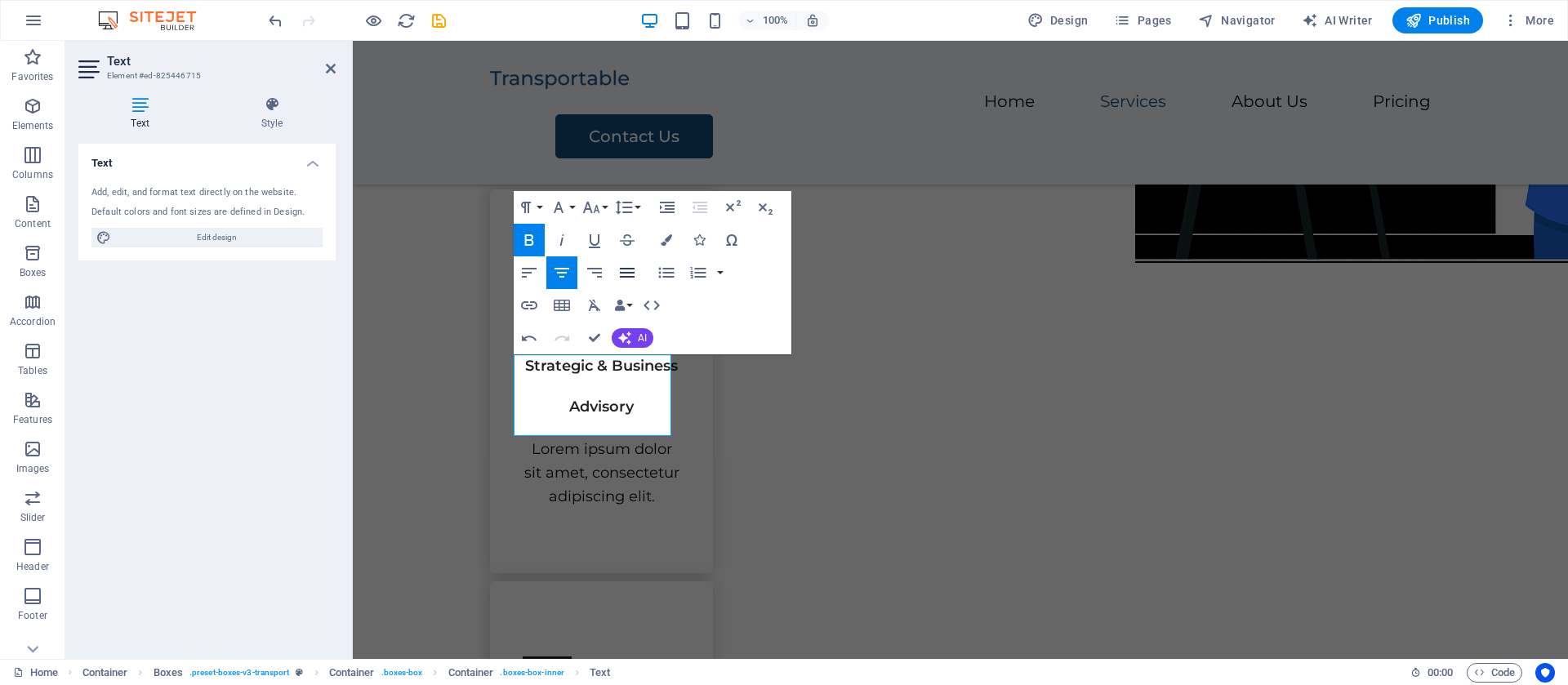click 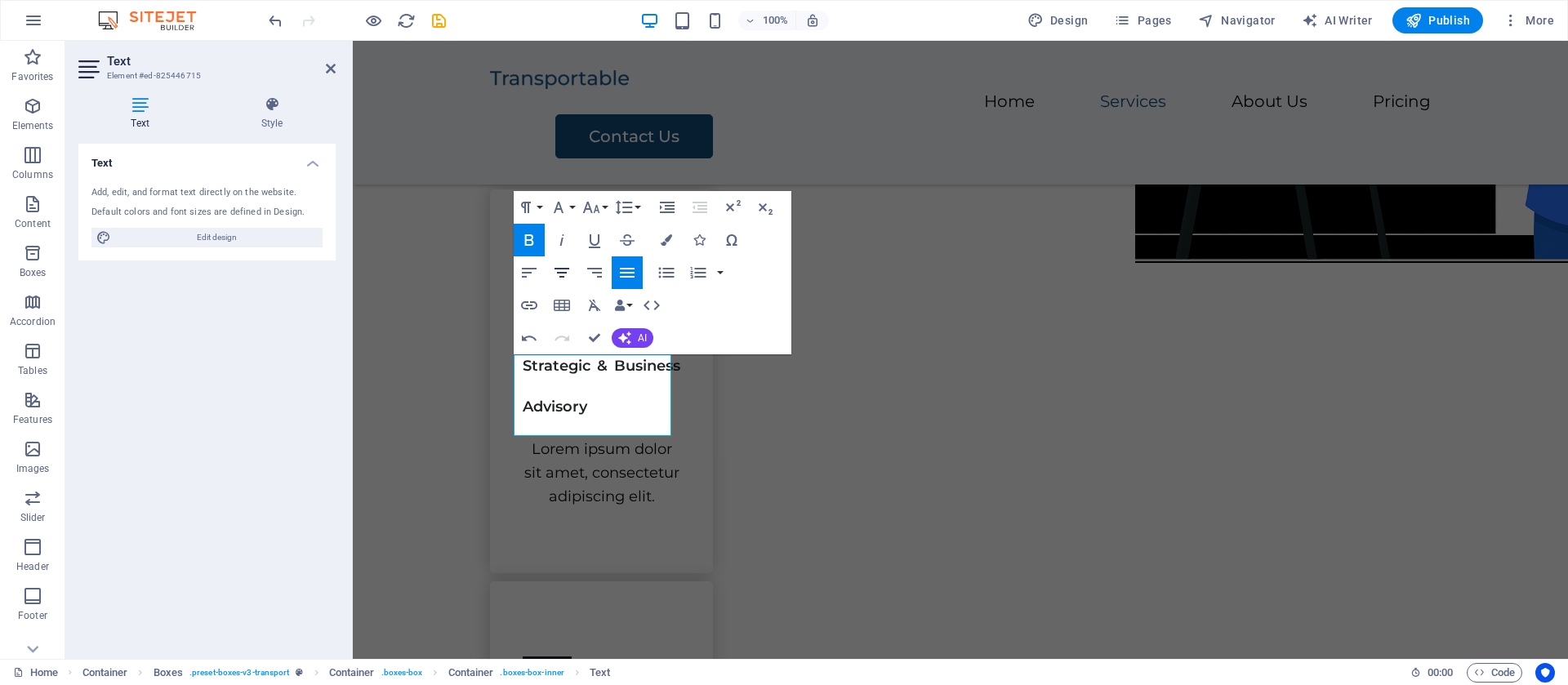 click 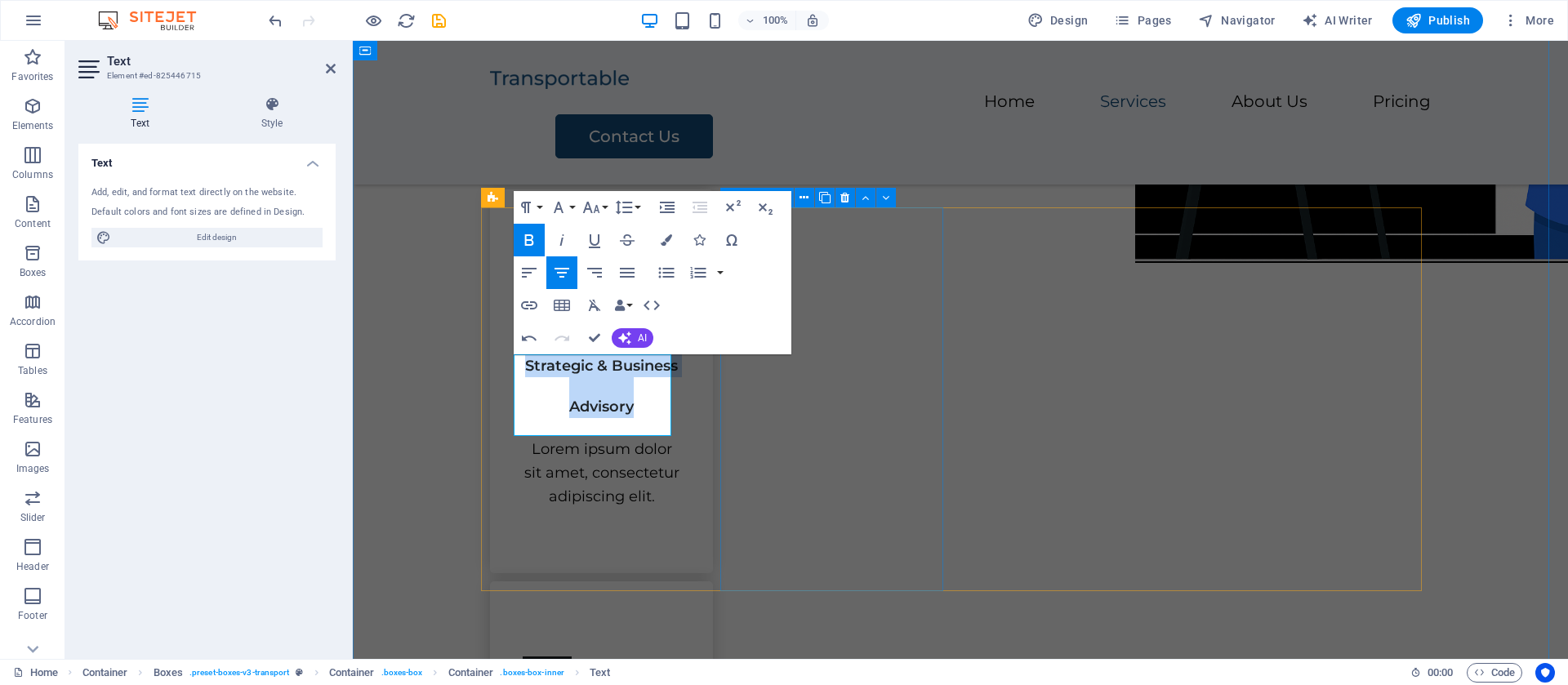 click on "Transportation Lorem ipsum dolor sit amet, consectetur adipiscing elit." at bounding box center (601, 753) 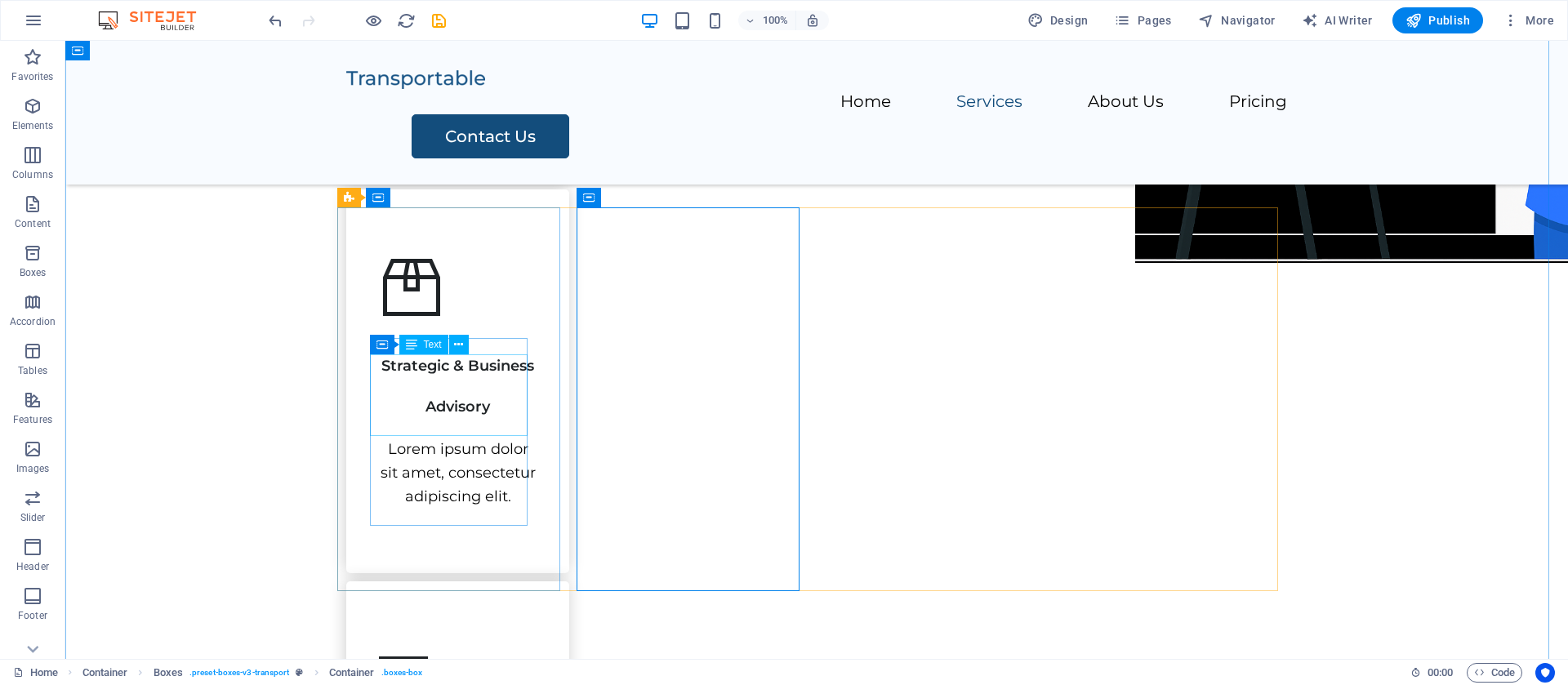 click on "Strategic & Business Advisory" at bounding box center (457, 377) 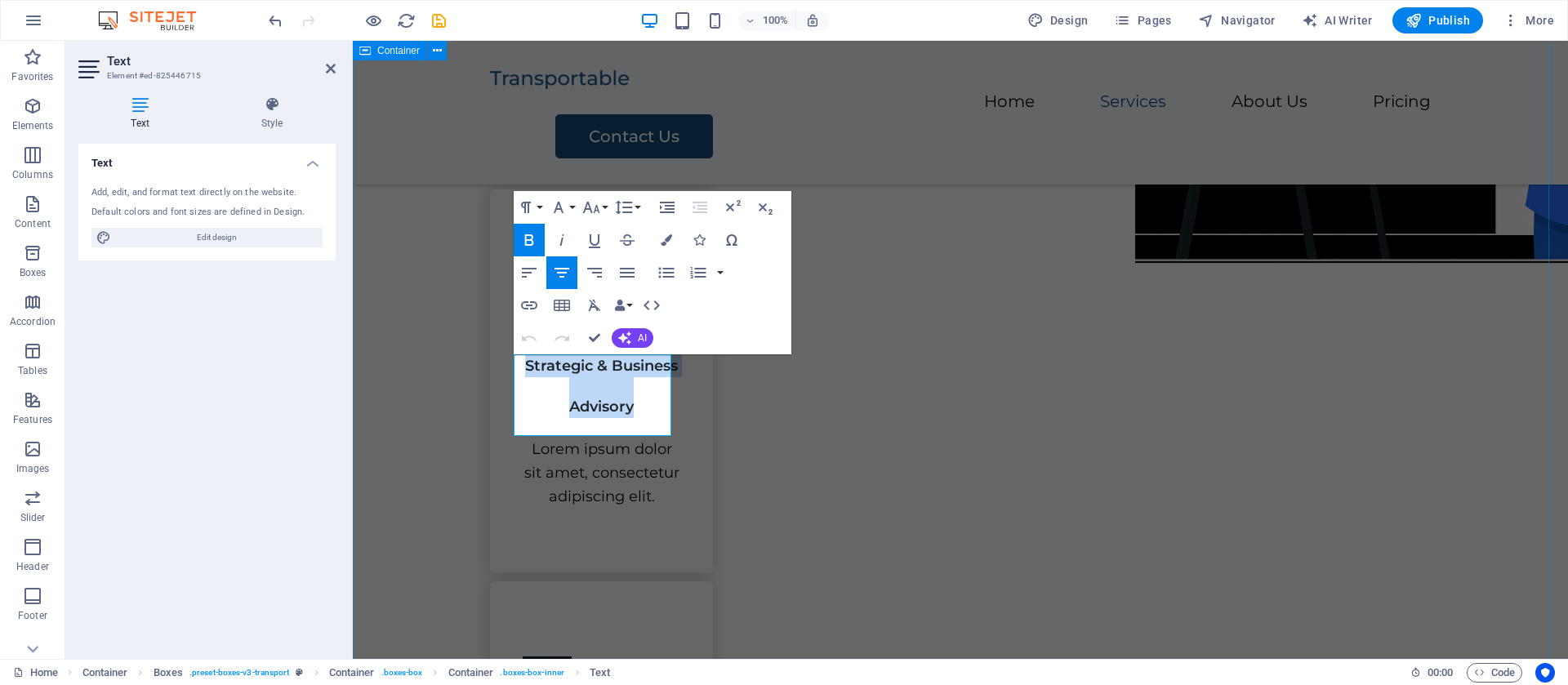 drag, startPoint x: 637, startPoint y: 422, endPoint x: 452, endPoint y: 343, distance: 201.16163 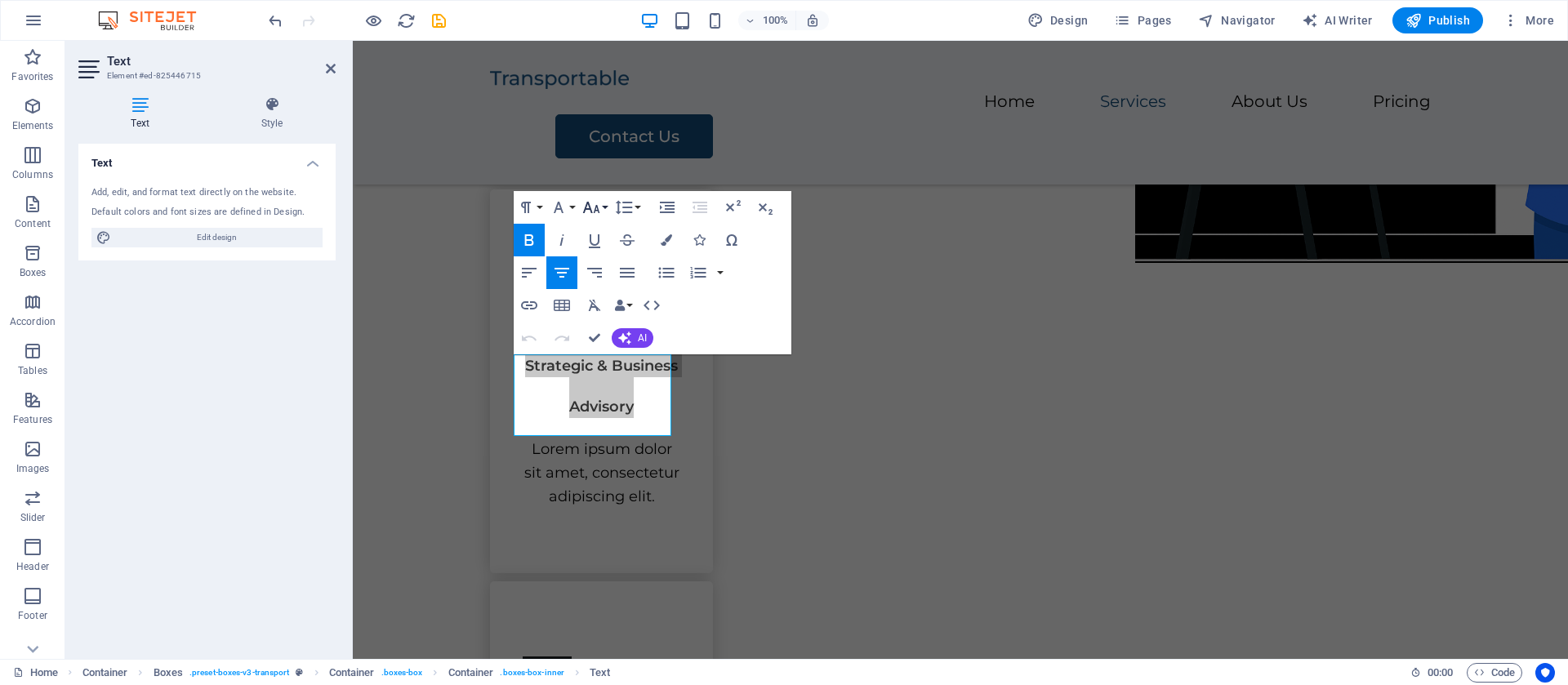 click 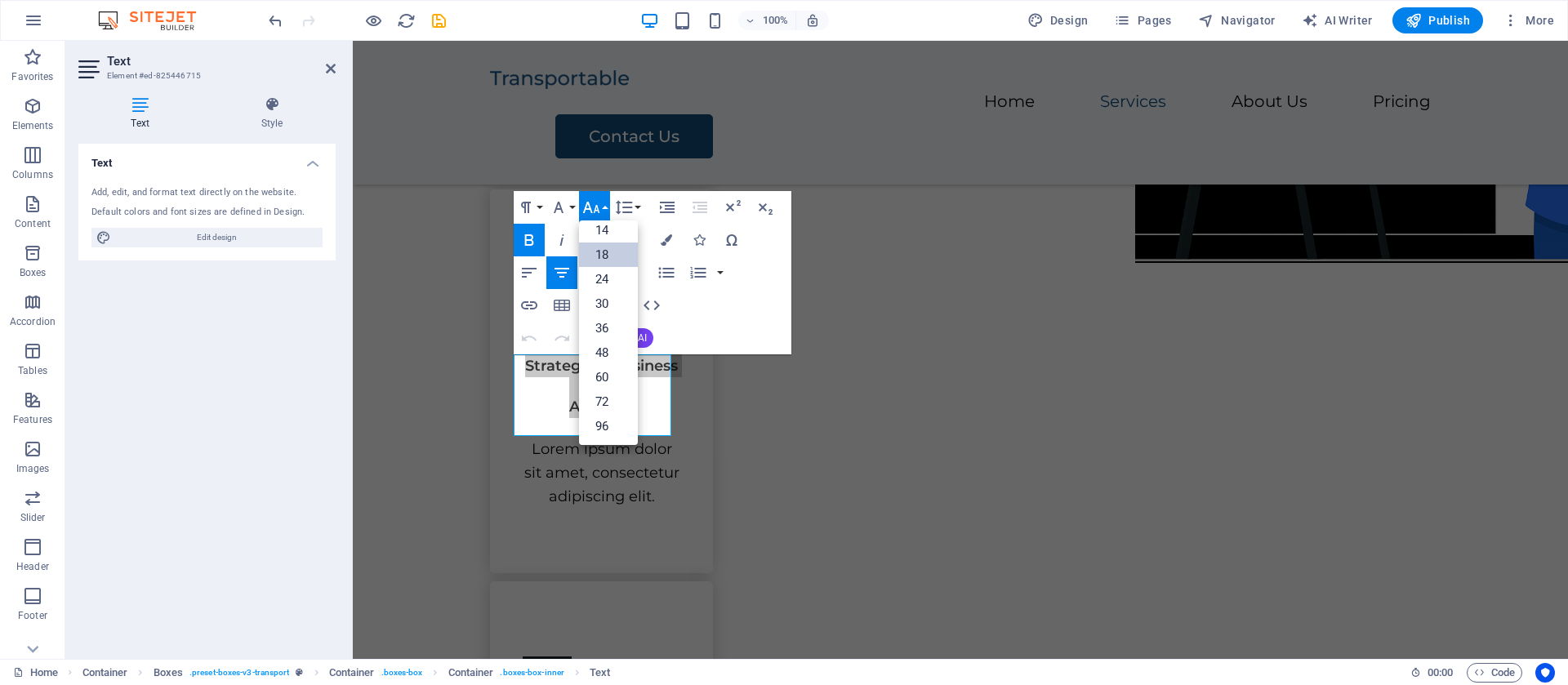 scroll, scrollTop: 131, scrollLeft: 0, axis: vertical 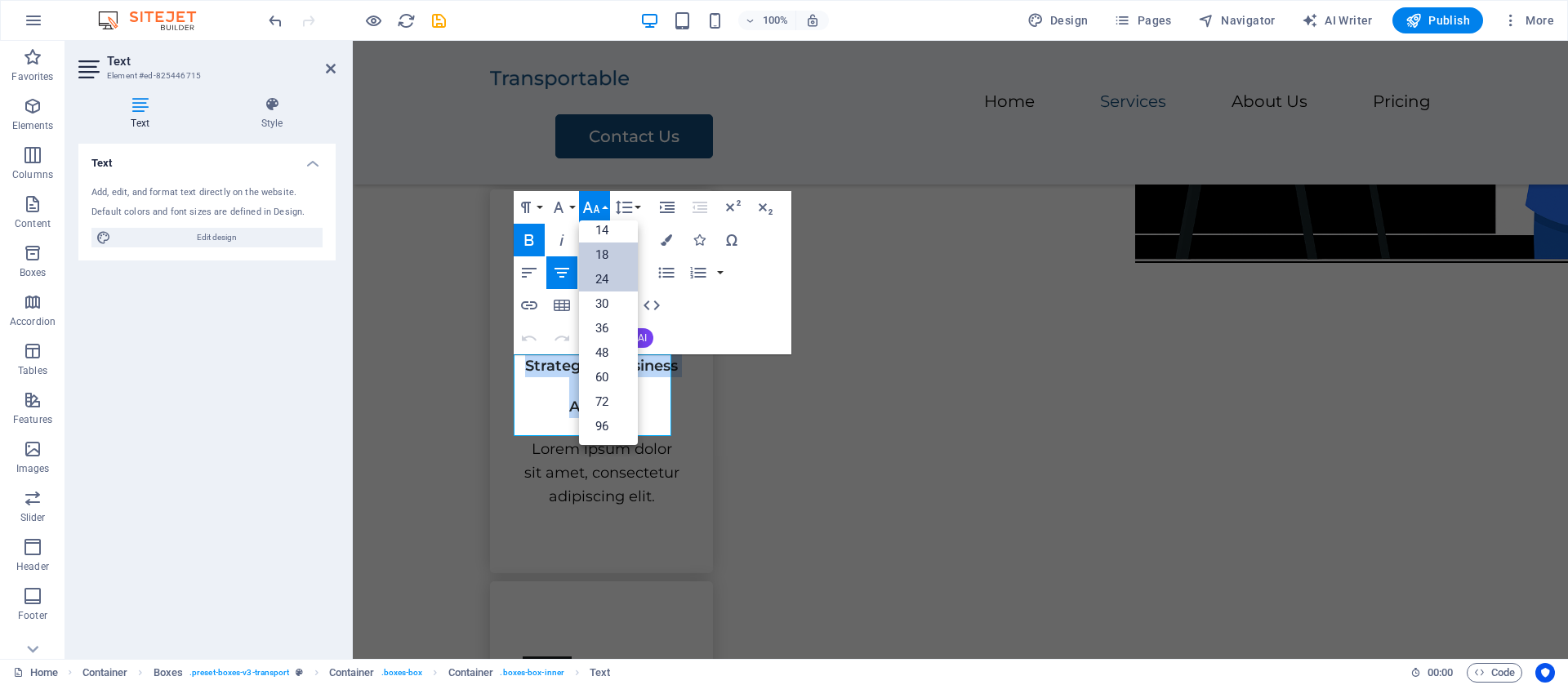 click on "24" at bounding box center (608, 279) 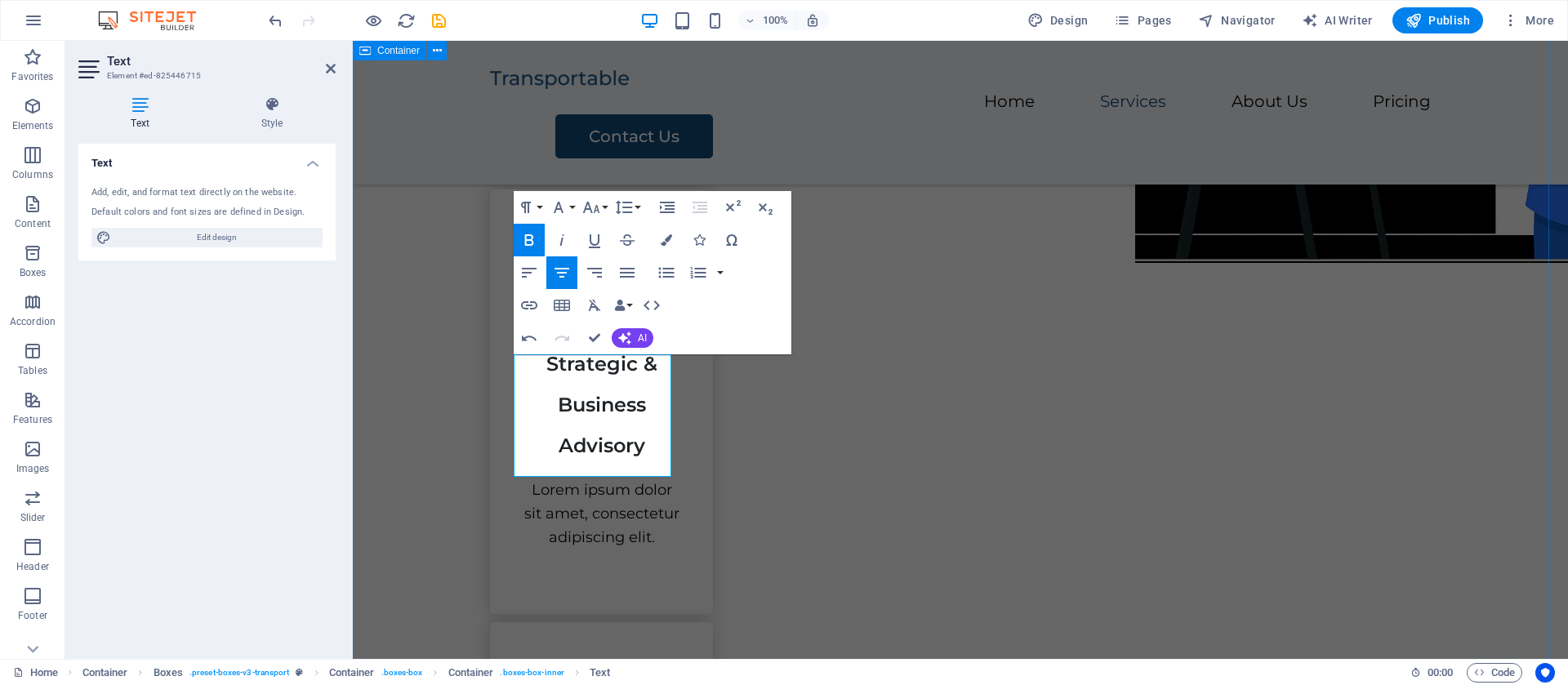 click on "Our Services Techora Innovations offers a wide range of professional consulting services across multiple sectors, including: Strategic & Business Advisory Lorem ipsum dolor sit amet, consectetur adipiscing elit. Transportation Lorem ipsum dolor sit amet, consectetur adipiscing elit. Storage Lorem ipsum dolor sit amet, consectetur adipiscing elit. Assembly Lorem ipsum dolor sit amet, consectetur adipiscing elit." at bounding box center [960, 865] 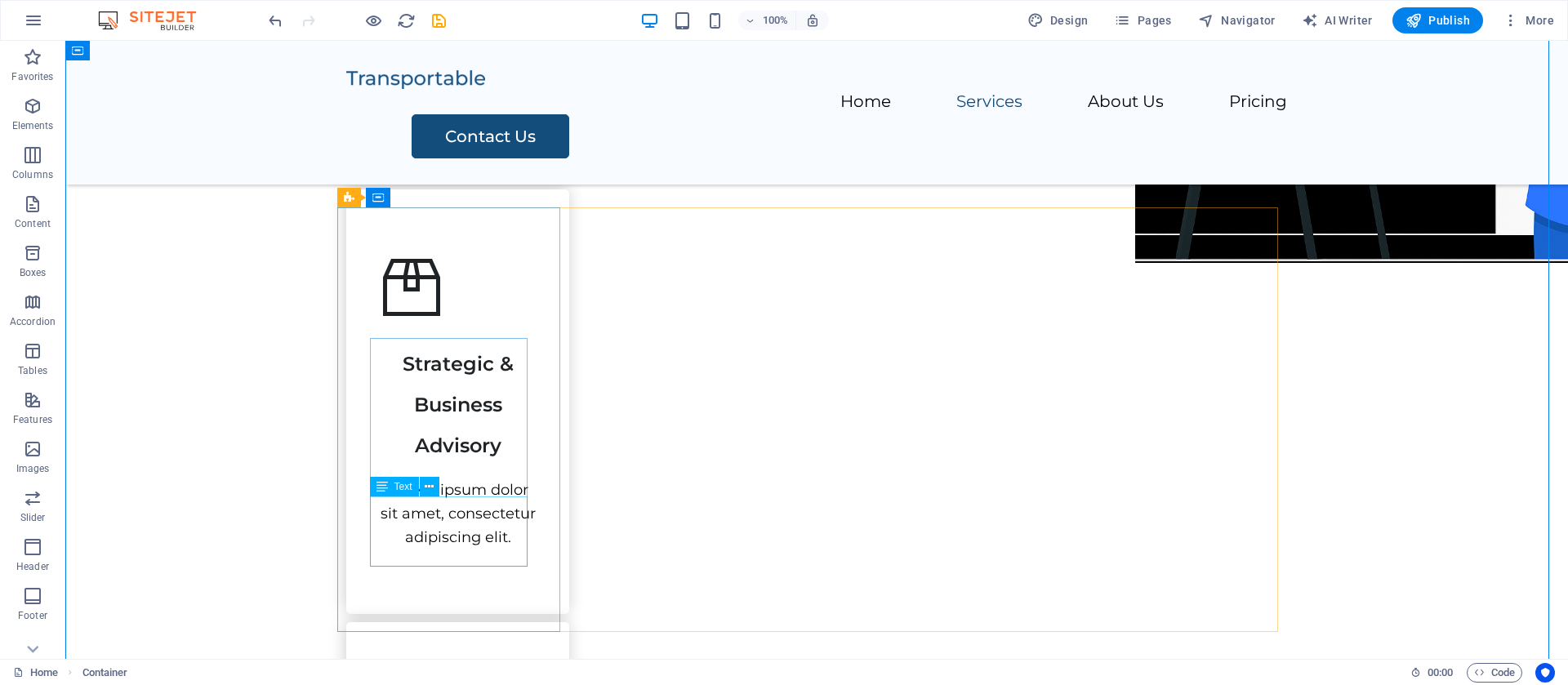 click on "Lorem ipsum dolor sit amet, consectetur adipiscing elit." at bounding box center [457, 514] 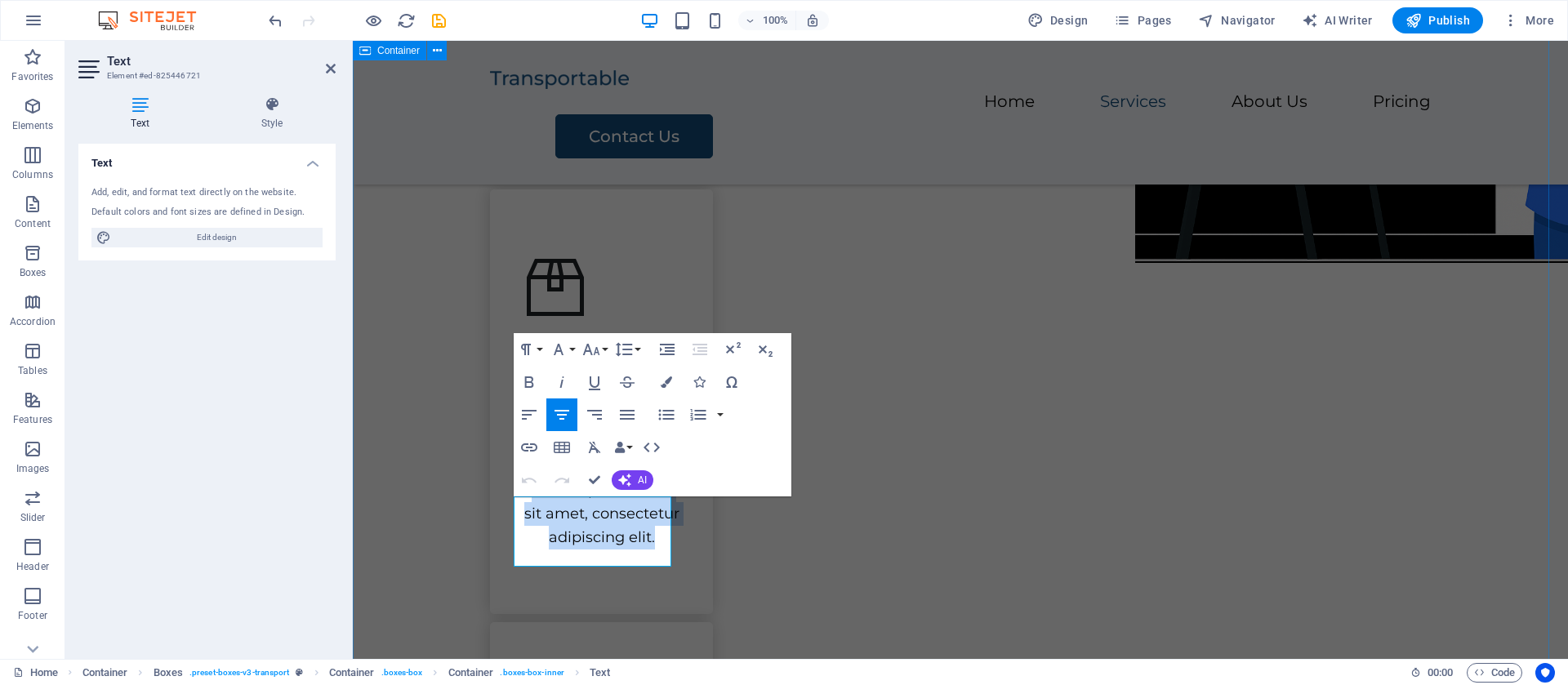 drag, startPoint x: 651, startPoint y: 560, endPoint x: 364, endPoint y: 474, distance: 299.60808 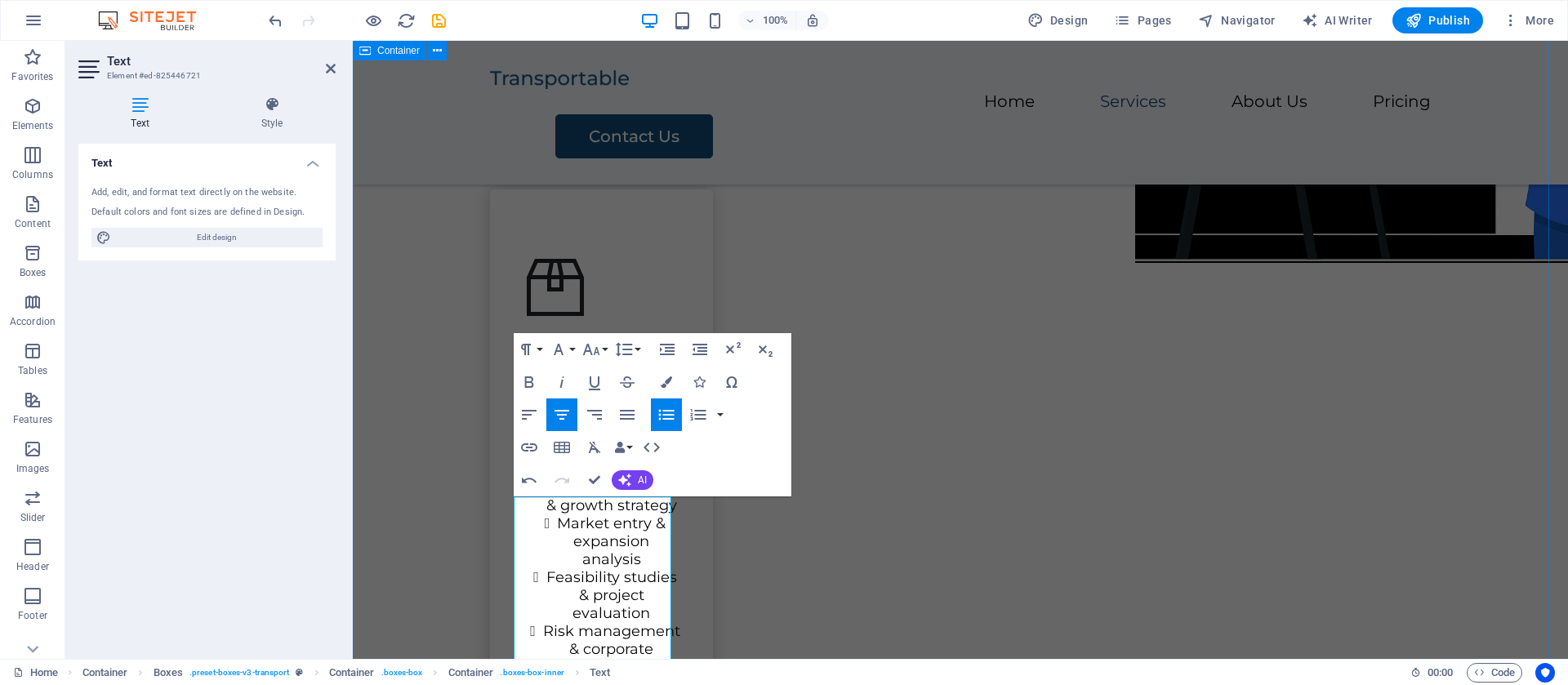 click on "Our Services Techora Innovations offers a wide range of professional consulting services across multiple sectors, including: Strategic & Business Advisory Business planning & growth strategy Market entry & expansion analysis Feasibility studies & project evaluation Risk management & corporate governance Transportation Lorem ipsum dolor sit amet, consectetur adipiscing elit. Storage Lorem ipsum dolor sit amet, consectetur adipiscing elit. Assembly Lorem ipsum dolor sit amet, consectetur adipiscing elit." at bounding box center (960, 927) 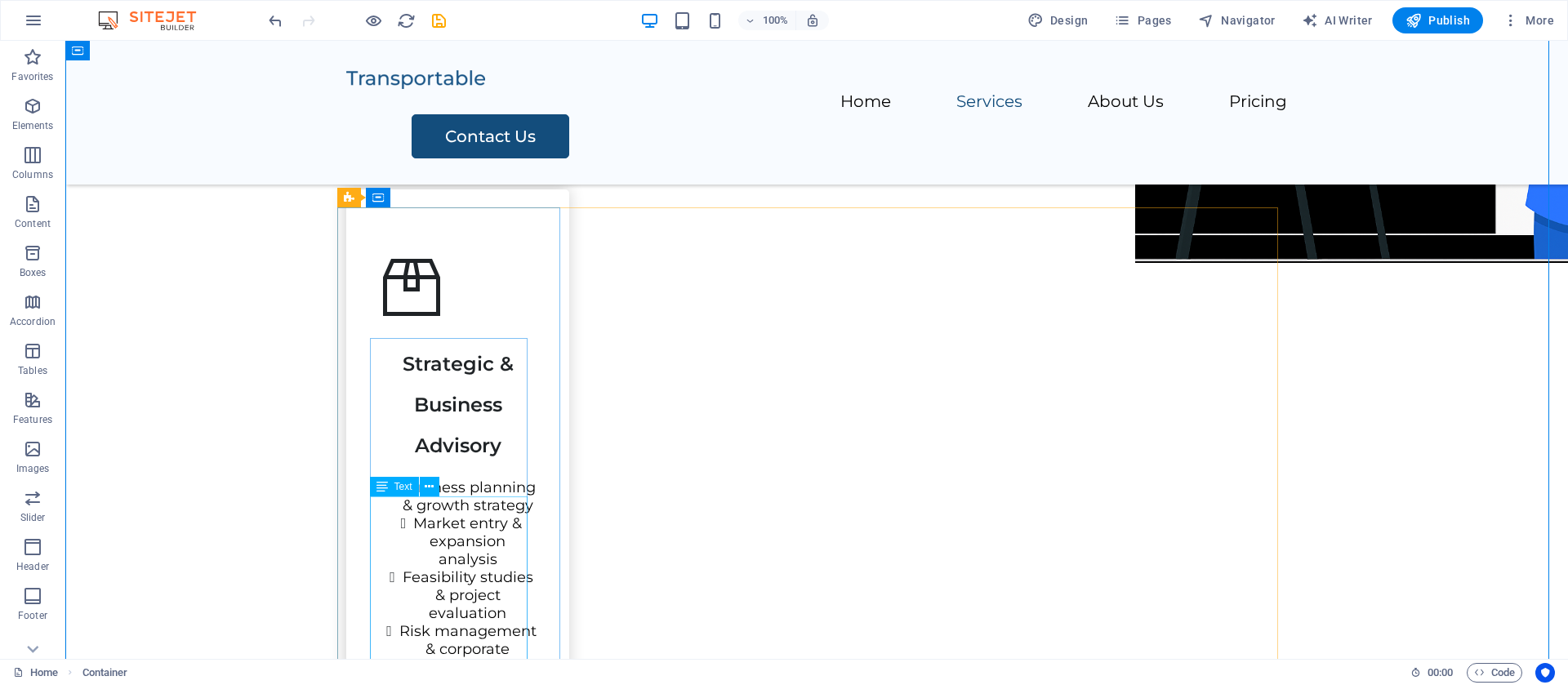 click on "Business planning & growth strategy Market entry & expansion analysis Feasibility studies & project evaluation Risk management & corporate governance" at bounding box center (457, 577) 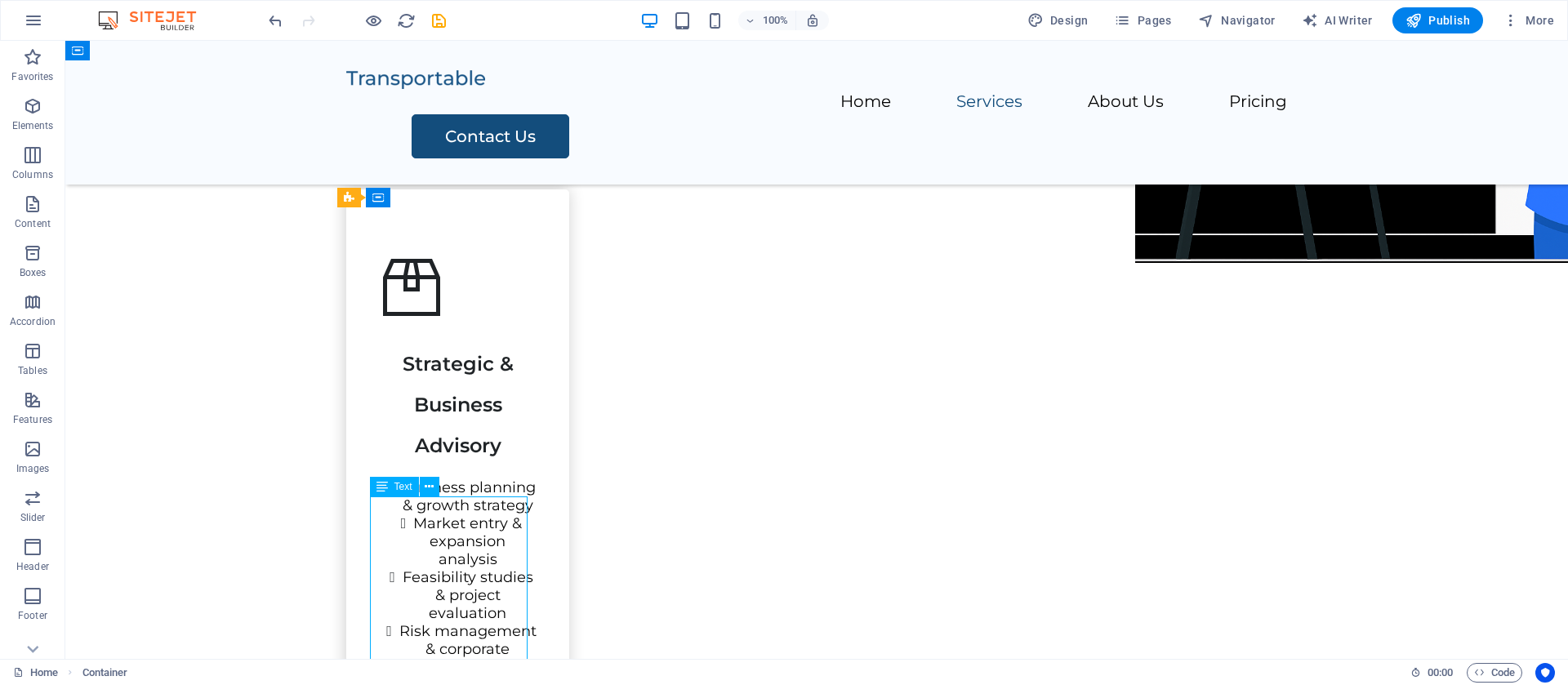 click on "Business planning & growth strategy Market entry & expansion analysis Feasibility studies & project evaluation Risk management & corporate governance" at bounding box center [457, 577] 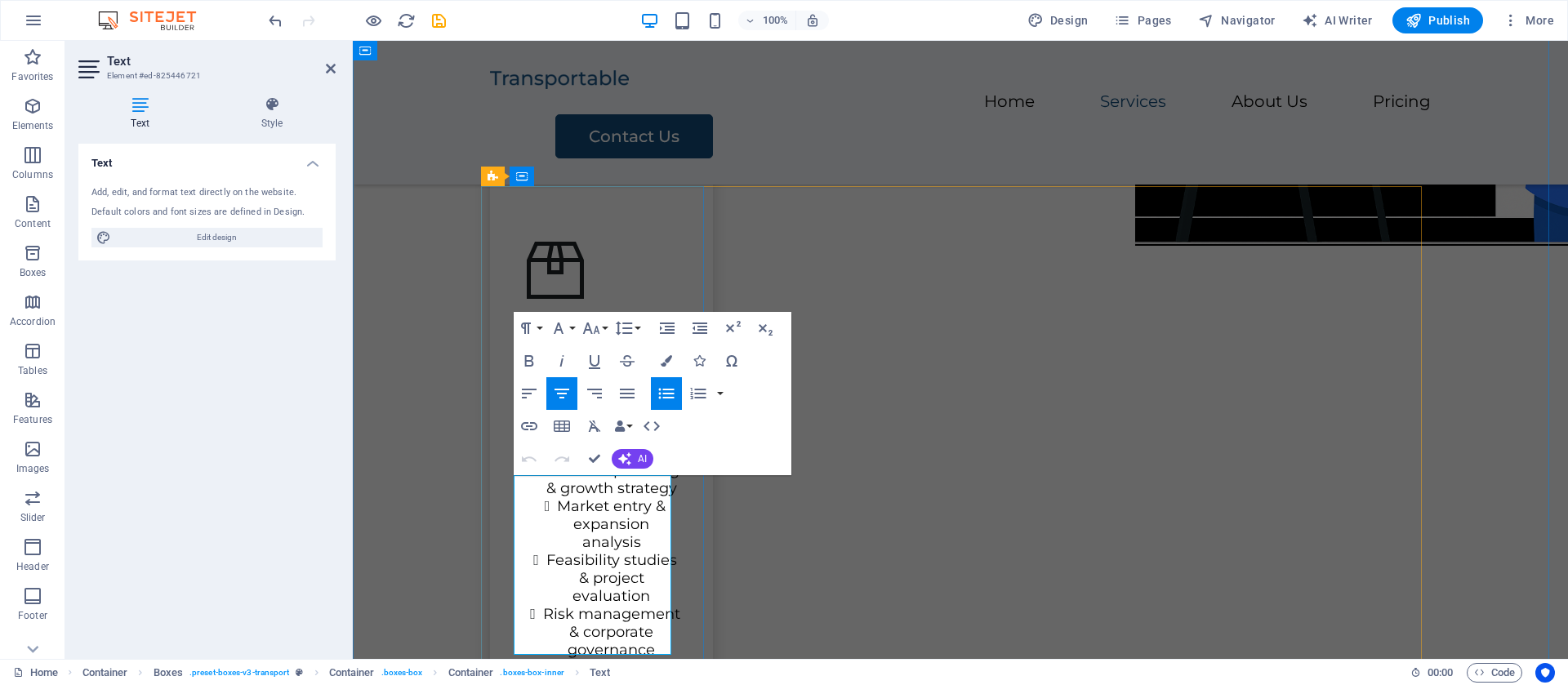 scroll, scrollTop: 725, scrollLeft: 0, axis: vertical 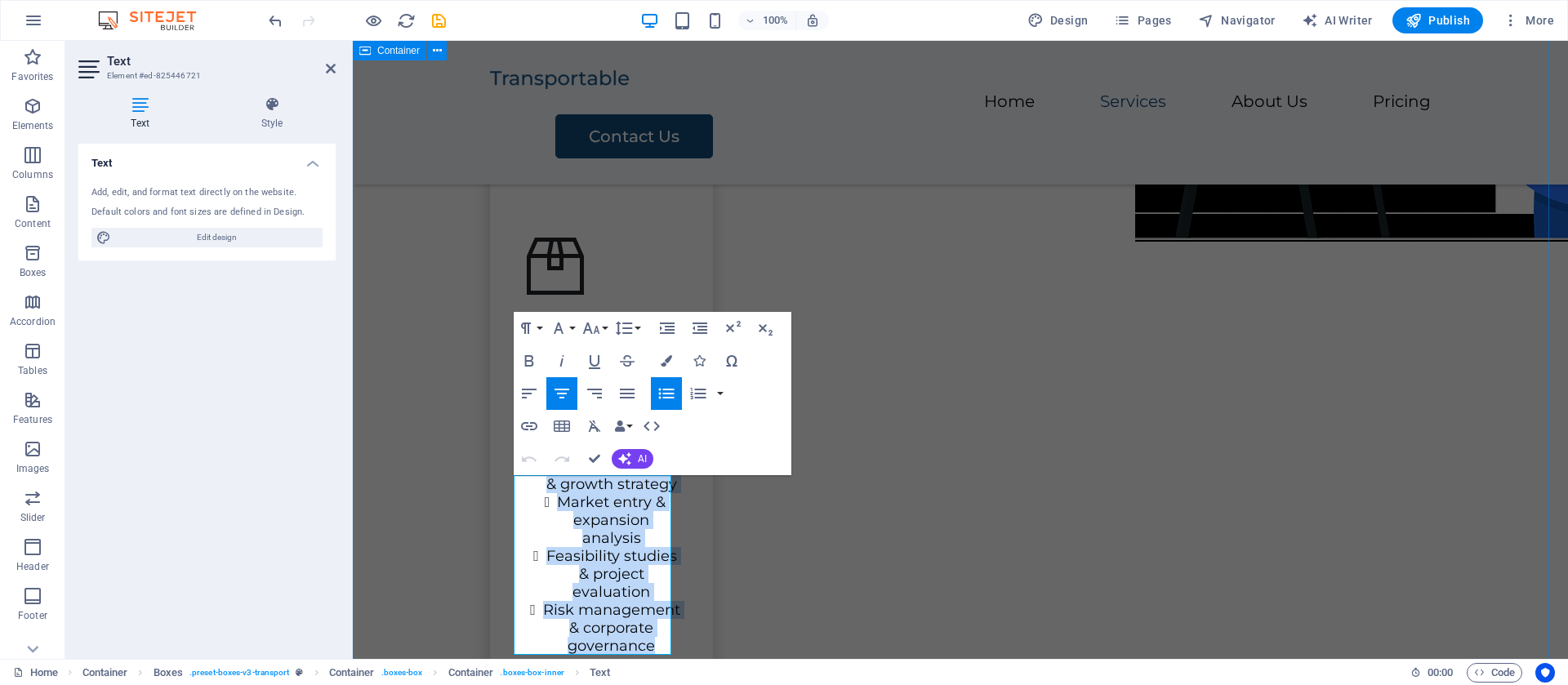 drag, startPoint x: 647, startPoint y: 652, endPoint x: 430, endPoint y: 478, distance: 278.14565 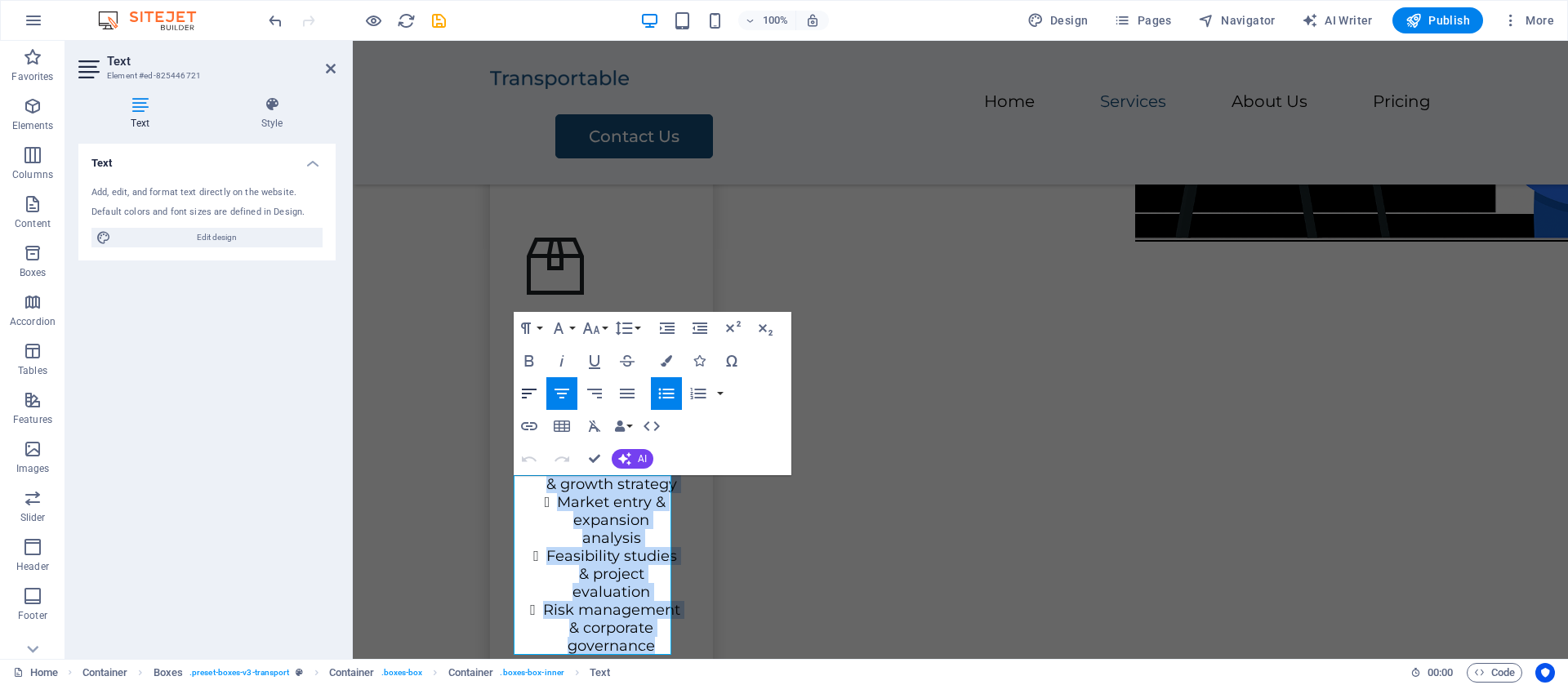 click 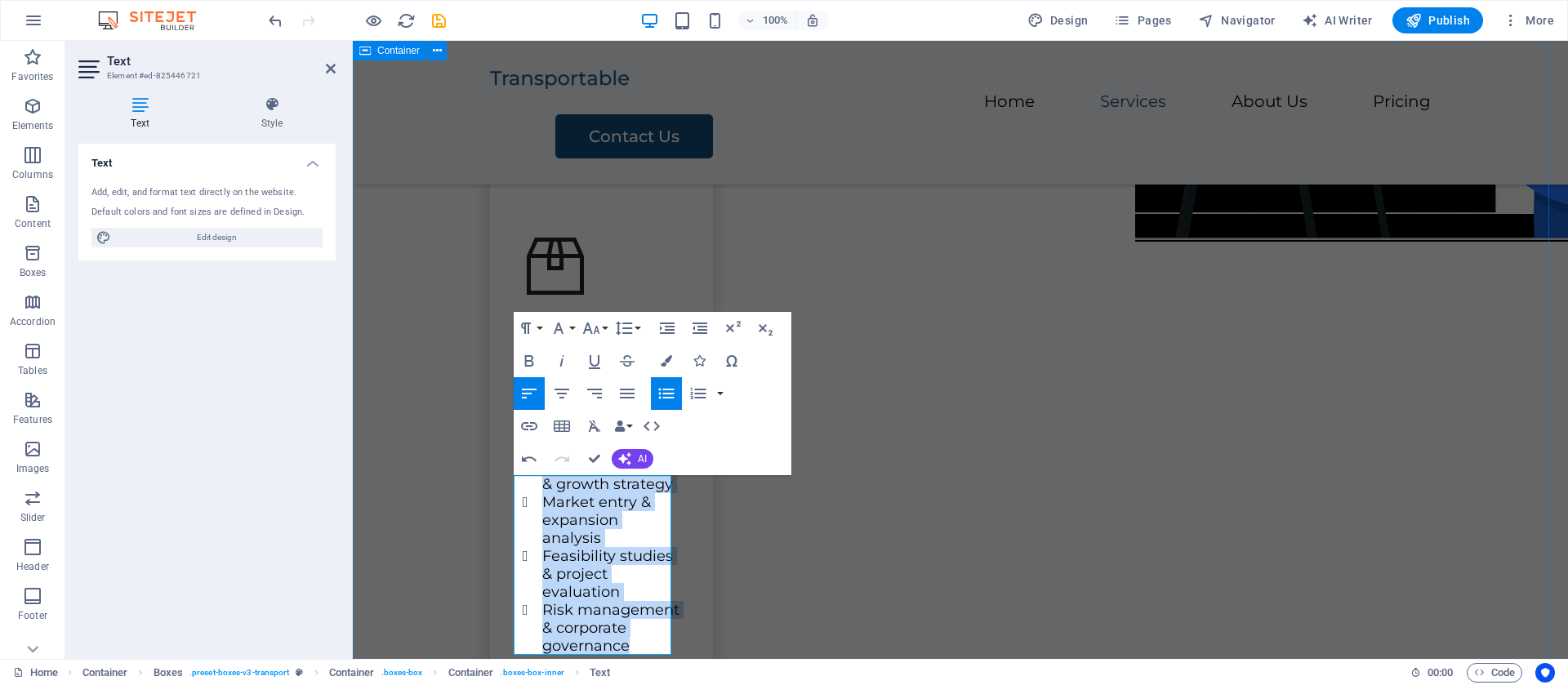 click on "Our Services Techora Innovations offers a wide range of professional consulting services across multiple sectors, including: Strategic & Business Advisory Business planning & growth strategy Market entry & expansion analysis Feasibility studies & project evaluation Risk management & corporate governance Transportation Lorem ipsum dolor sit amet, consectetur adipiscing elit. Storage Lorem ipsum dolor sit amet, consectetur adipiscing elit. Assembly Lorem ipsum dolor sit amet, consectetur adipiscing elit." at bounding box center (960, 906) 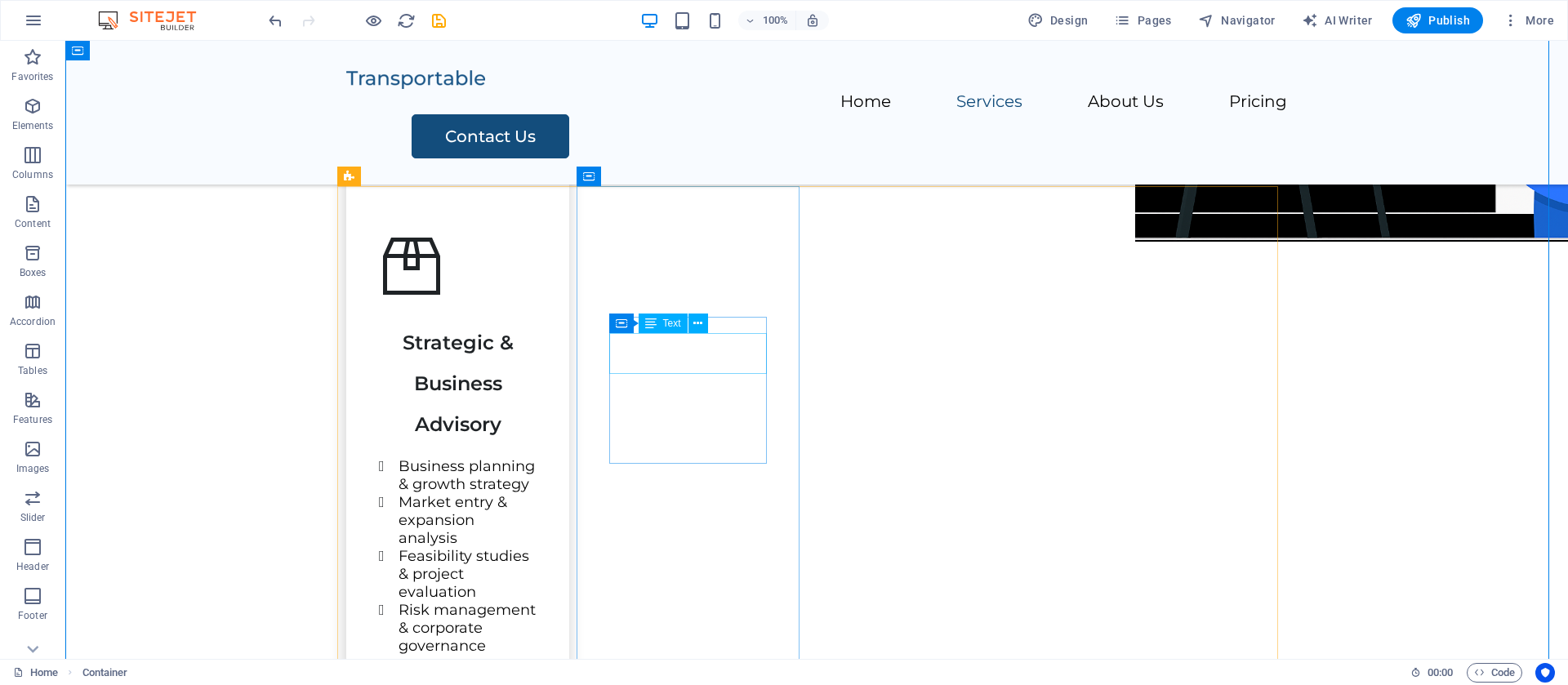 click on "Transportation" at bounding box center [457, 896] 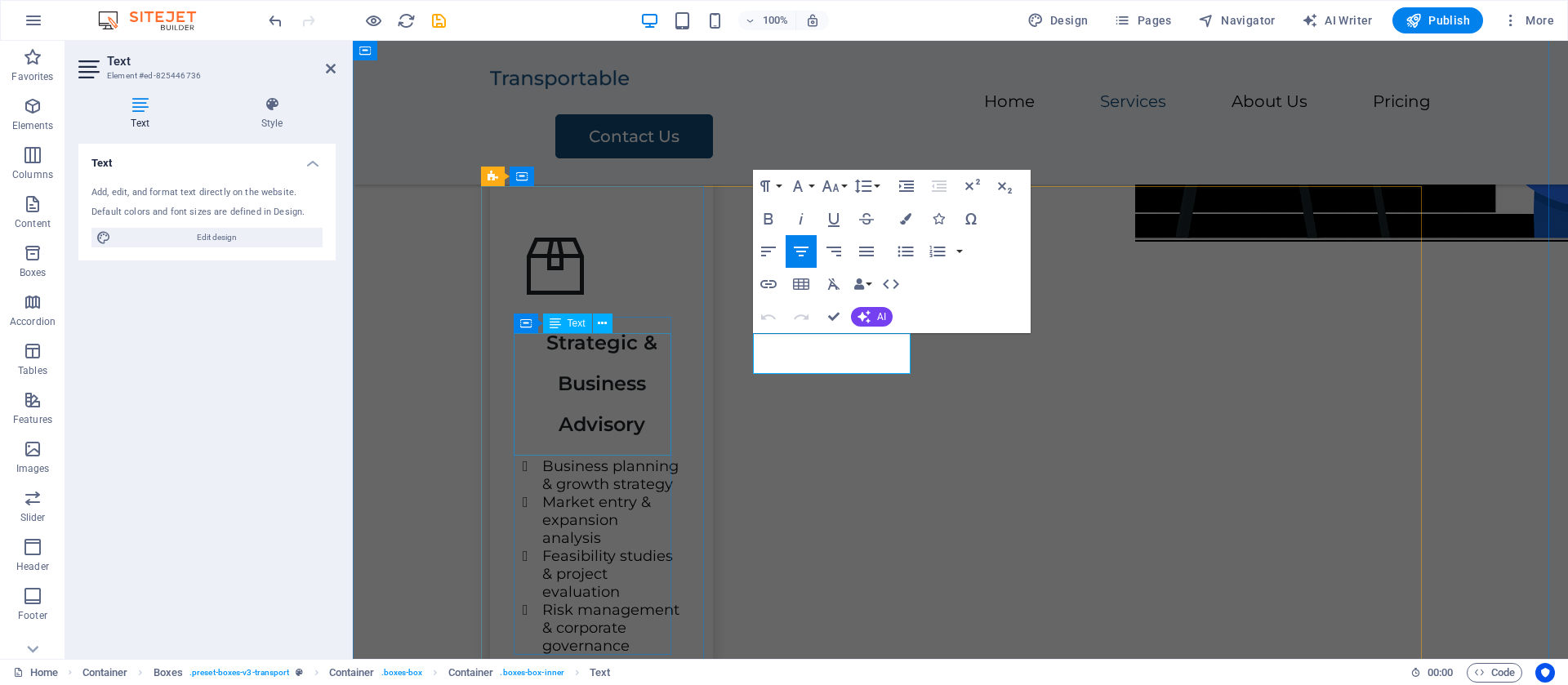 drag, startPoint x: 904, startPoint y: 360, endPoint x: 659, endPoint y: 337, distance: 246.07722 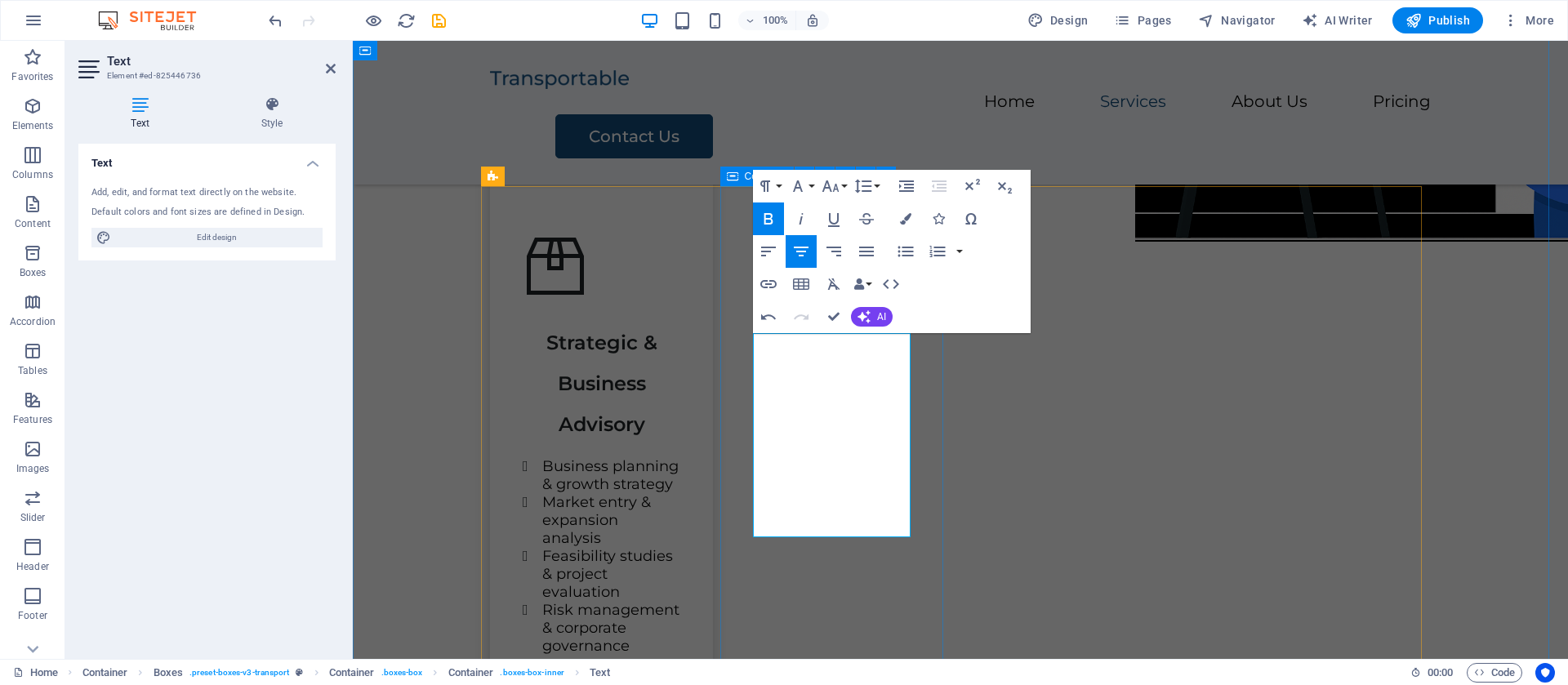 drag, startPoint x: 866, startPoint y: 510, endPoint x: 721, endPoint y: 314, distance: 243.80525 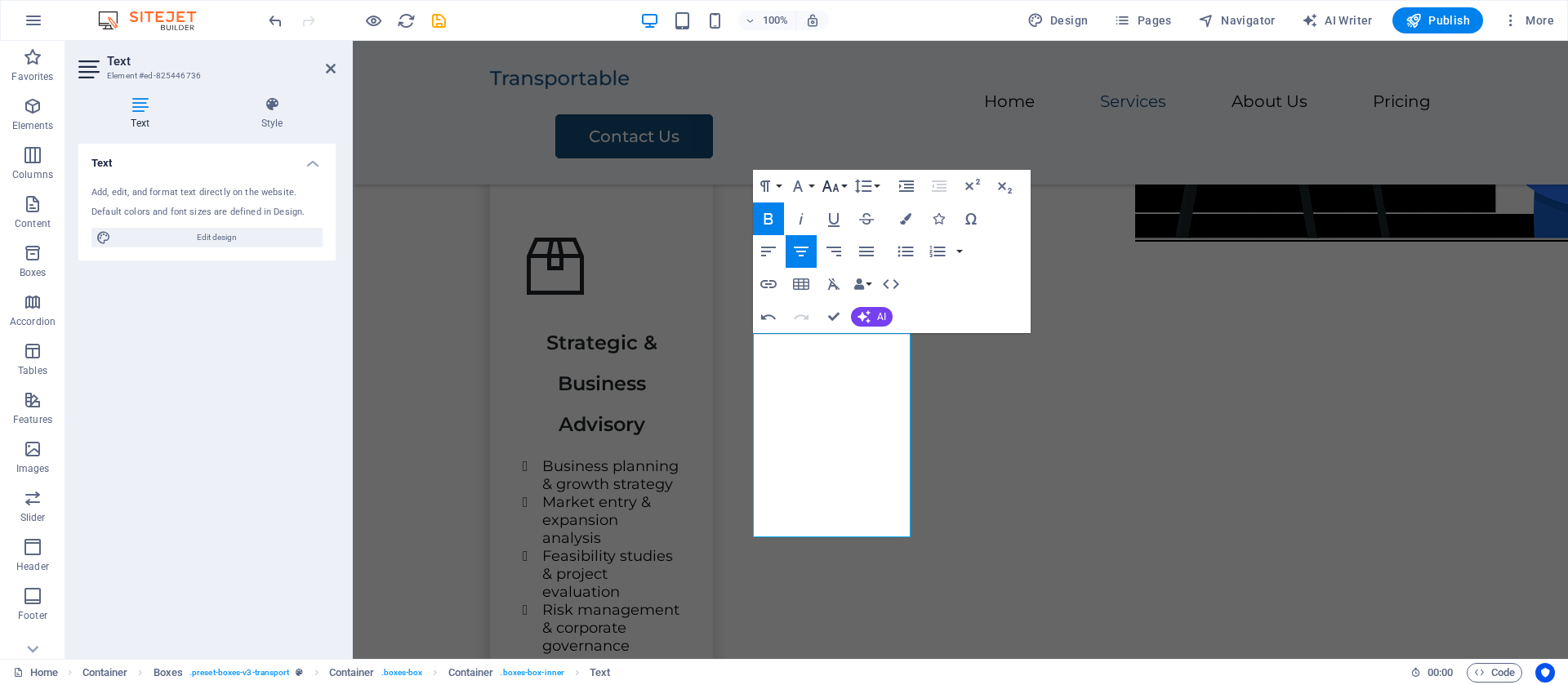 click 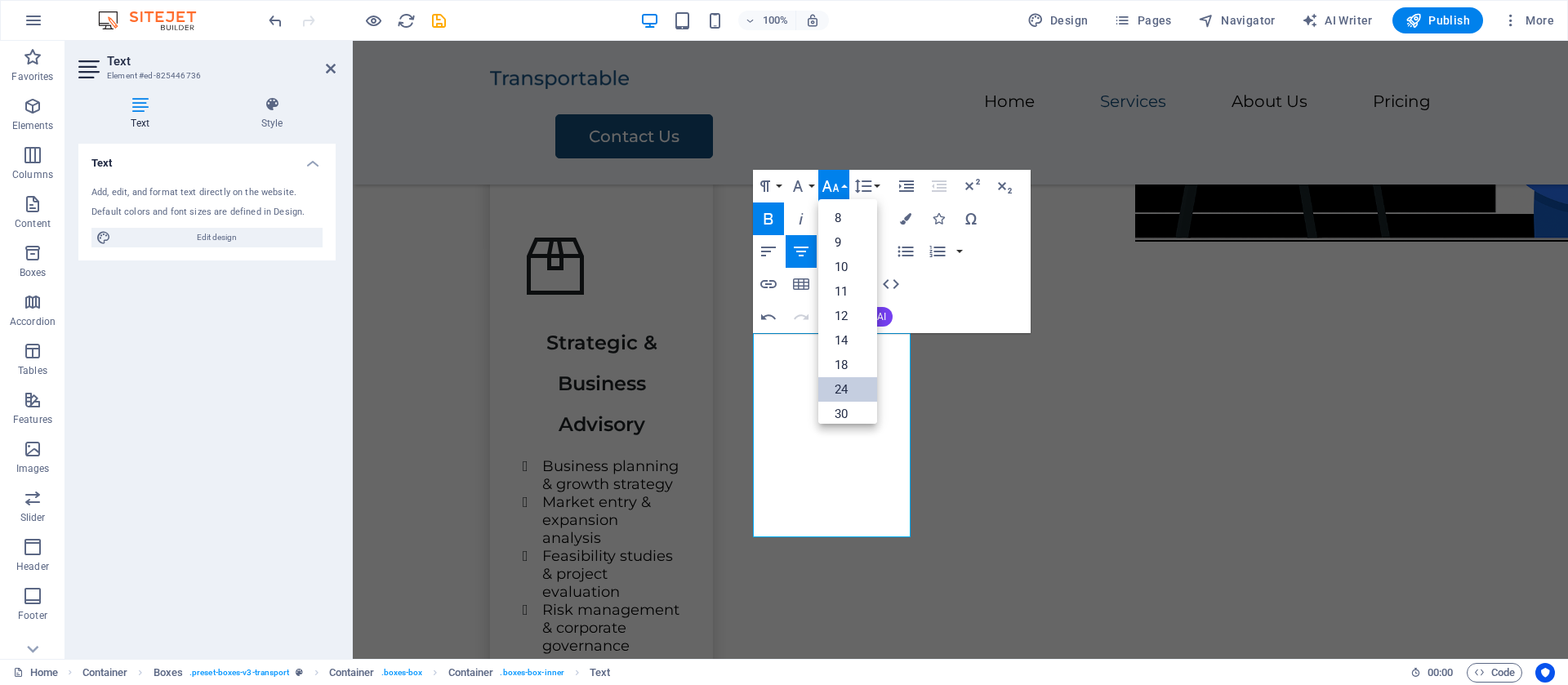 click on "24" at bounding box center [848, 389] 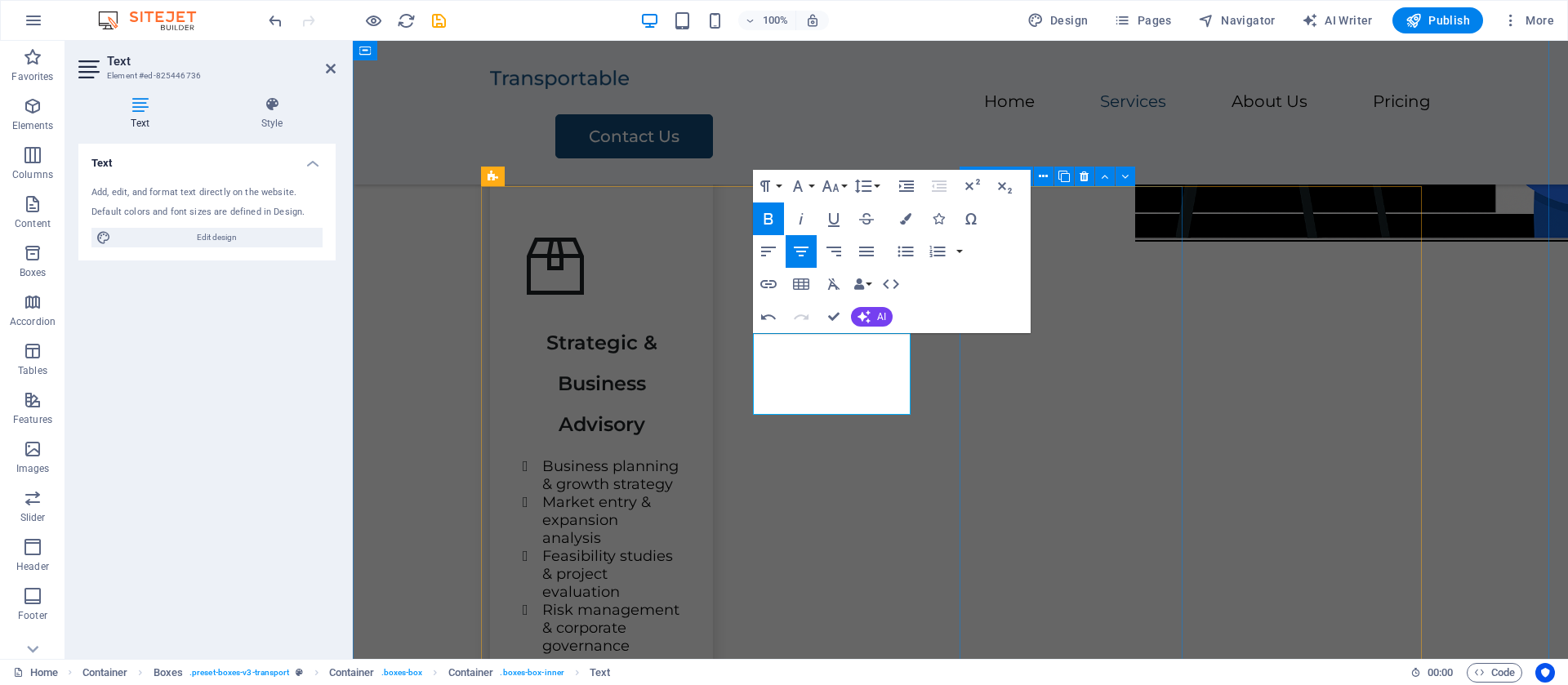 click on "Storage Lorem ipsum dolor sit amet, consectetur adipiscing elit." at bounding box center (601, 1292) 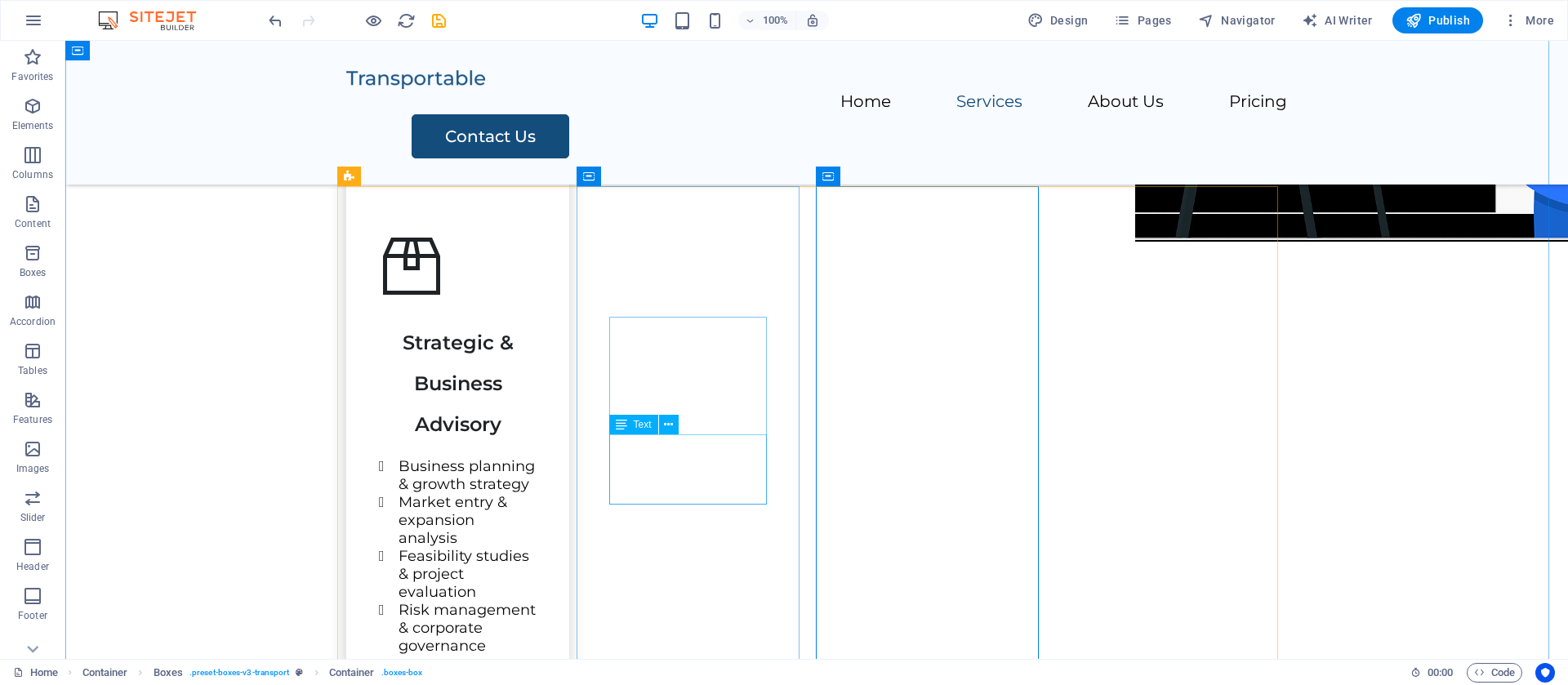 click on "Lorem ipsum dolor sit amet, consectetur adipiscing elit." at bounding box center (457, 1012) 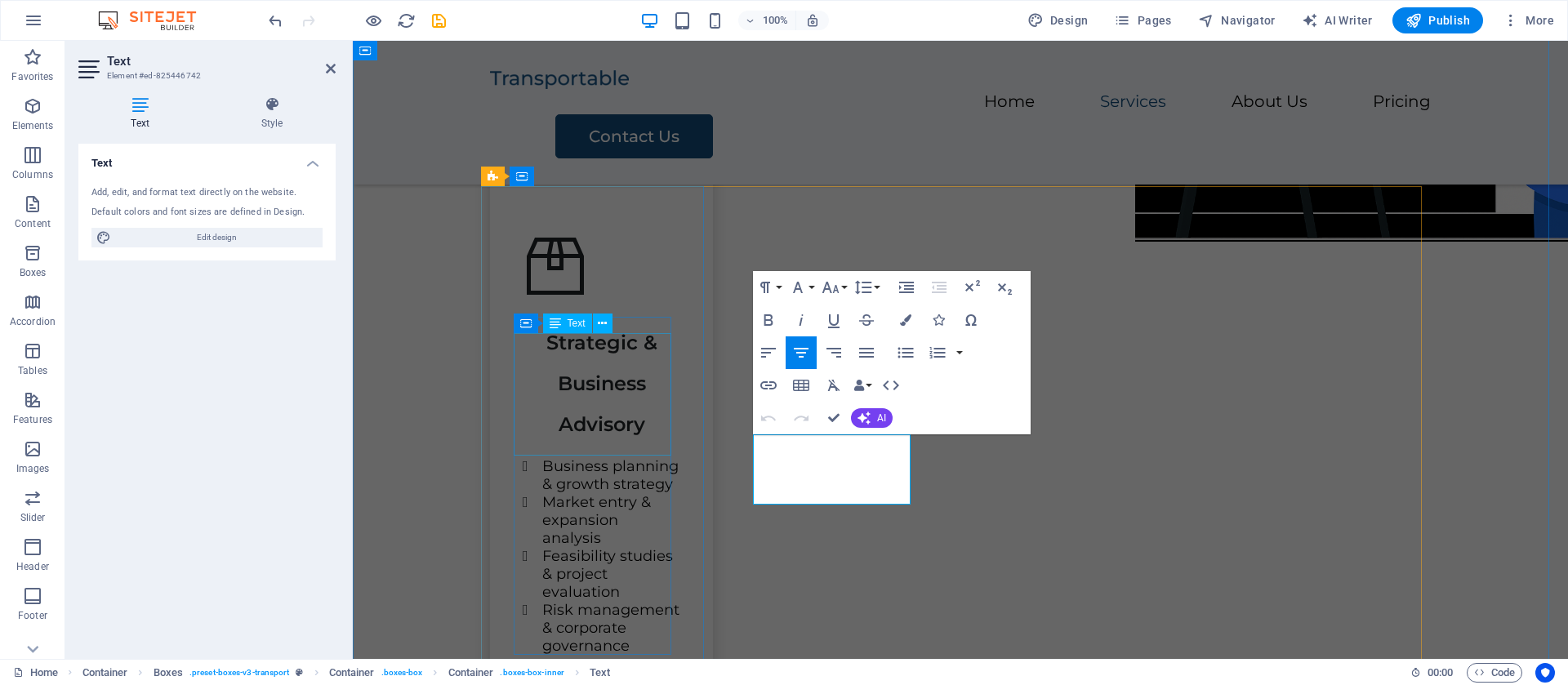 drag, startPoint x: 888, startPoint y: 490, endPoint x: 635, endPoint y: 420, distance: 262.50524 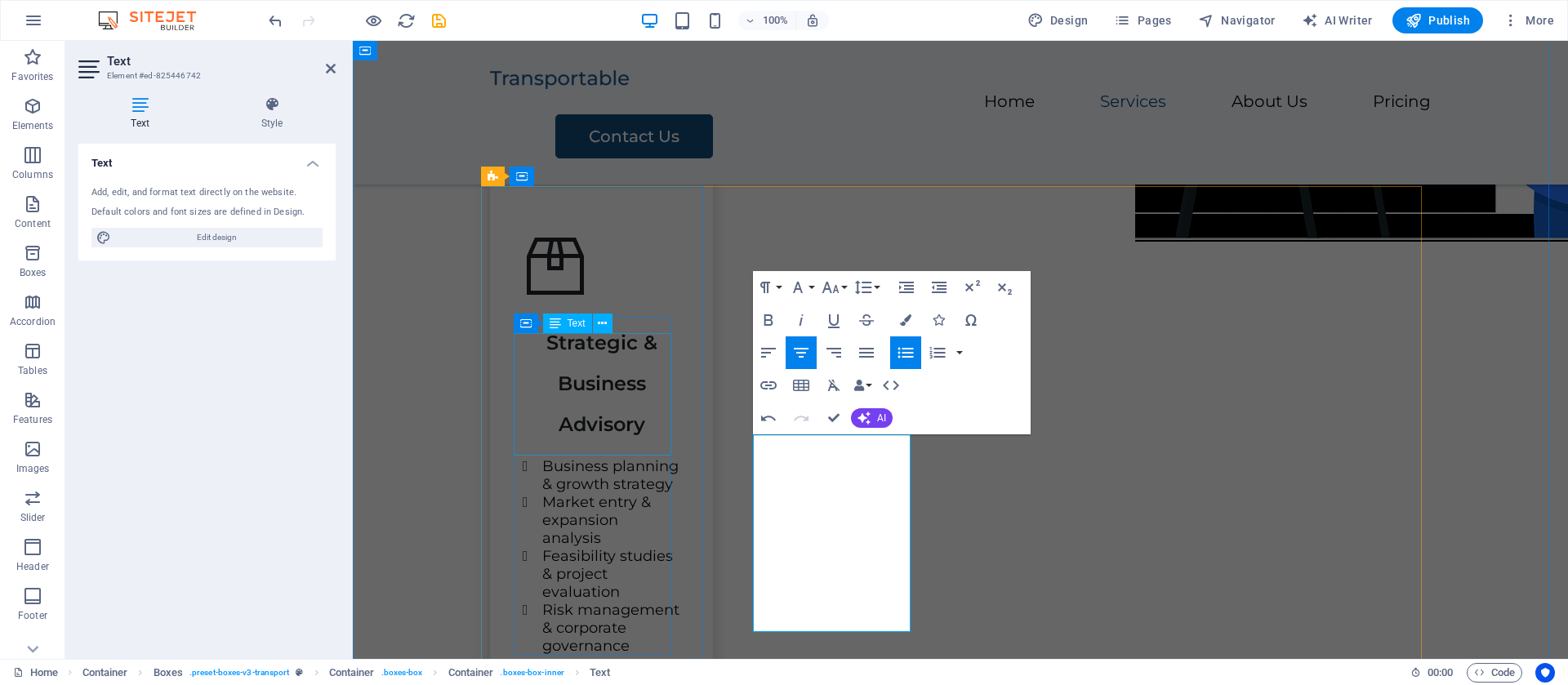 drag, startPoint x: 898, startPoint y: 619, endPoint x: 665, endPoint y: 423, distance: 304.47496 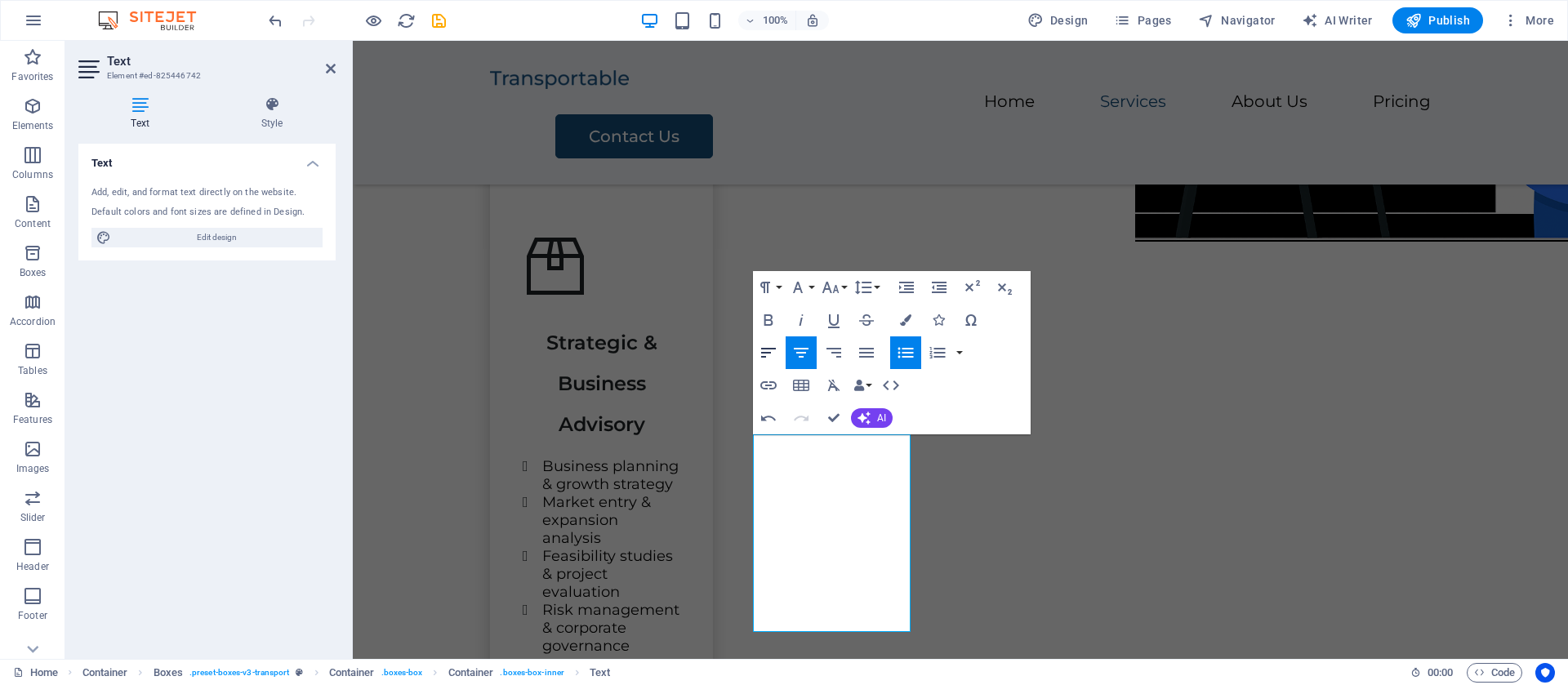 click 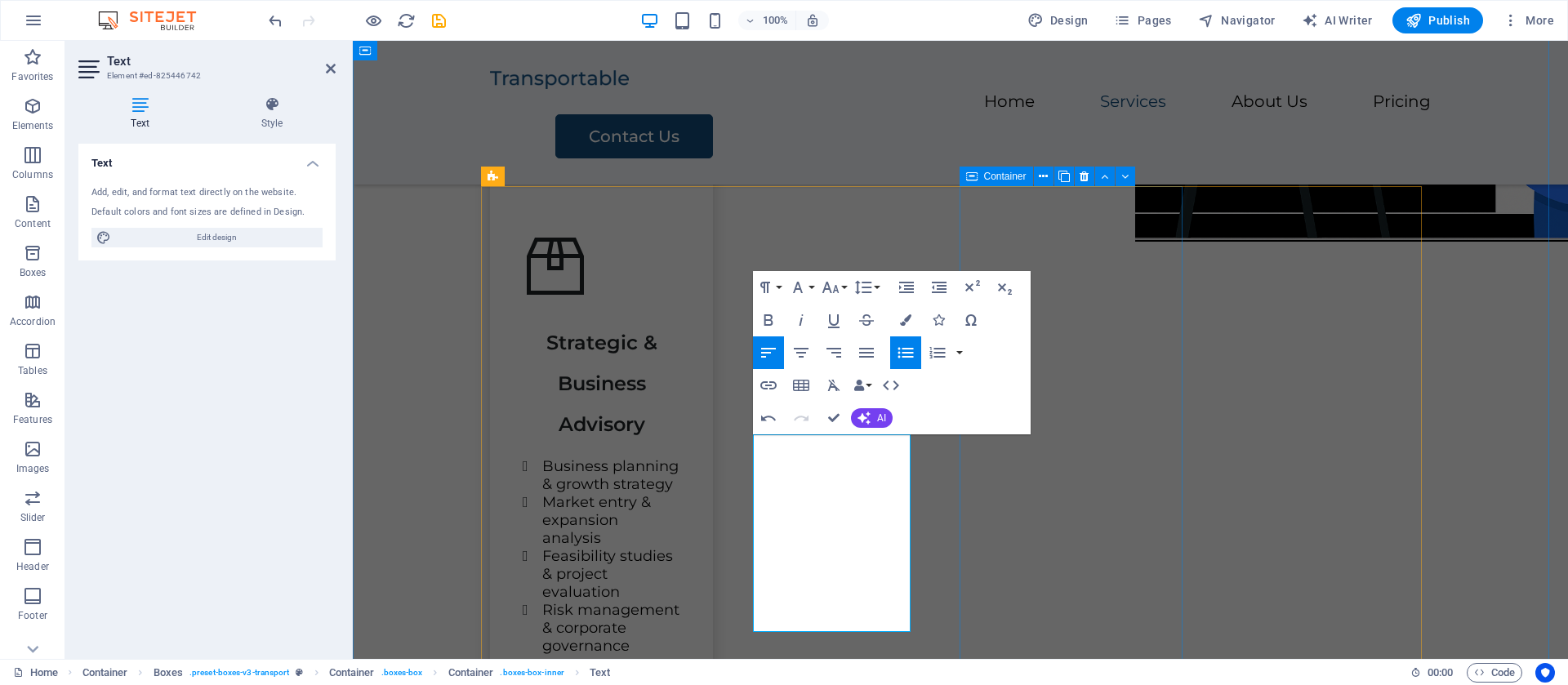 click on "Storage Lorem ipsum dolor sit amet, consectetur adipiscing elit." at bounding box center (601, 1419) 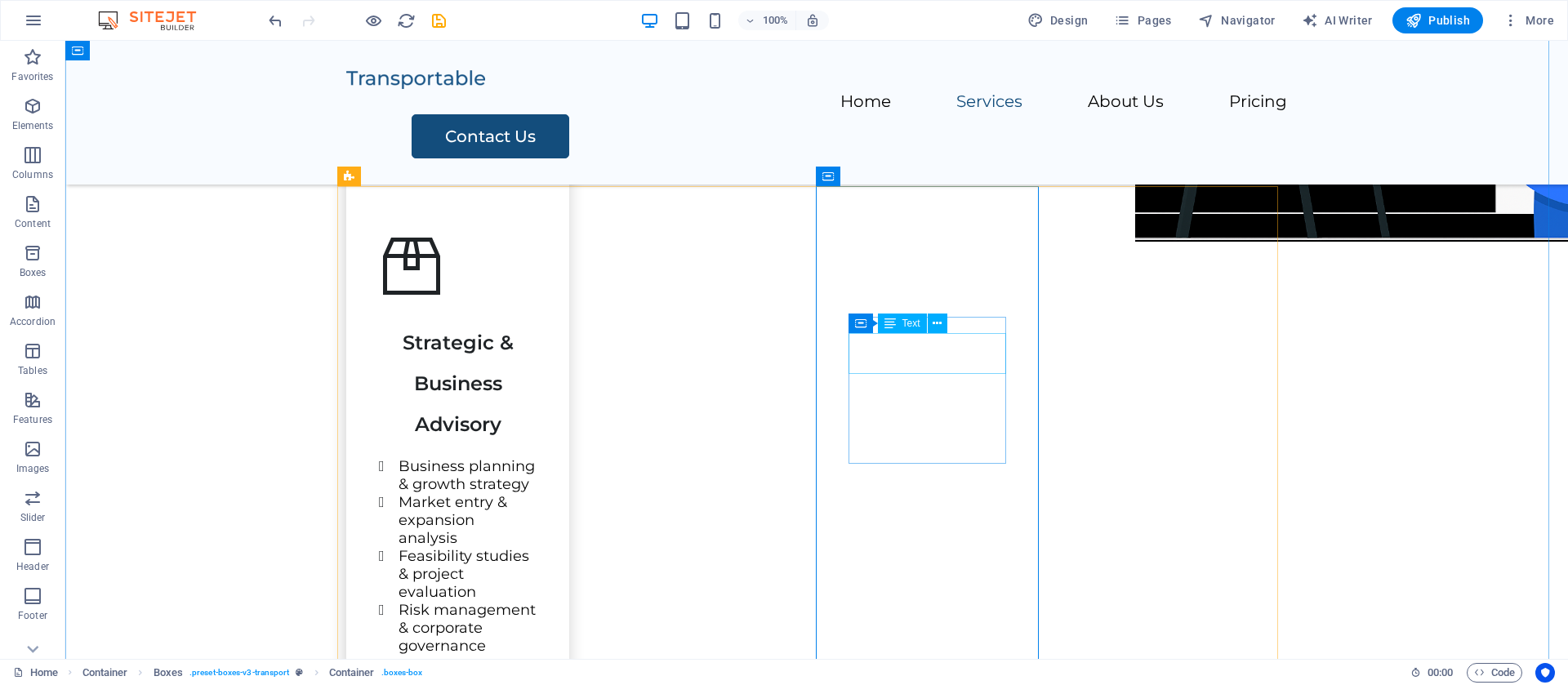 click on "Storage" at bounding box center (457, 1415) 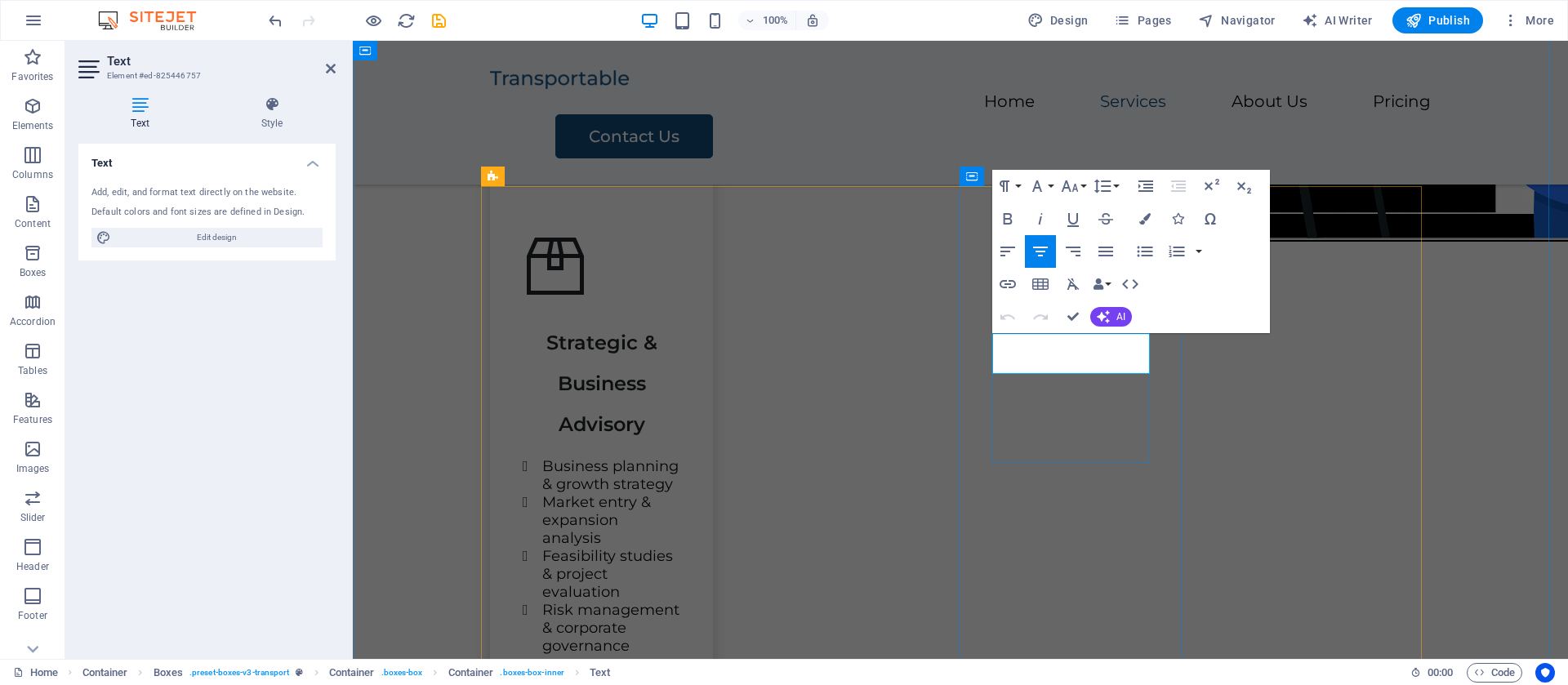 drag, startPoint x: 1120, startPoint y: 362, endPoint x: 934, endPoint y: 352, distance: 186.26862 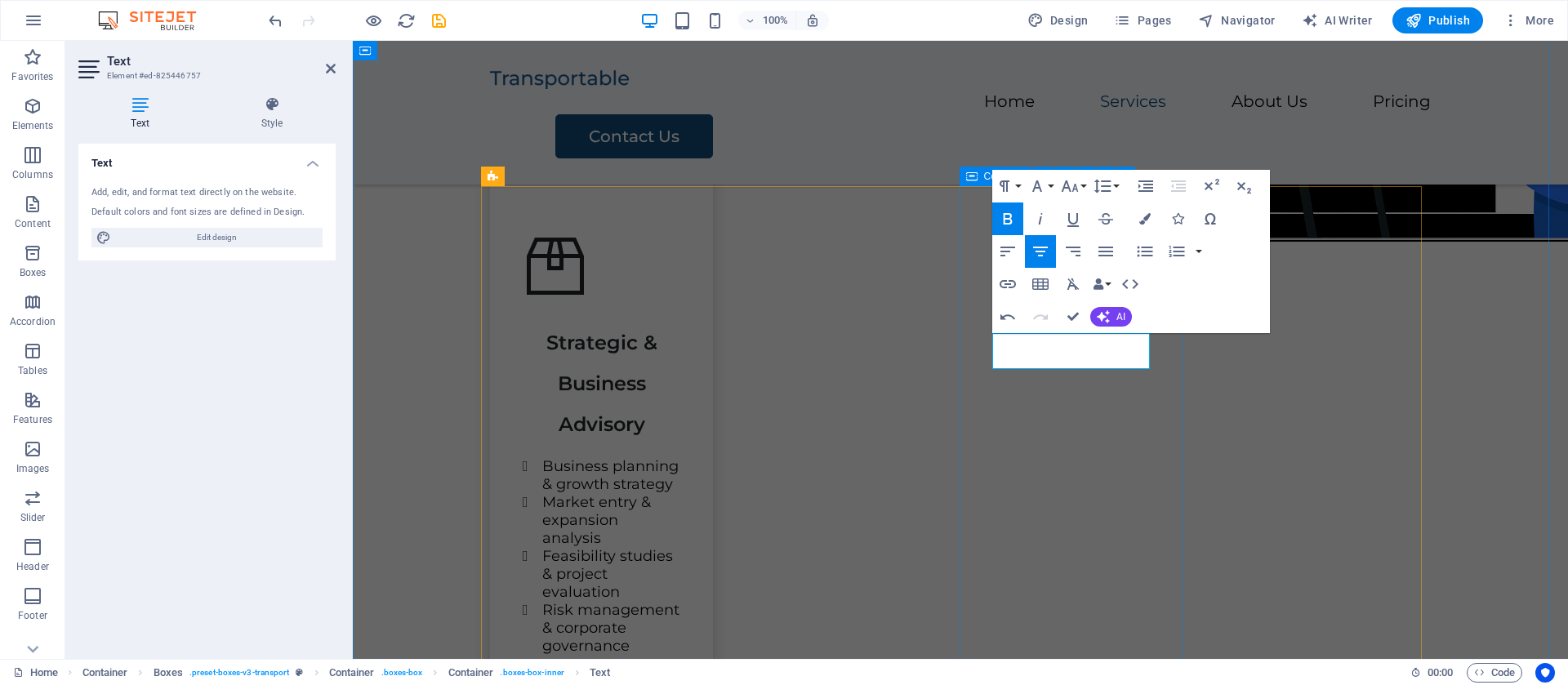 drag, startPoint x: 1121, startPoint y: 359, endPoint x: 979, endPoint y: 340, distance: 143.26549 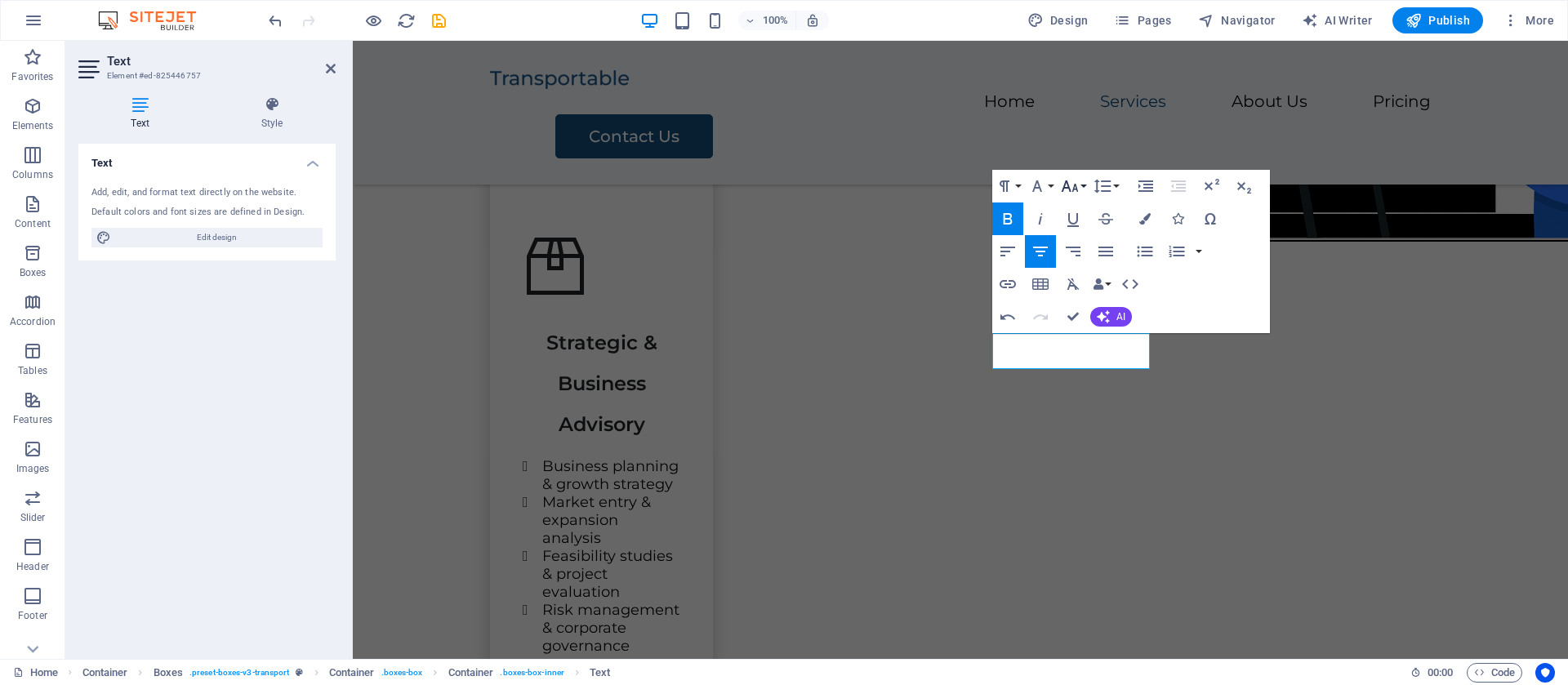 click 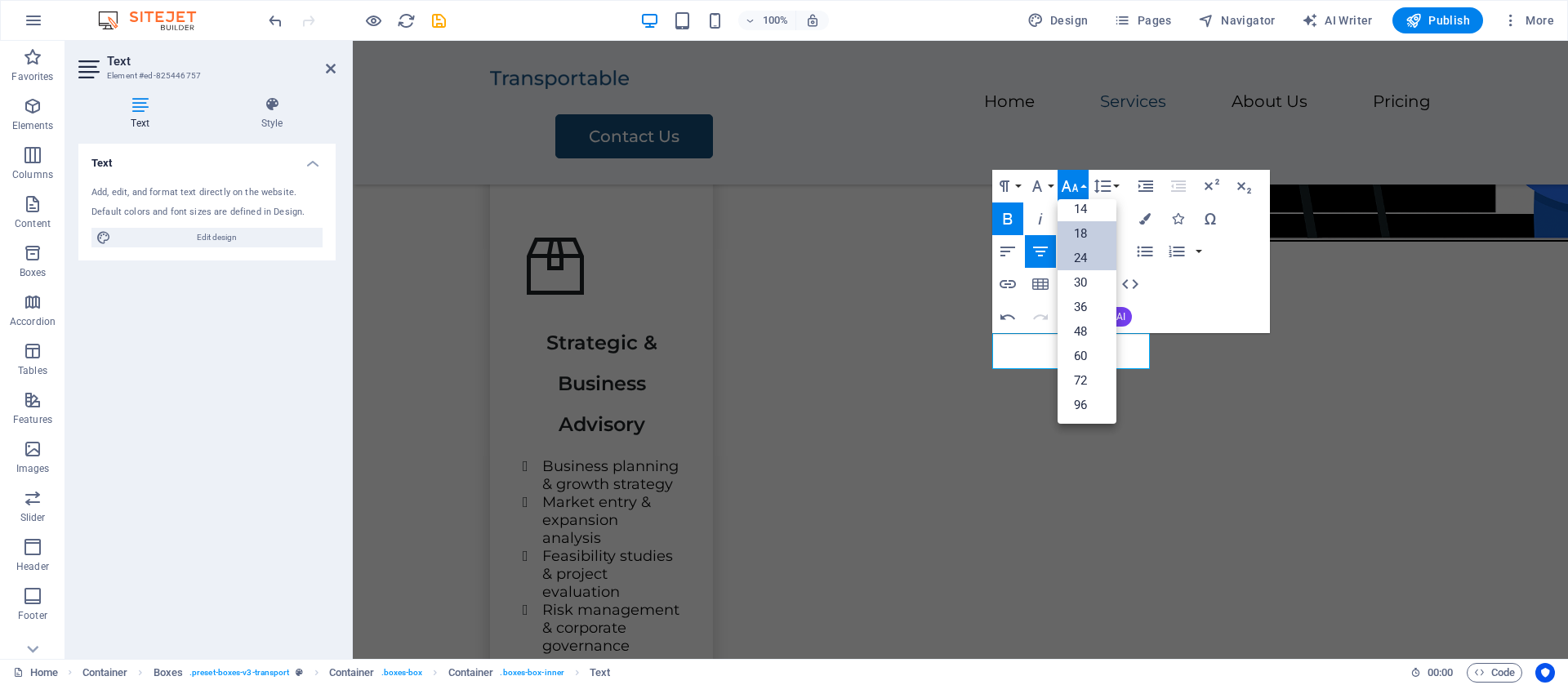 scroll, scrollTop: 131, scrollLeft: 0, axis: vertical 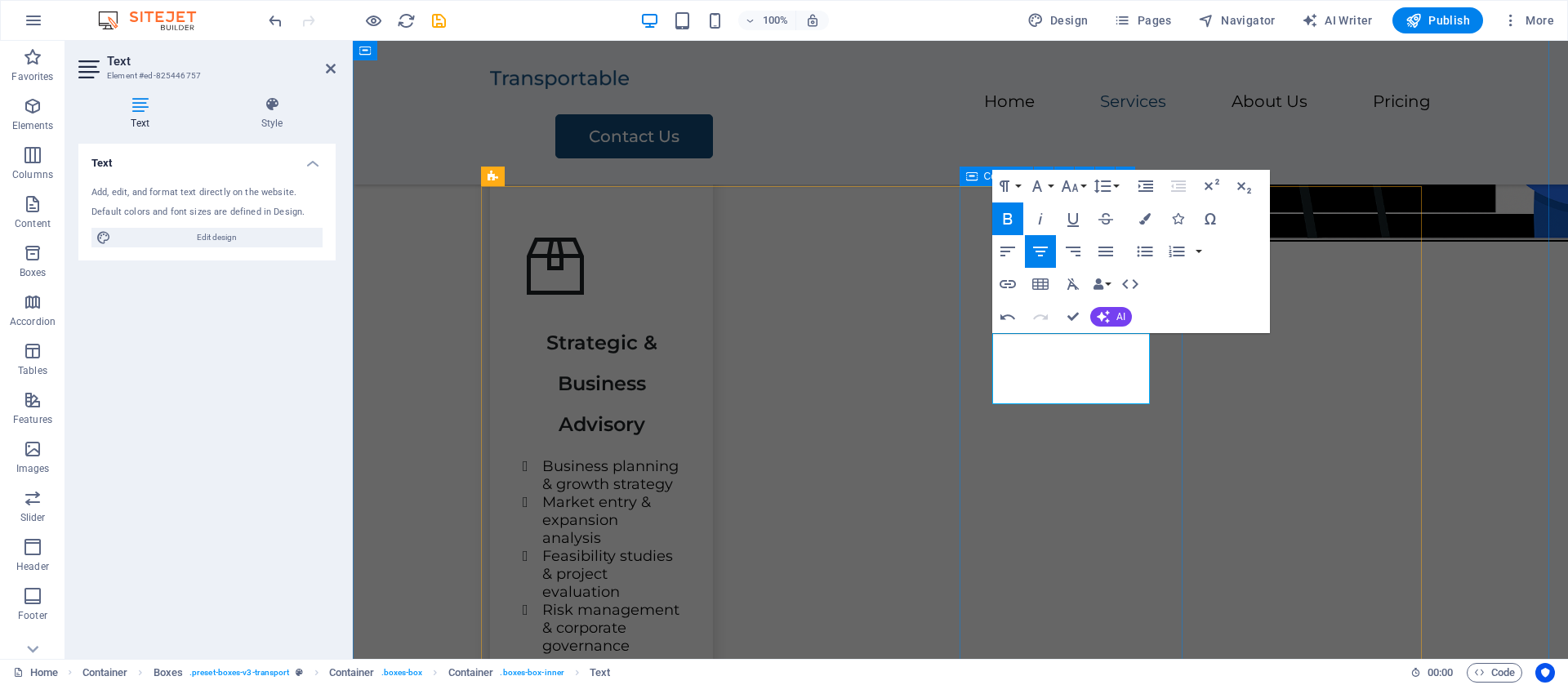 click on "Training & Capacity Building Lorem ipsum dolor sit amet, consectetur adipiscing elit." at bounding box center (601, 1434) 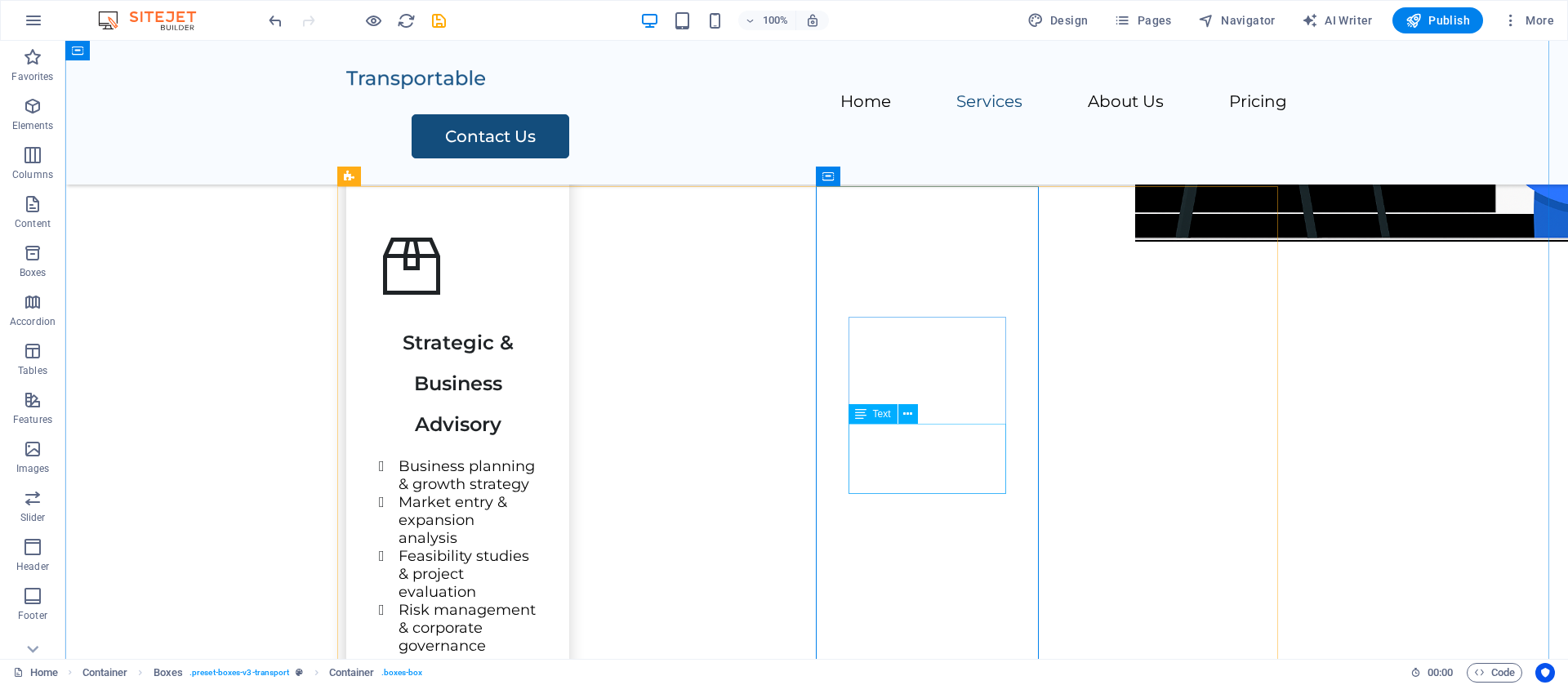 click on "Lorem ipsum dolor sit amet, consectetur adipiscing elit." at bounding box center [457, 1520] 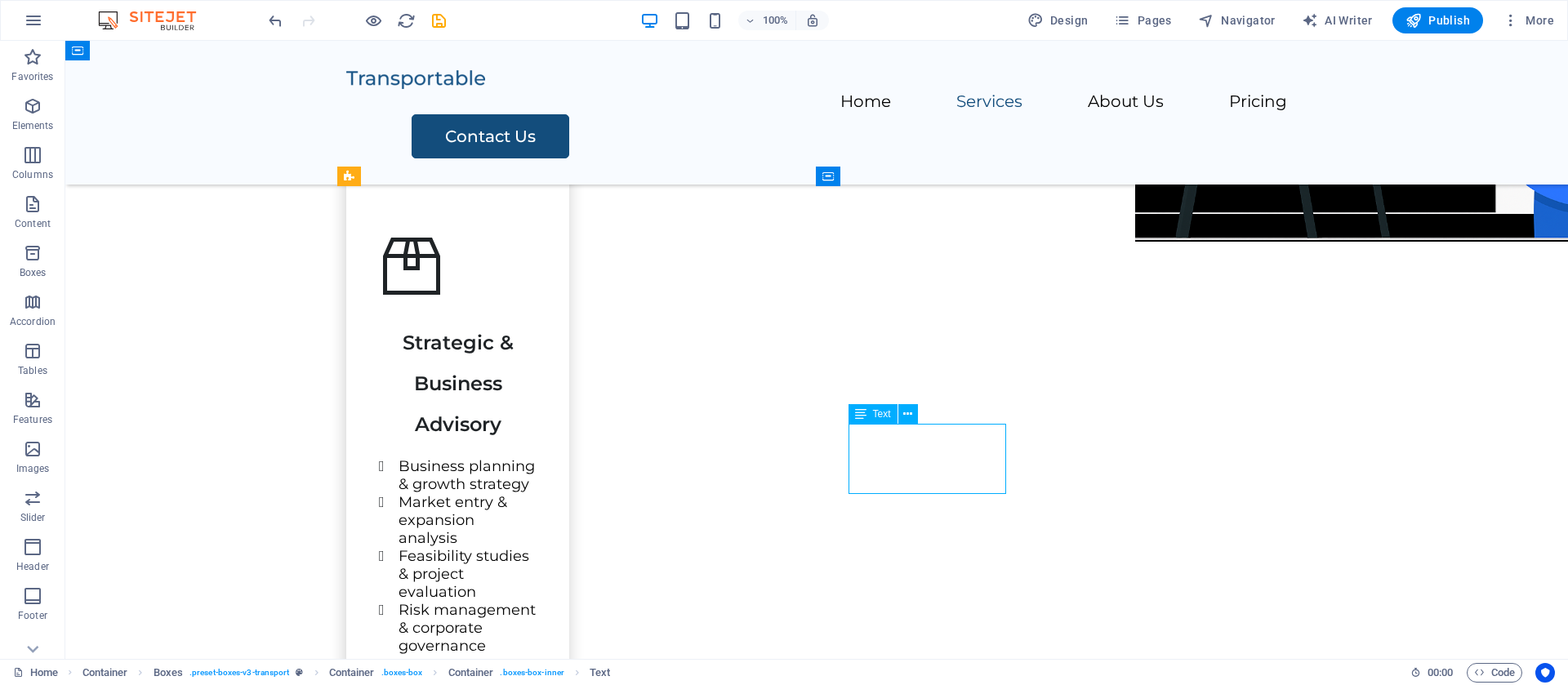 click on "Lorem ipsum dolor sit amet, consectetur adipiscing elit." at bounding box center [457, 1520] 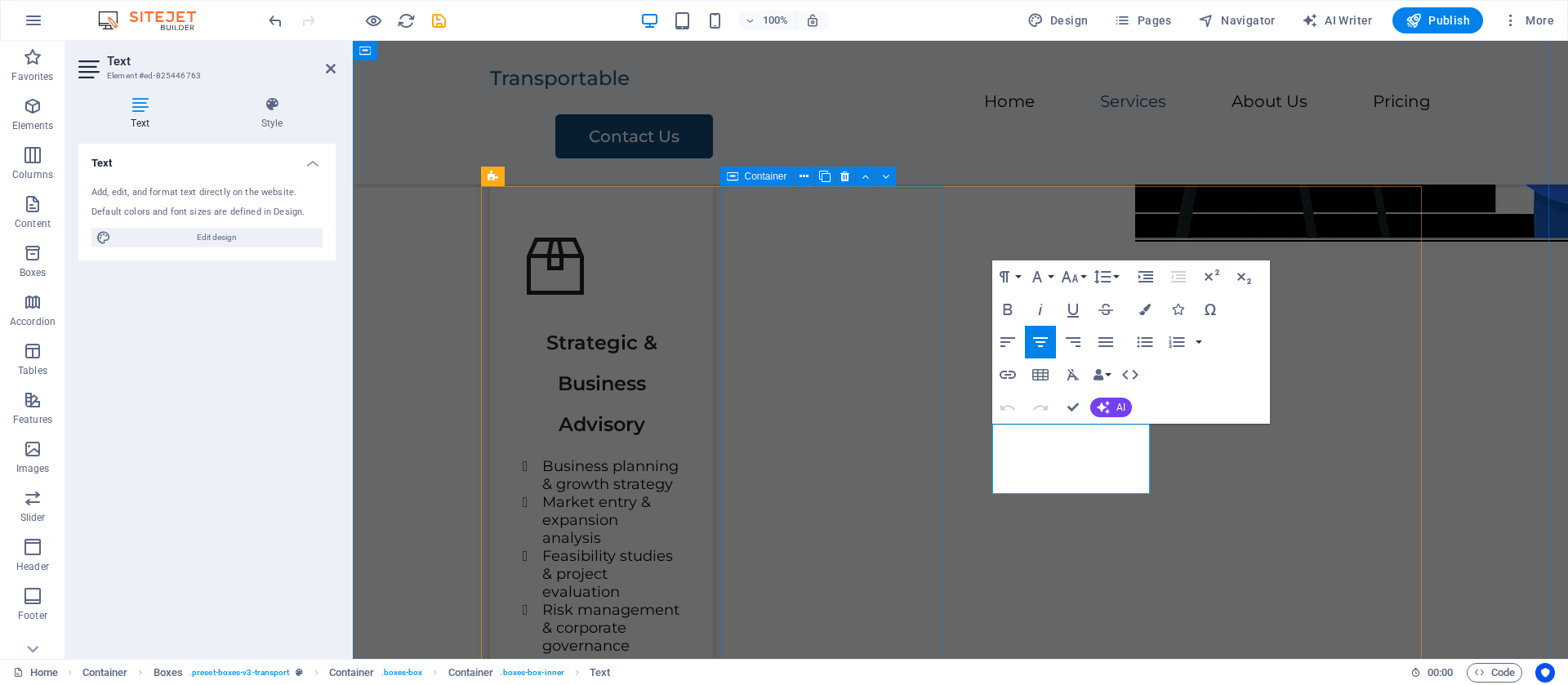 drag, startPoint x: 1130, startPoint y: 478, endPoint x: 916, endPoint y: 378, distance: 236.21177 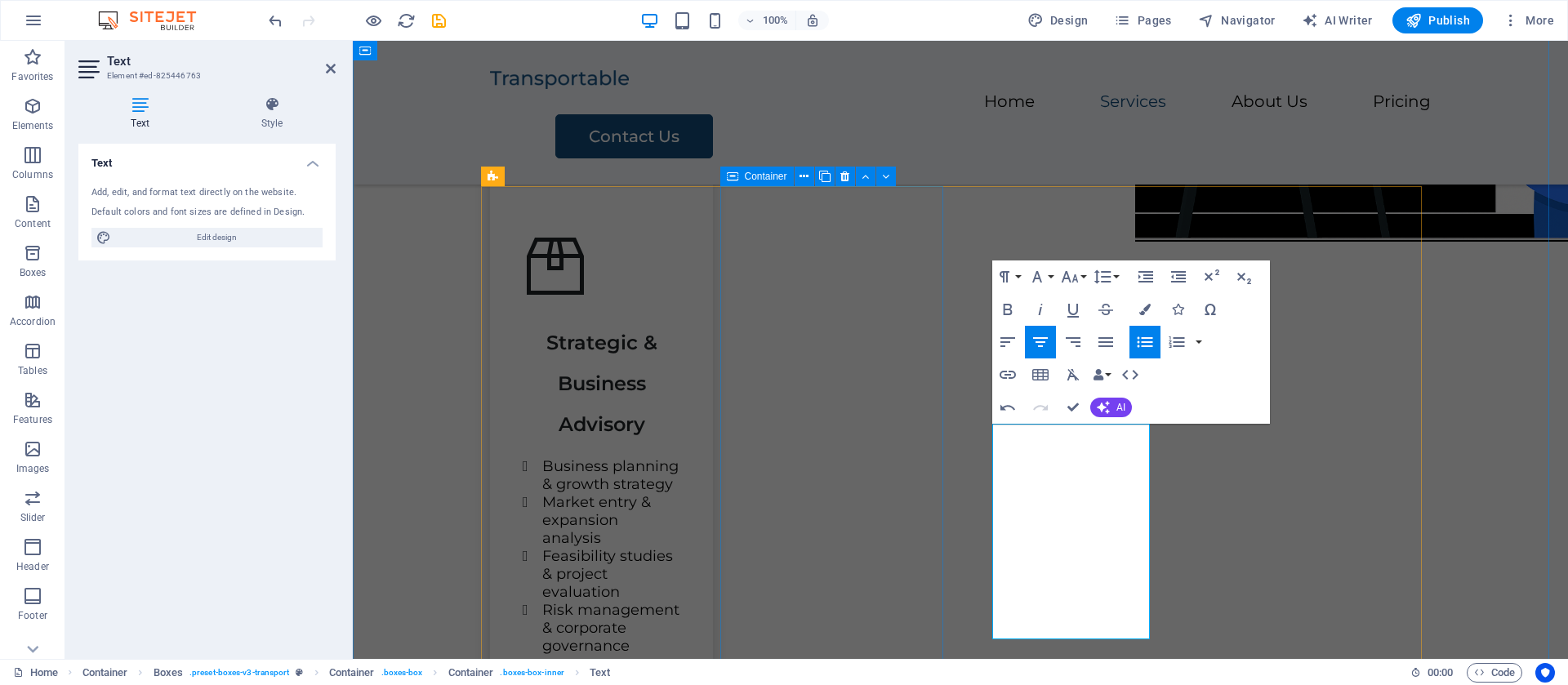 drag, startPoint x: 1112, startPoint y: 630, endPoint x: 926, endPoint y: 408, distance: 289.6204 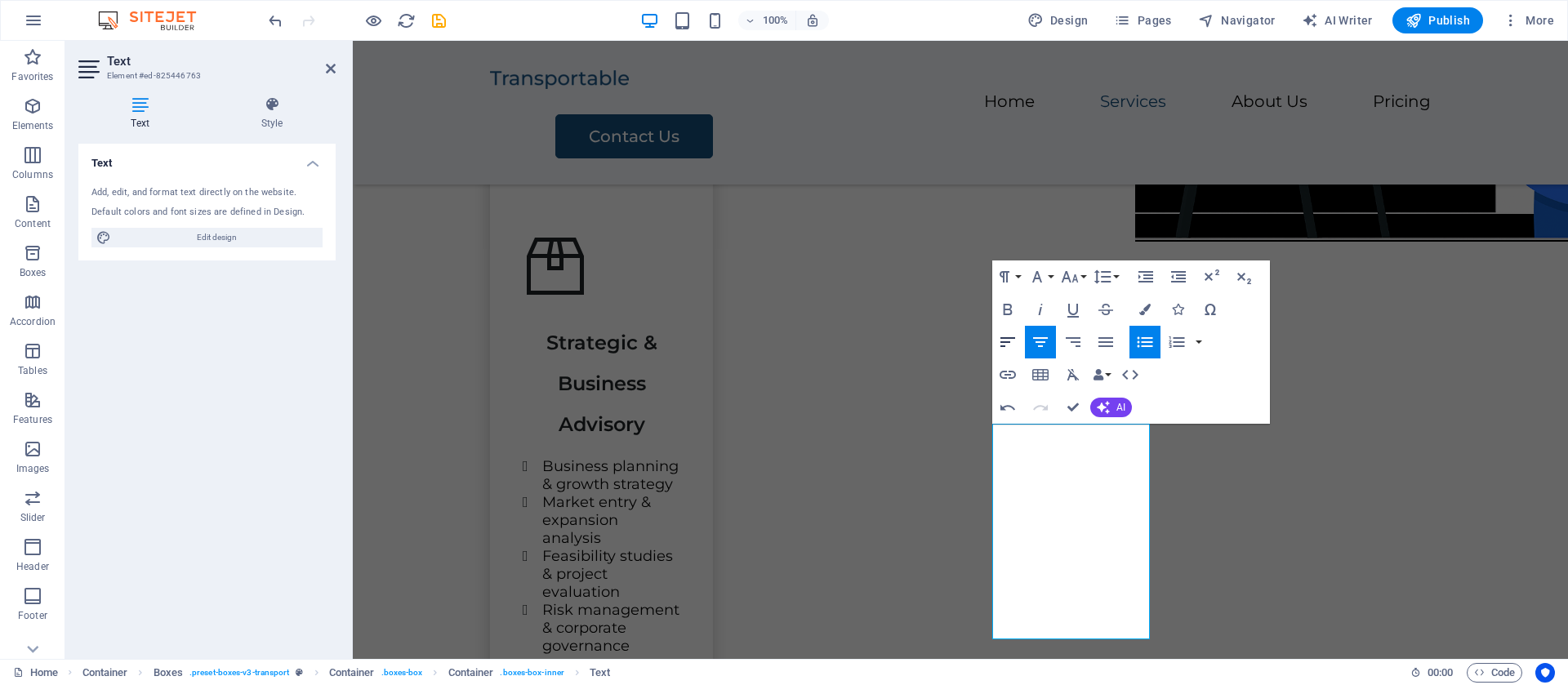 click 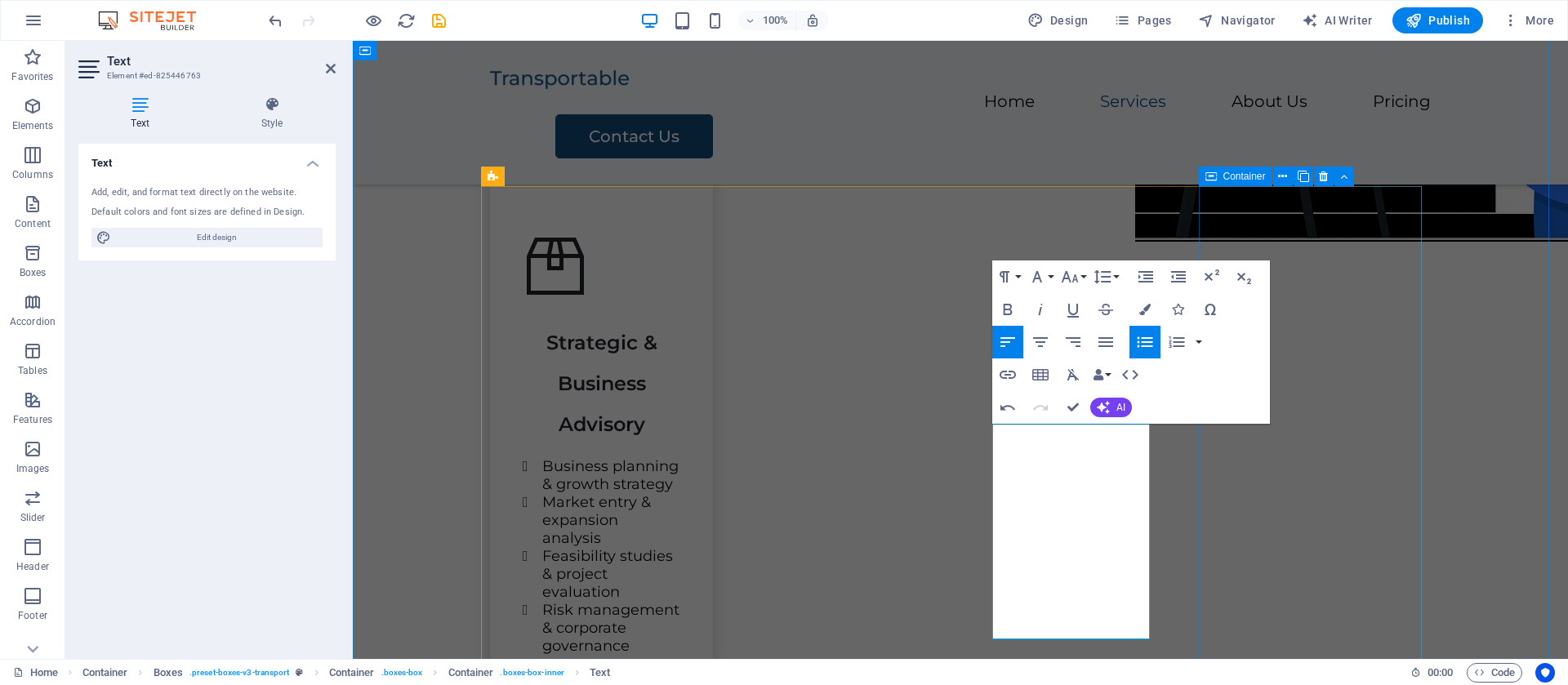 click on "Assembly Lorem ipsum dolor sit amet, consectetur adipiscing elit." at bounding box center [601, 1946] 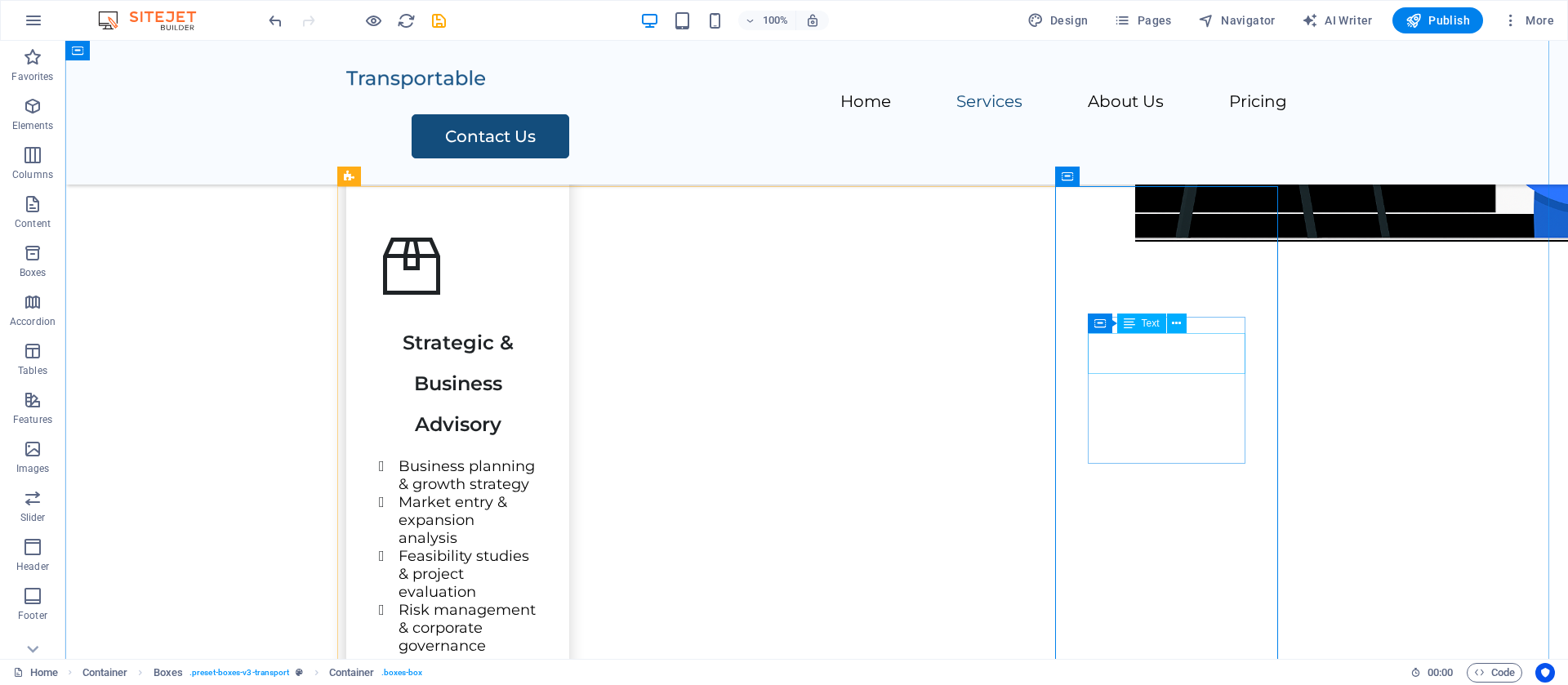 click on "Assembly" at bounding box center [457, 1942] 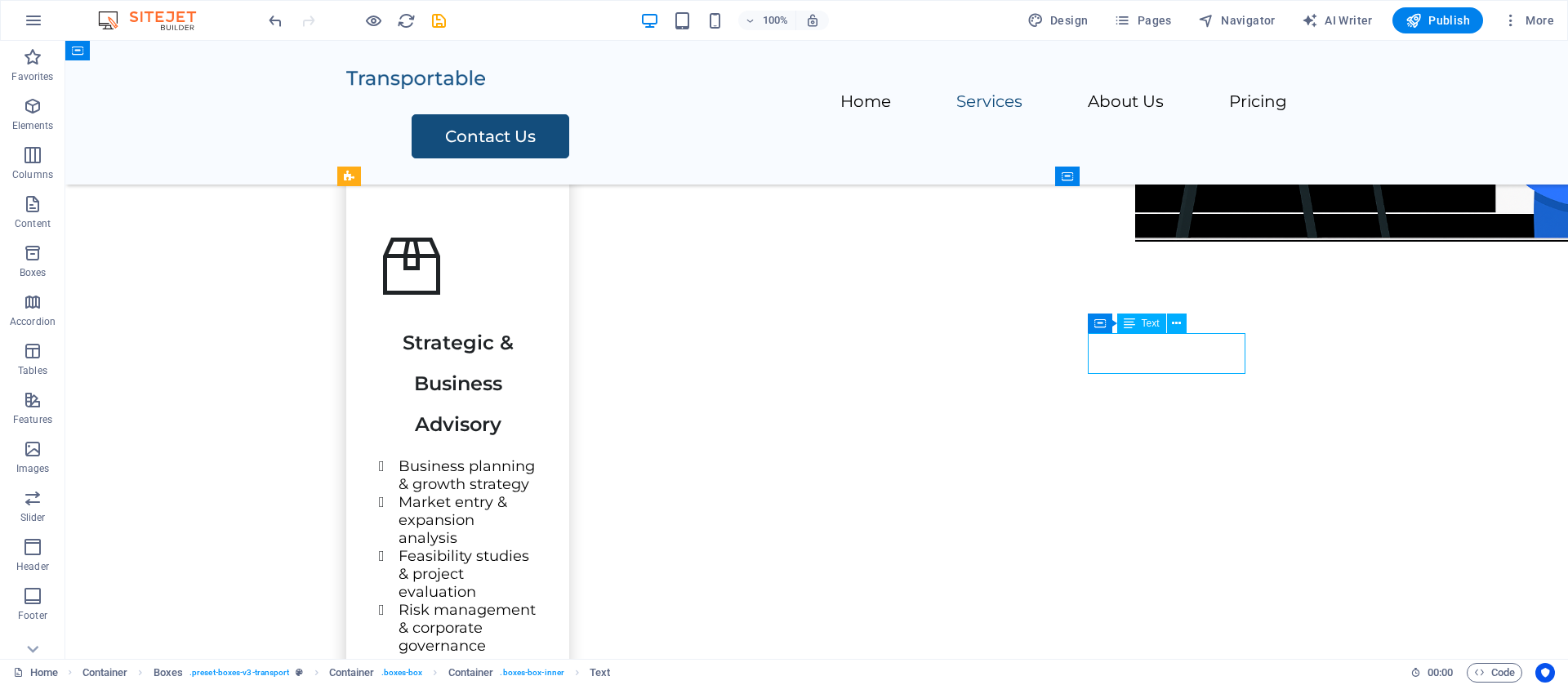 click on "Assembly" at bounding box center (457, 1942) 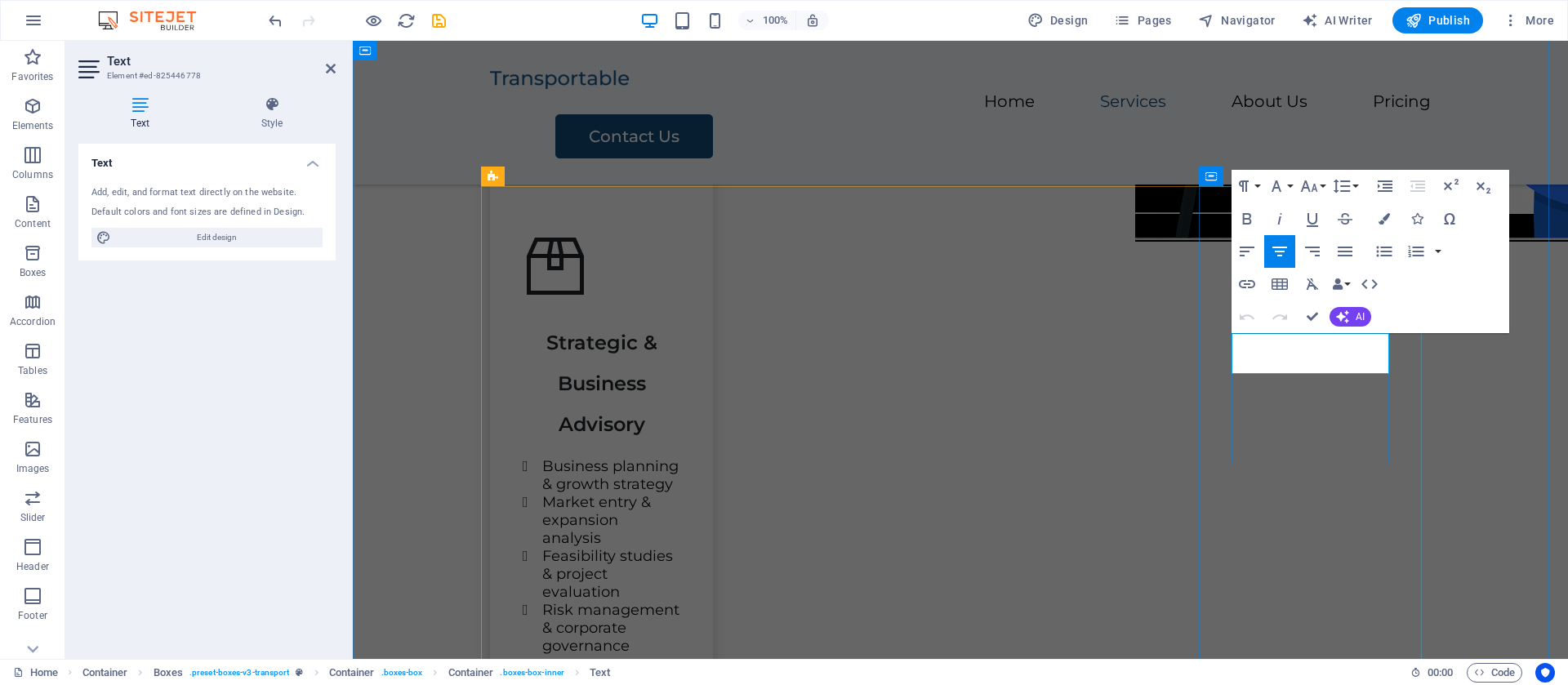 drag, startPoint x: 1374, startPoint y: 358, endPoint x: 1220, endPoint y: 348, distance: 154.32433 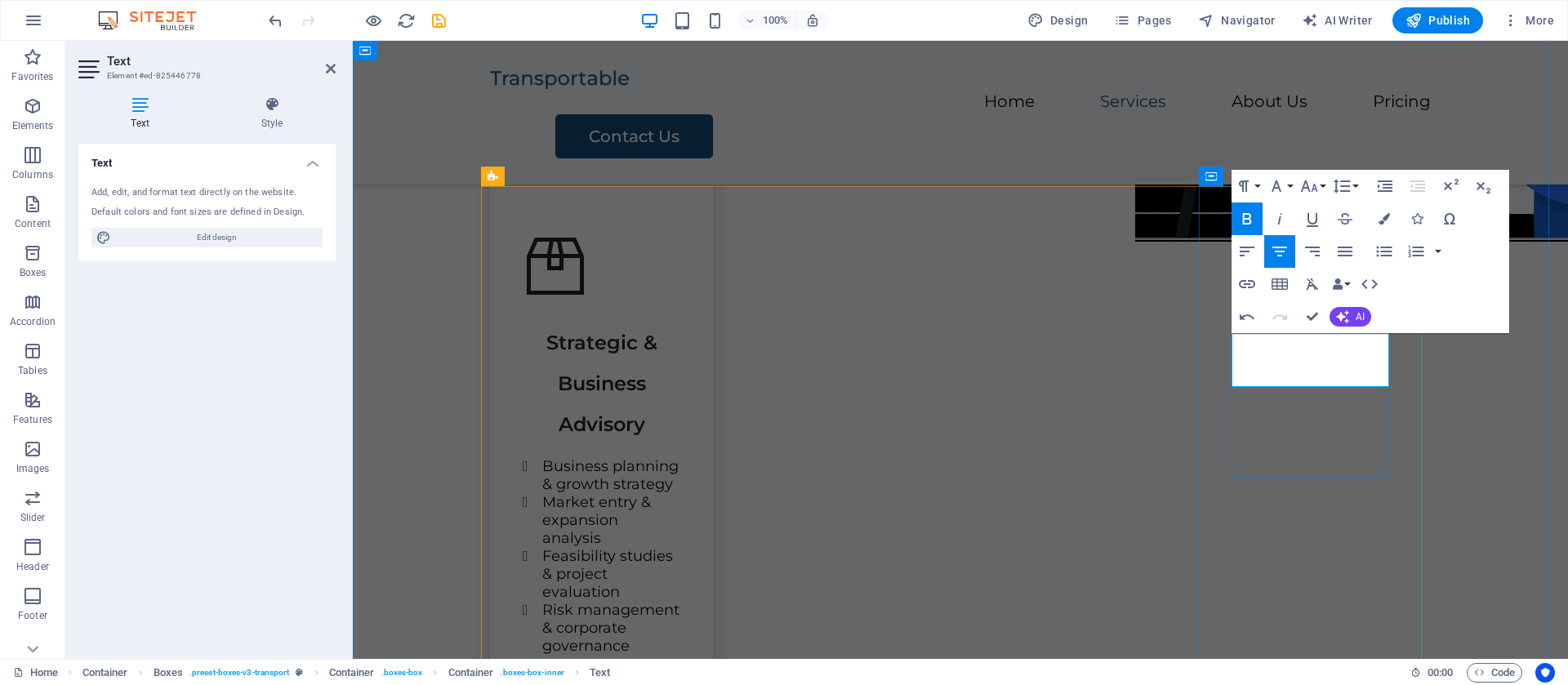 drag, startPoint x: 1363, startPoint y: 383, endPoint x: 1245, endPoint y: 339, distance: 125.93649 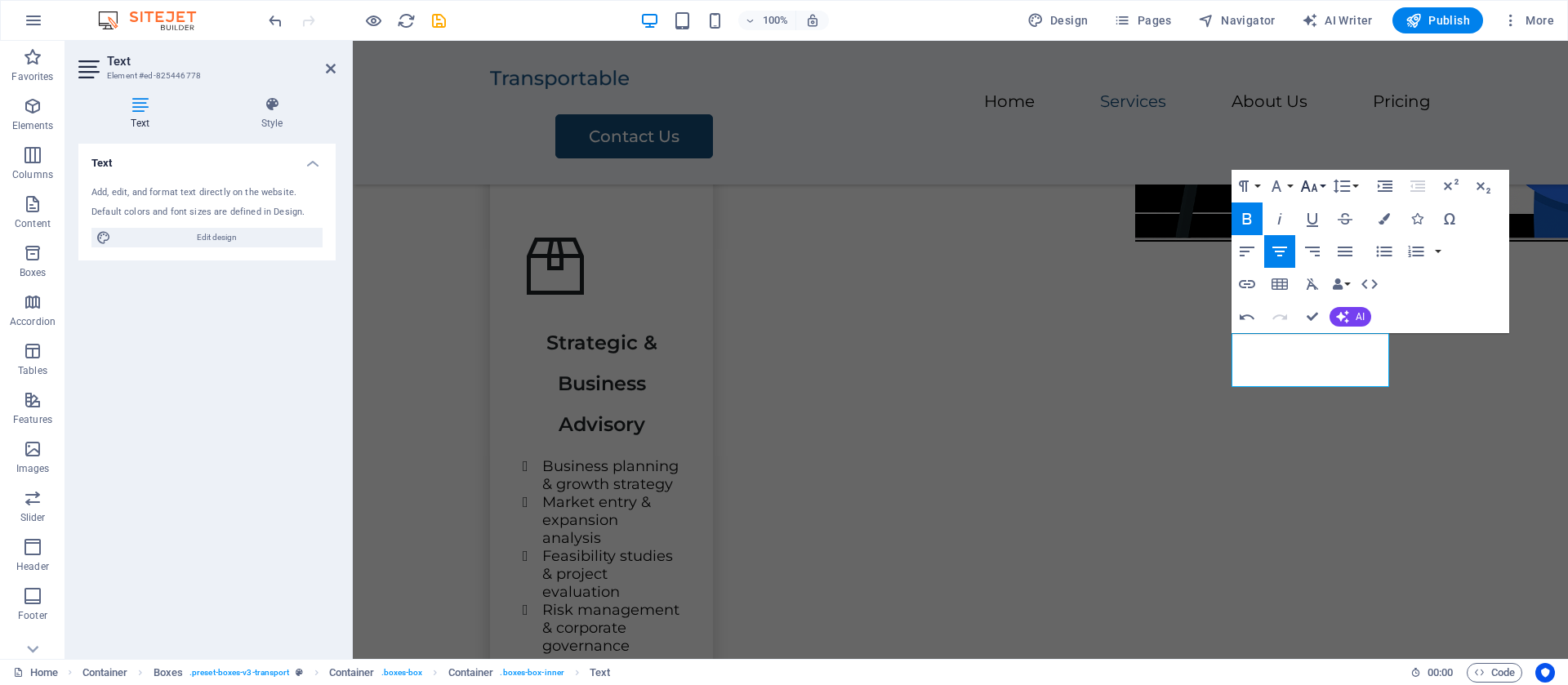 click on "Font Size" at bounding box center (1312, 186) 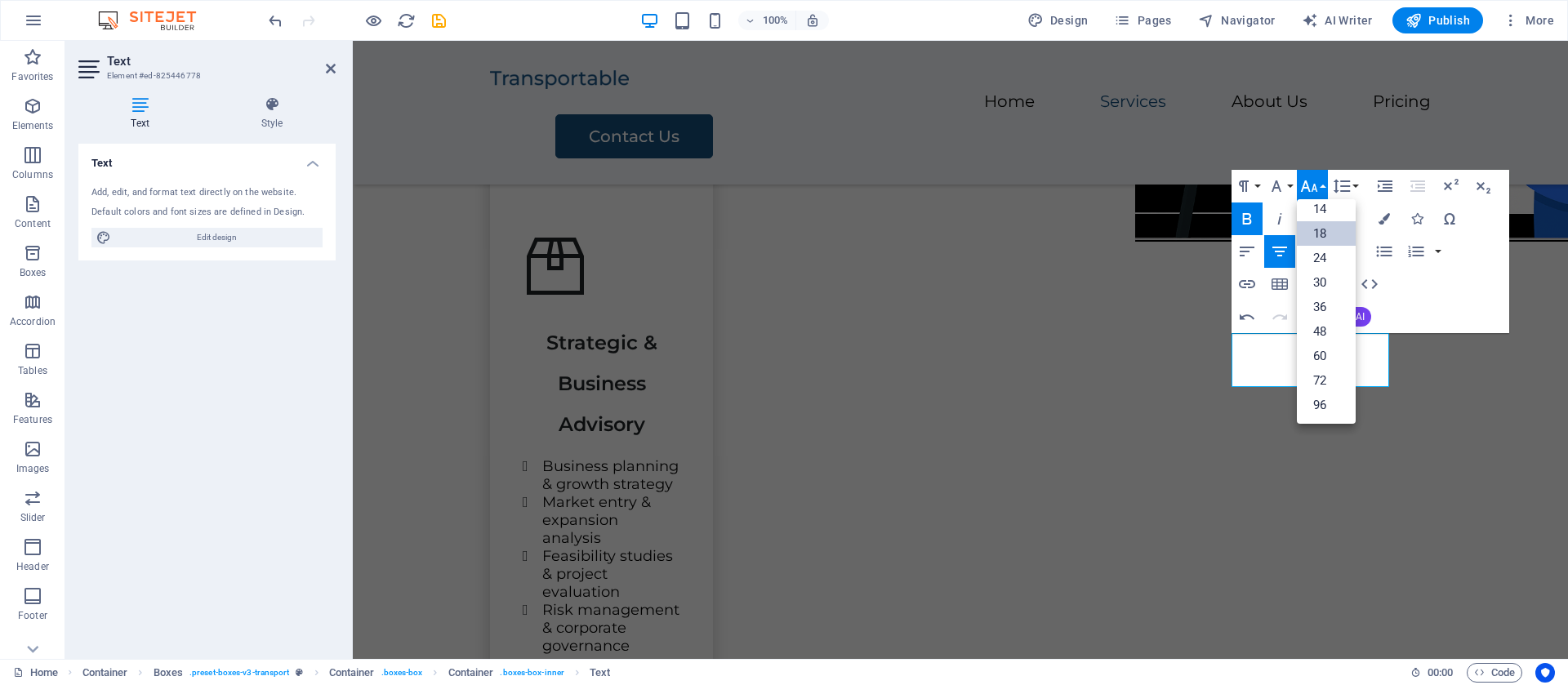 scroll, scrollTop: 131, scrollLeft: 0, axis: vertical 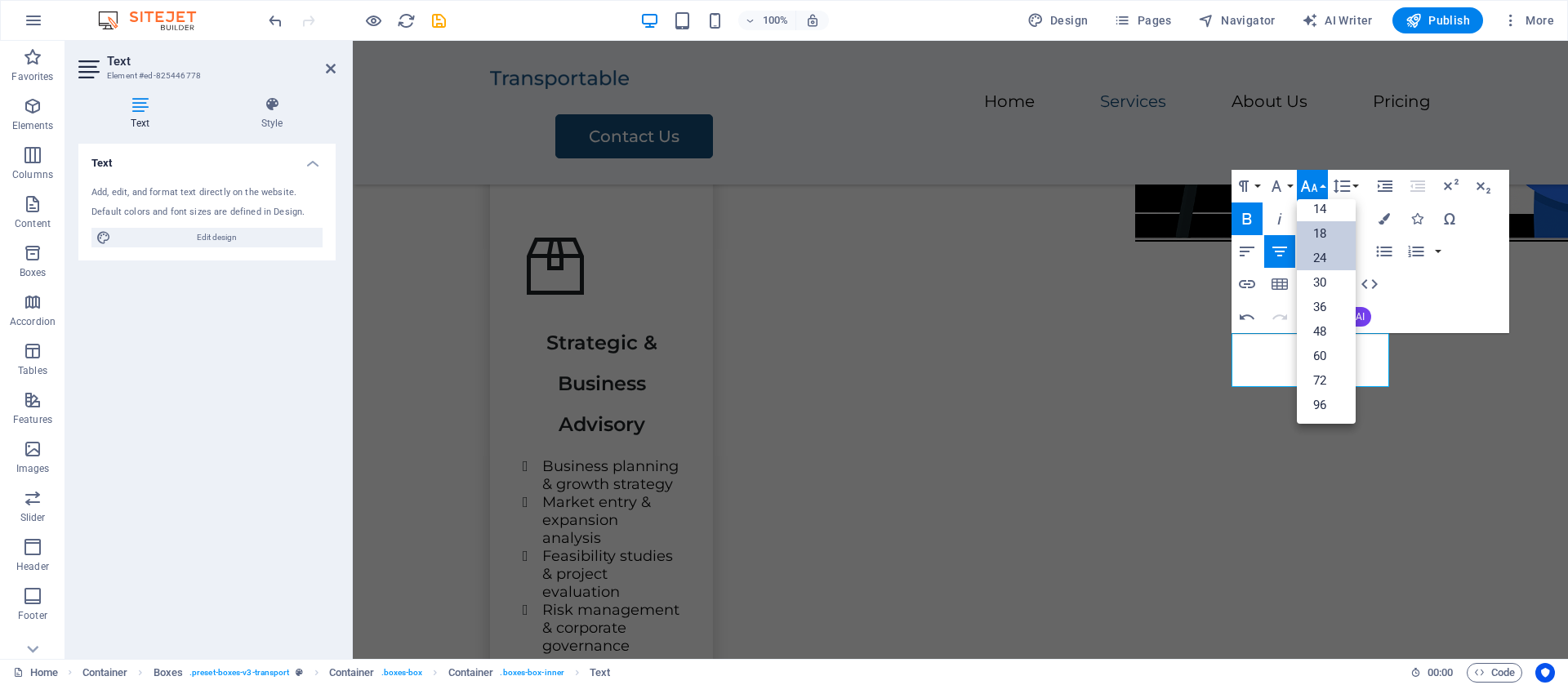 click on "24" at bounding box center (1326, 258) 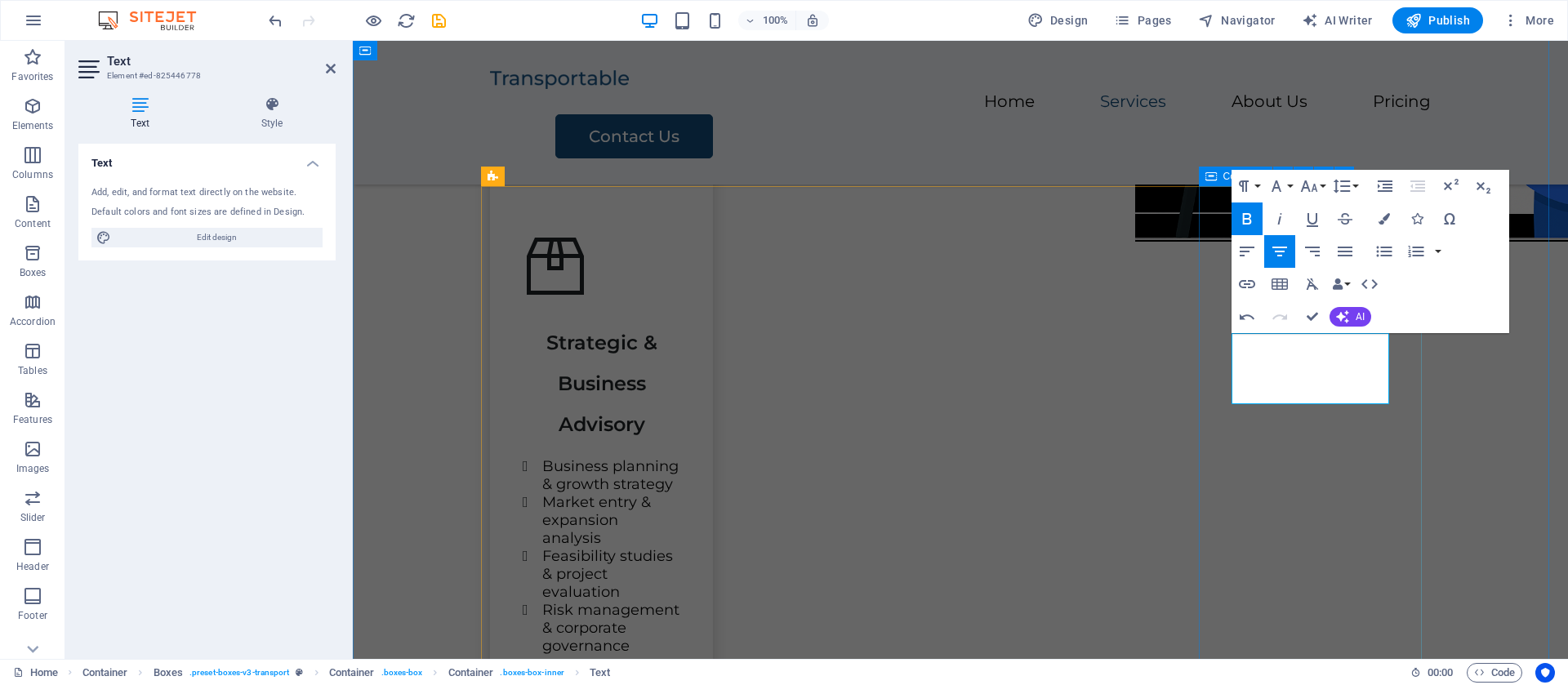 click on "Public Sector & Donor Project Support Lorem ipsum dolor sit amet, consectetur adipiscing elit." at bounding box center (601, 1960) 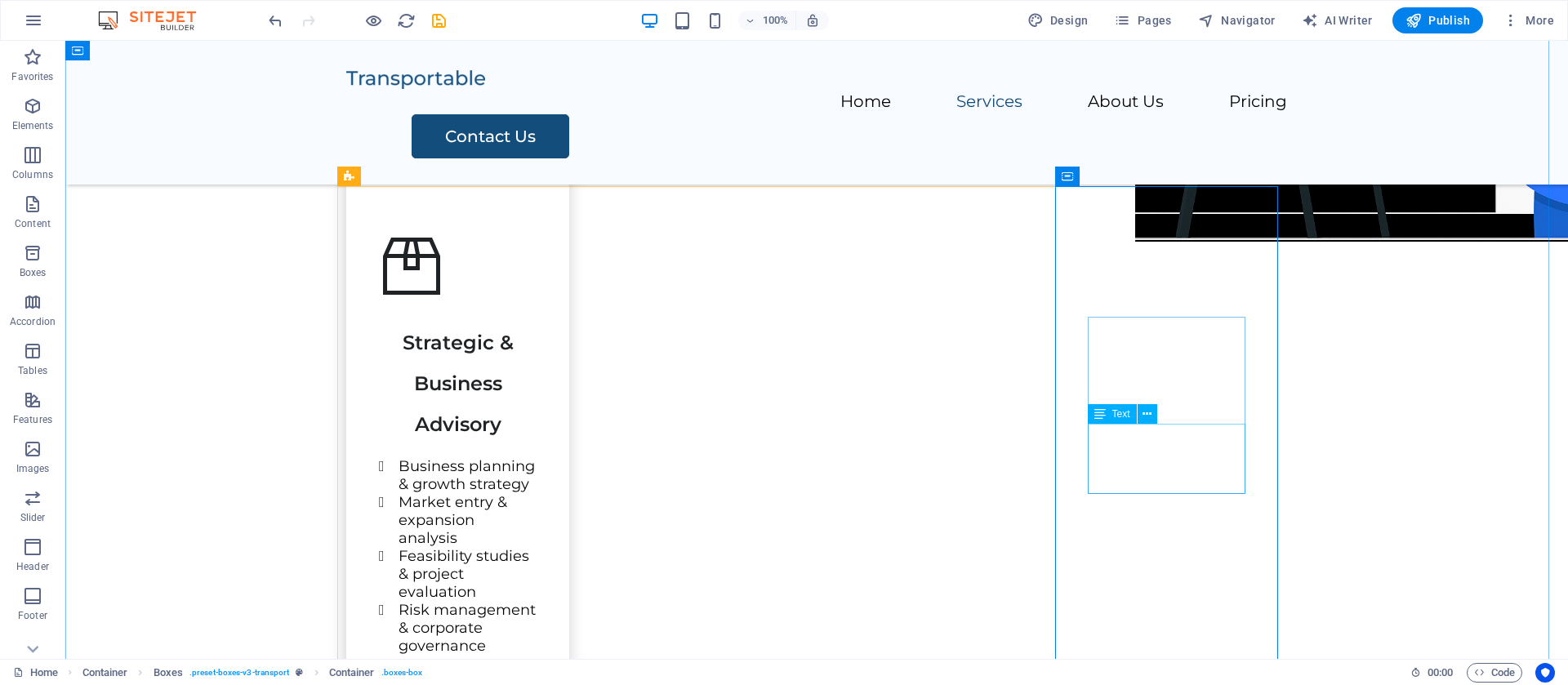 click on "Lorem ipsum dolor sit amet, consectetur adipiscing elit." at bounding box center (457, 2047) 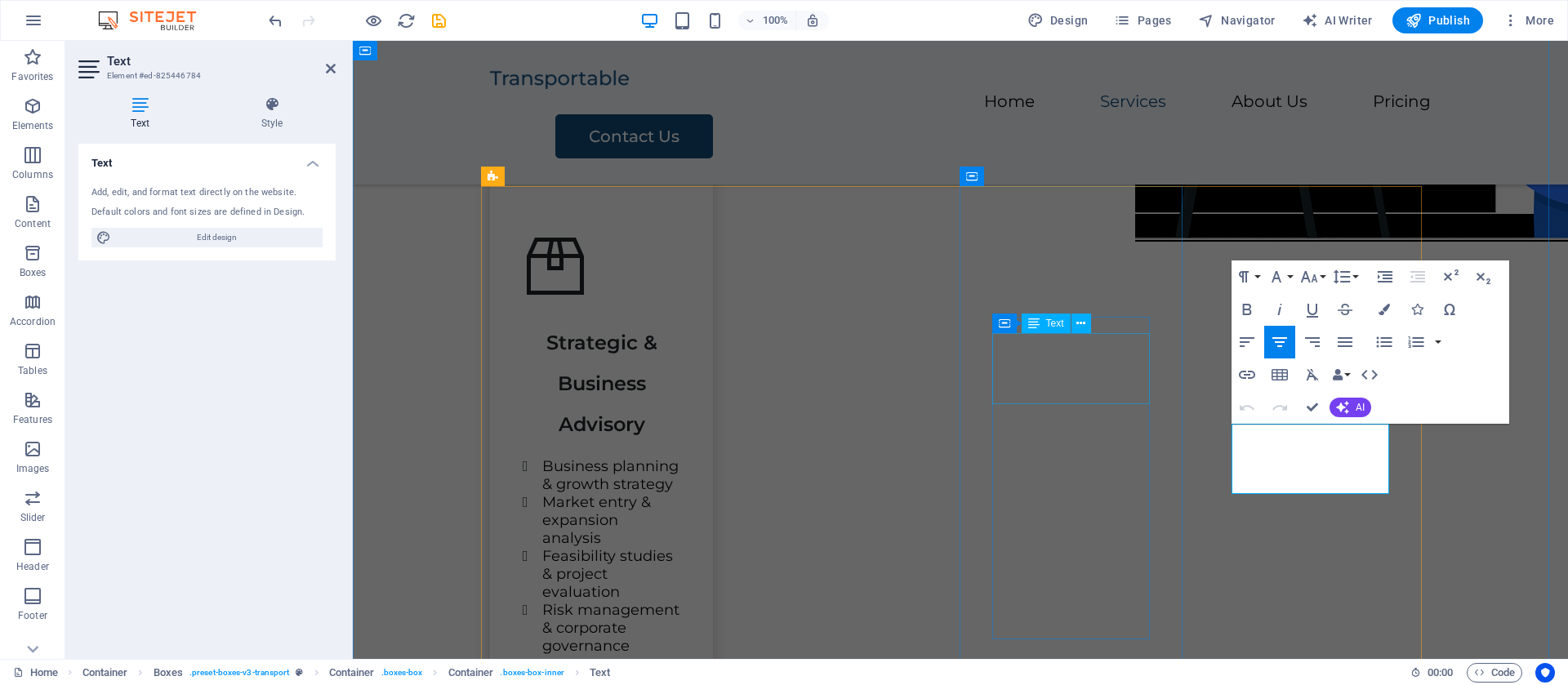 drag, startPoint x: 1367, startPoint y: 483, endPoint x: 1135, endPoint y: 402, distance: 245.7336 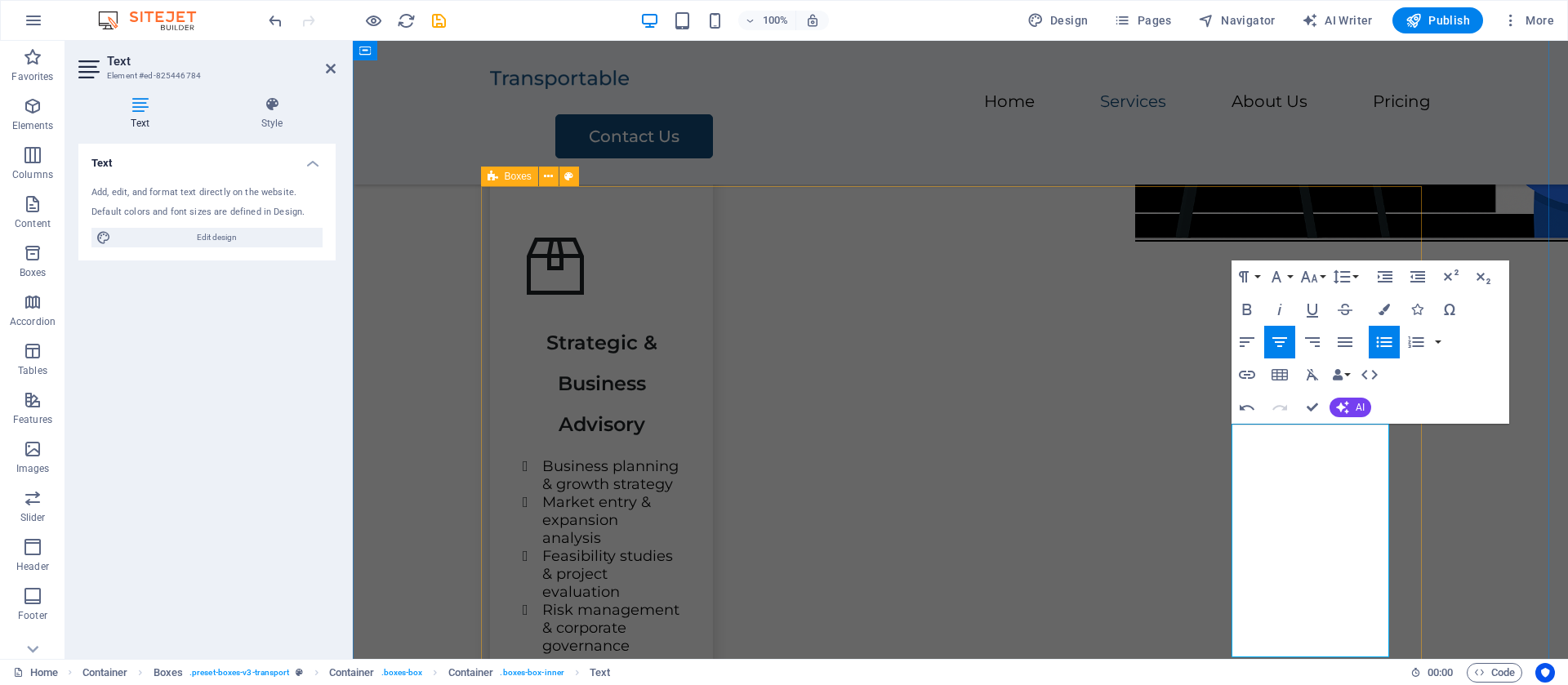 drag, startPoint x: 1372, startPoint y: 645, endPoint x: 1192, endPoint y: 397, distance: 306.4376 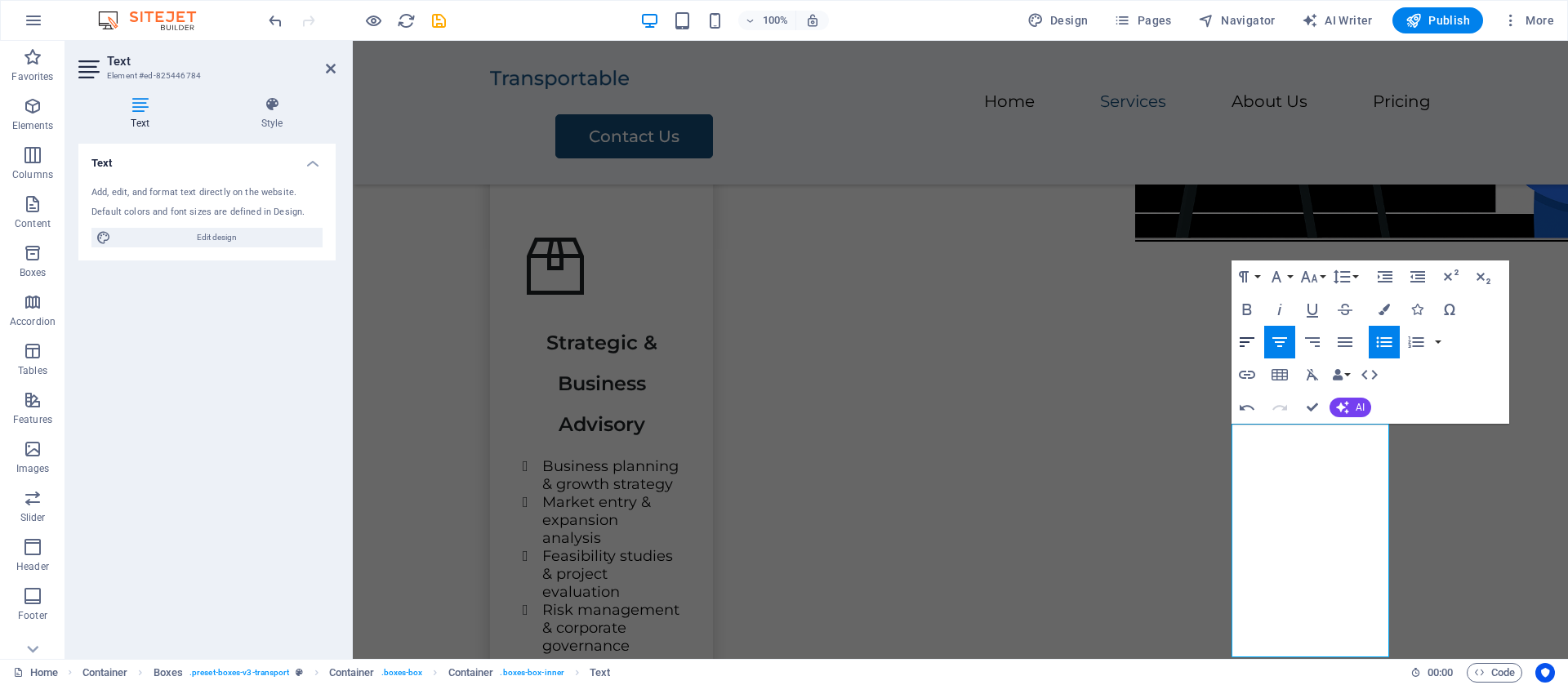 click 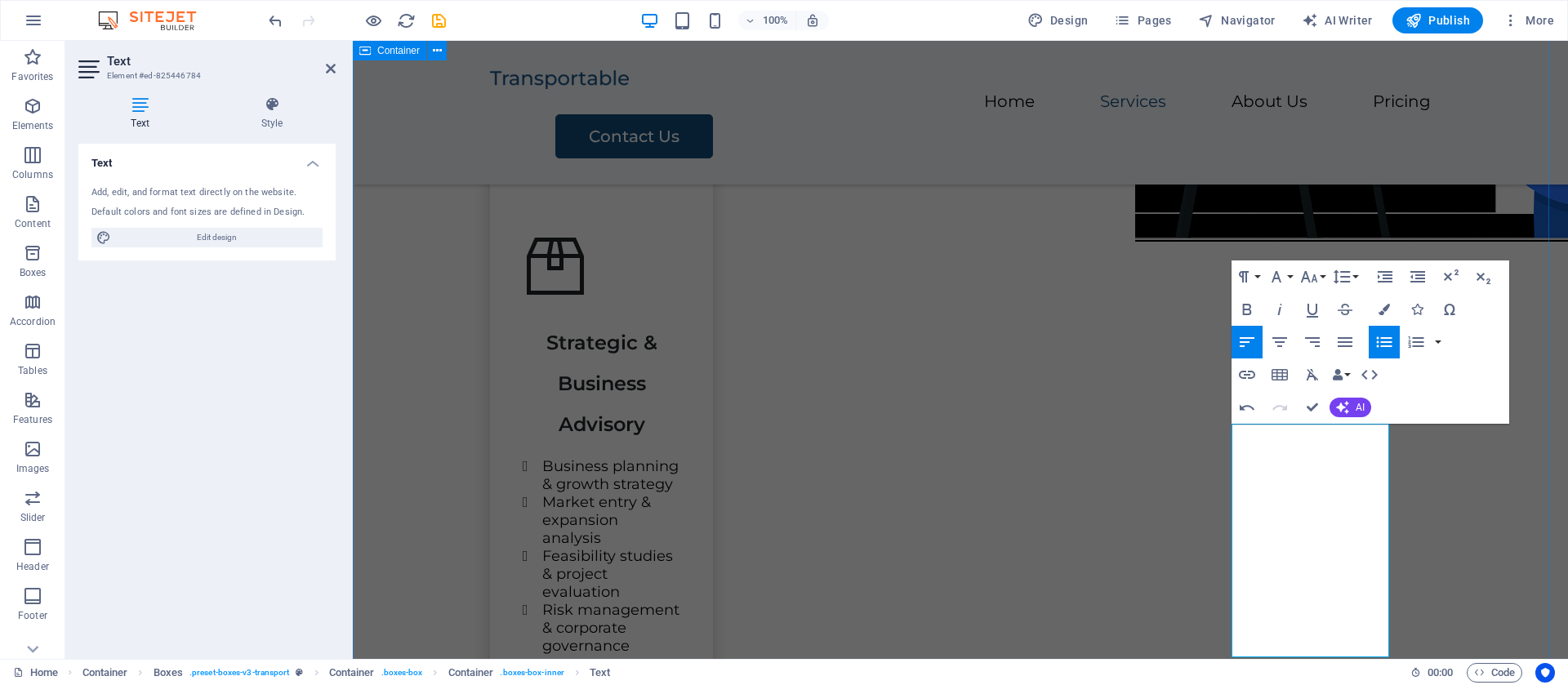 click on "Our Services Techora Innovations offers a wide range of professional consulting services across multiple sectors, including: Strategic & Business Advisory Business planning & growth strategy Market entry & expansion analysis Feasibility studies & project evaluation Risk management & corporate governance Research & Data Analytics Baseline and impact assessments Surveys and data collection Monitoring & Evaluation (M&E) frameworks Business intelligence and dashboarding Training & Capacity Building Customized training workshops Leadership and management coaching Organizational development and HR consultancy Change management support Public Sector & Donor Project Support Policy development and advisory Program design and implementation Proposal development and tender support Institutional strengthening and reform consulting" at bounding box center (960, 1166) 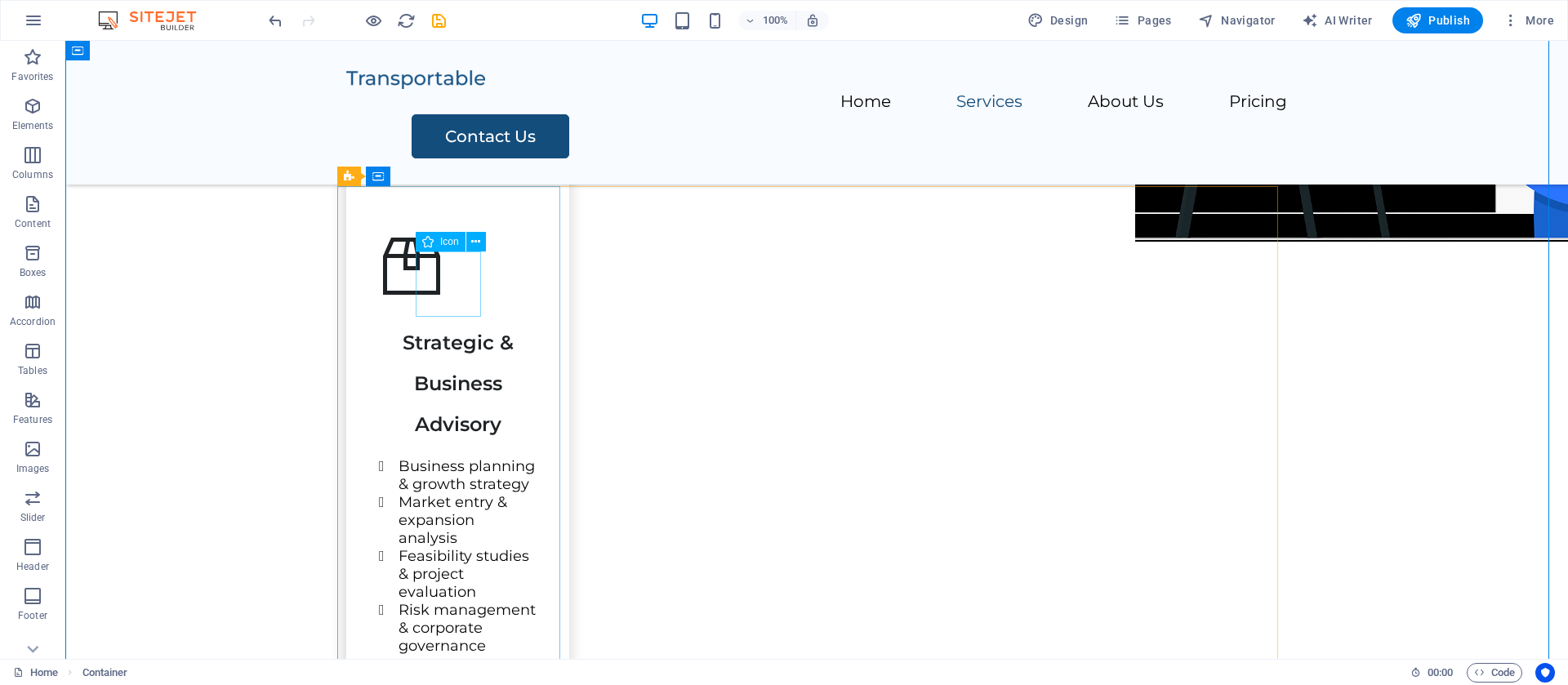 click at bounding box center [457, 266] 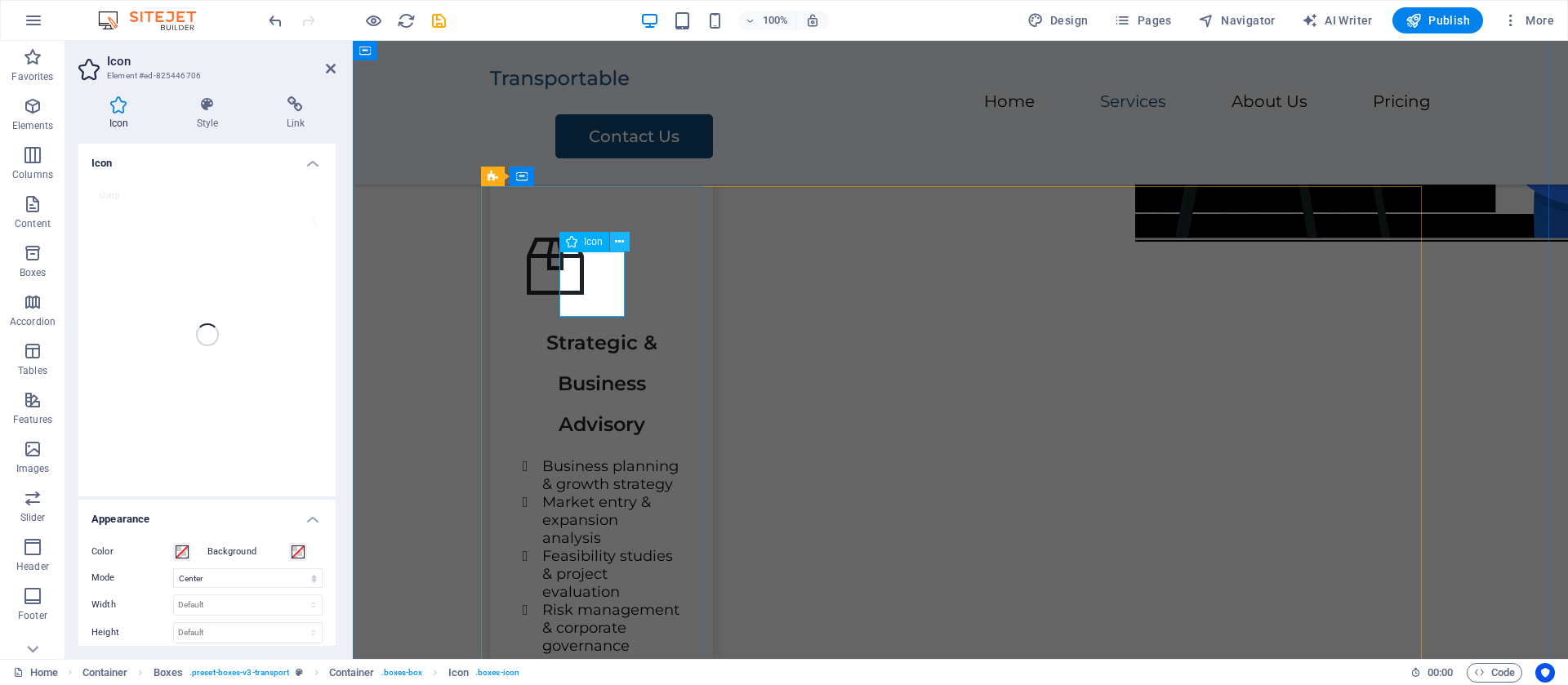 click at bounding box center [619, 242] 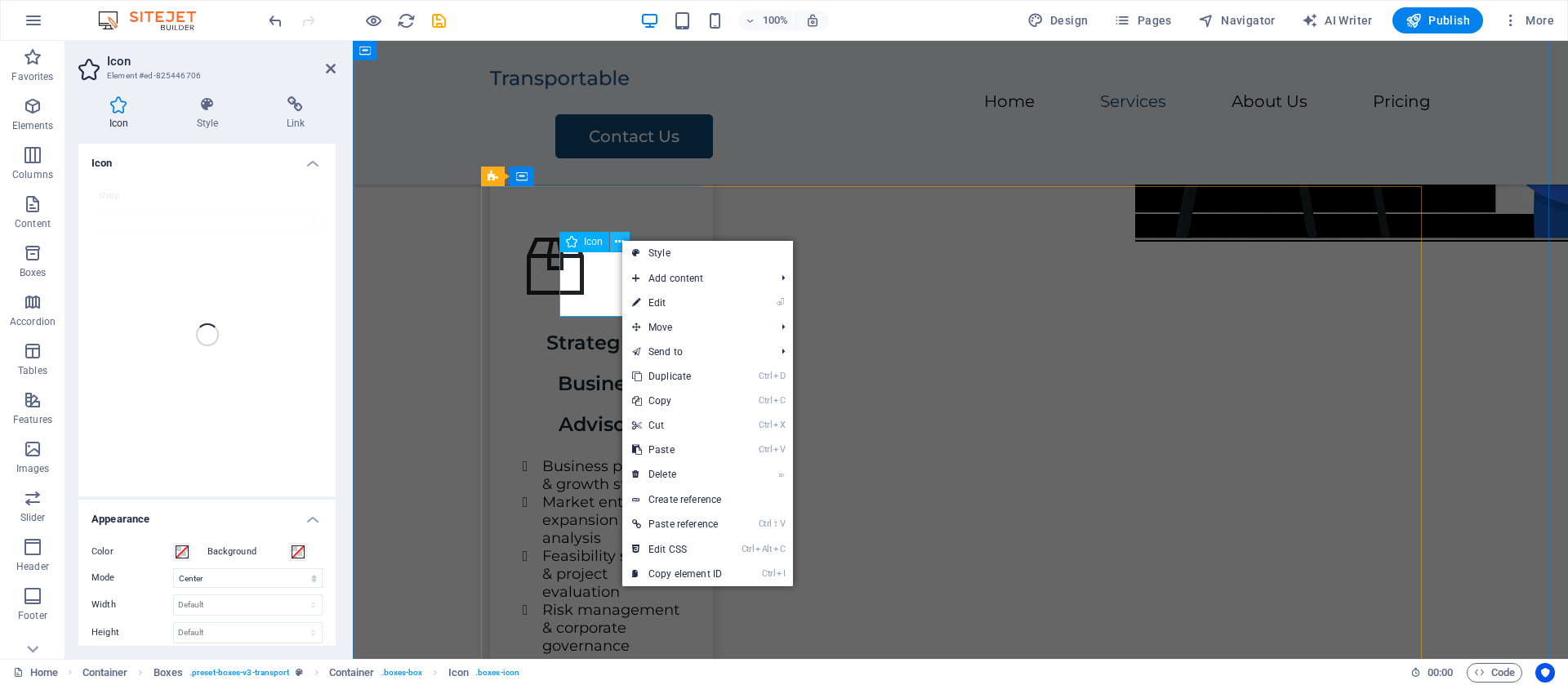 click at bounding box center (619, 242) 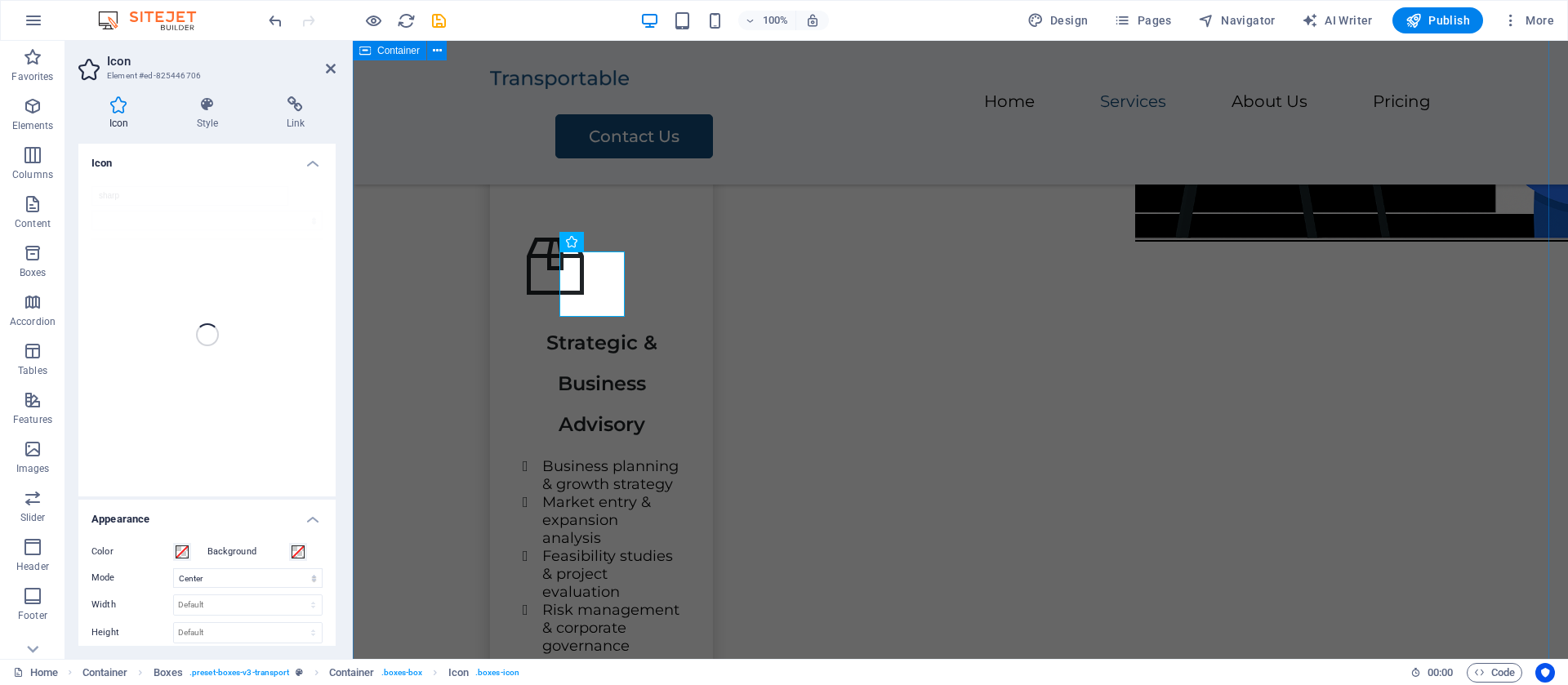 click on "Our Services Techora Innovations offers a wide range of professional consulting services across multiple sectors, including: Strategic & Business Advisory Business planning & growth strategy Market entry & expansion analysis Feasibility studies & project evaluation Risk management & corporate governance Research & Data Analytics Baseline and impact assessments Surveys and data collection Monitoring & Evaluation (M&E) frameworks Business intelligence and dashboarding Training & Capacity Building Customized training workshops Leadership and management coaching Organizational development and HR consultancy Change management support Public Sector & Donor Project Support Policy development and advisory Program design and implementation Proposal development and tender support Institutional strengthening and reform consulting" at bounding box center [960, 1166] 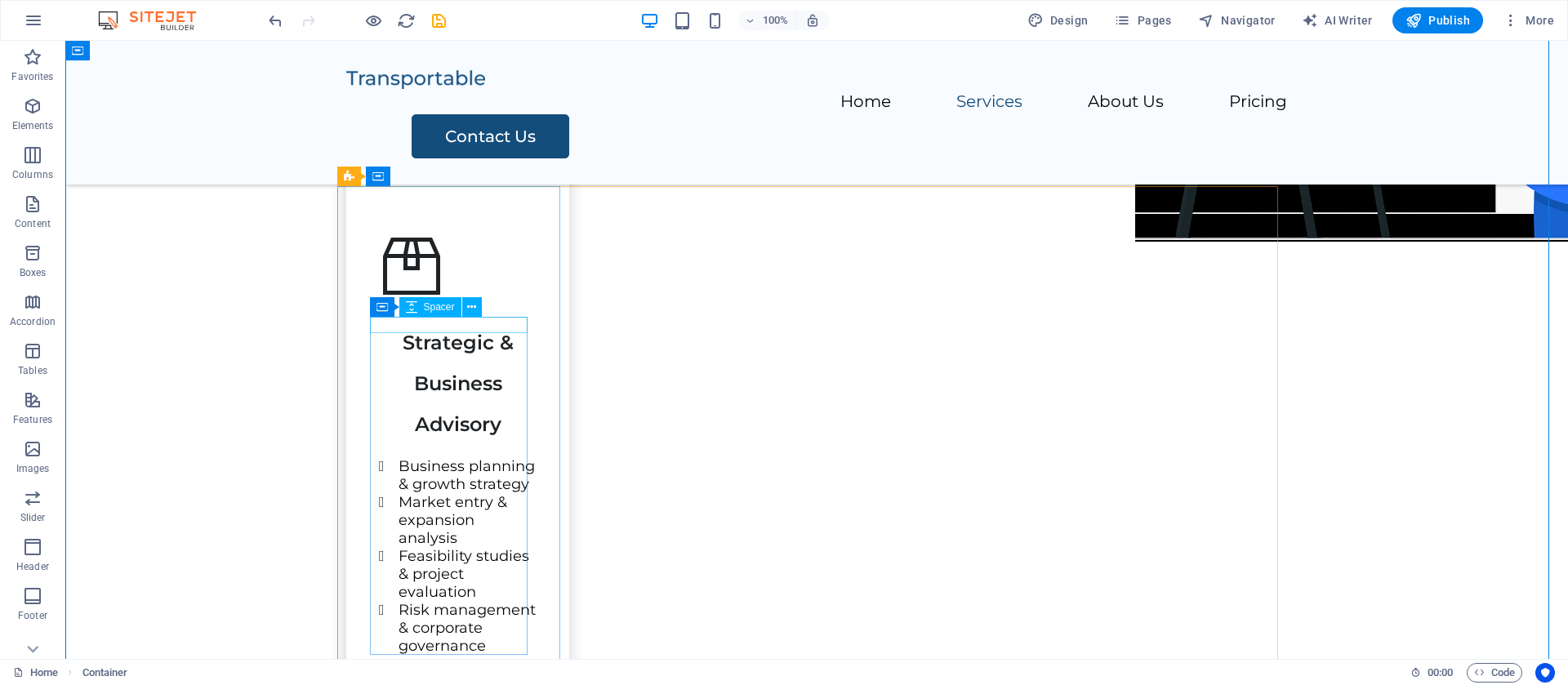 click on "Spacer" at bounding box center [430, 307] 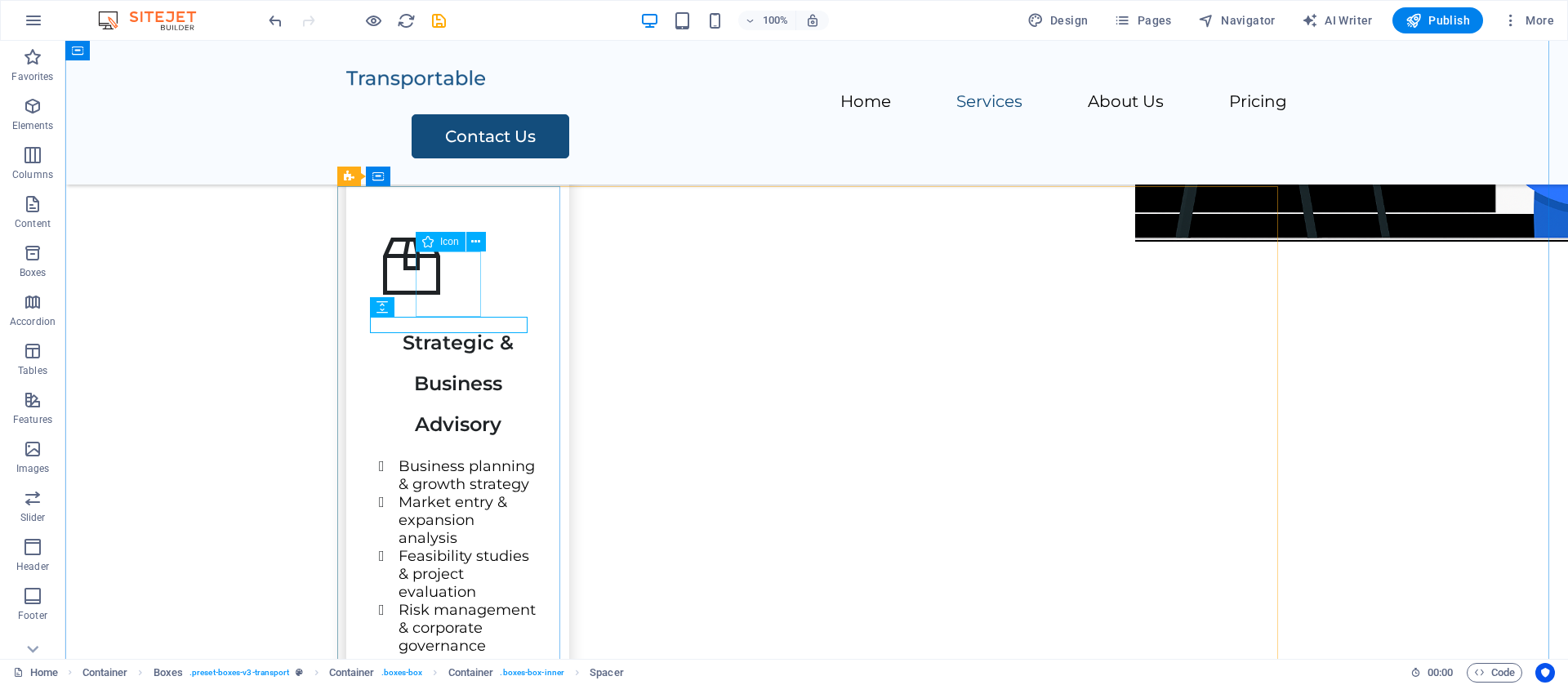 click at bounding box center [457, 266] 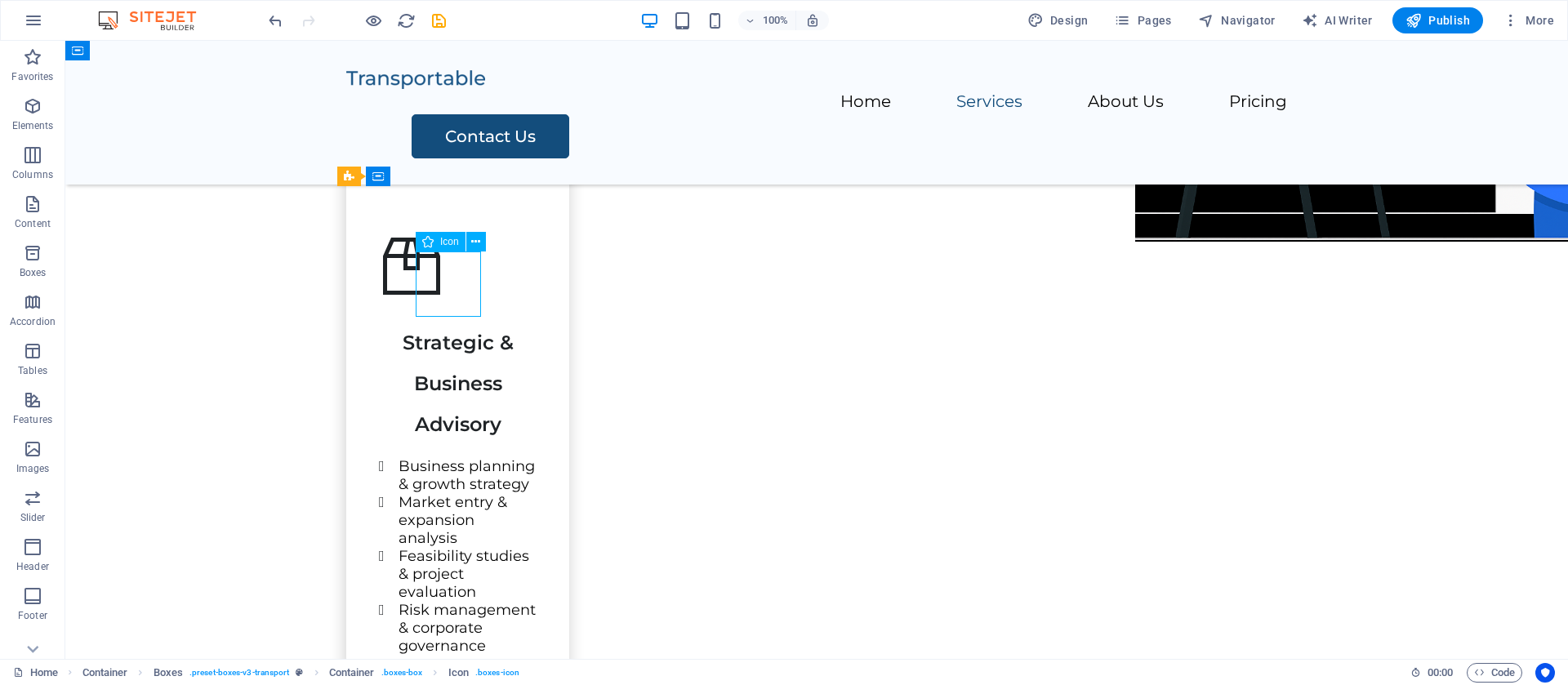 click at bounding box center (457, 266) 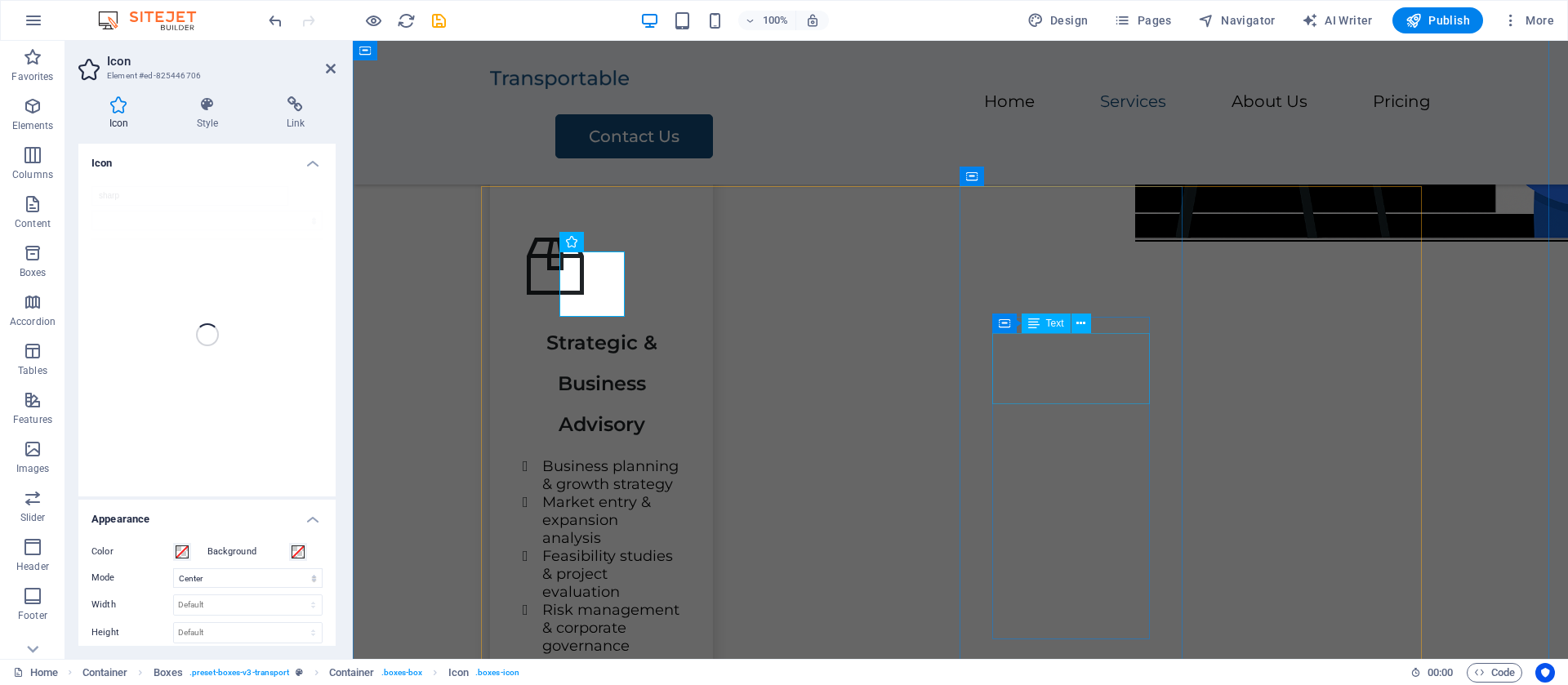 click on "Training & Capacity Building" at bounding box center (601, 1430) 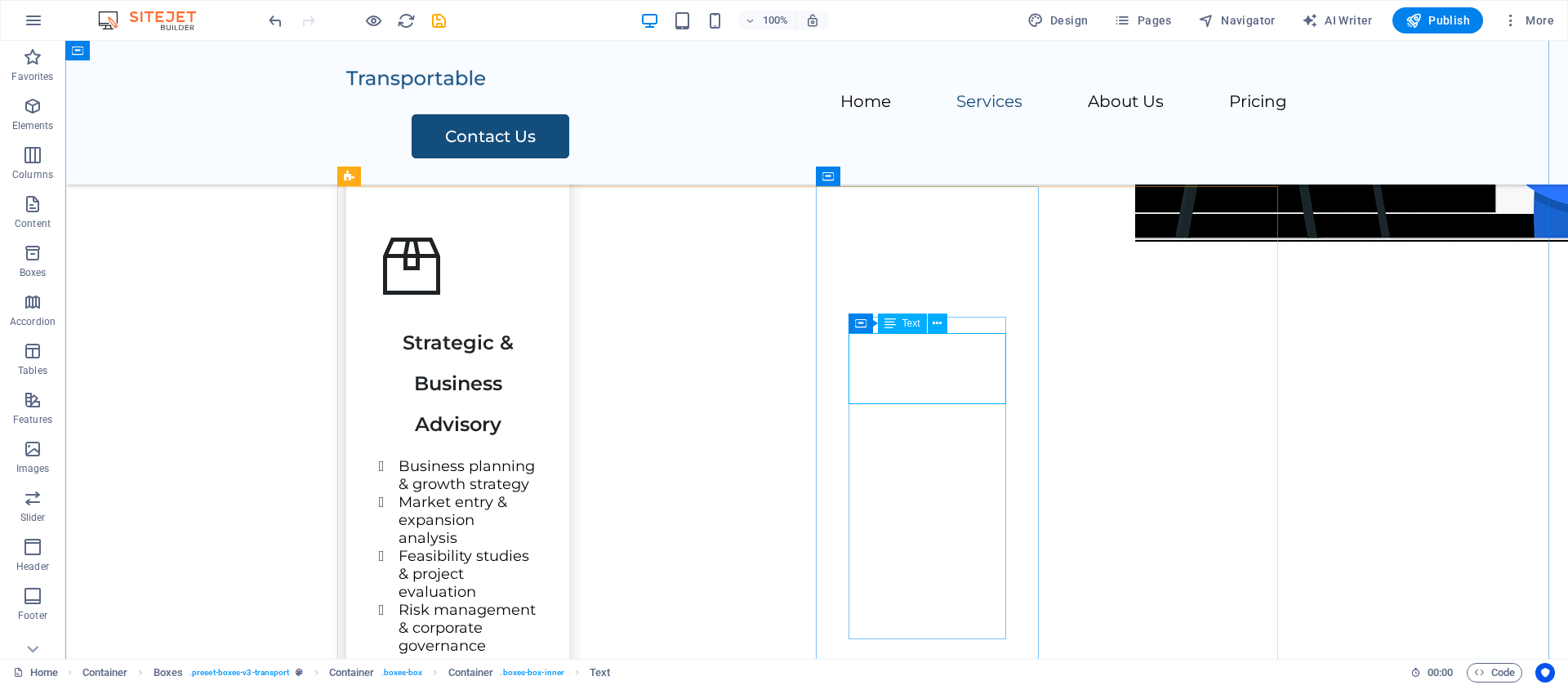 click on "Training & Capacity Building" at bounding box center [457, 1430] 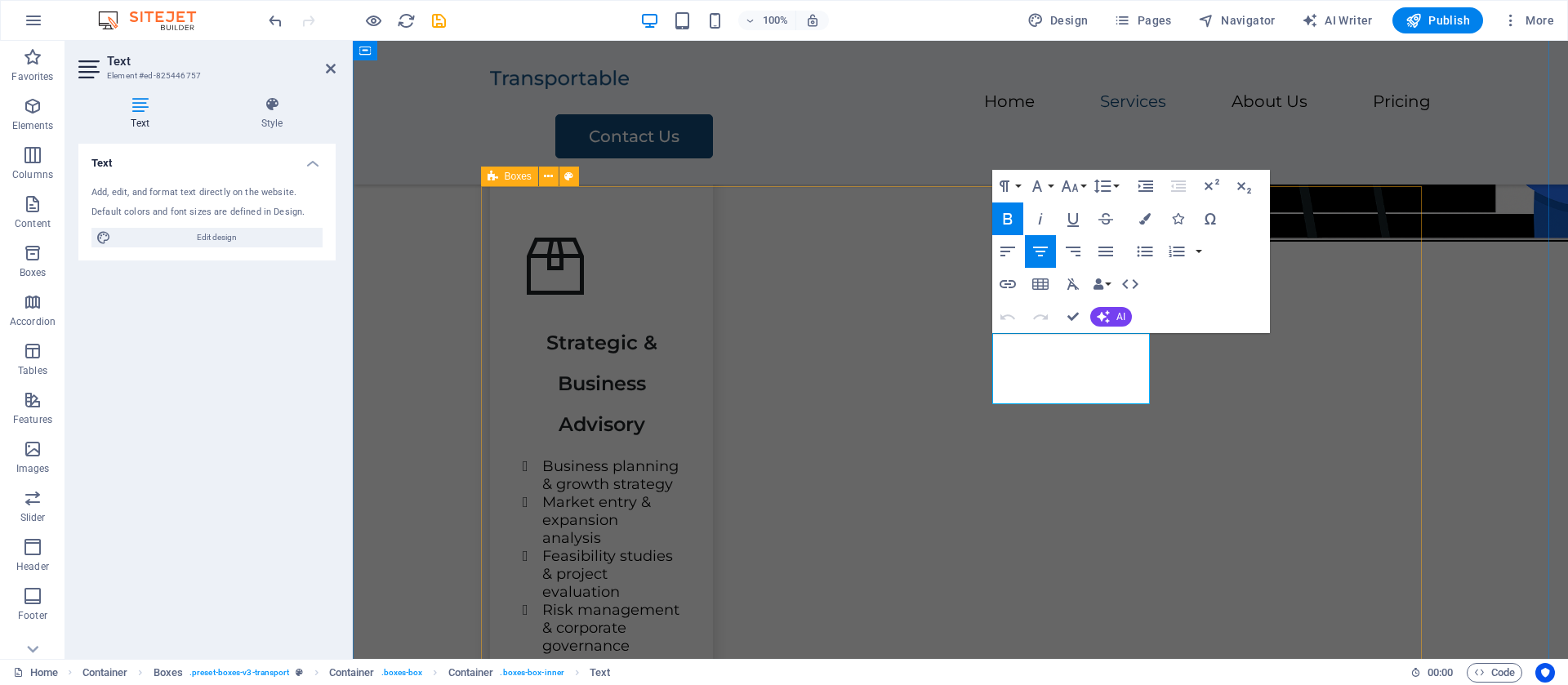 drag, startPoint x: 1129, startPoint y: 398, endPoint x: 956, endPoint y: 345, distance: 180.93645 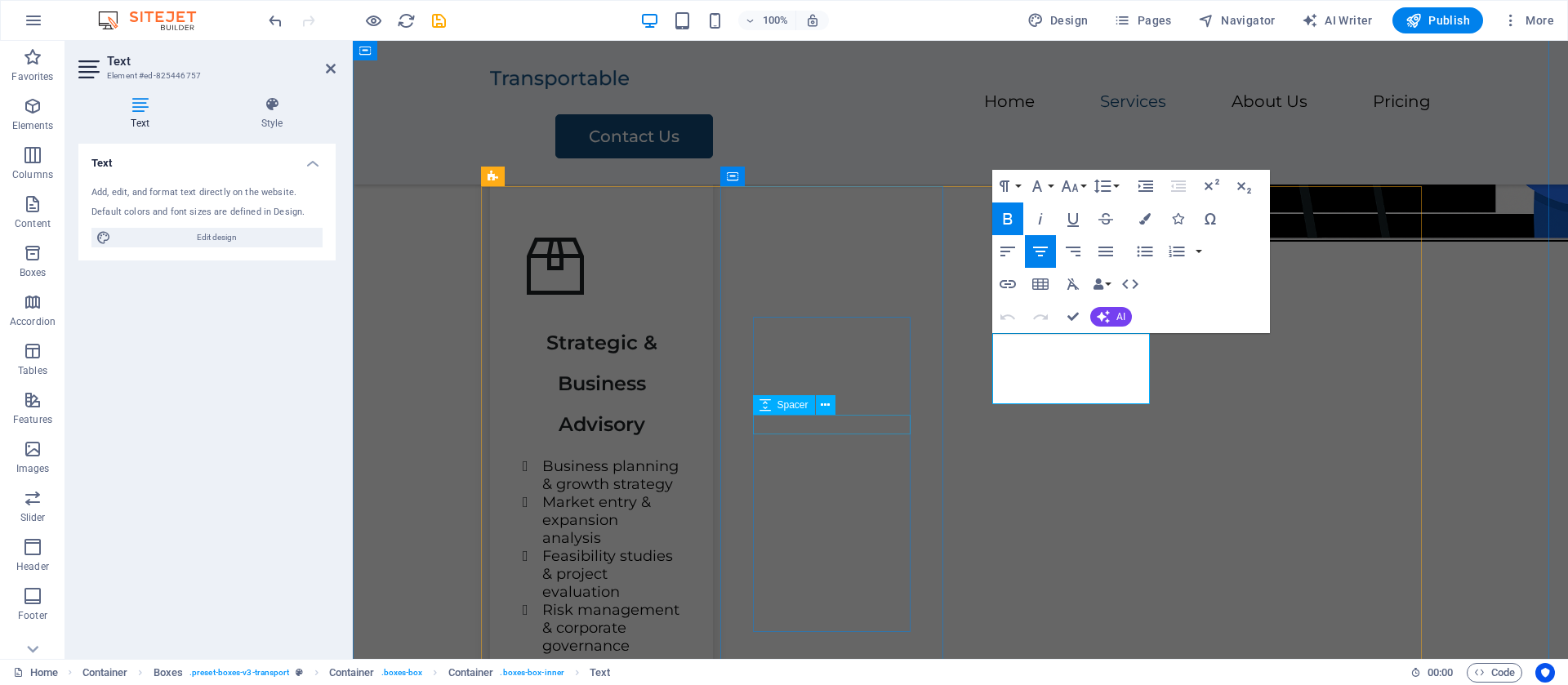 click at bounding box center [601, 967] 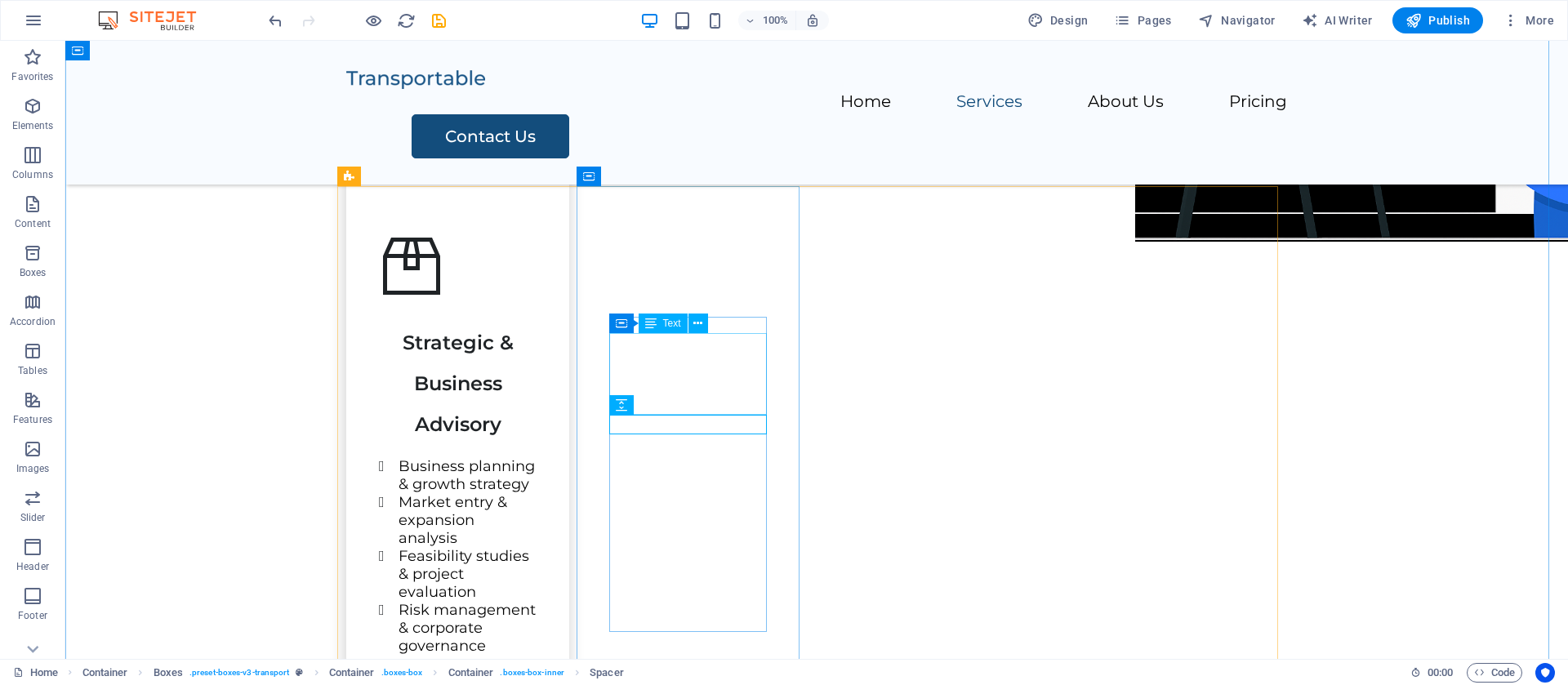 click on "Research & Data Analytics" at bounding box center (457, 916) 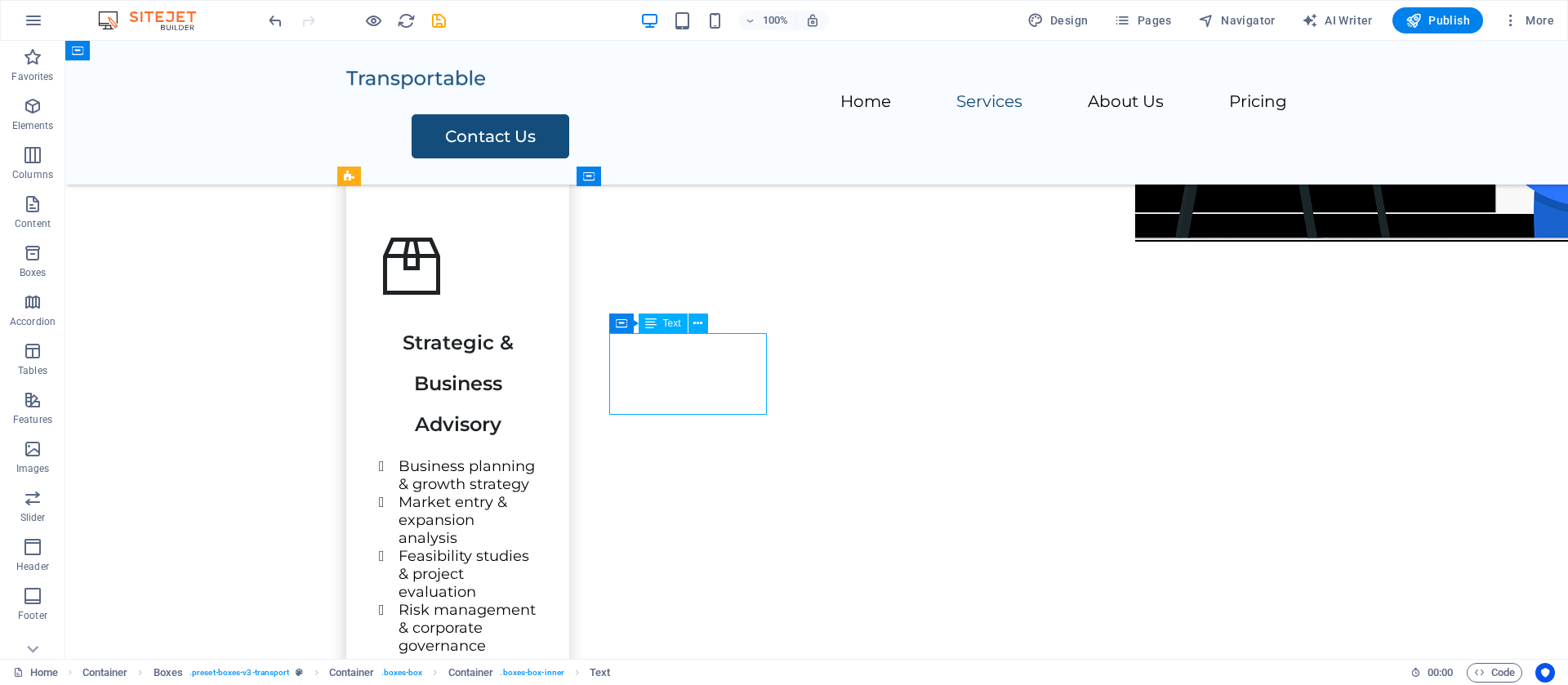 click on "Research & Data Analytics" at bounding box center [457, 916] 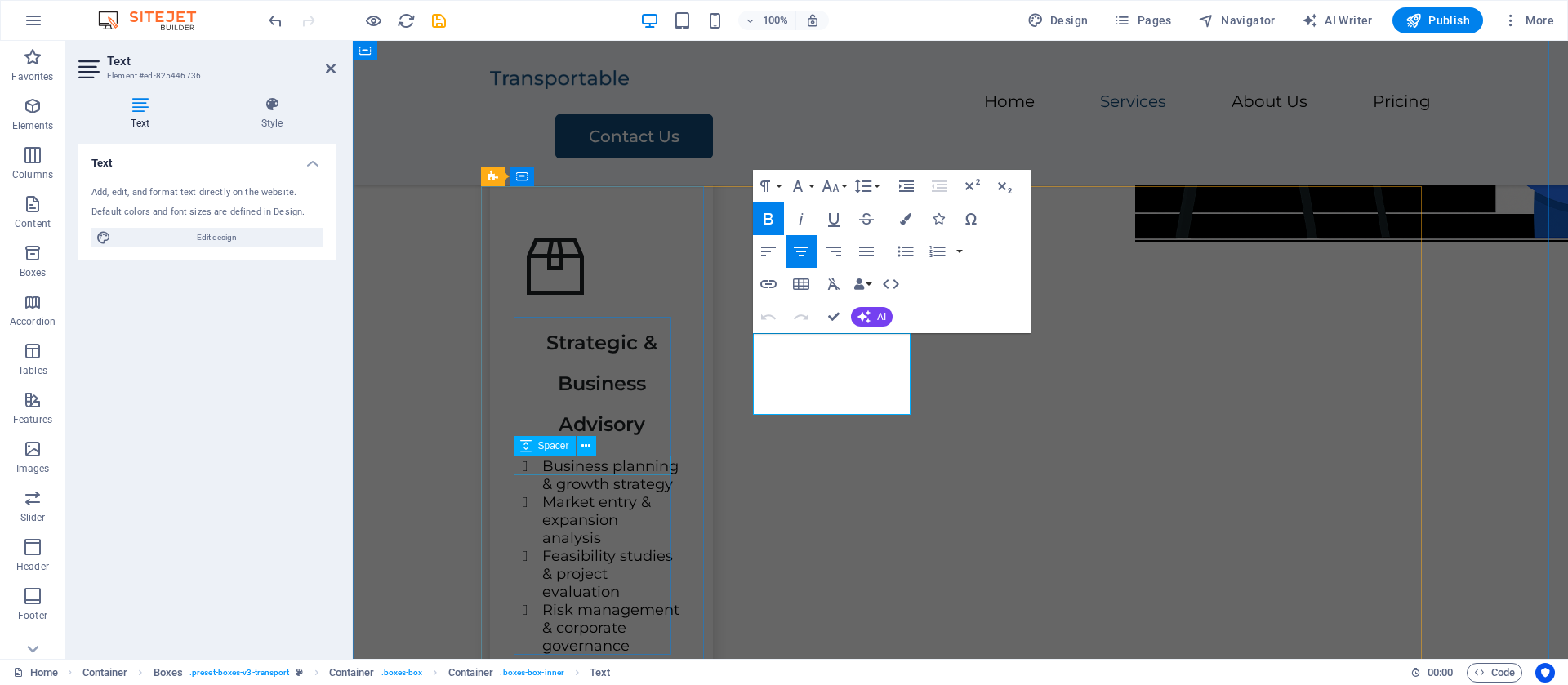 click at bounding box center [601, 447] 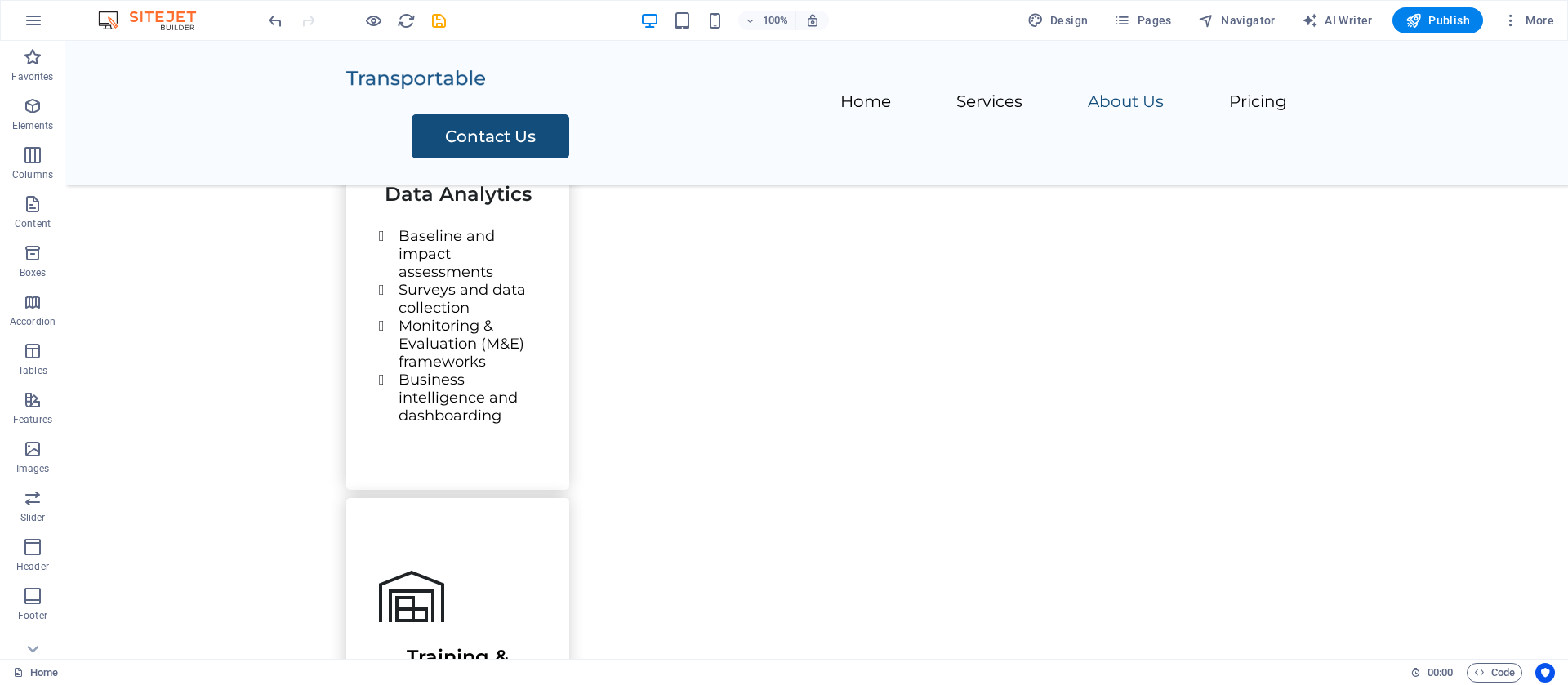 scroll, scrollTop: 1480, scrollLeft: 0, axis: vertical 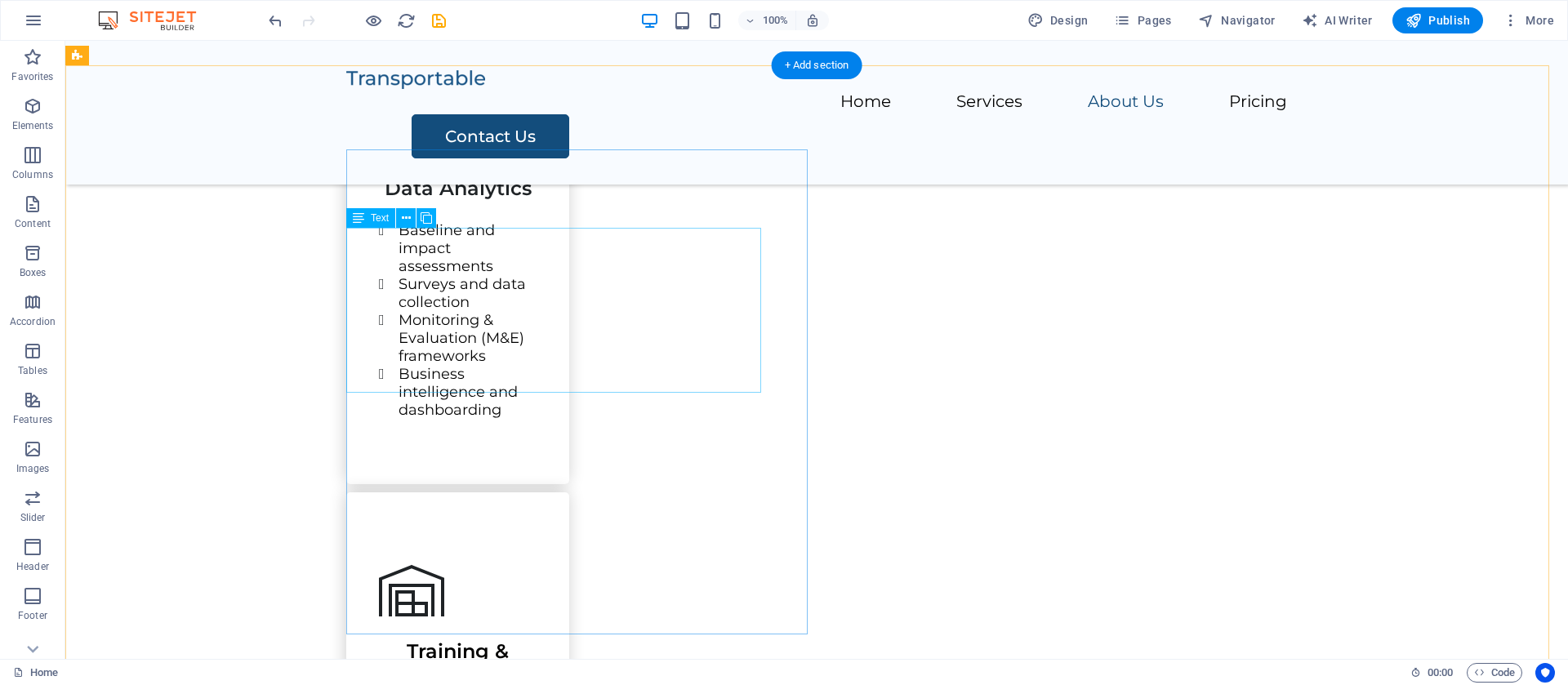 click on "Lorem ipsum dolor sit amet, consectetur adipiscing elit, sed do eiusmod tempor incididunt ut labore et dolore magna aliqua. Ut enim ad minim veniam, quis nostrud exercitation ullamco laboris nisi ut aliquip ex ea commodo consequat." at bounding box center [951, 1814] 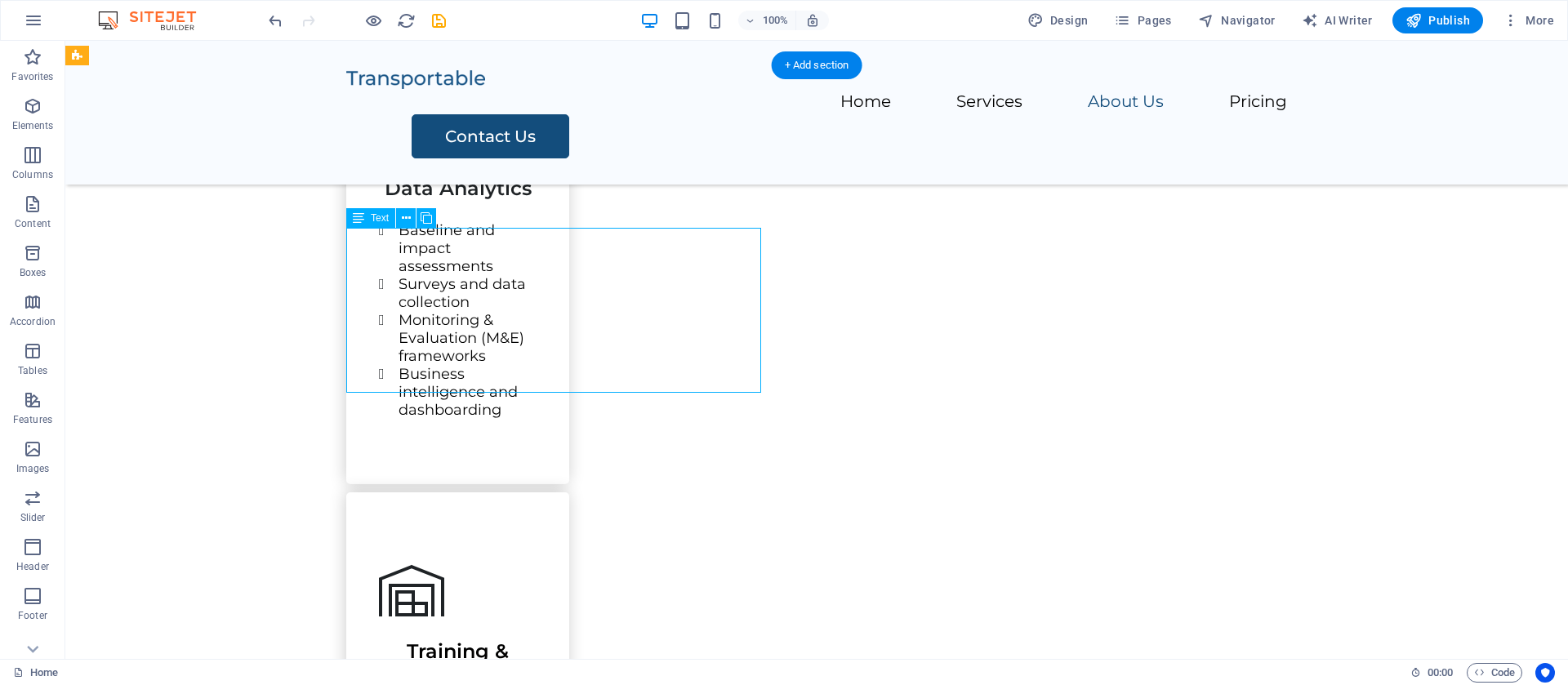 click on "Lorem ipsum dolor sit amet, consectetur adipiscing elit, sed do eiusmod tempor incididunt ut labore et dolore magna aliqua. Ut enim ad minim veniam, quis nostrud exercitation ullamco laboris nisi ut aliquip ex ea commodo consequat." at bounding box center [951, 1814] 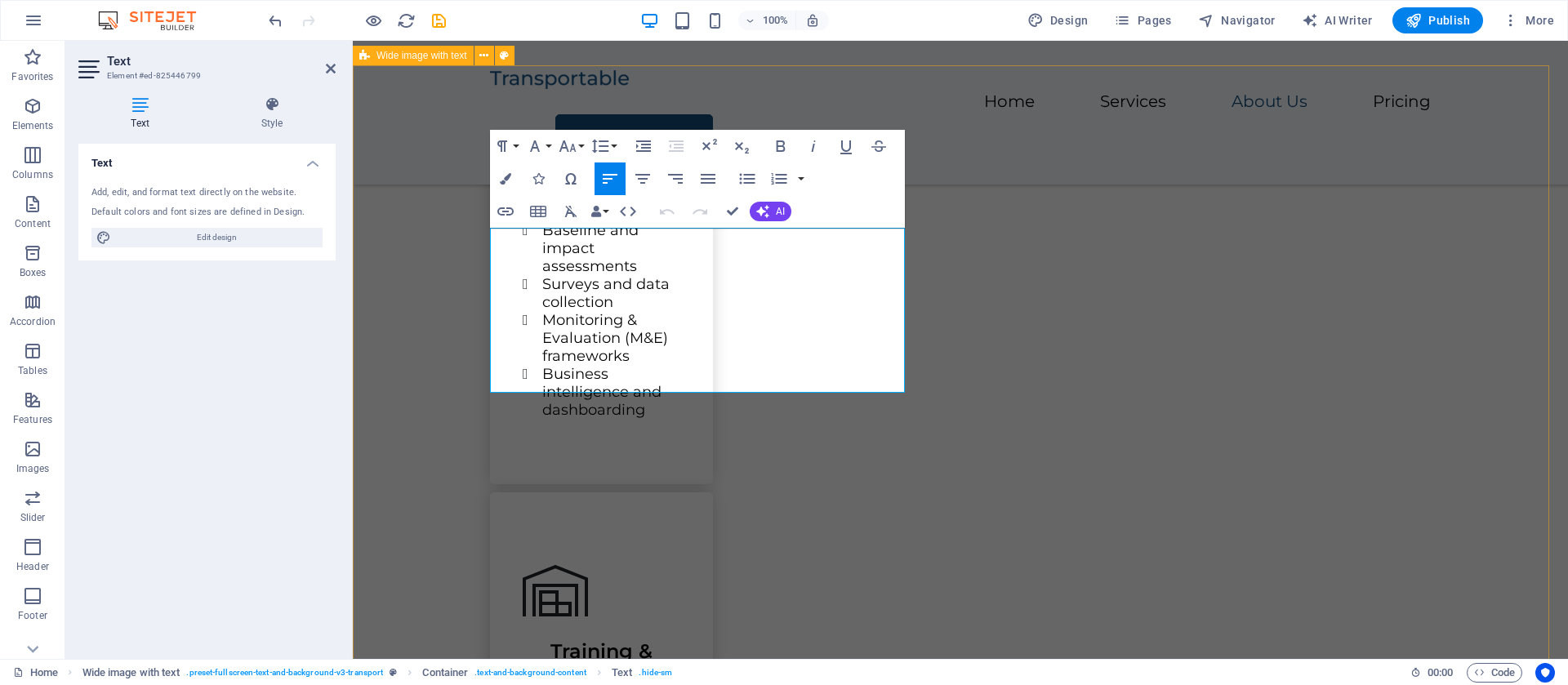 click on "About Us Lorem ipsum dolor sit amet, consectetur adipiscing elit, sed do eiusmod tempor incididunt ut labore et dolore magna aliqua. Ut enim ad minim veniam, quis nostrud exercitation ullamco laboris nisi ut aliquip ex ea commodo consequat. Lorem ipsum dolor sit amet, consectetur adipiscing elit, sed do eiusmod tempor incididunt ut labore et dolore magna aliqua. Ut enim ad minim veniam, quis nostrud exercitation ullamco laboris nisi ut aliquip ex ea commodo consequat. Contact Us" at bounding box center [960, 1962] 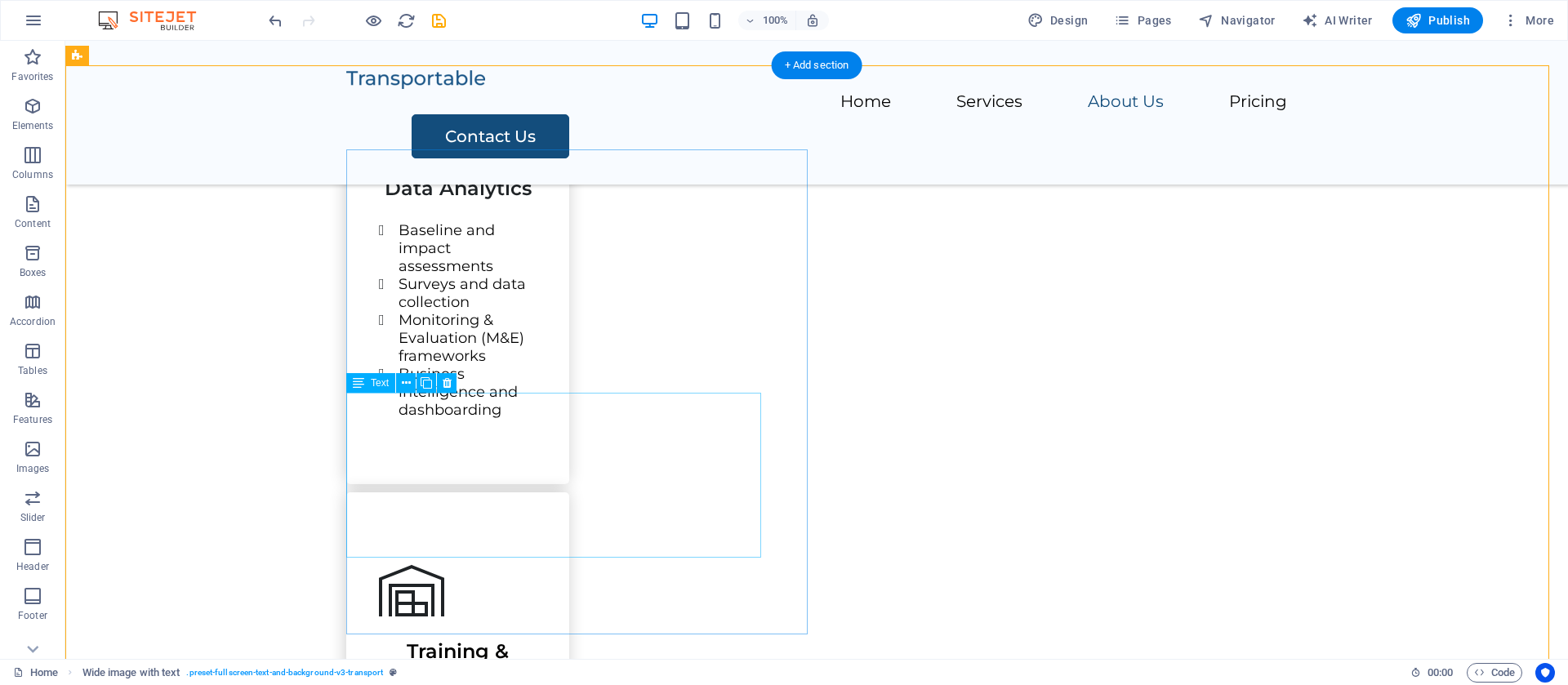 click on "Lorem ipsum dolor sit amet, consectetur adipiscing elit, sed do eiusmod tempor incididunt ut labore et dolore magna aliqua. Ut enim ad minim veniam, quis nostrud exercitation ullamco laboris nisi ut aliquip ex ea commodo consequat." at bounding box center [951, 1884] 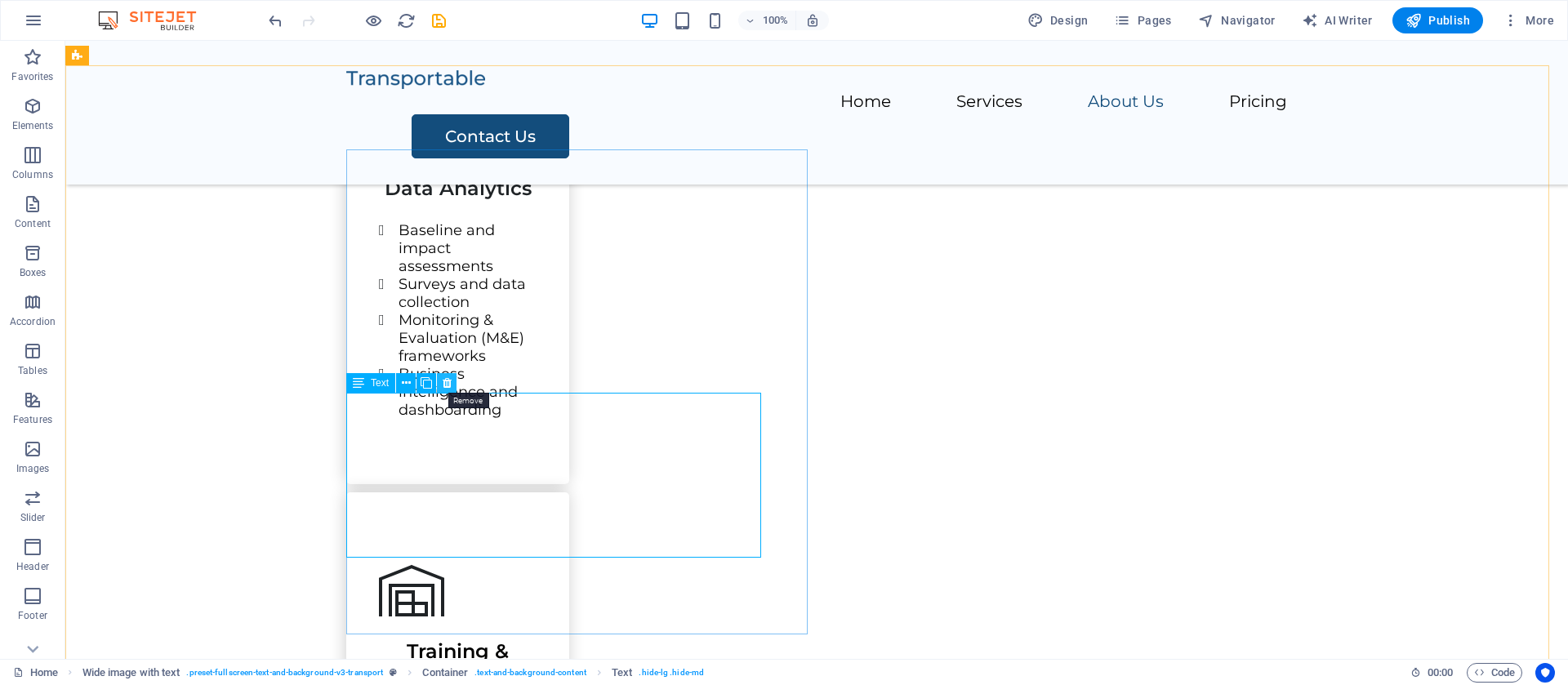 click at bounding box center (447, 383) 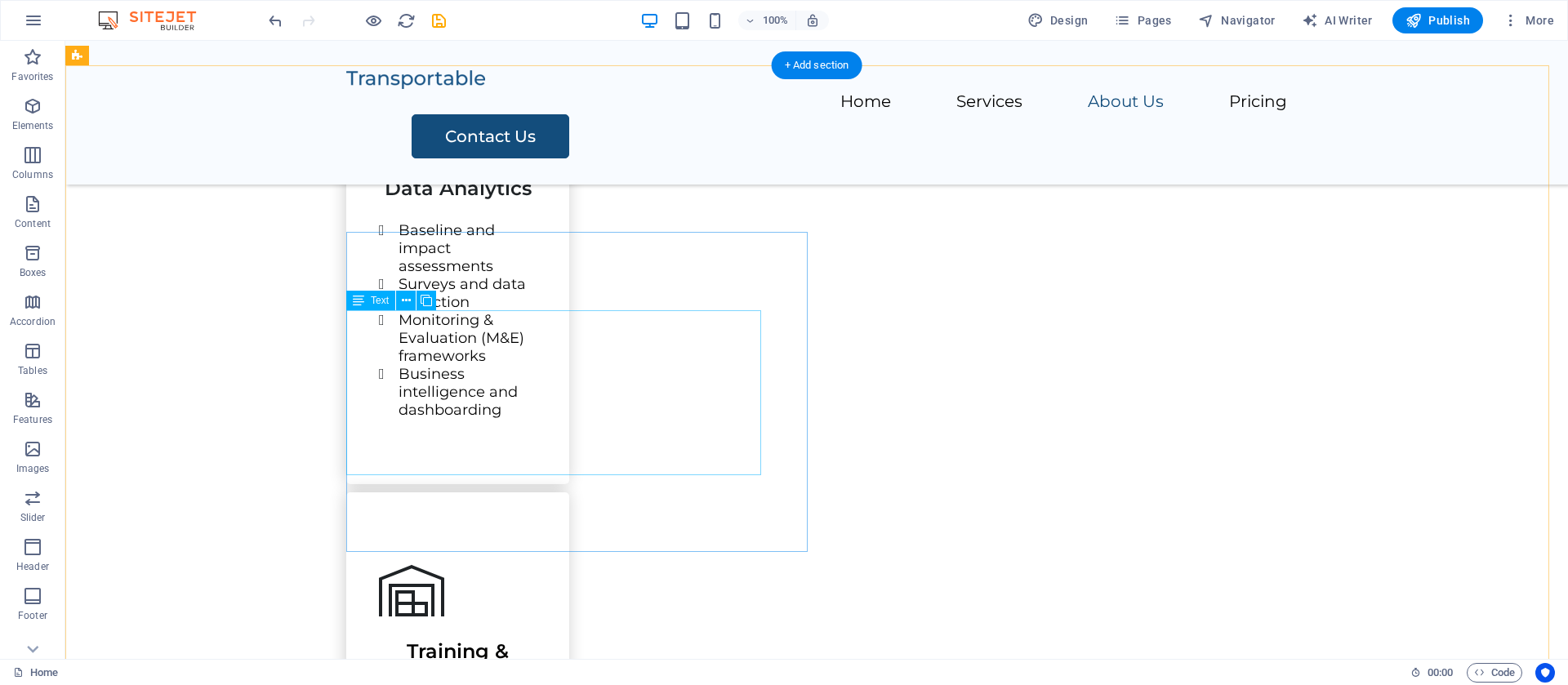 click on "Lorem ipsum dolor sit amet, consectetur adipiscing elit, sed do eiusmod tempor incididunt ut labore et dolore magna aliqua. Ut enim ad minim veniam, quis nostrud exercitation ullamco laboris nisi ut aliquip ex ea commodo consequat." at bounding box center [951, 1814] 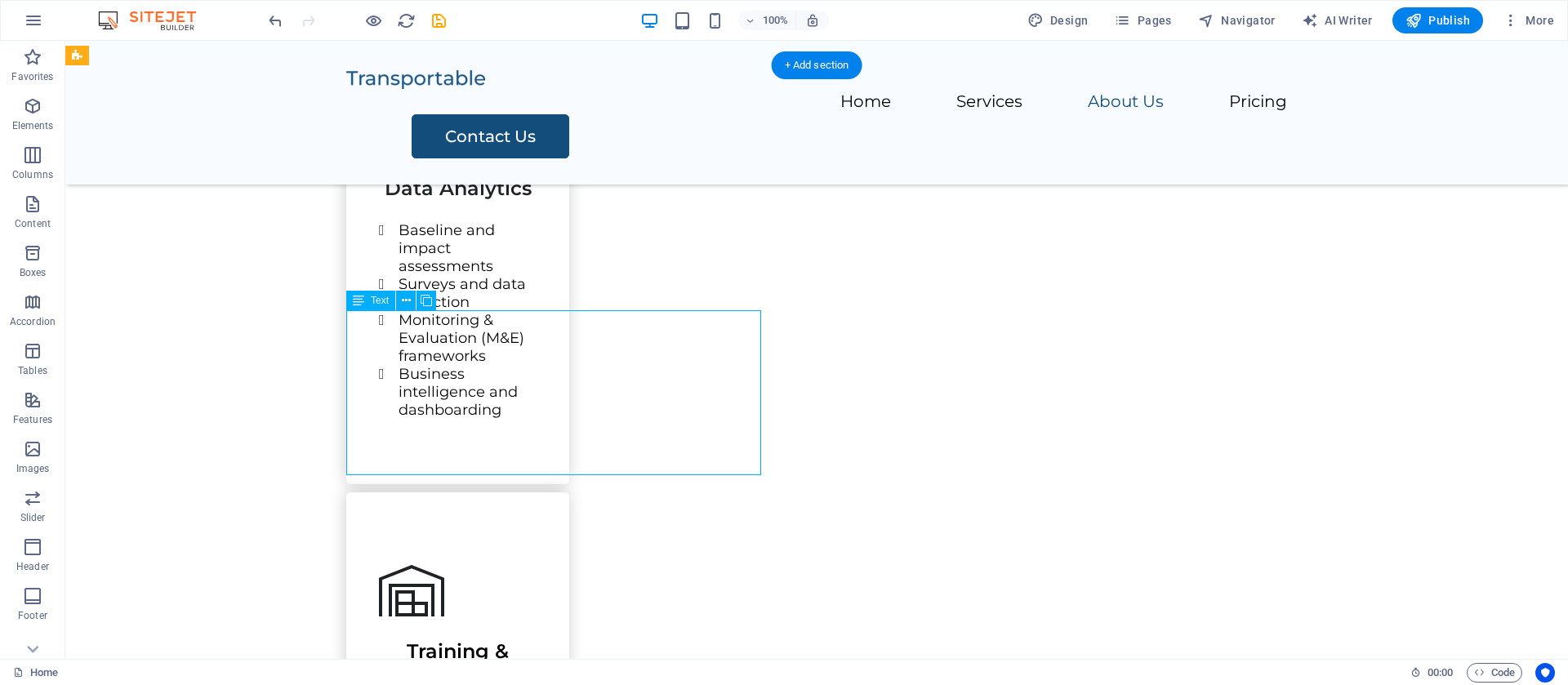 click on "Lorem ipsum dolor sit amet, consectetur adipiscing elit, sed do eiusmod tempor incididunt ut labore et dolore magna aliqua. Ut enim ad minim veniam, quis nostrud exercitation ullamco laboris nisi ut aliquip ex ea commodo consequat." at bounding box center [951, 1814] 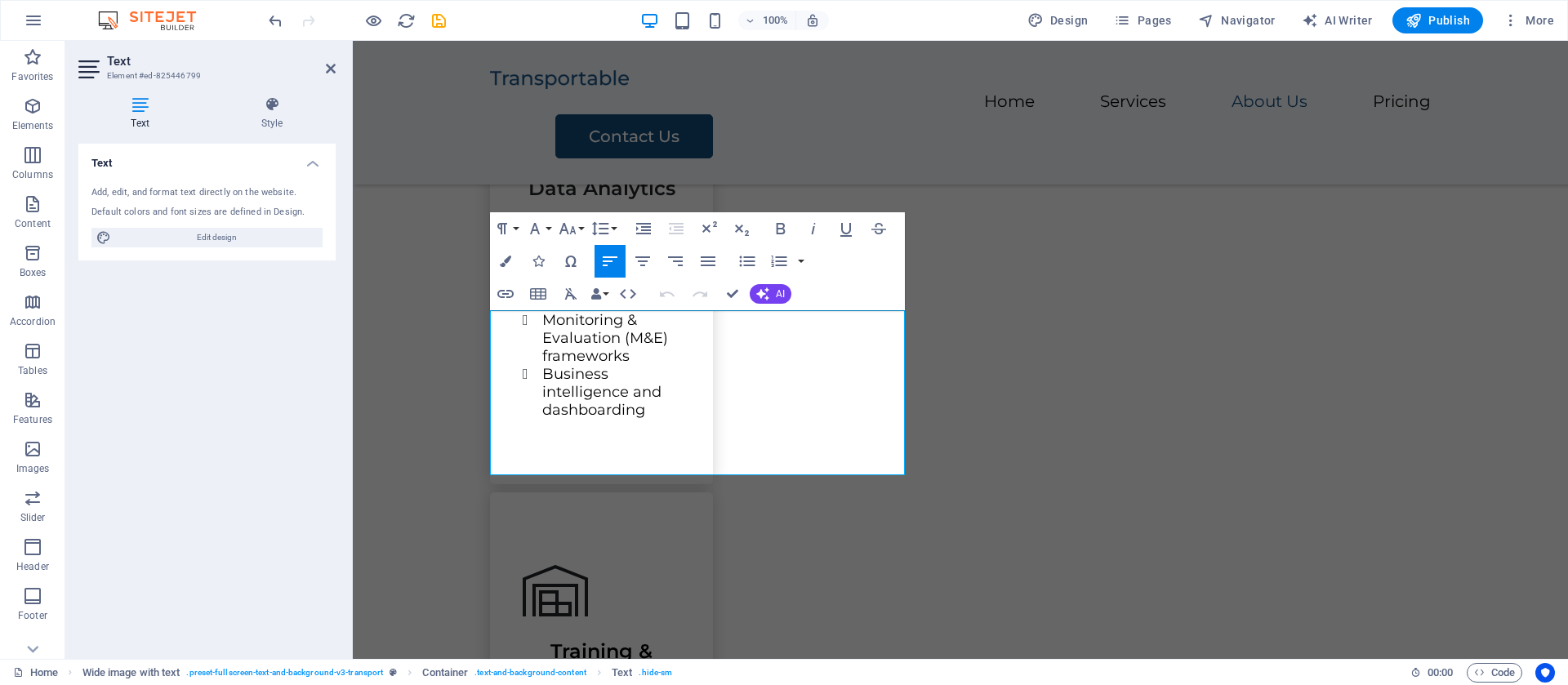 drag, startPoint x: 599, startPoint y: 458, endPoint x: 670, endPoint y: 209, distance: 258.9247 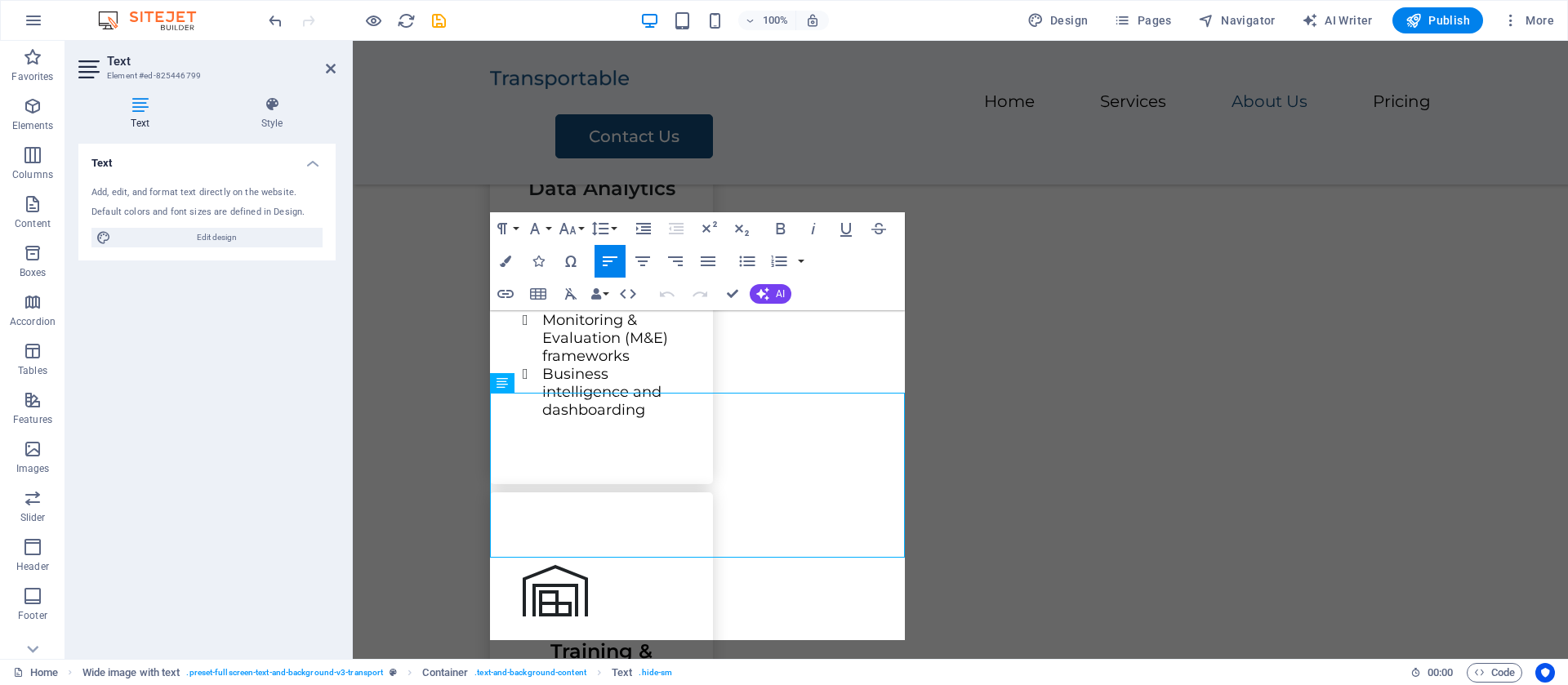 scroll, scrollTop: 1398, scrollLeft: 0, axis: vertical 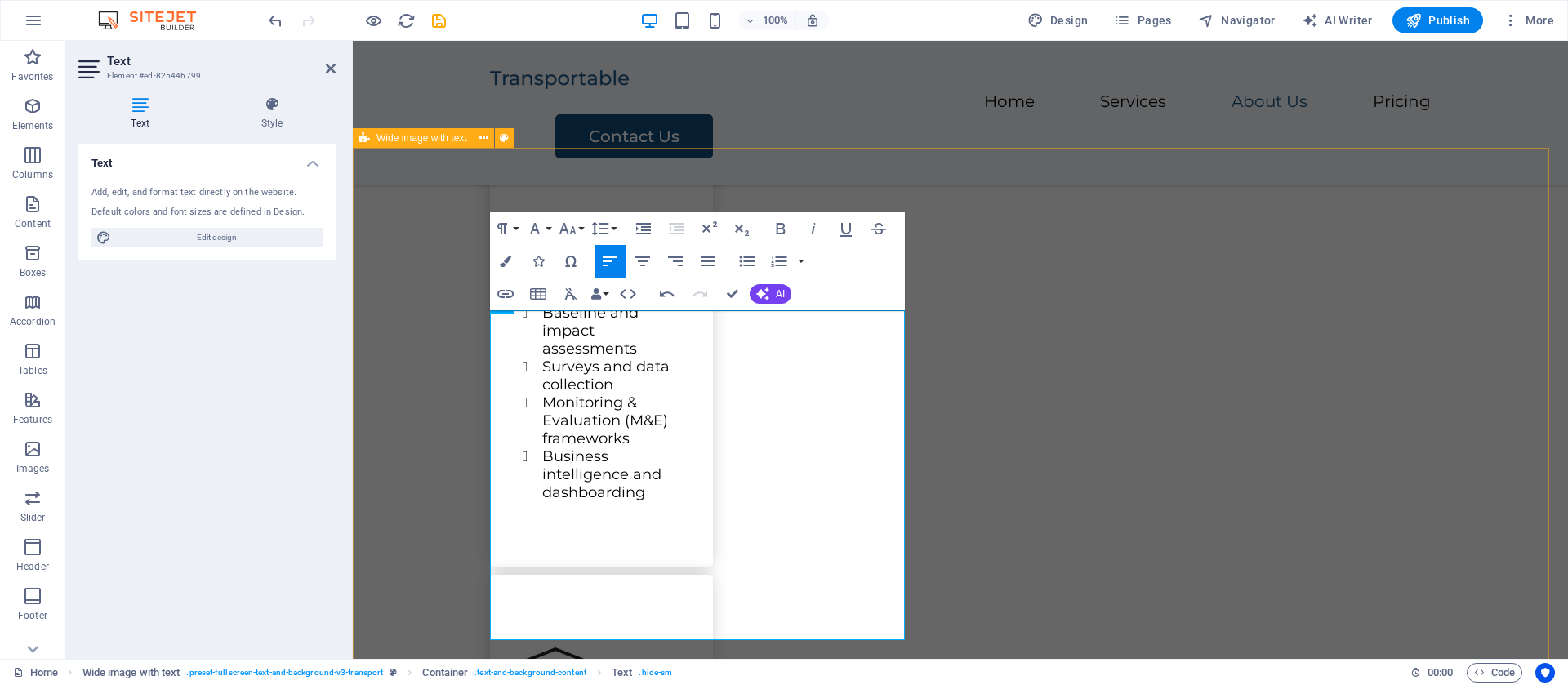 click on "About Us Techora Innovations is a Zambian-based consultancy firm offering strategic, technical, and operational advisory services to both public and private sector clients. We specialize in areas such as business strategy, digital transformation, data analytics, and capacity building, providing innovative, data-driven solutions that empower organizations to optimize performance and achieve sustainable growth. Our team combines local insights with global best practices to deliver customized, result-oriented services. Committed to integrity, excellence, and client collaboration, we aim to be Zambia’s most trusted consultancy, helping organizations overcome challenges and drive meaningful transformation. Contact Us" at bounding box center (960, 2044) 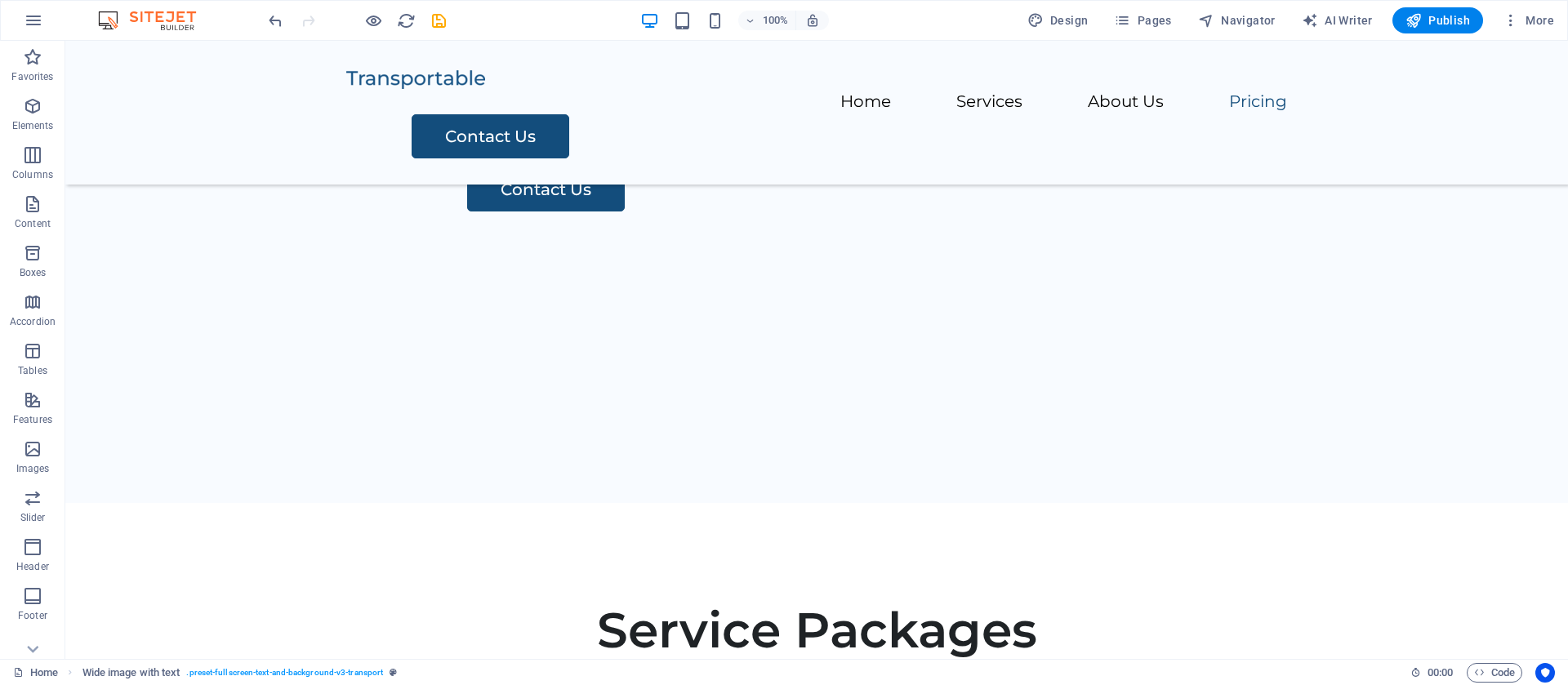 scroll, scrollTop: 3294, scrollLeft: 0, axis: vertical 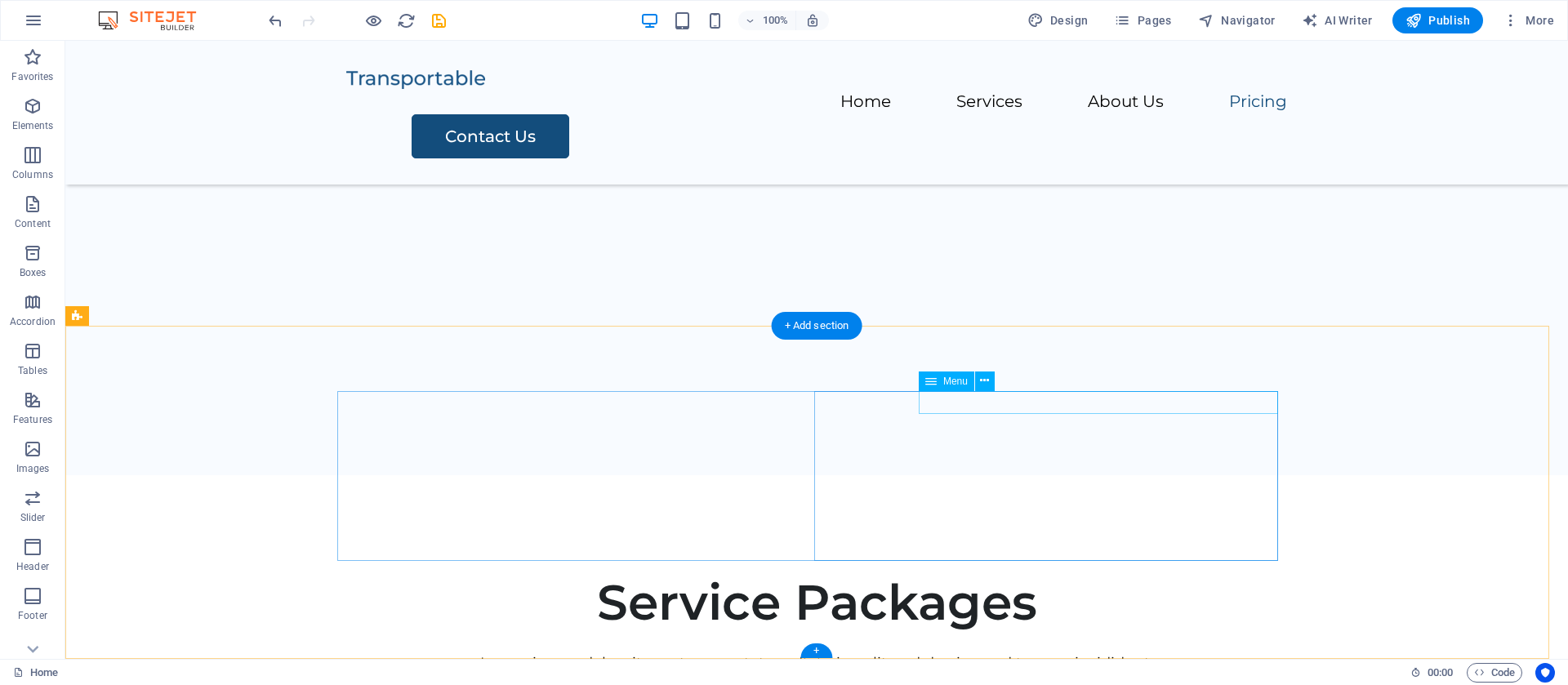 click on "Home Services About Us Pricing Contact Us" at bounding box center [578, 3169] 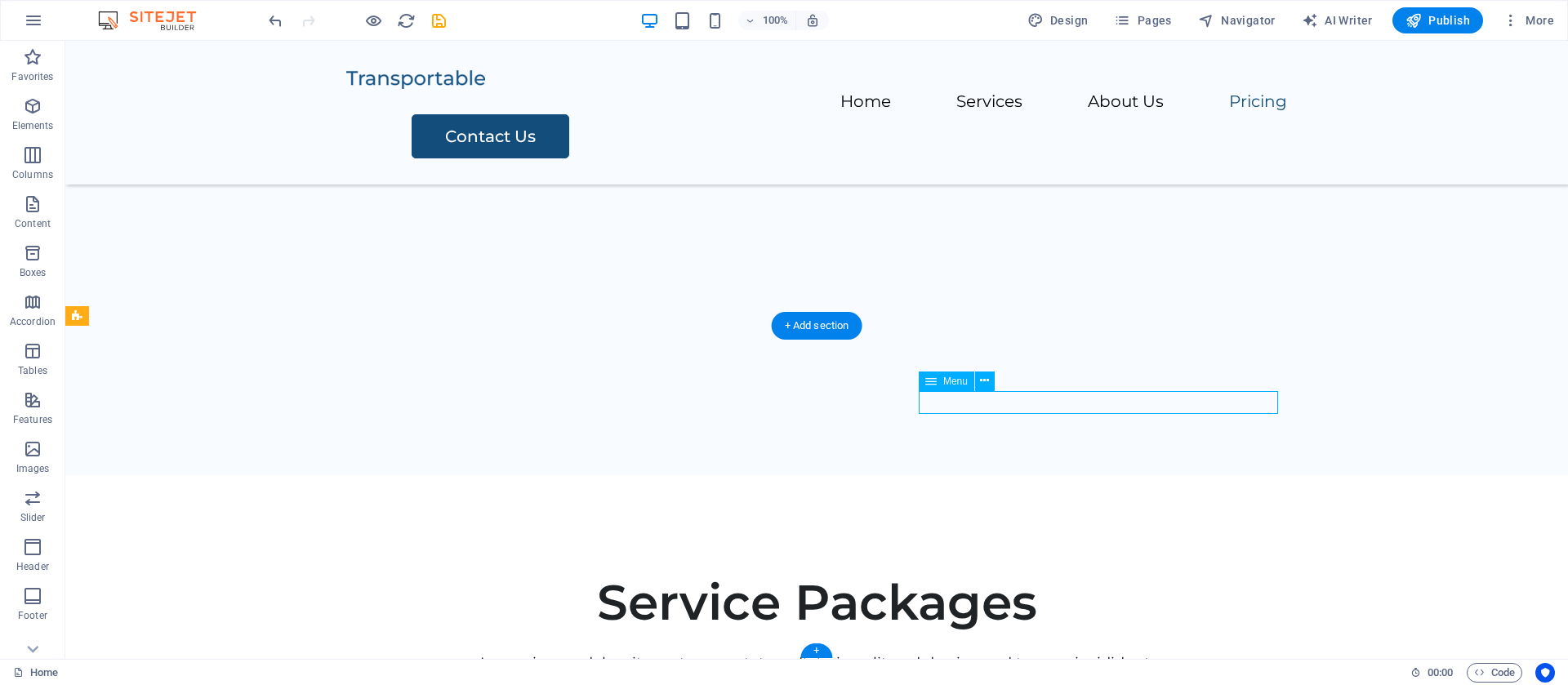 click on "Home Services About Us Pricing Contact Us" at bounding box center [578, 3169] 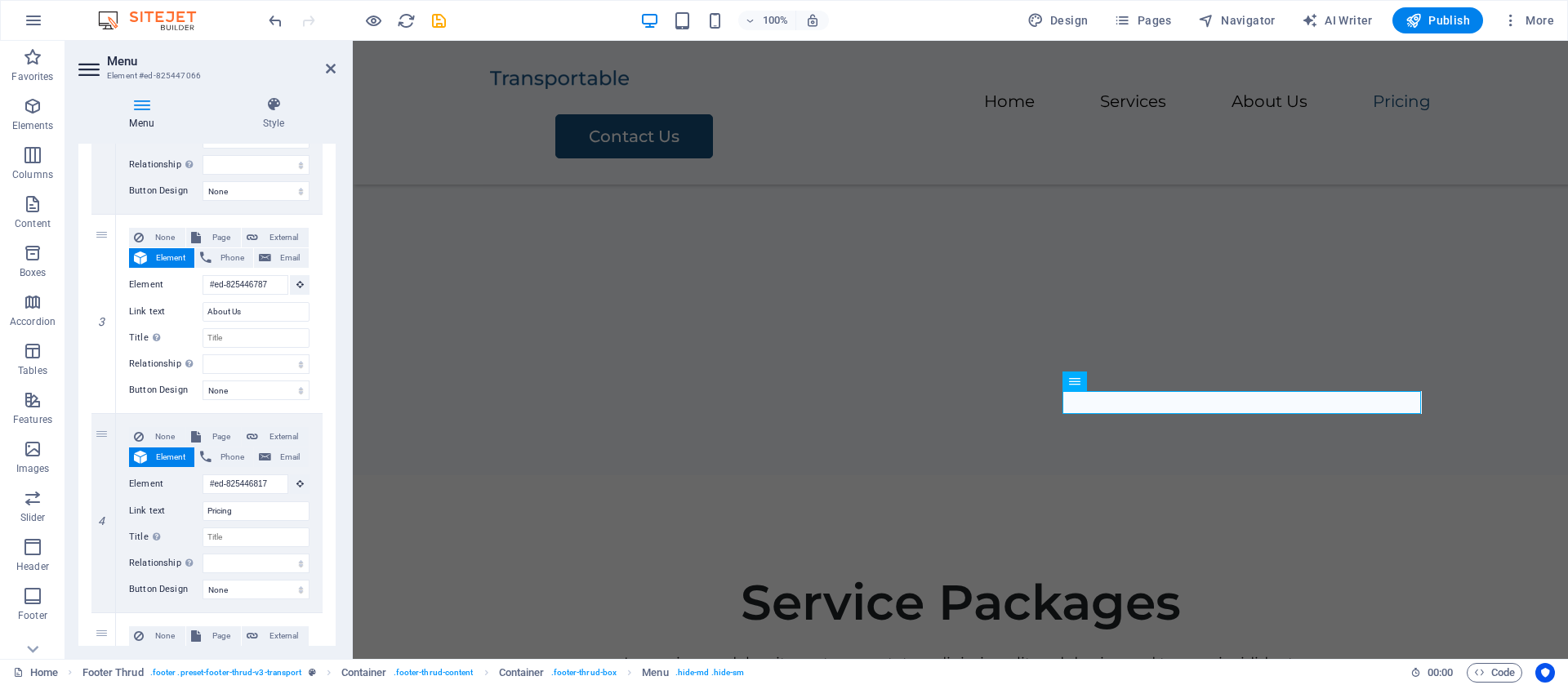 scroll, scrollTop: 484, scrollLeft: 0, axis: vertical 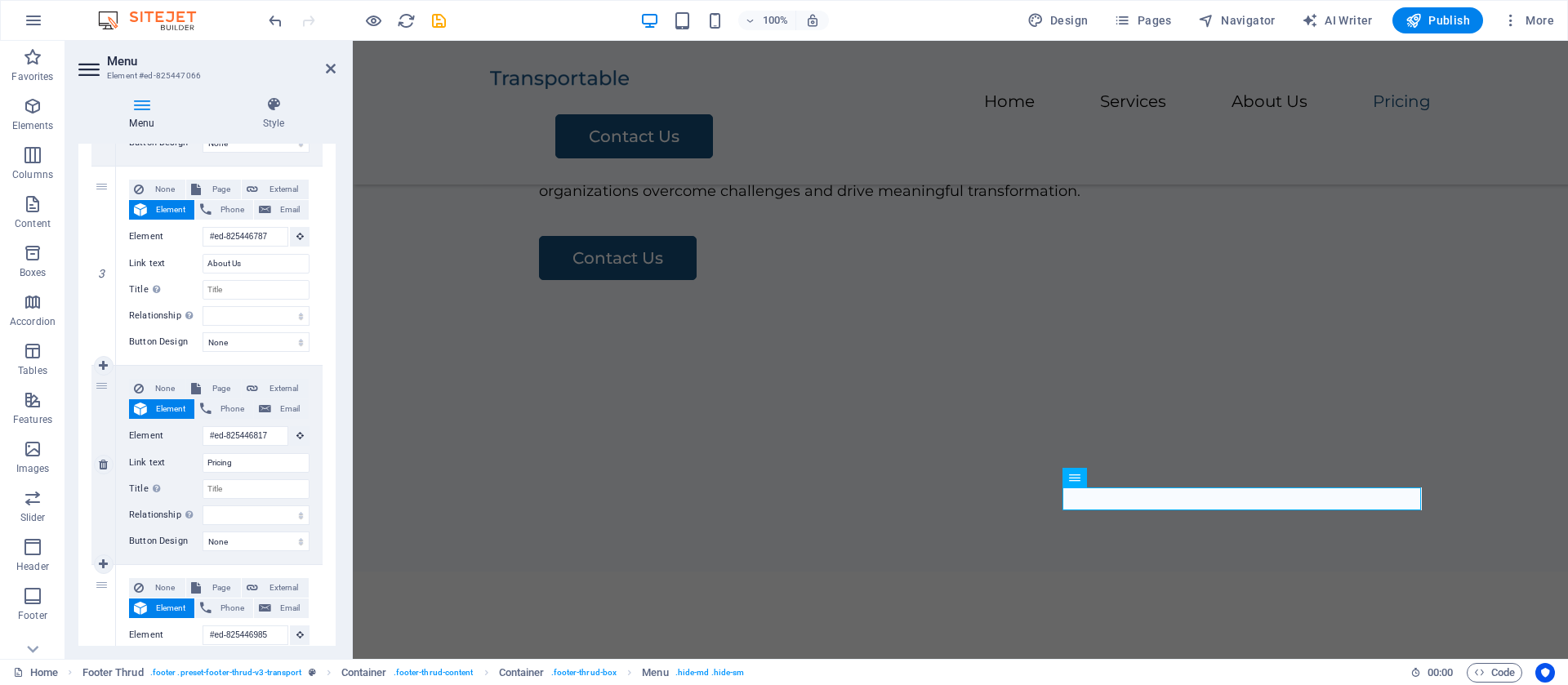 drag, startPoint x: 258, startPoint y: 377, endPoint x: 217, endPoint y: 374, distance: 41.10961 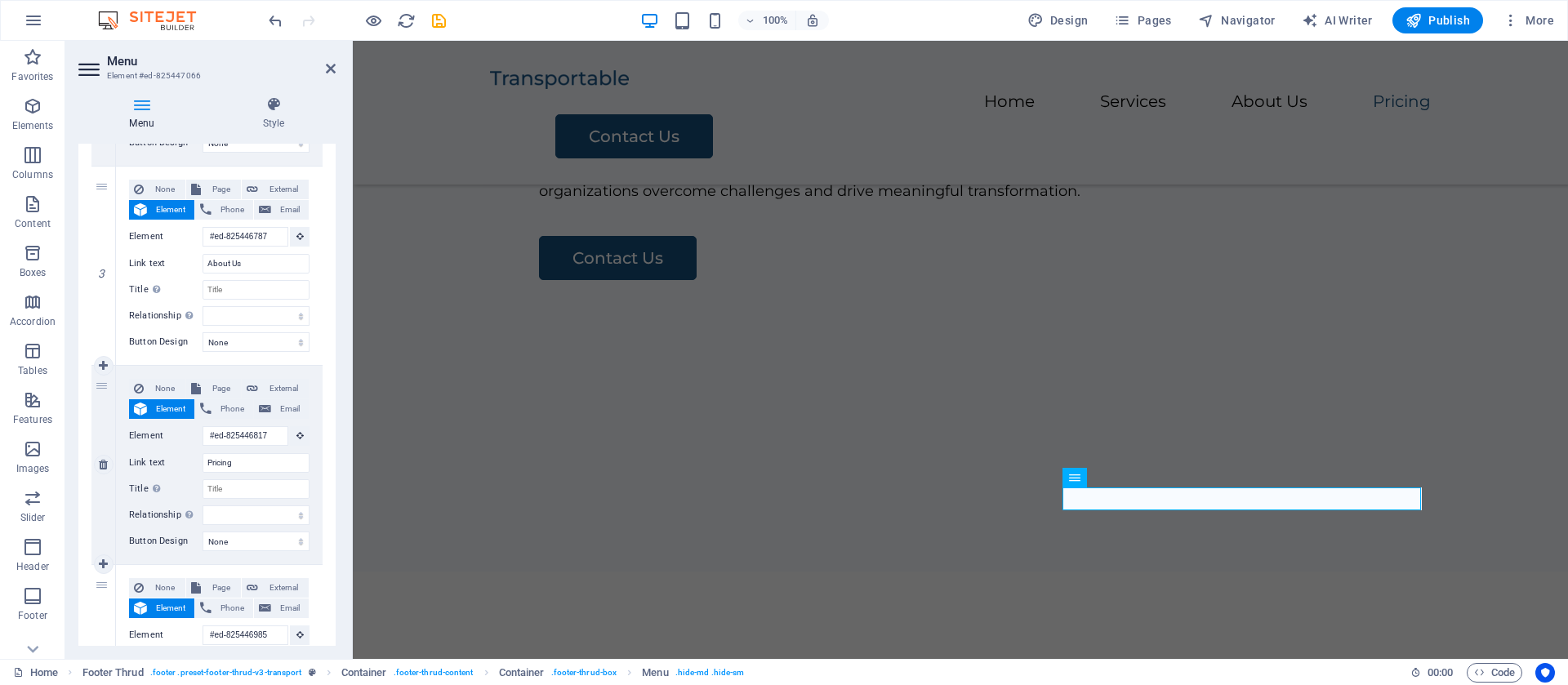 drag, startPoint x: 217, startPoint y: 374, endPoint x: 102, endPoint y: 383, distance: 115.35164 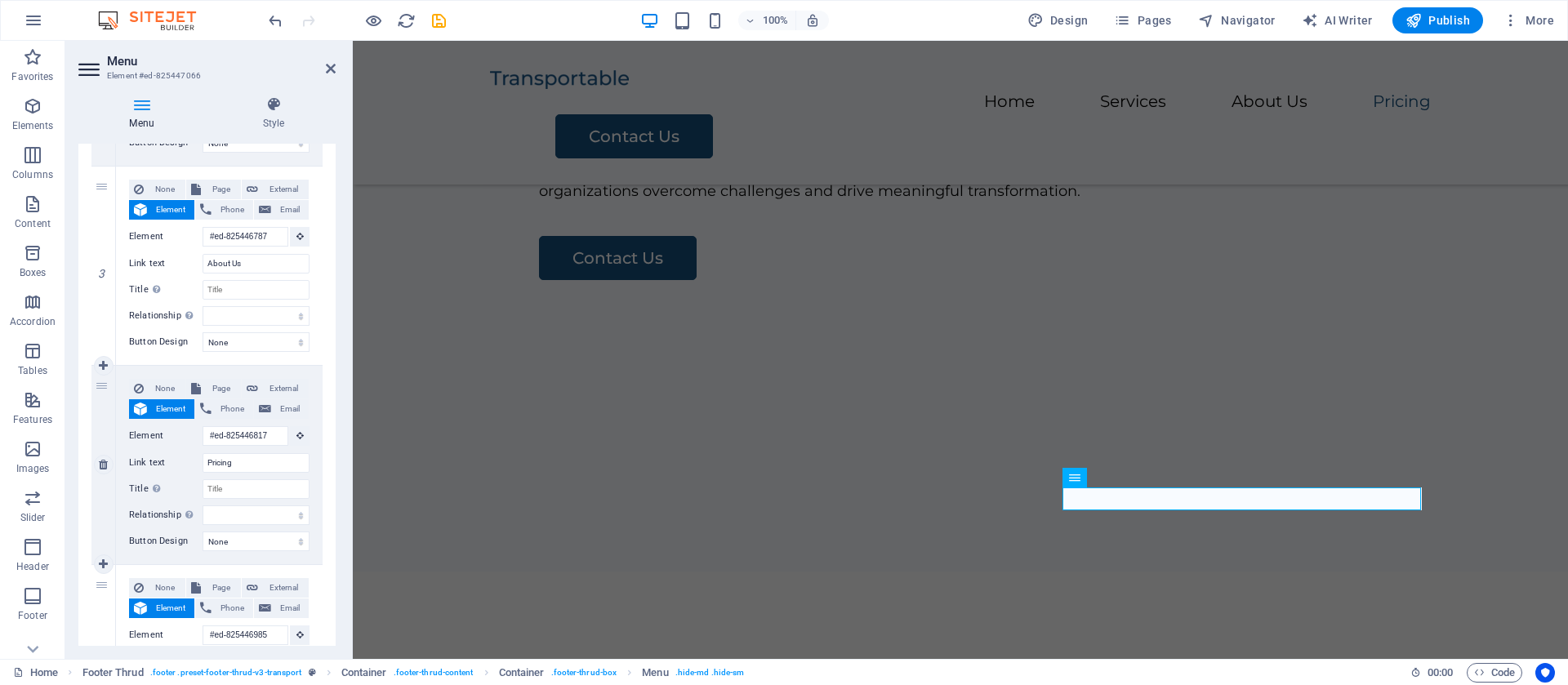click on "4" at bounding box center [104, 465] 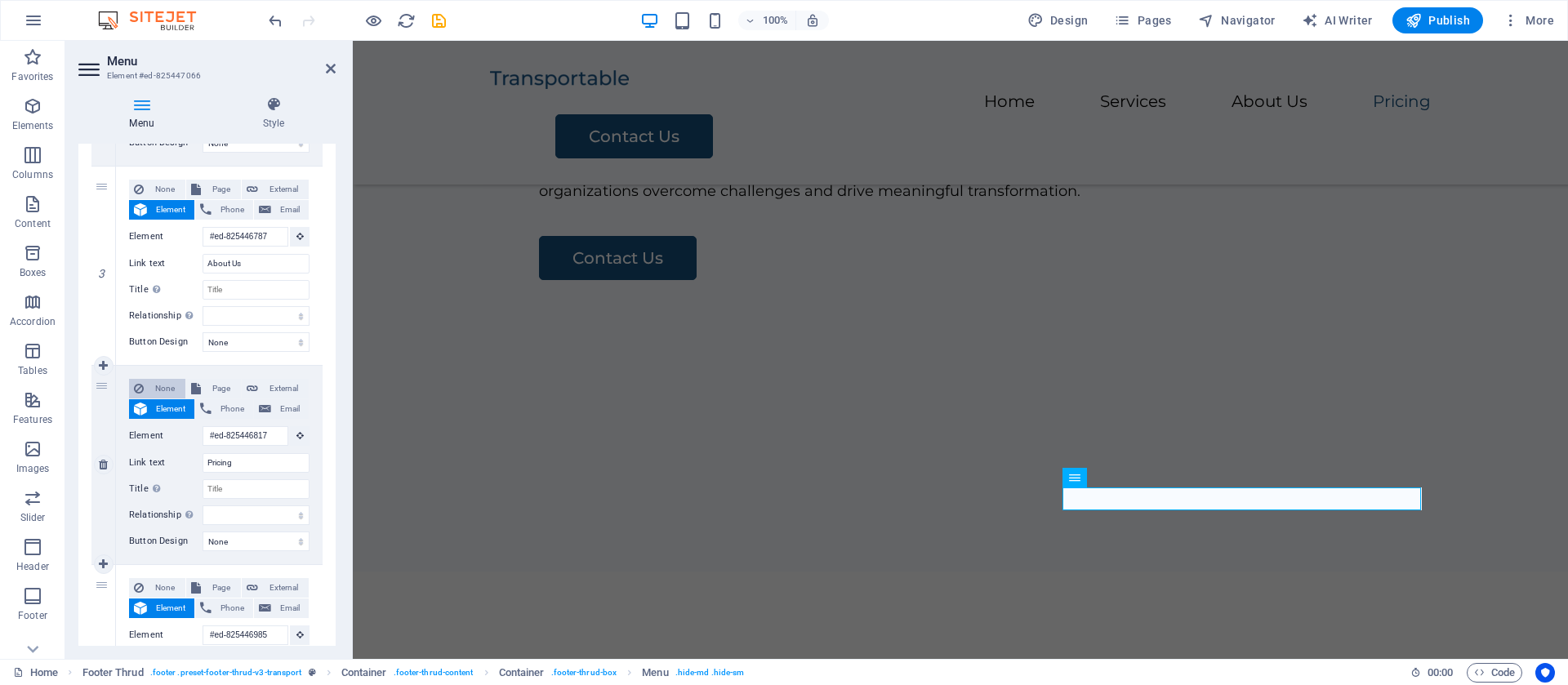 click on "None" at bounding box center (164, 389) 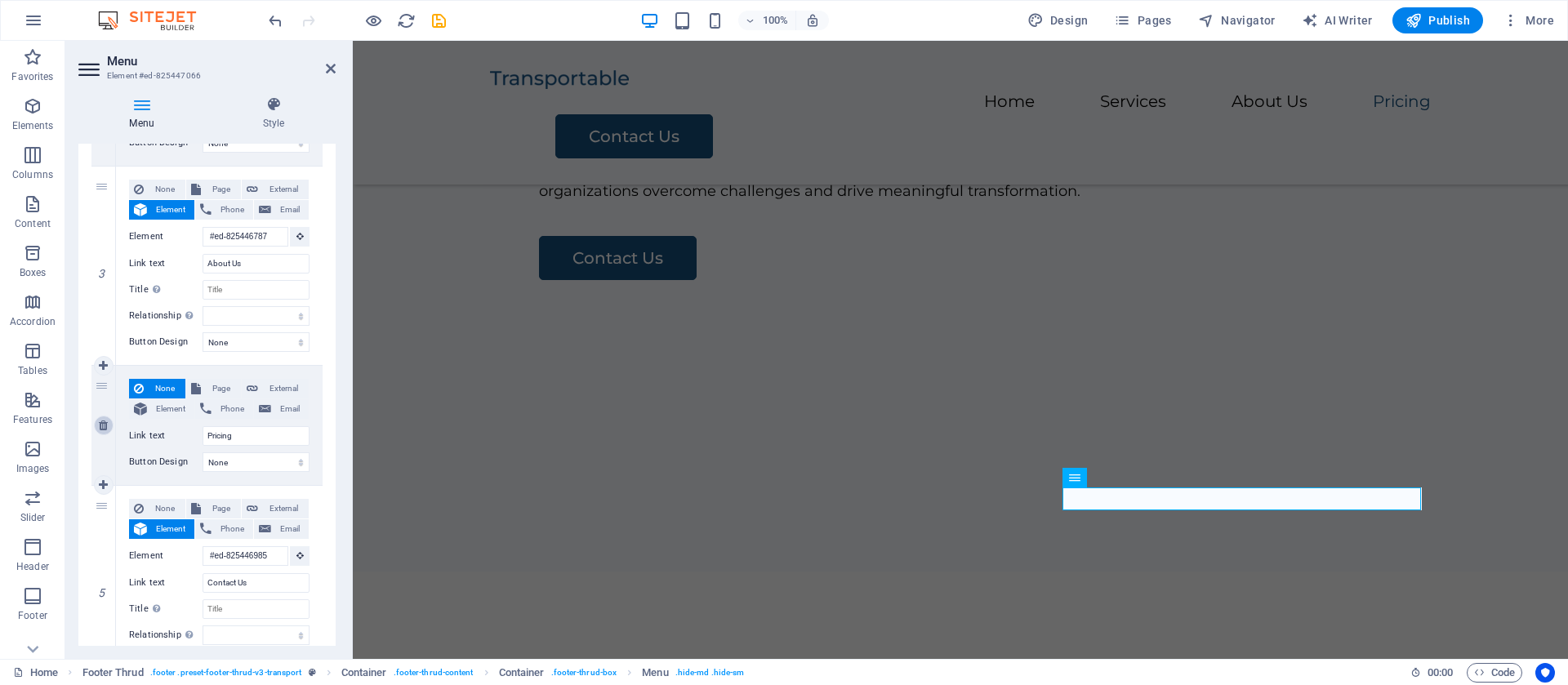click at bounding box center (103, 425) 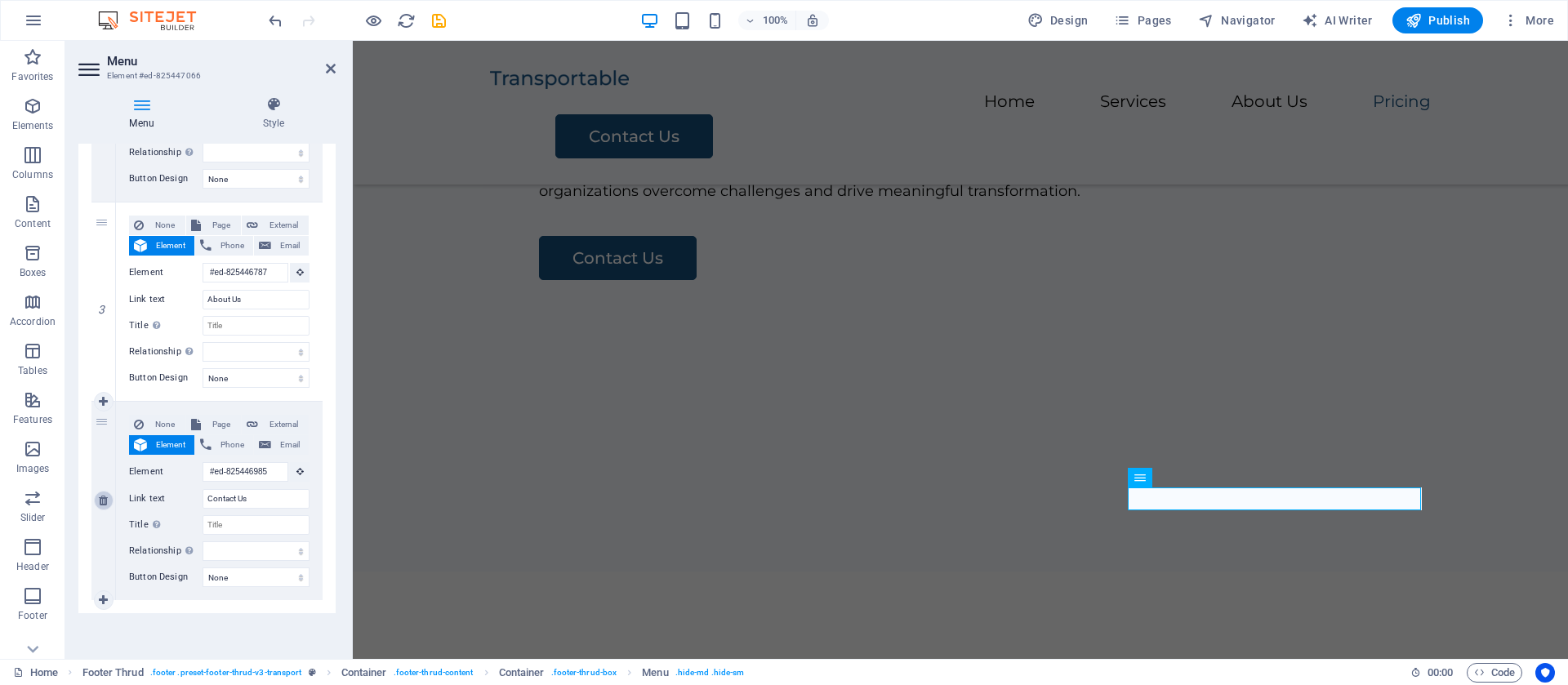 scroll, scrollTop: 495, scrollLeft: 0, axis: vertical 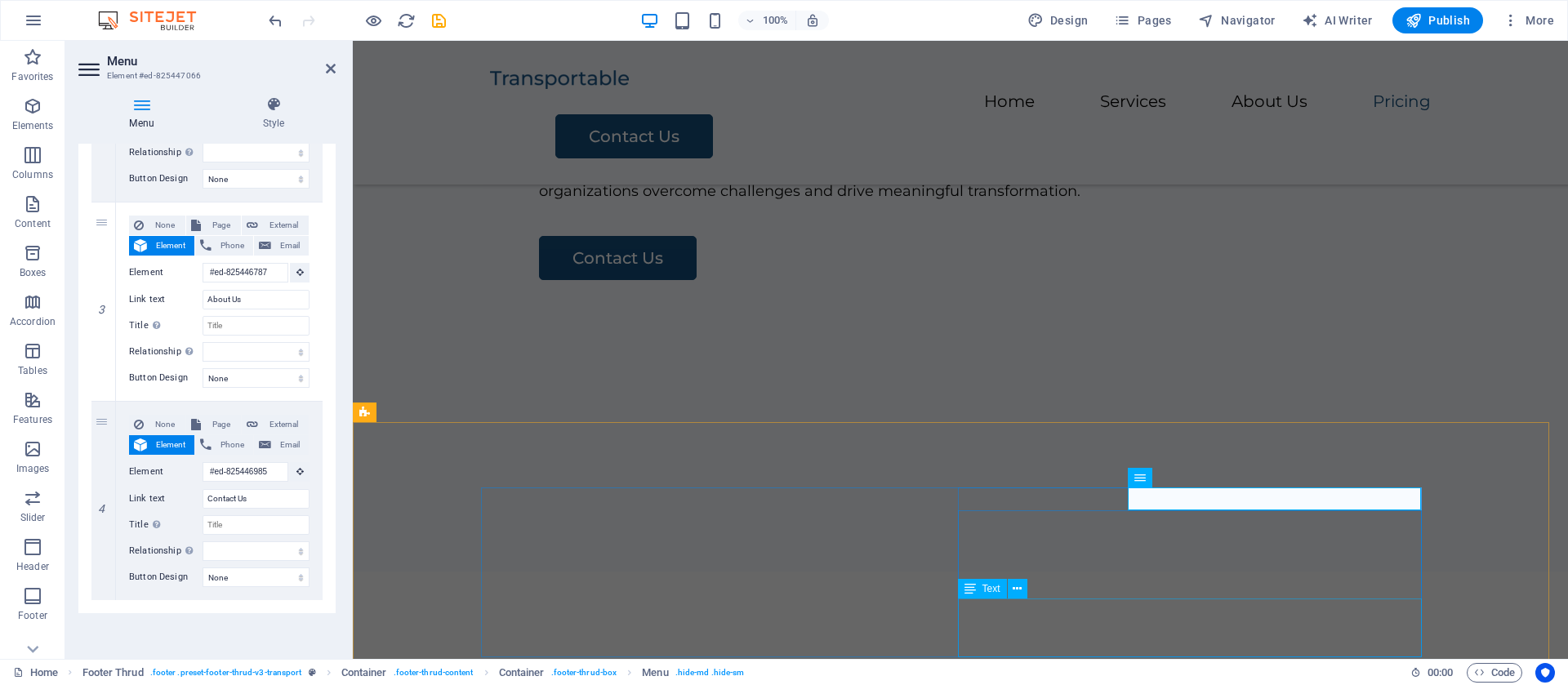 click on "PRICING CONTACT US" at bounding box center [722, 3395] 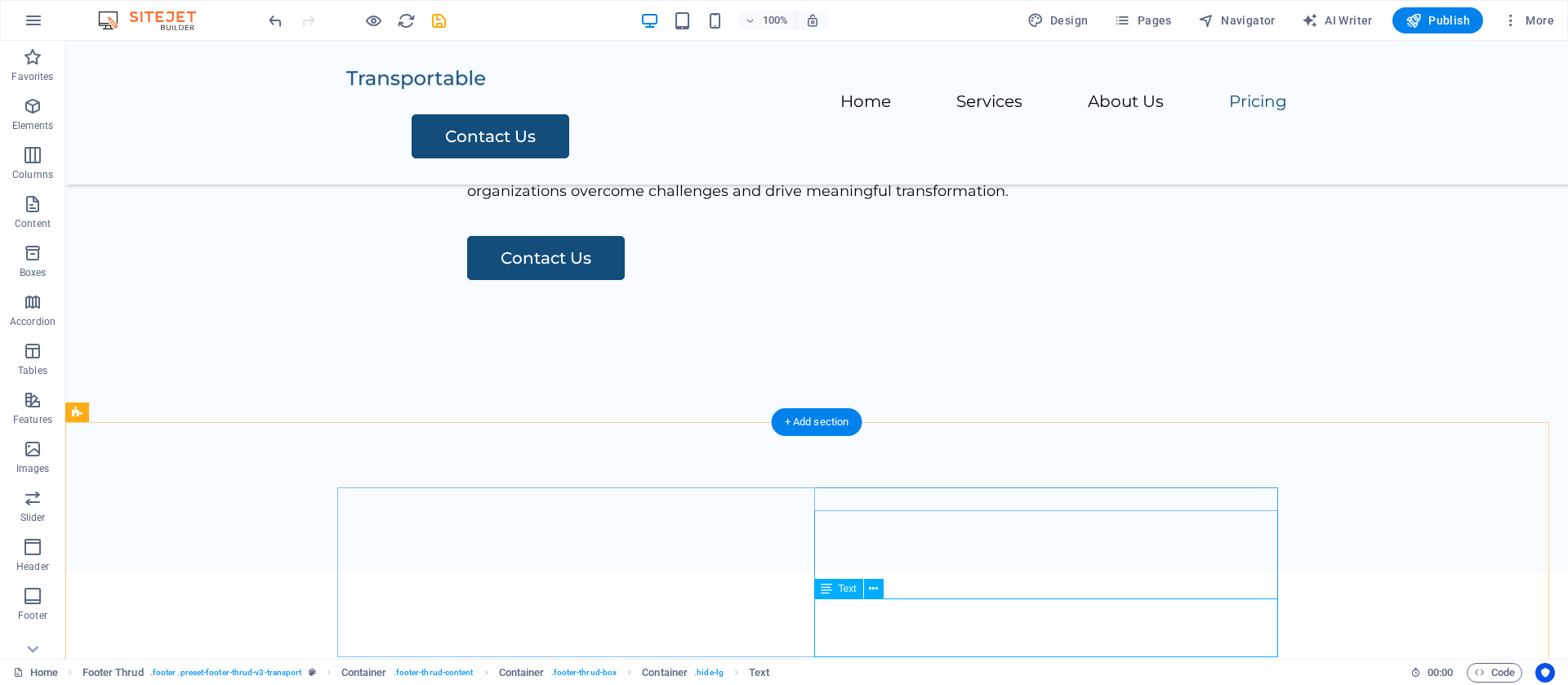 click on "PRICING CONTACT US" at bounding box center [578, 3395] 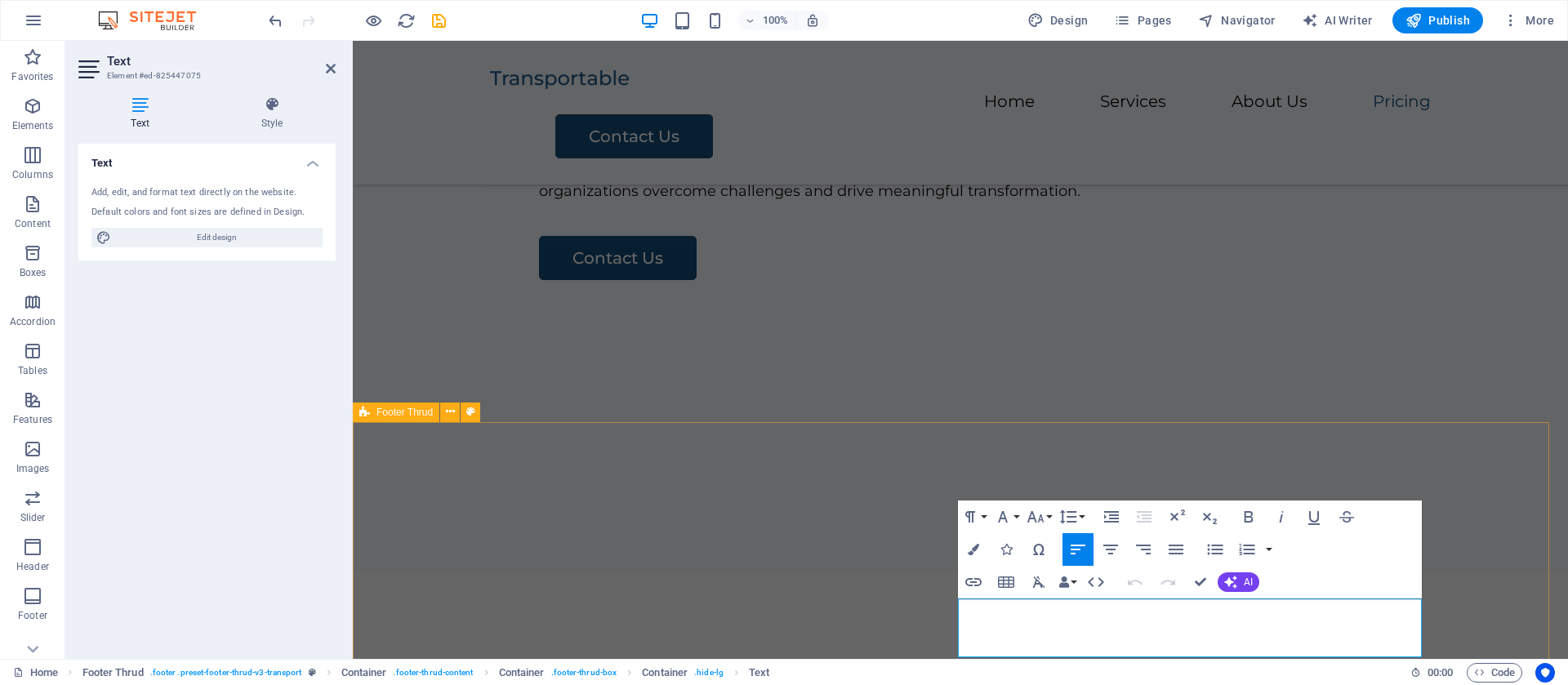 click on "Street ,  Berlin ,  12345
0123 - 456789
fc9930475b535c2172fabf61e328f6@cpanel.local
Home Services About Us Contact Us HOME SERVICES ABOUT US PRICING CONTACT US
techorainnovations.com   Legal Notice  |  Privacy Policy" at bounding box center [960, 3308] 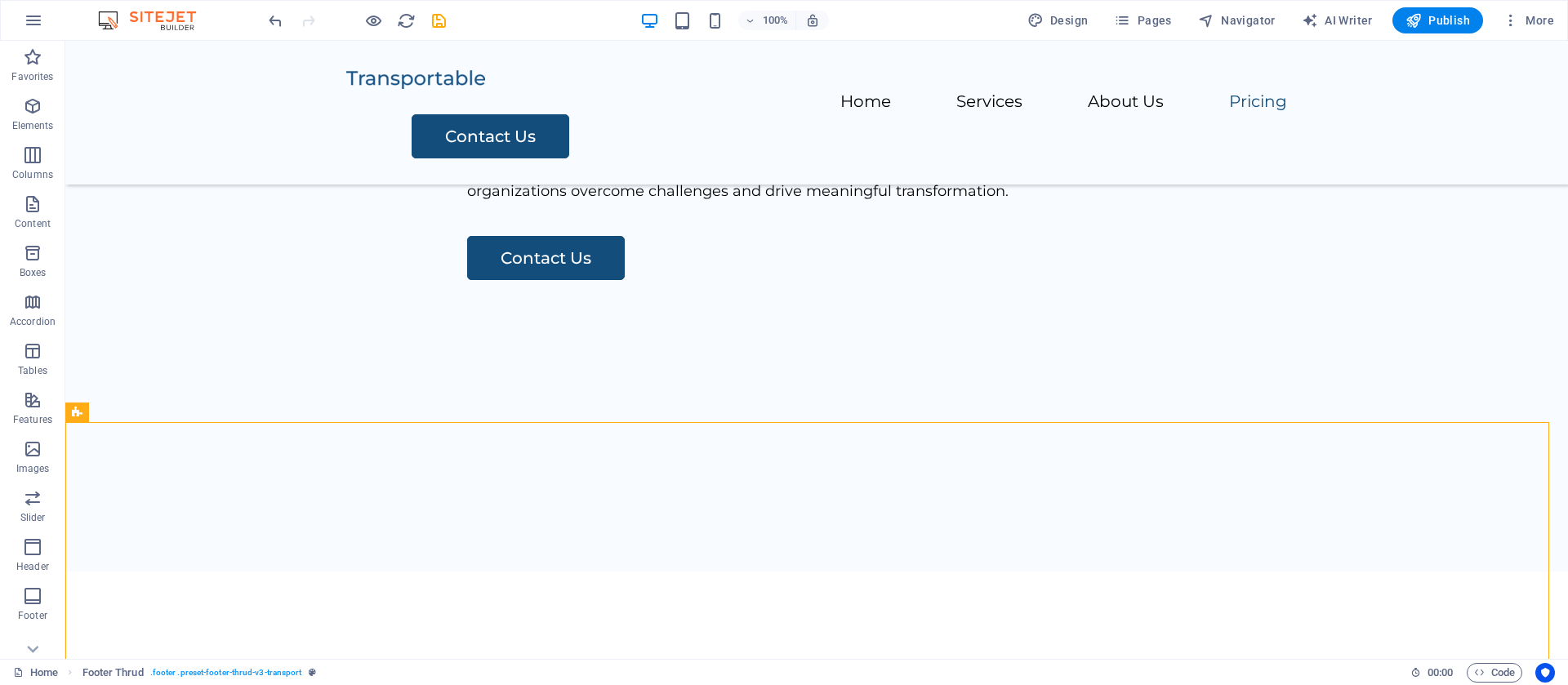 scroll, scrollTop: 3294, scrollLeft: 0, axis: vertical 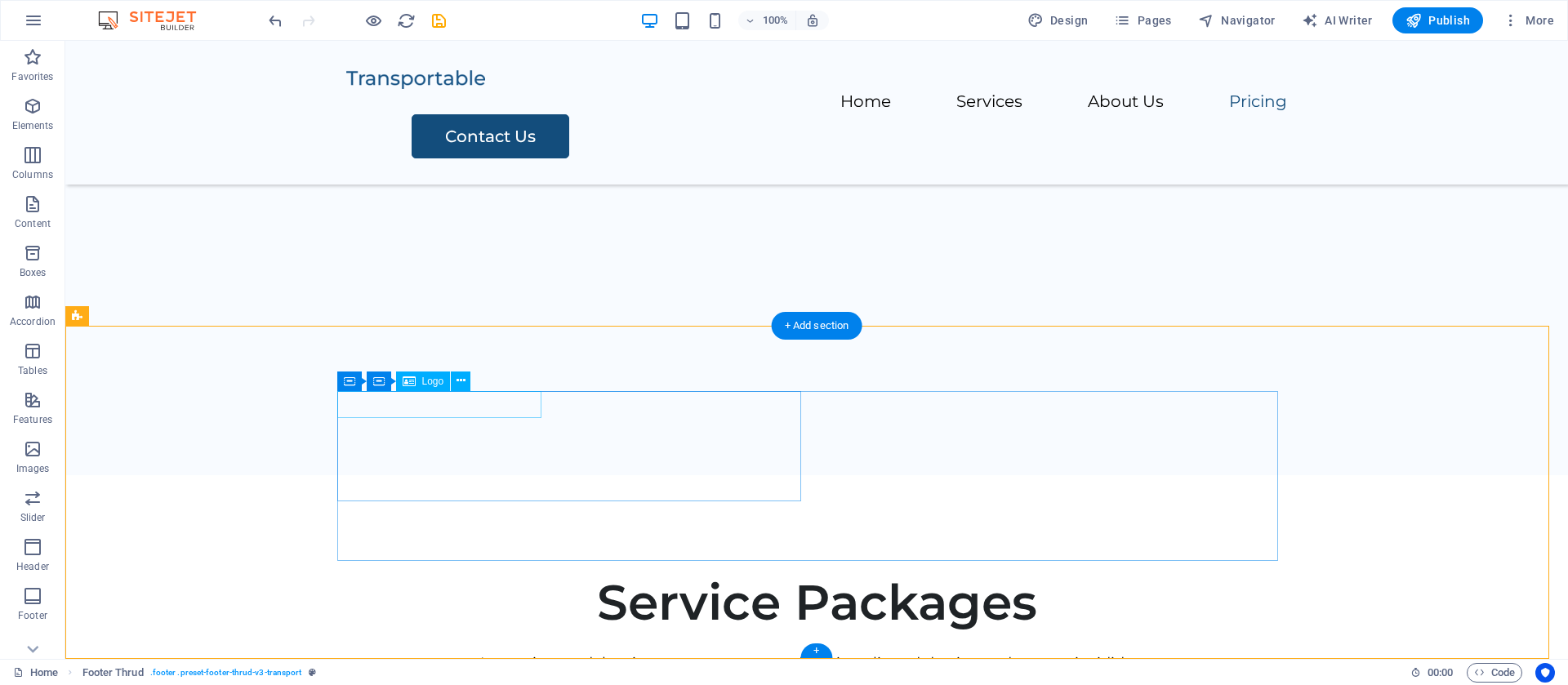click at bounding box center [578, 3054] 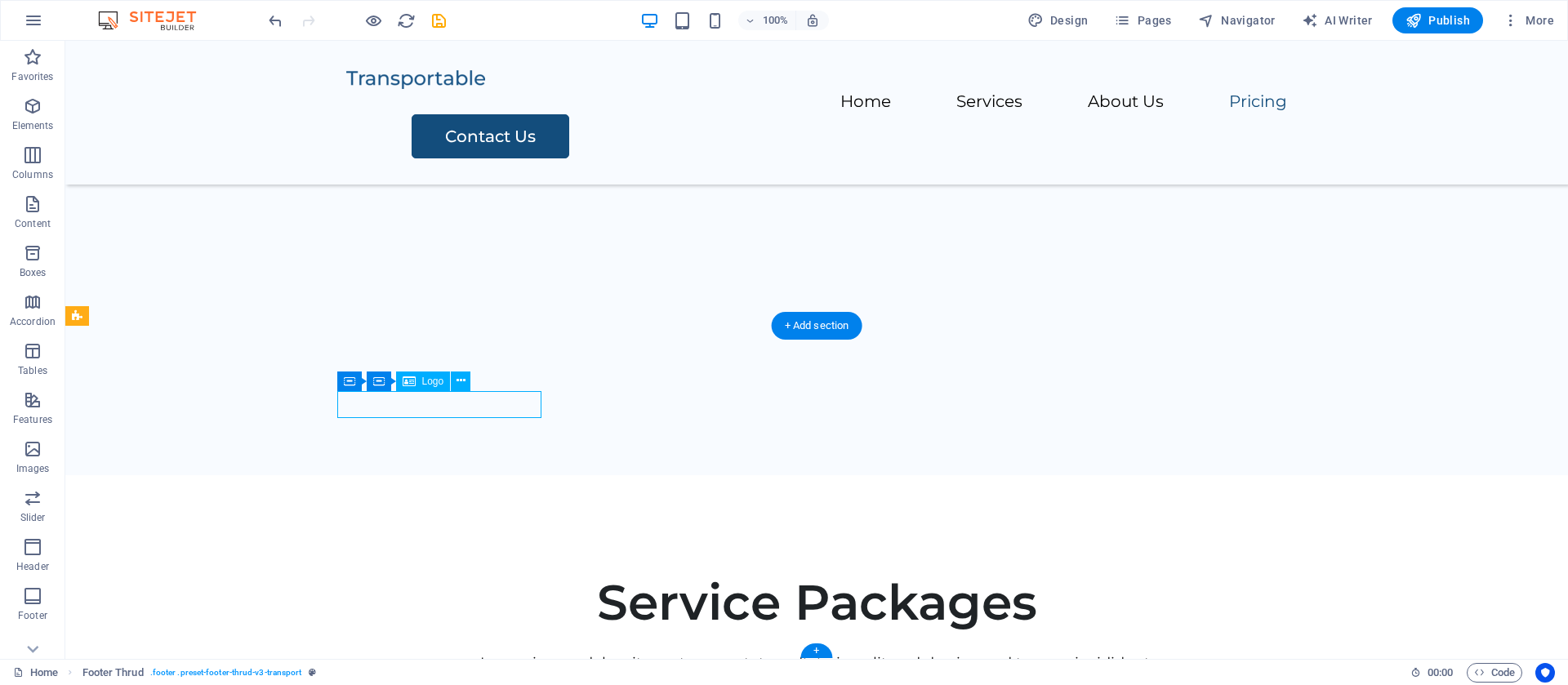 click at bounding box center [578, 3054] 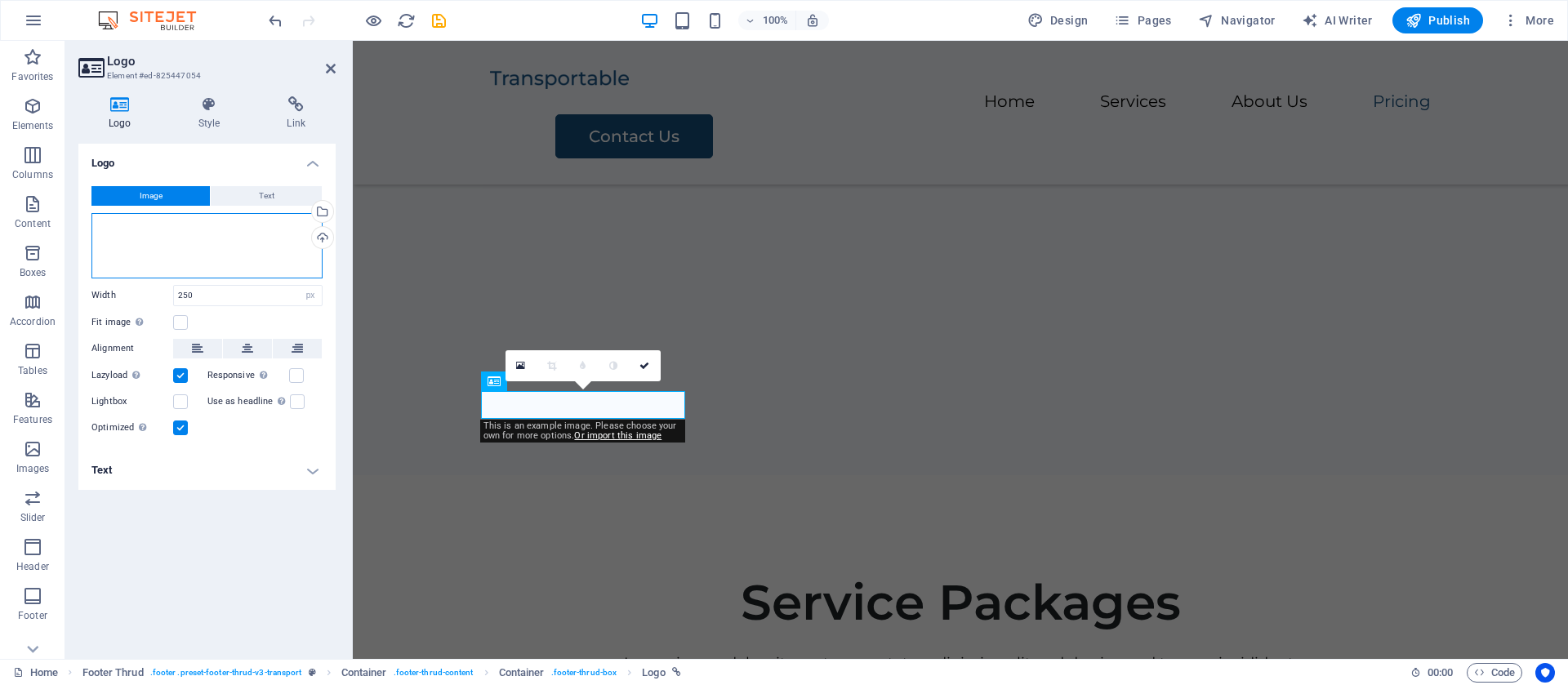 click on "Drag files here, click to choose files or select files from Files or our free stock photos & videos" at bounding box center [207, 246] 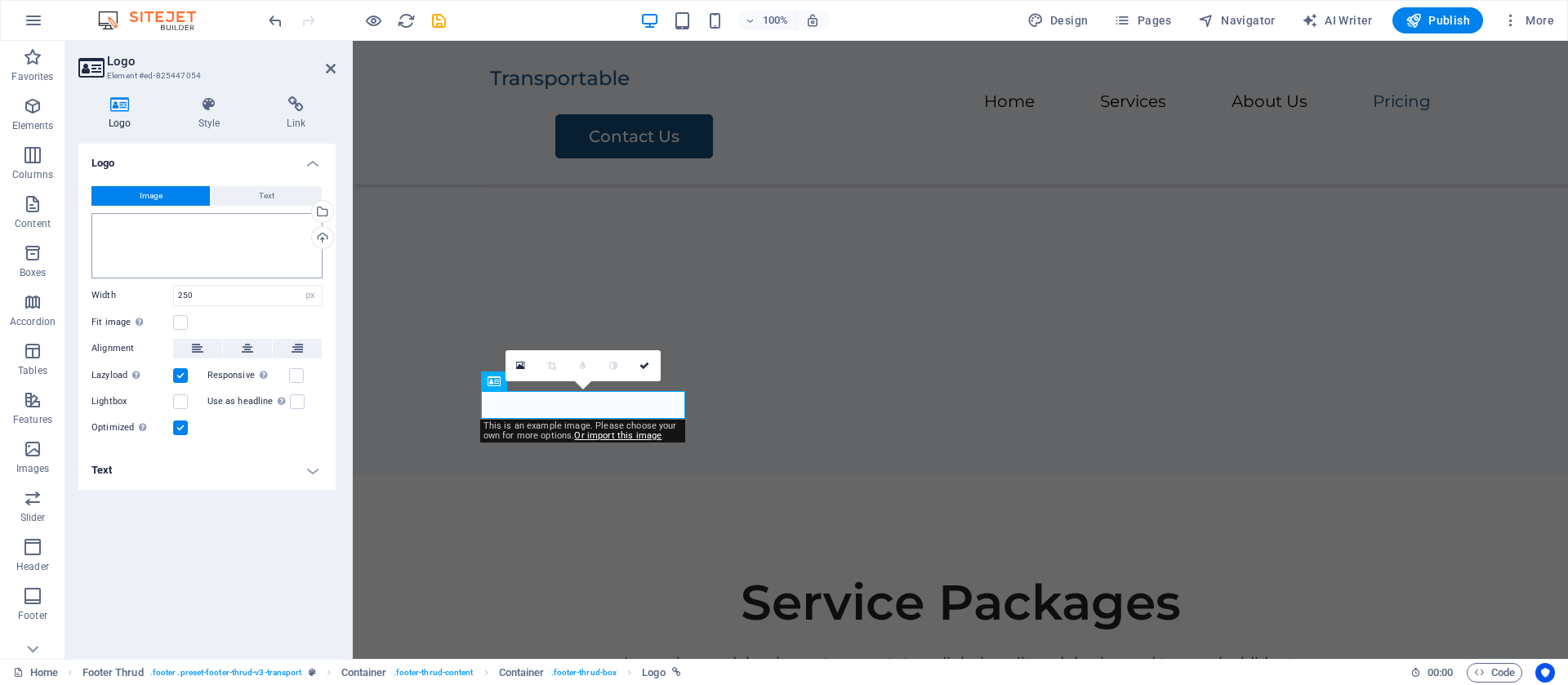 scroll, scrollTop: 3393, scrollLeft: 0, axis: vertical 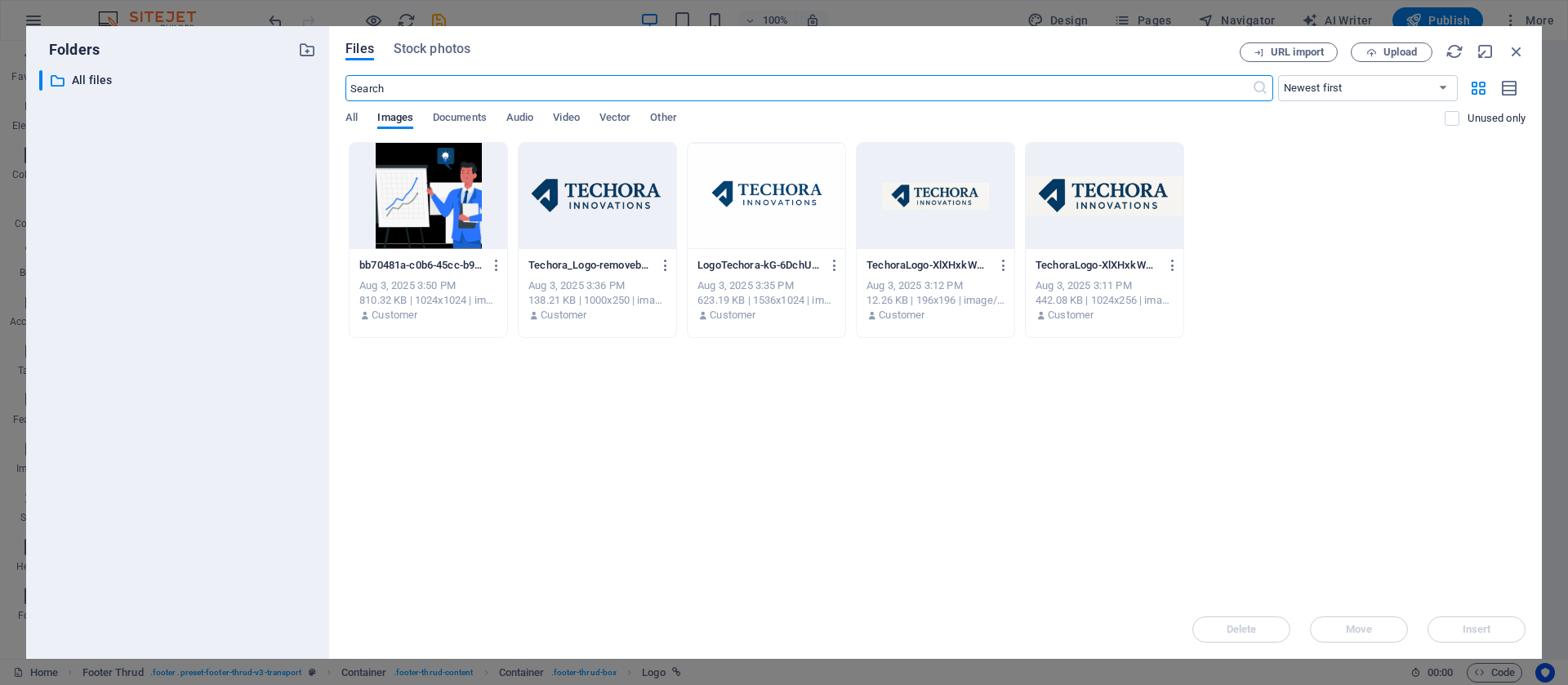click at bounding box center (766, 196) 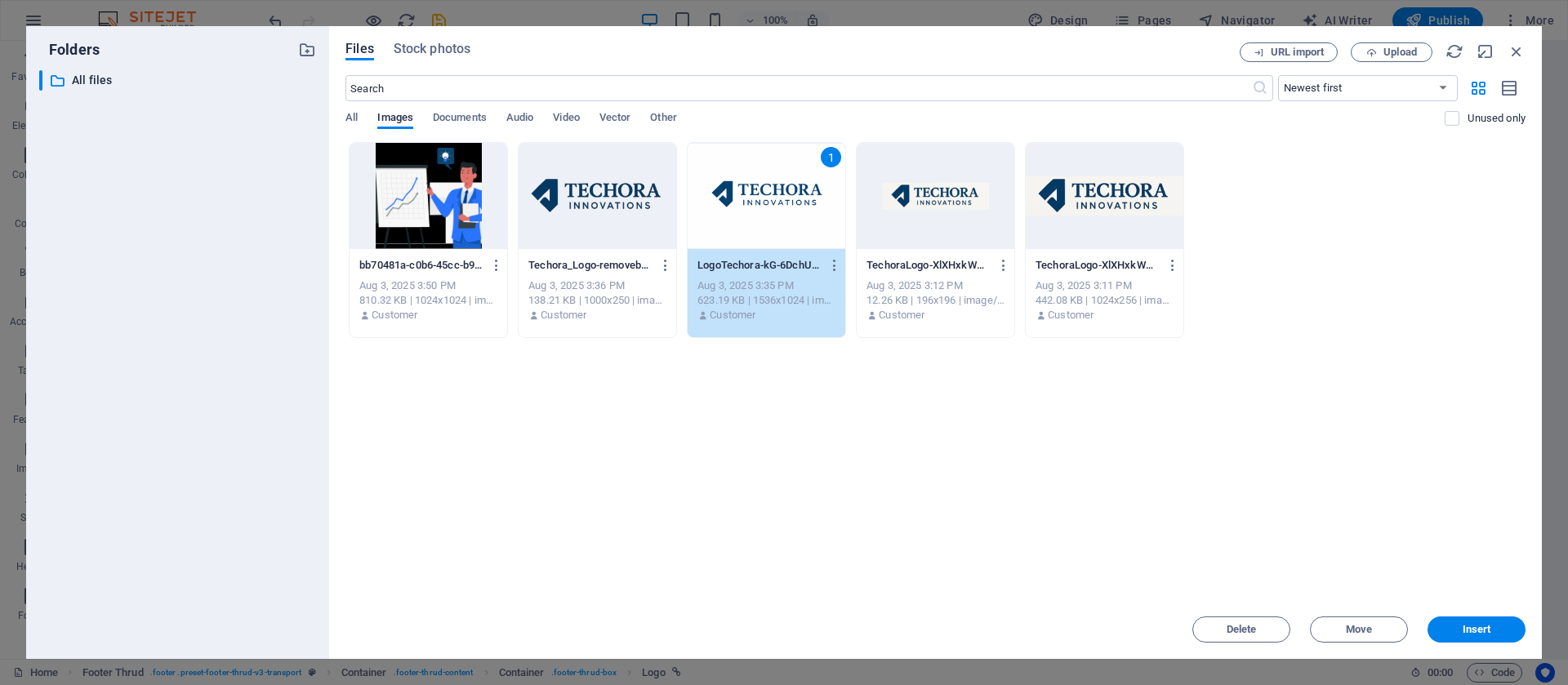 click on "1" at bounding box center [766, 196] 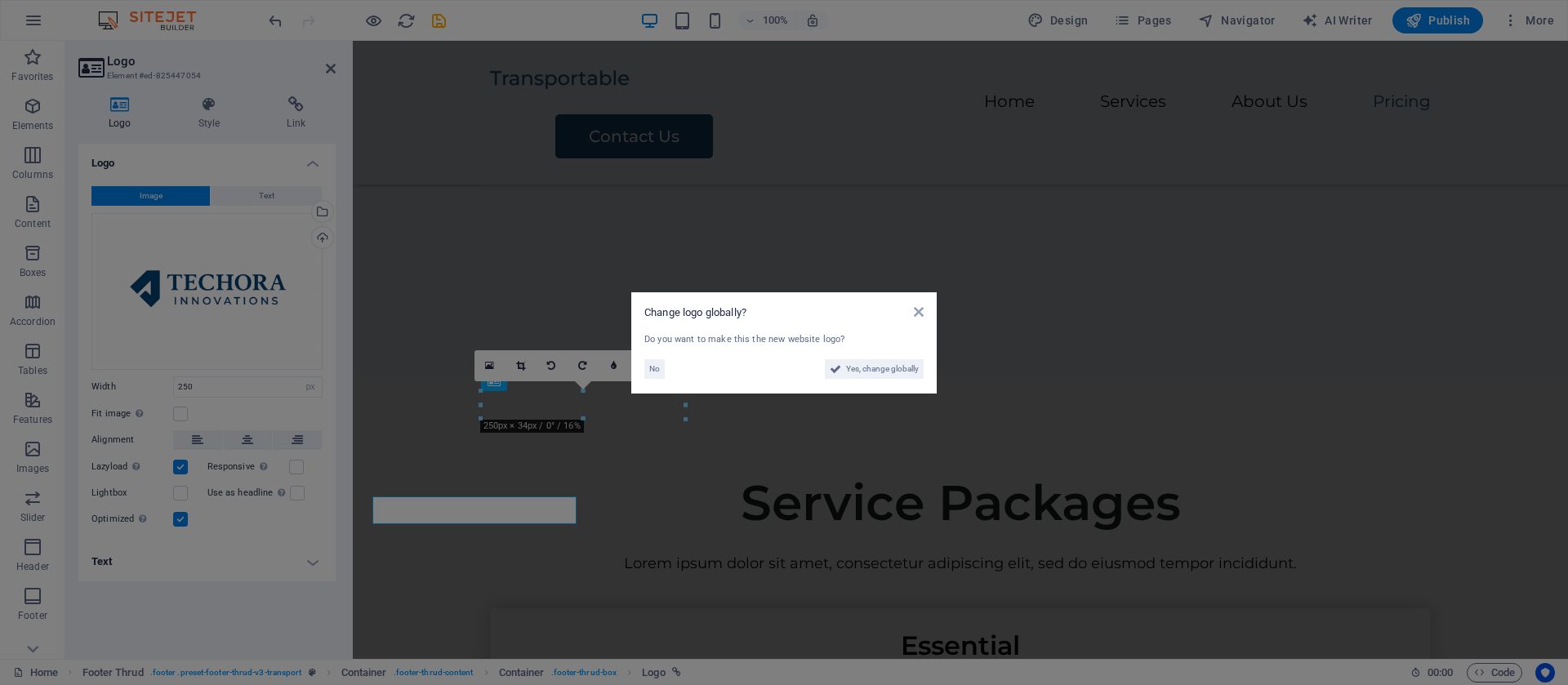scroll, scrollTop: 3294, scrollLeft: 0, axis: vertical 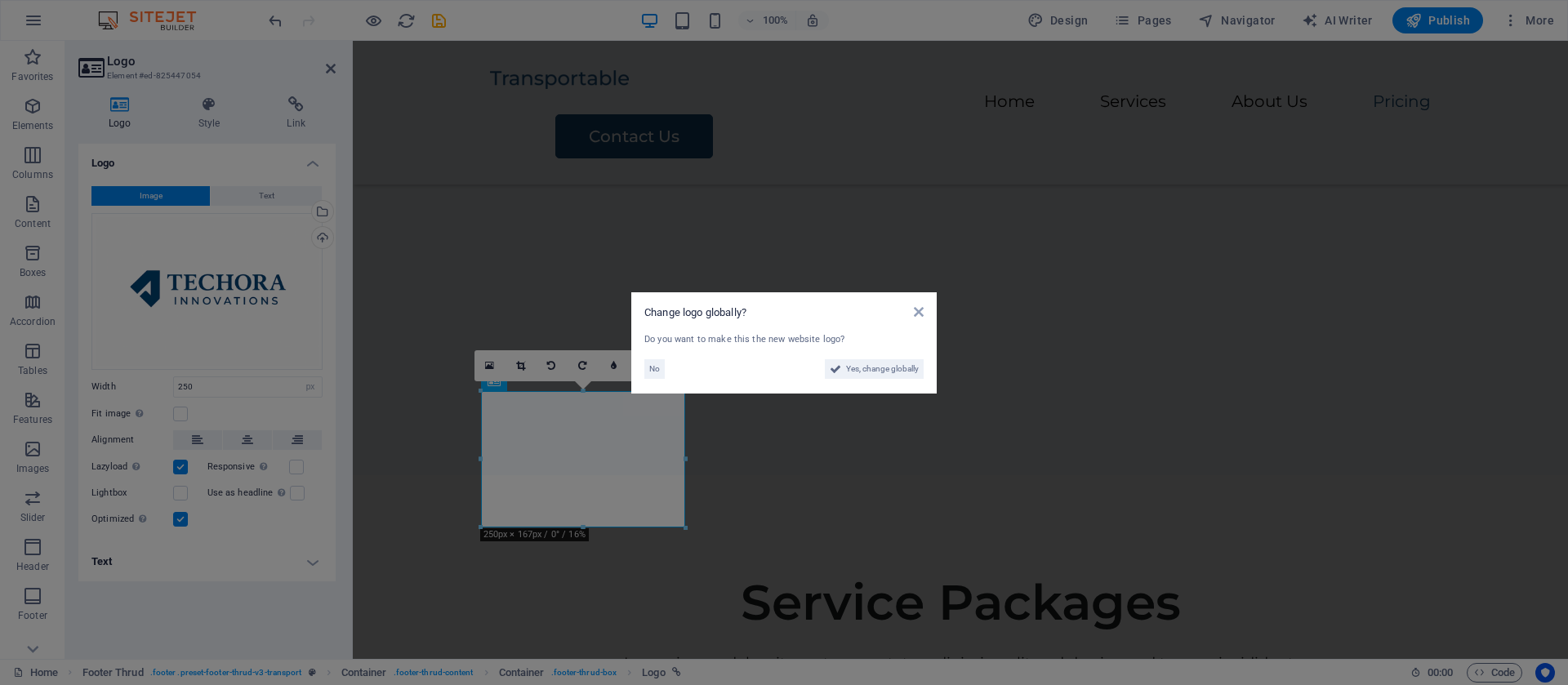click on "Change logo globally? Do you want to make this the new website logo? No Yes, change globally" at bounding box center (784, 342) 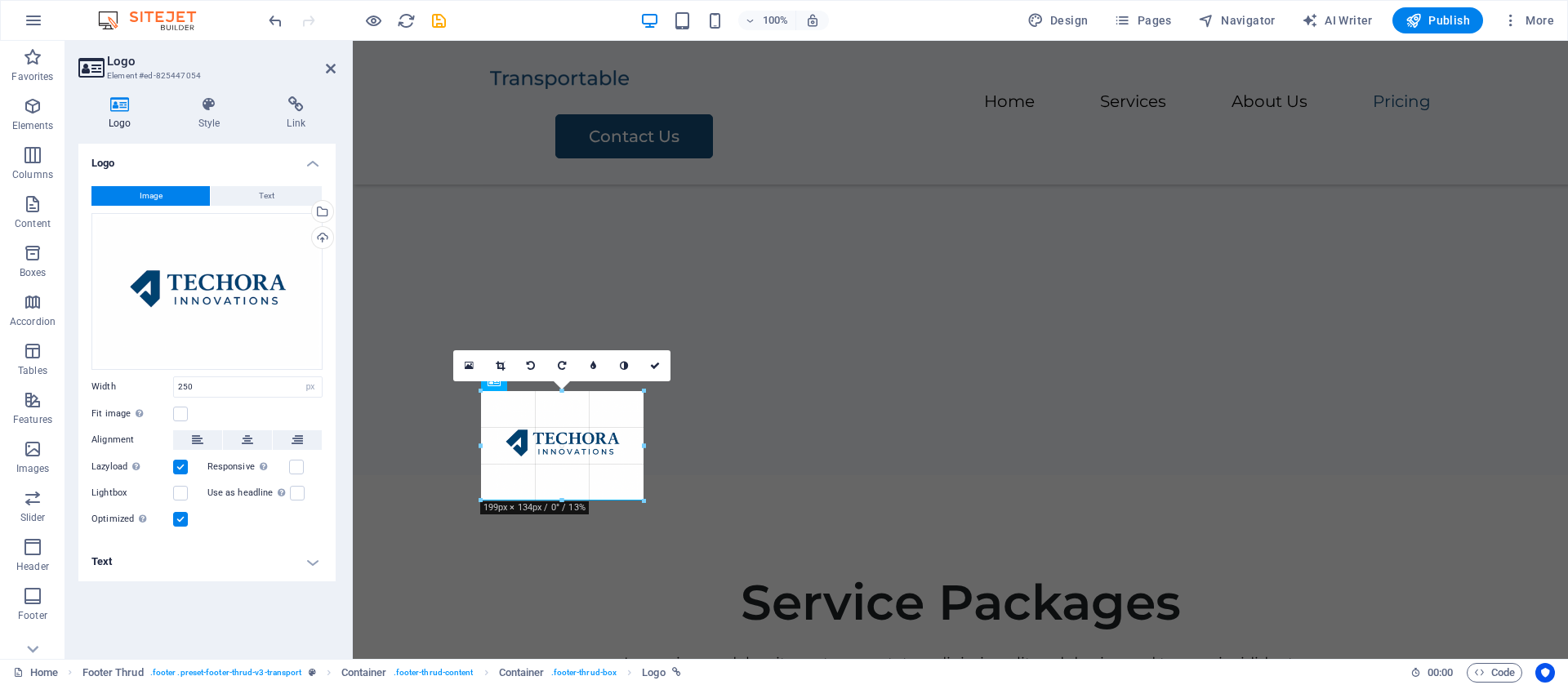 drag, startPoint x: 581, startPoint y: 526, endPoint x: 595, endPoint y: 499, distance: 30.41381 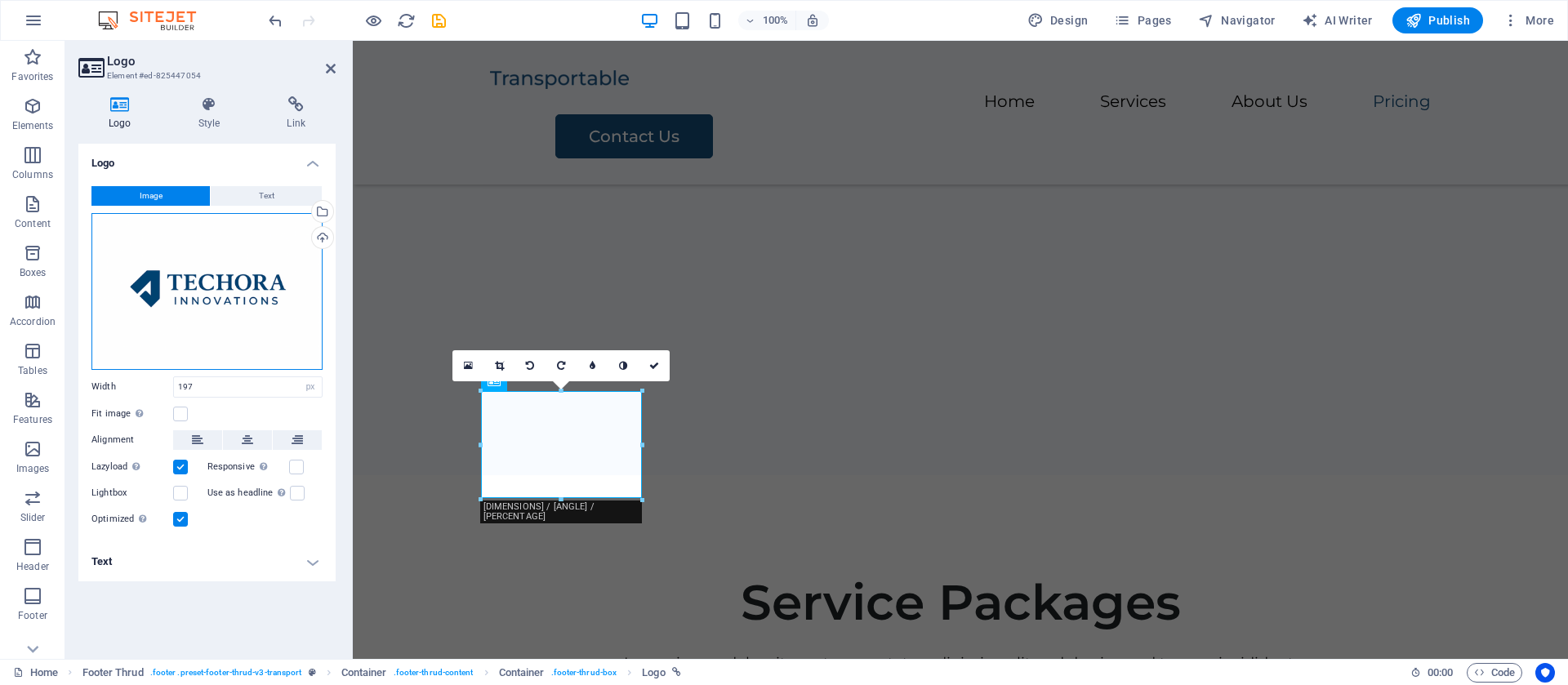 click on "Drag files here, click to choose files or select files from Files or our free stock photos & videos" at bounding box center [207, 291] 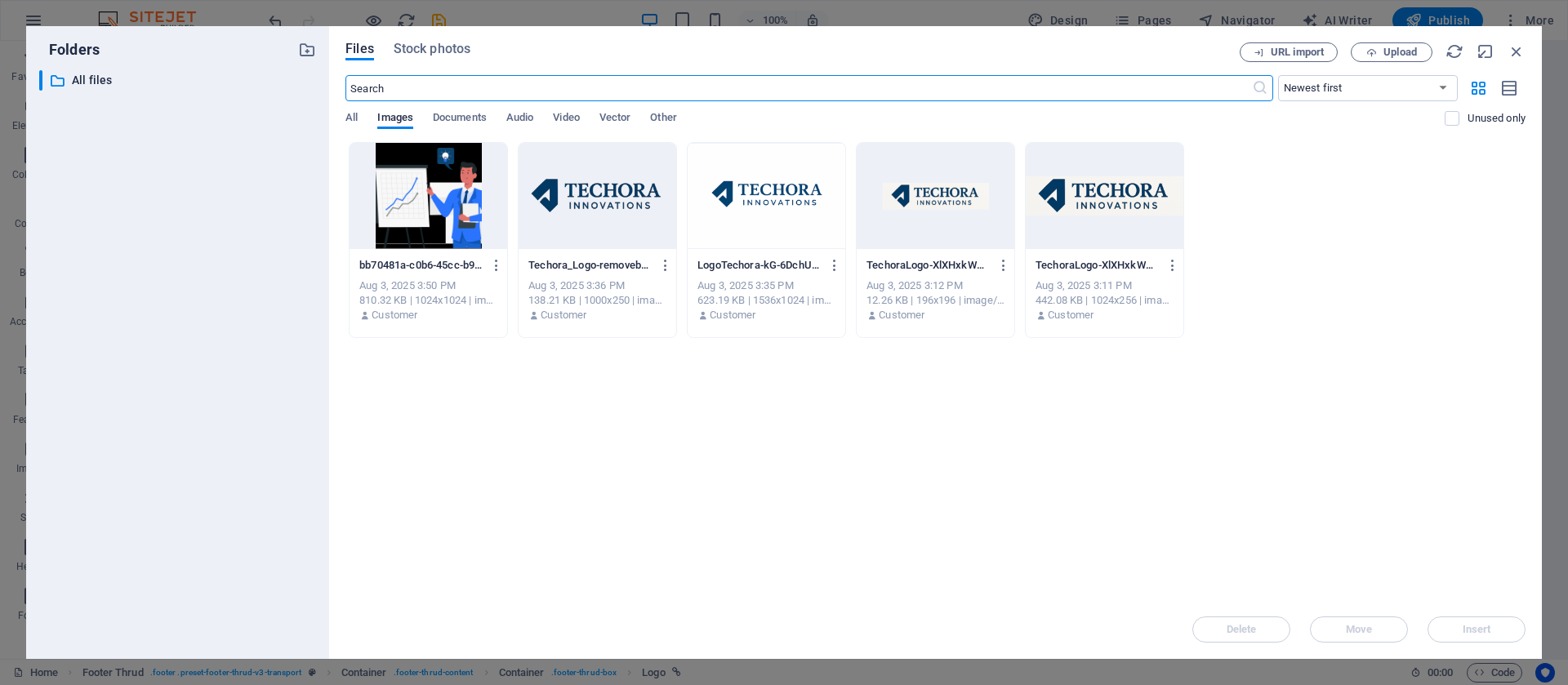 scroll, scrollTop: 3393, scrollLeft: 0, axis: vertical 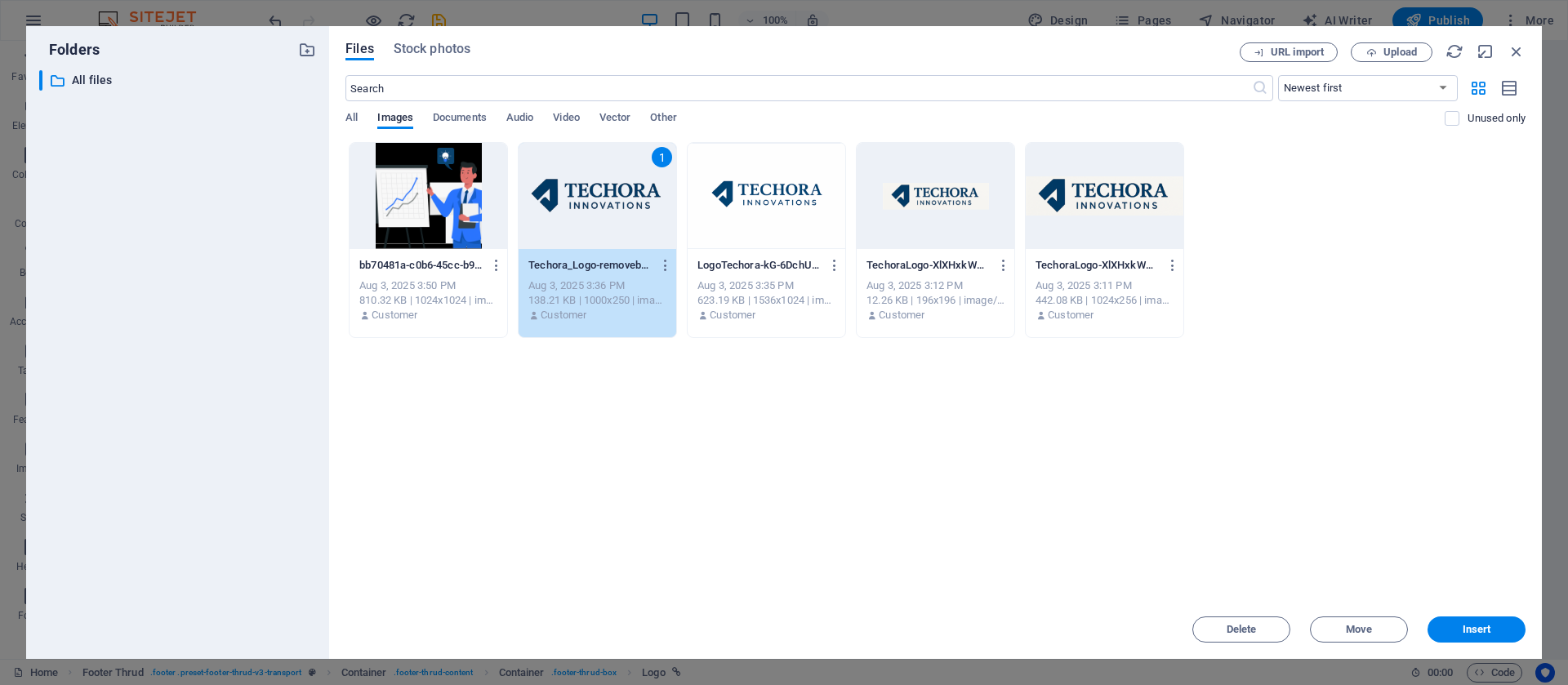 click on "1" at bounding box center (597, 196) 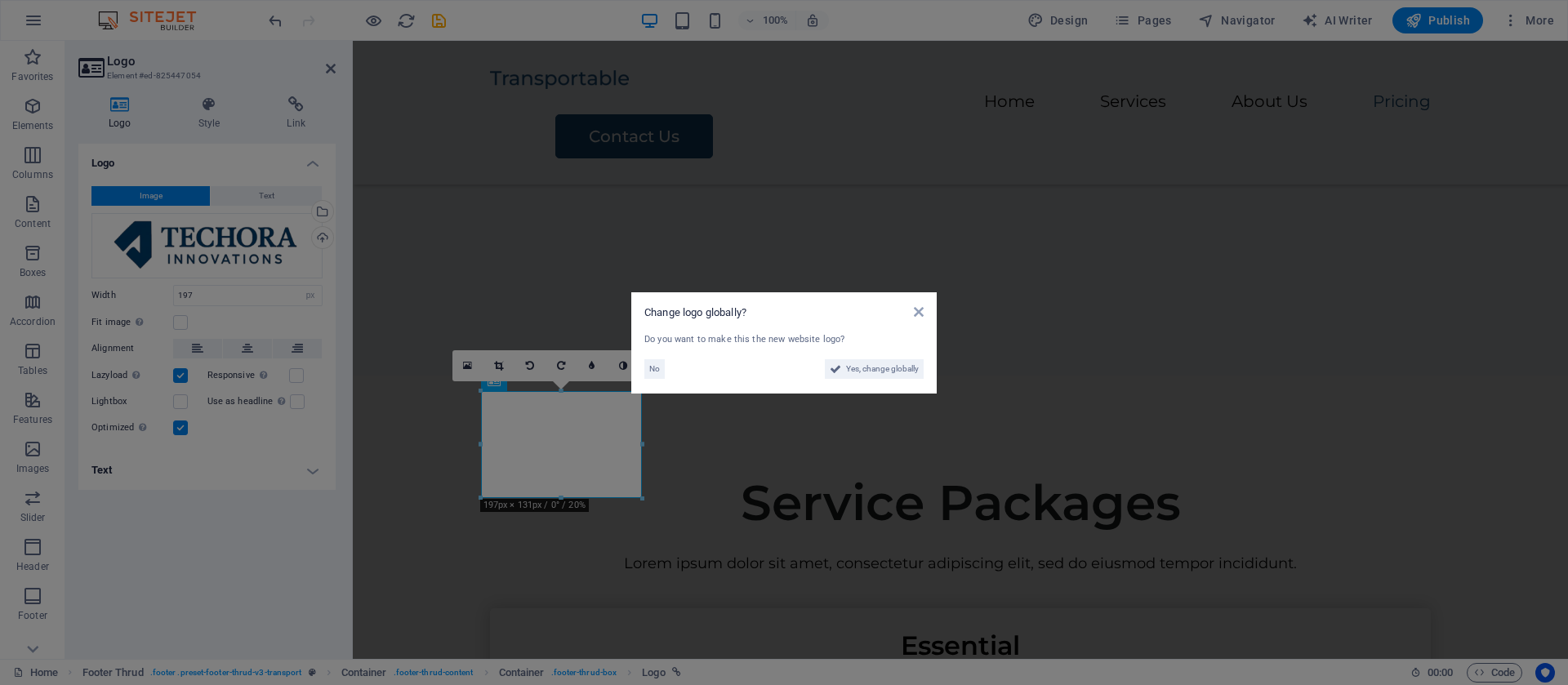 scroll, scrollTop: 3294, scrollLeft: 0, axis: vertical 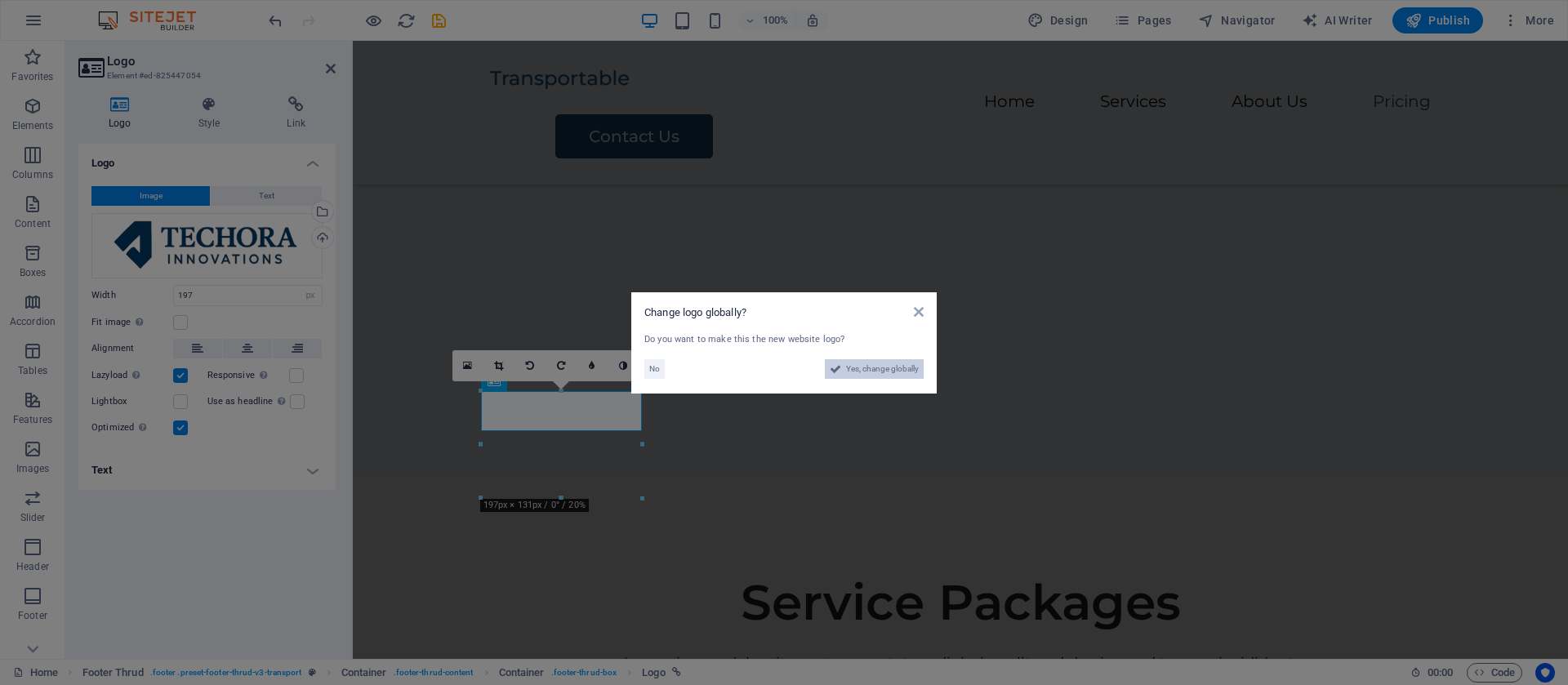 click on "Yes, change globally" at bounding box center [882, 369] 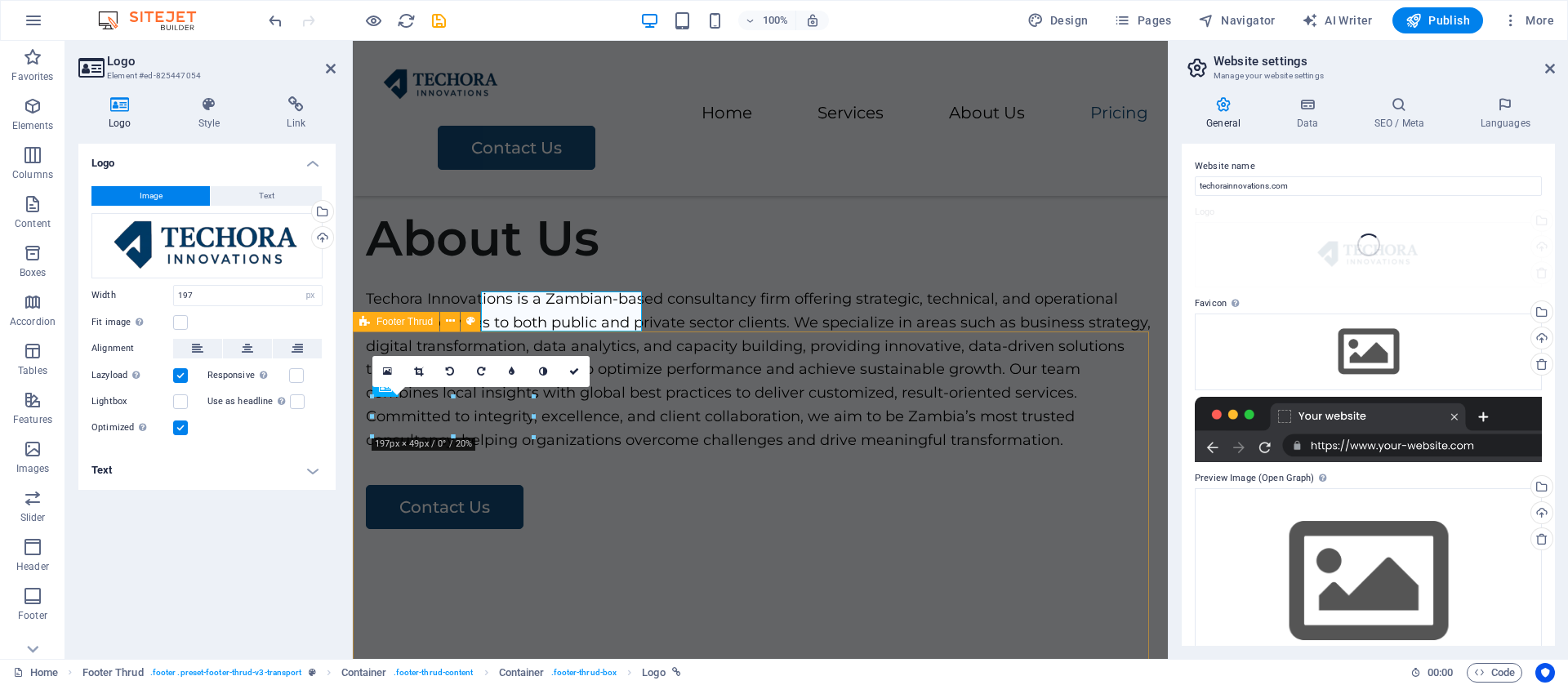 scroll, scrollTop: 3393, scrollLeft: 0, axis: vertical 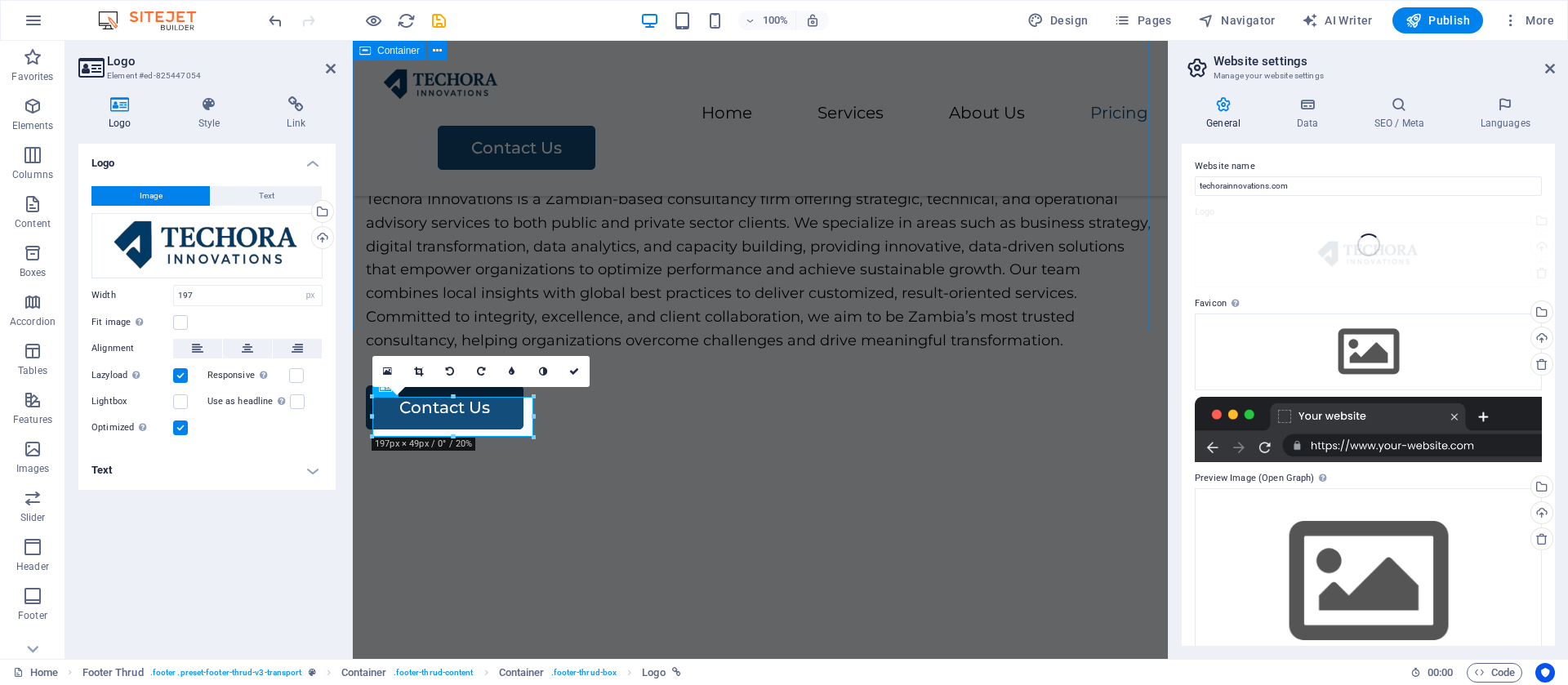 click on "Contact Us Contact Us   I have read and understand the privacy policy. Unreadable? Load new Submit" at bounding box center [760, 2843] 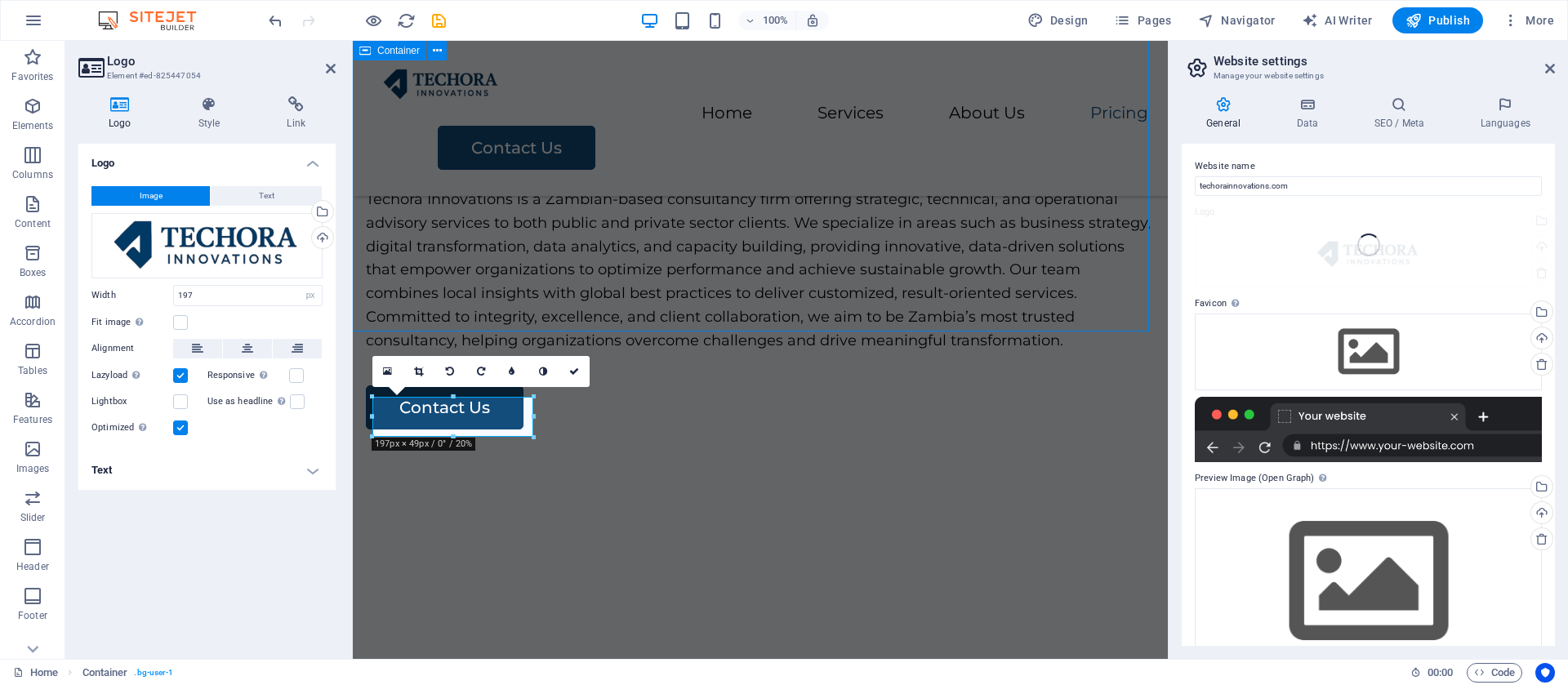 scroll, scrollTop: 3294, scrollLeft: 0, axis: vertical 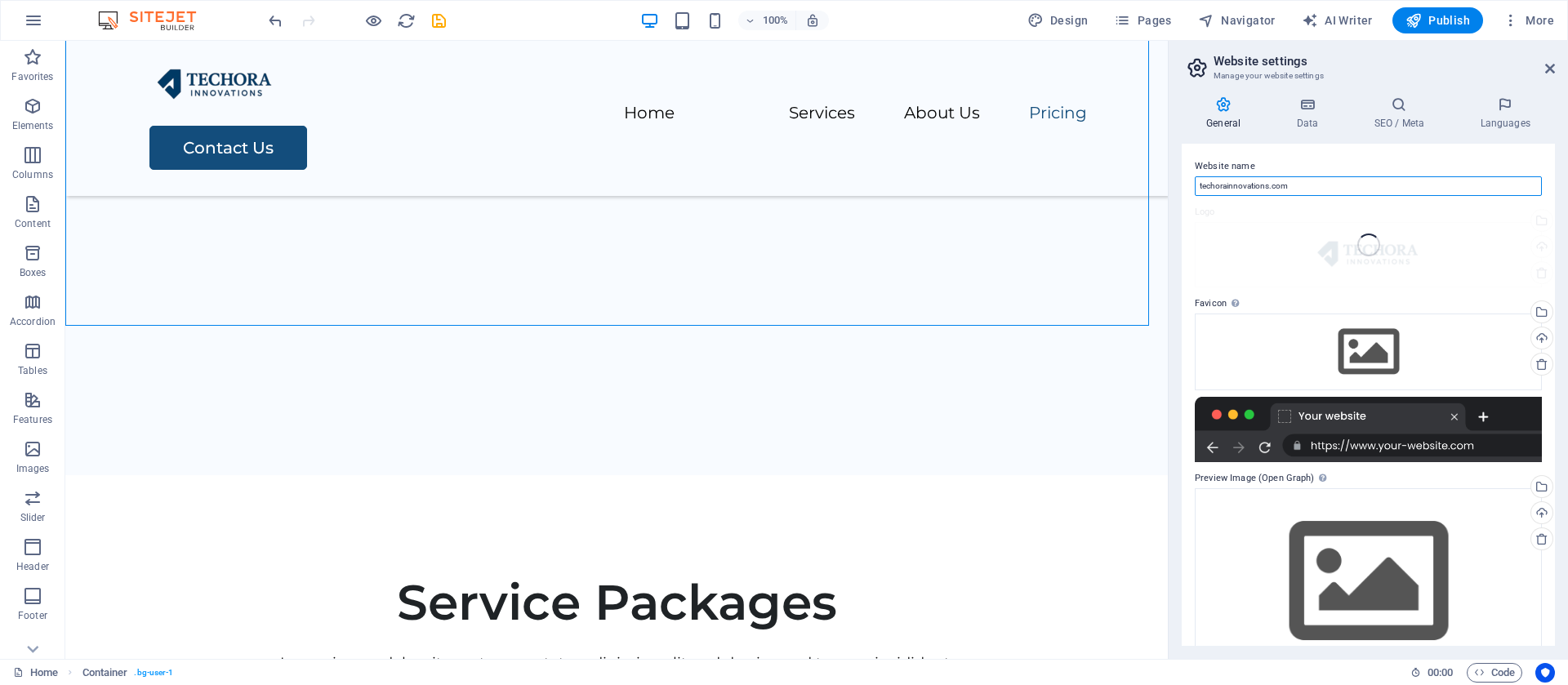 drag, startPoint x: 1346, startPoint y: 193, endPoint x: 1187, endPoint y: 180, distance: 159.53056 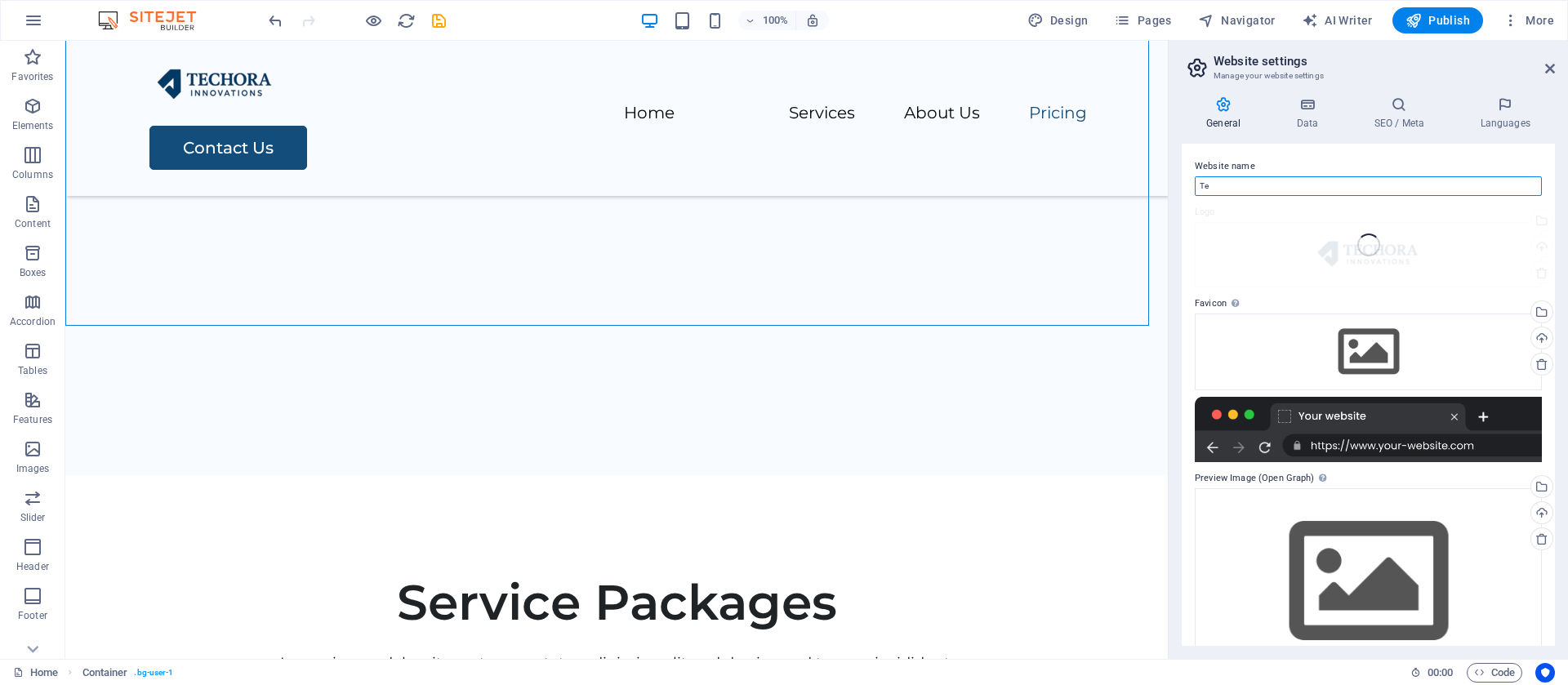 type on "T" 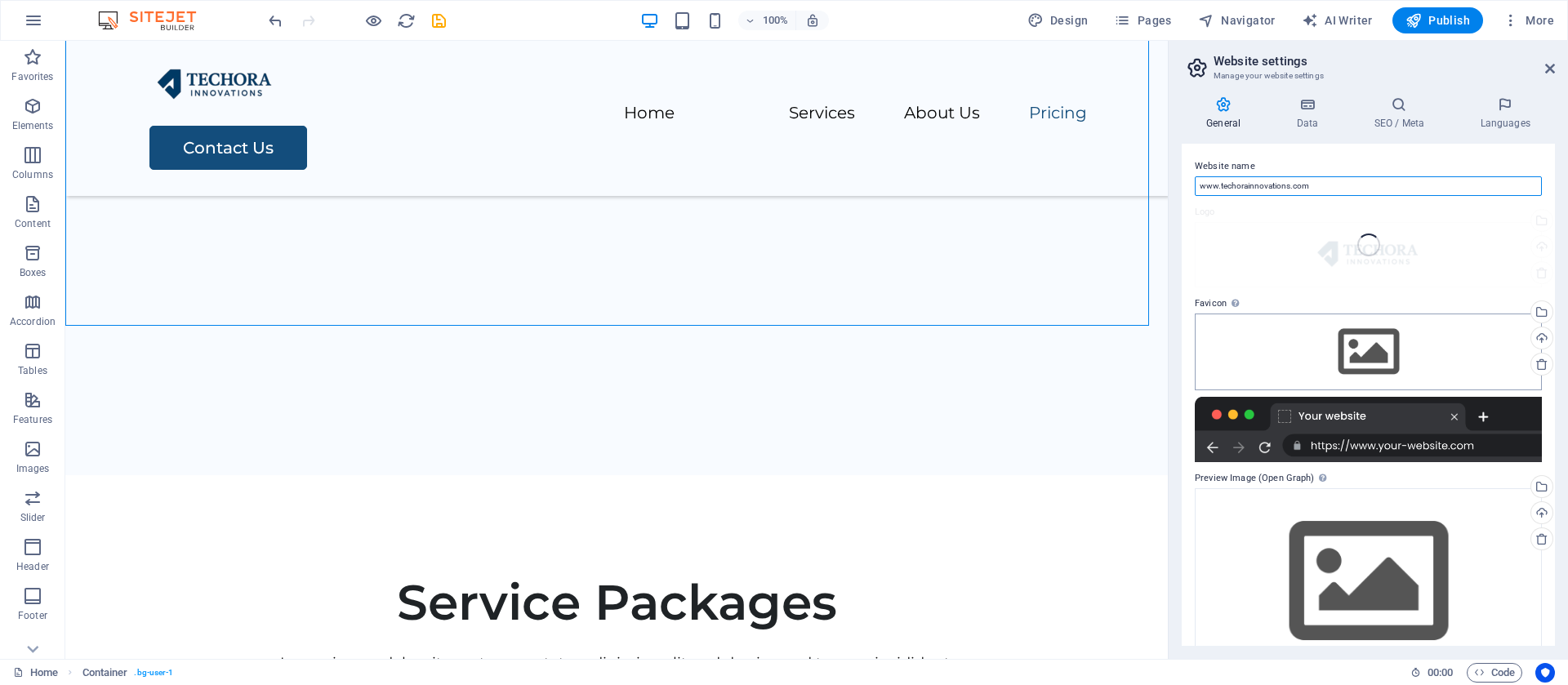 type on "www.techorainnovations.com" 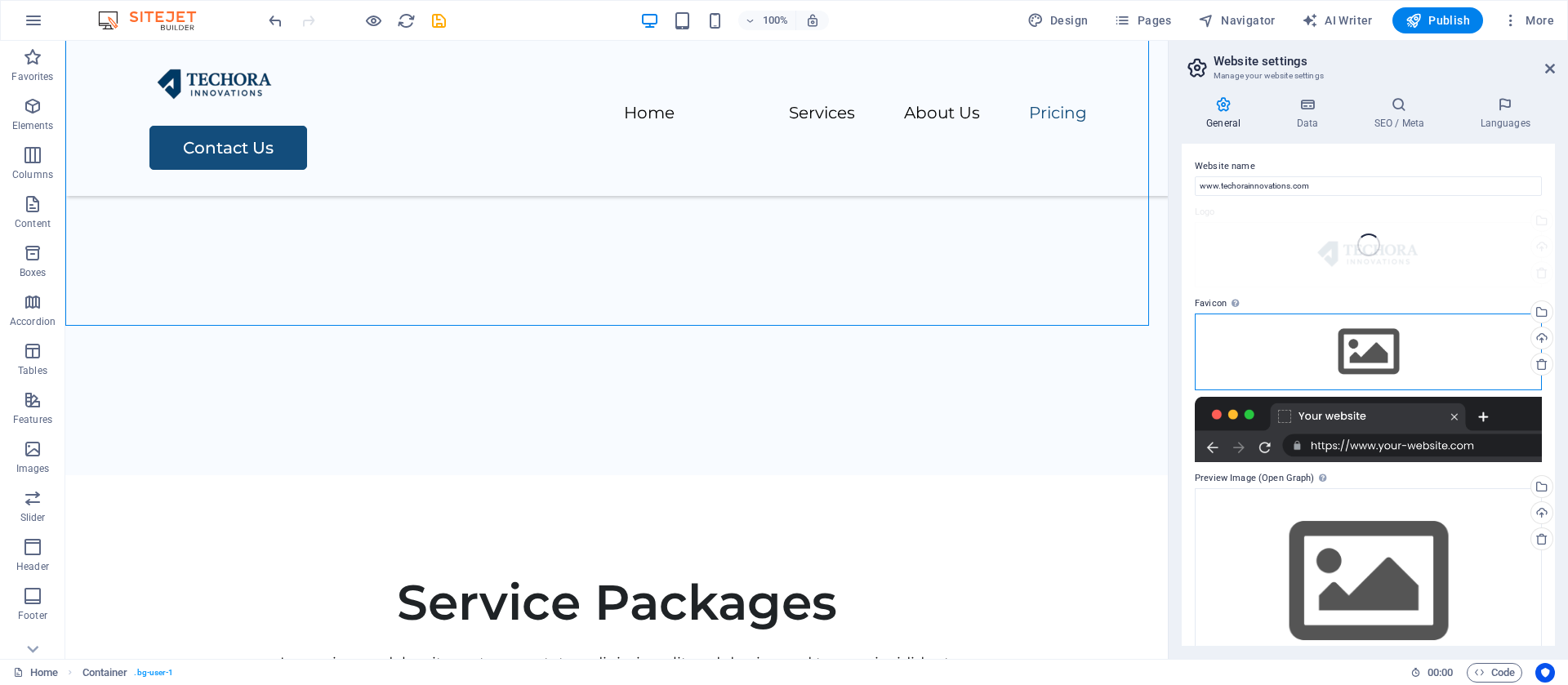 click on "Drag files here, click to choose files or select files from Files or our free stock photos & videos" at bounding box center (1368, 352) 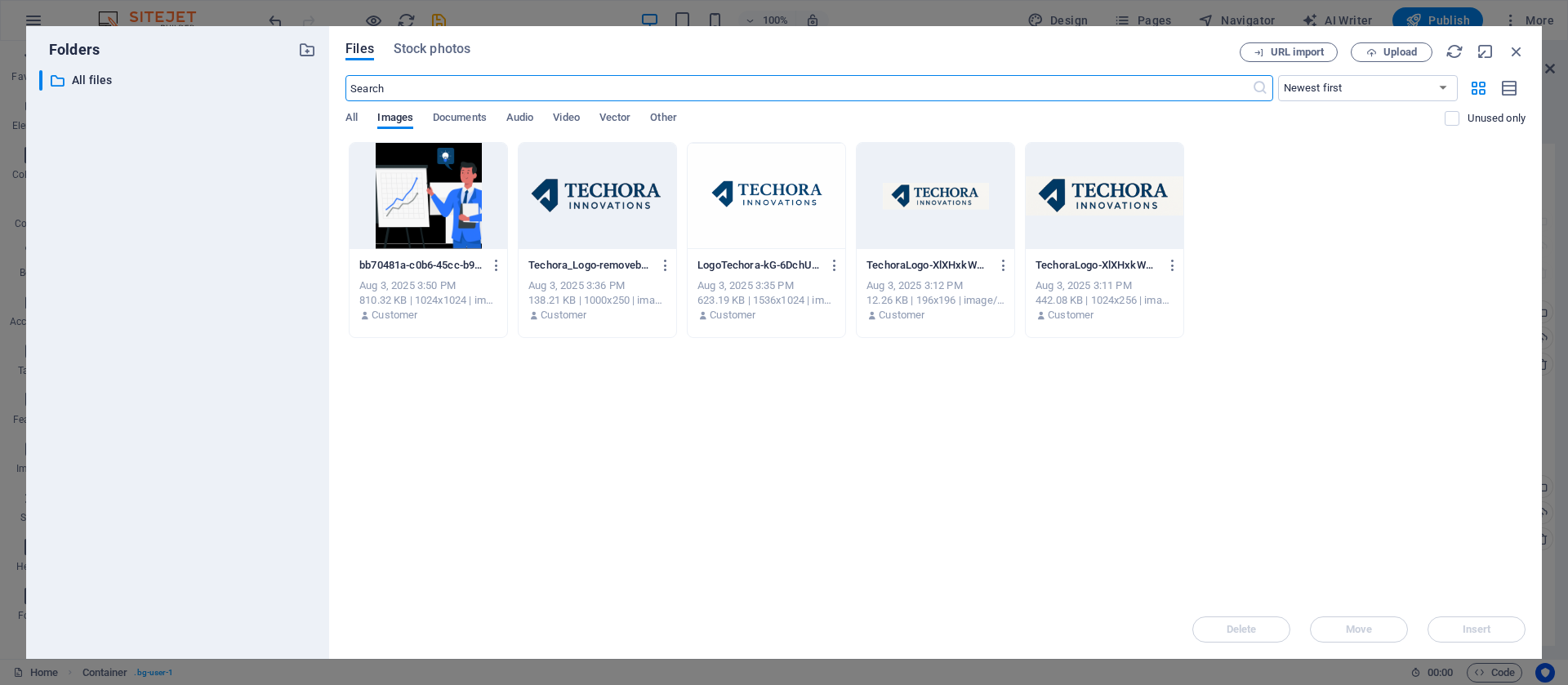 scroll, scrollTop: 3272, scrollLeft: 0, axis: vertical 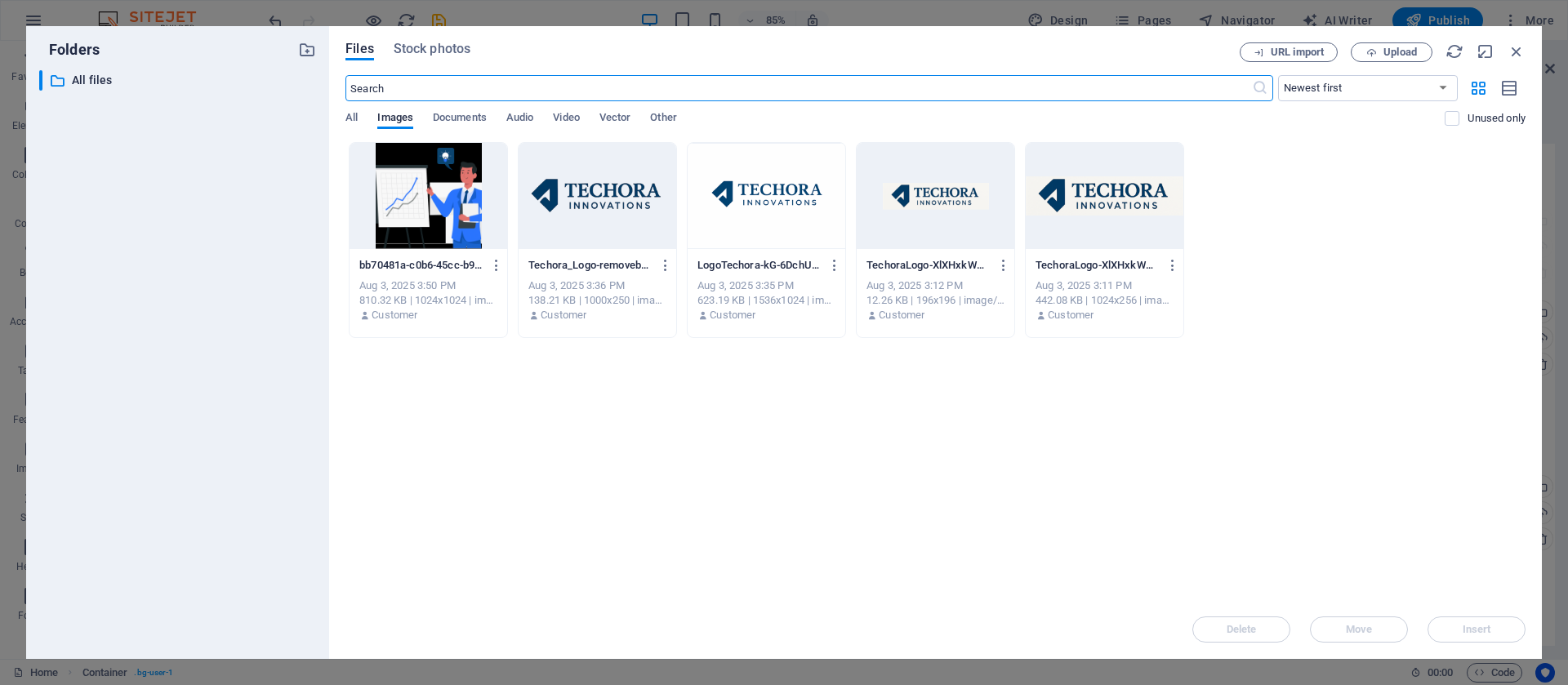 click at bounding box center [766, 196] 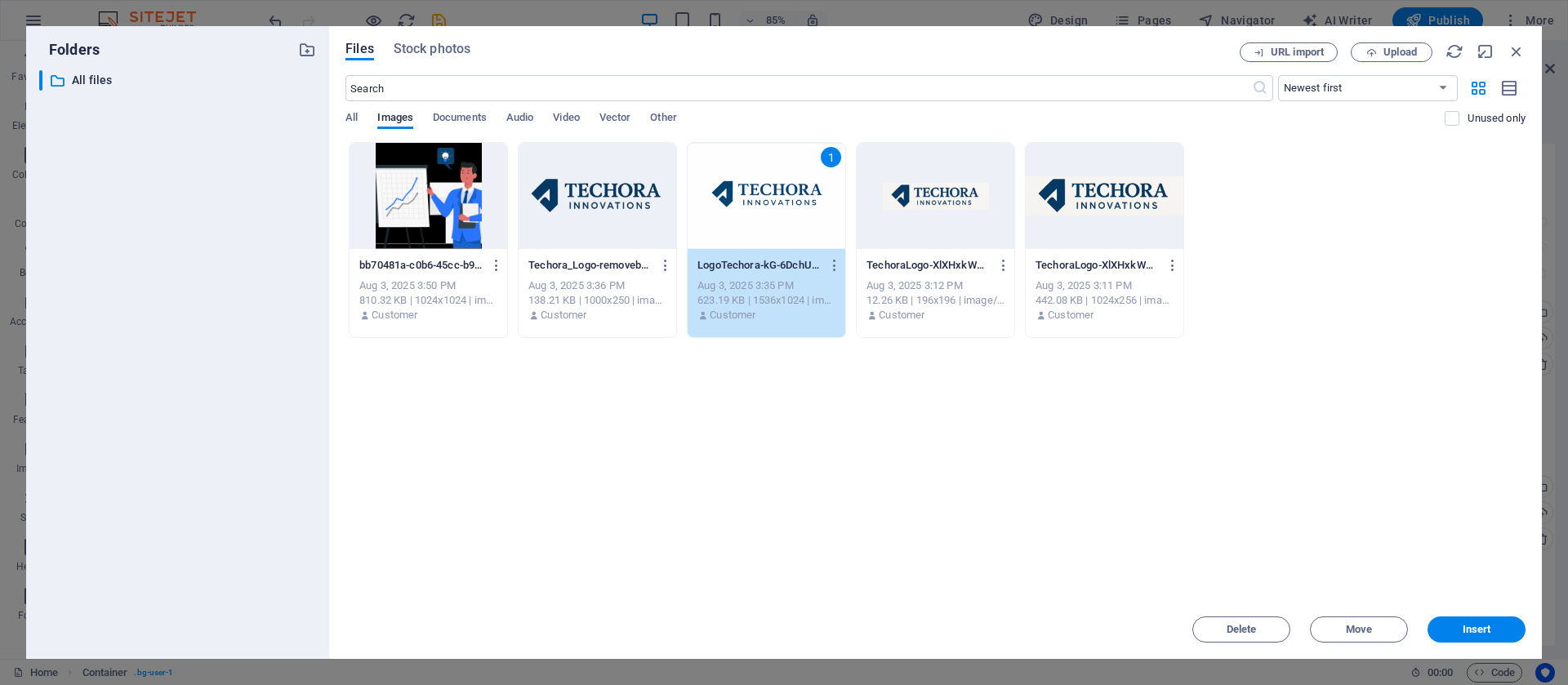 click on "1" at bounding box center [766, 196] 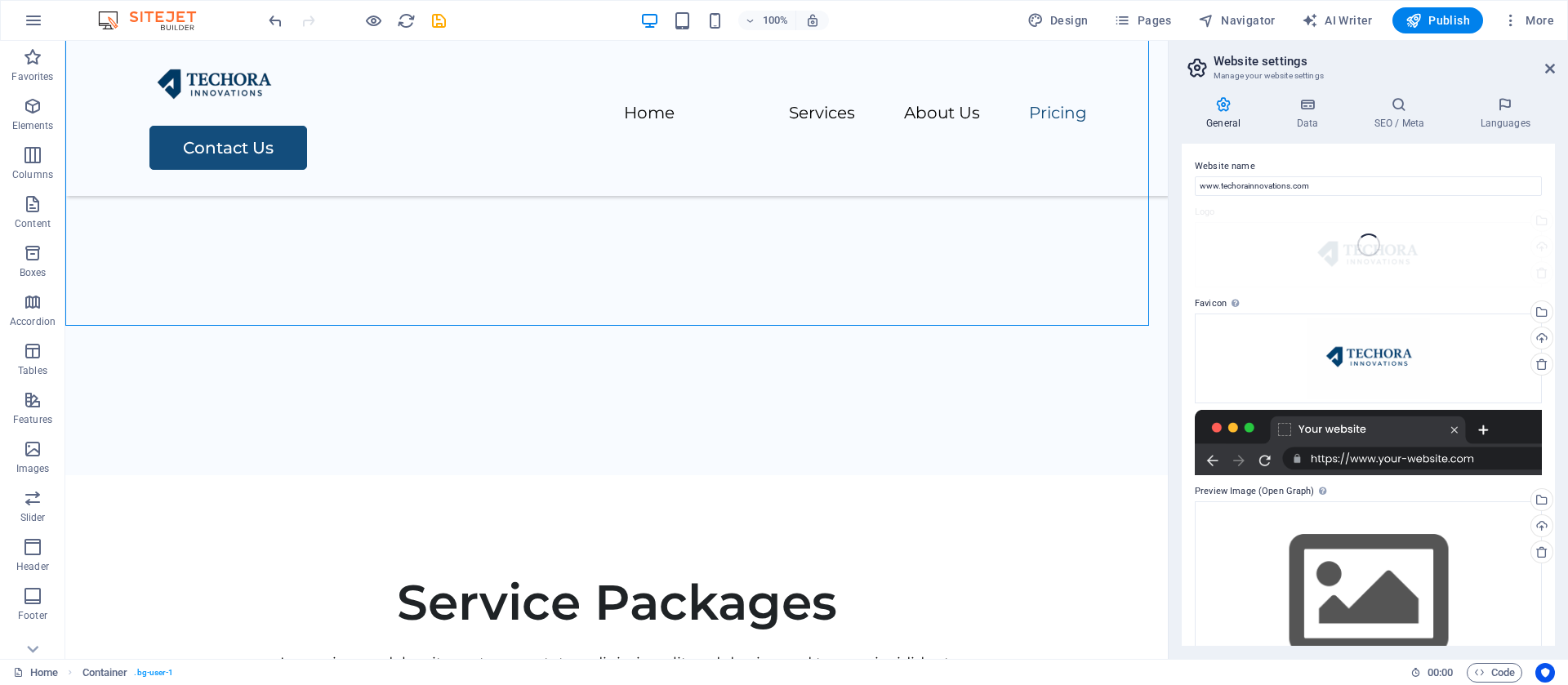 drag, startPoint x: 1552, startPoint y: 500, endPoint x: 1547, endPoint y: 419, distance: 81.15417 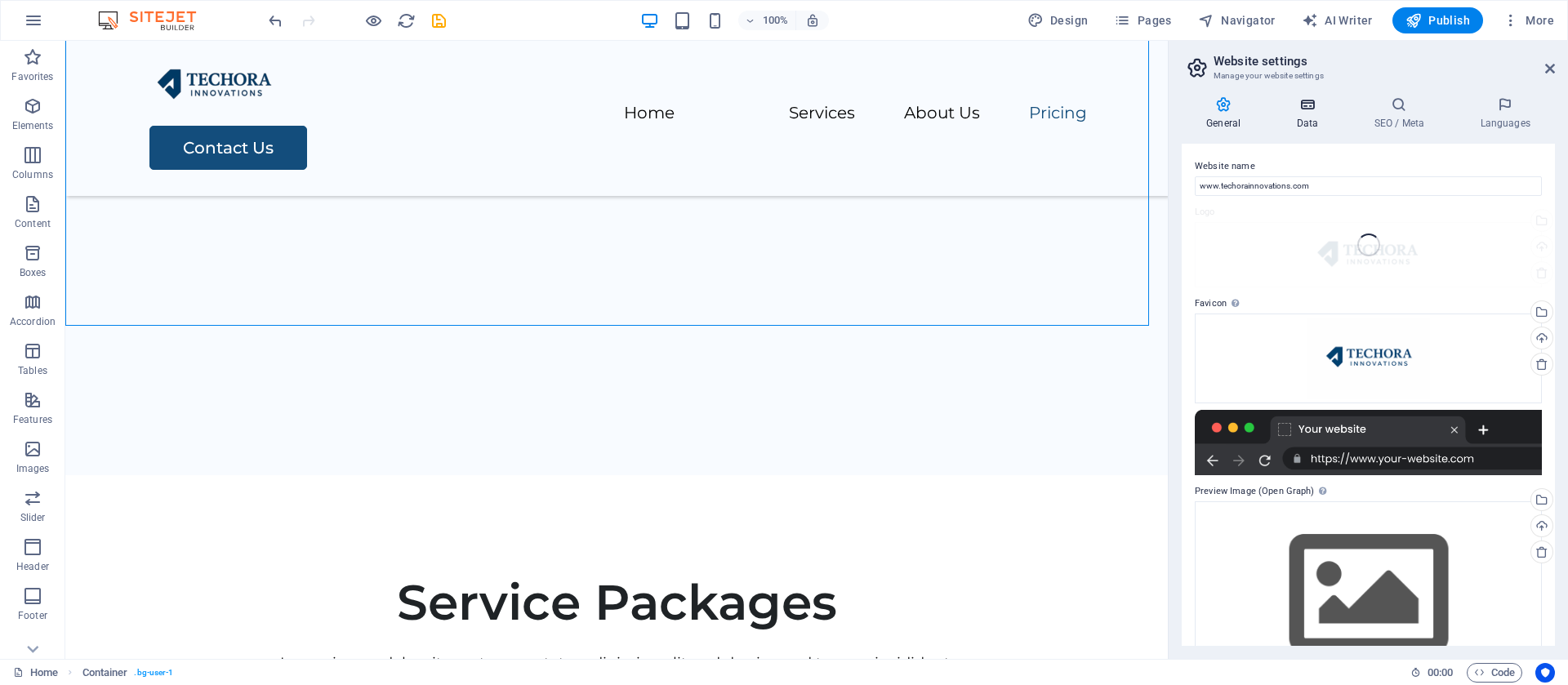 click at bounding box center [1307, 105] 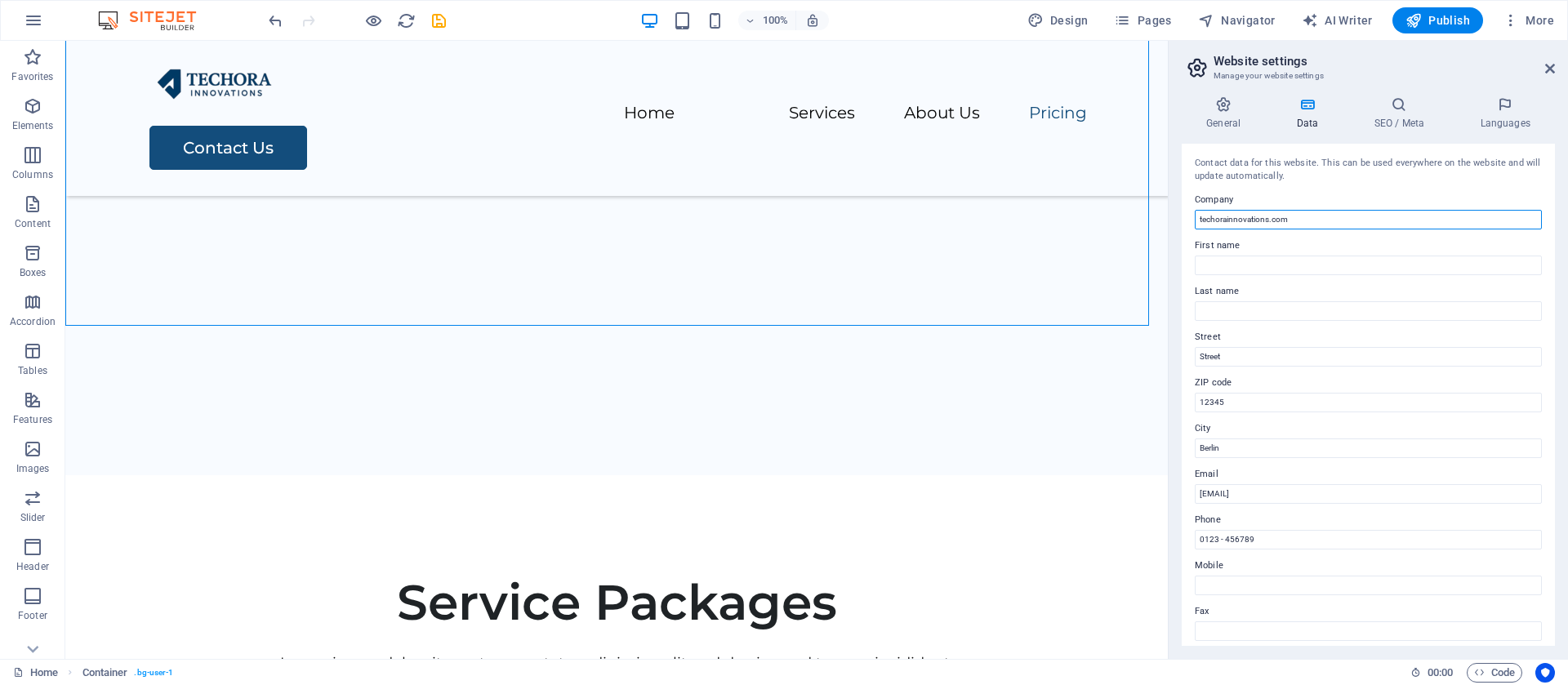 drag, startPoint x: 1302, startPoint y: 216, endPoint x: 1174, endPoint y: 224, distance: 128.2498 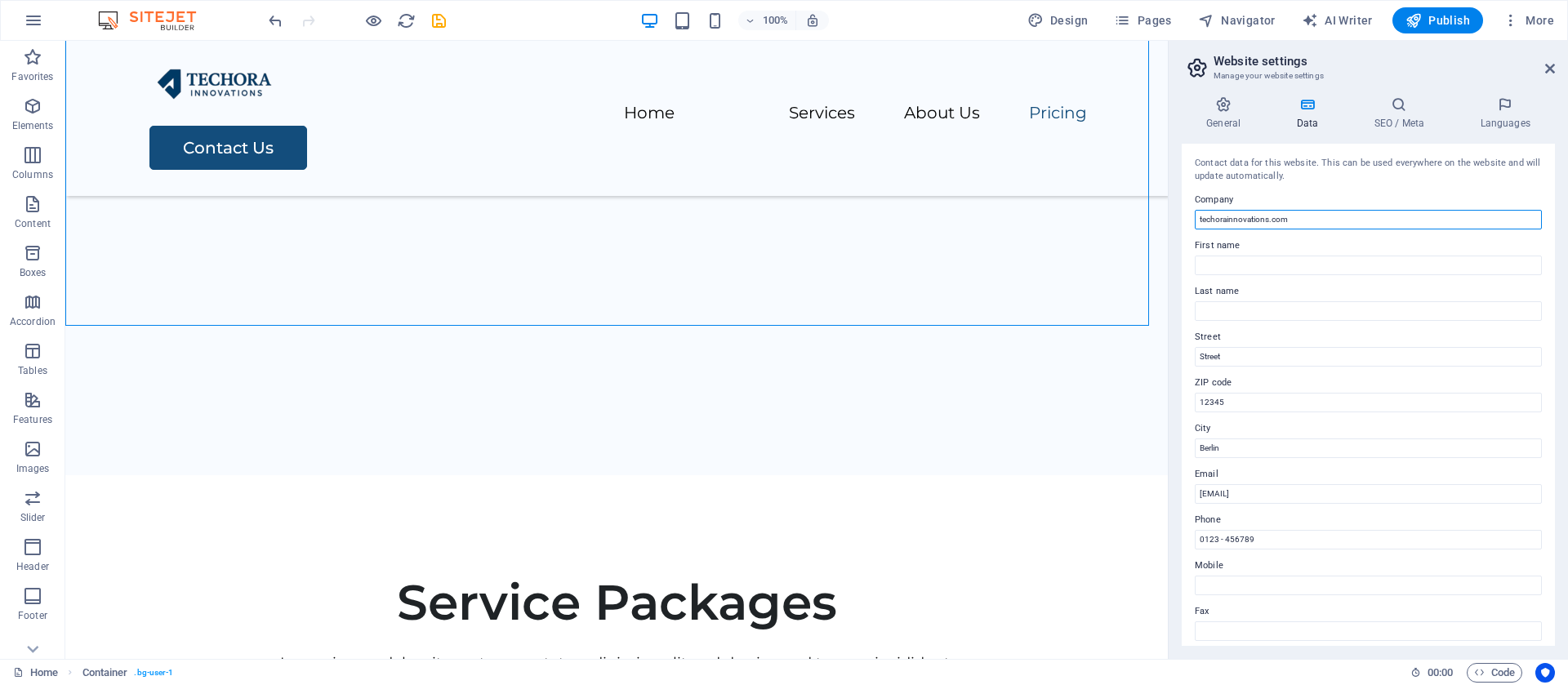 click on "General  Data  SEO / Meta  Languages Website name www.techorainnovations.com Logo Drag files here, click to choose files or select files from Files or our free stock photos & videos Select files from the file manager, stock photos, or upload file(s) Upload Favicon Set the favicon of your website here. A favicon is a small icon shown in the browser tab next to your website title. It helps visitors identify your website. Drag files here, click to choose files or select files from Files or our free stock photos & videos Select files from the file manager, stock photos, or upload file(s) Upload Preview Image (Open Graph) This image will be shown when the website is shared on social networks Drag files here, click to choose files or select files from Files or our free stock photos & videos Select files from the file manager, stock photos, or upload file(s) Upload Contact data for this website. This can be used everywhere on the website and will update automatically. Company techorainnovations.com First name 12345" at bounding box center [1368, 371] 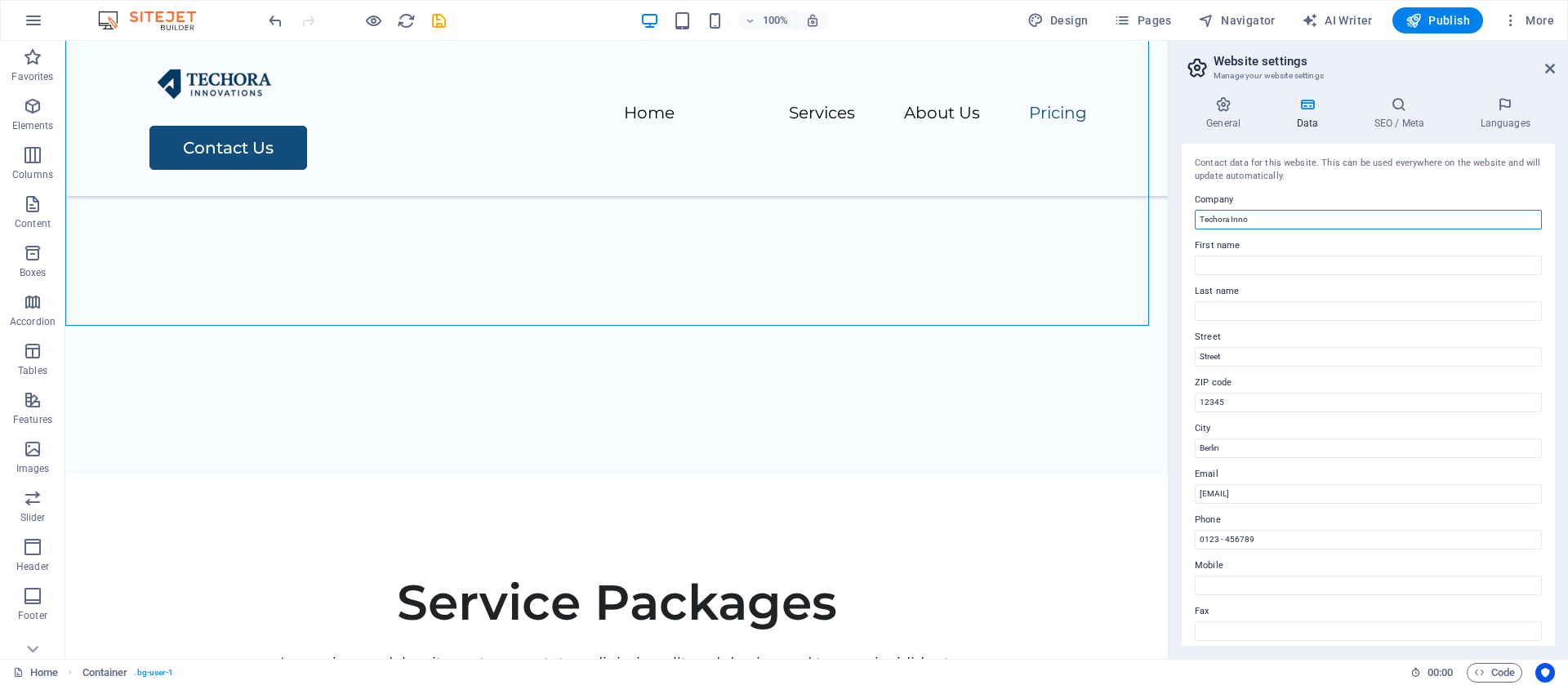 type on "Techora Innovations" 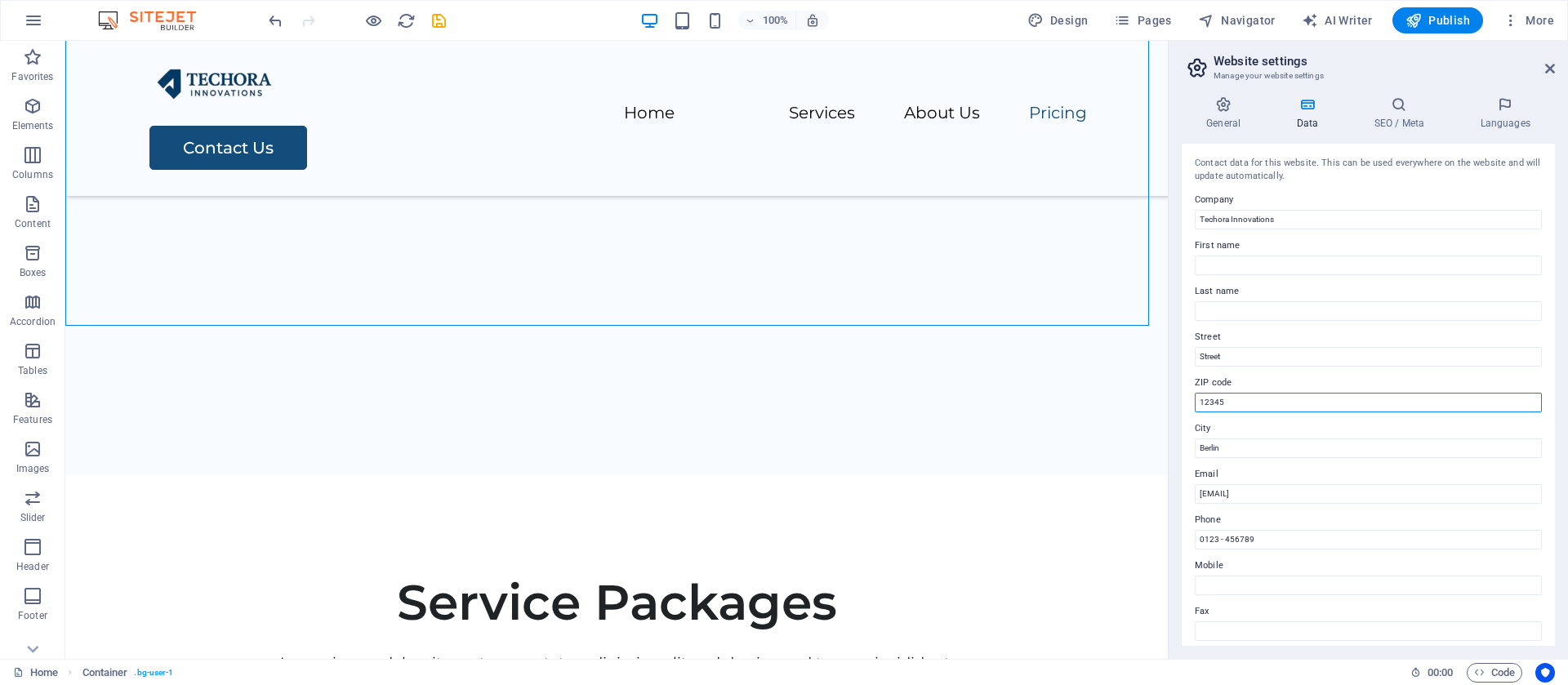 drag, startPoint x: 1298, startPoint y: 411, endPoint x: 1172, endPoint y: 408, distance: 126.03571 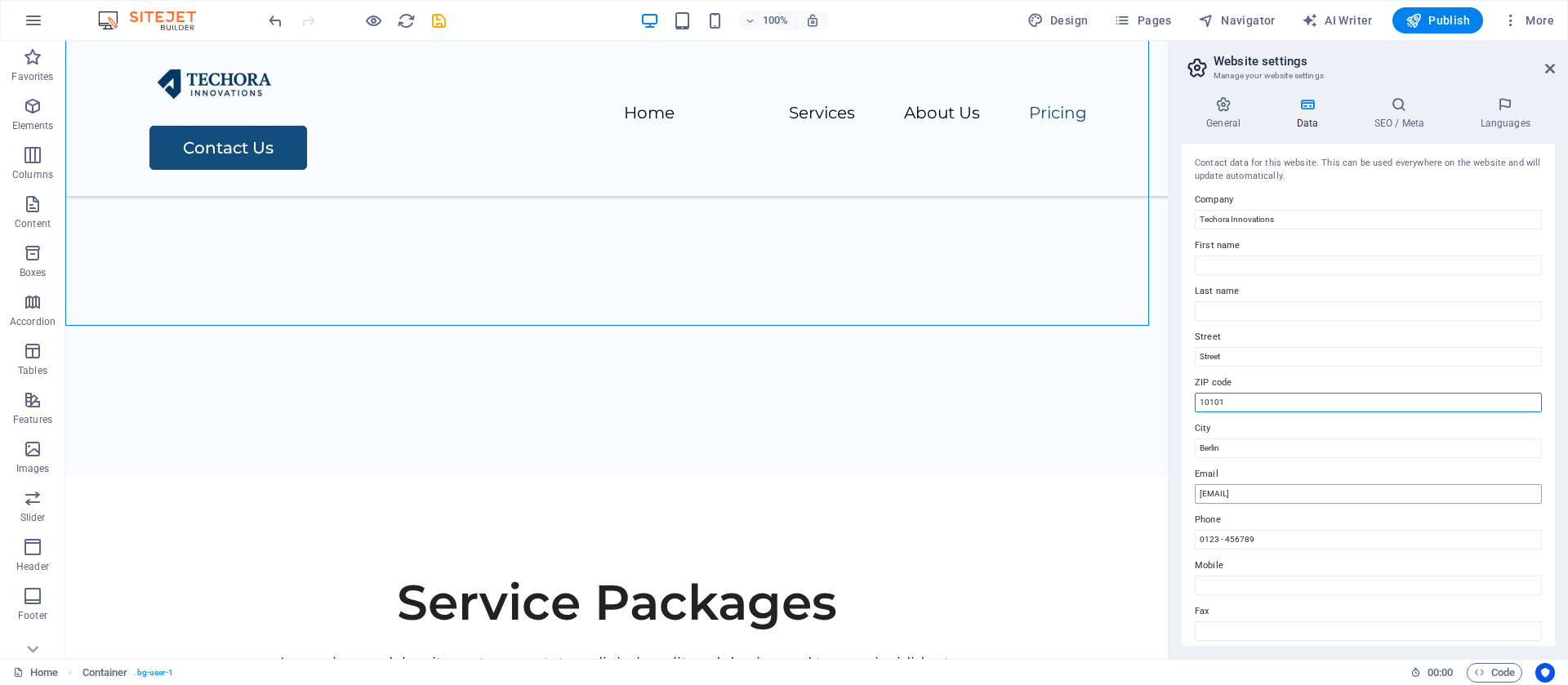 type on "10101" 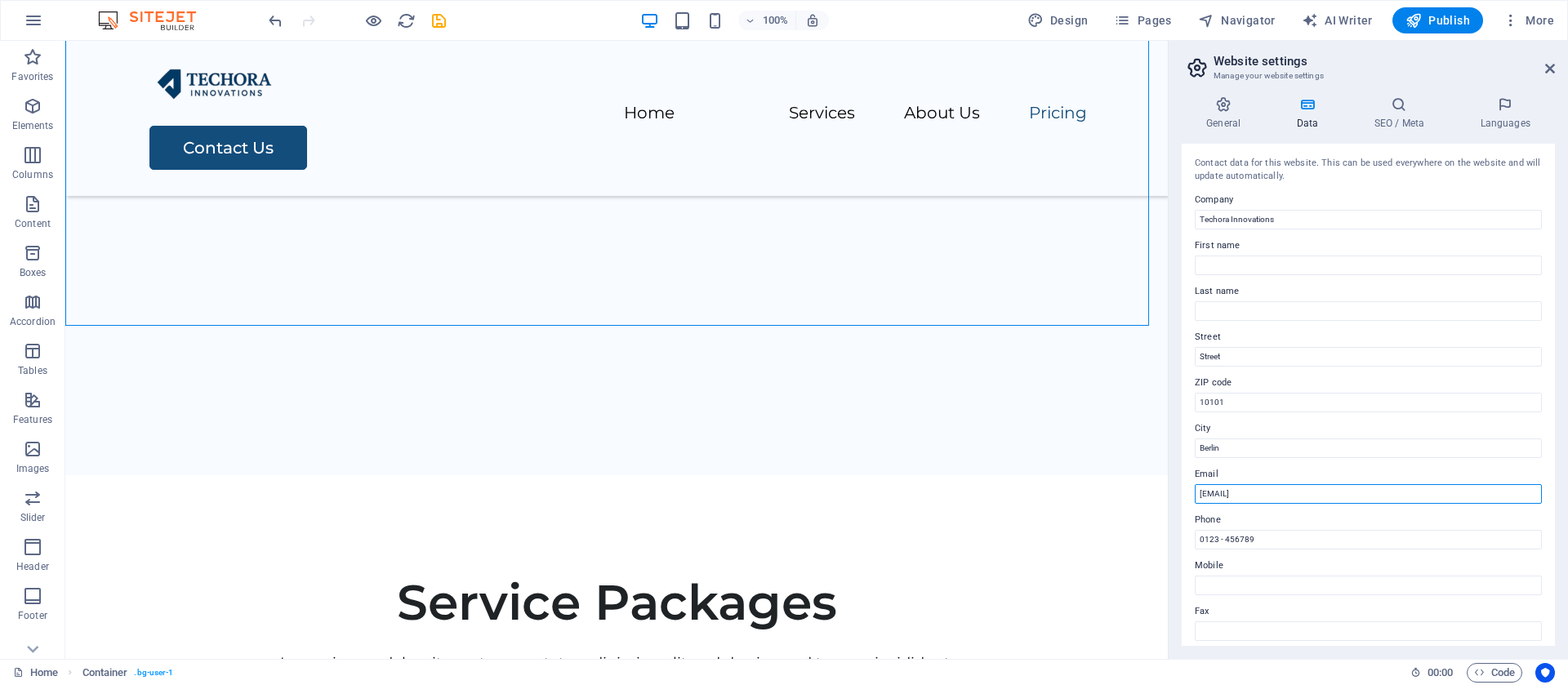 click on "fc9930475b535c2172fabf61e328f6@cpanel.local" at bounding box center [1368, 494] 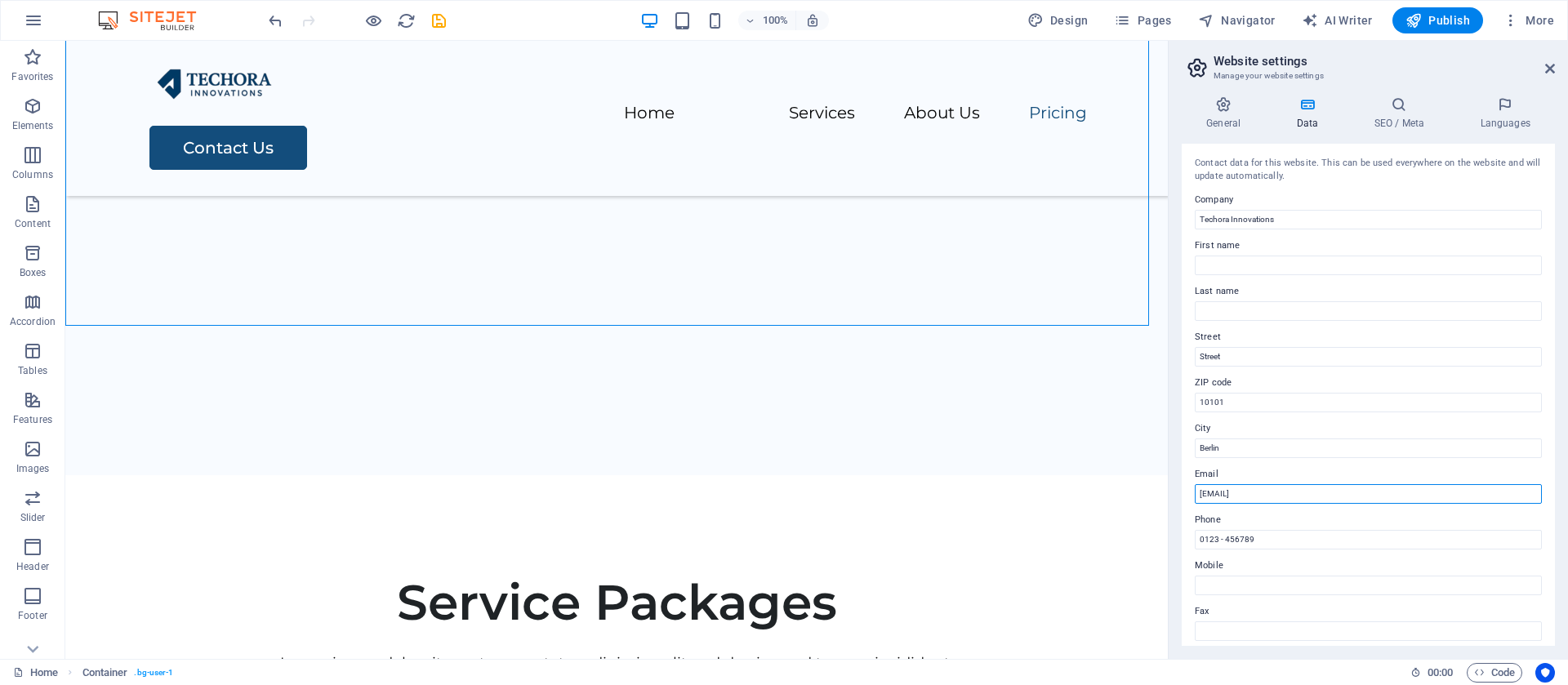 click on "fc9930475b535c2172fabf61e328f6@cpanel.local" at bounding box center (1368, 494) 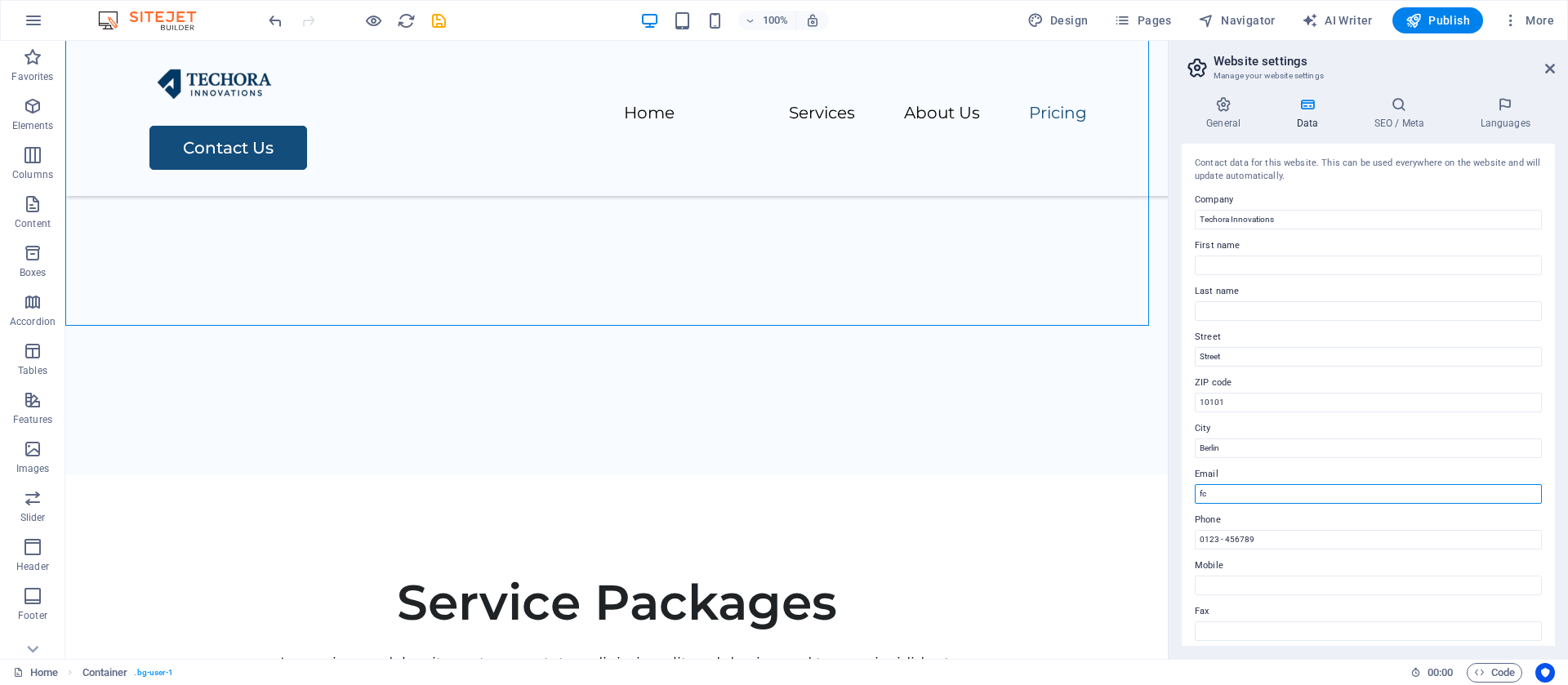 type on "f" 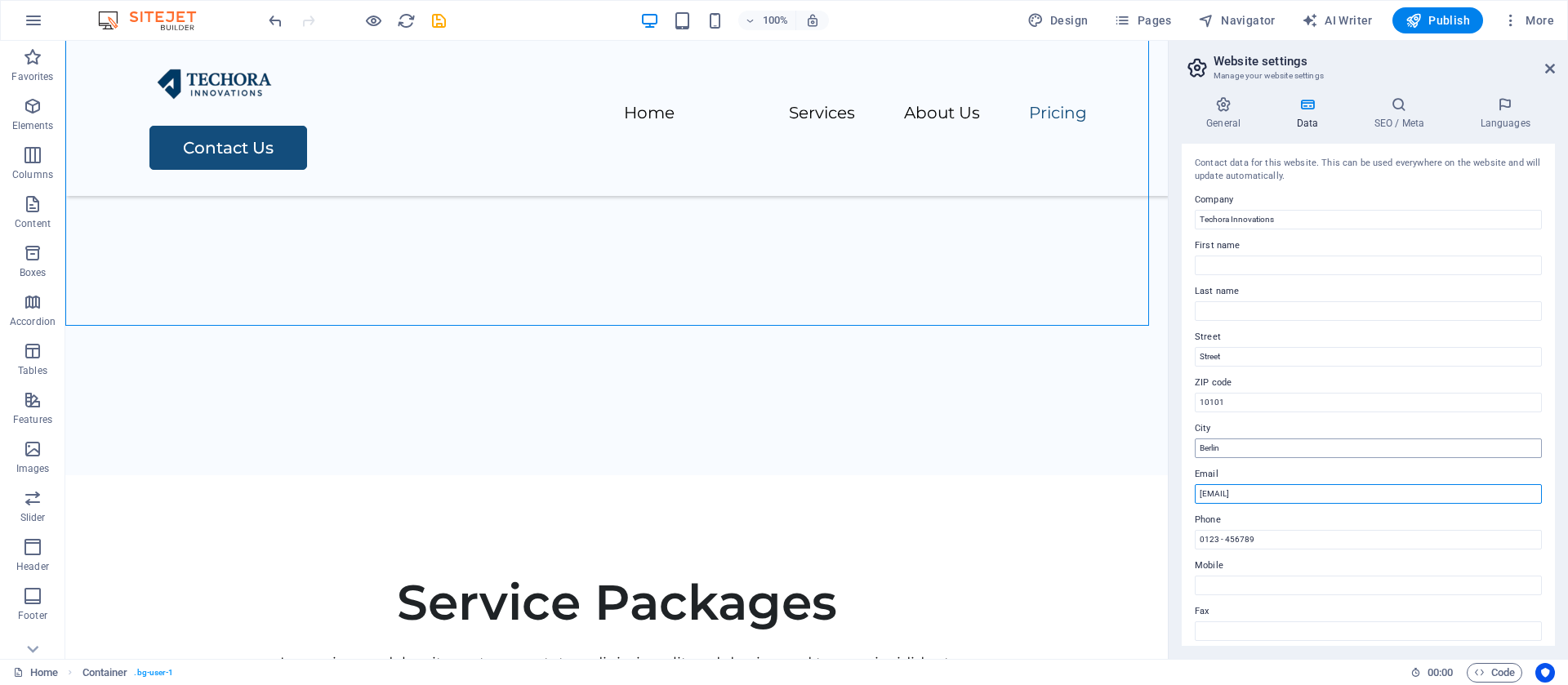 type on "[EMAIL]" 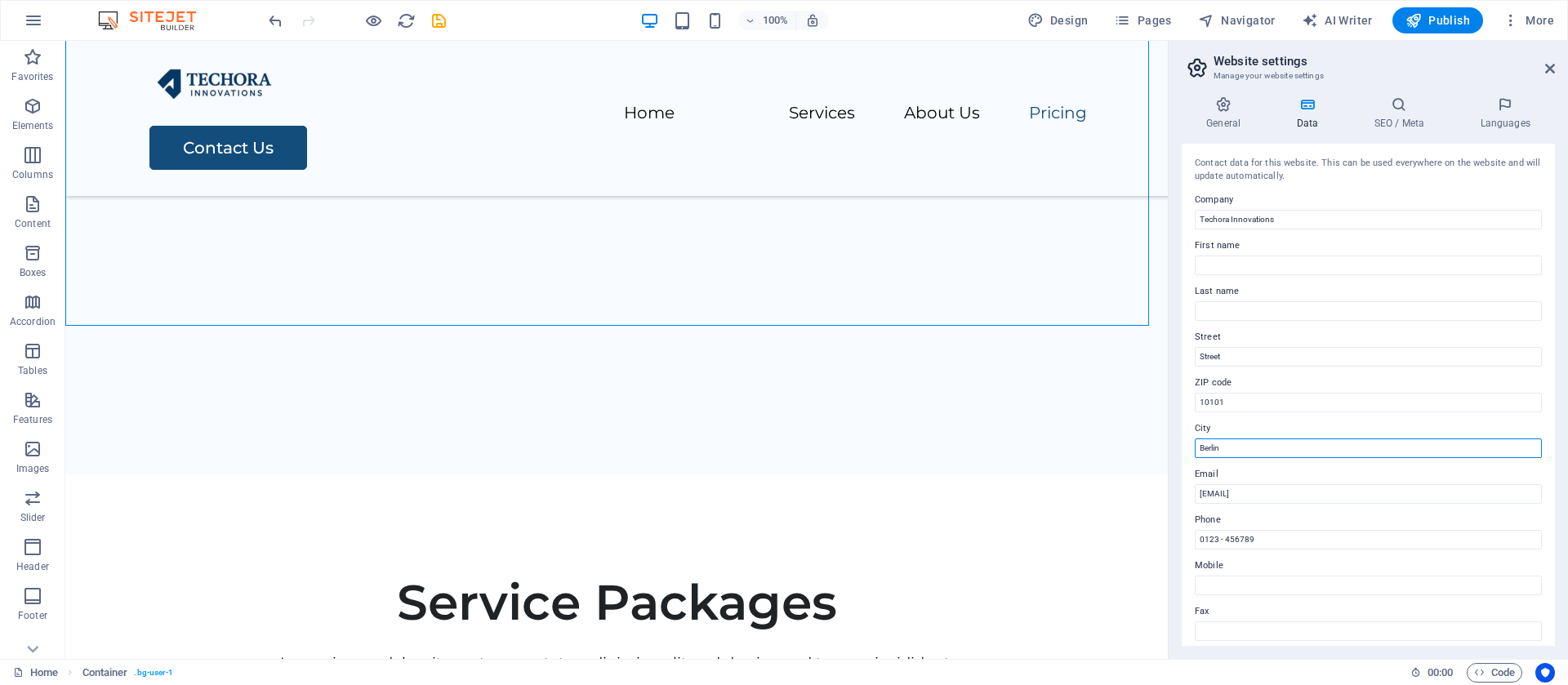 drag, startPoint x: 1352, startPoint y: 442, endPoint x: 1199, endPoint y: 460, distance: 154.05518 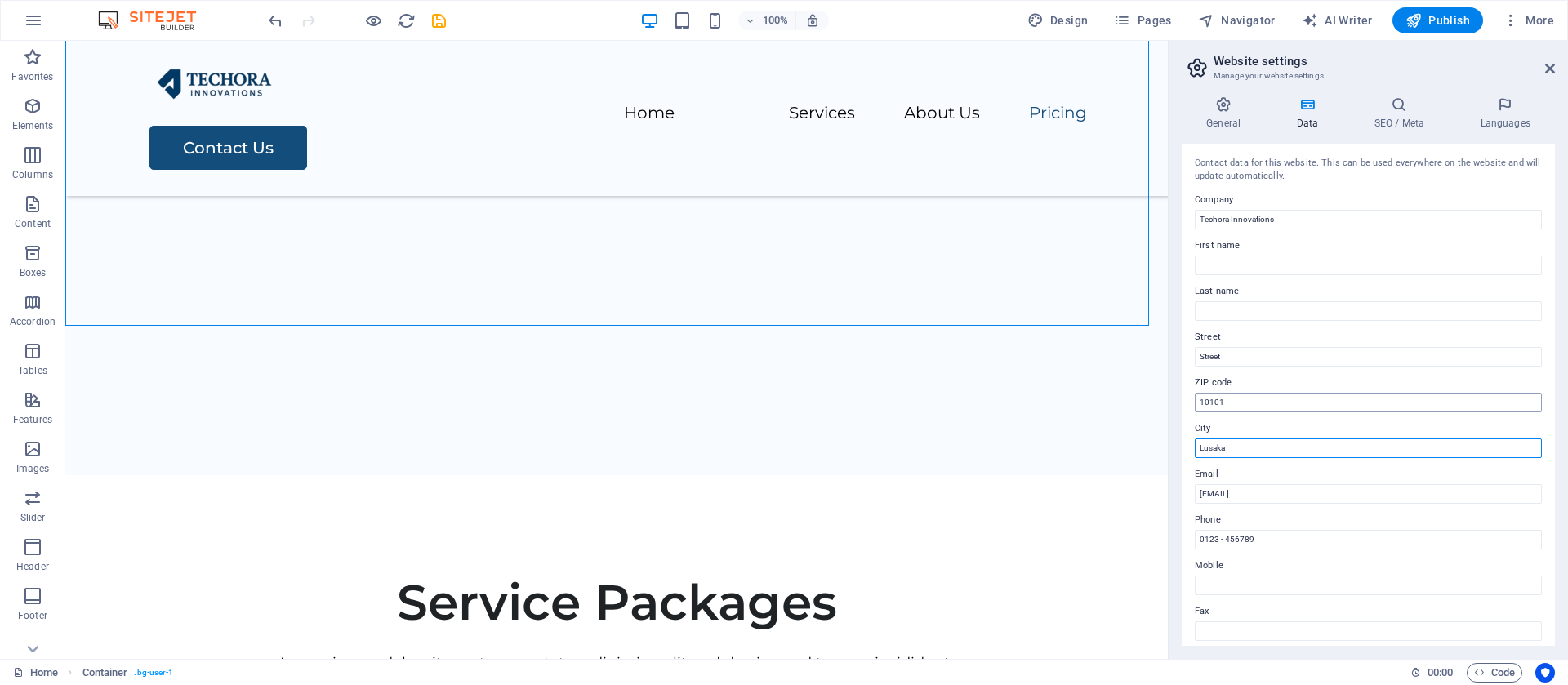 type on "Lusaka" 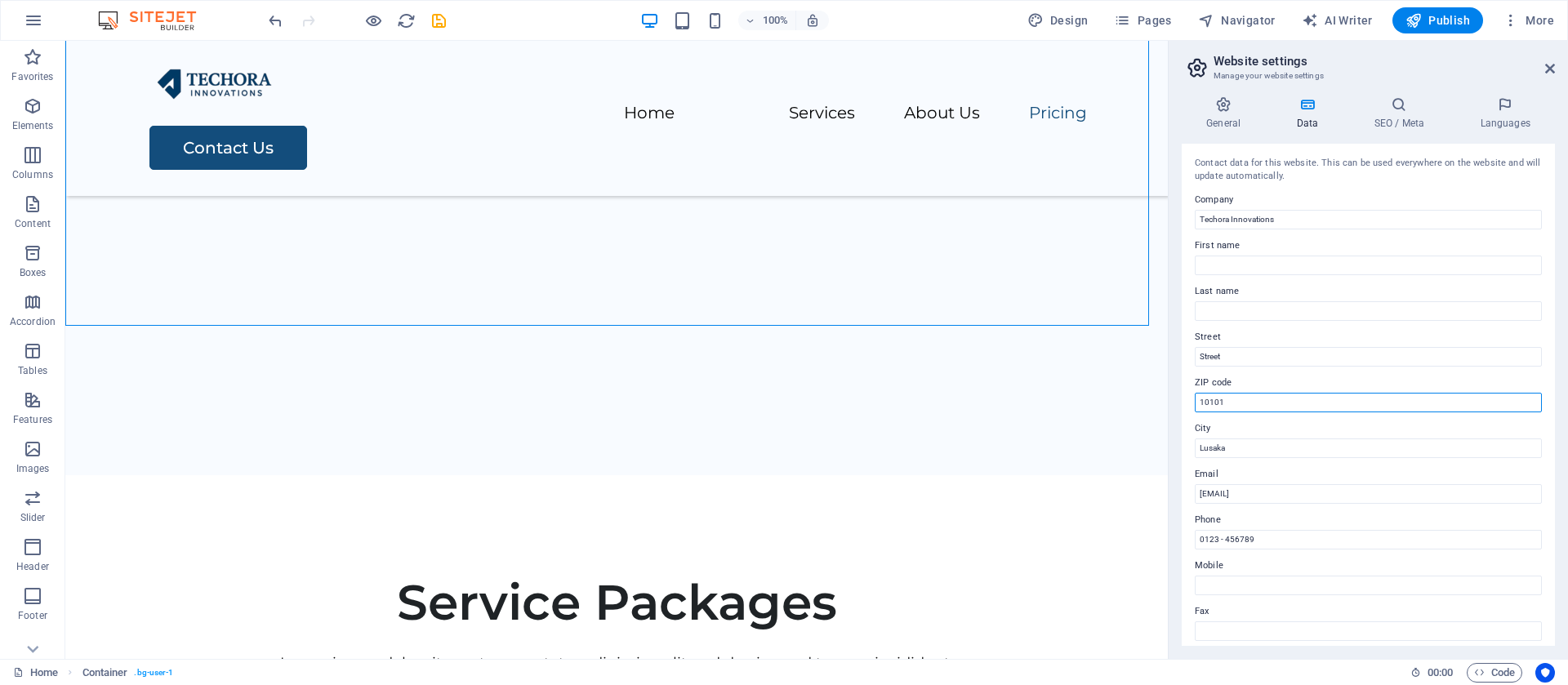 click on "10101" at bounding box center (1368, 403) 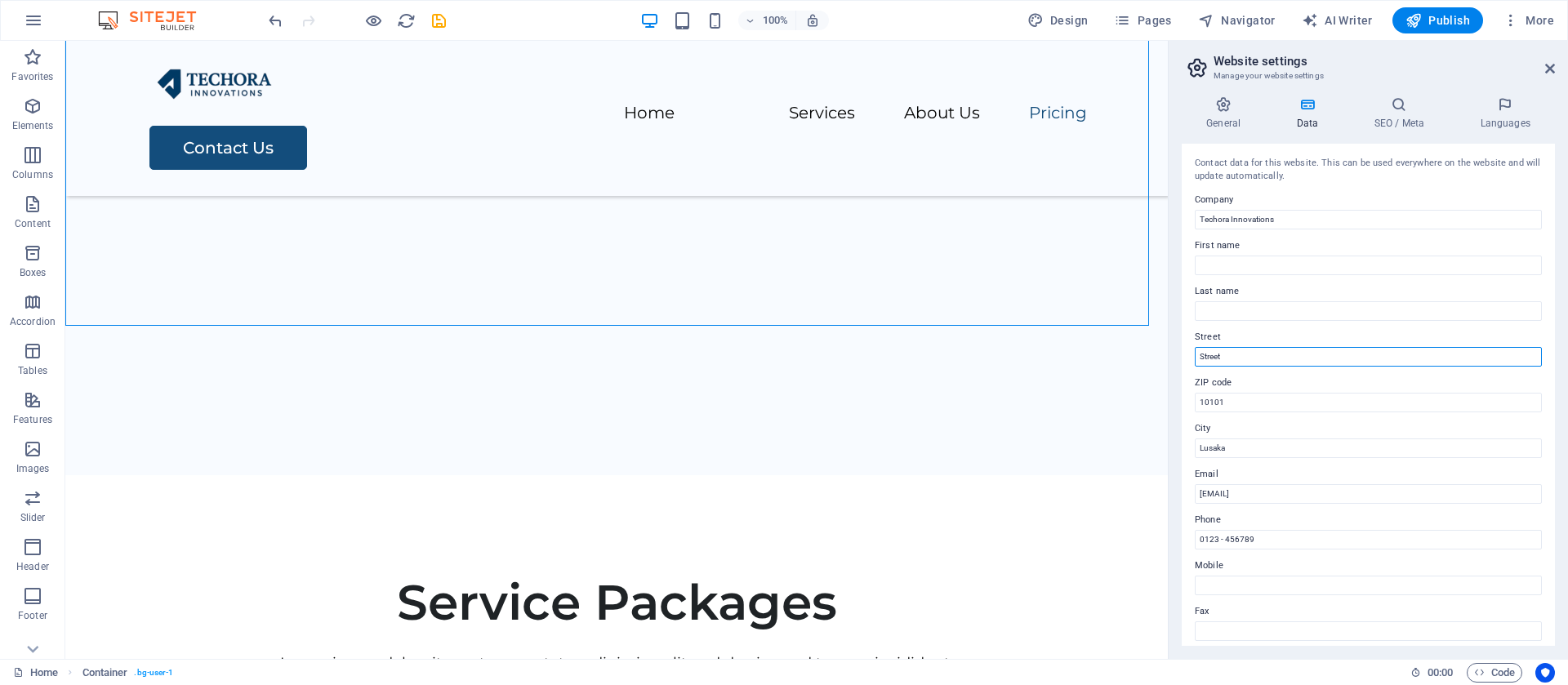 drag, startPoint x: 1250, startPoint y: 358, endPoint x: 1186, endPoint y: 363, distance: 64.19502 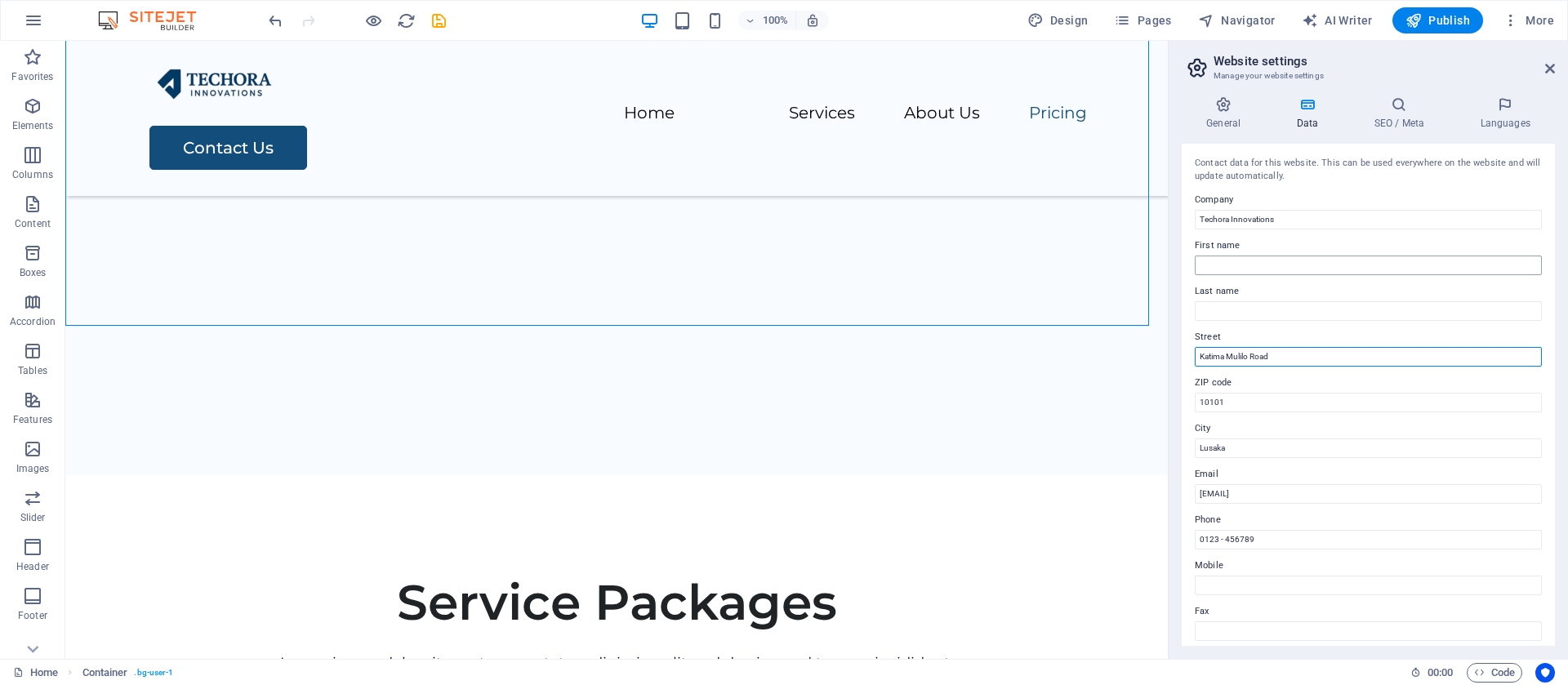 type on "Katima Mulilo Road" 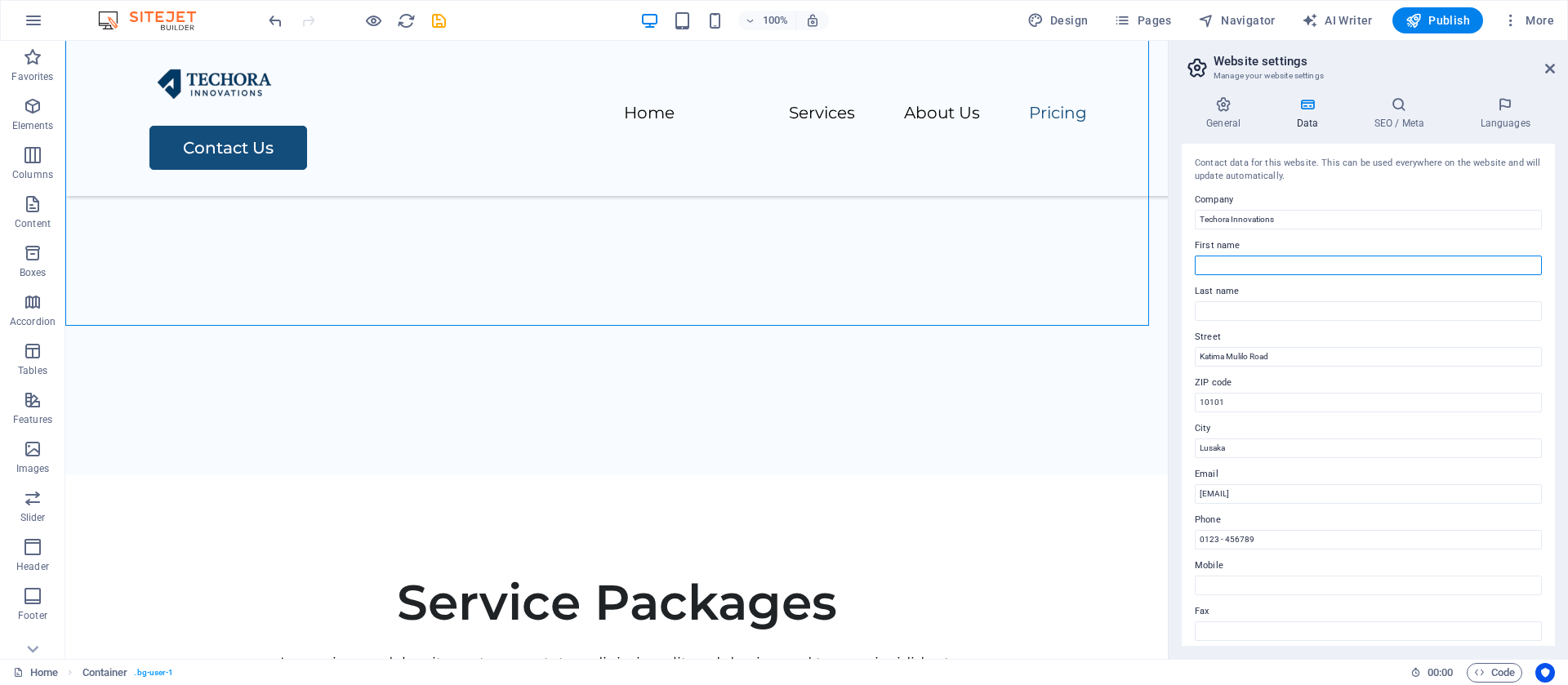 click on "First name" at bounding box center (1368, 265) 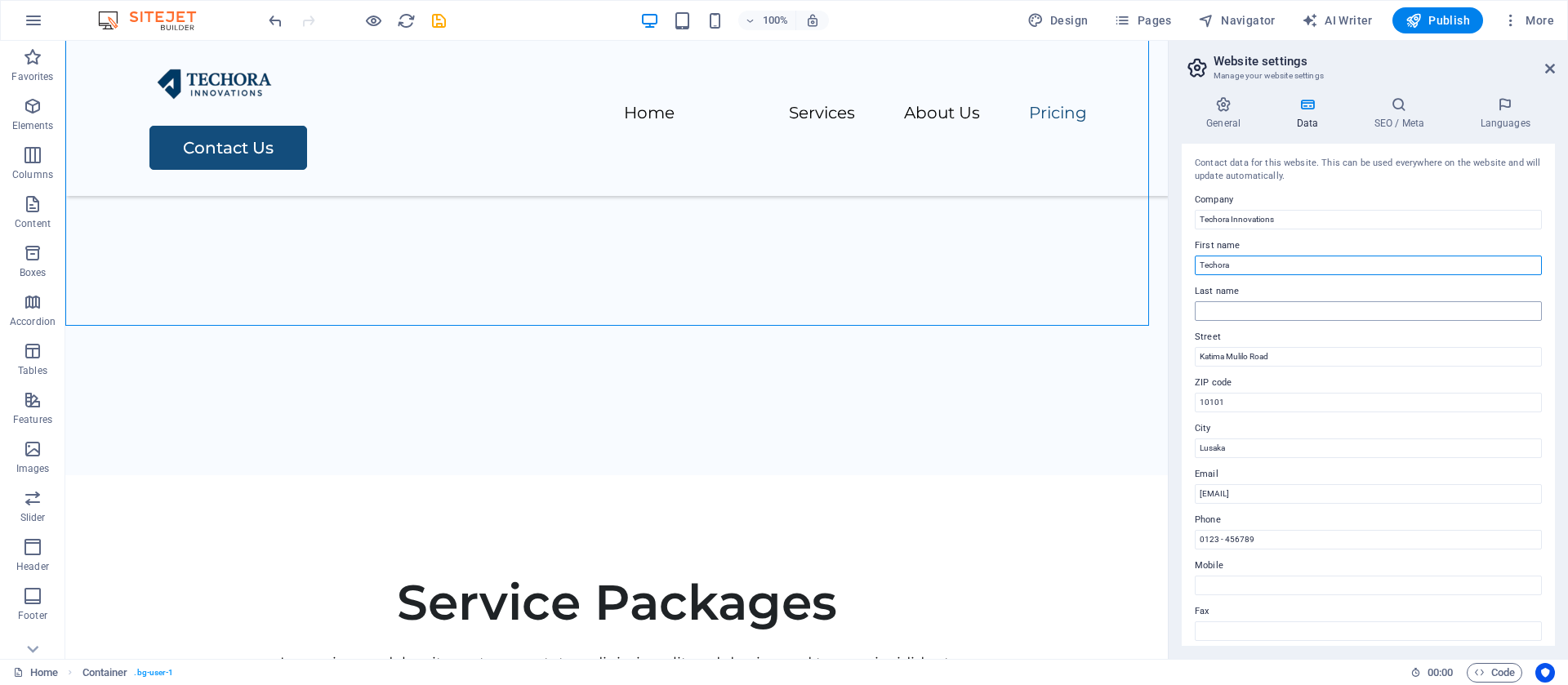 type on "Techora" 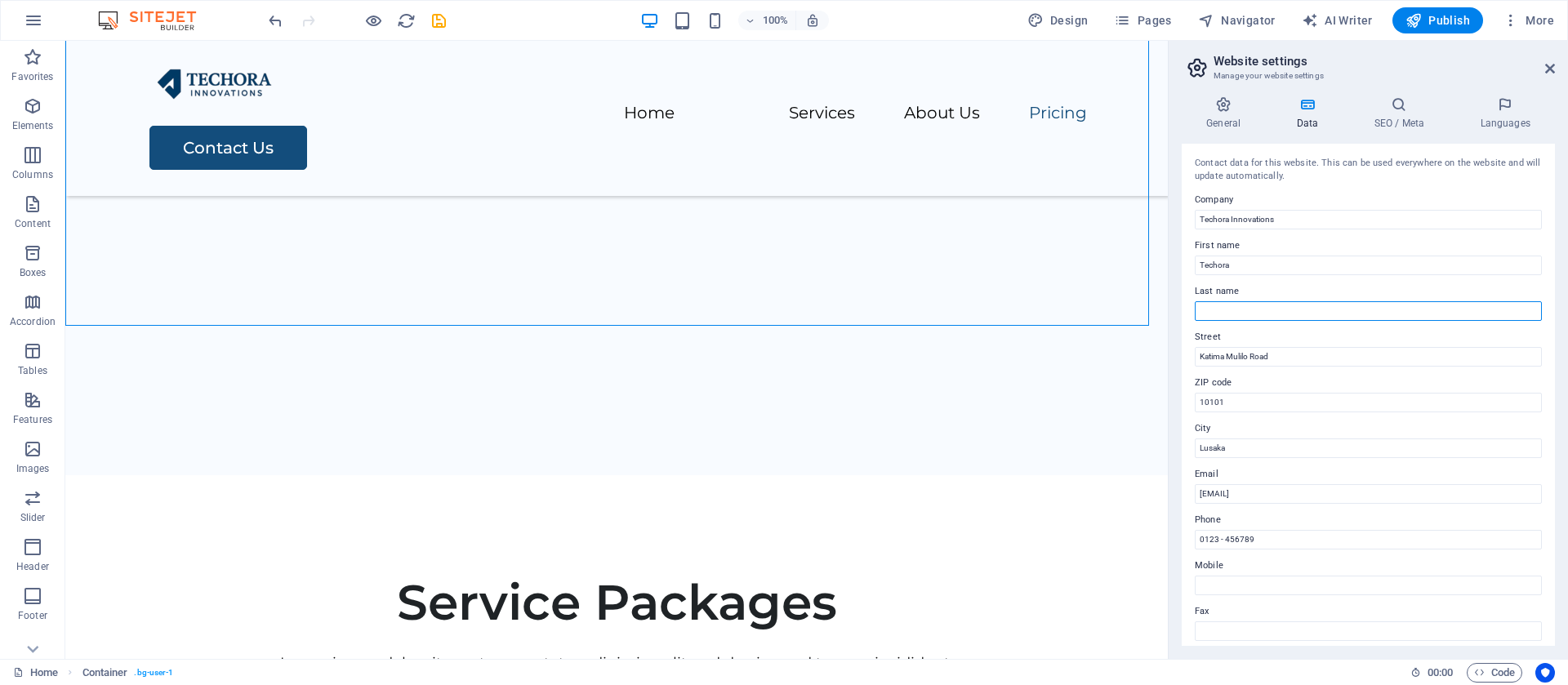 click on "Last name" at bounding box center [1368, 311] 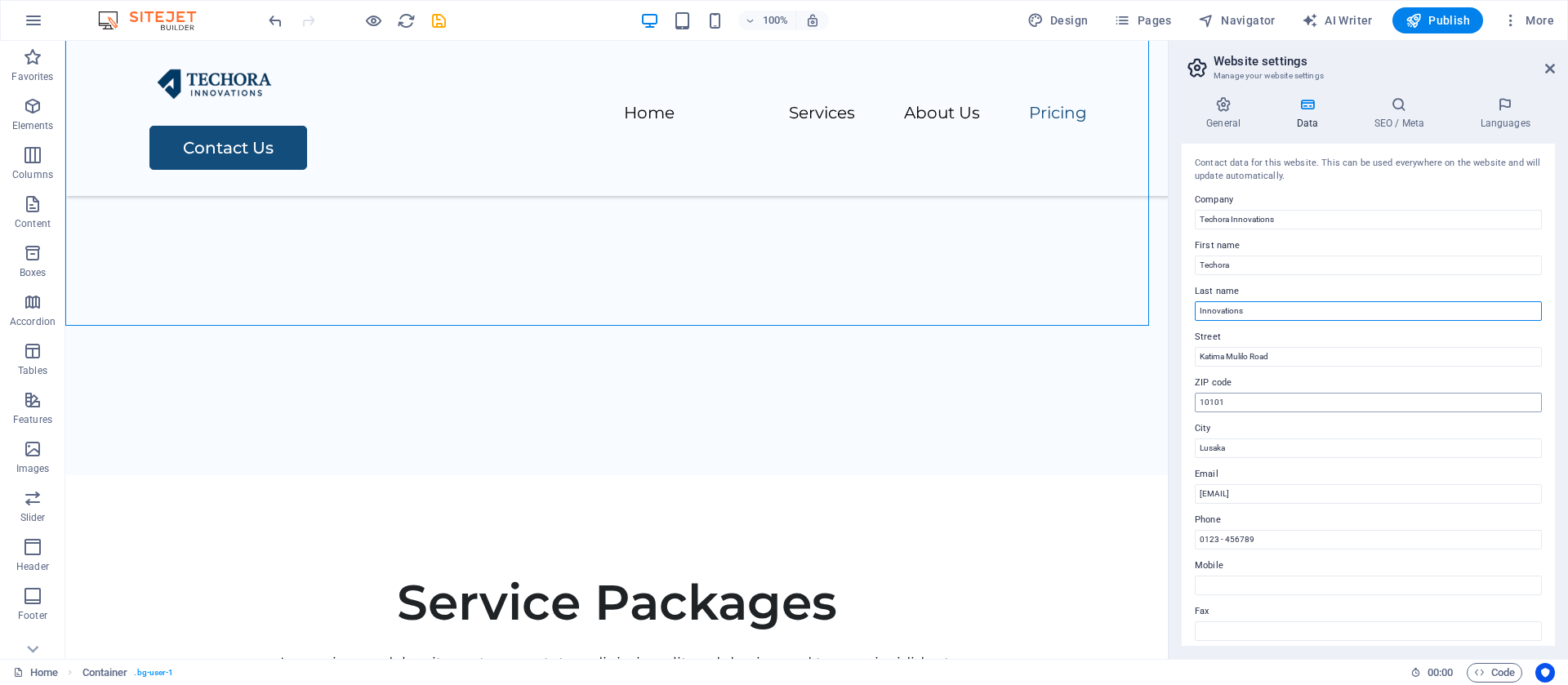type on "Innovations" 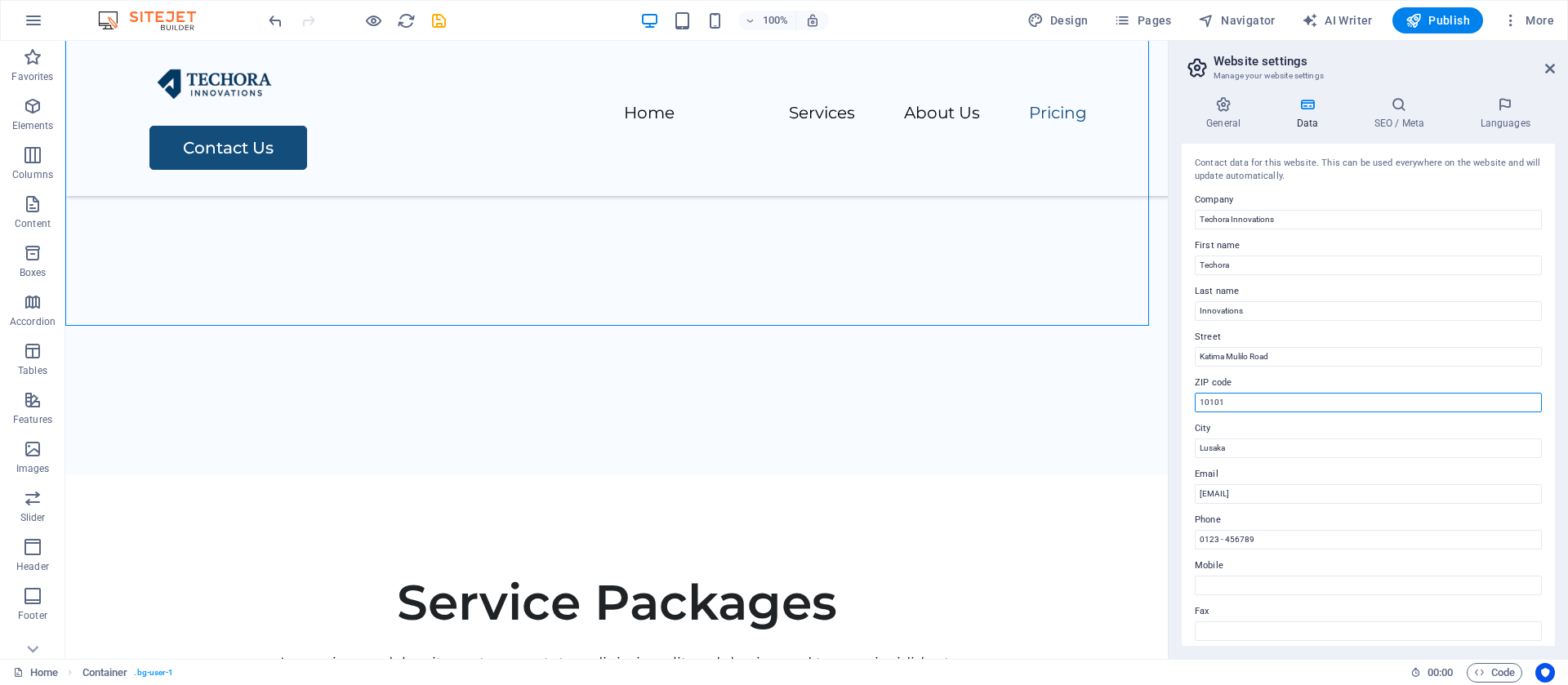 click on "10101" at bounding box center (1368, 403) 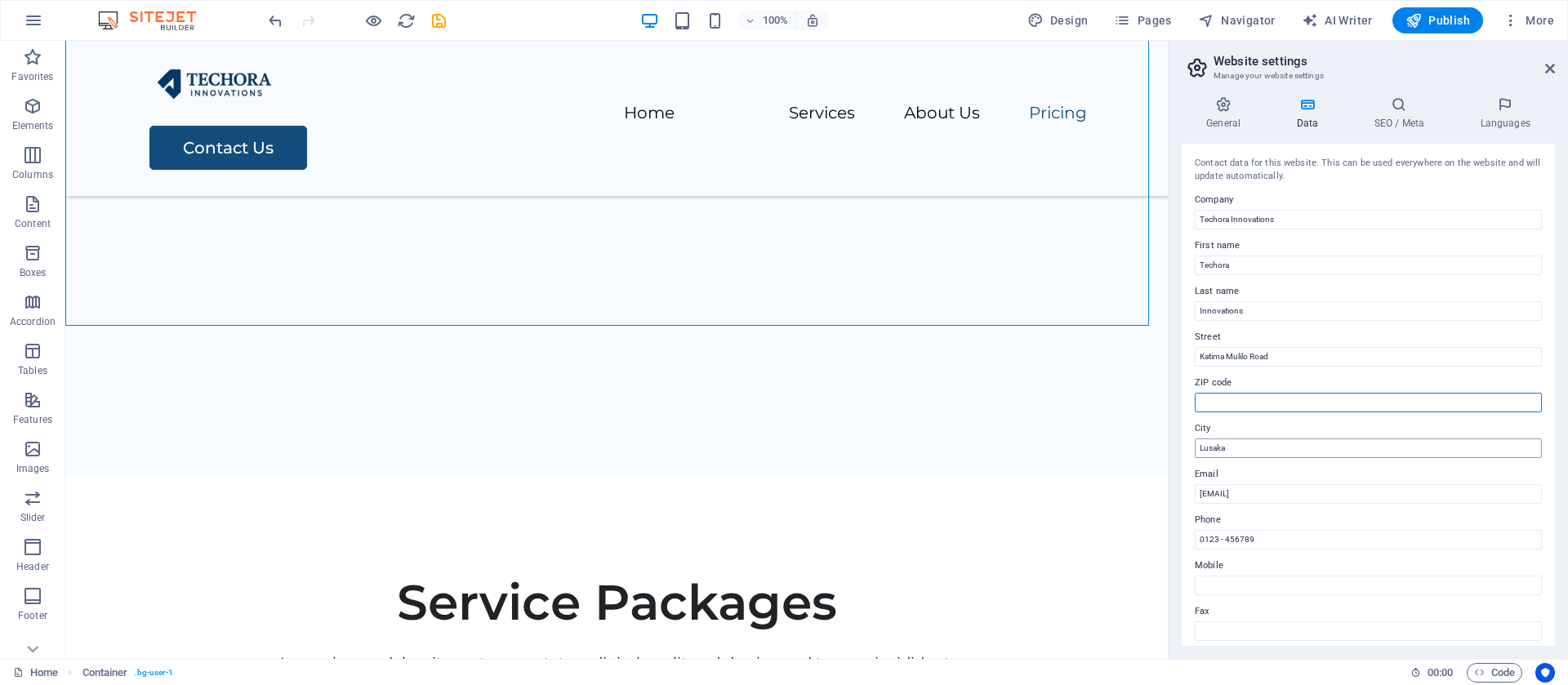 type 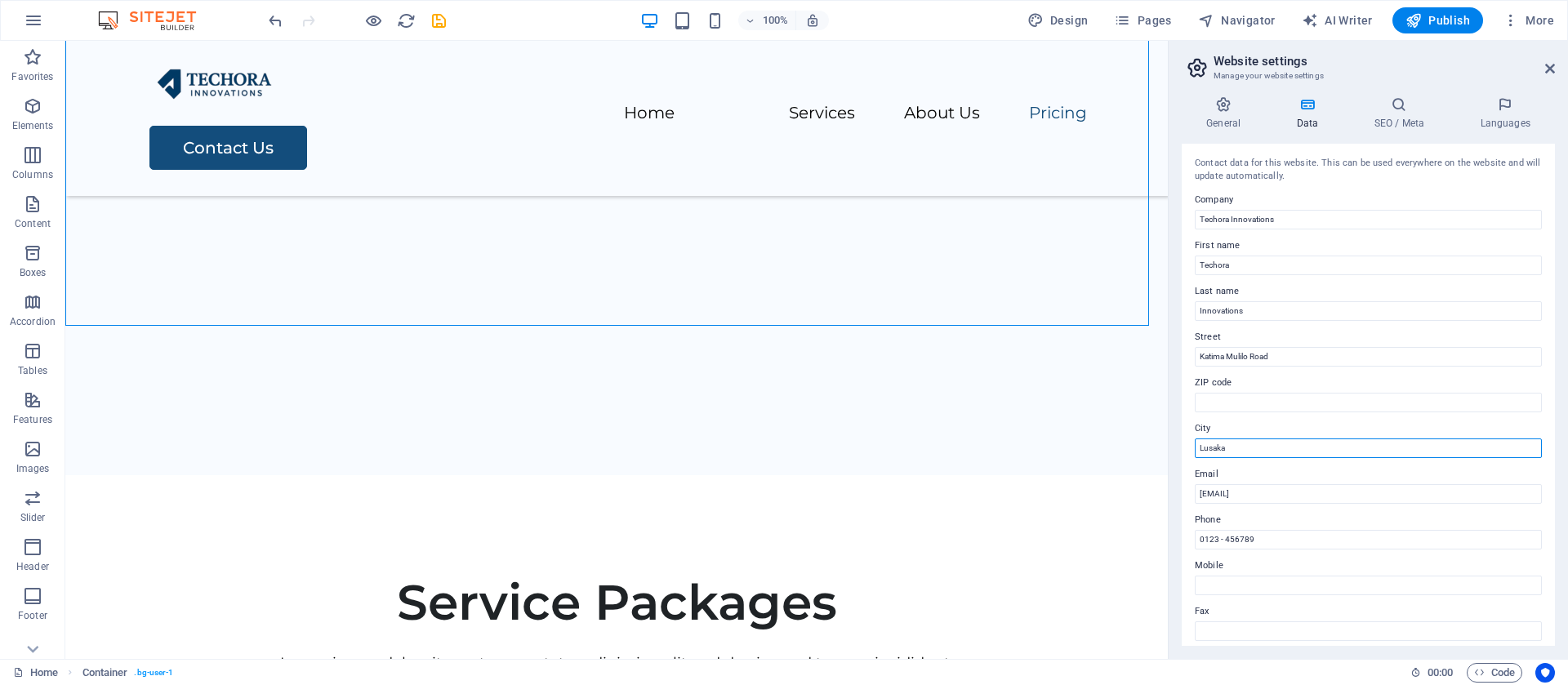 click on "Lusaka" at bounding box center (1368, 448) 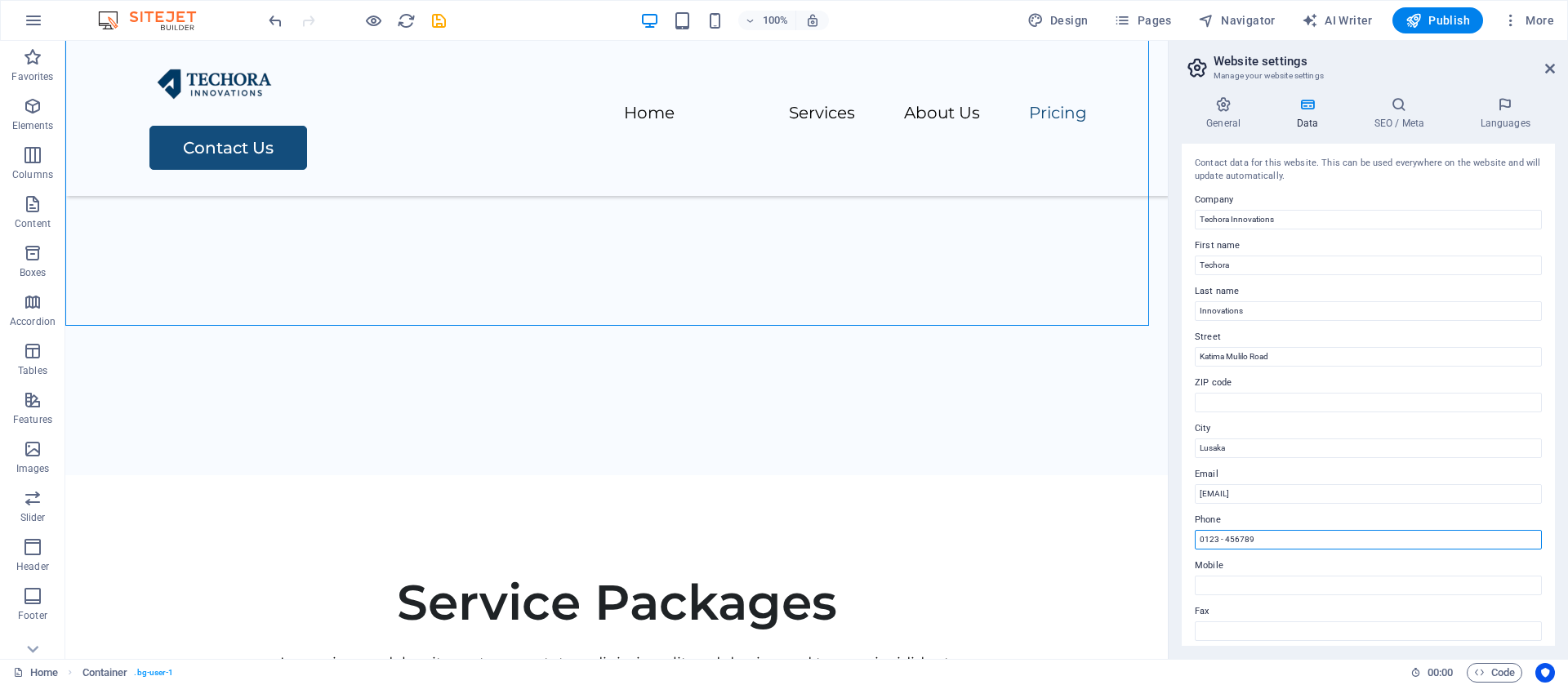 drag, startPoint x: 1324, startPoint y: 585, endPoint x: 1234, endPoint y: 585, distance: 90 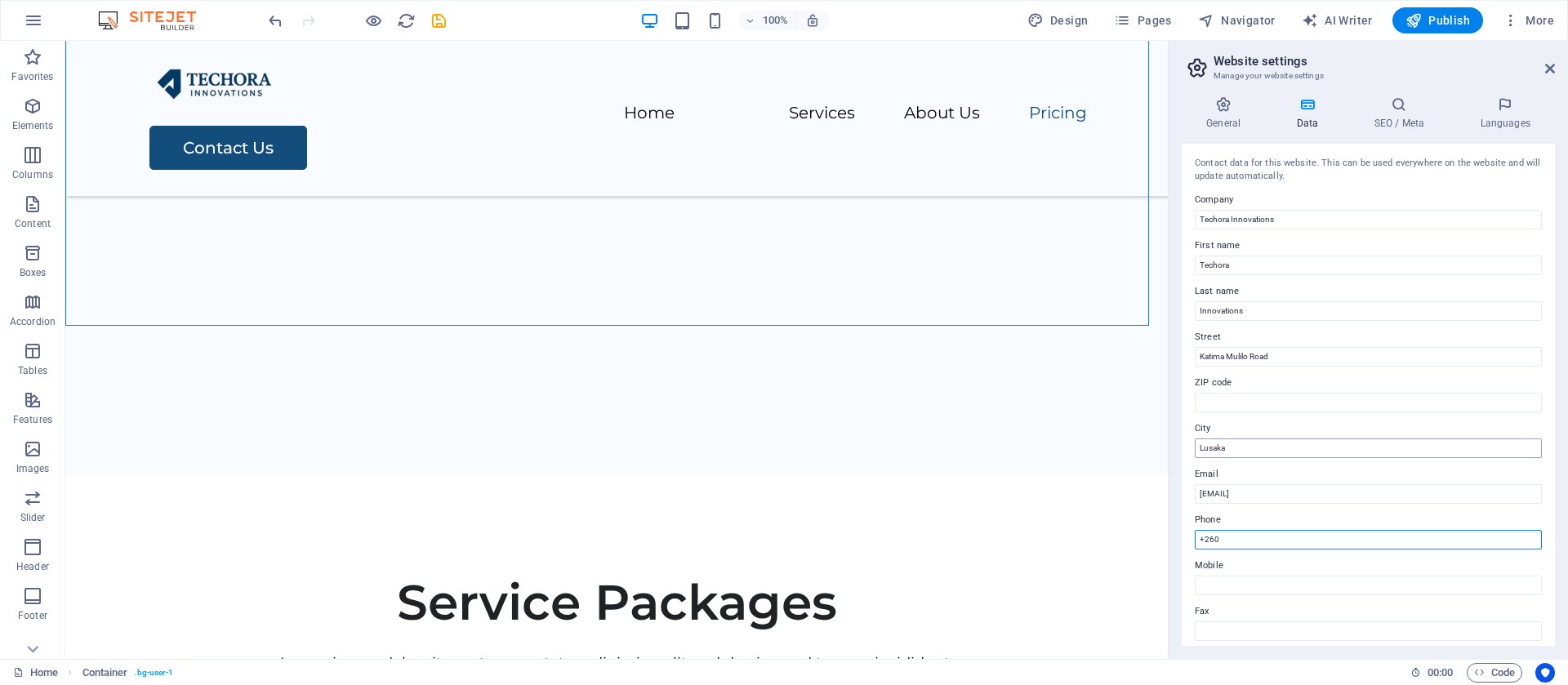 type on "+260" 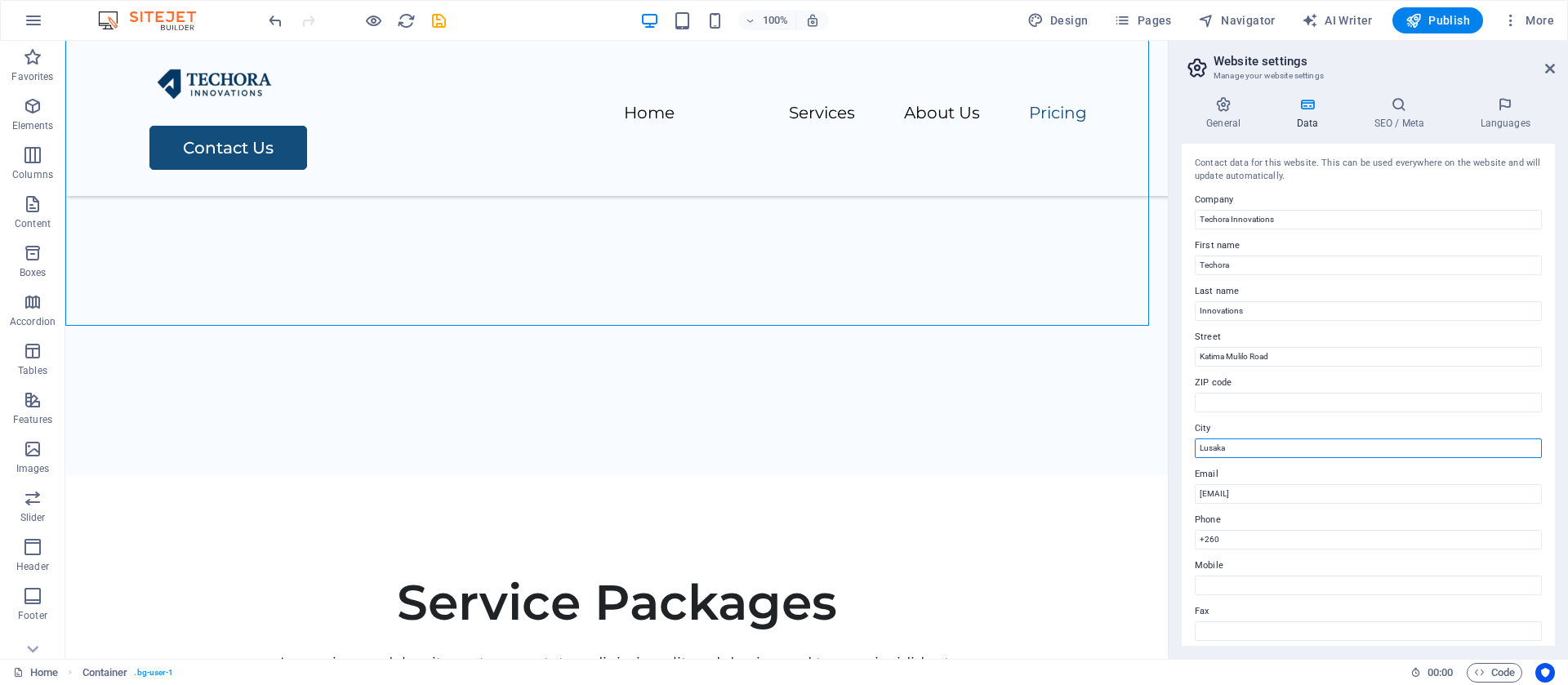 click on "Lusaka" at bounding box center (1368, 448) 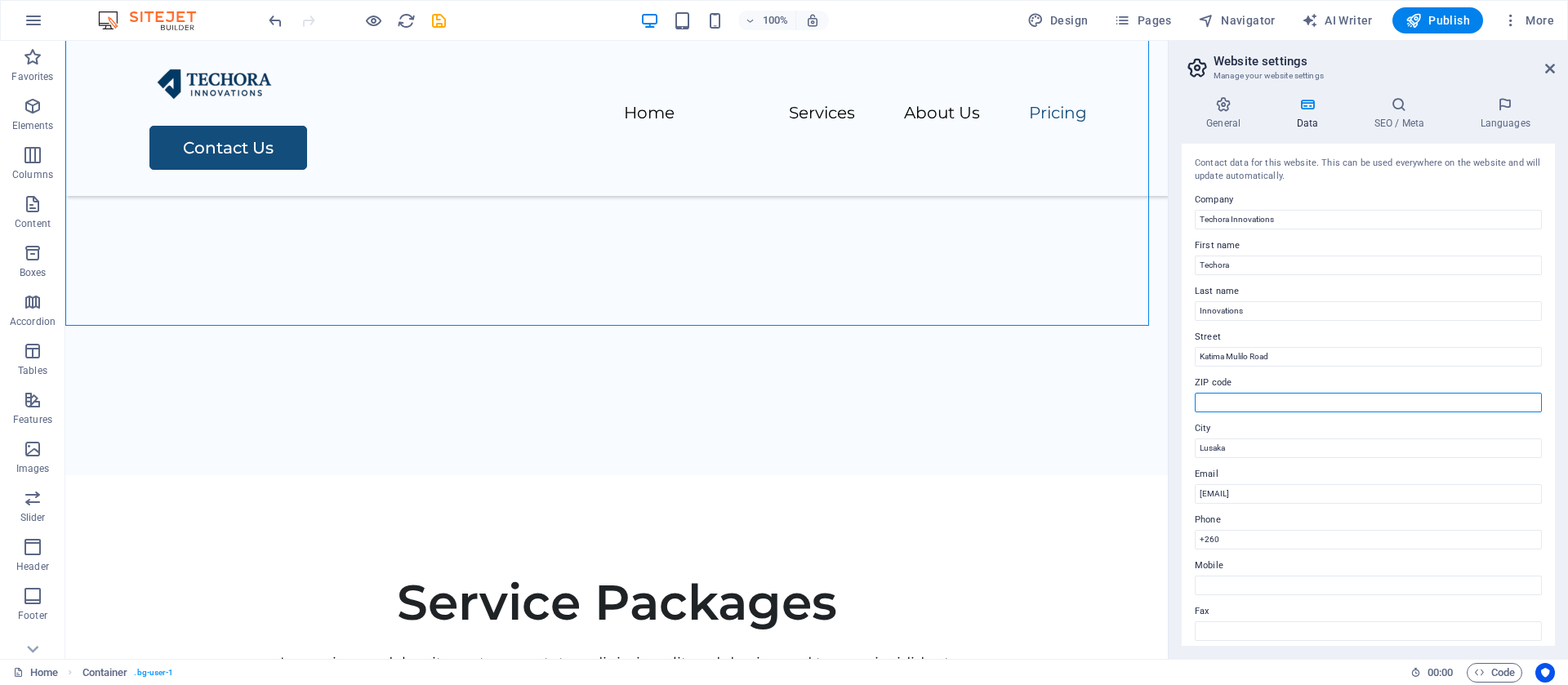 click on "ZIP code" at bounding box center [1368, 403] 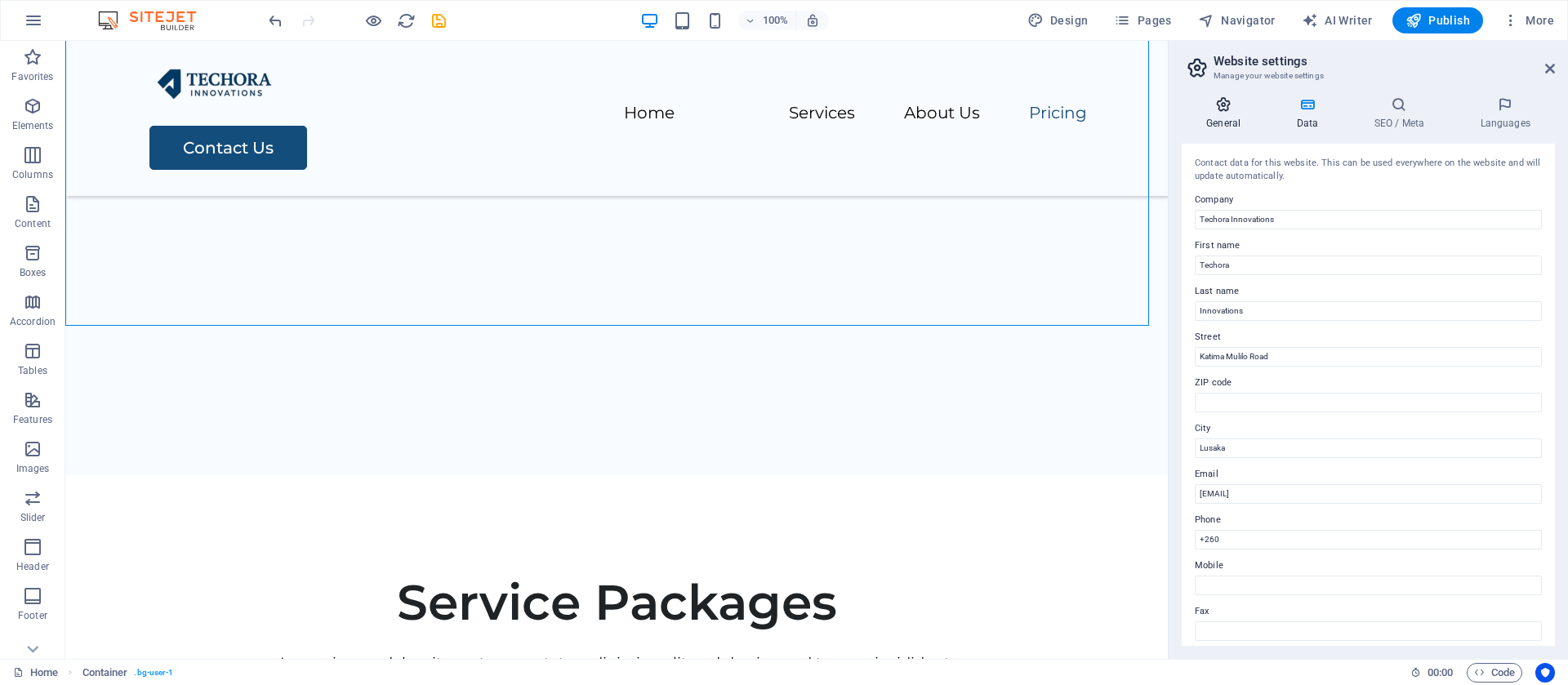 click at bounding box center (1223, 105) 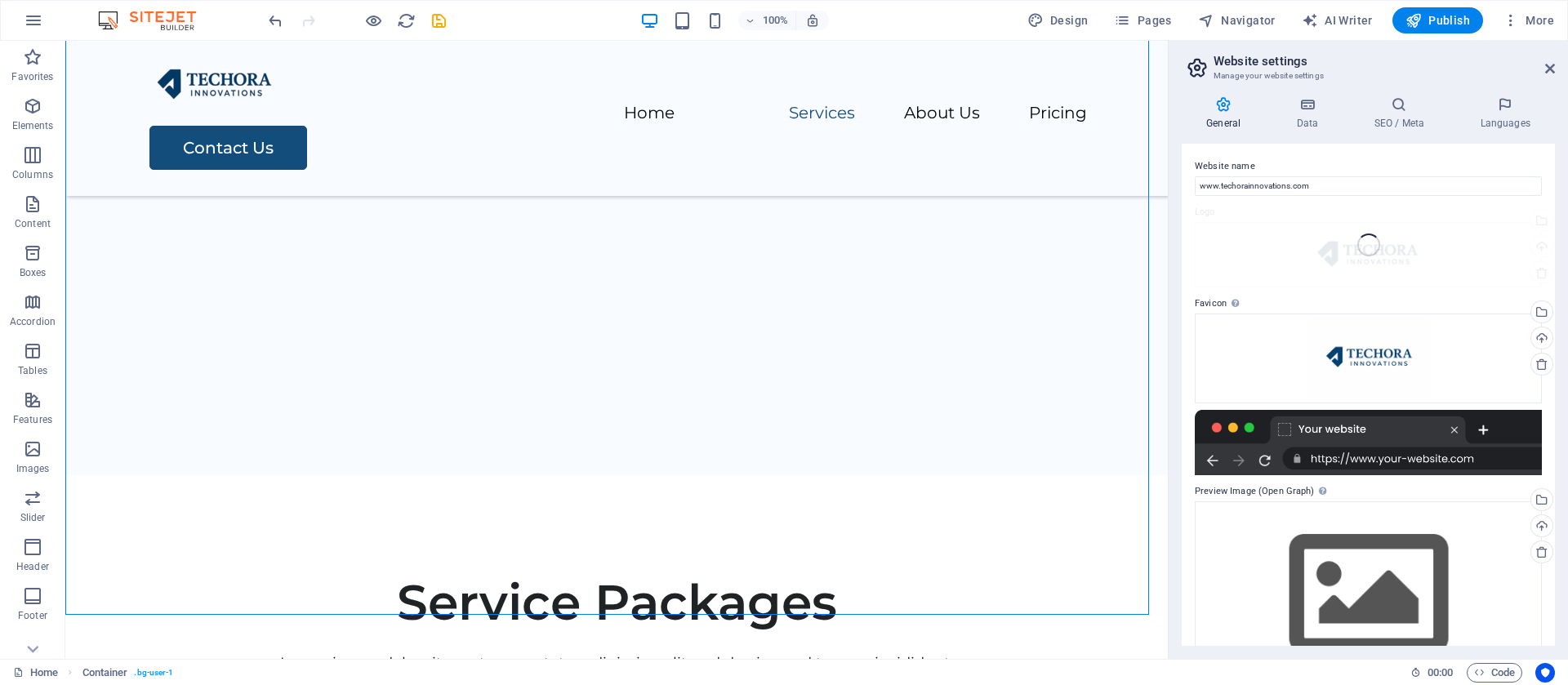 scroll, scrollTop: 0, scrollLeft: 0, axis: both 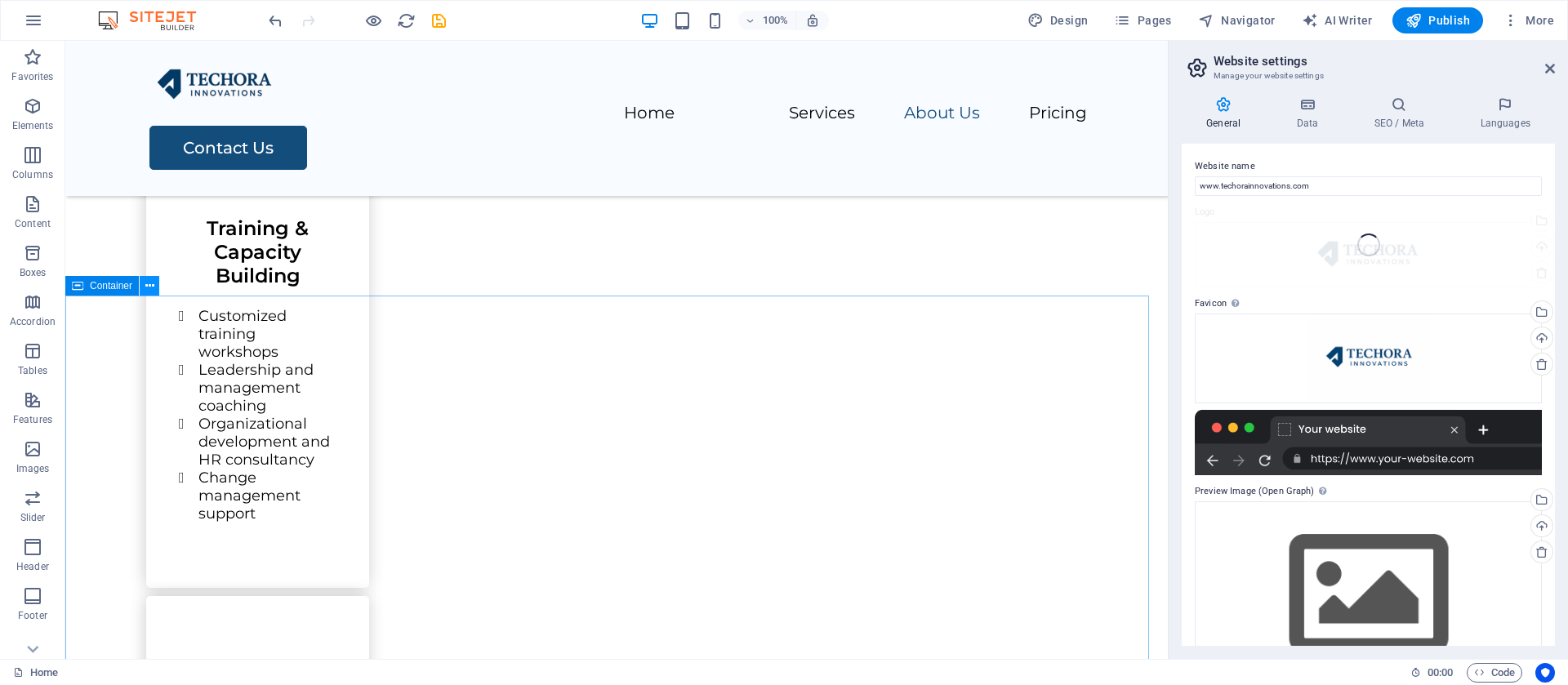 click at bounding box center (149, 286) 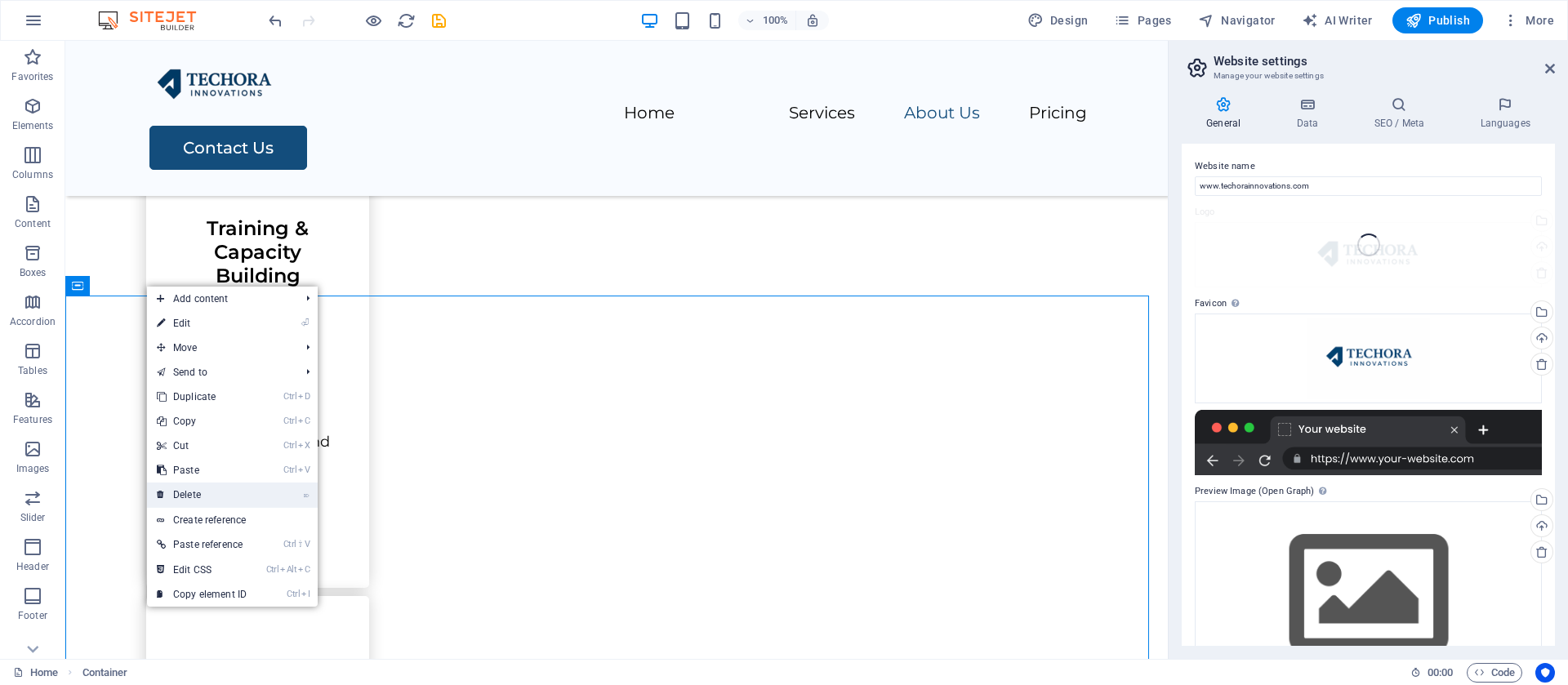 click on "⌦  Delete" at bounding box center (202, 495) 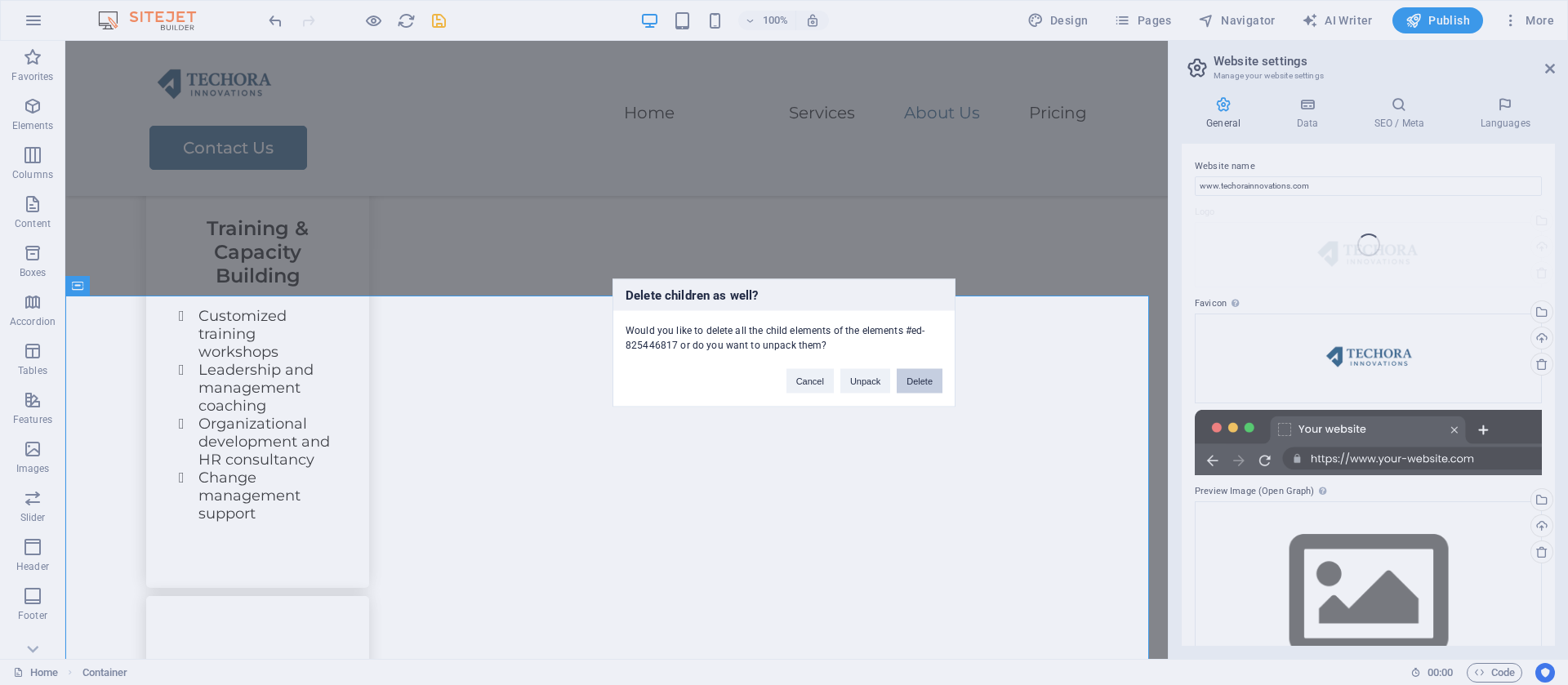 click on "Delete" at bounding box center [920, 380] 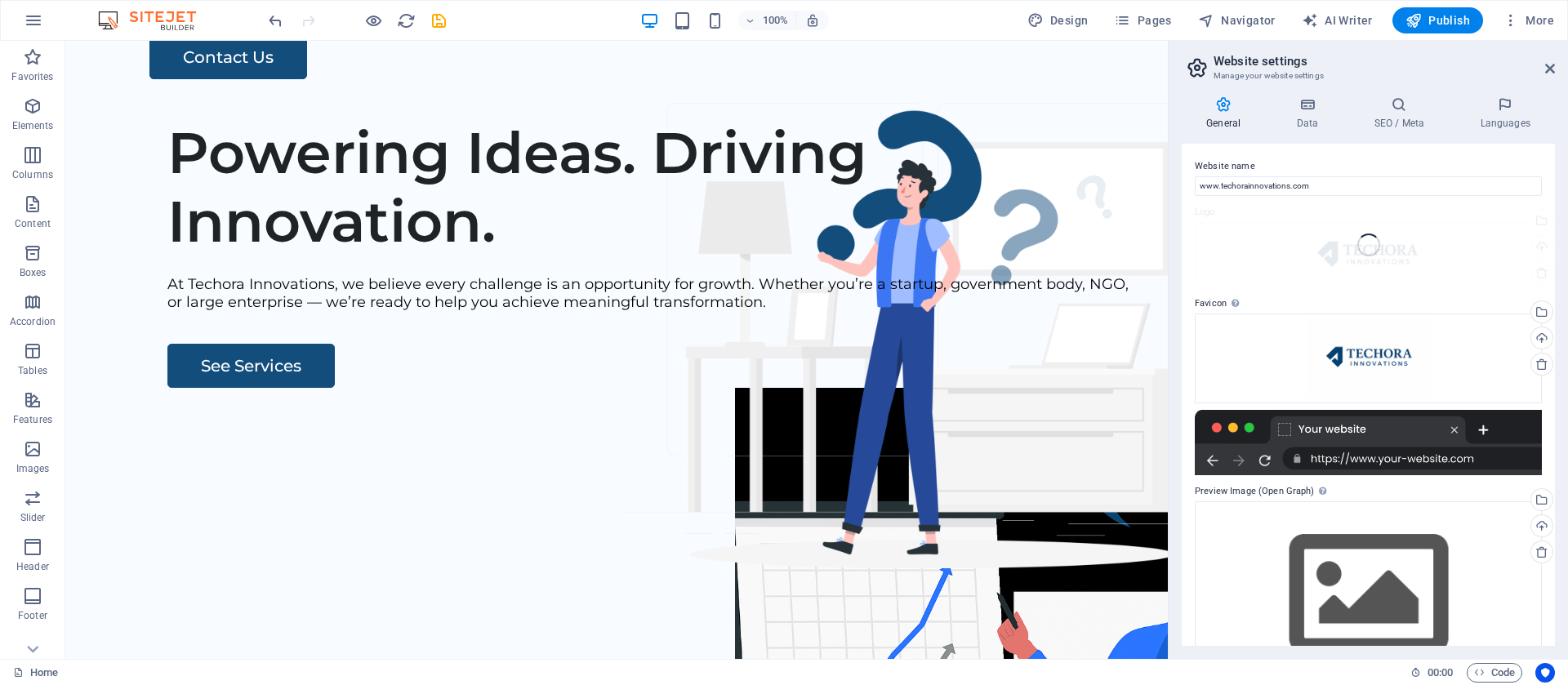 scroll, scrollTop: 0, scrollLeft: 0, axis: both 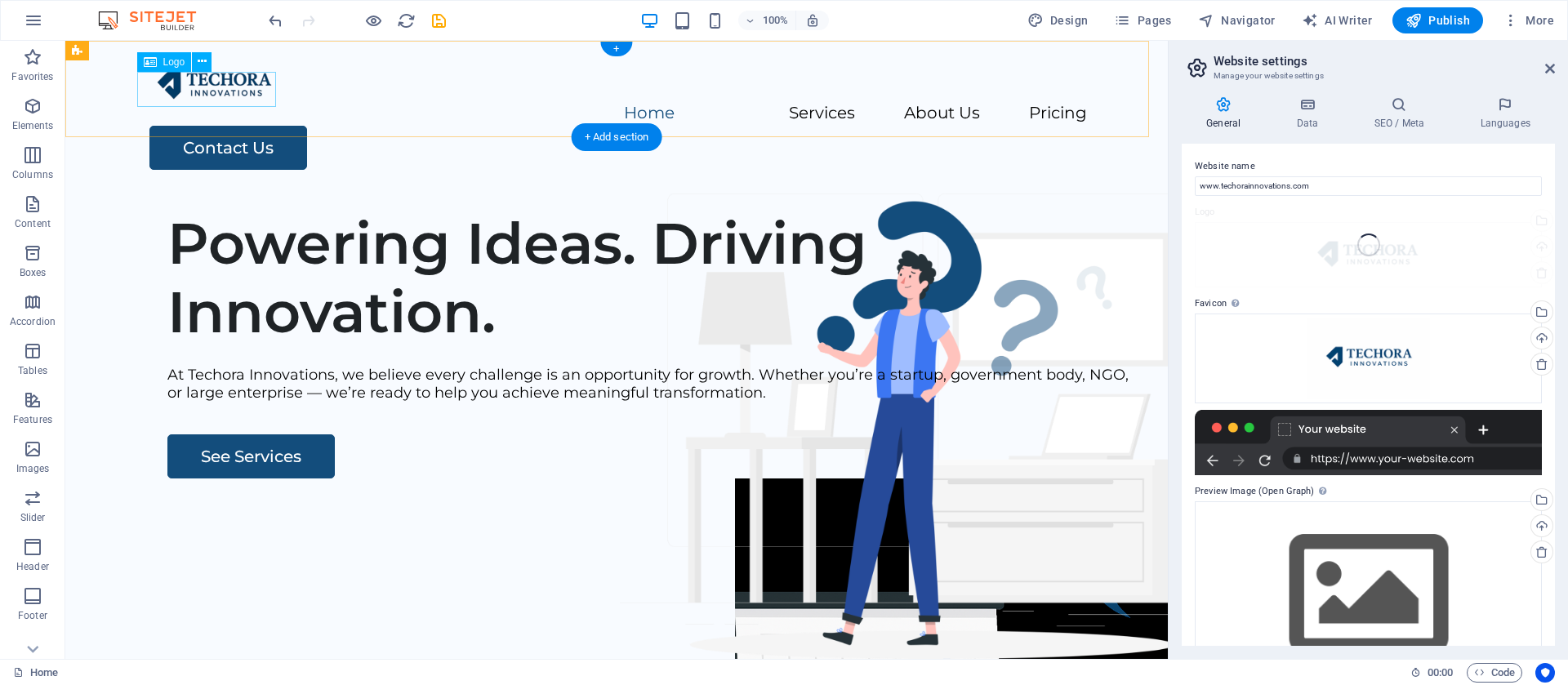 click at bounding box center (617, 84) 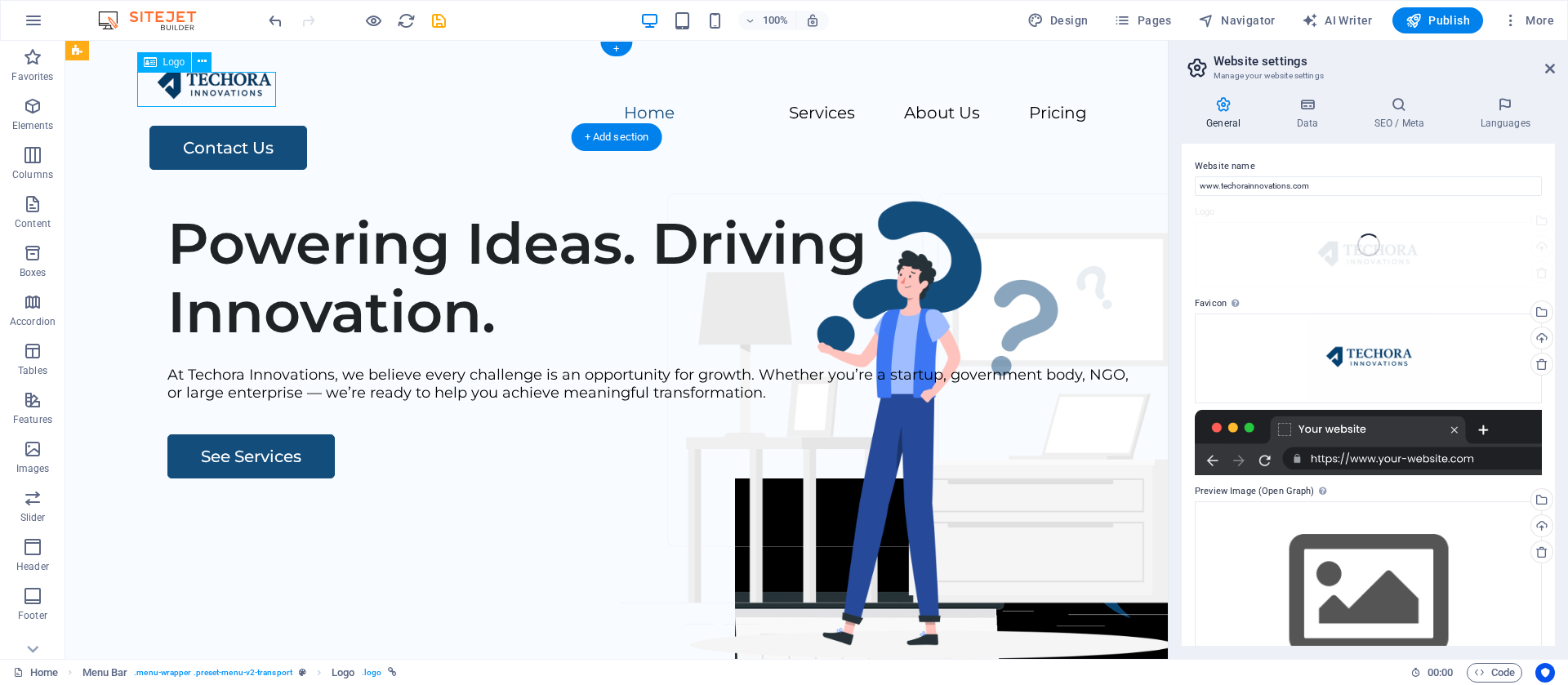 click at bounding box center (617, 84) 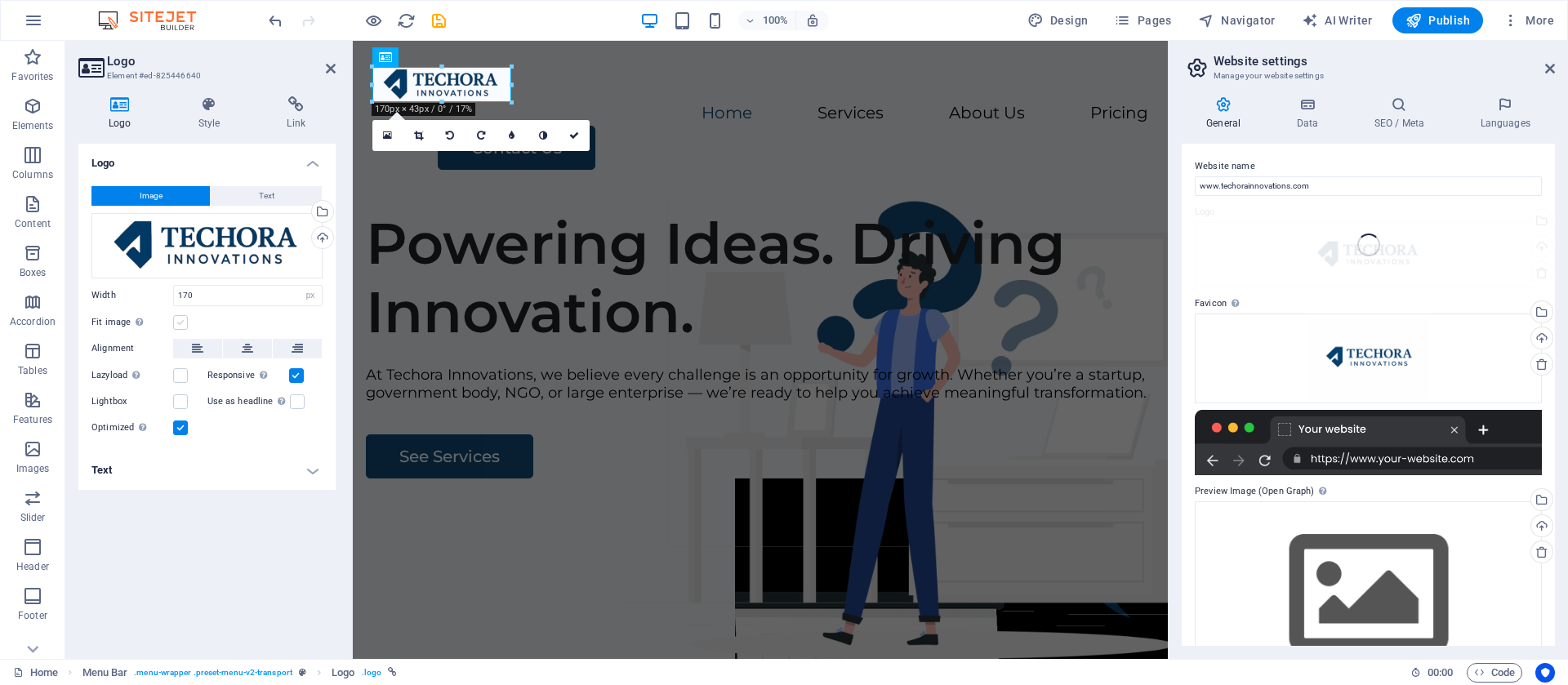 click at bounding box center [180, 322] 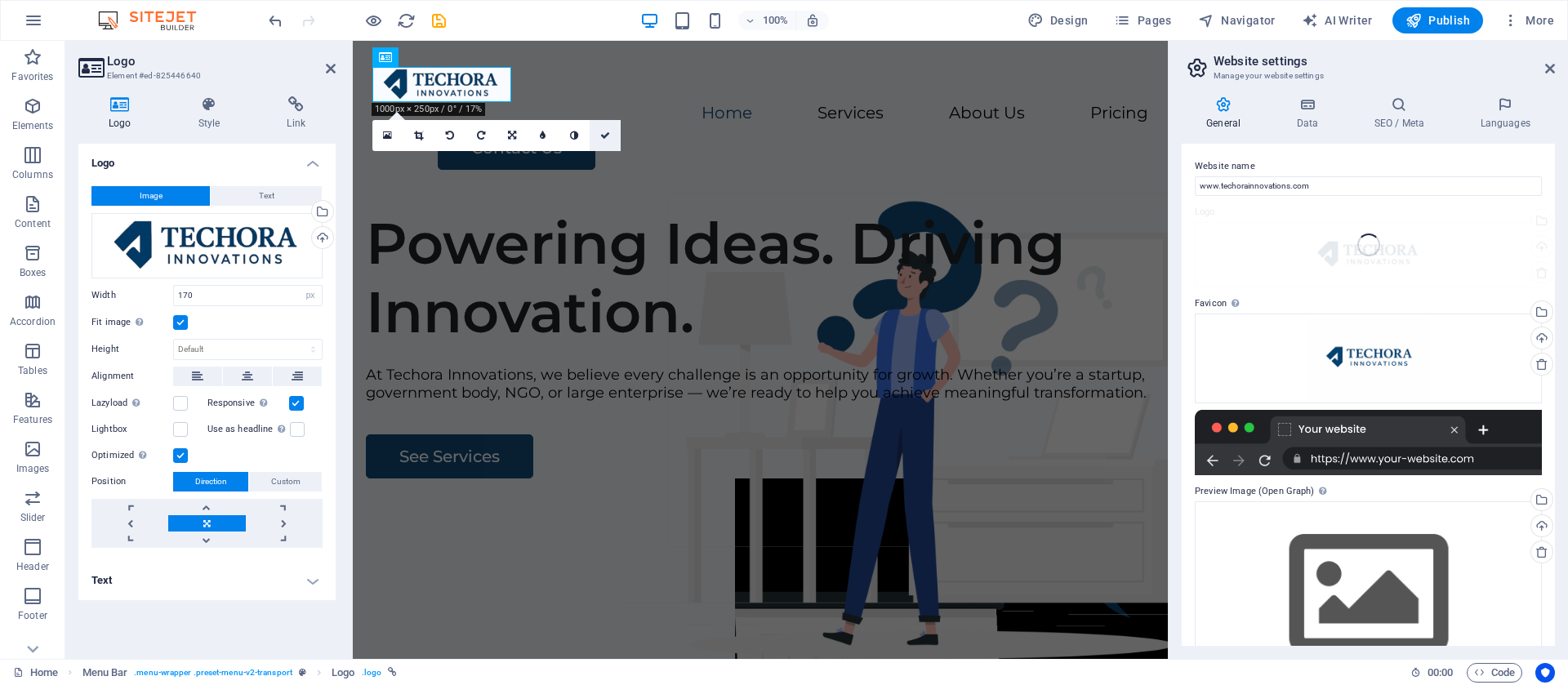click at bounding box center [605, 136] 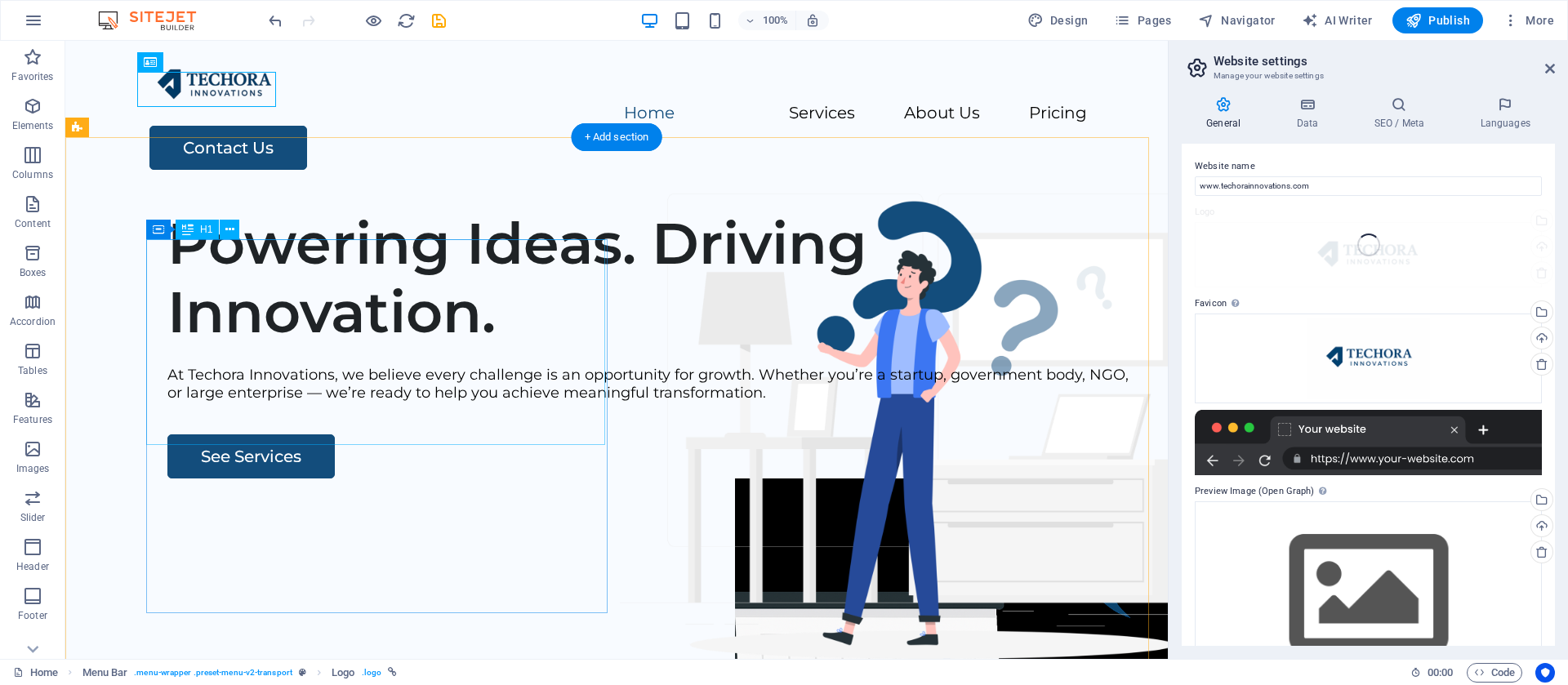 click on "Powering Ideas. Driving Innovation." at bounding box center [651, 278] 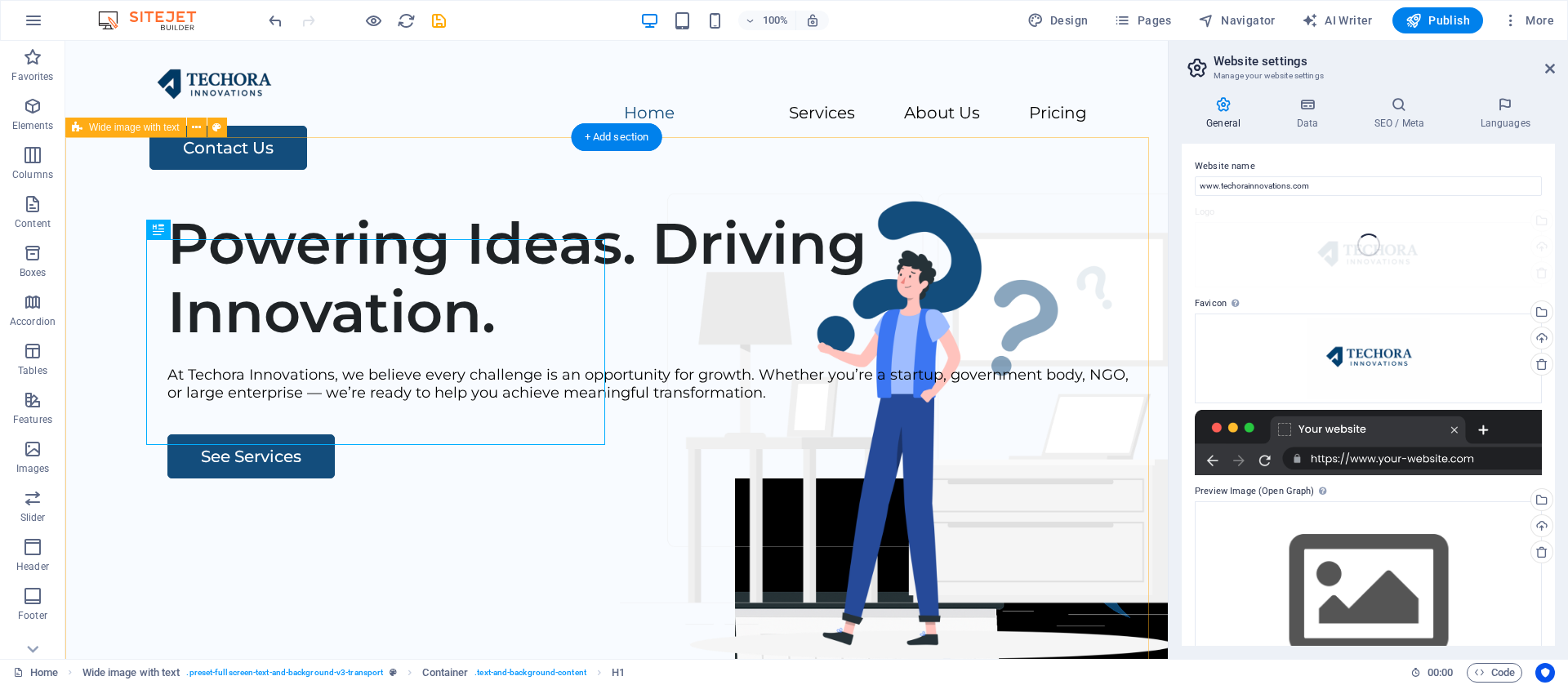 click on "Powering Ideas. Driving Innovation. At Techora Innovations, we believe every challenge is an opportunity for growth. Whether you’re a startup, government body, NGO, or large enterprise — we’re ready to help you achieve meaningful transformation. See Services" at bounding box center (617, 509) 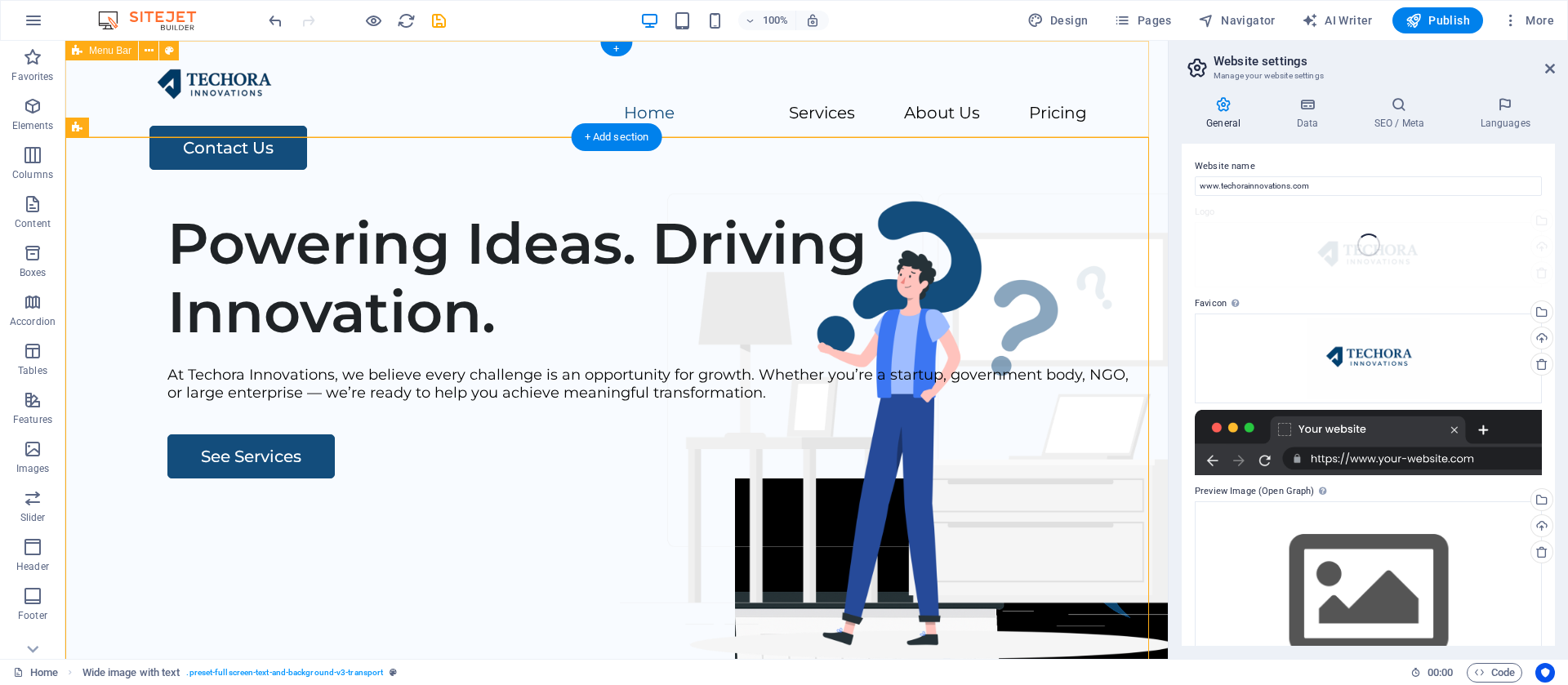 click on "Home Services About Us Pricing Contact Us" at bounding box center (617, 118) 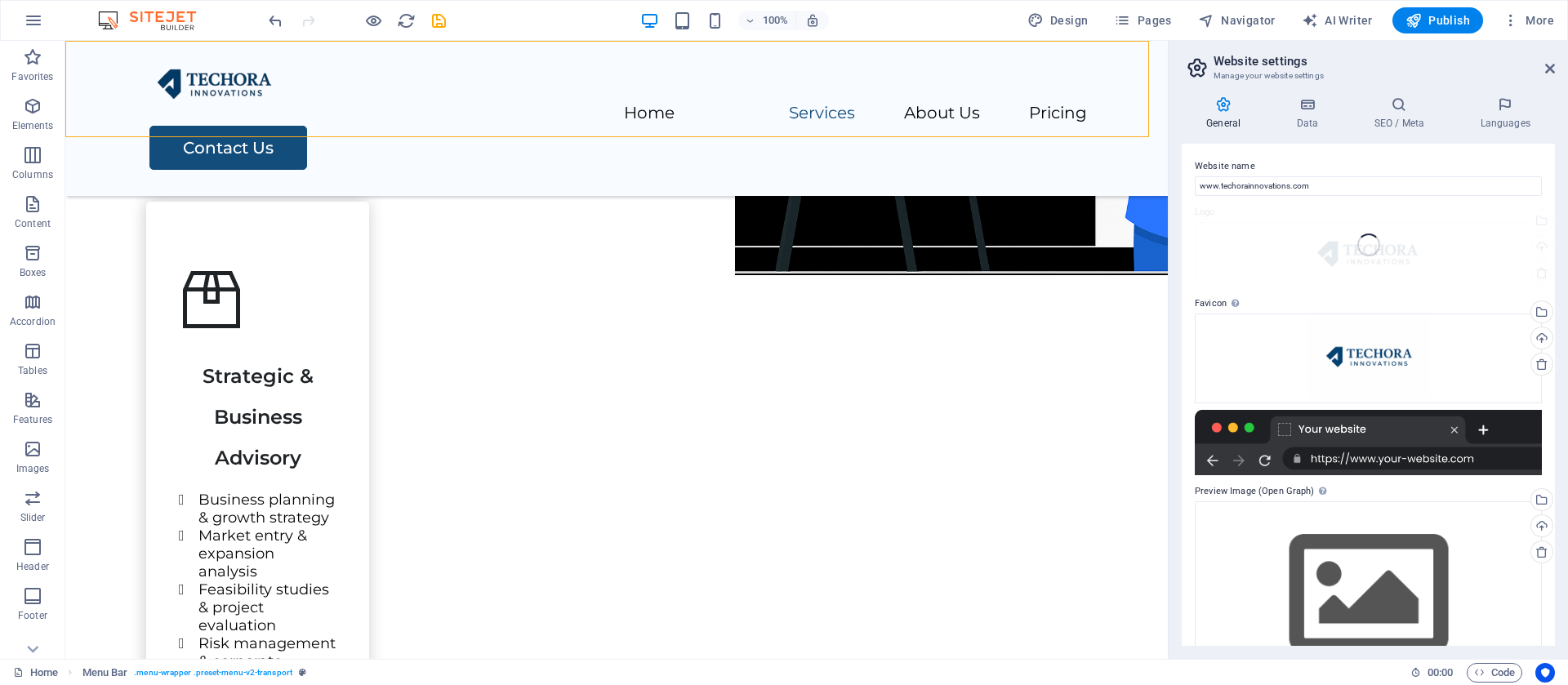 scroll, scrollTop: 18, scrollLeft: 0, axis: vertical 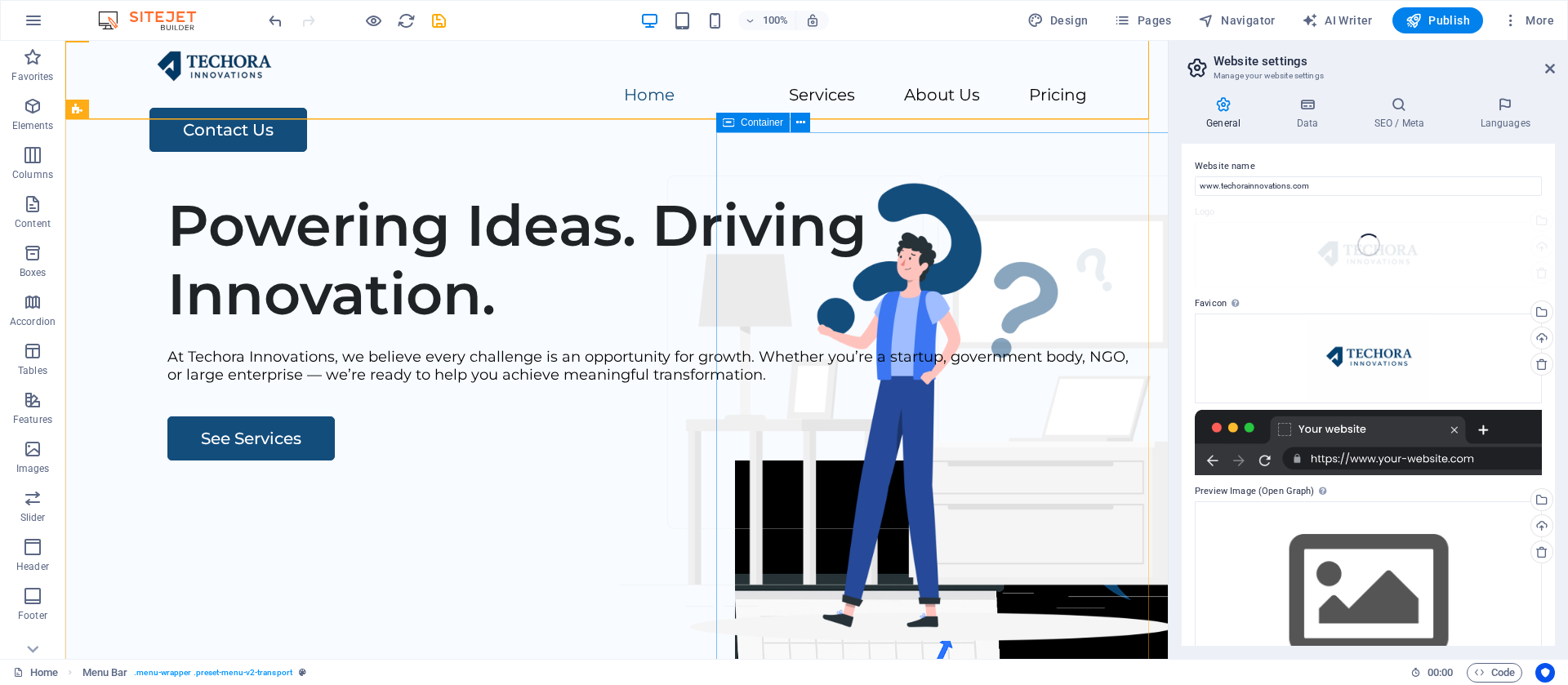 click on "Container" at bounding box center (762, 122) 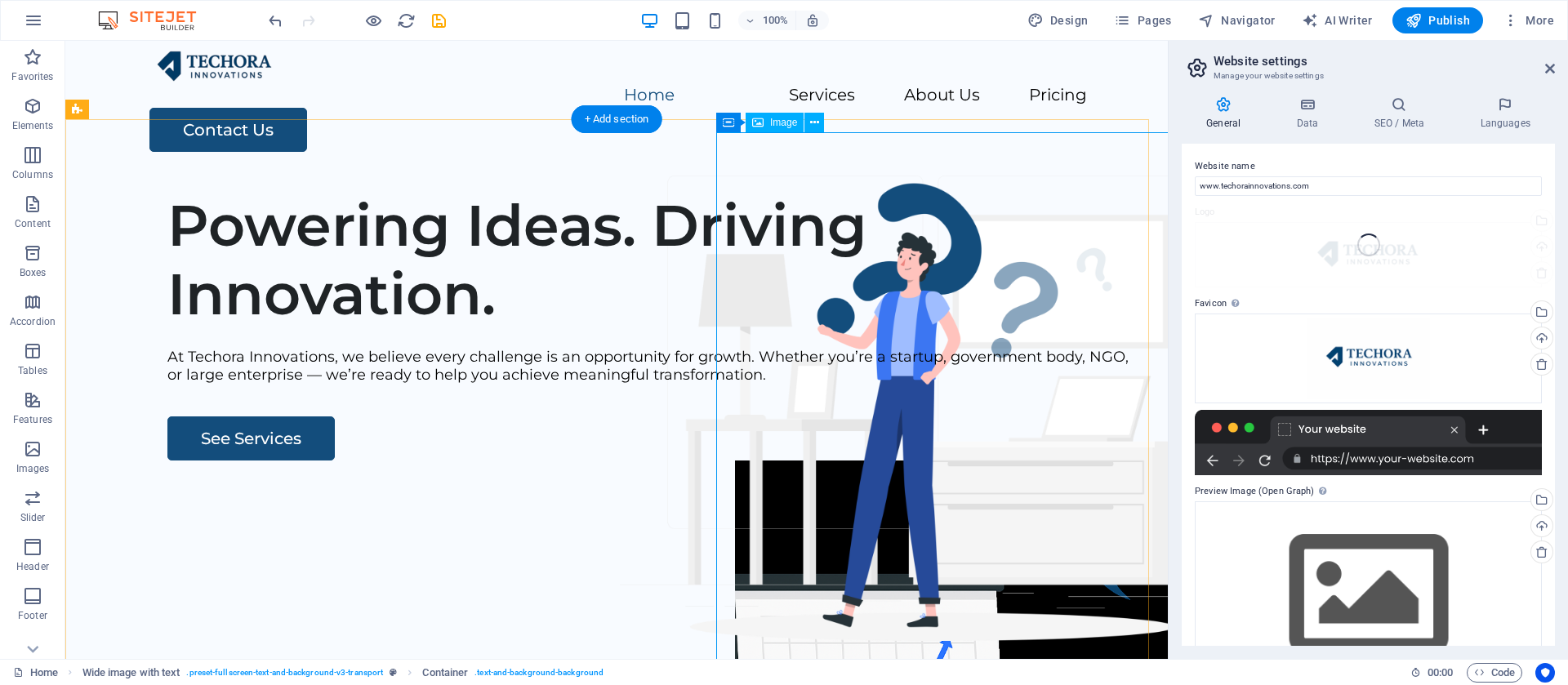click at bounding box center [1009, 734] 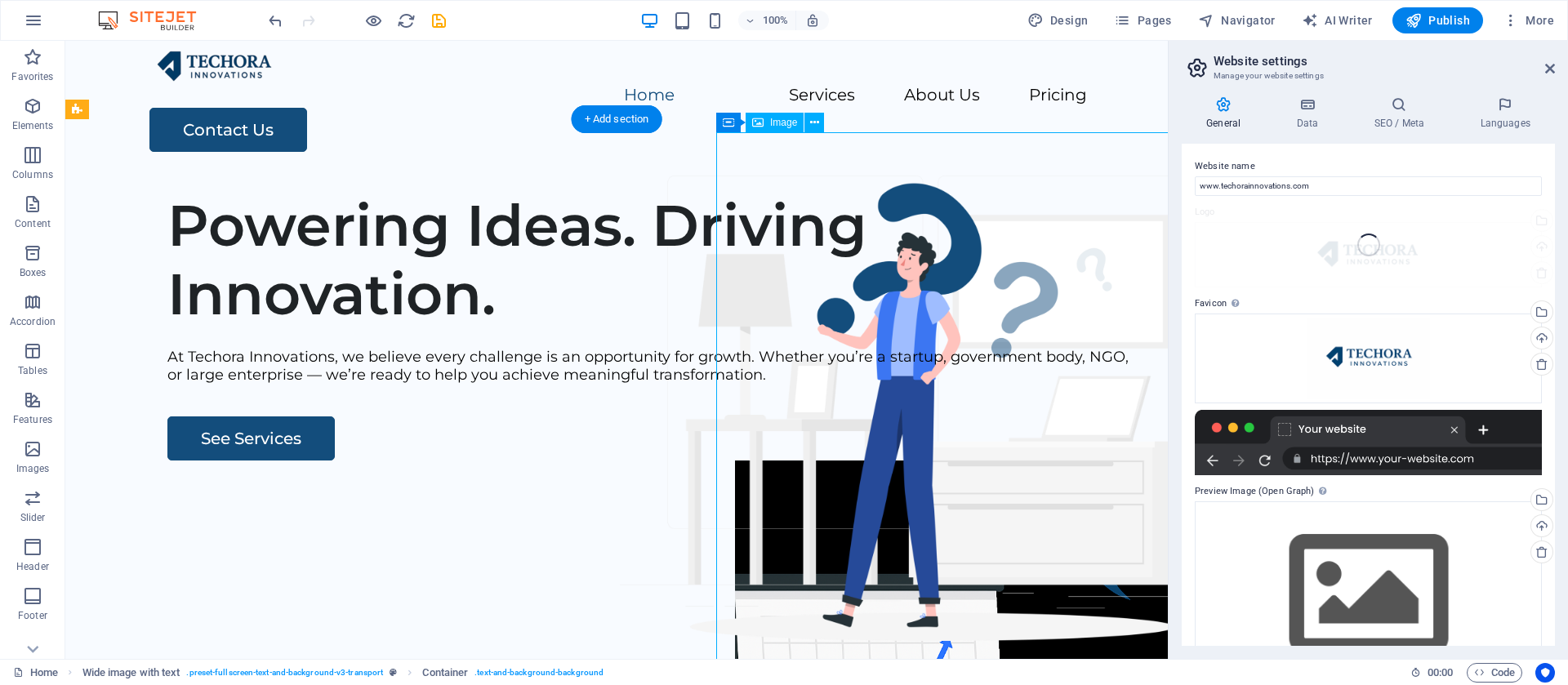 click at bounding box center (1009, 734) 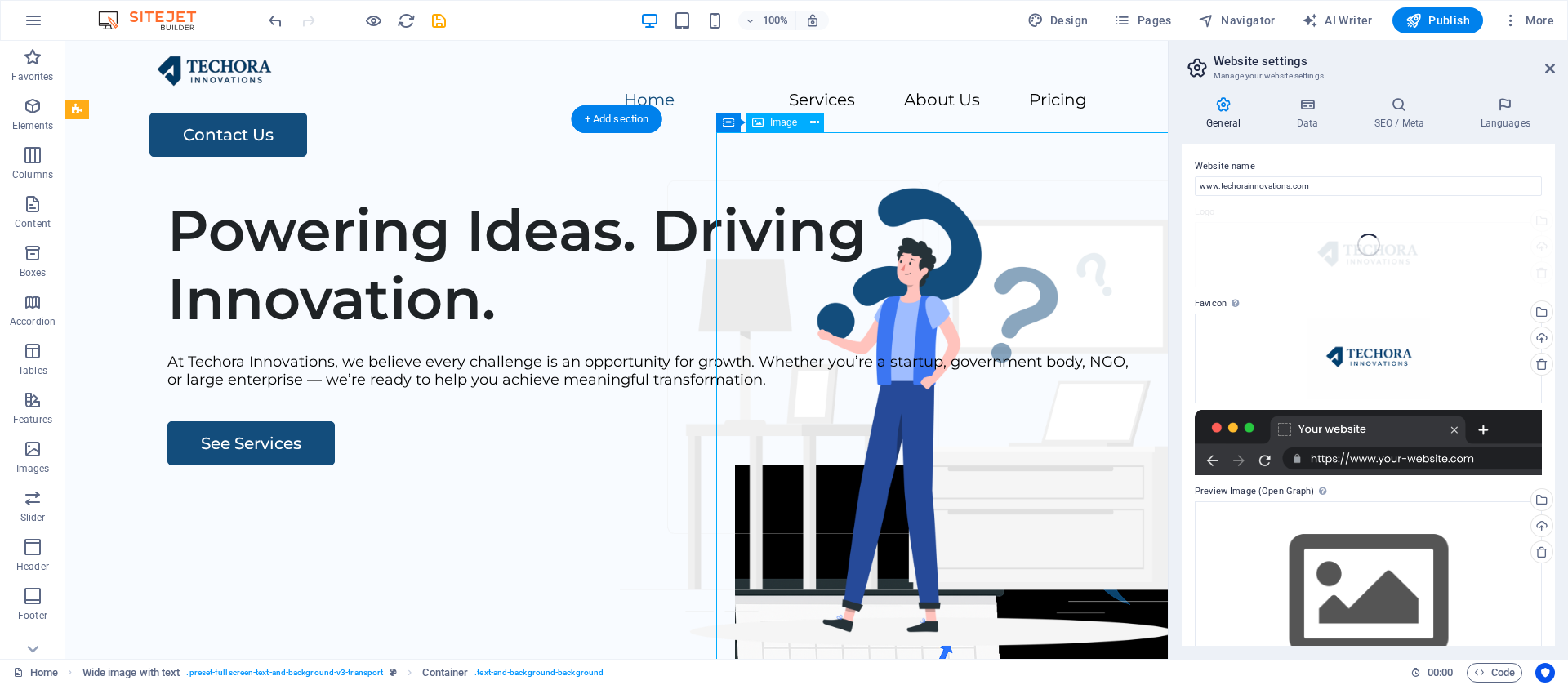 select on "px" 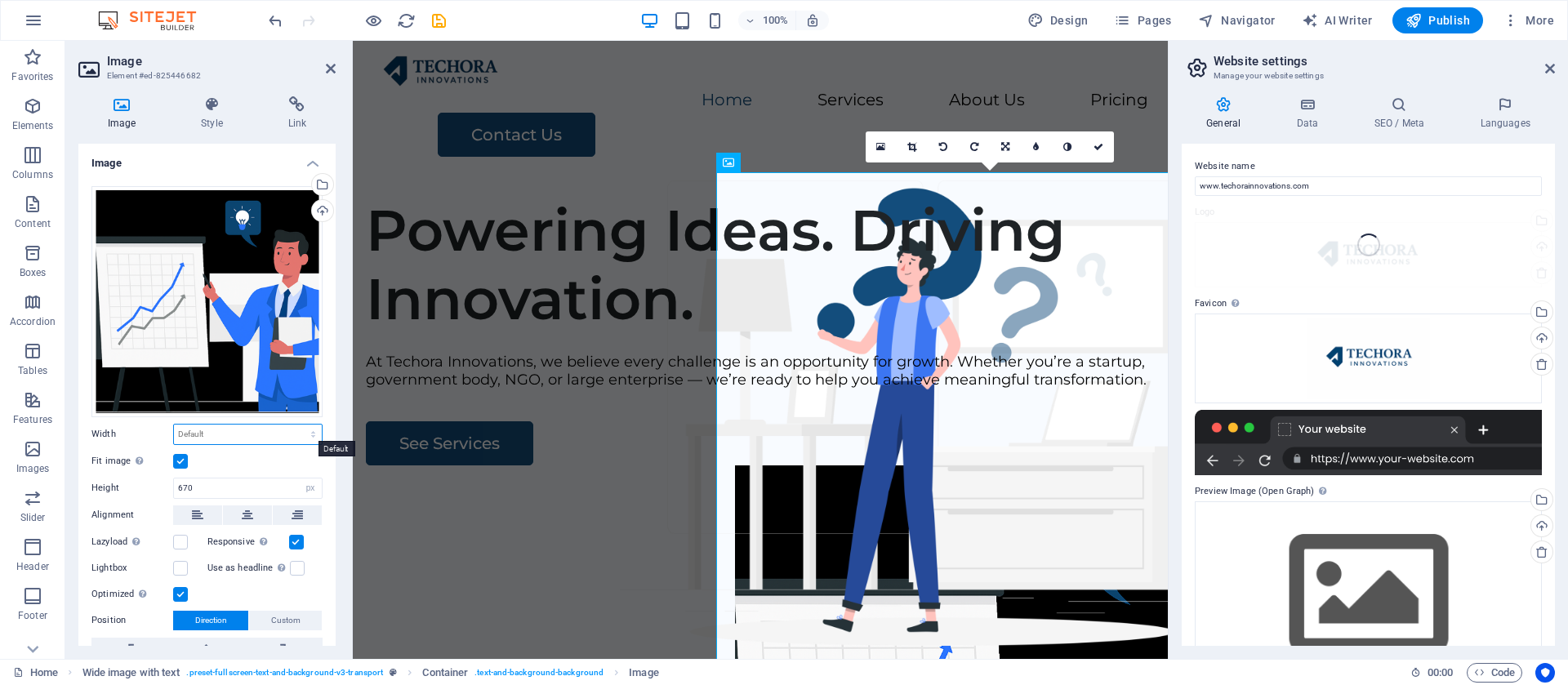click on "Default auto px rem % em vh vw" at bounding box center [247, 434] 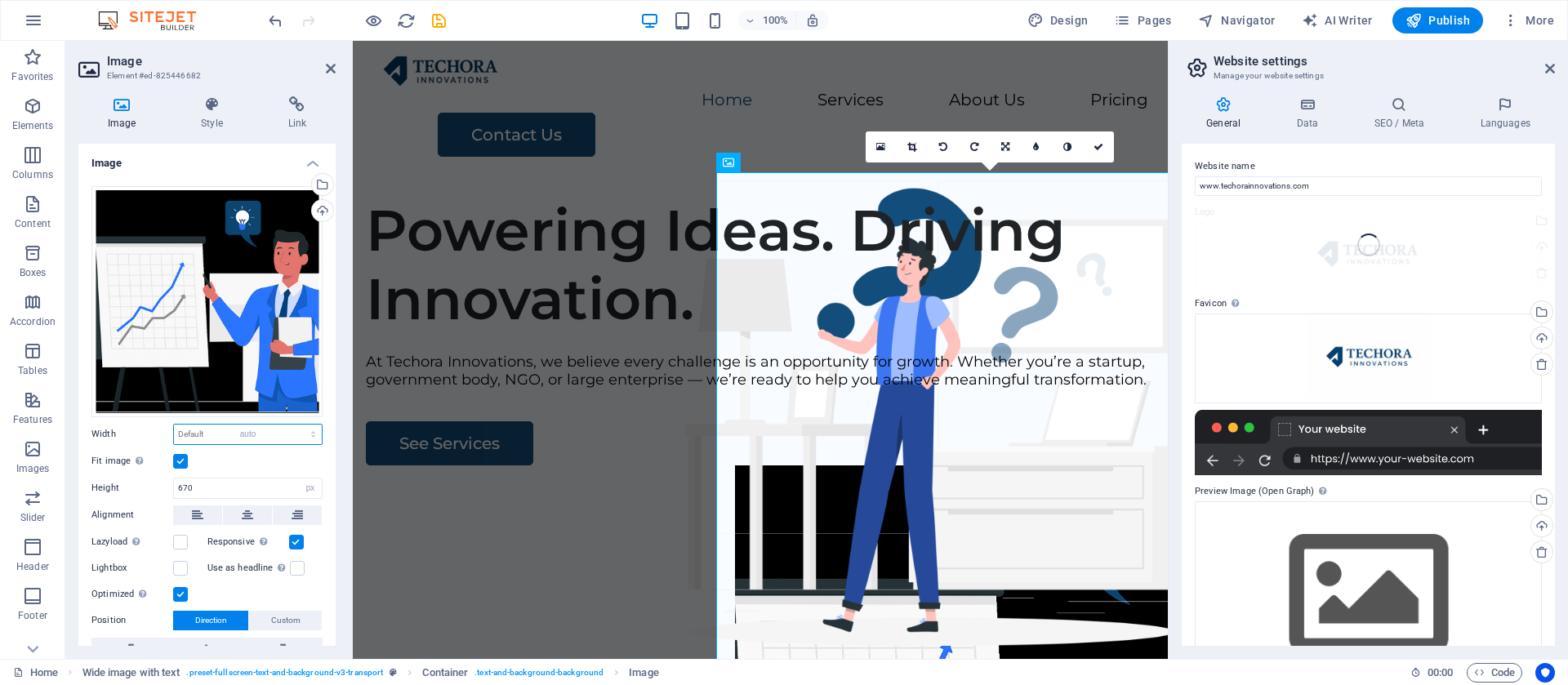 click on "Default auto px rem % em vh vw" at bounding box center (247, 434) 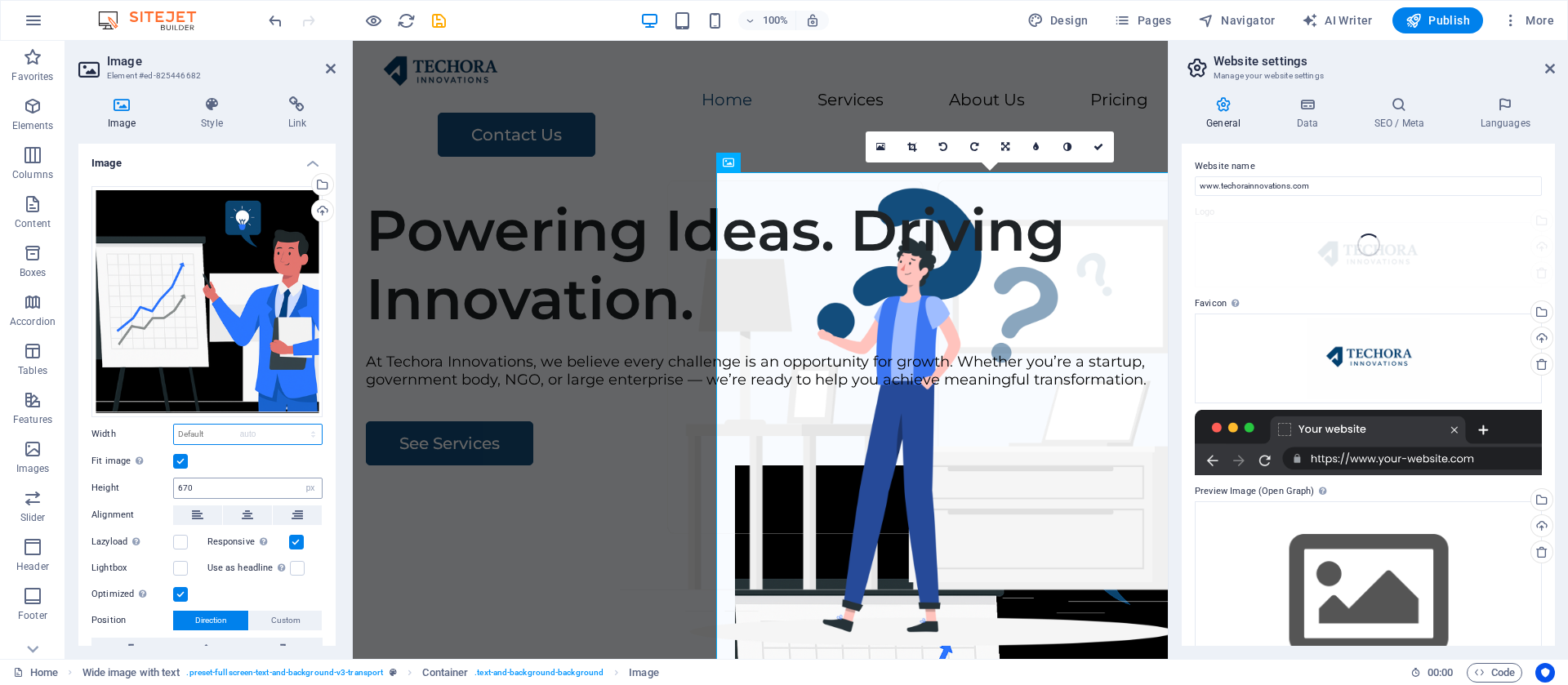 select on "DISABLED_OPTION_VALUE" 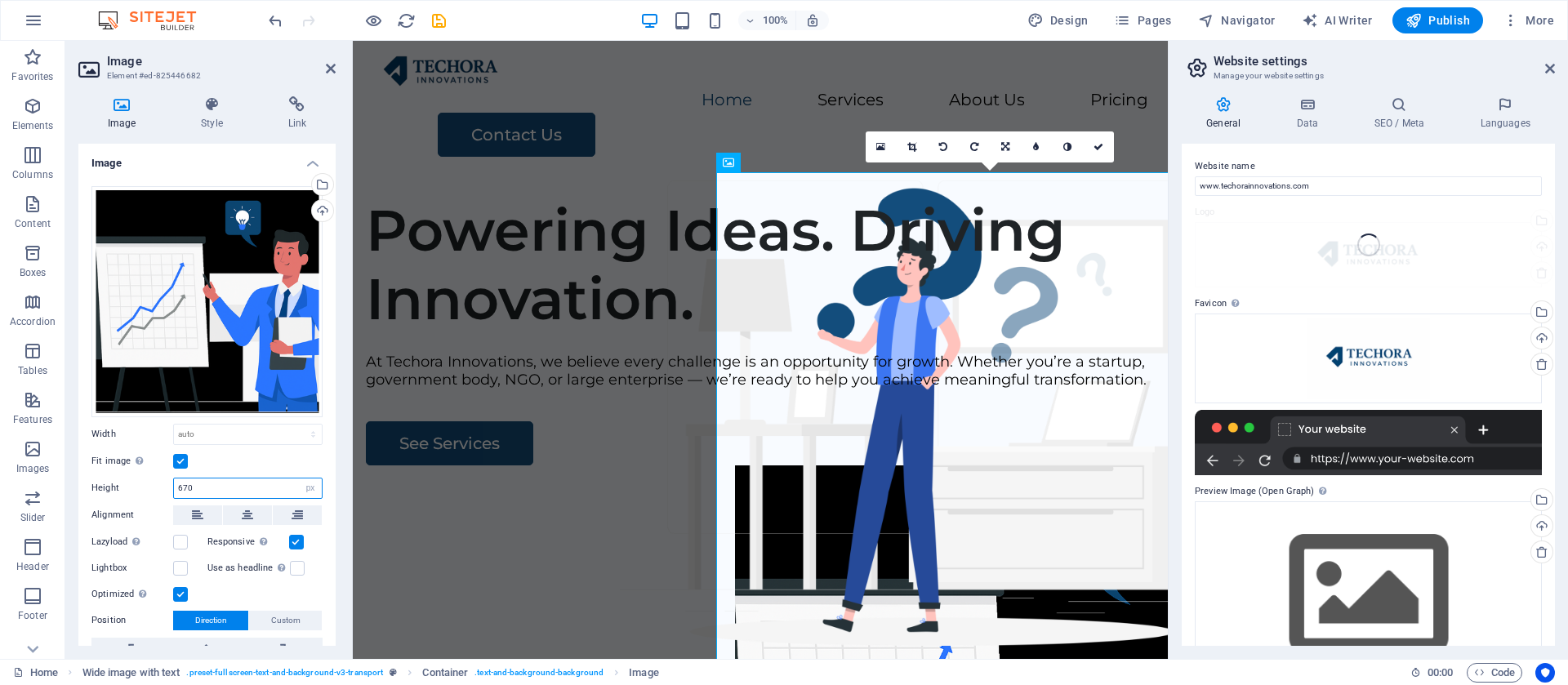 click on "670" at bounding box center (247, 488) 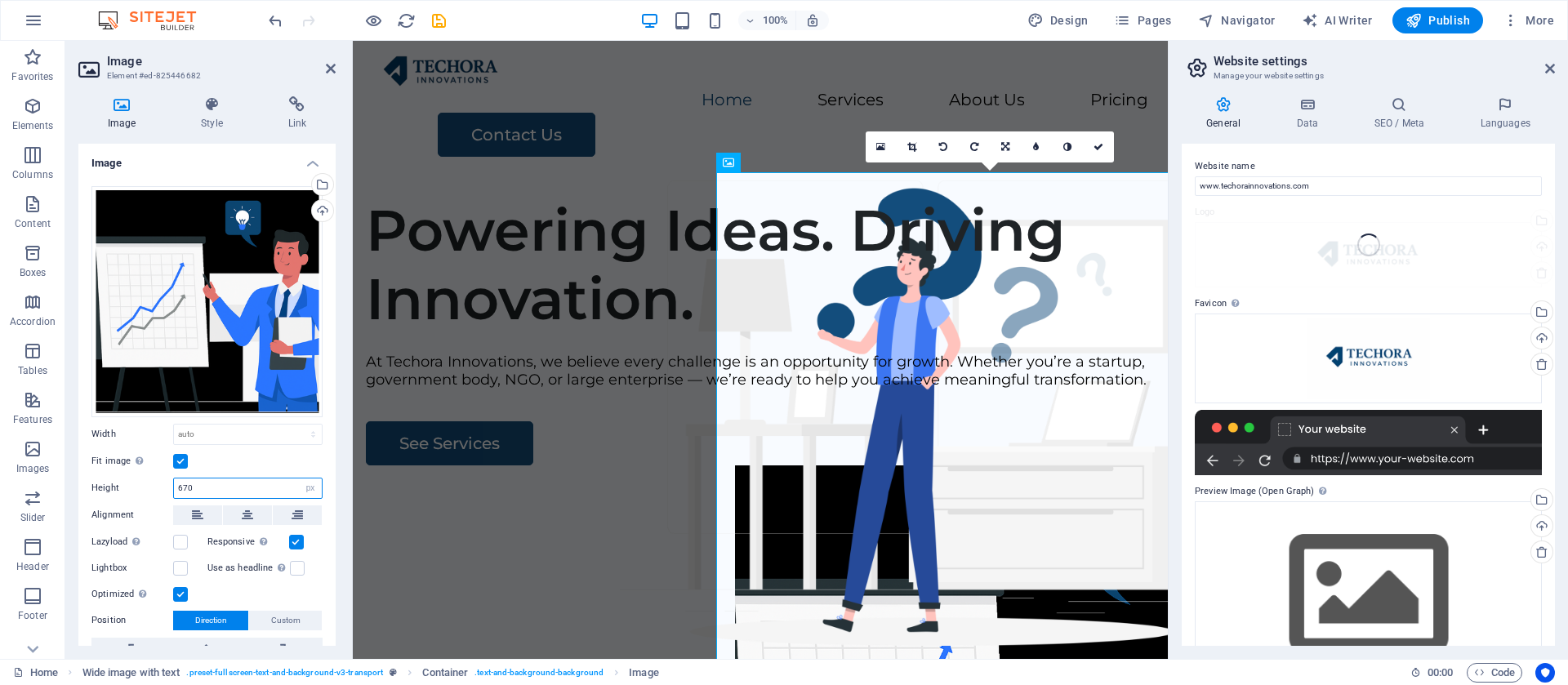 drag, startPoint x: 232, startPoint y: 489, endPoint x: 155, endPoint y: 488, distance: 77.00649 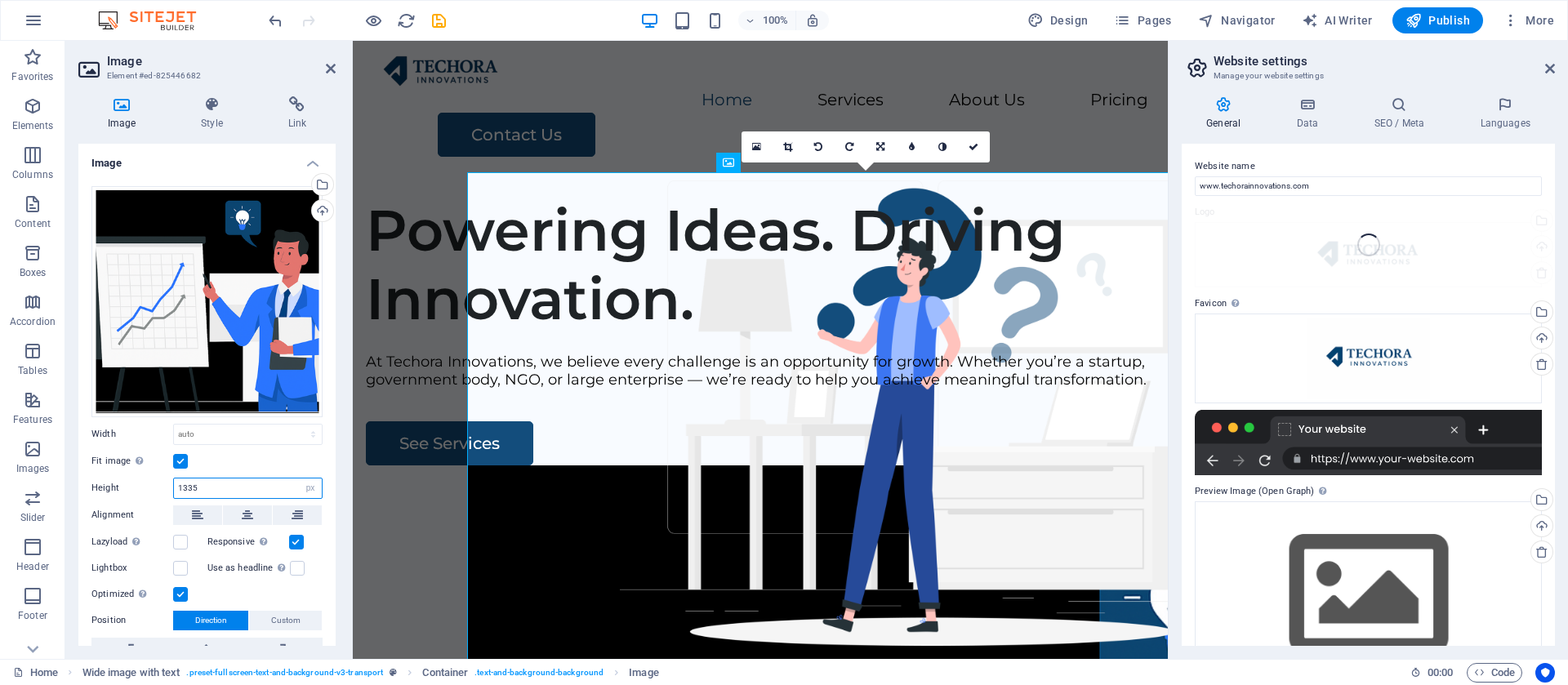 type on "1335" 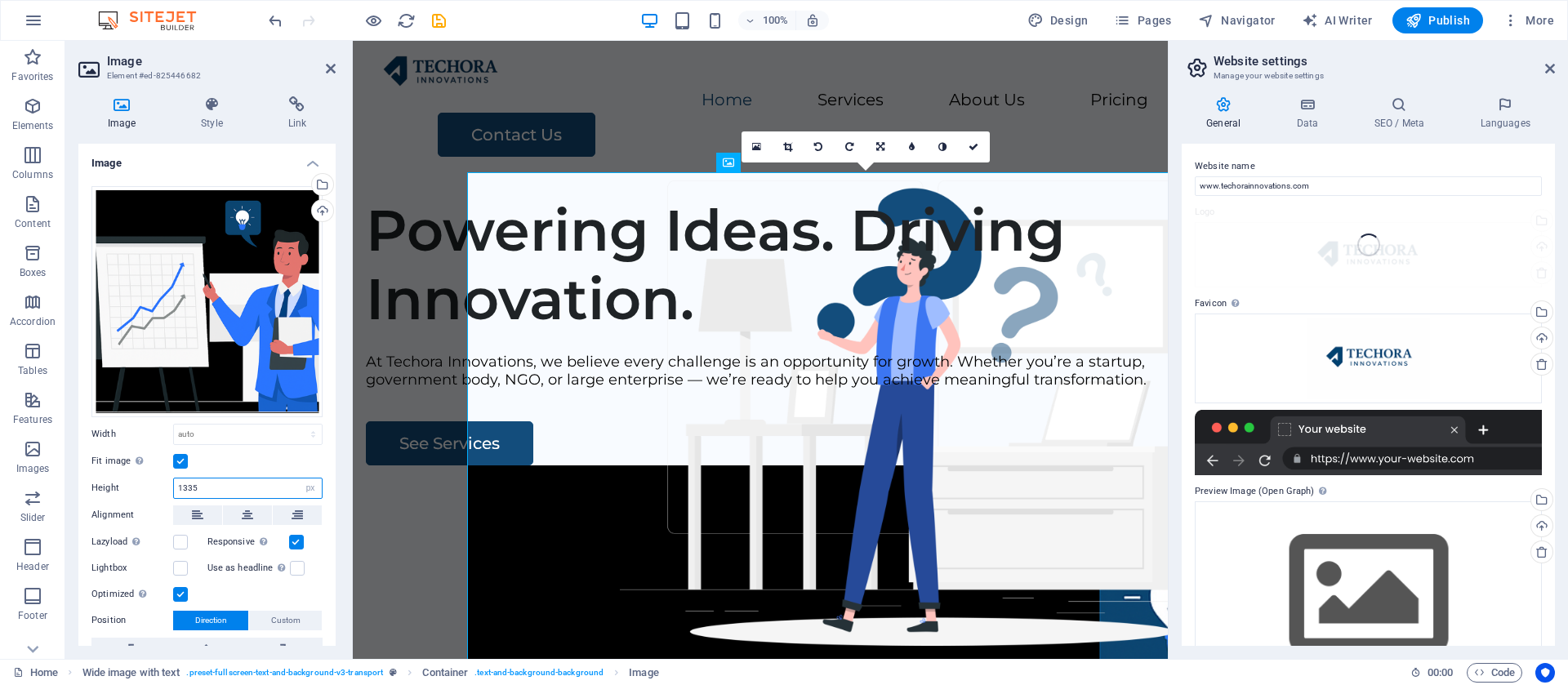 drag, startPoint x: 224, startPoint y: 487, endPoint x: 159, endPoint y: 479, distance: 65.490457 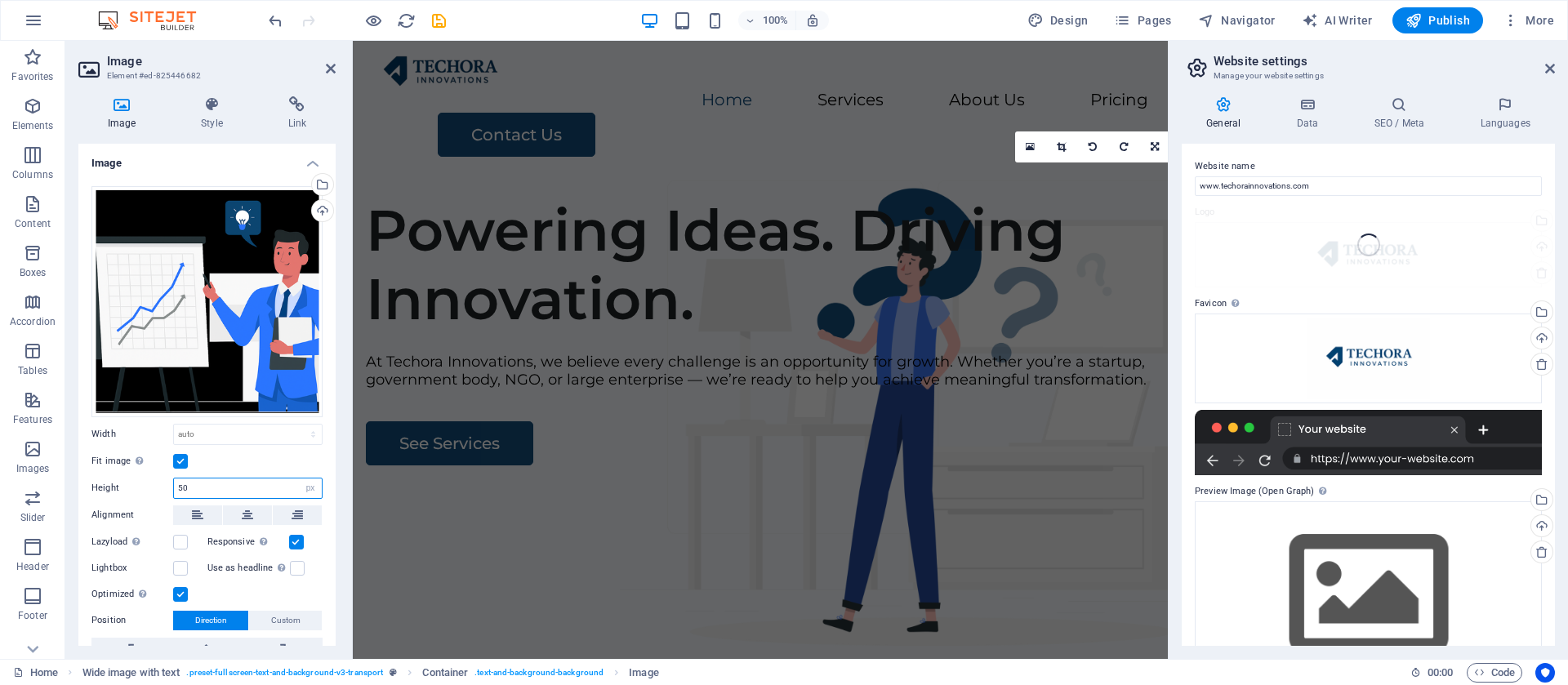 type on "5" 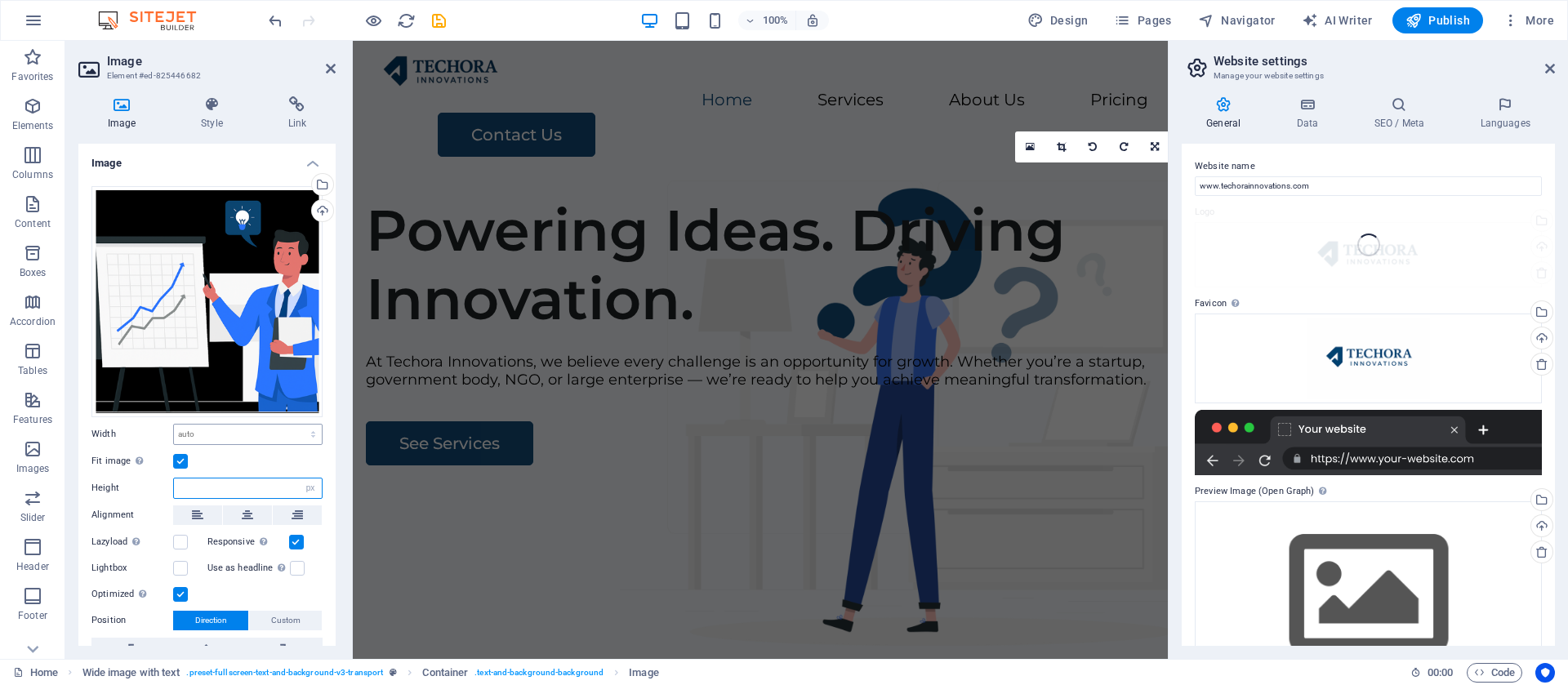 type 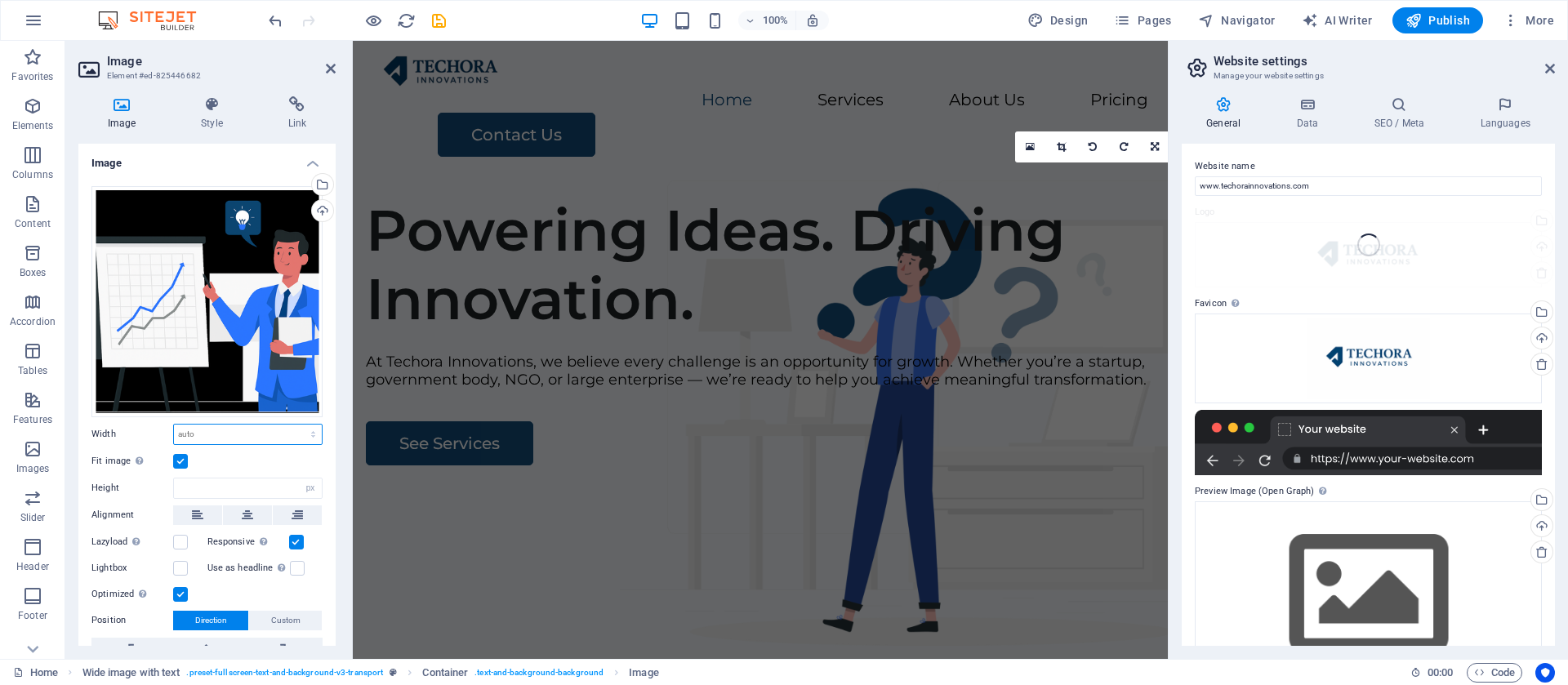 click on "Default auto px rem % em vh vw" at bounding box center [247, 434] 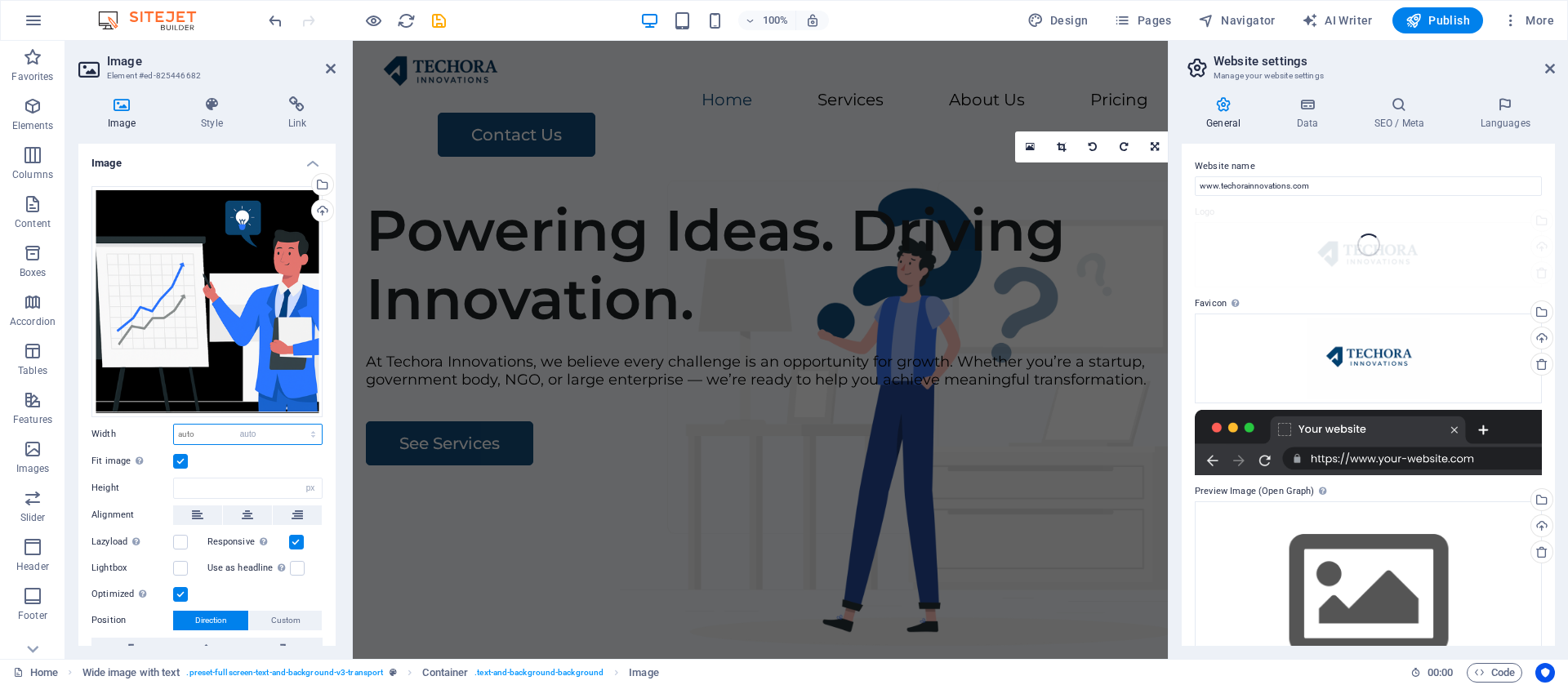 click on "Default auto px rem % em vh vw" at bounding box center [247, 434] 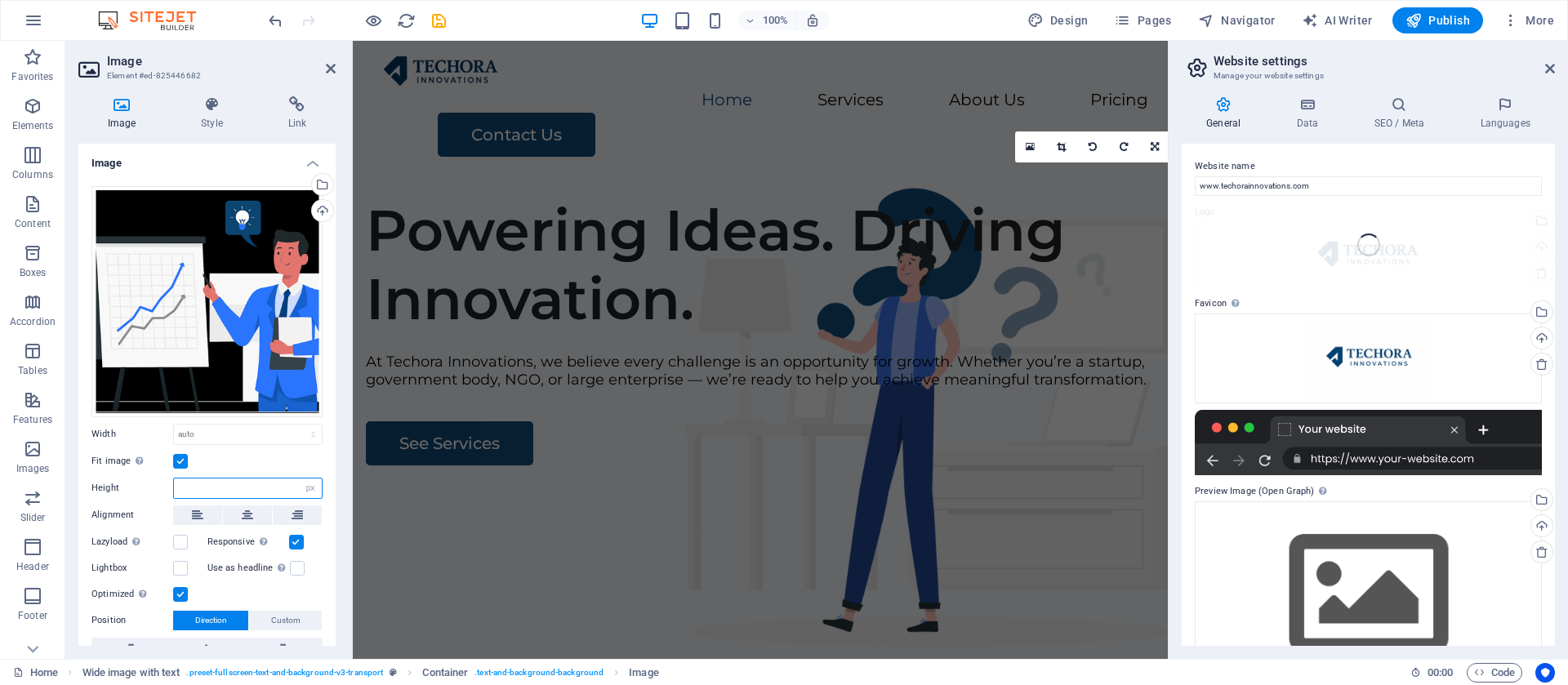 click at bounding box center [247, 488] 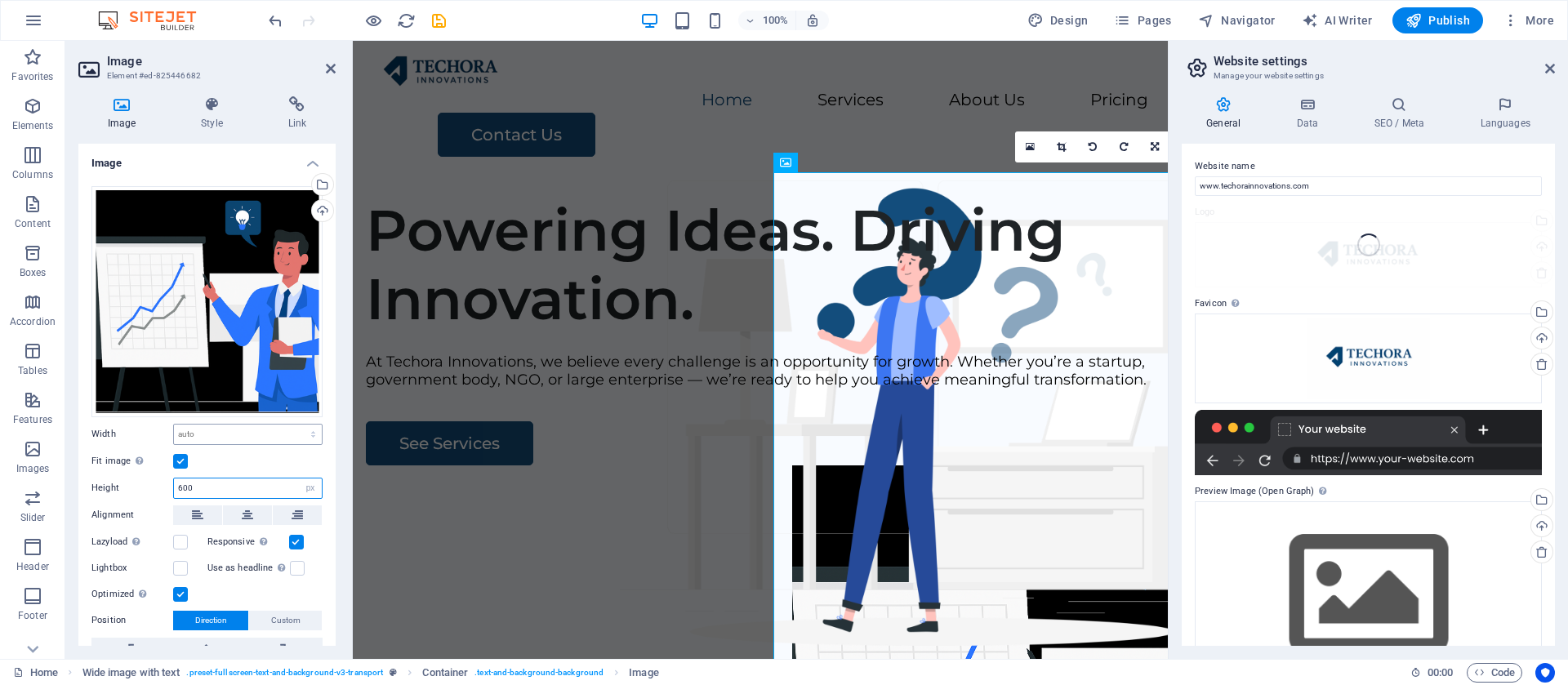 type on "600" 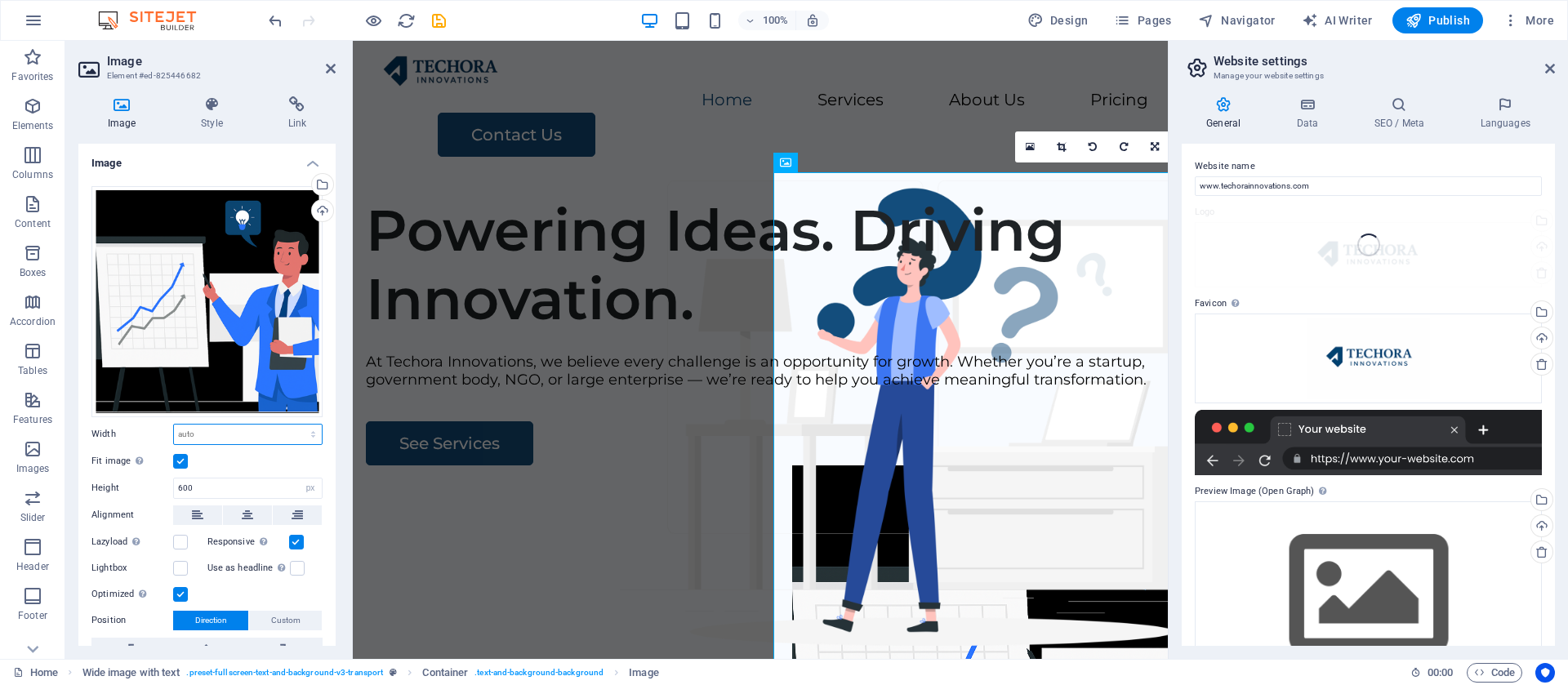 click on "Default auto px rem % em vh vw" at bounding box center (247, 434) 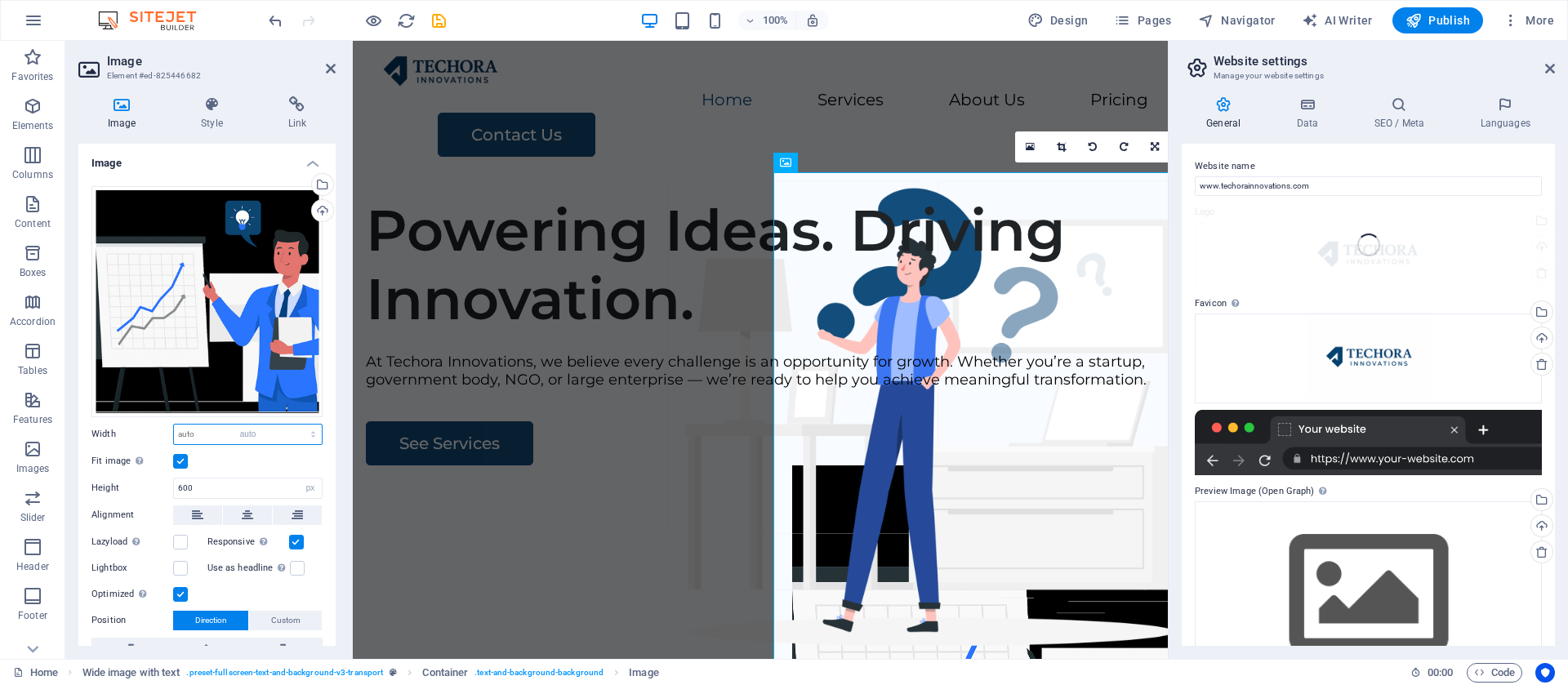 click on "Default auto px rem % em vh vw" at bounding box center (247, 434) 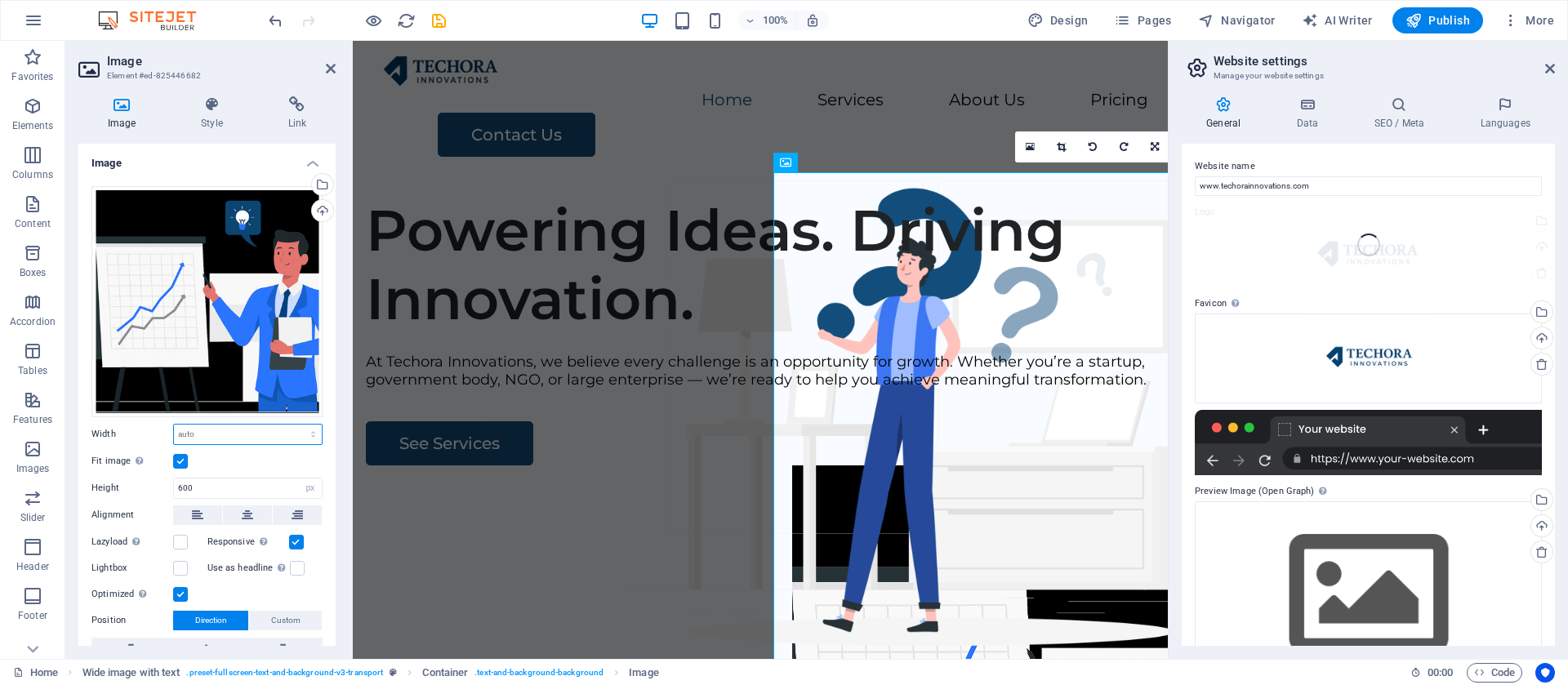 click on "Default auto px rem % em vh vw" at bounding box center [247, 434] 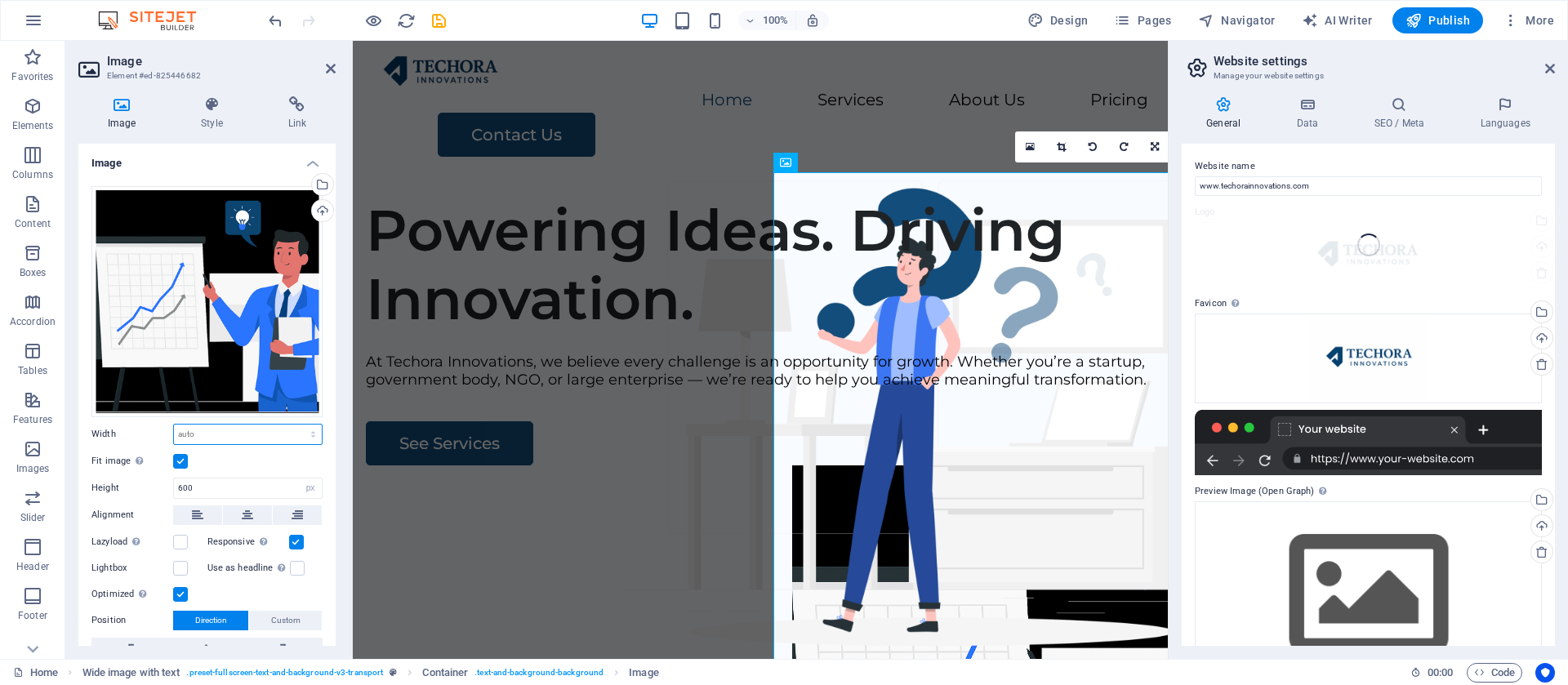 select on "px" 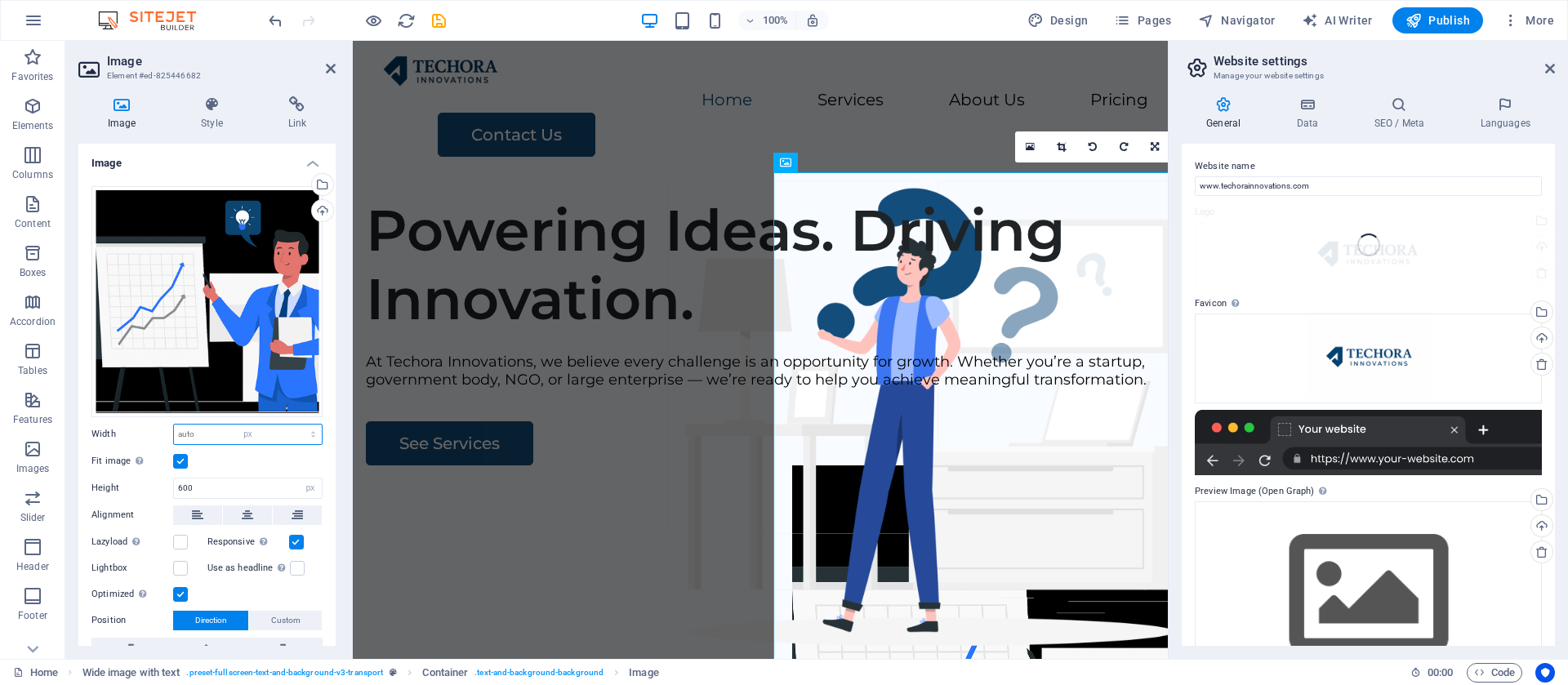 click on "Default auto px rem % em vh vw" at bounding box center (247, 434) 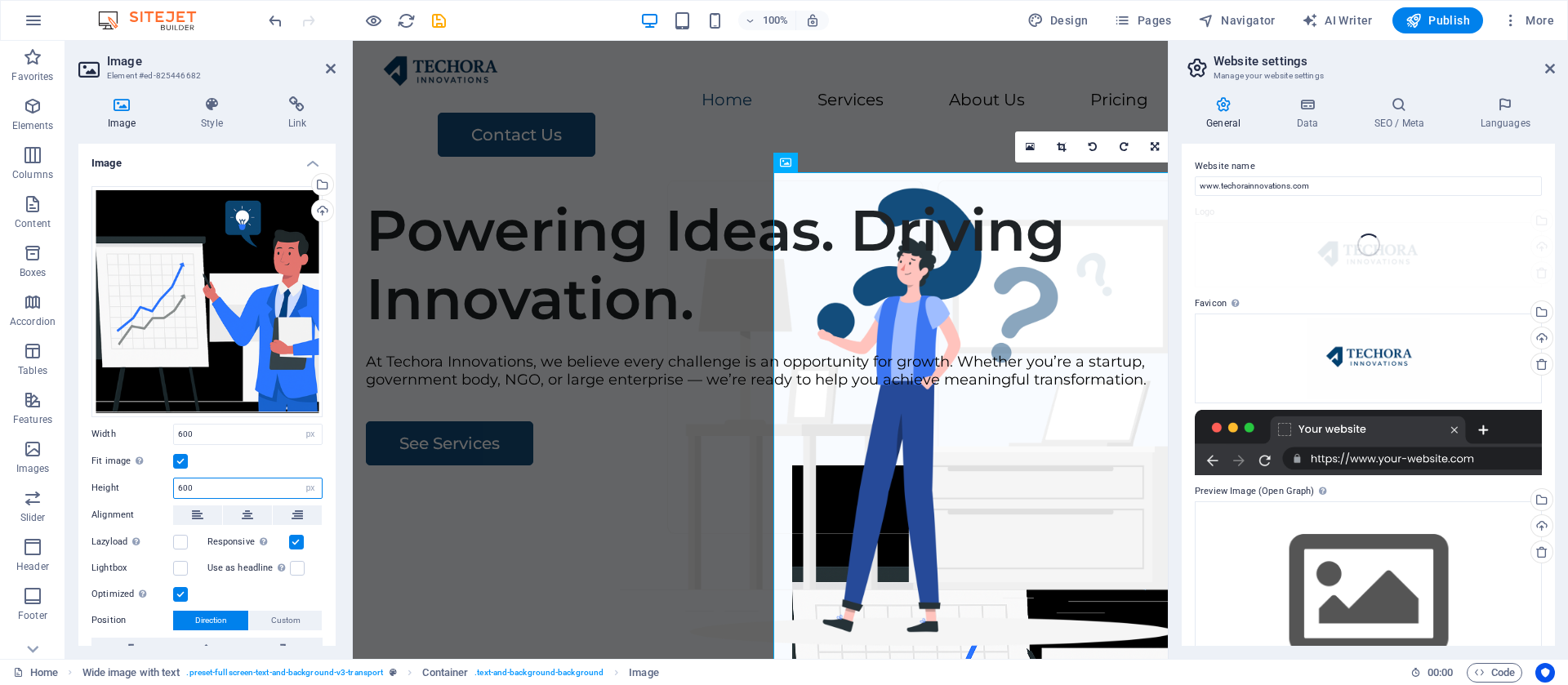 click on "600" at bounding box center [247, 488] 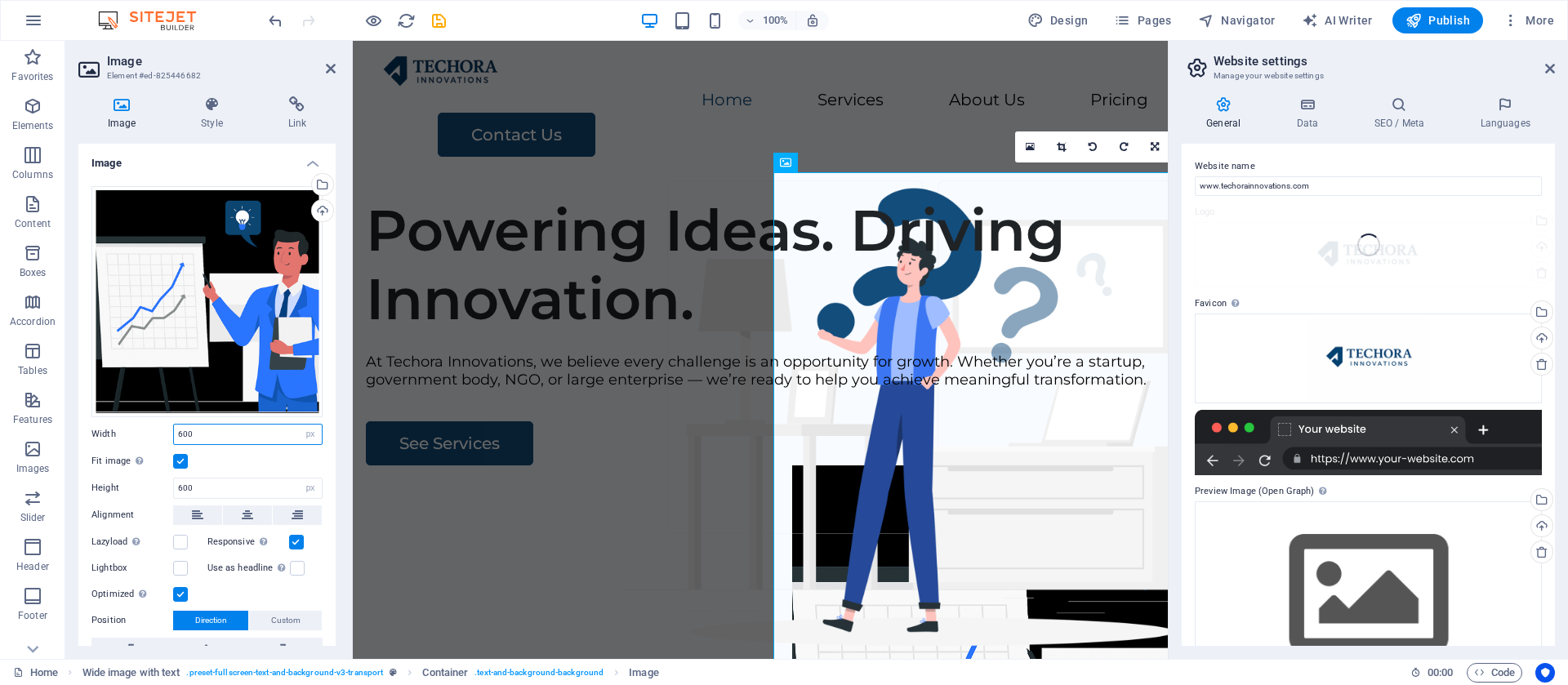 click on "600" at bounding box center [247, 434] 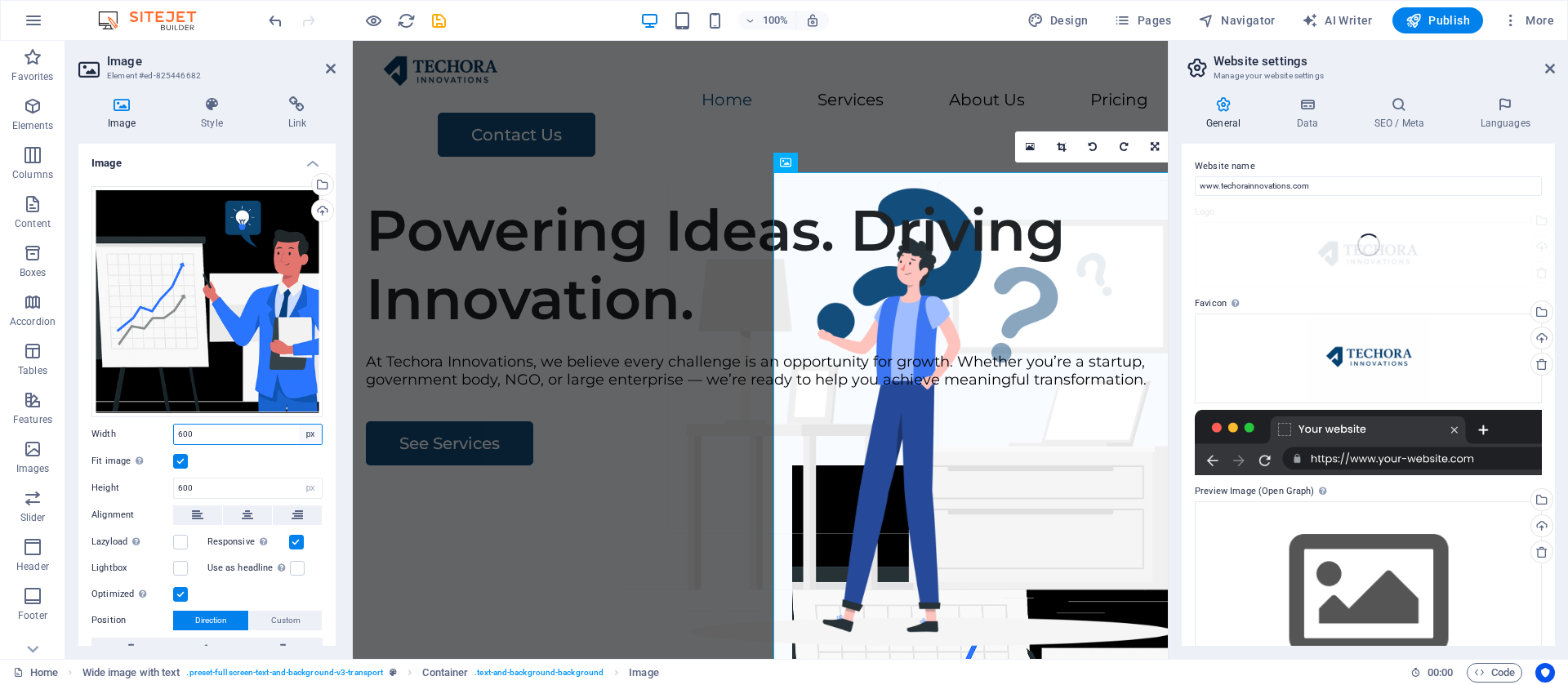 click on "Default auto px rem % em vh vw" at bounding box center (310, 434) 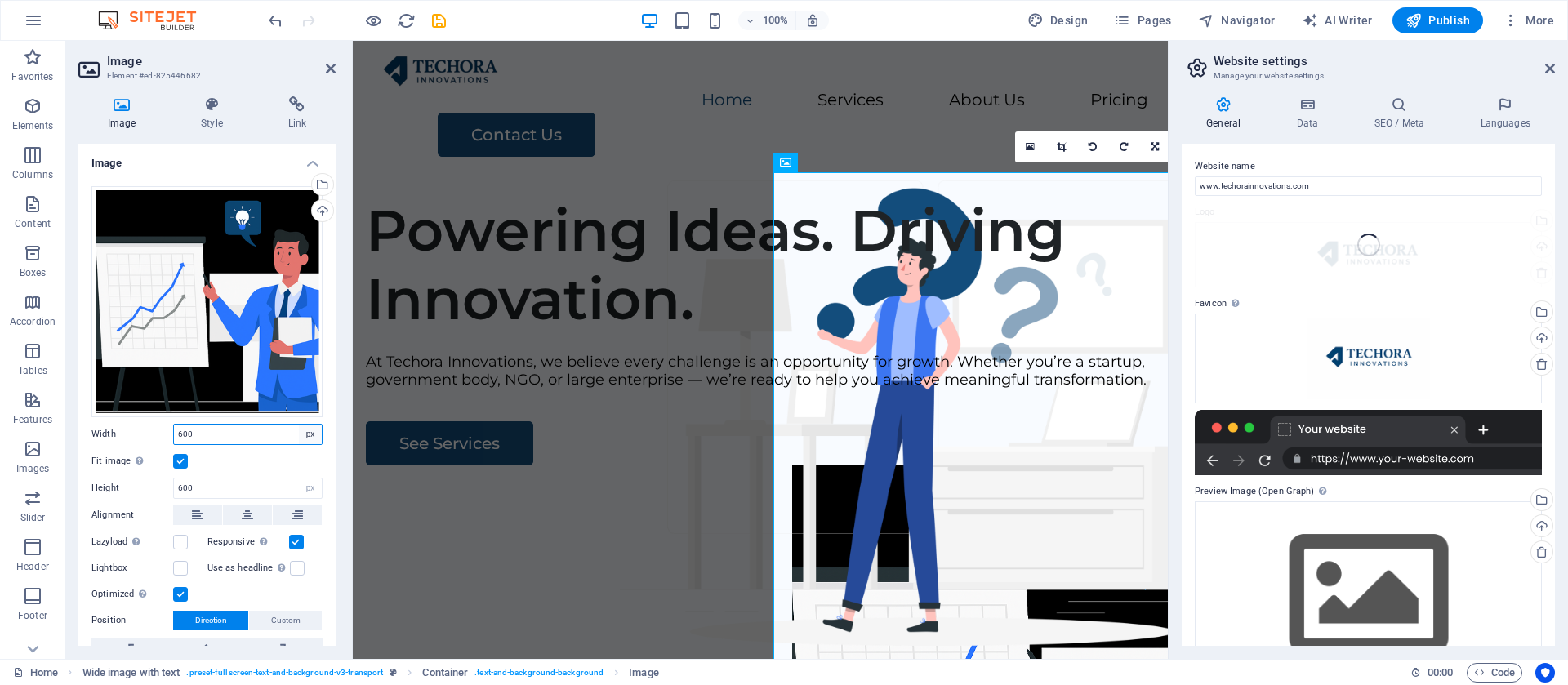 select on "default" 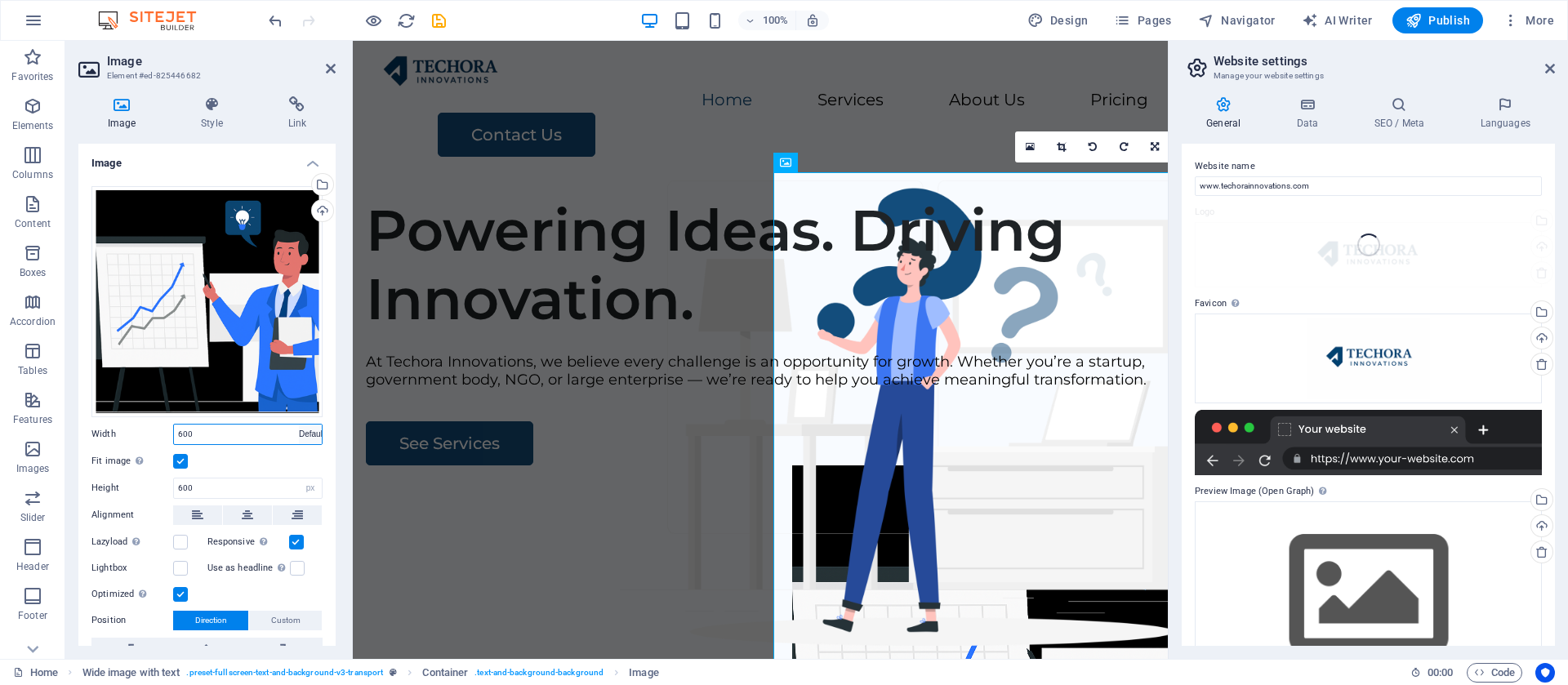 click on "Default auto px rem % em vh vw" at bounding box center (310, 434) 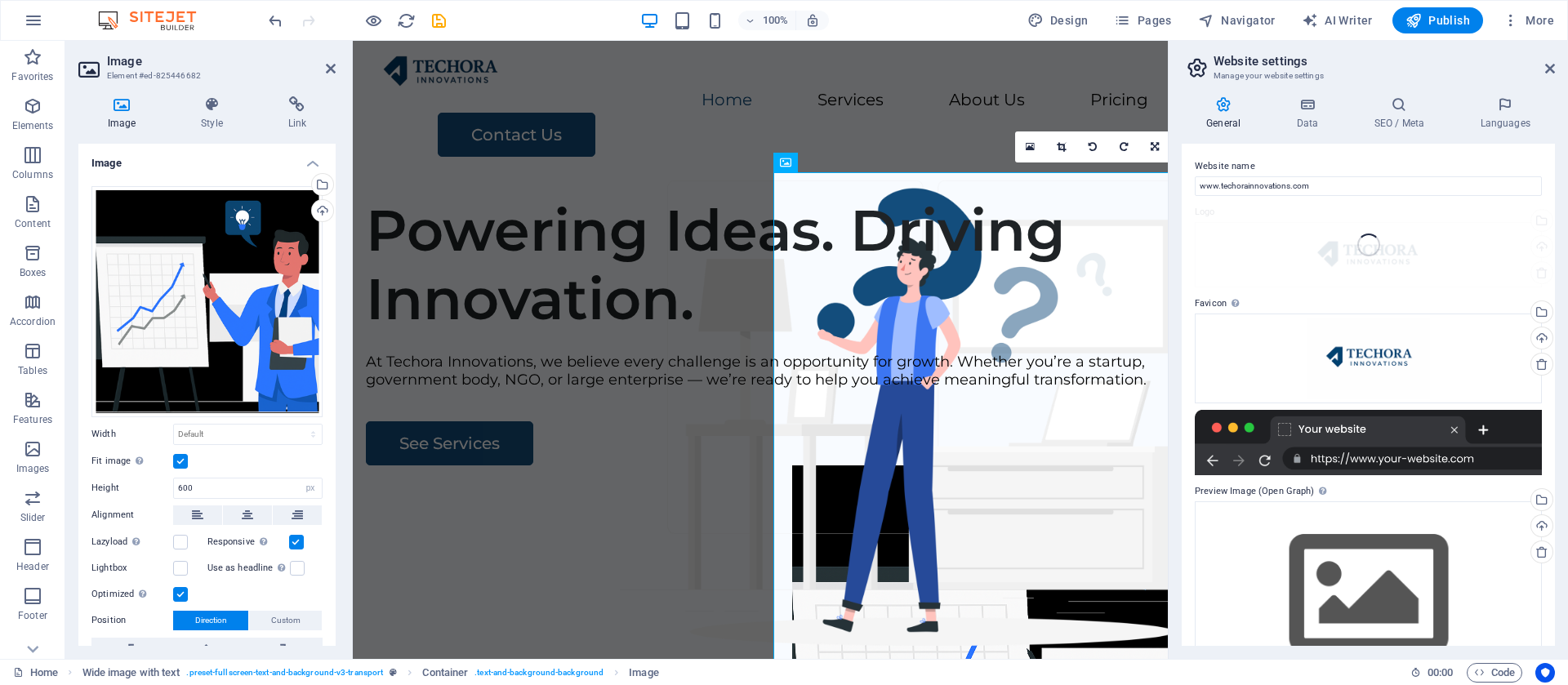 click at bounding box center [180, 461] 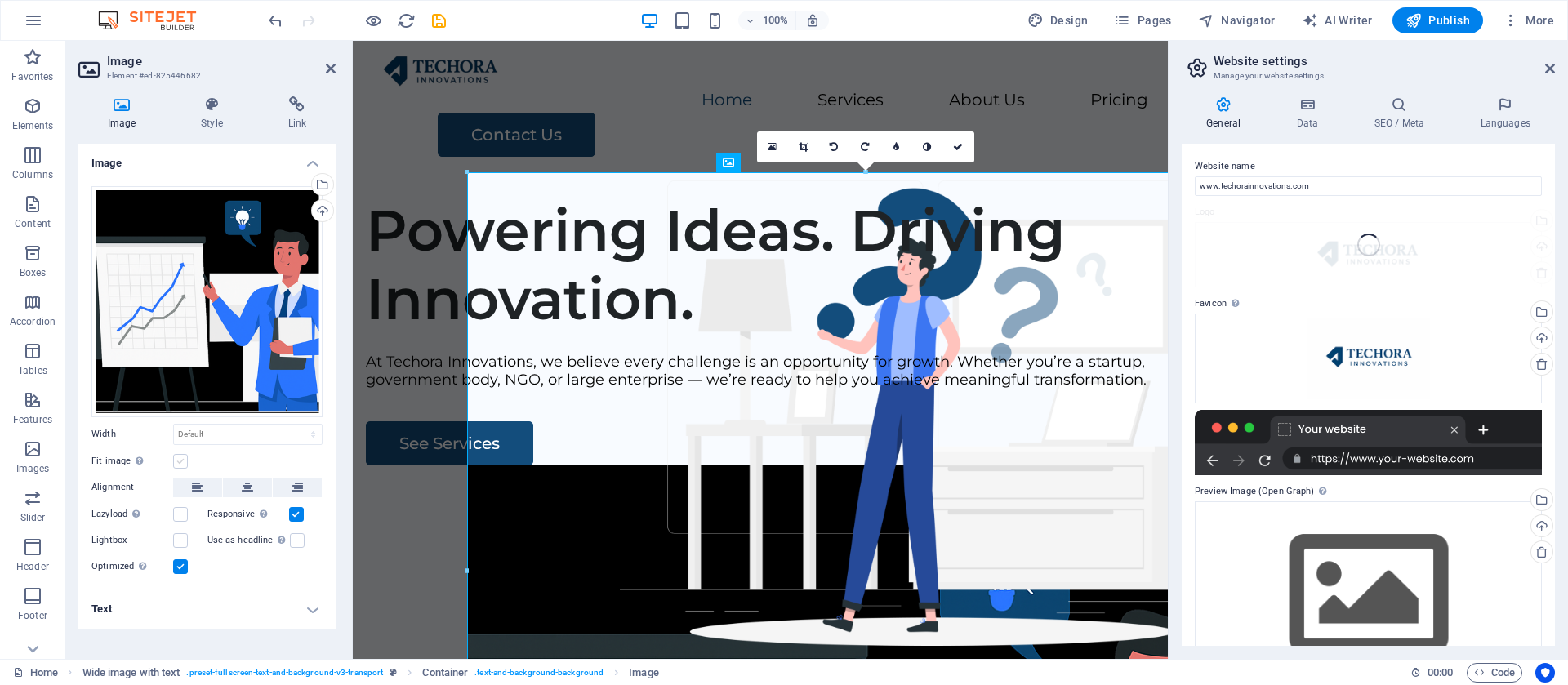click at bounding box center [180, 461] 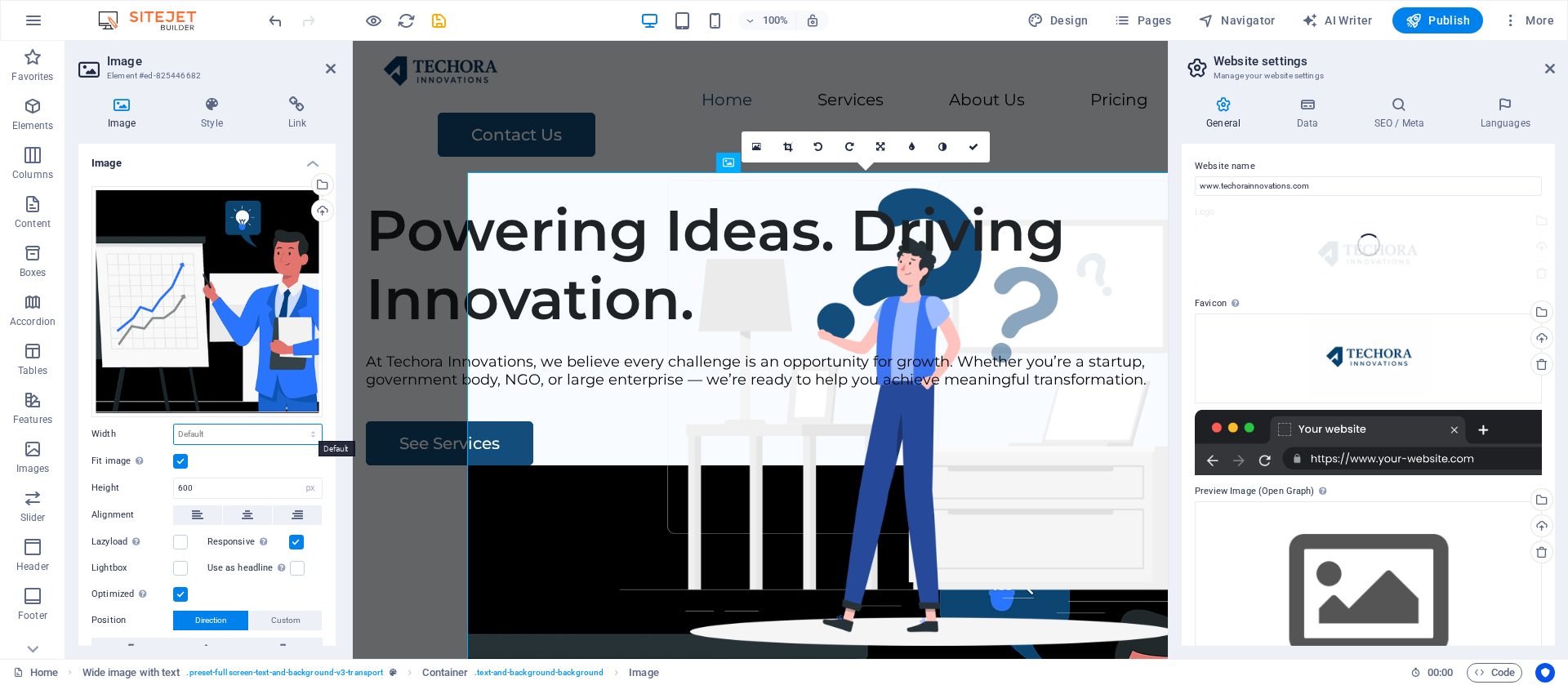 click on "Default auto px rem % em vh vw" at bounding box center [247, 434] 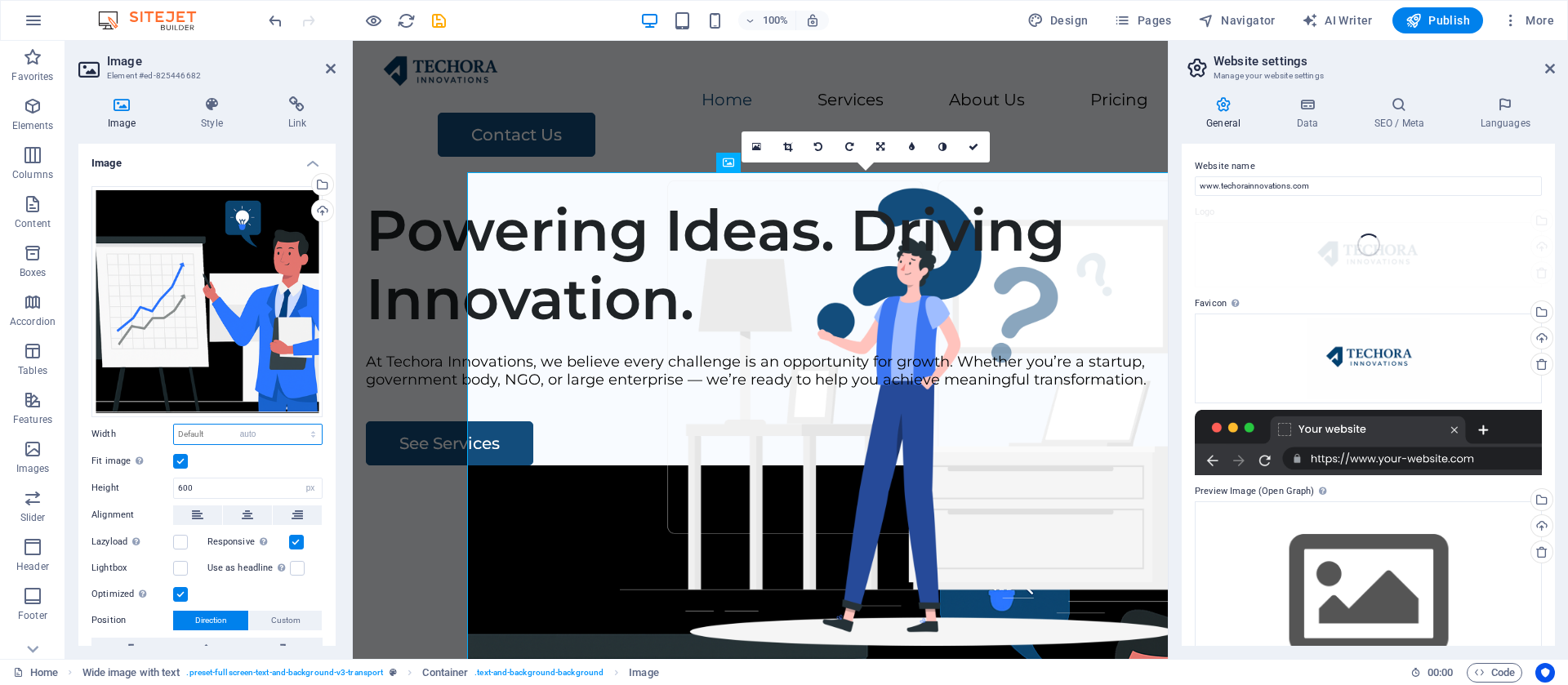 click on "Default auto px rem % em vh vw" at bounding box center (247, 434) 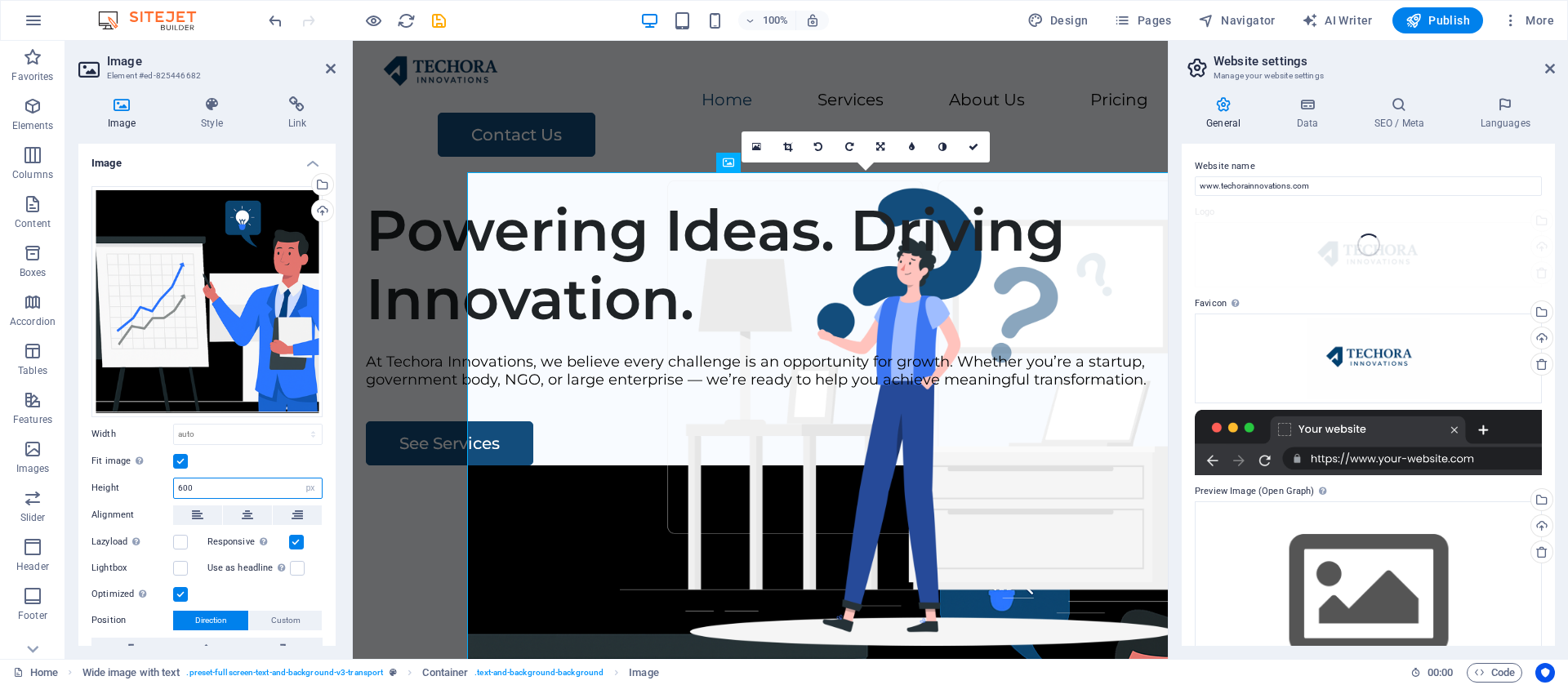 click on "600" at bounding box center [247, 488] 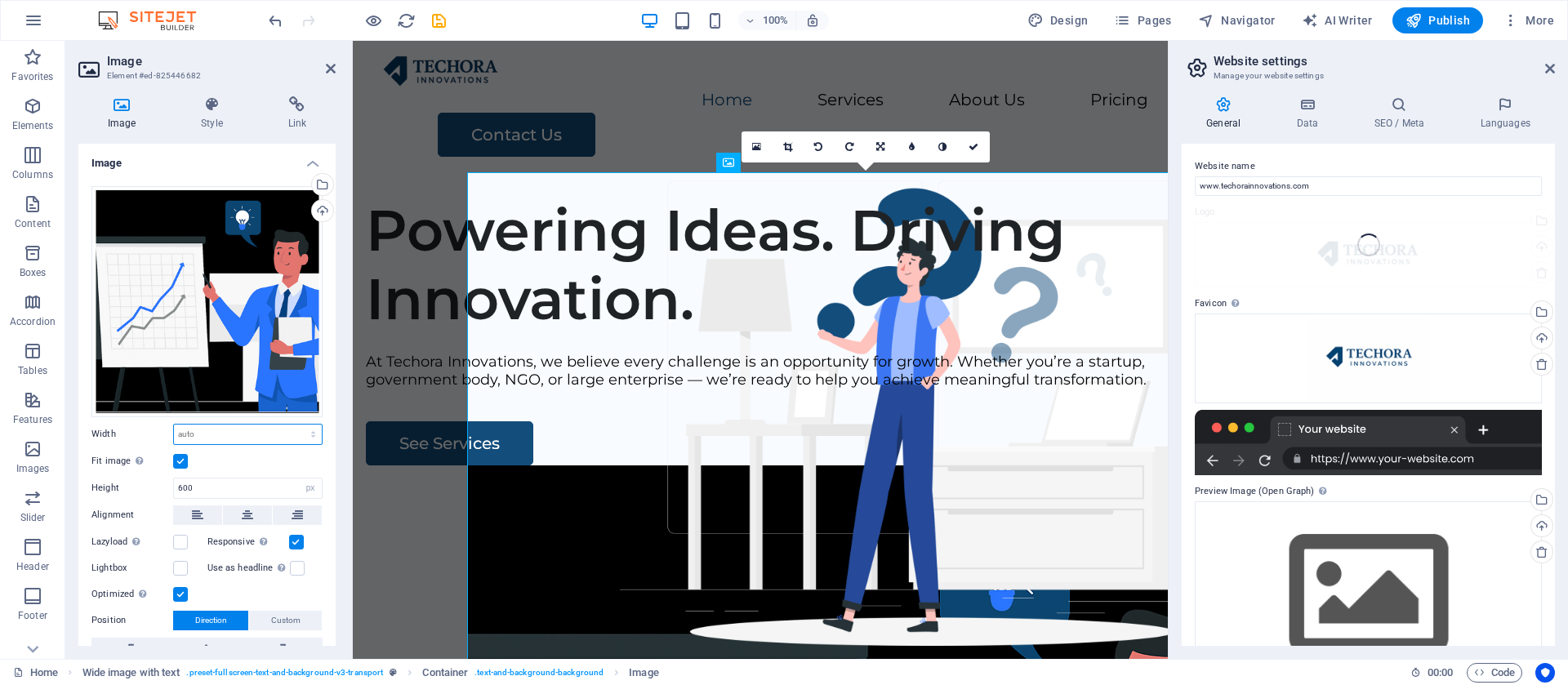 click on "Default auto px rem % em vh vw" at bounding box center [247, 434] 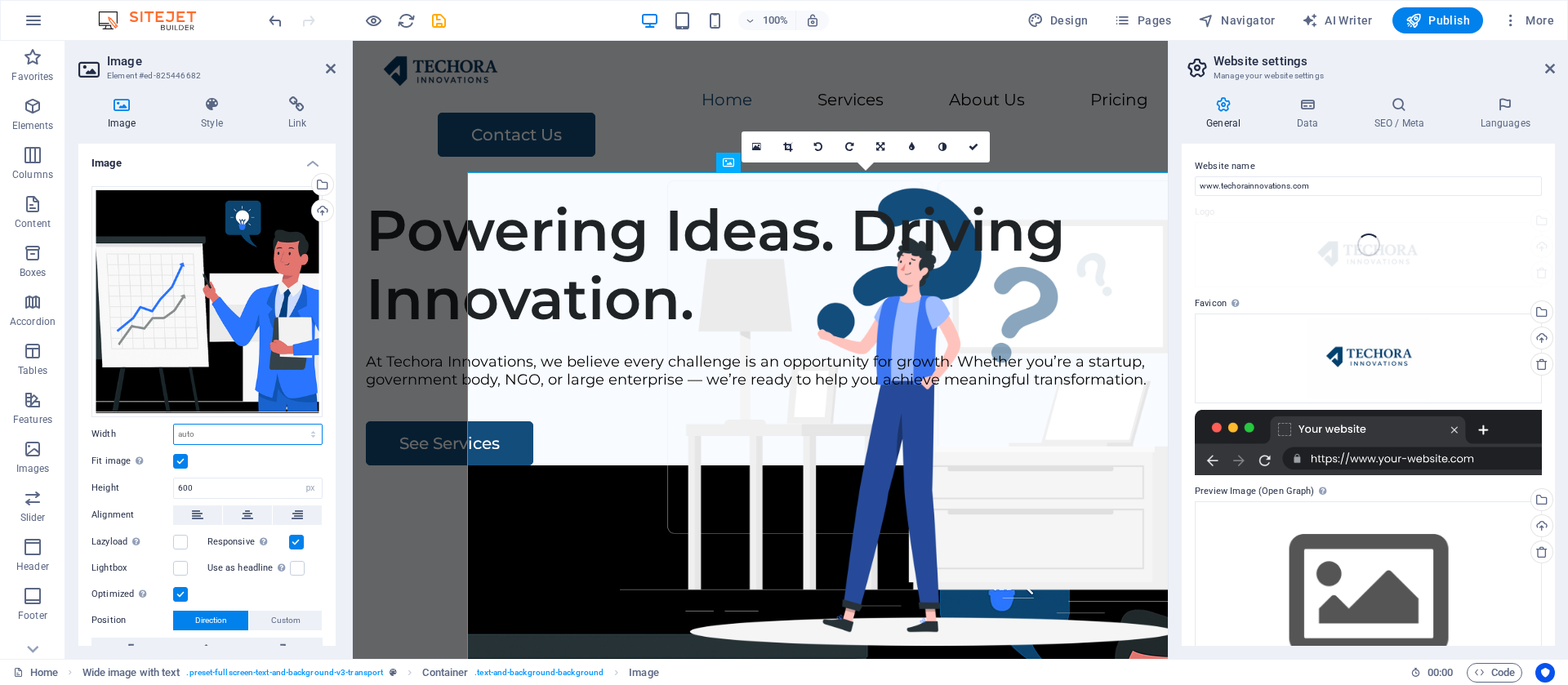 click on "Default auto px rem % em vh vw" at bounding box center (247, 434) 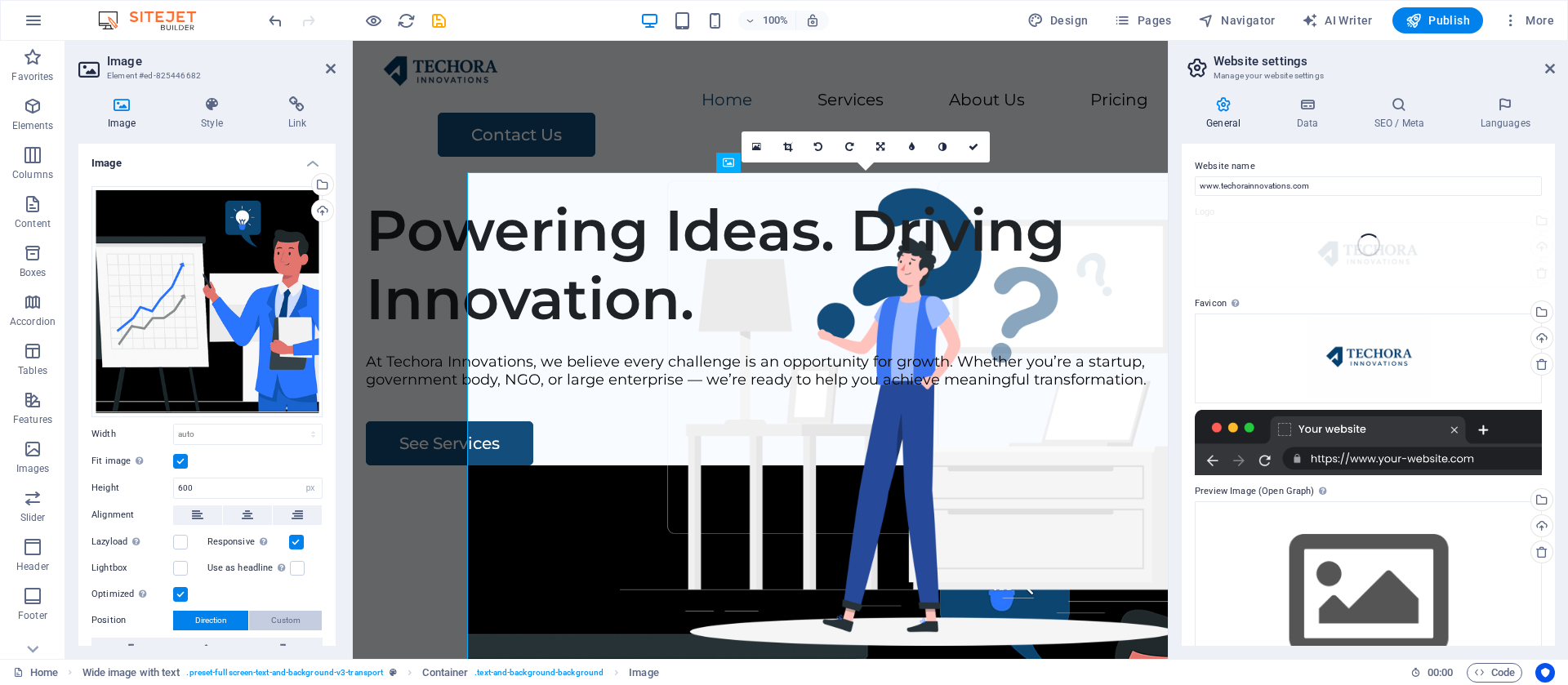click on "Custom" at bounding box center (285, 621) 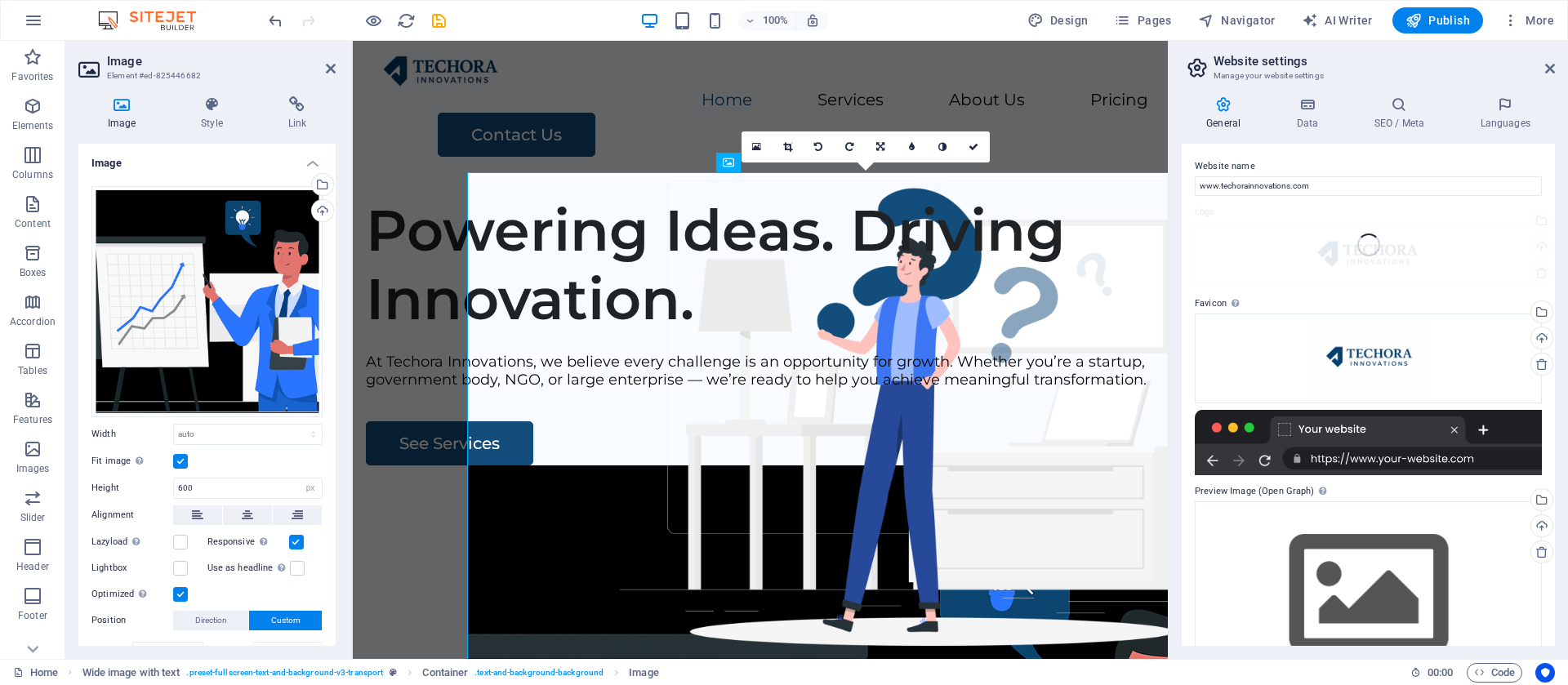 scroll, scrollTop: 70, scrollLeft: 0, axis: vertical 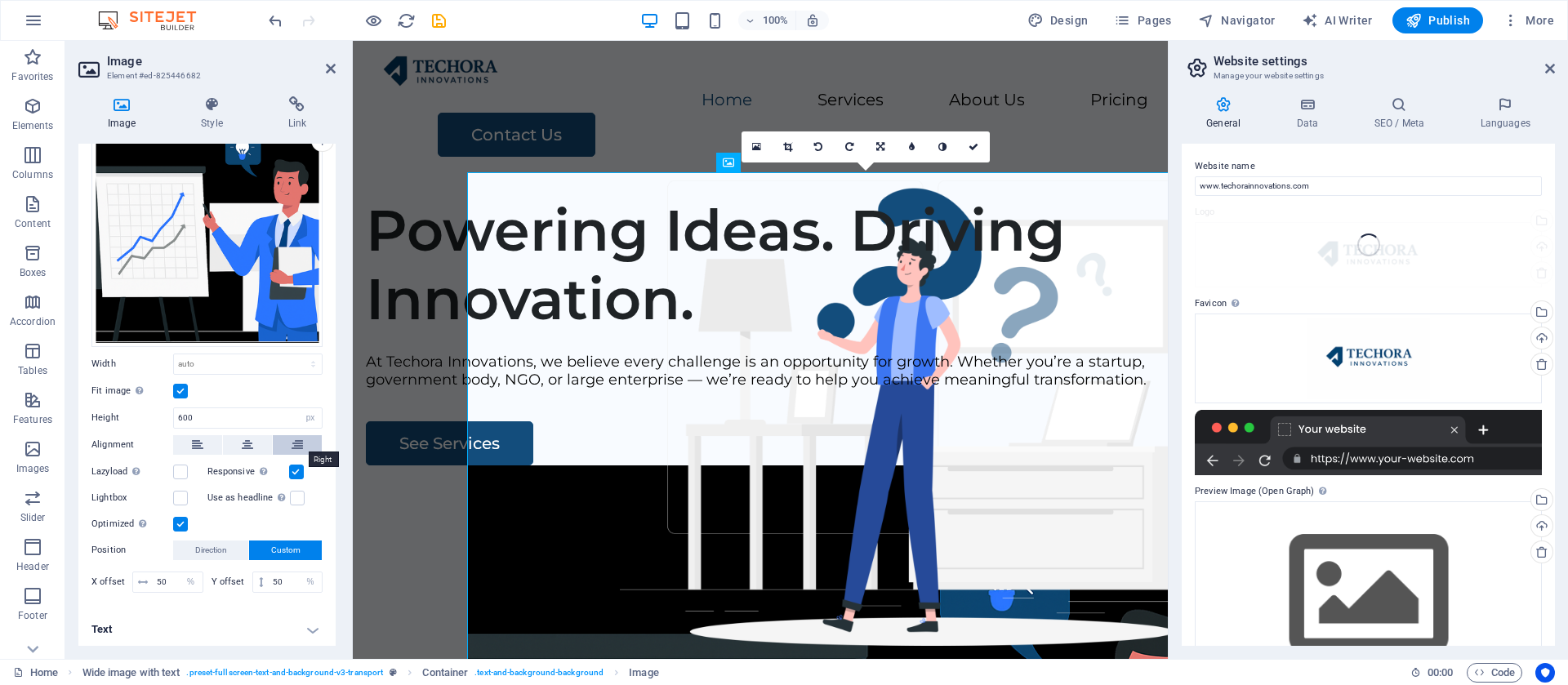 click at bounding box center [297, 445] 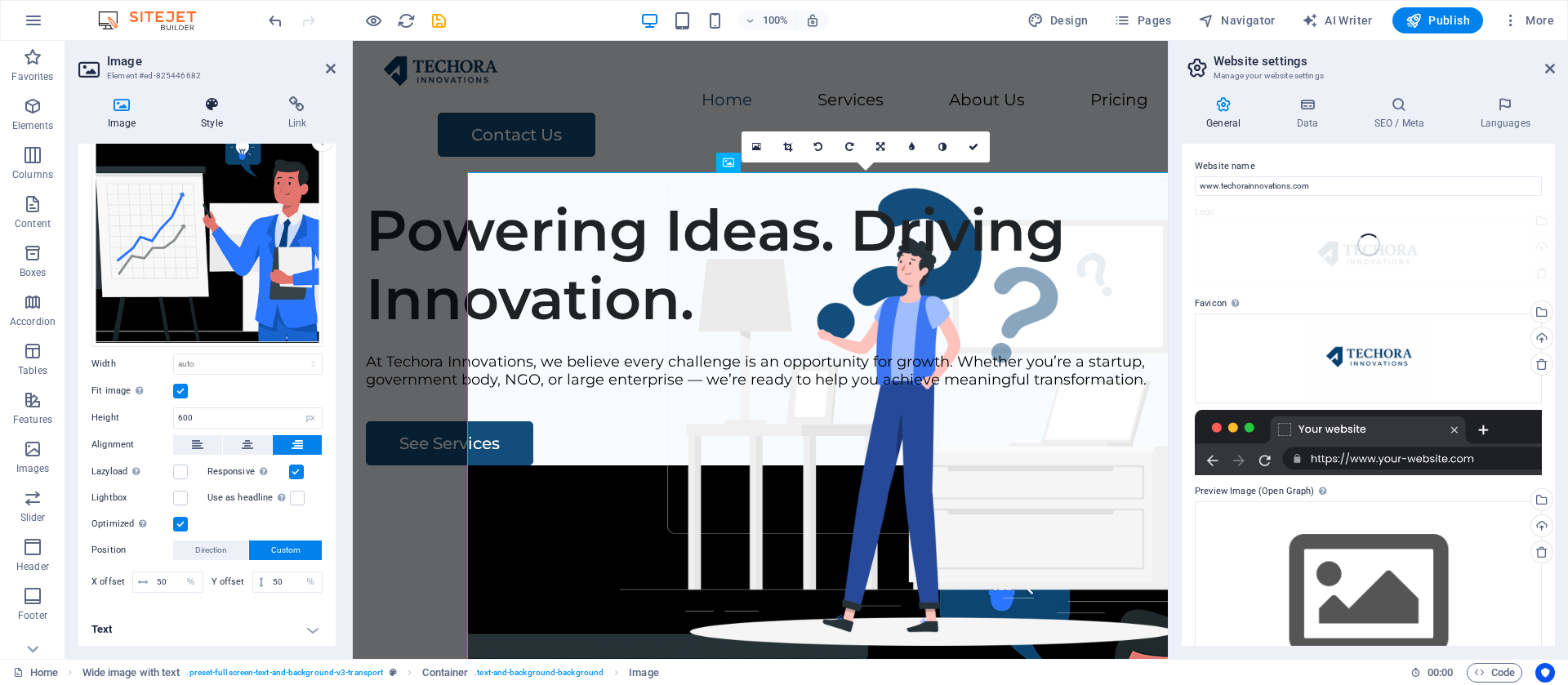 click on "Style" at bounding box center (215, 113) 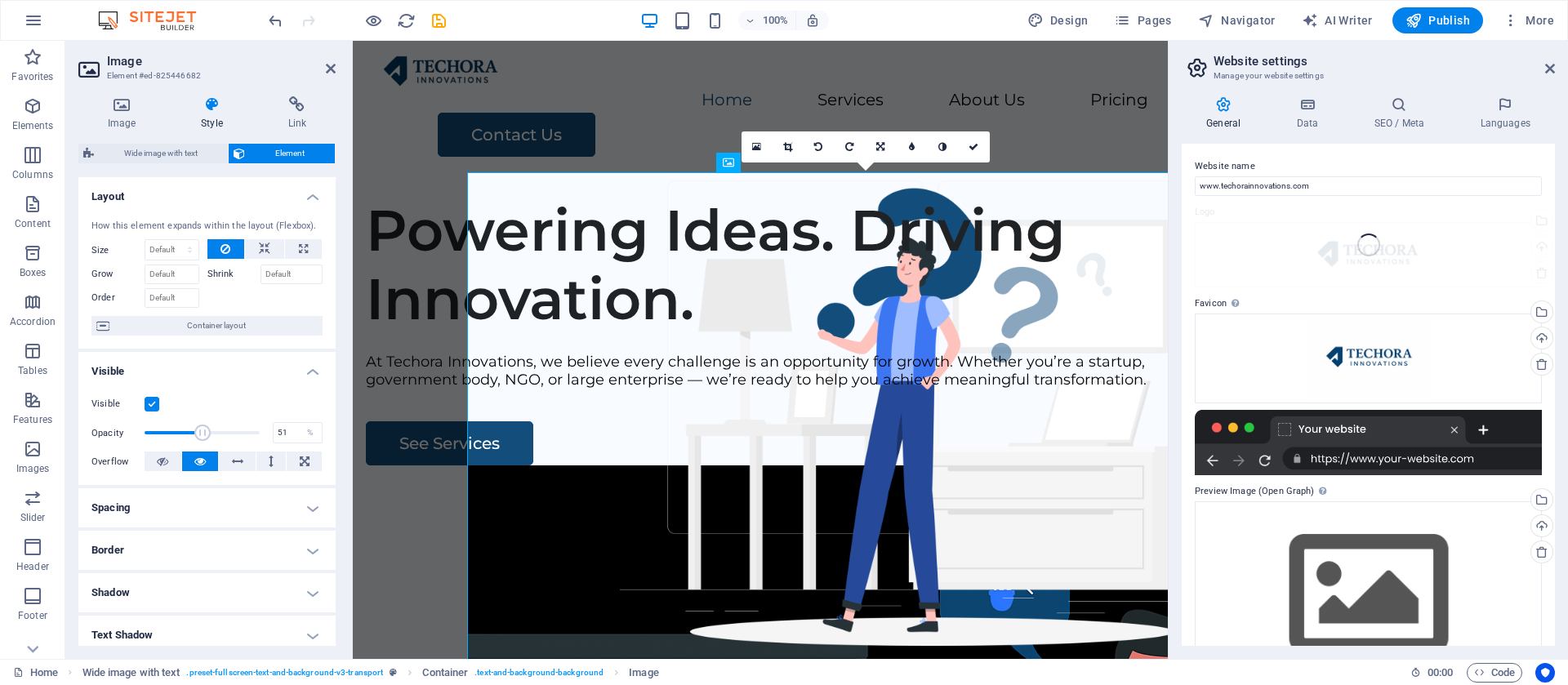 drag, startPoint x: 258, startPoint y: 426, endPoint x: 201, endPoint y: 434, distance: 57.5587 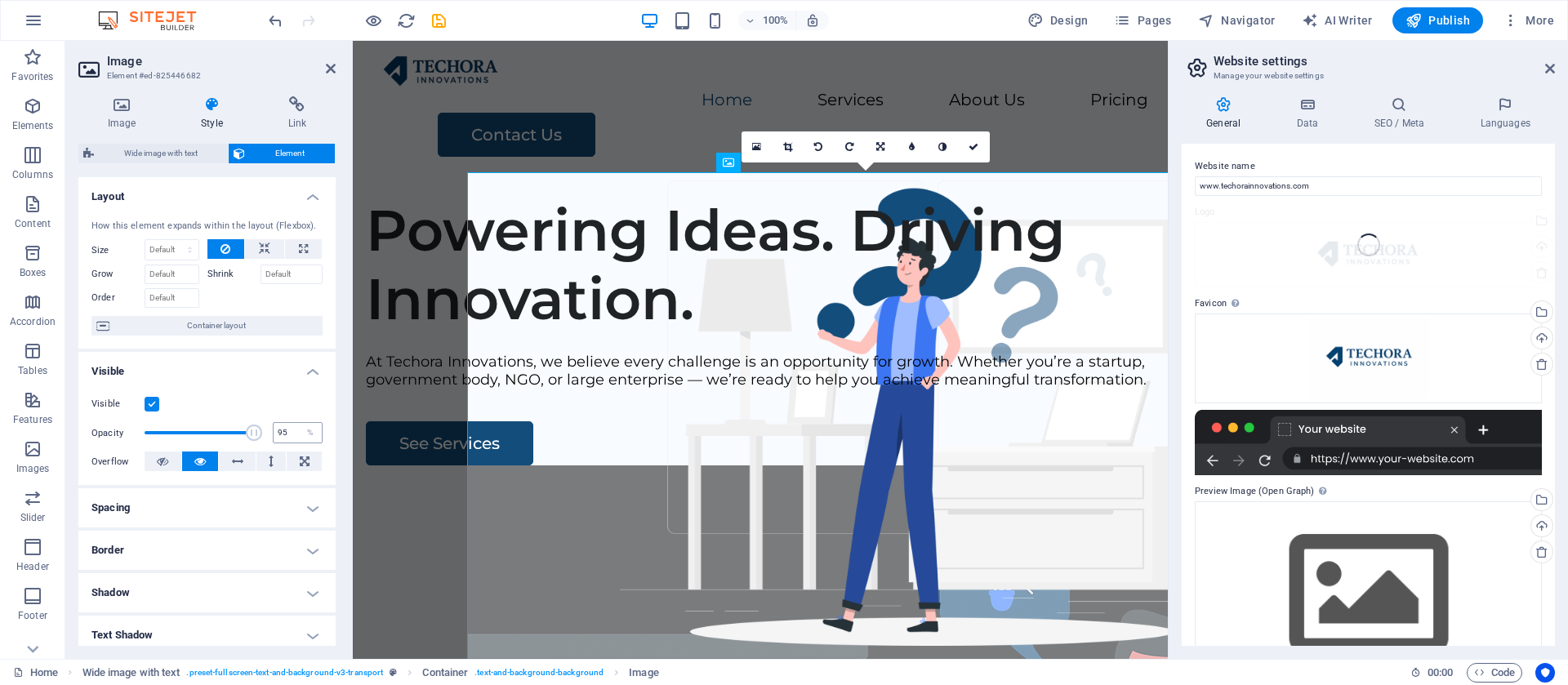 type on "100" 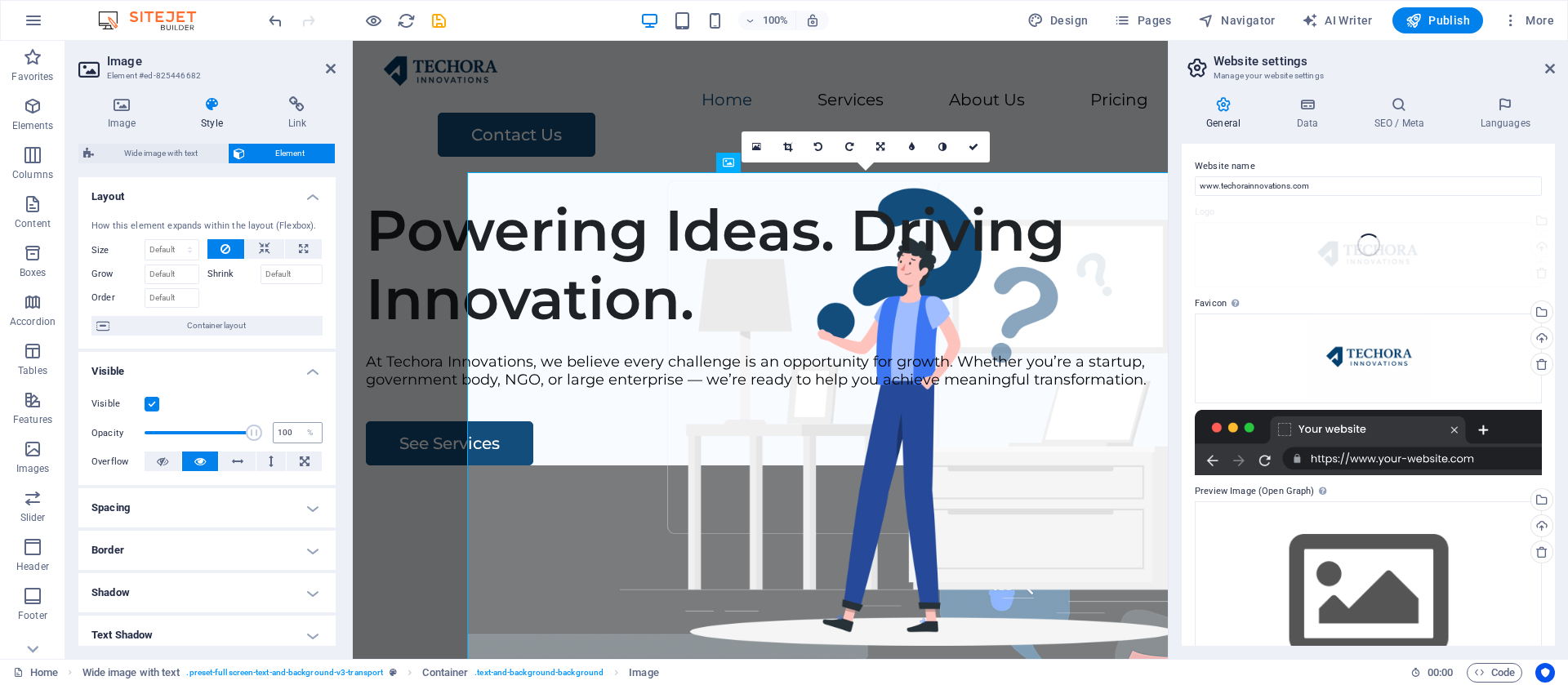 drag, startPoint x: 201, startPoint y: 434, endPoint x: 284, endPoint y: 434, distance: 83 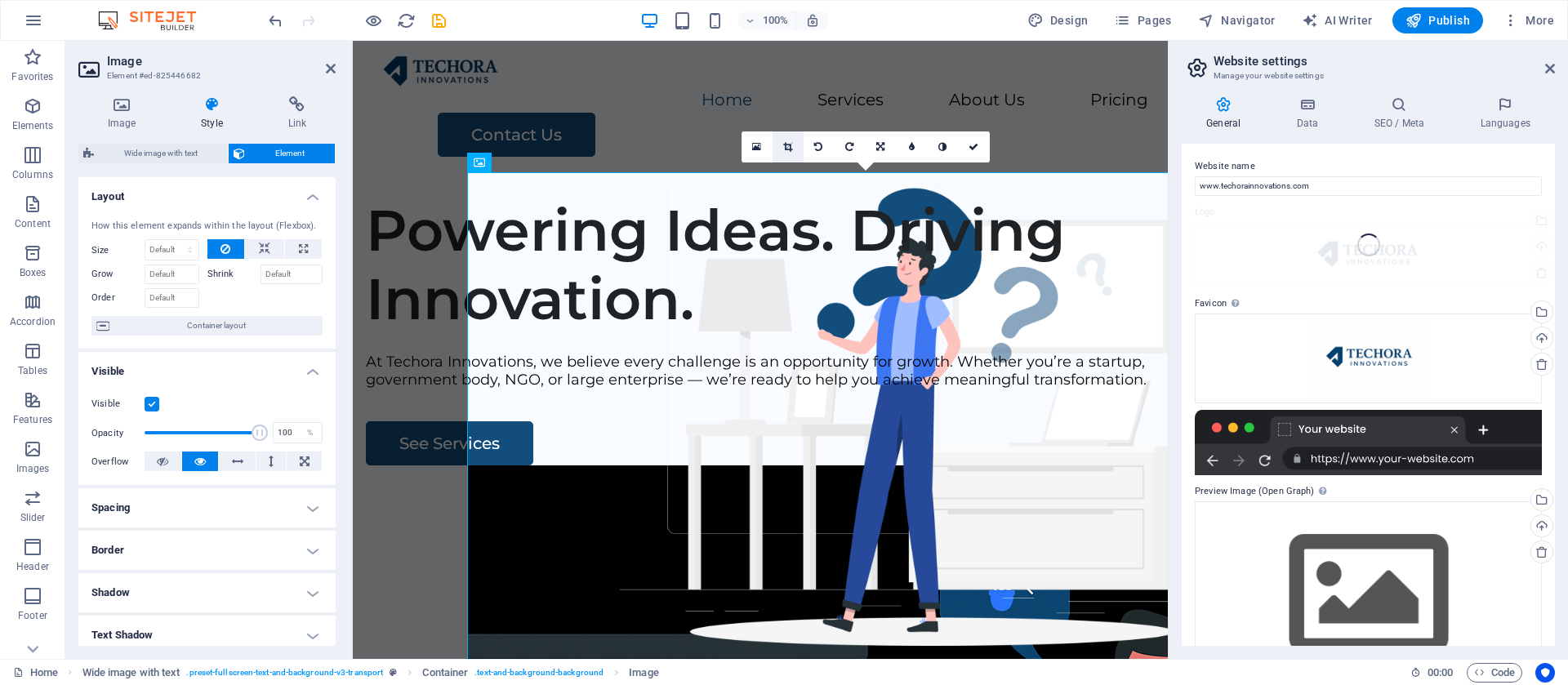 click at bounding box center (787, 147) 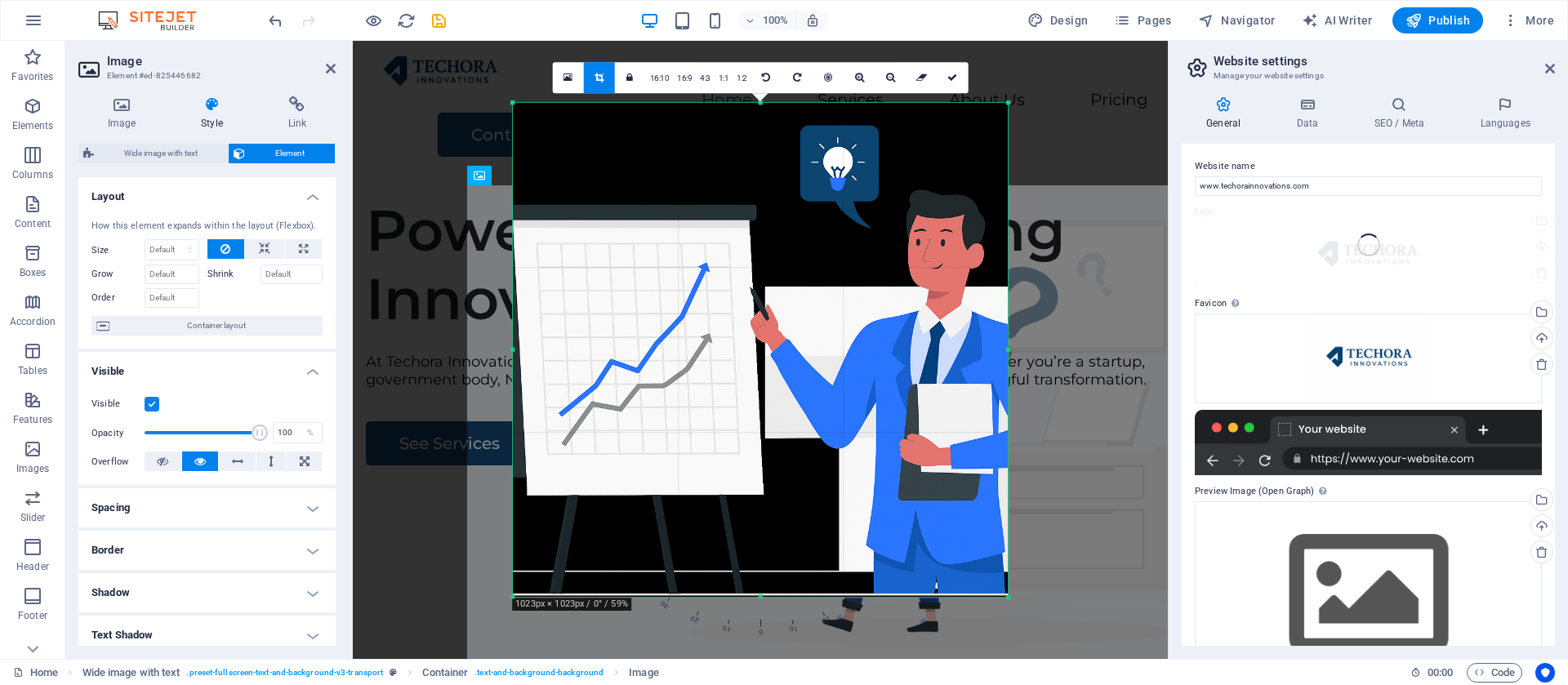 click at bounding box center [760, 349] 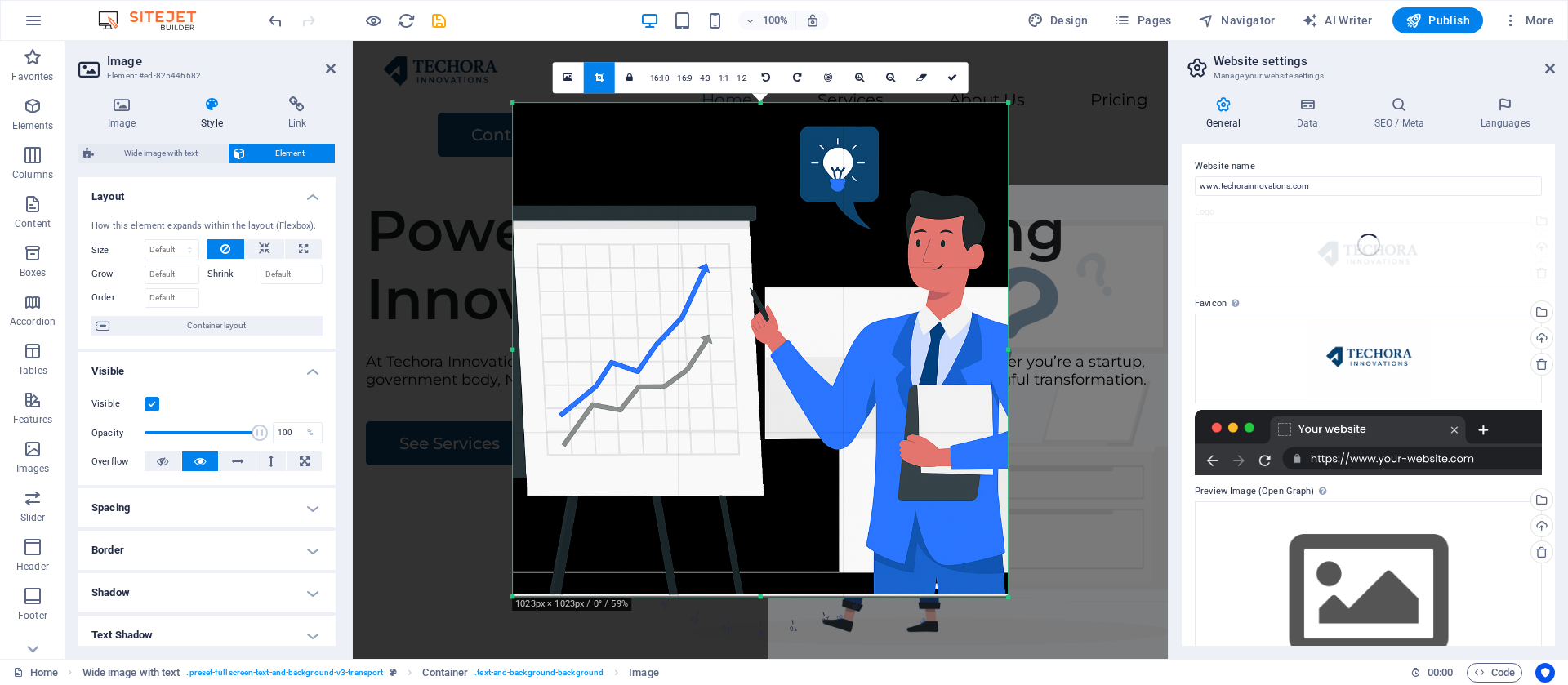 drag, startPoint x: 768, startPoint y: 103, endPoint x: 757, endPoint y: 97, distance: 12.529964 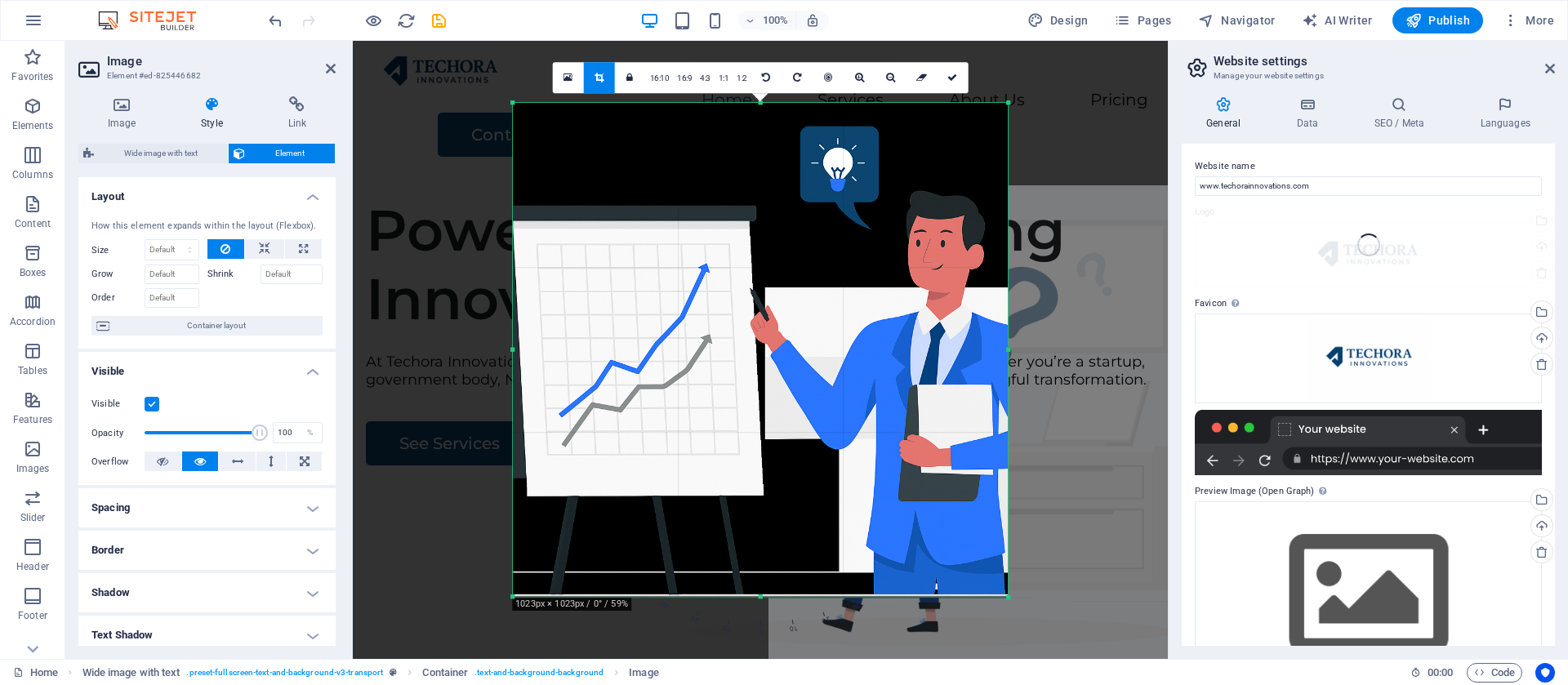 click on "180 170 160 150 140 130 120 110 100 90 80 70 60 50 40 30 20 10 0 -10 -20 -30 -40 -50 -60 -70 -80 -90 -100 -110 -120 -130 -140 -150 -160 -170 1023px × 1023px / 0° / 59% 16:10 16:9 4:3 1:1 1:2 0" at bounding box center [760, 350] 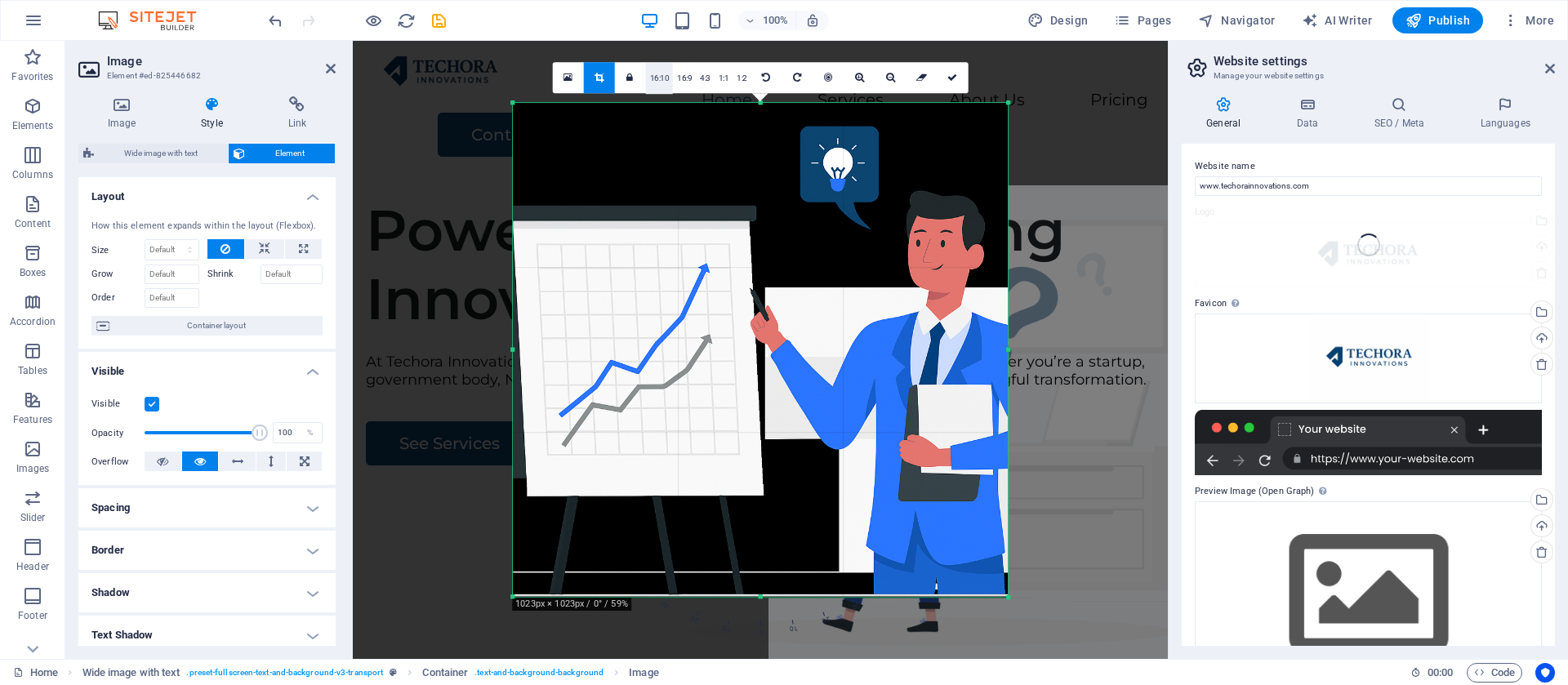 click on "16:10" at bounding box center (660, 78) 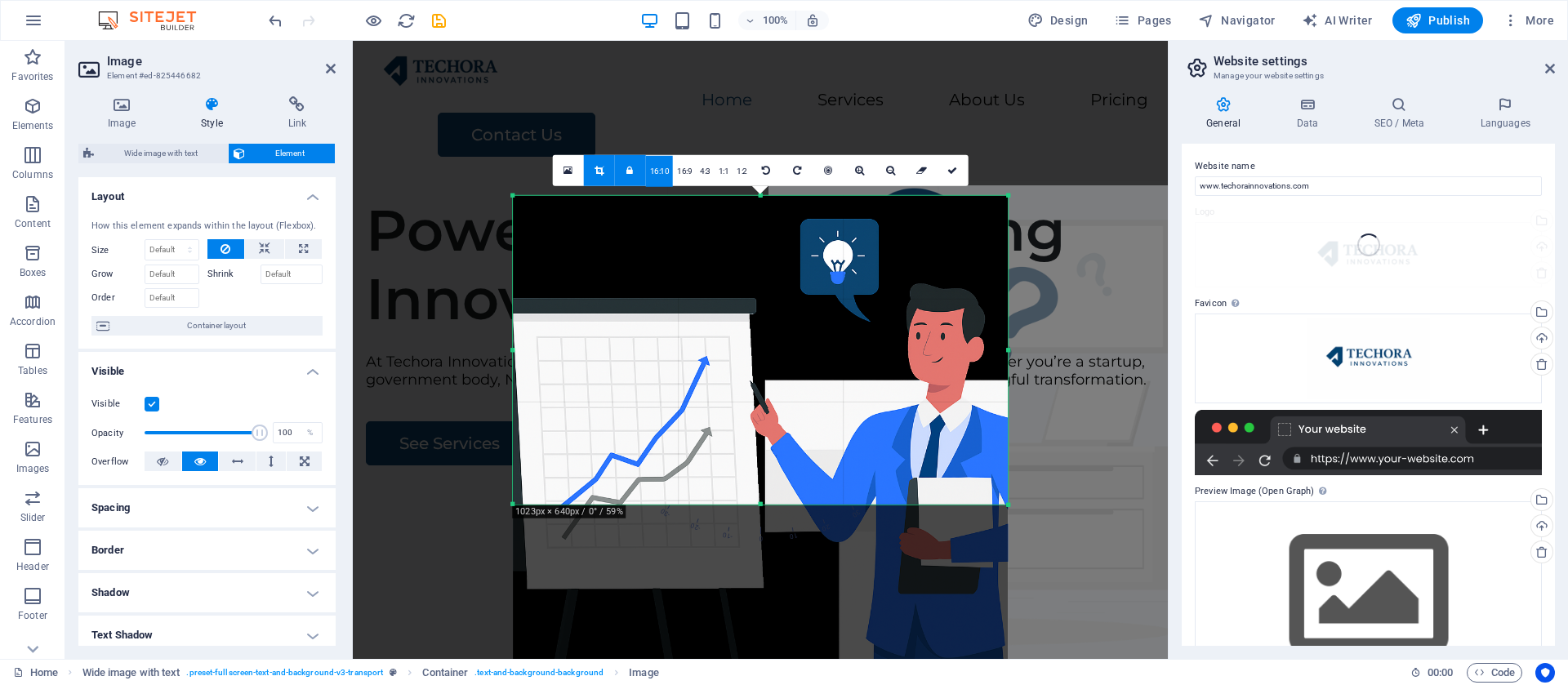 click at bounding box center [599, 170] 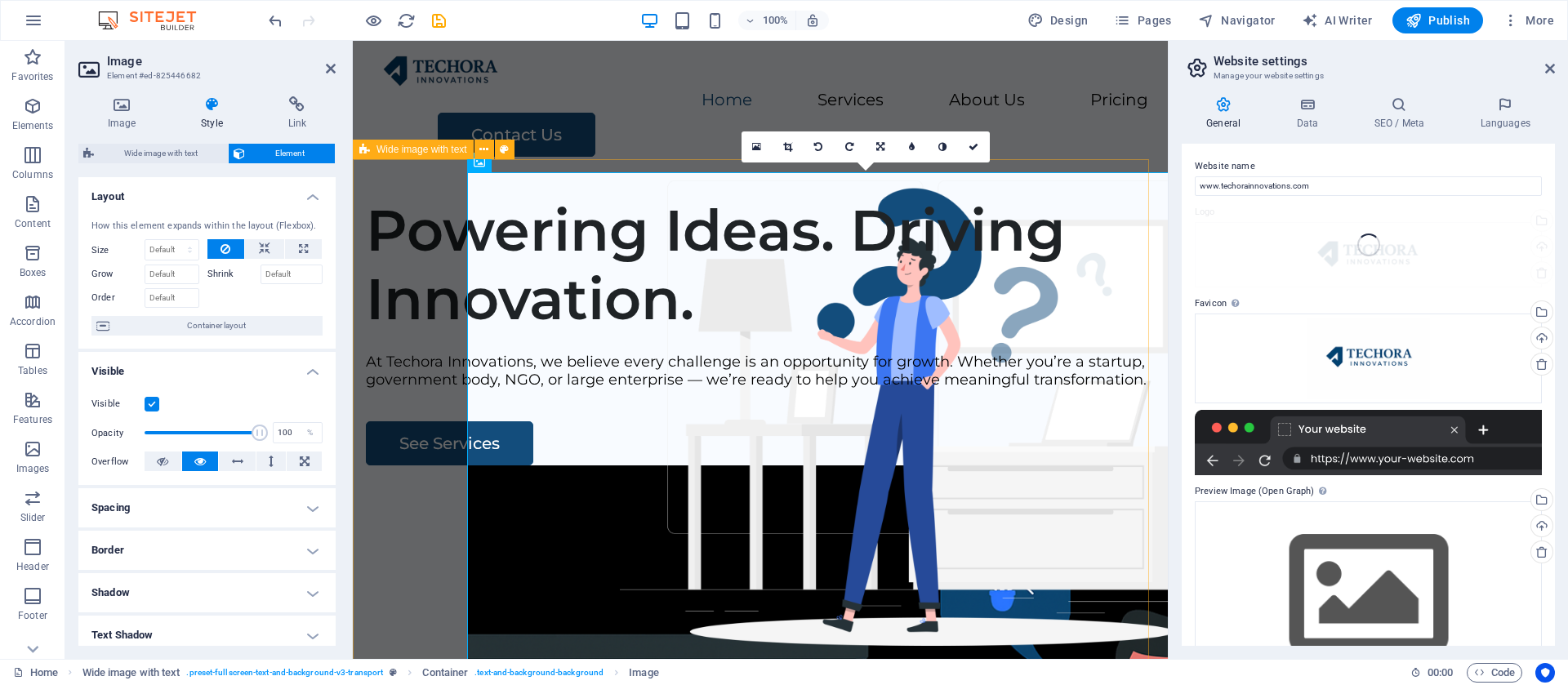 click on "Powering Ideas. Driving Innovation. At Techora Innovations, we believe every challenge is an opportunity for growth. Whether you’re a startup, government body, NGO, or large enterprise — we’re ready to help you achieve meaningful transformation. See Services" at bounding box center [760, 496] 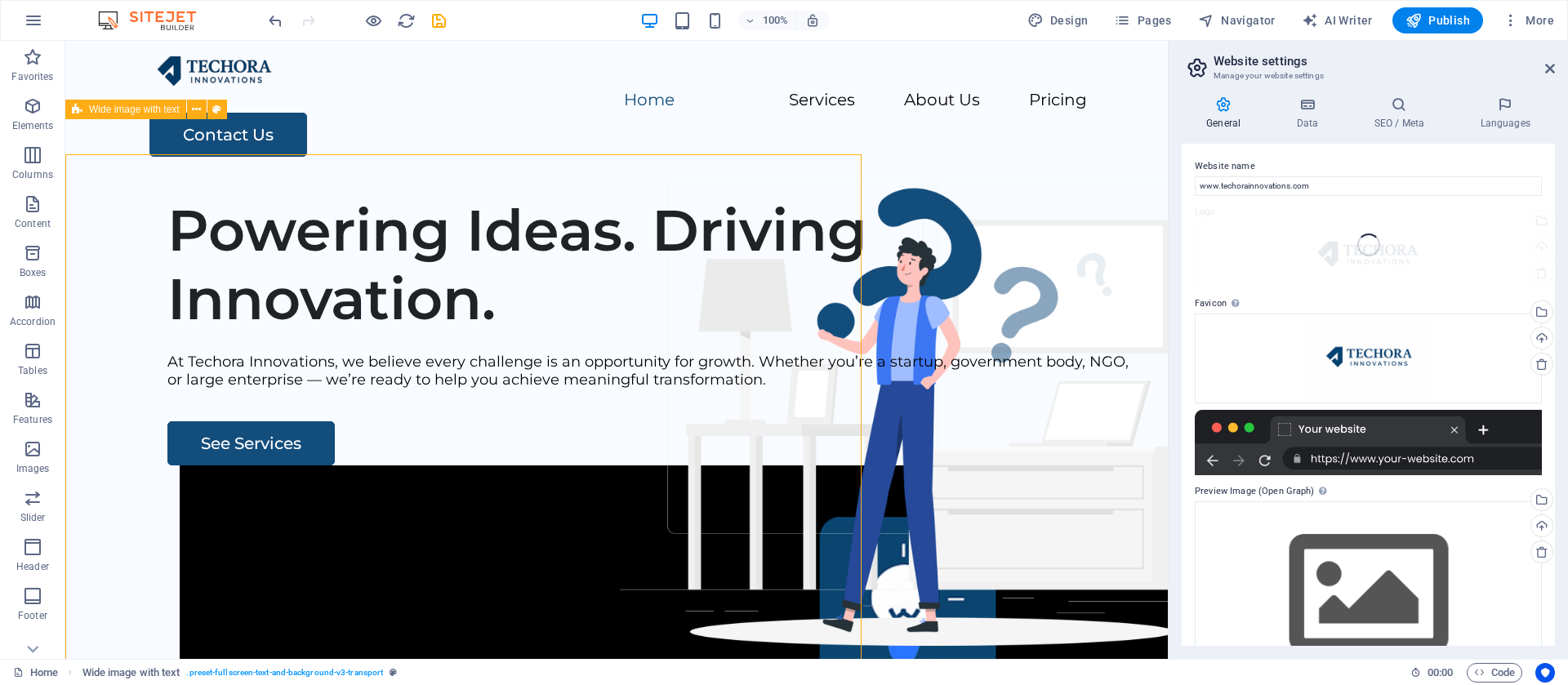 scroll, scrollTop: 18, scrollLeft: 0, axis: vertical 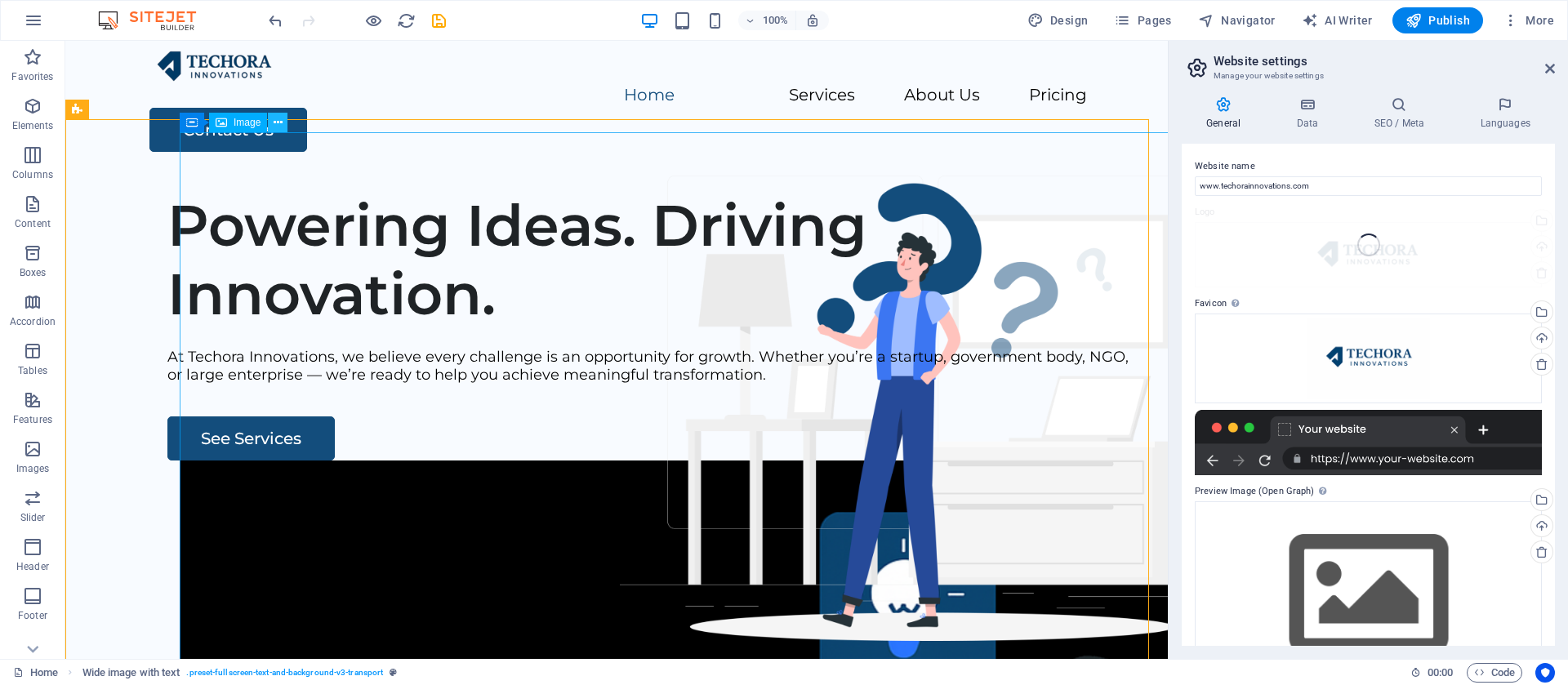 click at bounding box center [278, 122] 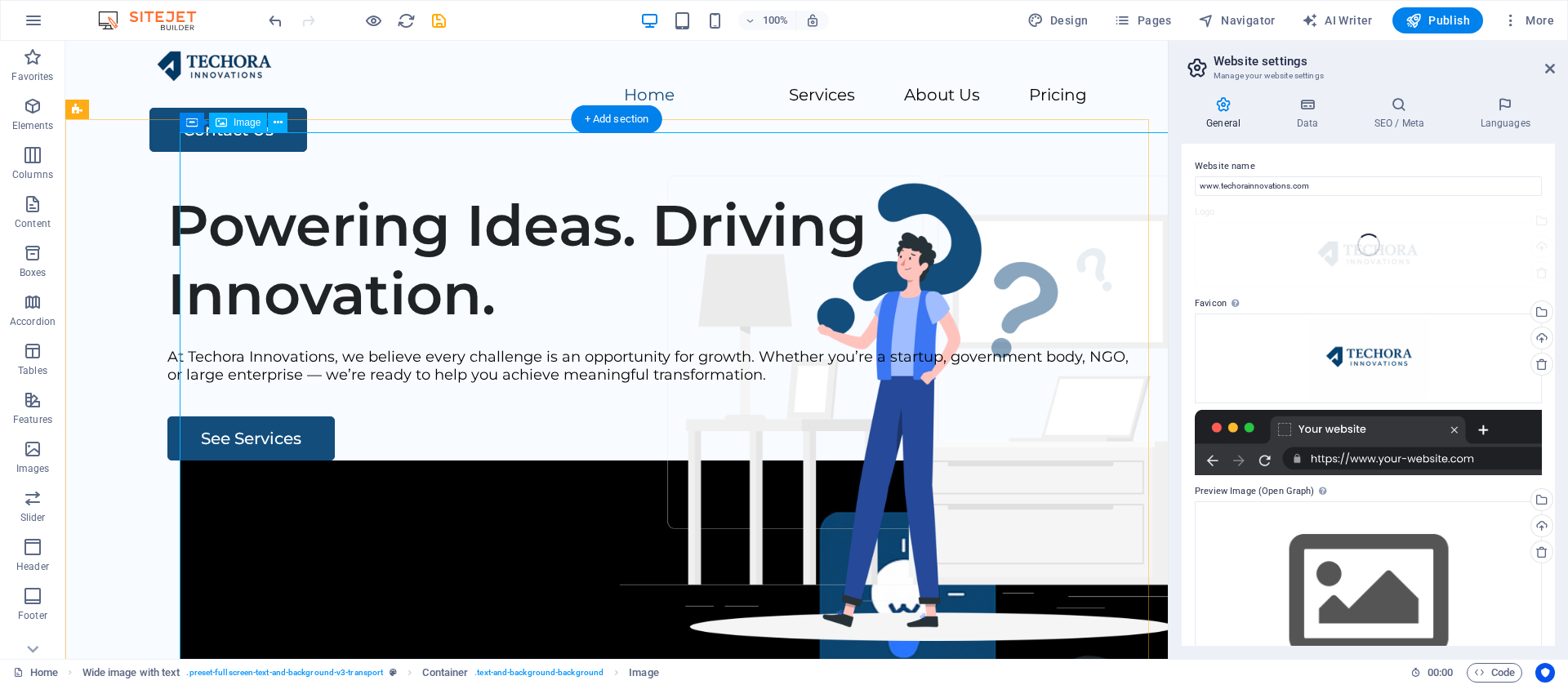 click at bounding box center (731, 805) 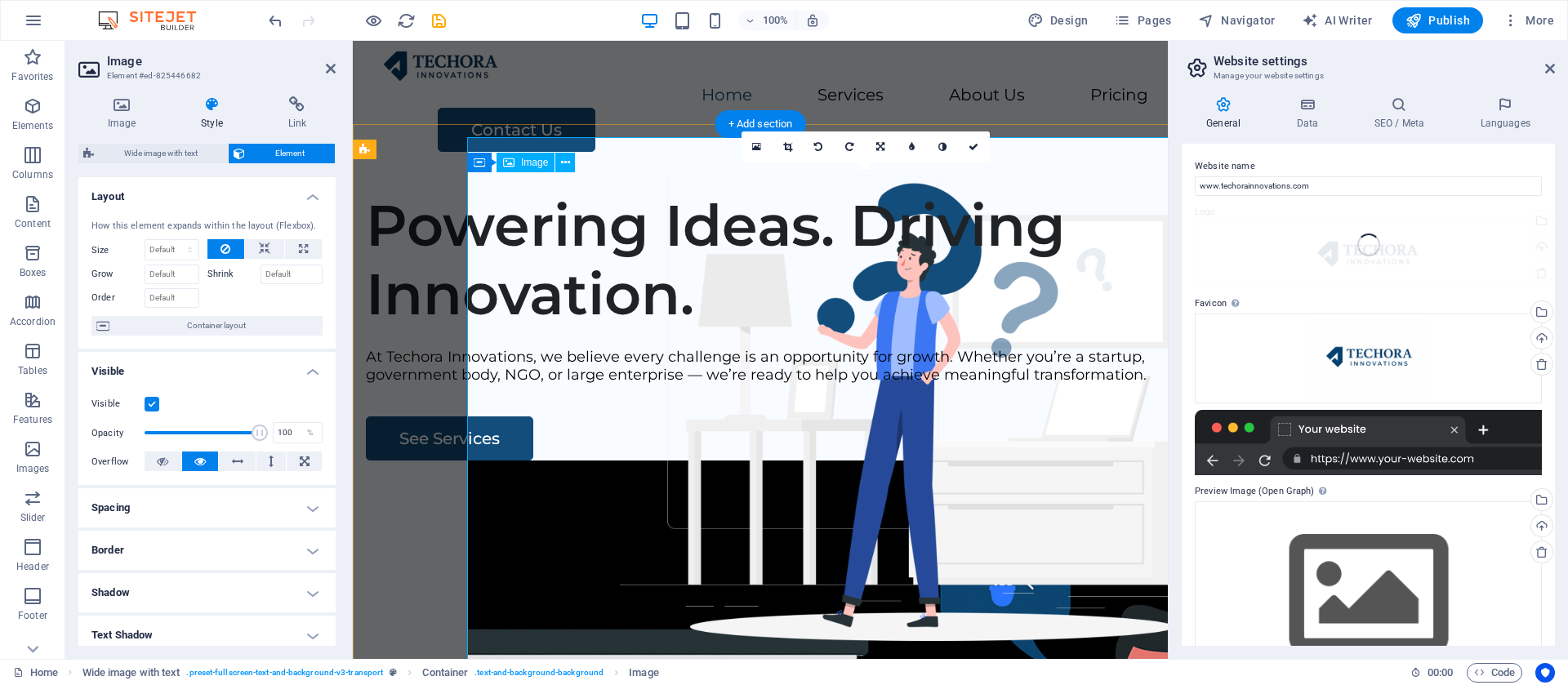 scroll, scrollTop: 13, scrollLeft: 0, axis: vertical 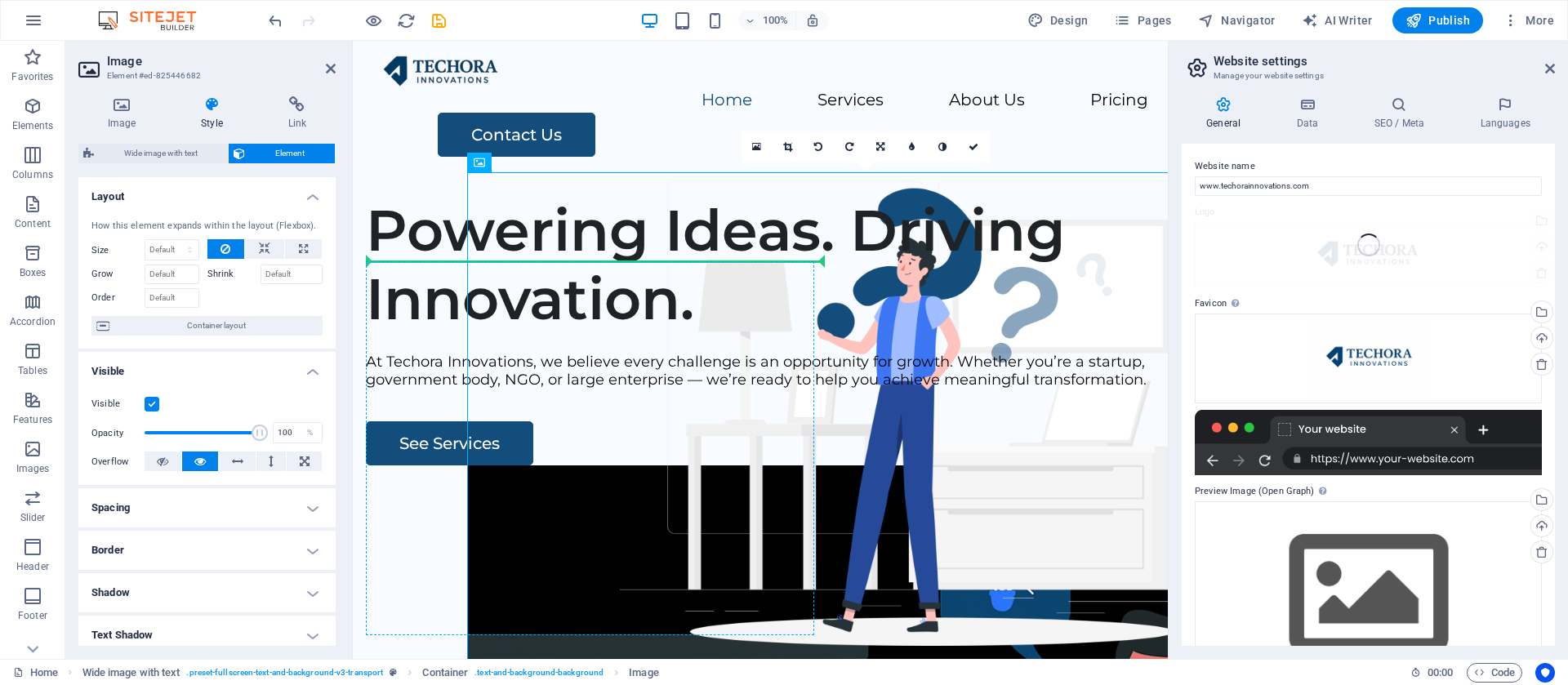 drag, startPoint x: 1147, startPoint y: 268, endPoint x: 817, endPoint y: 321, distance: 334.22896 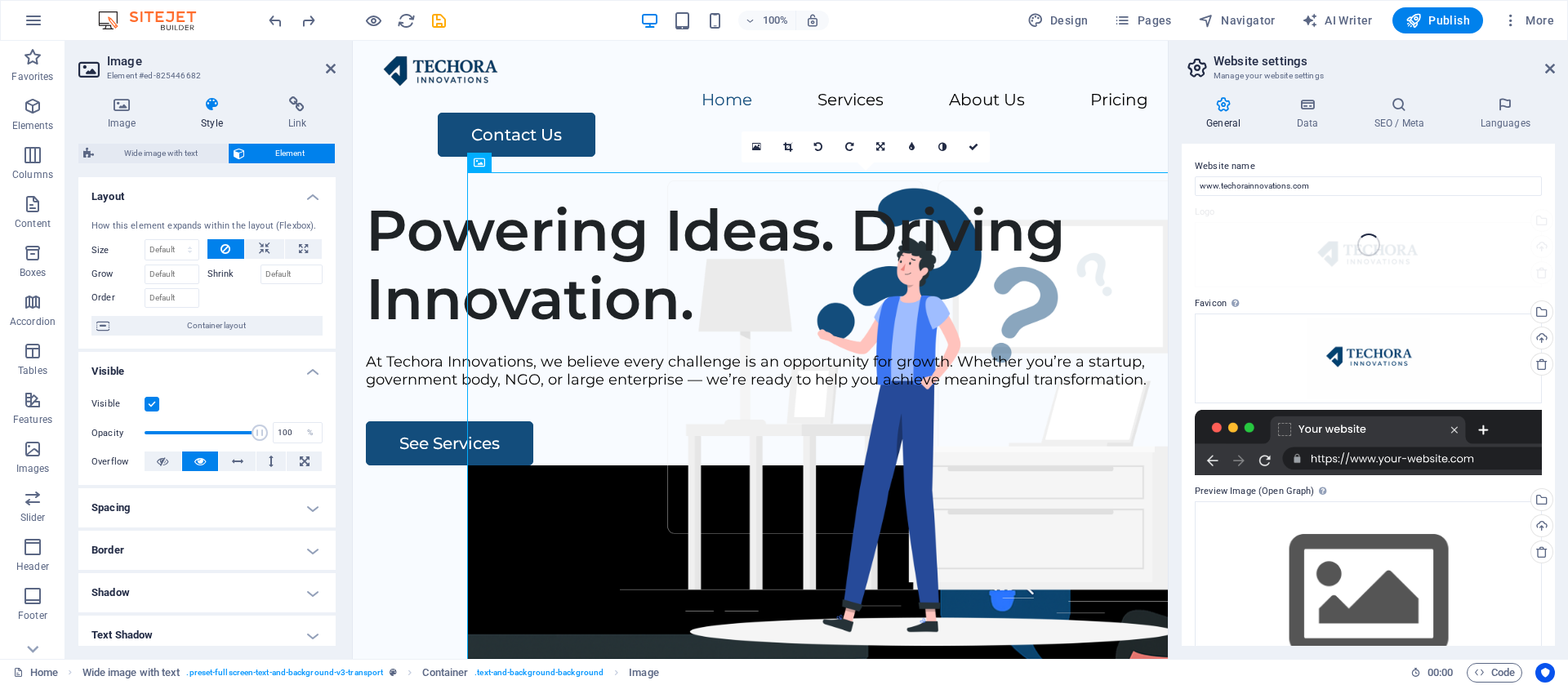 click on "Website settings Manage your website settings  General  Data  SEO / Meta  Languages Website name www.techorainnovations.com Logo Drag files here, click to choose files or select files from Files or our free stock photos & videos Select files from the file manager, stock photos, or upload file(s) Upload Favicon Set the favicon of your website here. A favicon is a small icon shown in the browser tab next to your website title. It helps visitors identify your website. Drag files here, click to choose files or select files from Files or our free stock photos & videos Select files from the file manager, stock photos, or upload file(s) Upload Preview Image (Open Graph) This image will be shown when the website is shared on social networks Drag files here, click to choose files or select files from Files or our free stock photos & videos Select files from the file manager, stock photos, or upload file(s) Upload Contact data for this website. This can be used everywhere on the website and will update automatically. 1" at bounding box center [1368, 349] 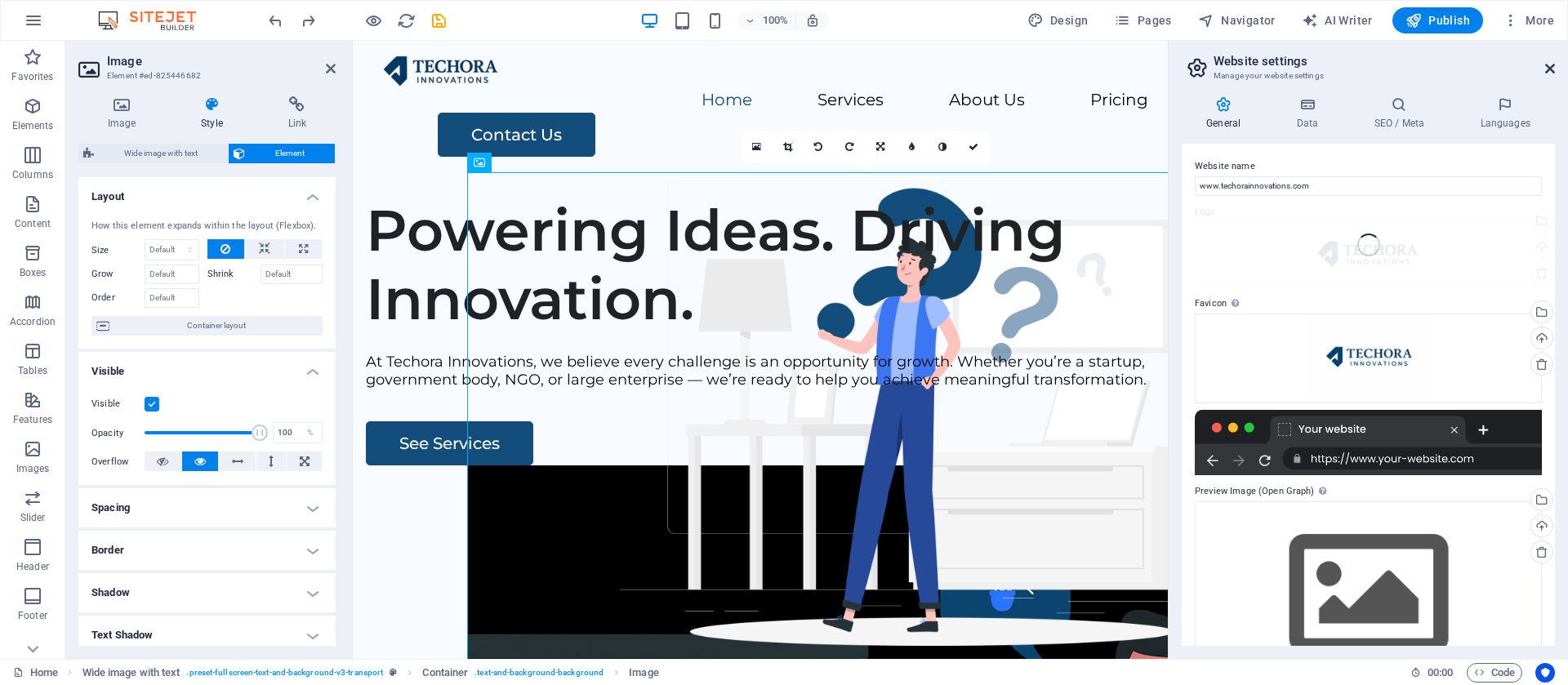 click at bounding box center [1550, 69] 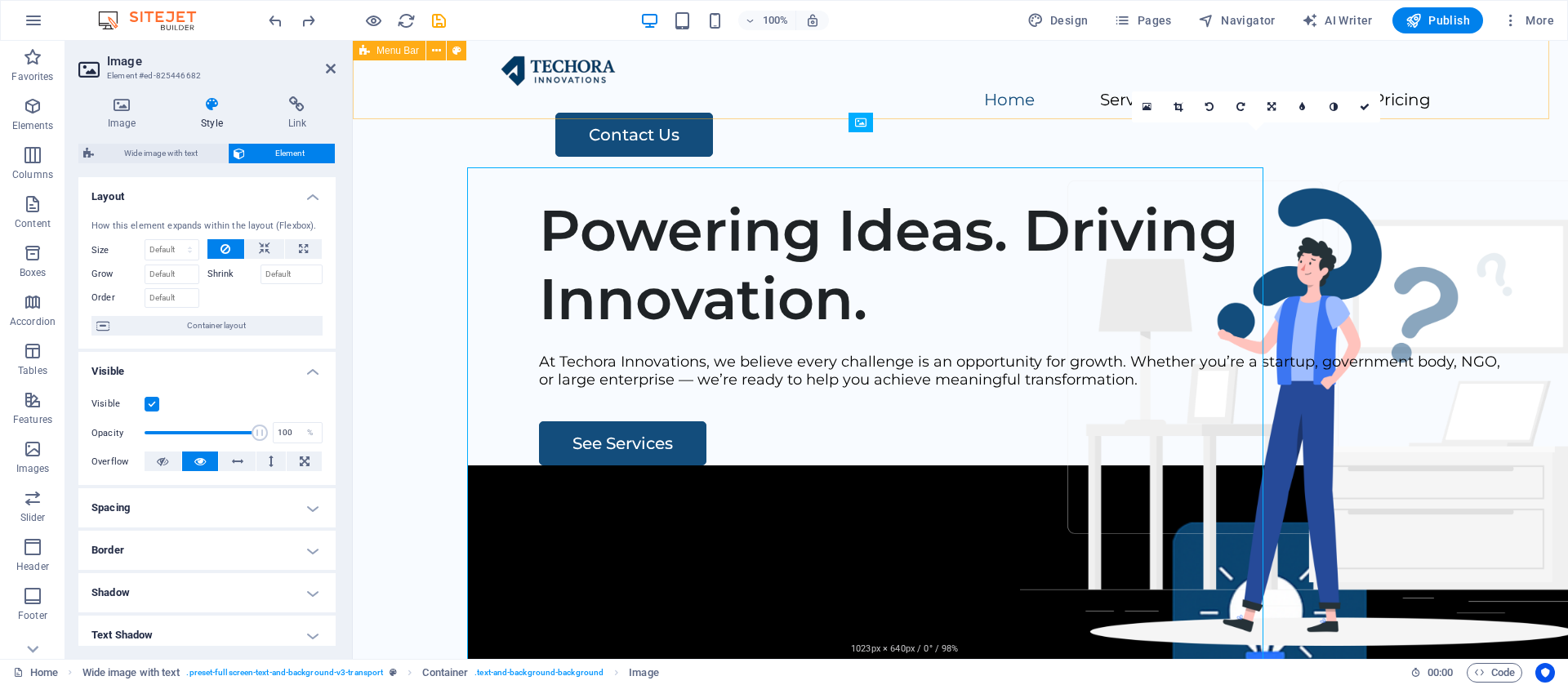 scroll, scrollTop: 18, scrollLeft: 0, axis: vertical 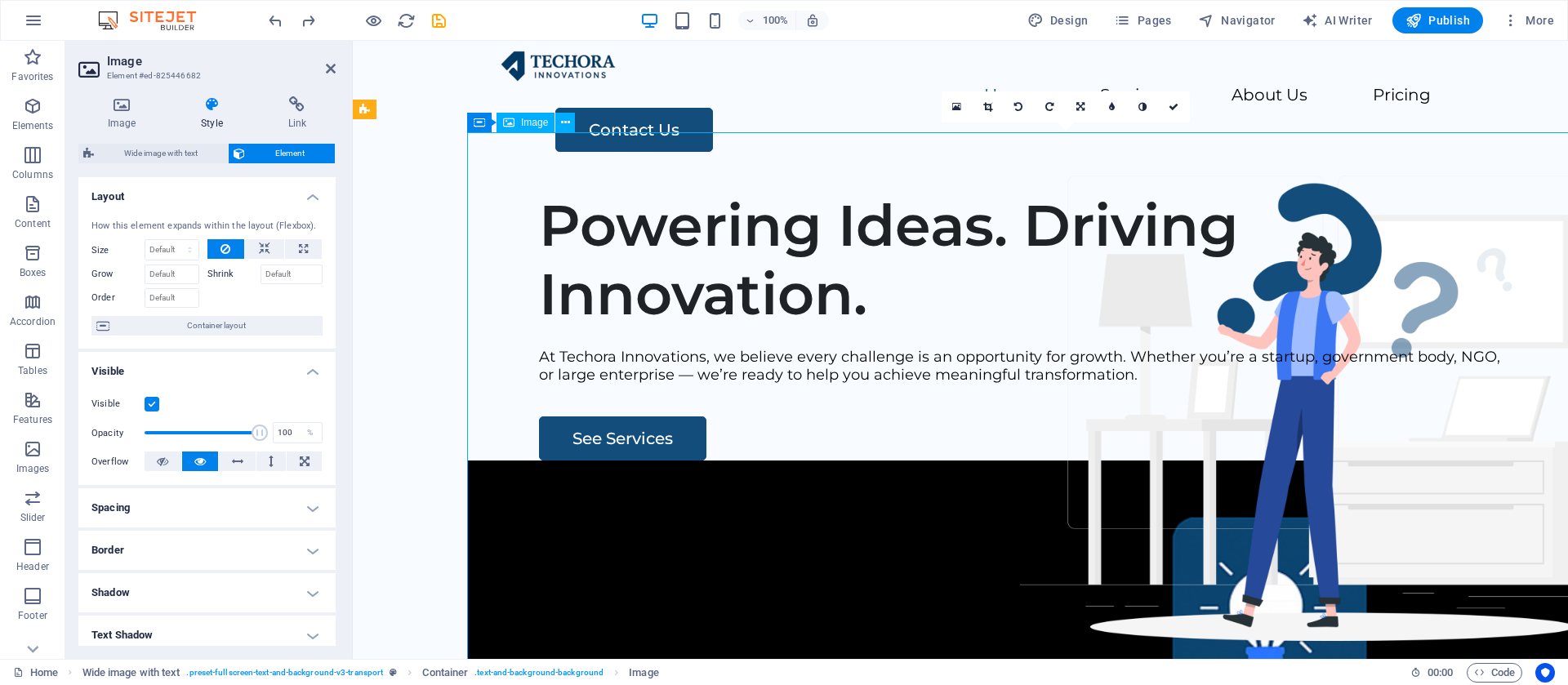 drag, startPoint x: 1147, startPoint y: 278, endPoint x: 1155, endPoint y: 428, distance: 150.21318 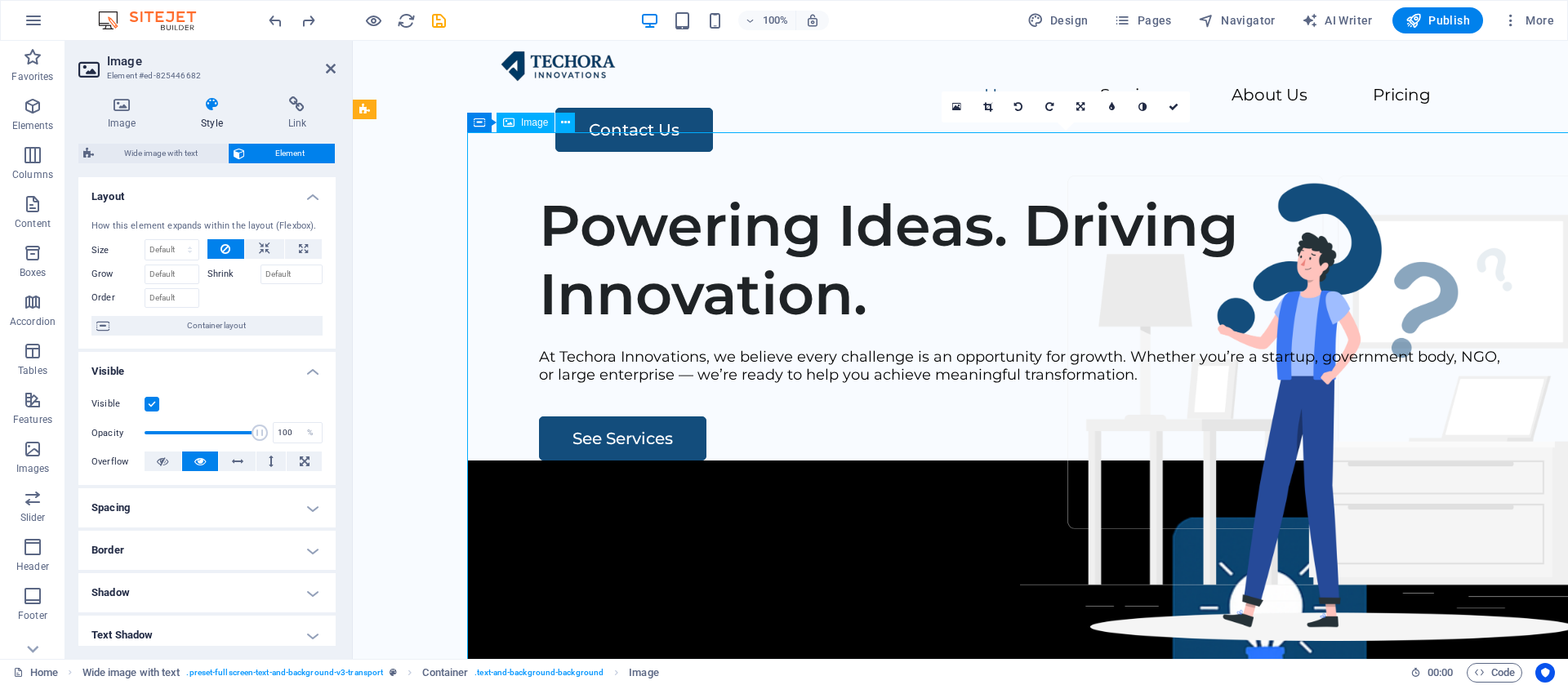 click at bounding box center (1075, 840) 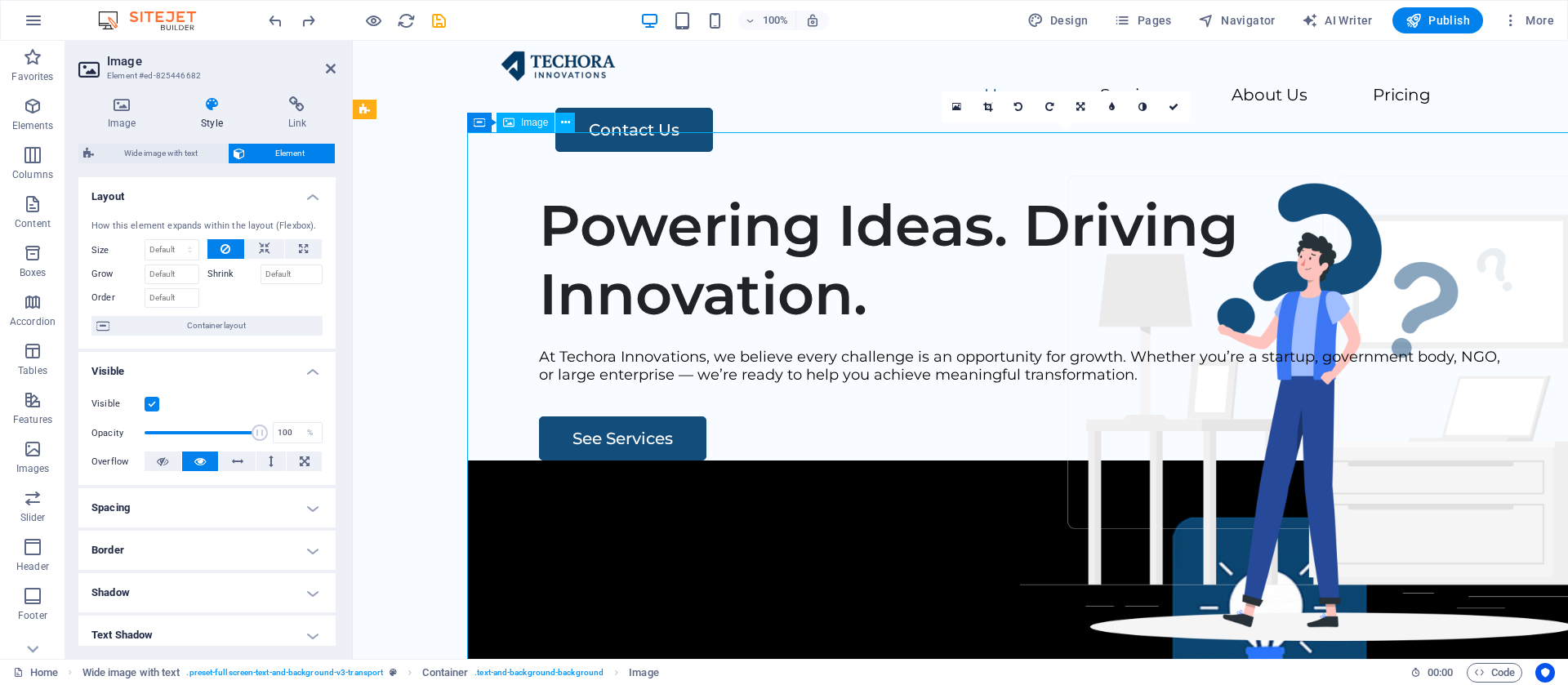 click at bounding box center [1075, 840] 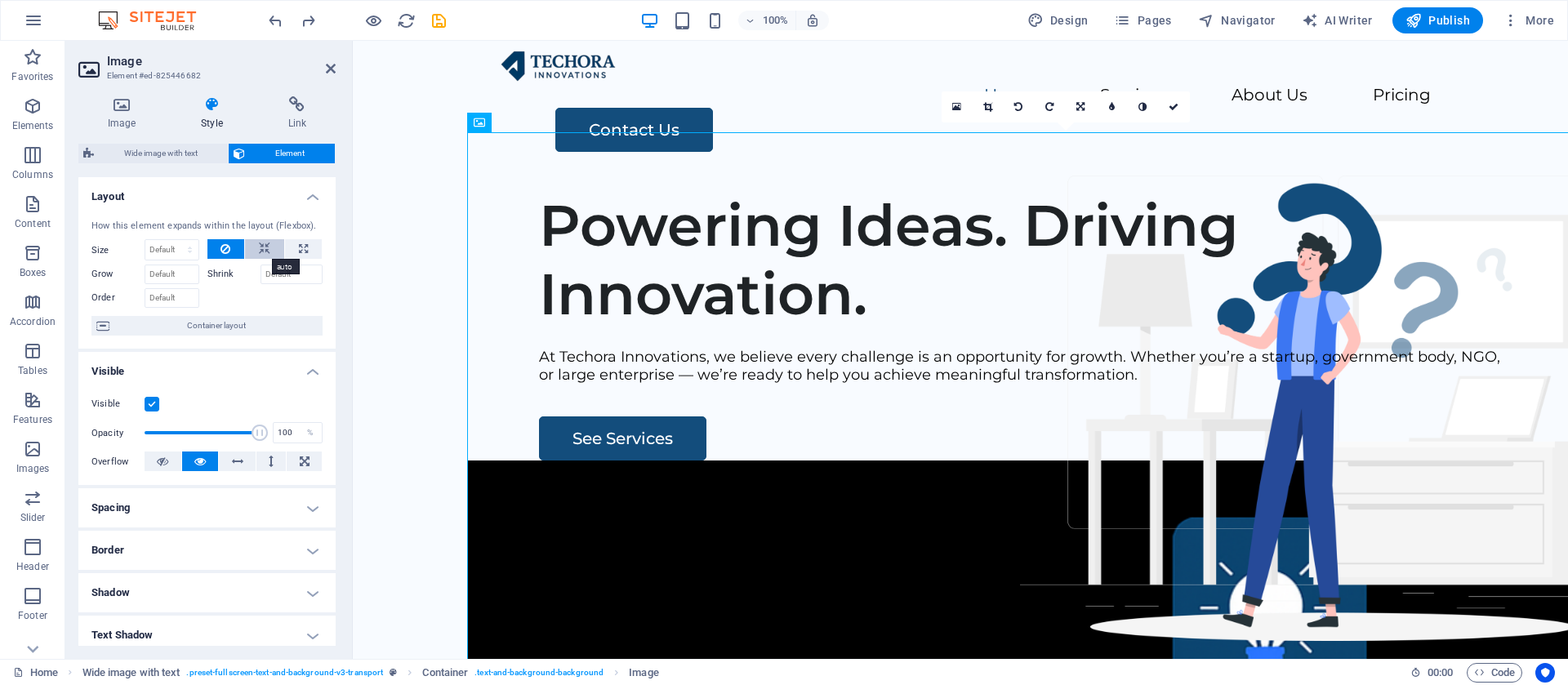 click at bounding box center [265, 249] 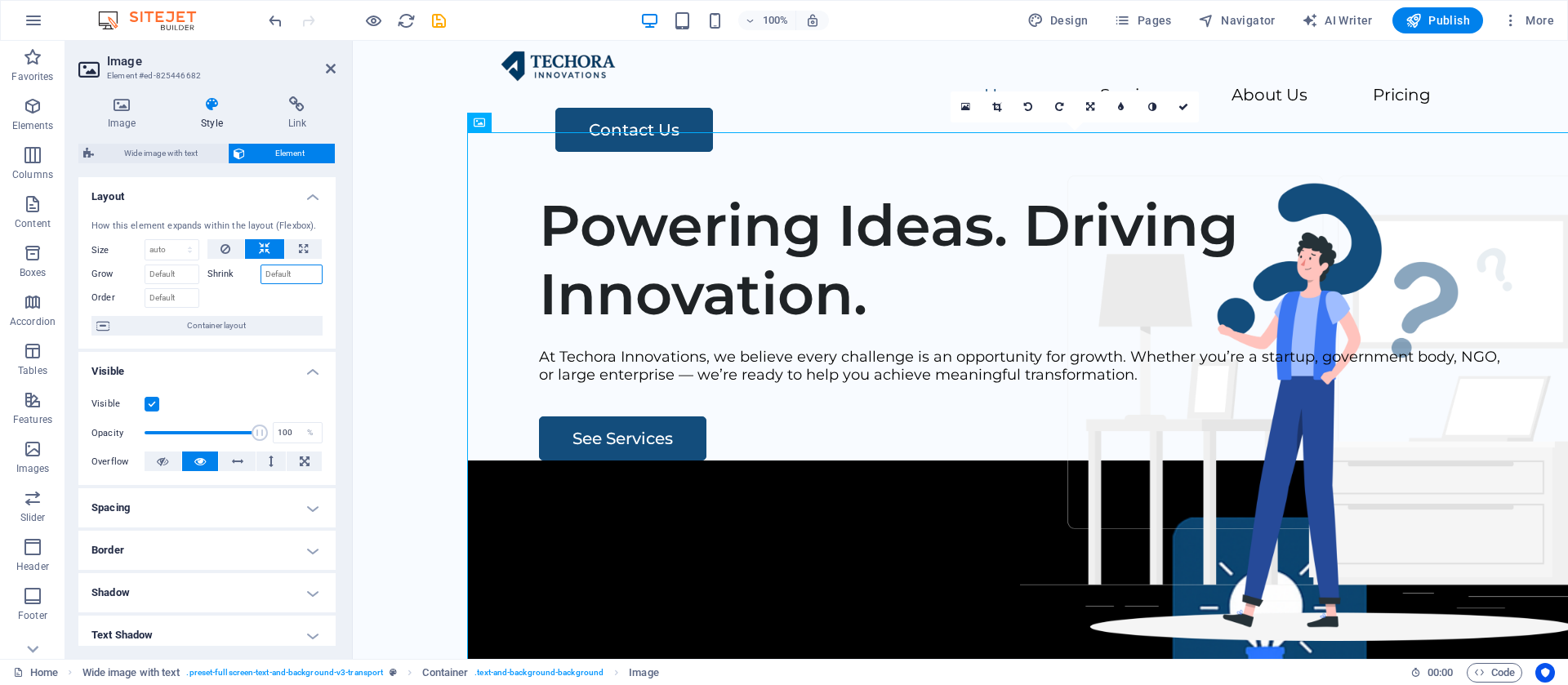 click on "Shrink" at bounding box center [292, 274] 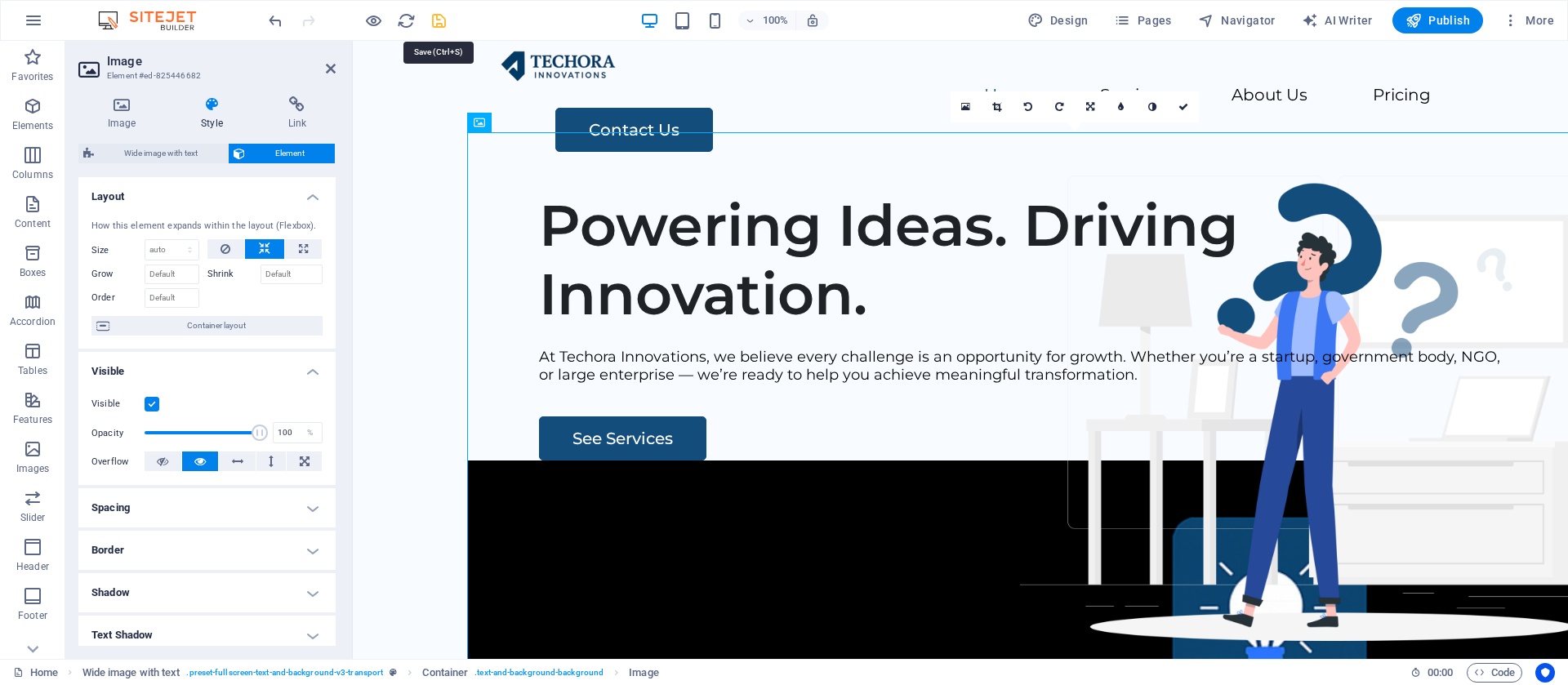 click at bounding box center (439, 20) 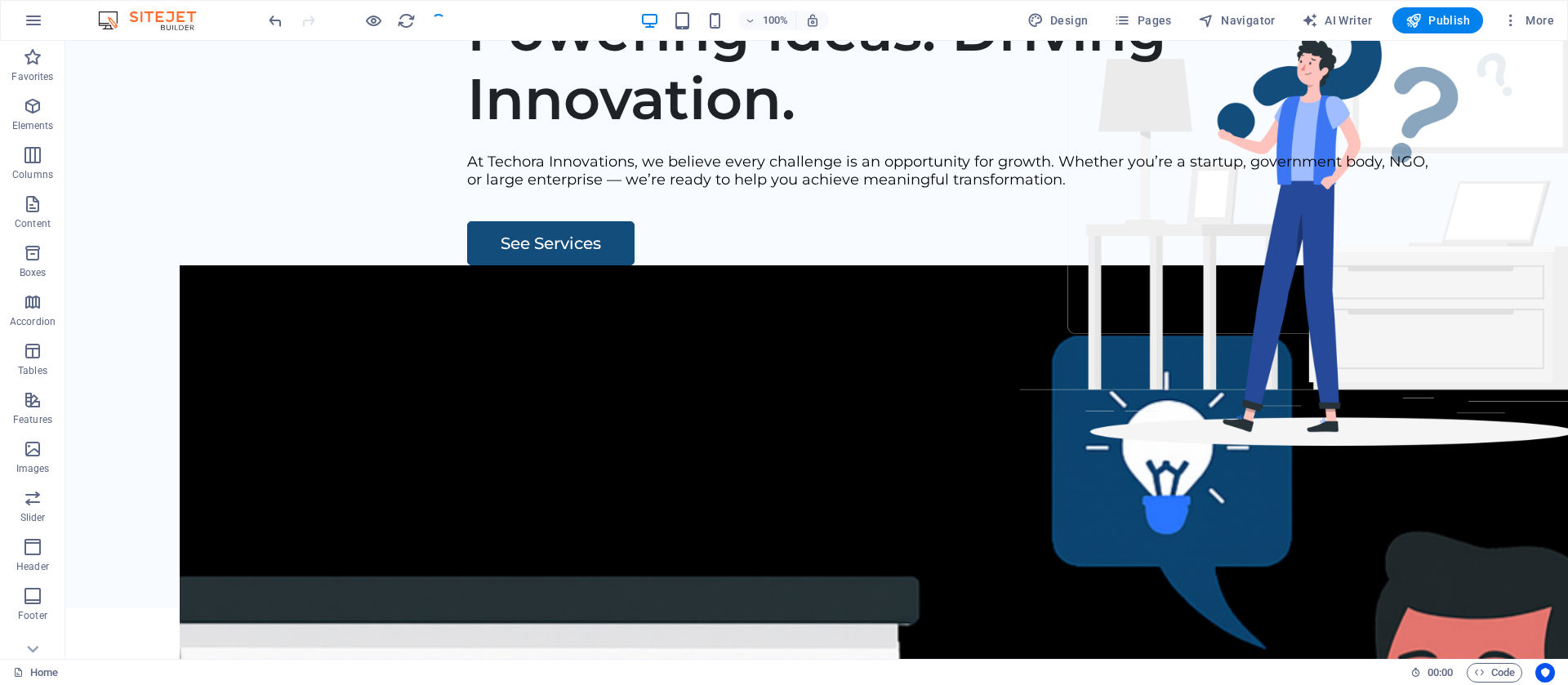 scroll, scrollTop: 0, scrollLeft: 0, axis: both 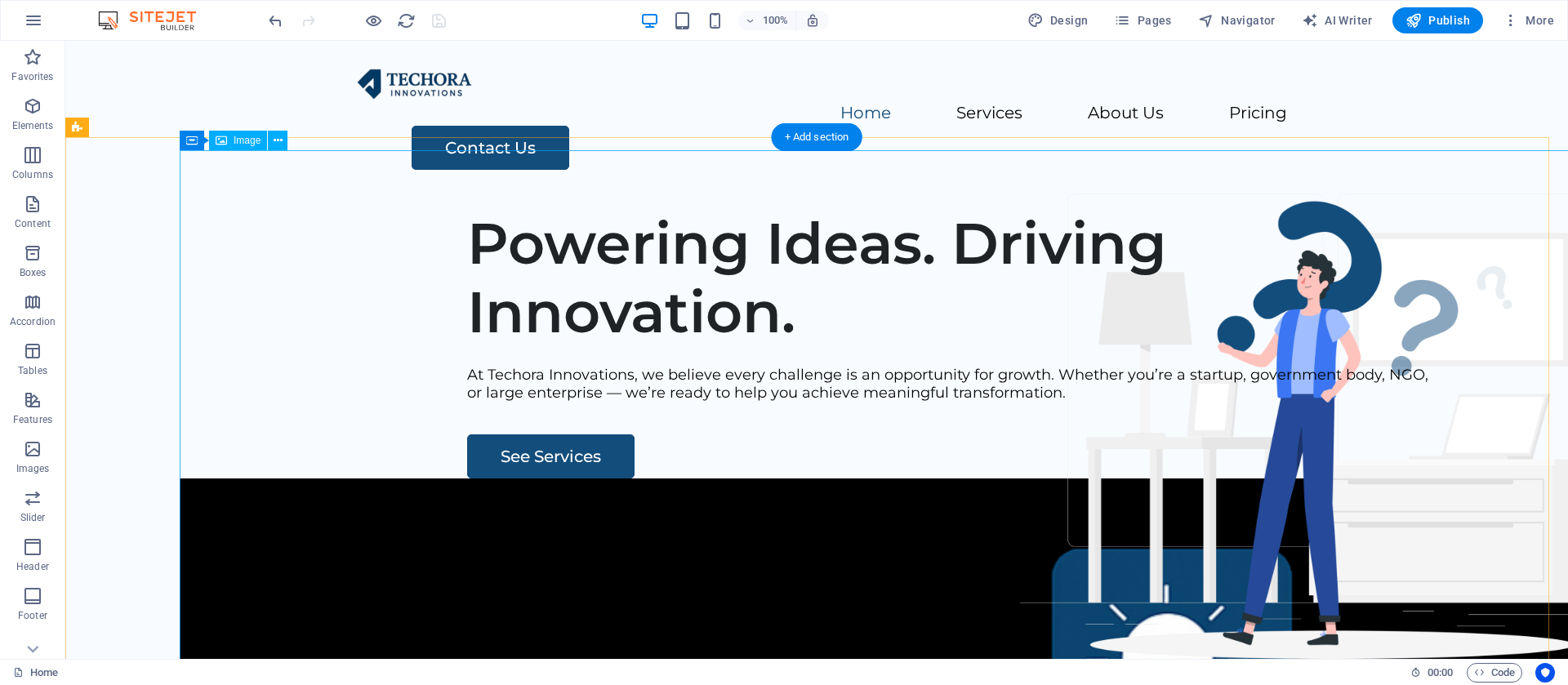 click at bounding box center (931, 948) 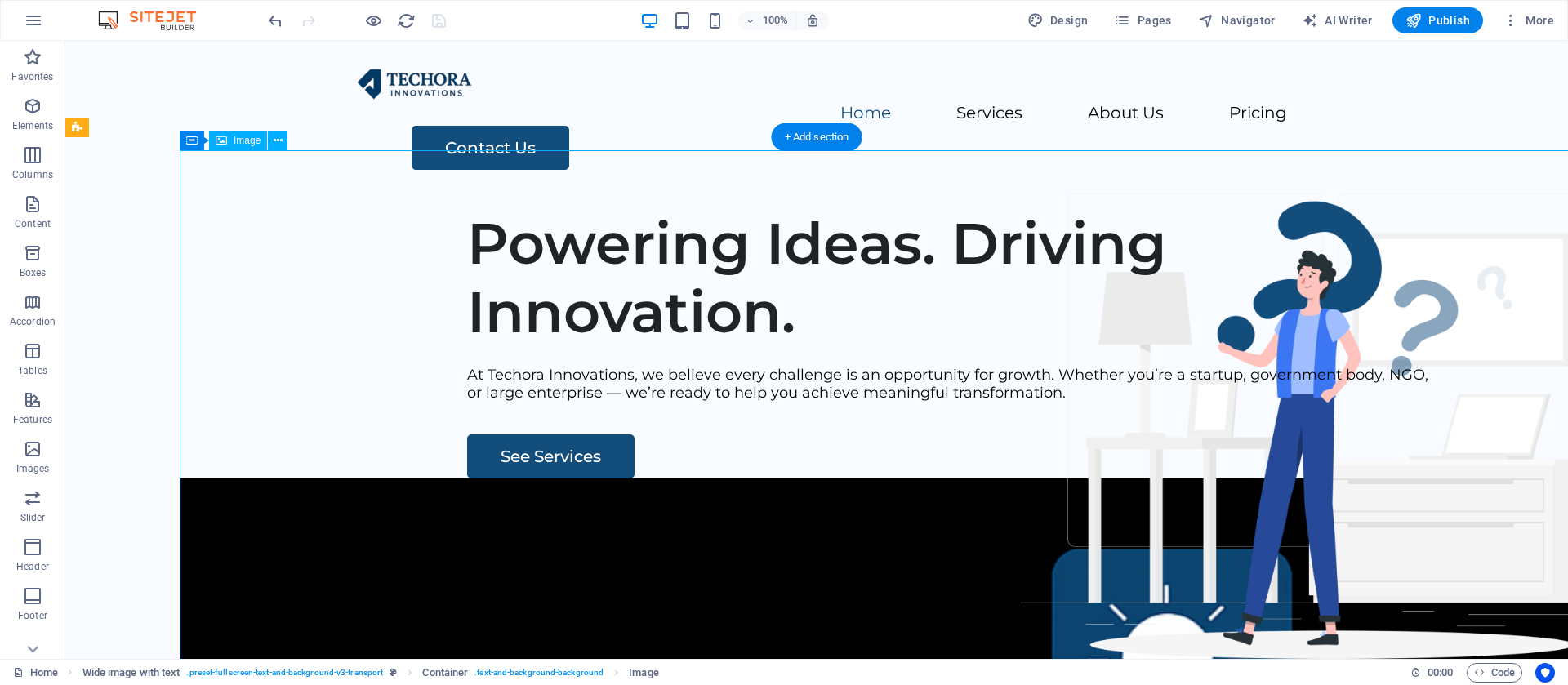 click at bounding box center (931, 948) 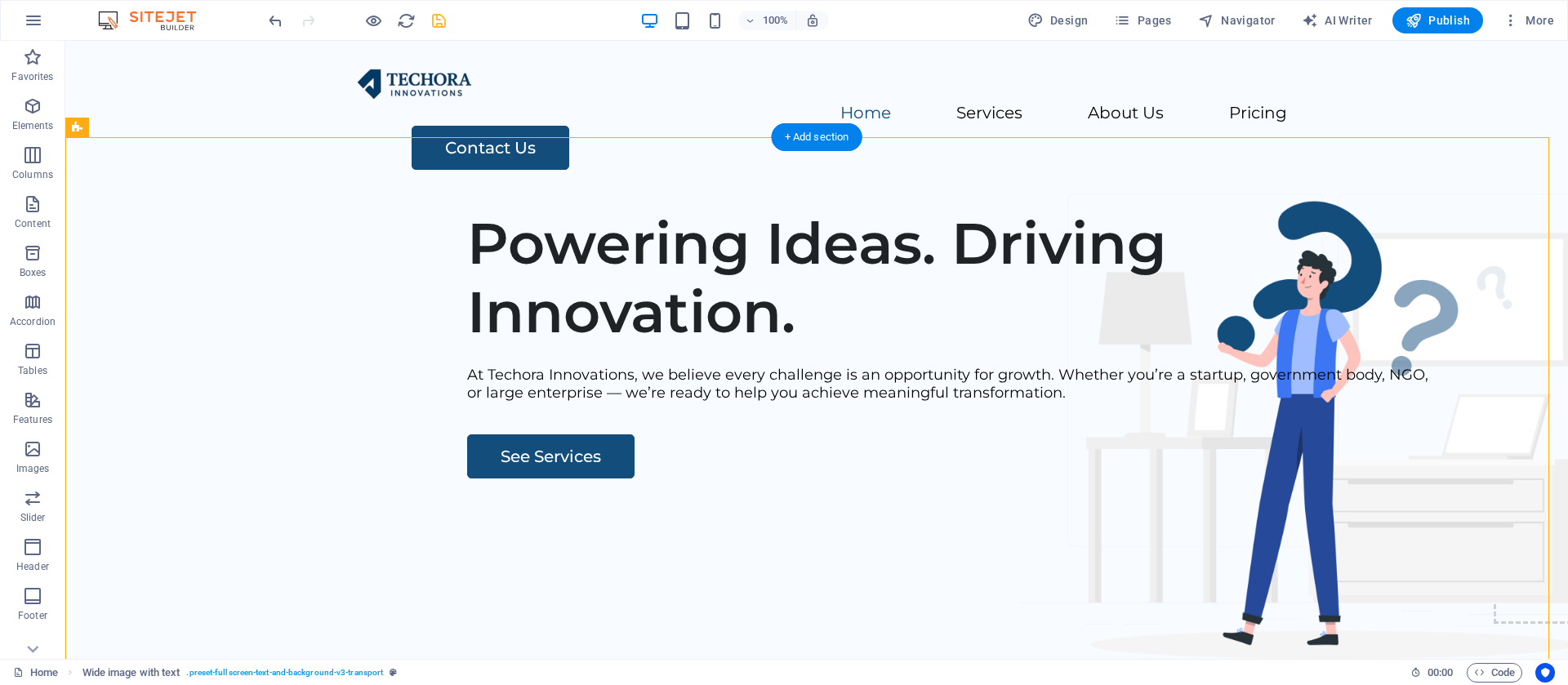 drag, startPoint x: 1499, startPoint y: 184, endPoint x: 1339, endPoint y: 247, distance: 171.95639 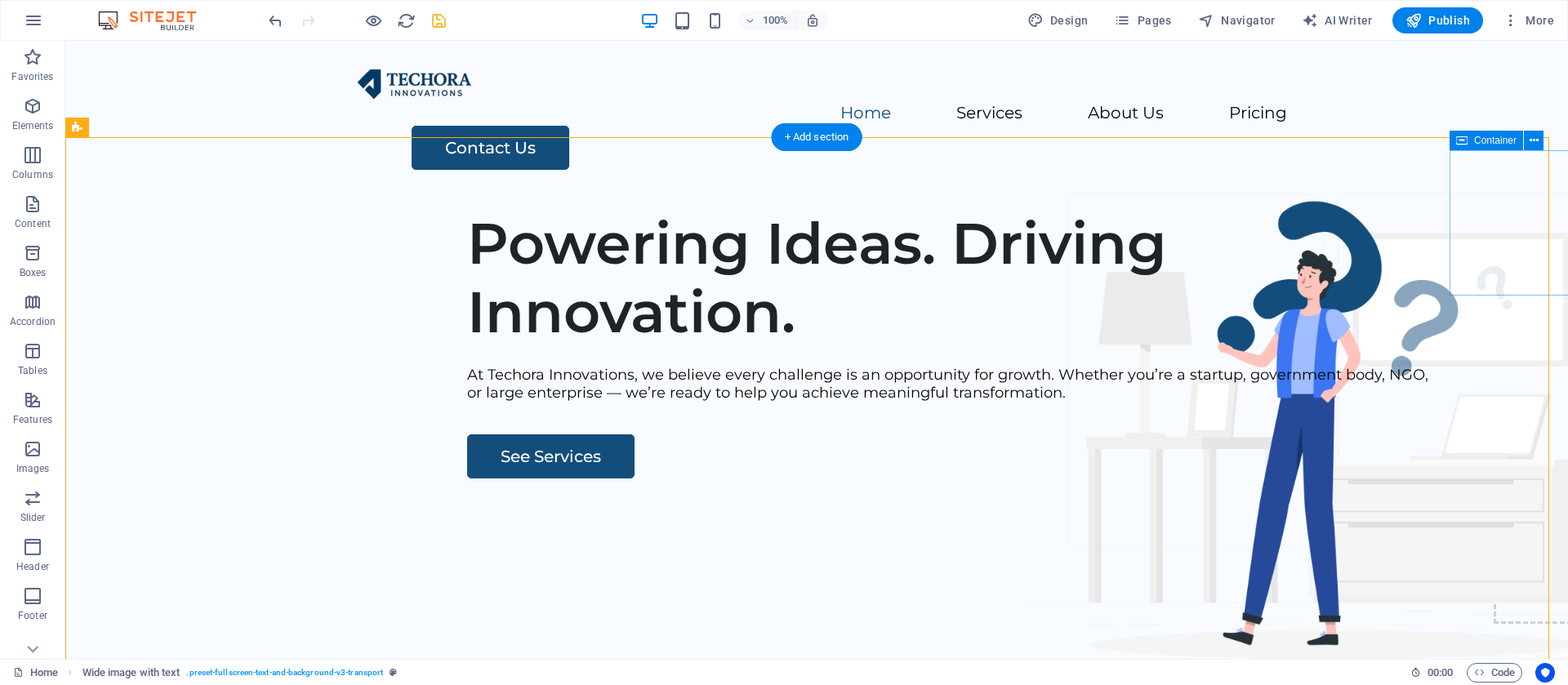 click on "Add elements" at bounding box center [1588, 561] 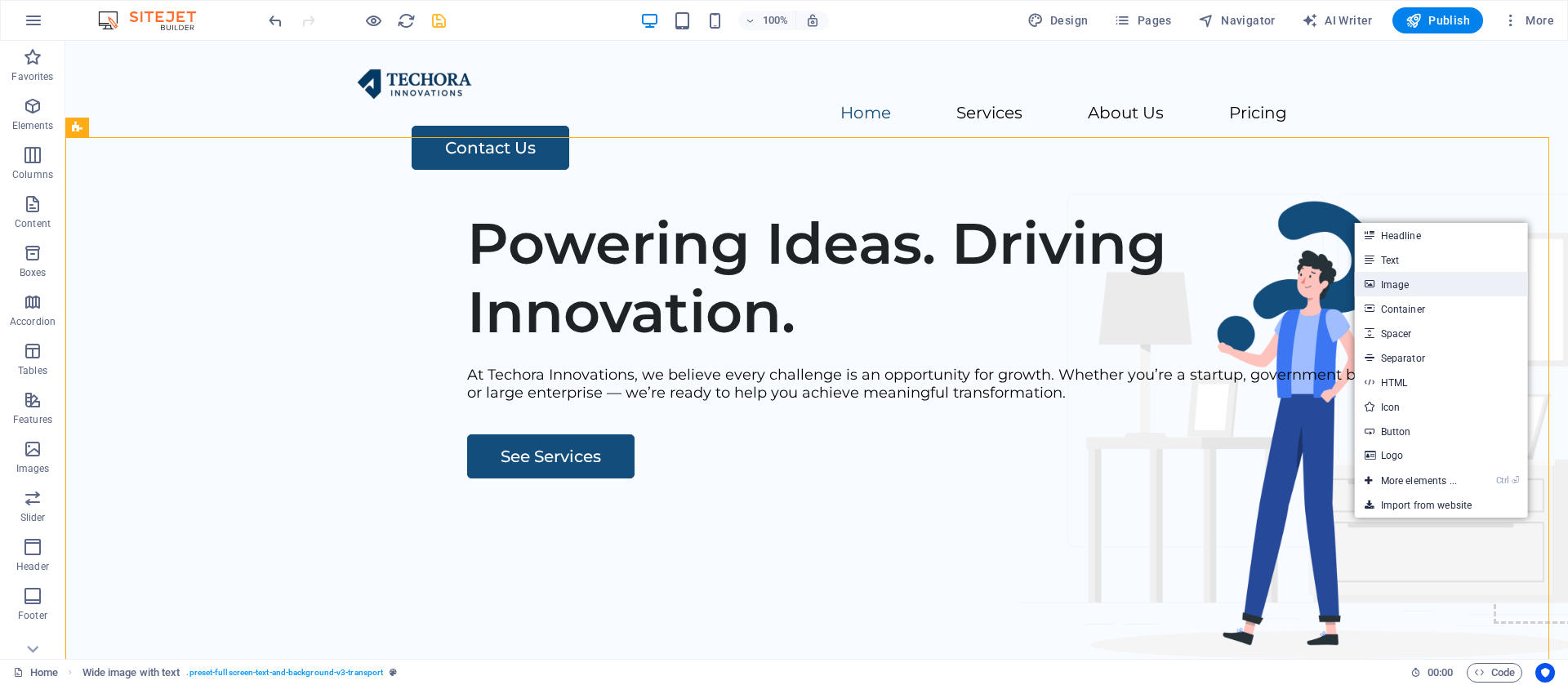 click on "Image" at bounding box center (1441, 284) 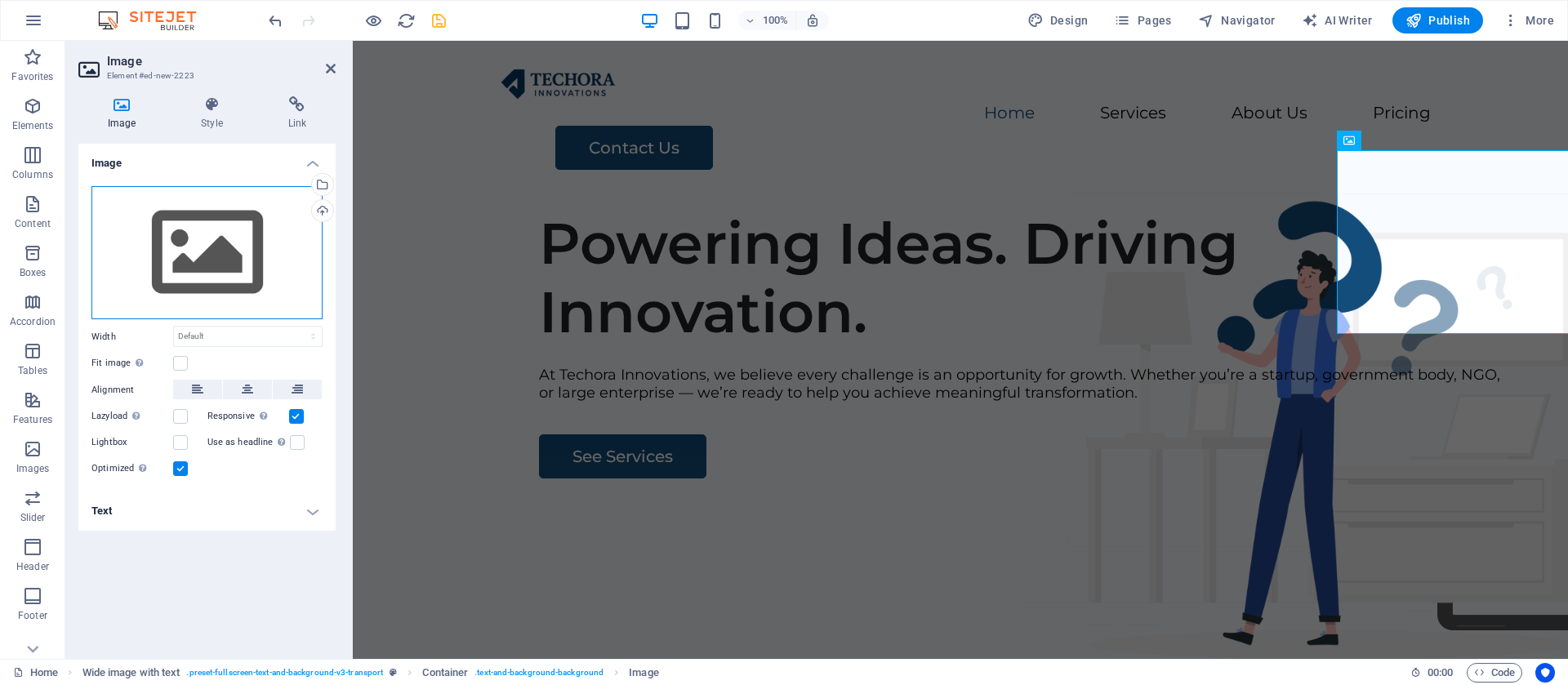 click on "Drag files here, click to choose files or select files from Files or our free stock photos & videos" at bounding box center [207, 253] 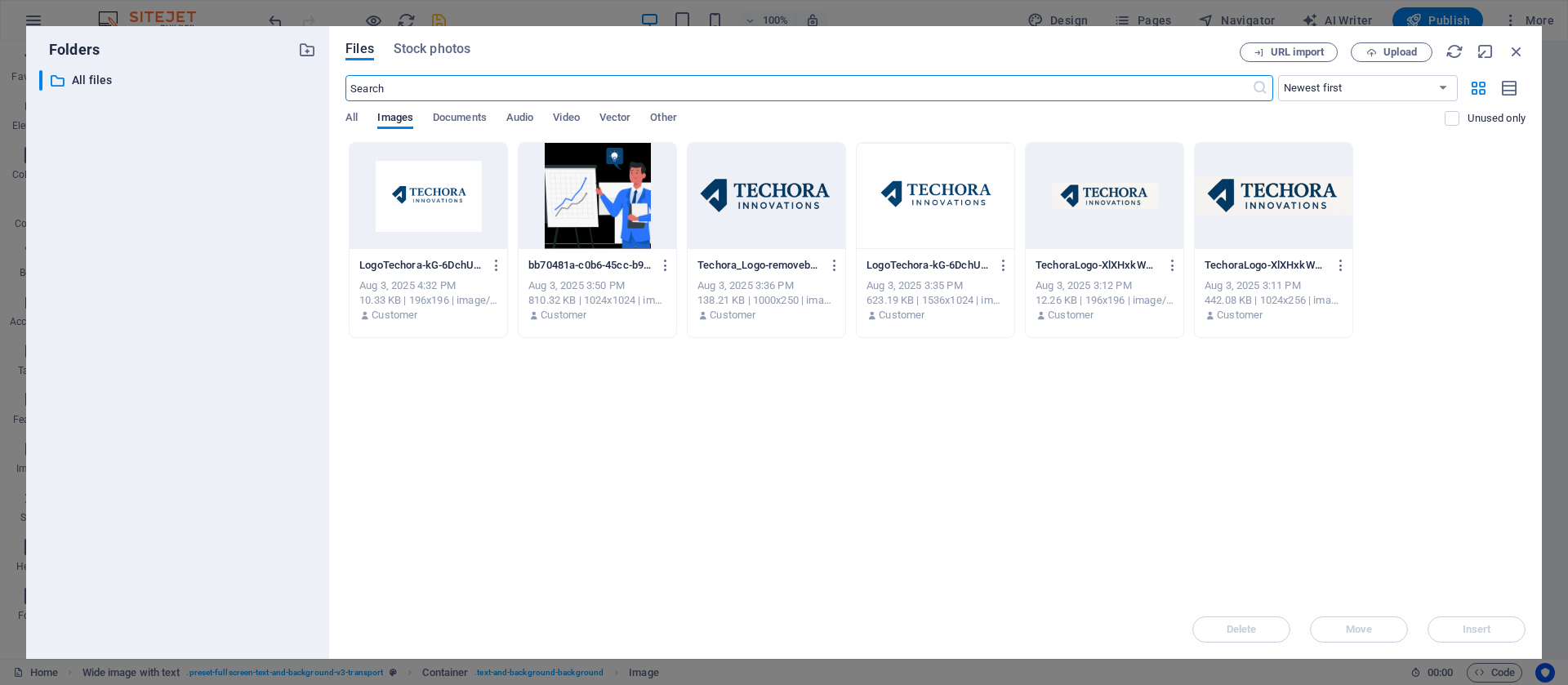 click at bounding box center [597, 196] 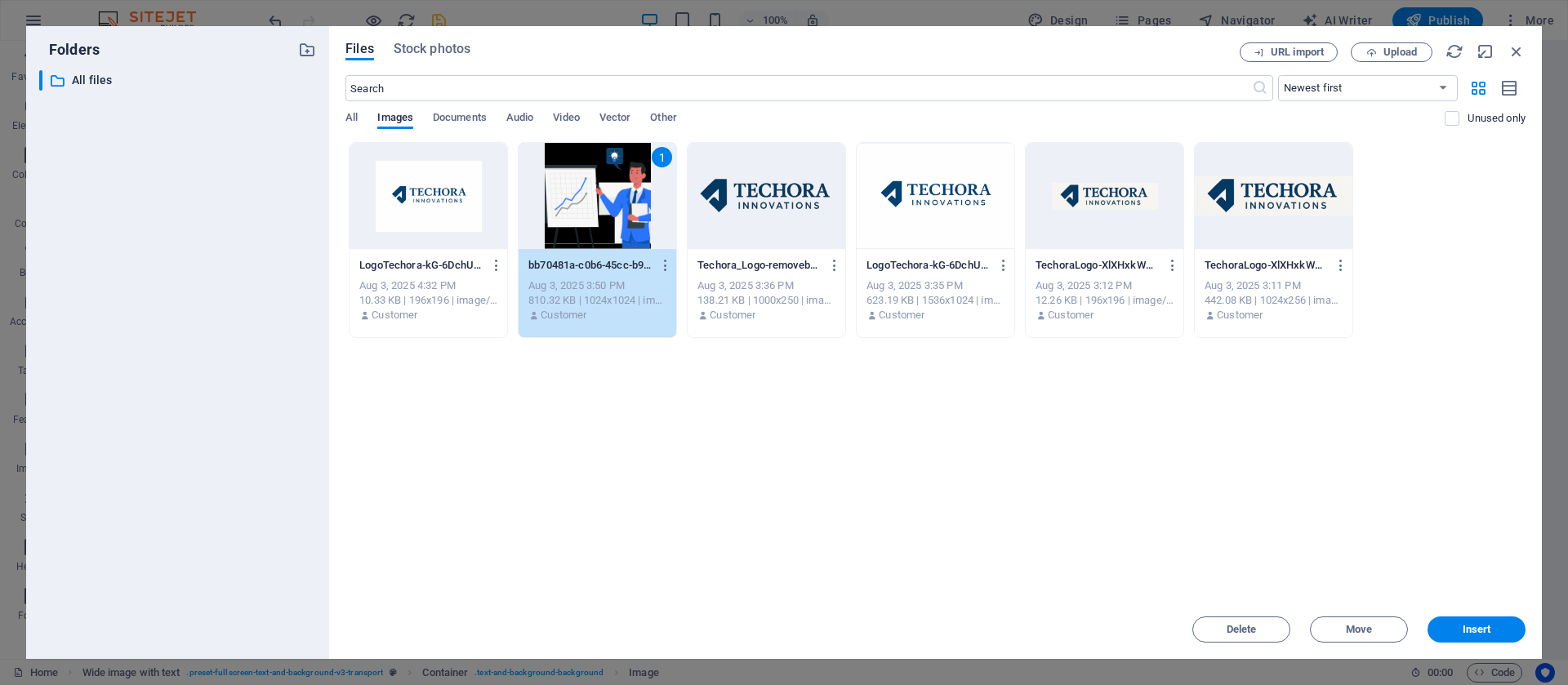 click on "1" at bounding box center (597, 196) 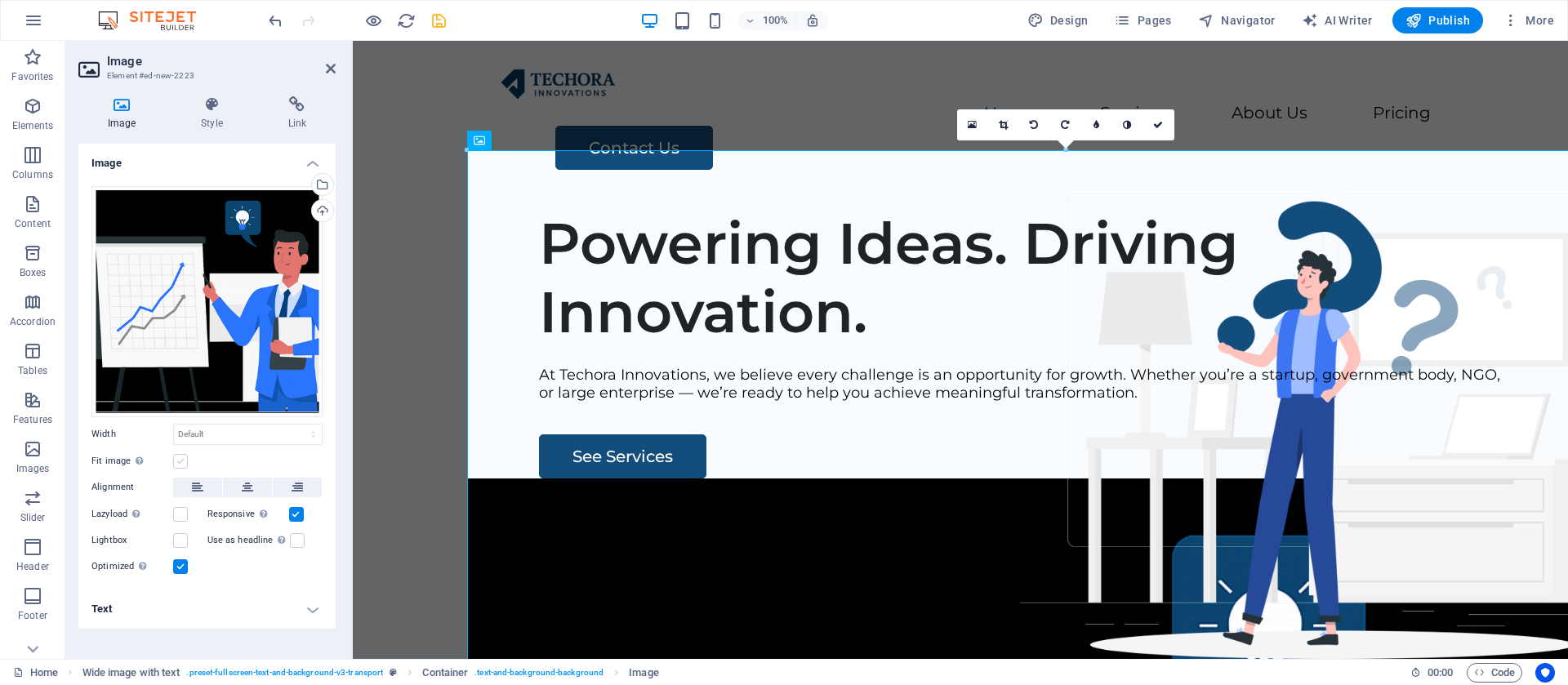 click at bounding box center (180, 461) 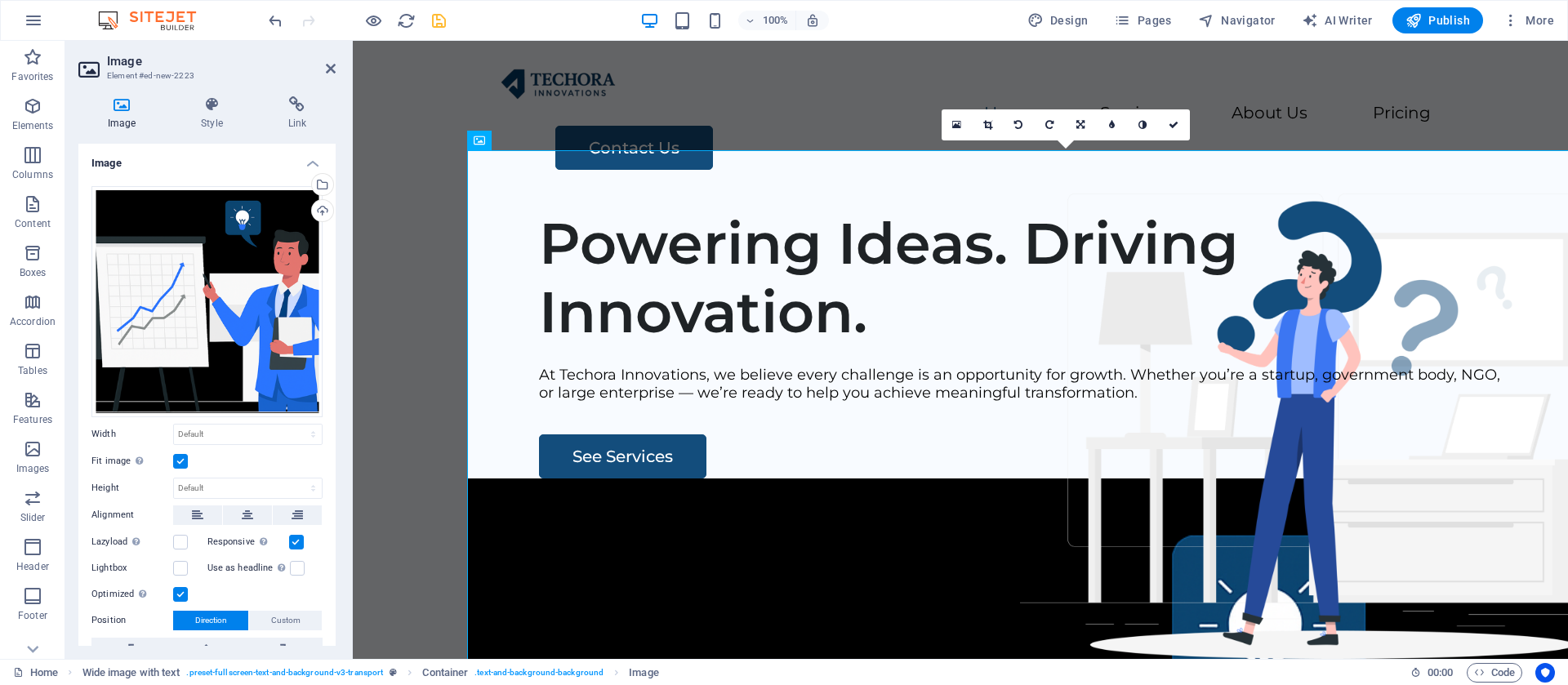 click at bounding box center [180, 461] 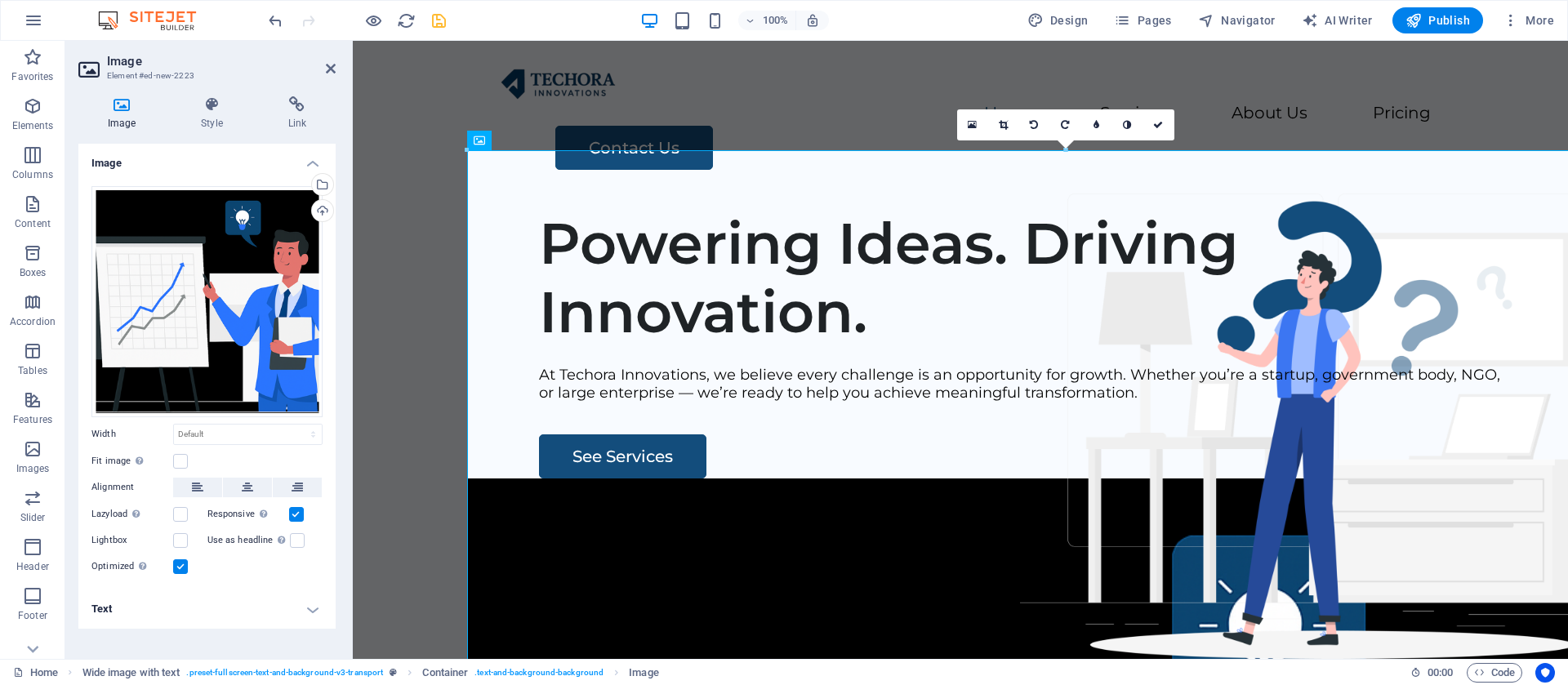 click on "Image Style Link Image Drag files here, click to choose files or select files from Files or our free stock photos & videos Select files from the file manager, stock photos, or upload file(s) Upload Width Default auto px rem % em vh vw Fit image Automatically fit image to a fixed width and height Height Default auto px Alignment Lazyload Loading images after the page loads improves page speed. Responsive Automatically load retina image and smartphone optimized sizes. Lightbox Use as headline The image will be wrapped in an H1 headline tag. Useful for giving alternative text the weight of an H1 headline, e.g. for the logo. Leave unchecked if uncertain. Optimized Images are compressed to improve page speed. Position Direction Custom X offset 50 px rem % vh vw Y offset 50 px rem % vh vw Text Float No float Image left Image right Determine how text should behave around the image. Text Alternative text Image caption Paragraph Format Normal Heading 1 Heading 2 Heading 3 Heading 4 Heading 5 Heading 6 Code Font Family" at bounding box center [207, 371] 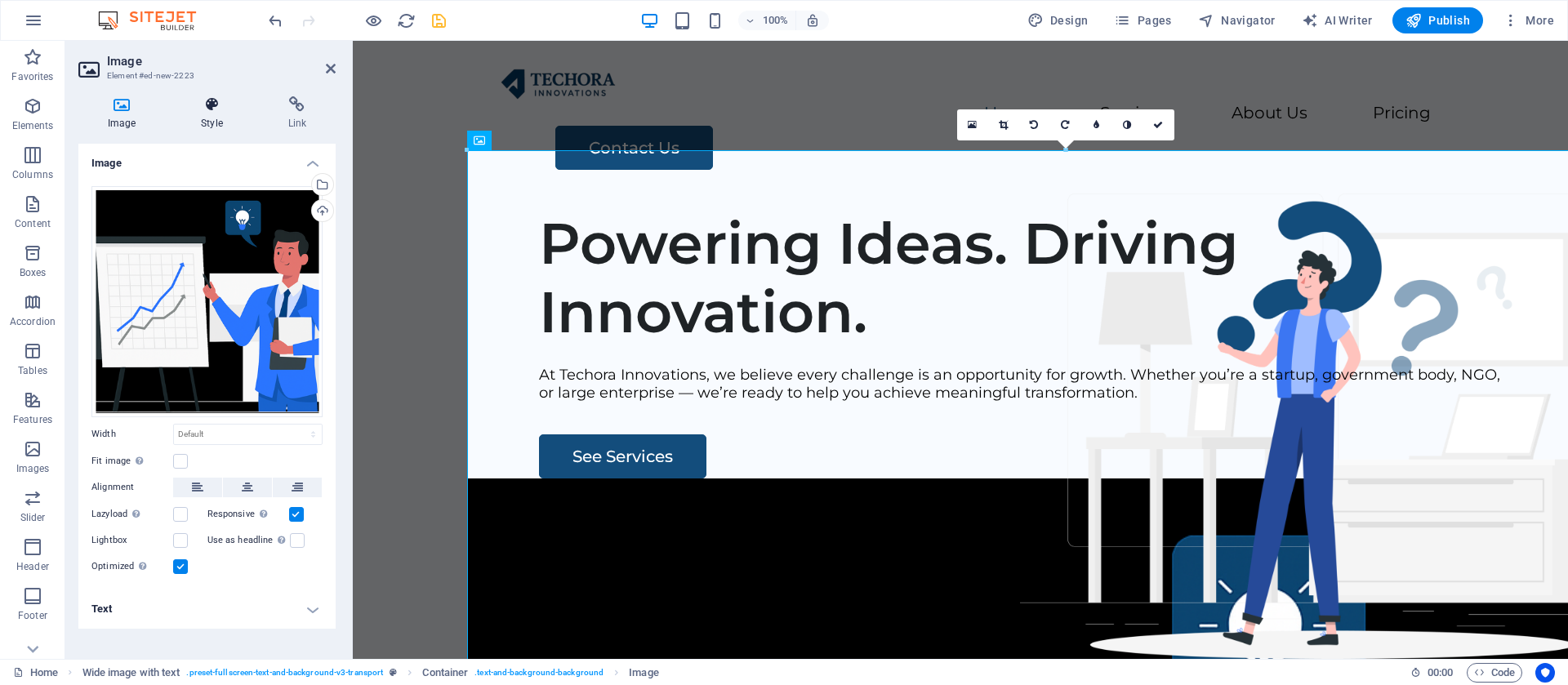 click at bounding box center [212, 105] 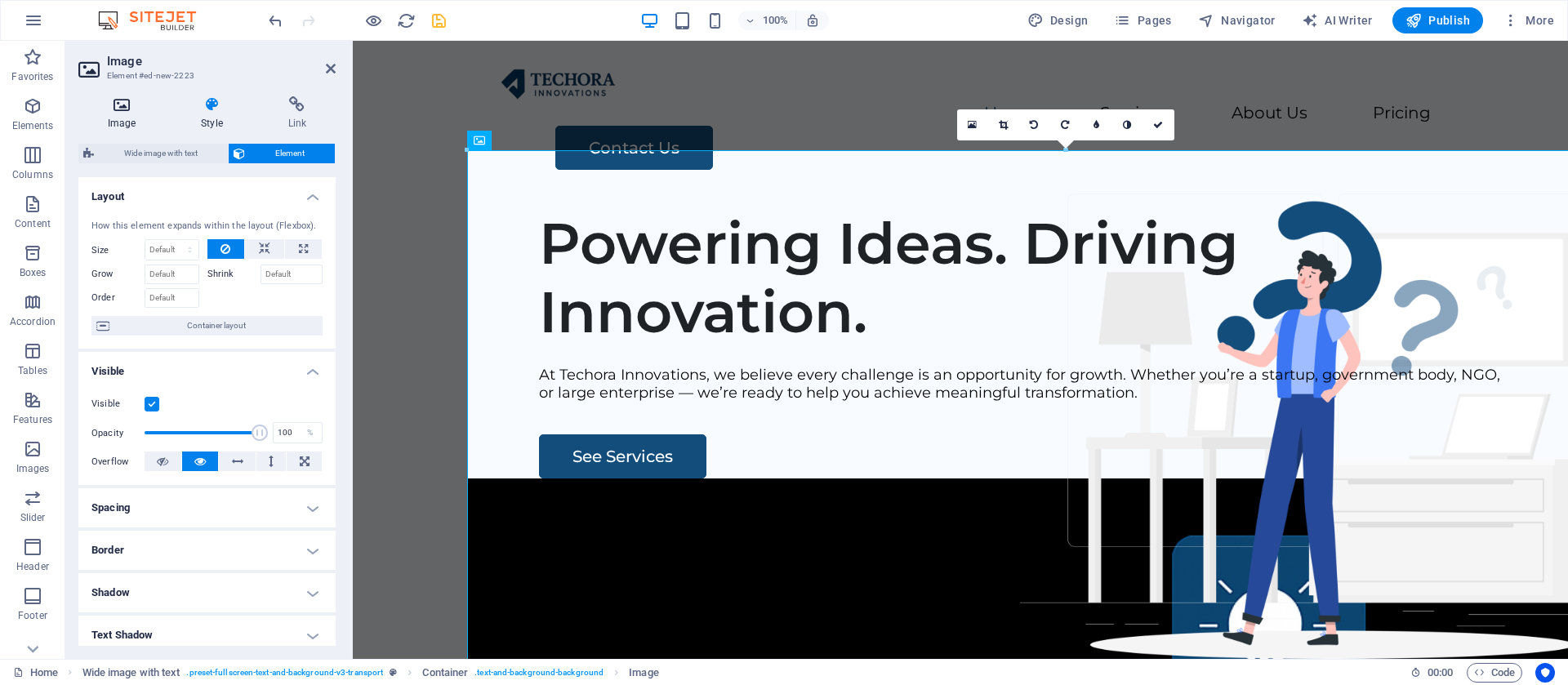click at bounding box center (122, 105) 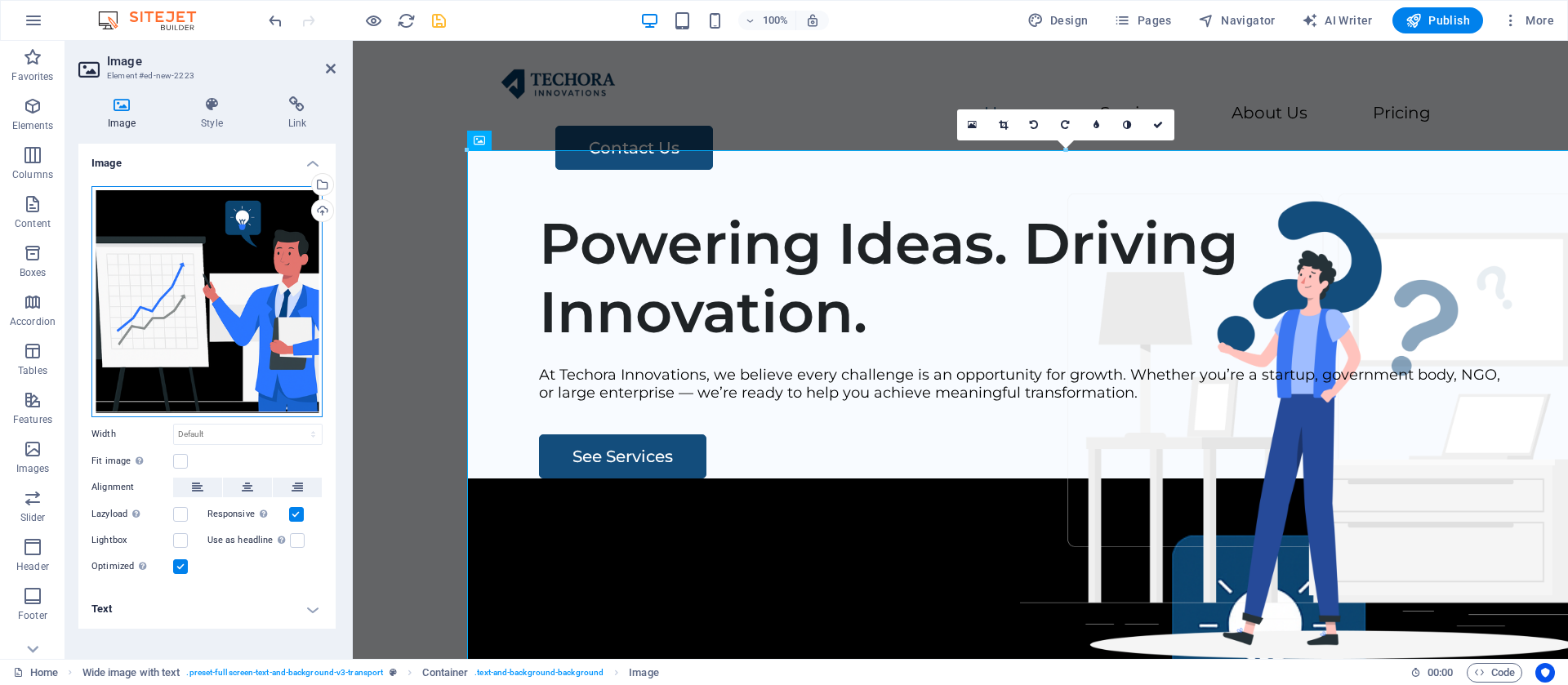 click on "Drag files here, click to choose files or select files from Files or our free stock photos & videos" at bounding box center (207, 301) 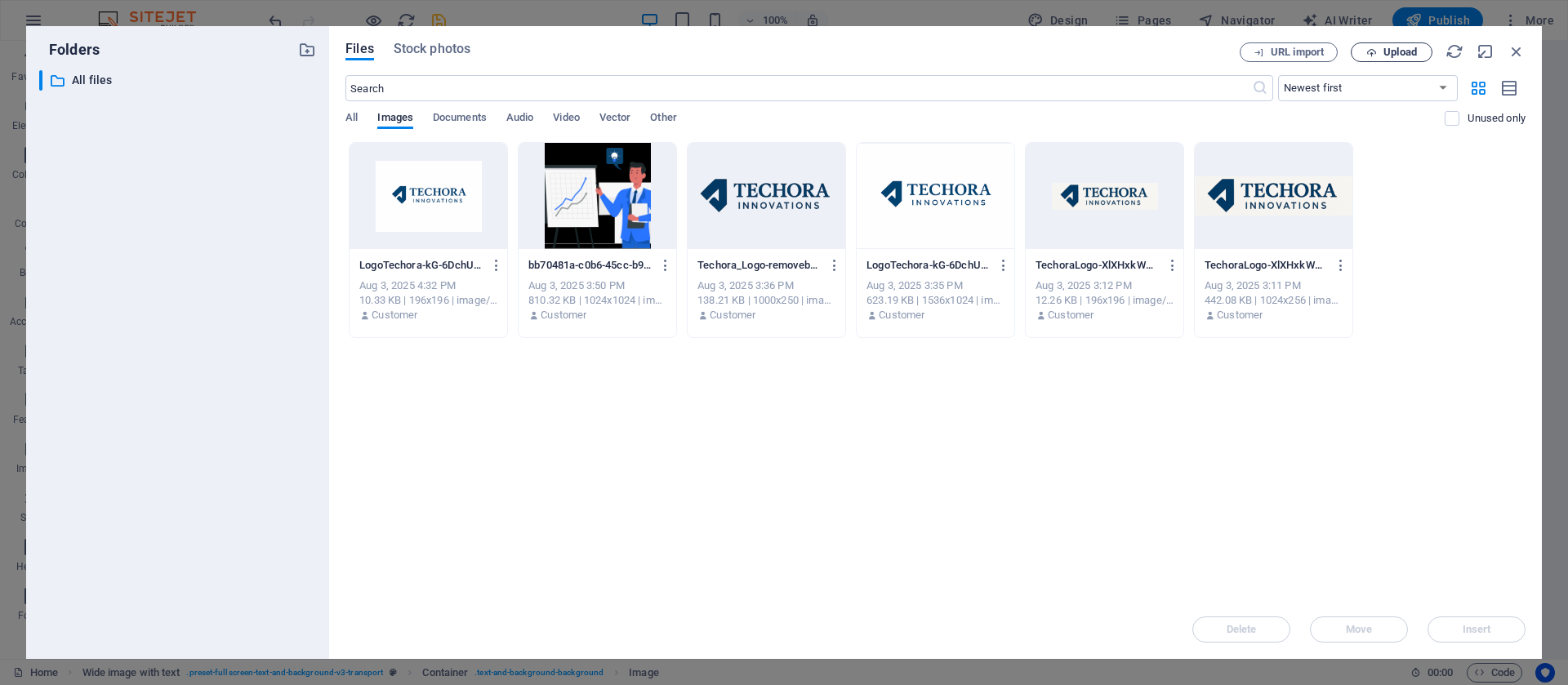click on "Upload" at bounding box center (1400, 52) 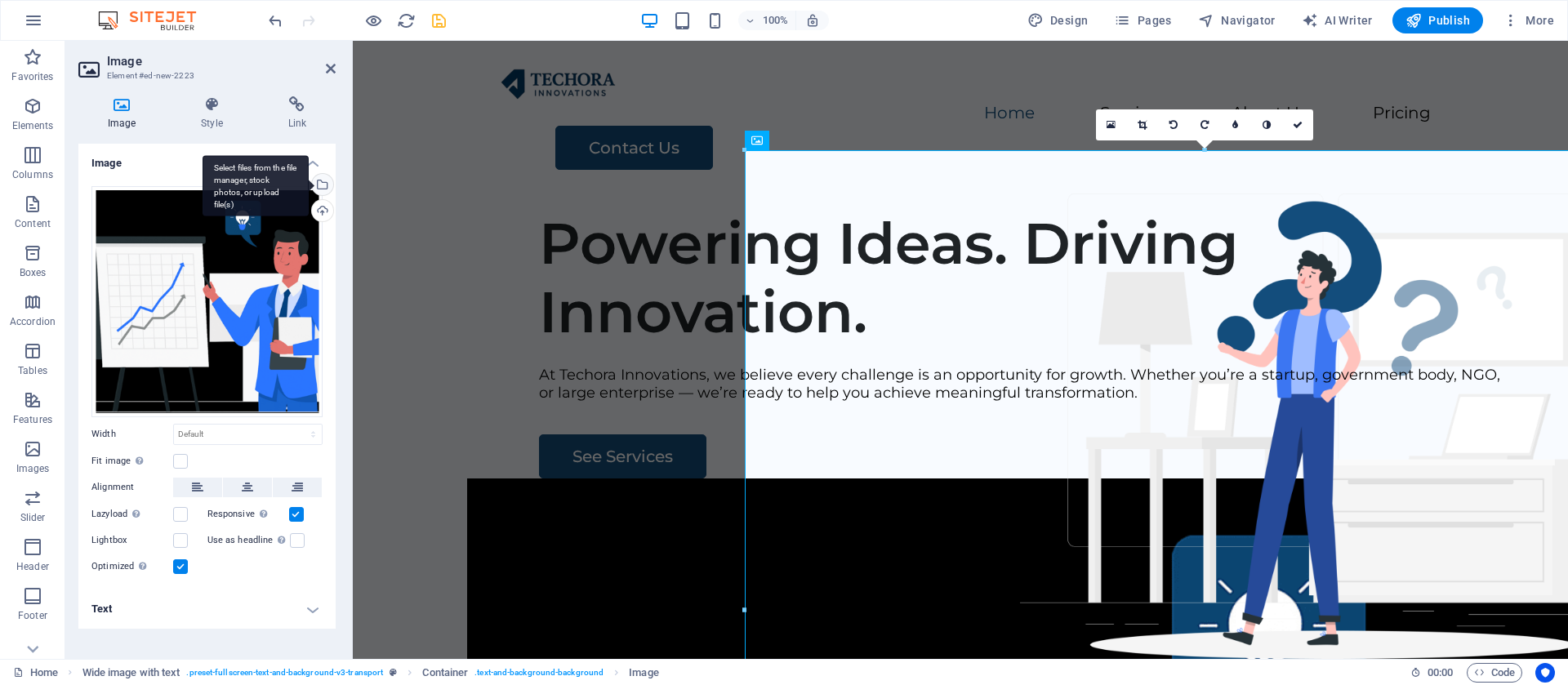 click on "Select files from the file manager, stock photos, or upload file(s)" at bounding box center [256, 185] 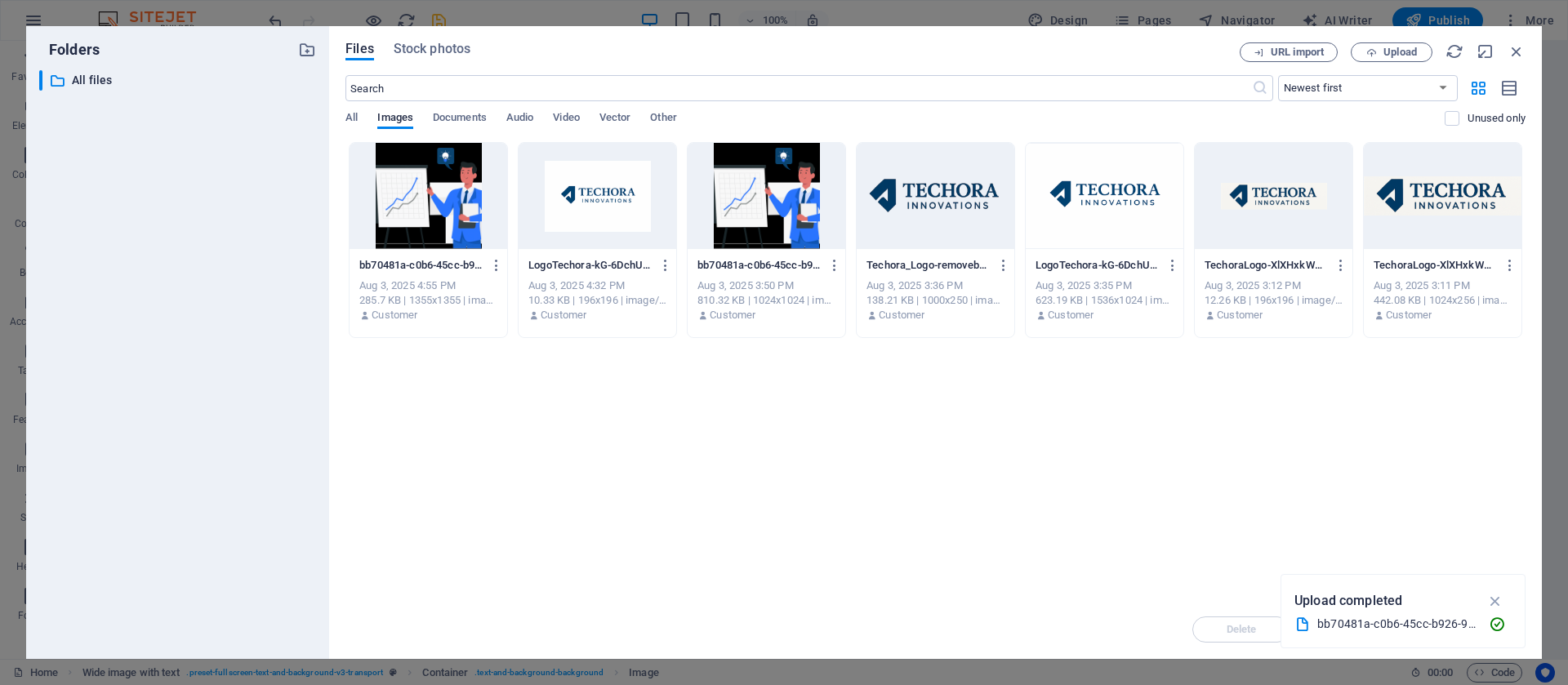 click at bounding box center (428, 196) 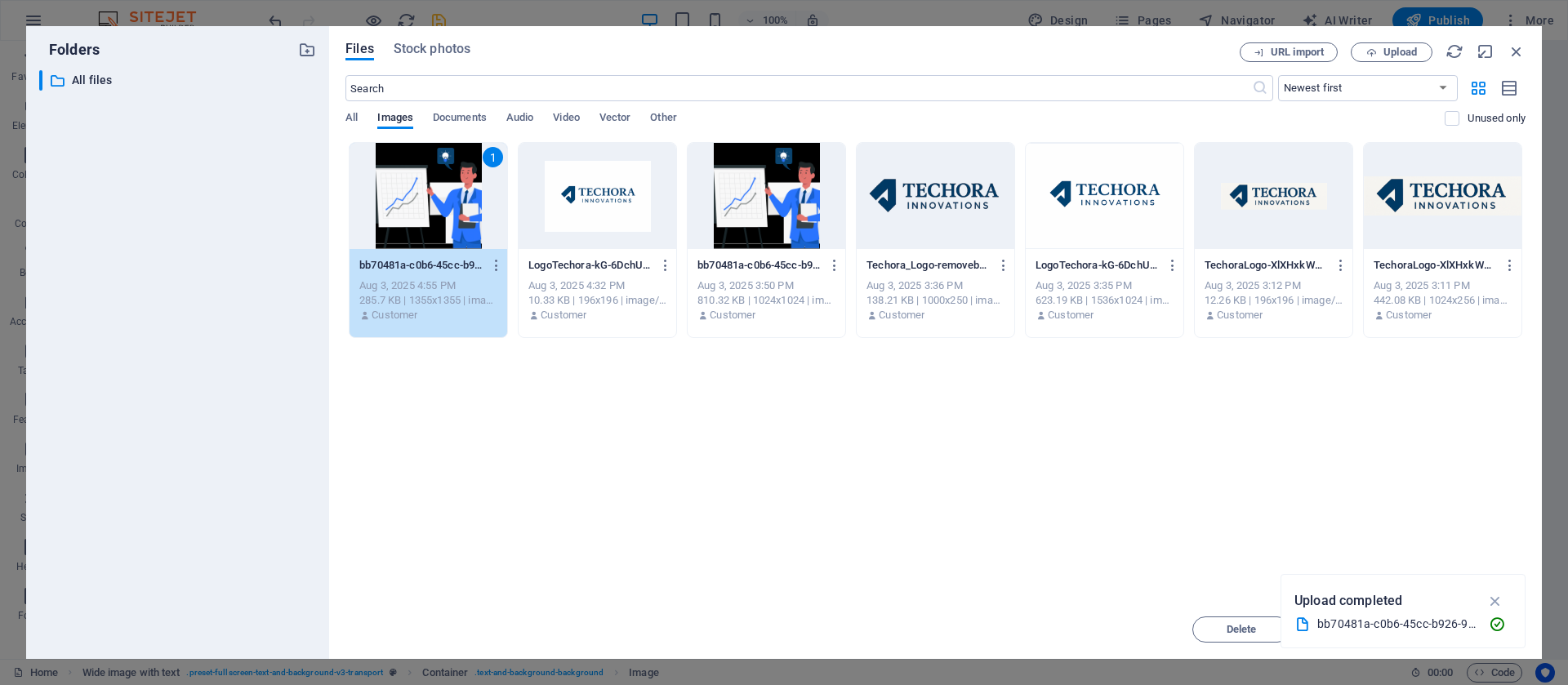 click on "1" at bounding box center [428, 196] 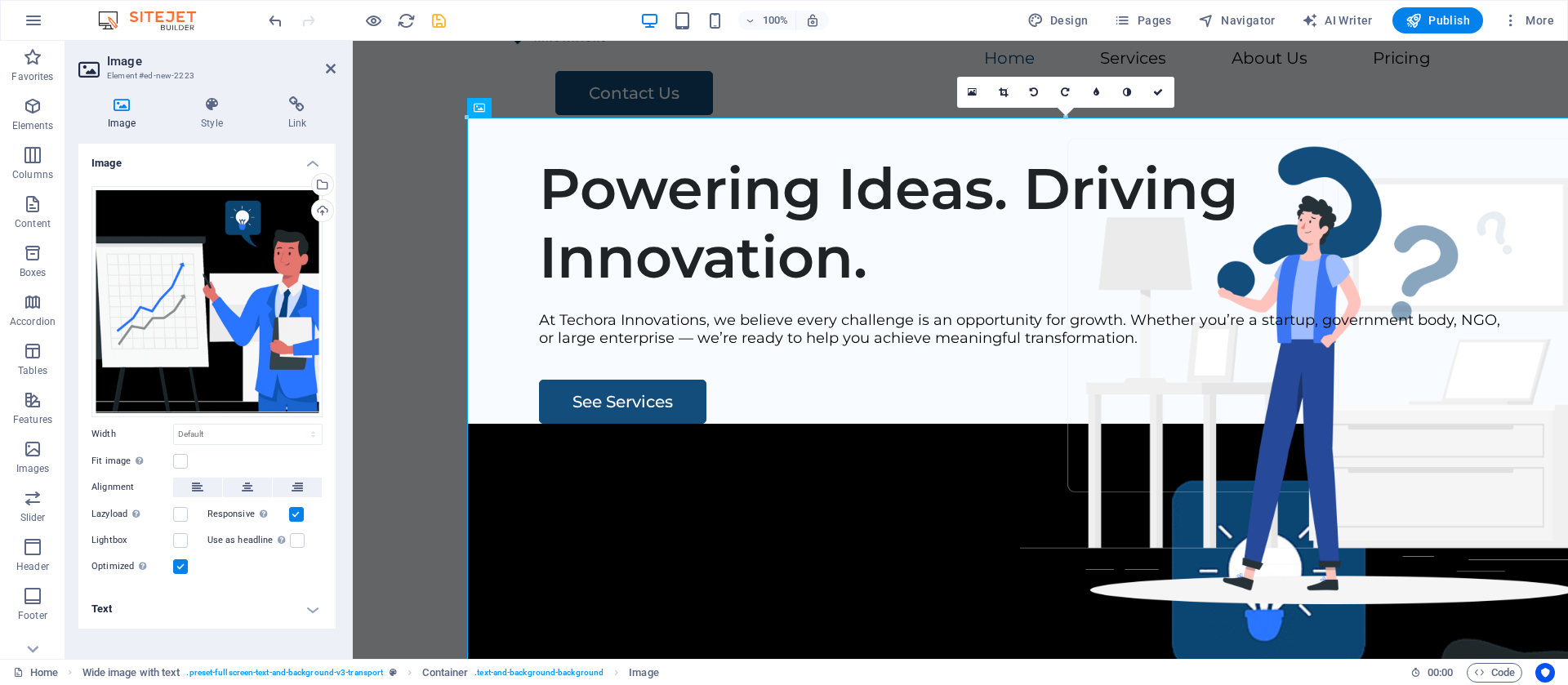 scroll, scrollTop: 0, scrollLeft: 0, axis: both 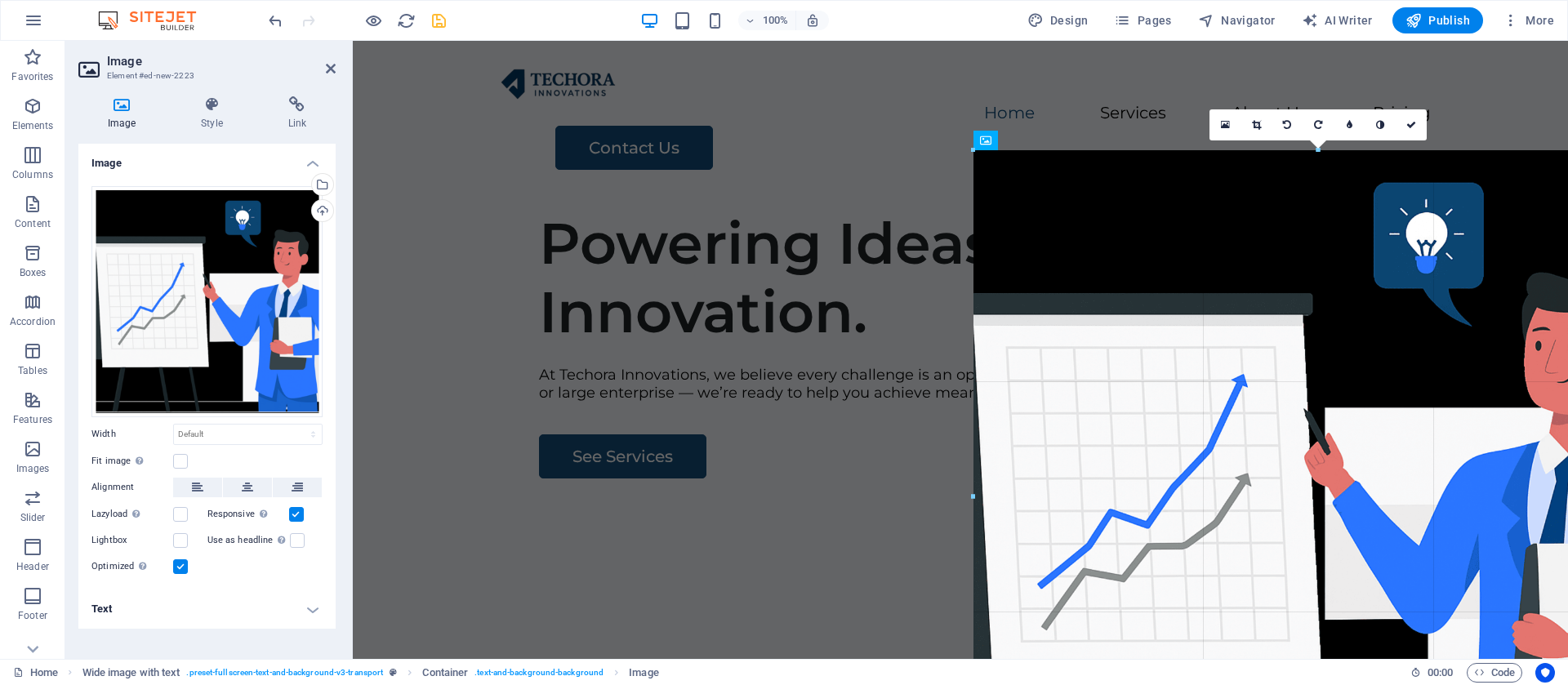 drag, startPoint x: 949, startPoint y: 147, endPoint x: 1539, endPoint y: 651, distance: 775.9613 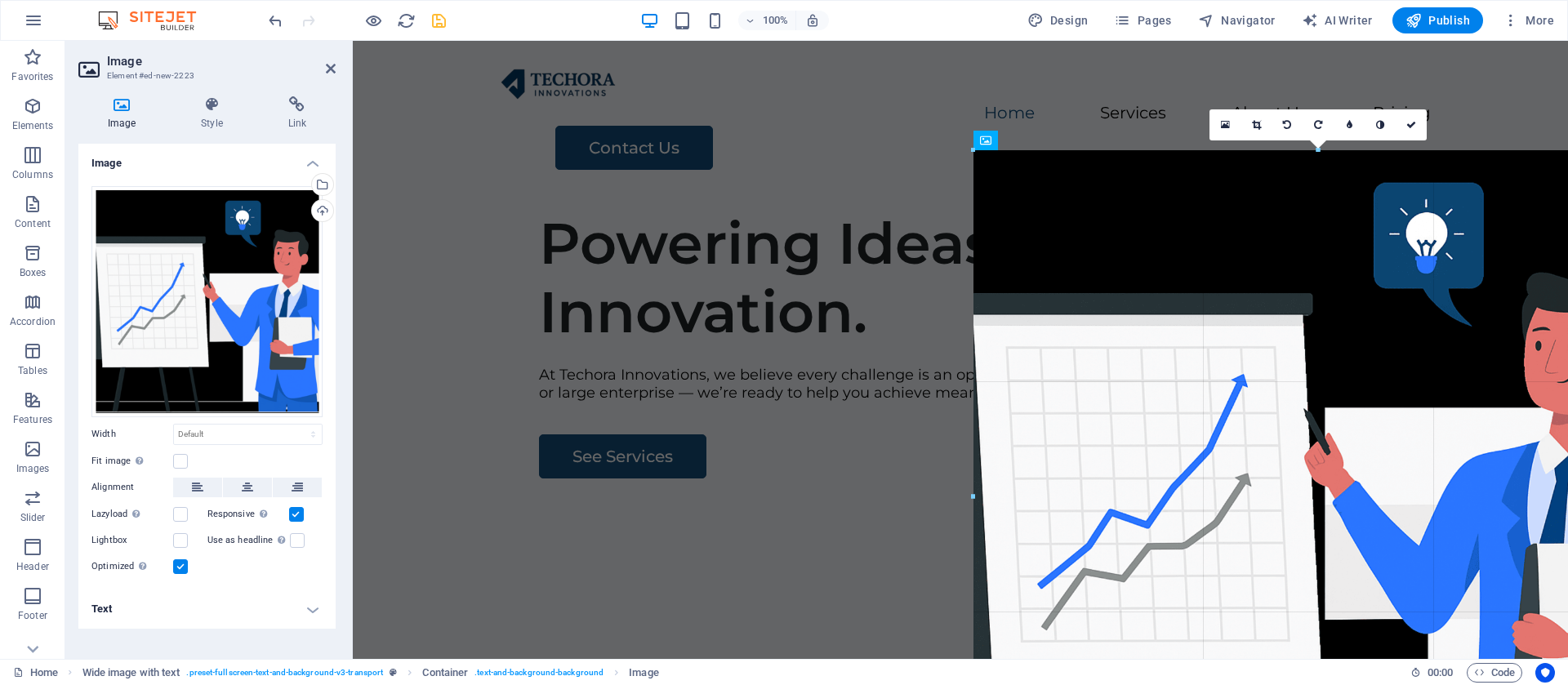type on "843" 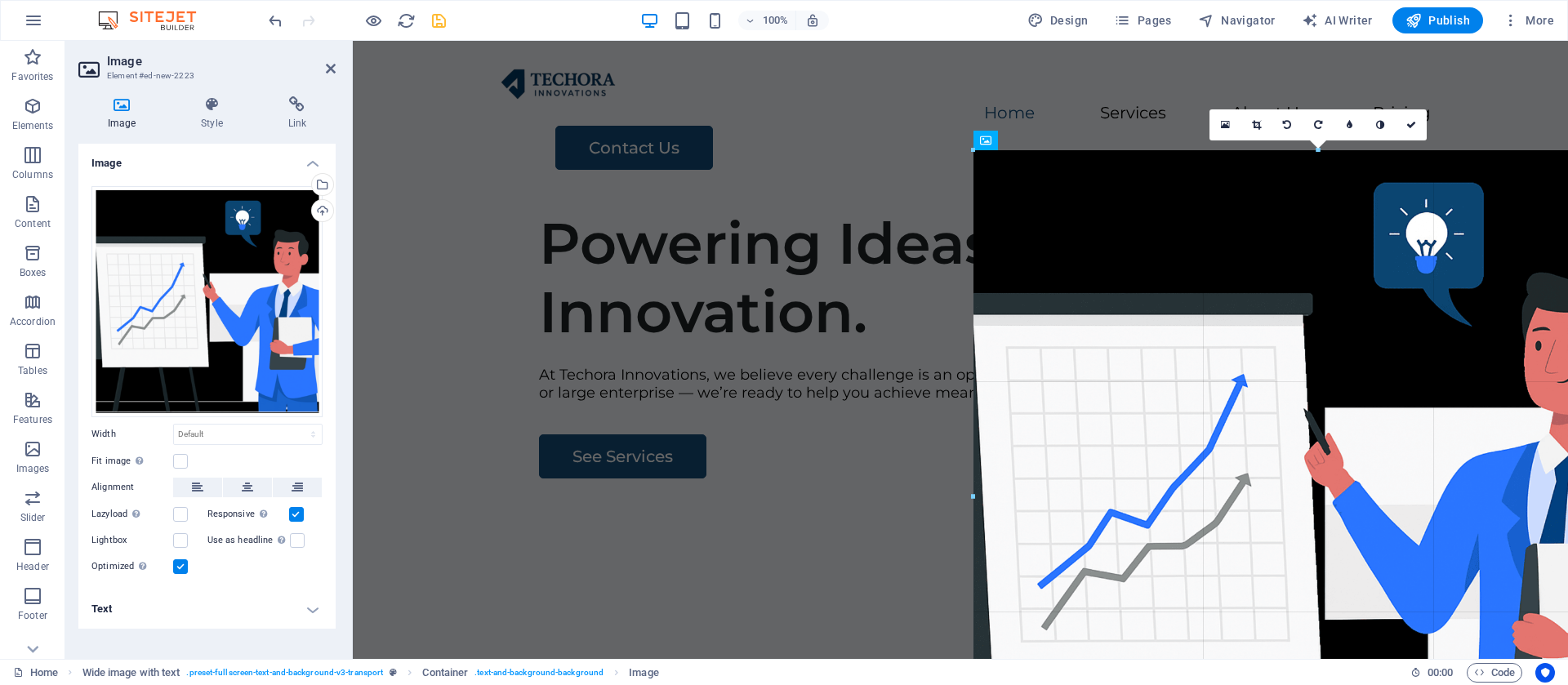select on "px" 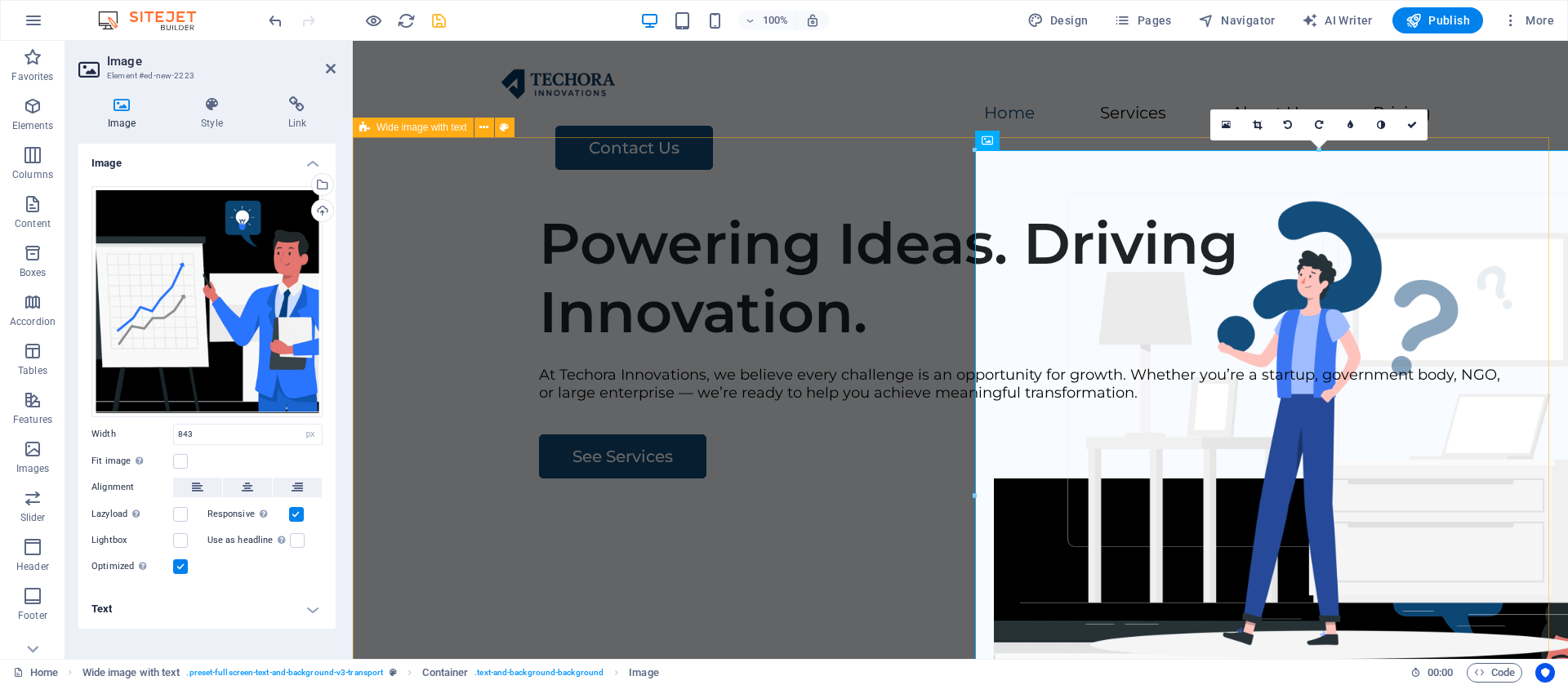 drag, startPoint x: 1325, startPoint y: 199, endPoint x: 941, endPoint y: 167, distance: 385.33103 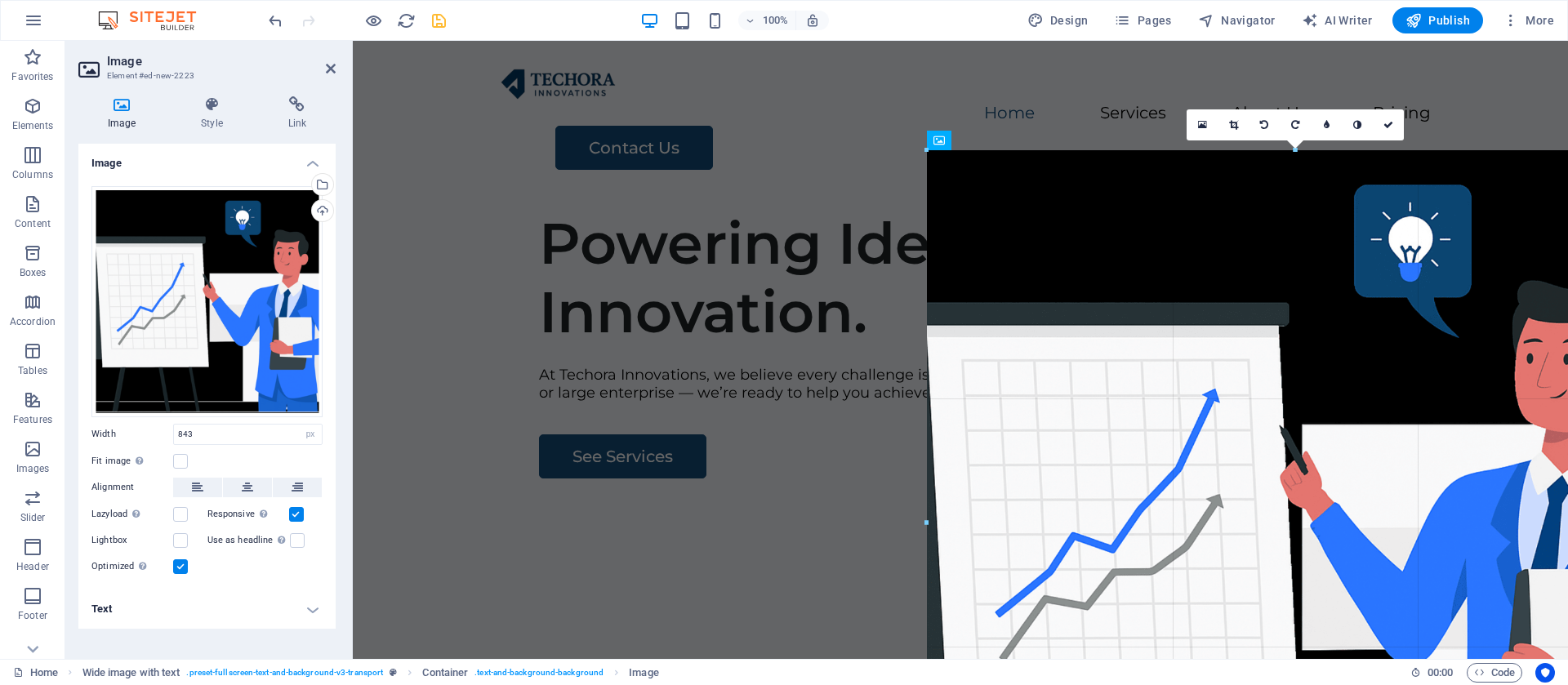 drag, startPoint x: 973, startPoint y: 270, endPoint x: 928, endPoint y: 292, distance: 50.089919 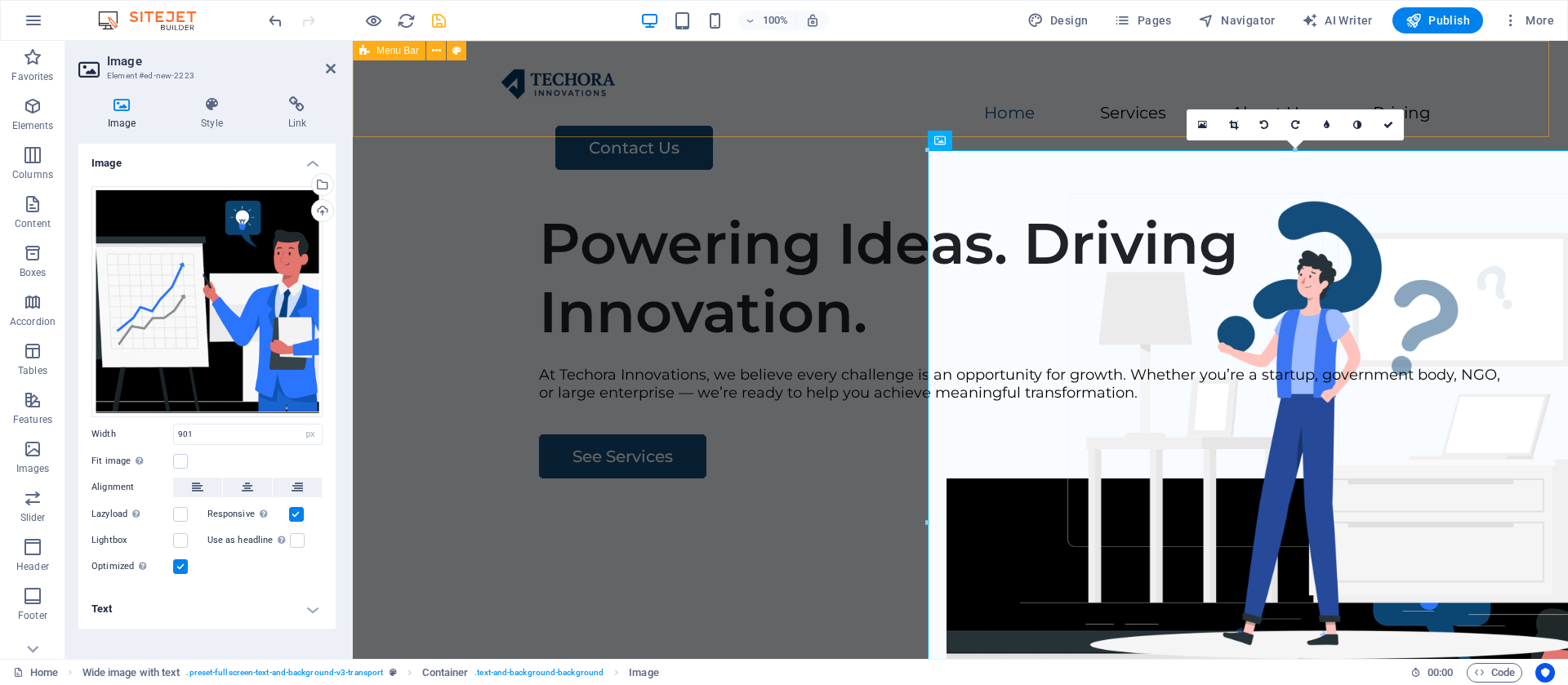 click on "Home Services About Us Pricing Contact Us" at bounding box center (960, 118) 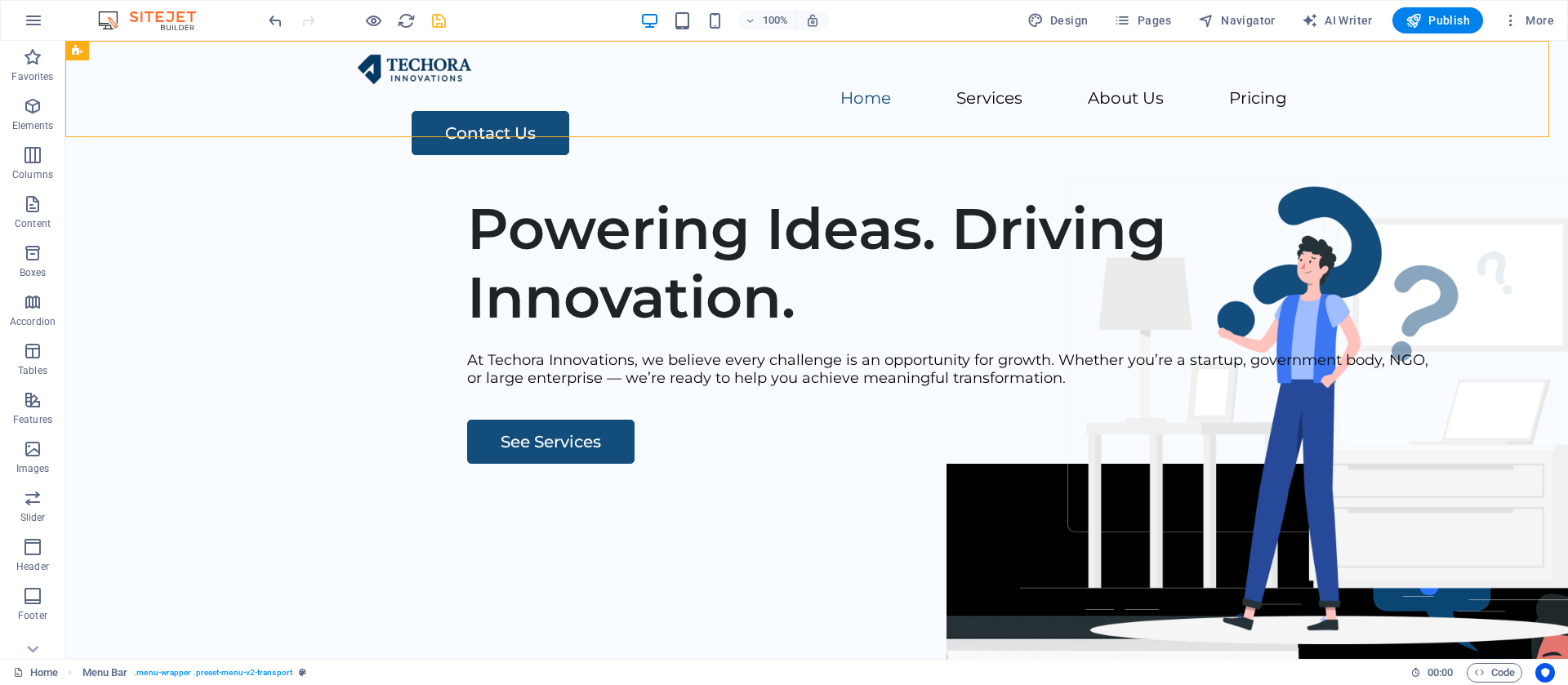 scroll, scrollTop: 0, scrollLeft: 0, axis: both 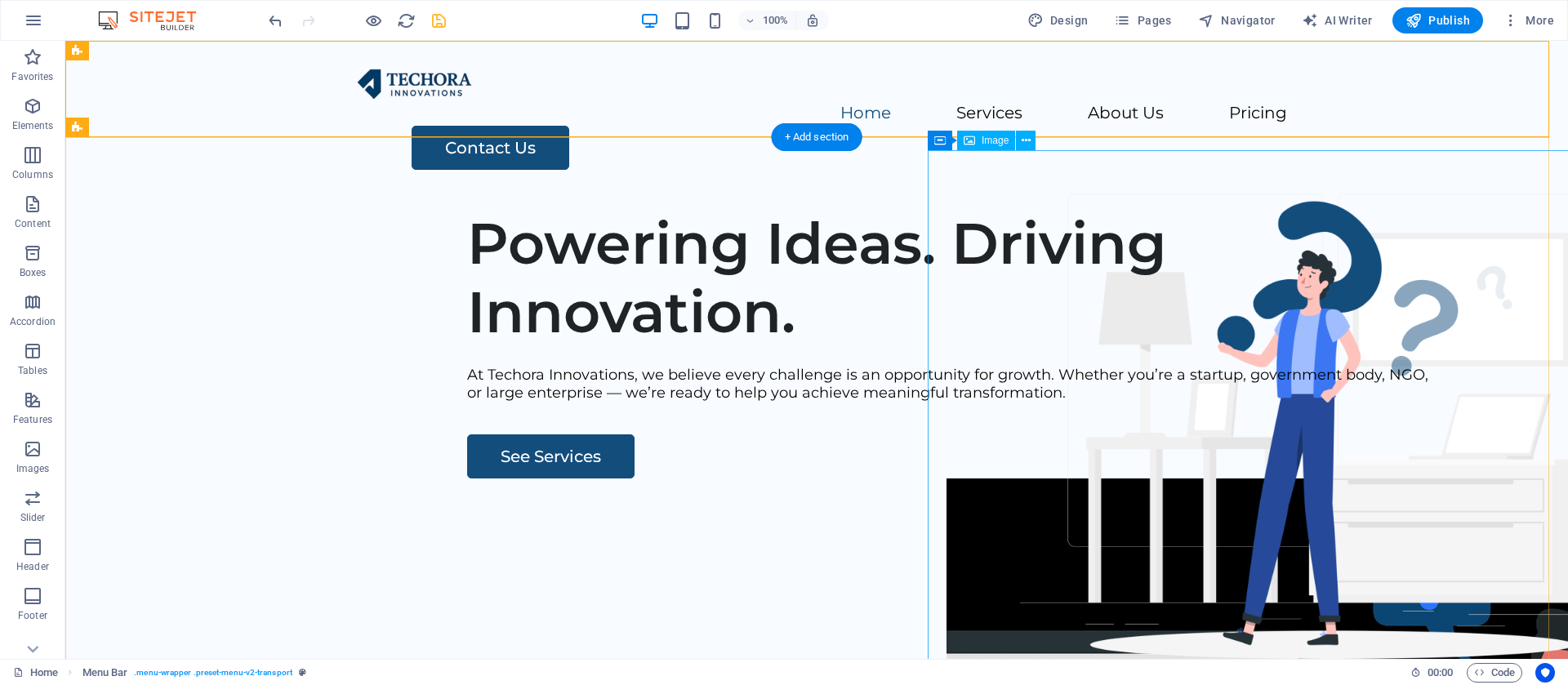 click at bounding box center [1314, 846] 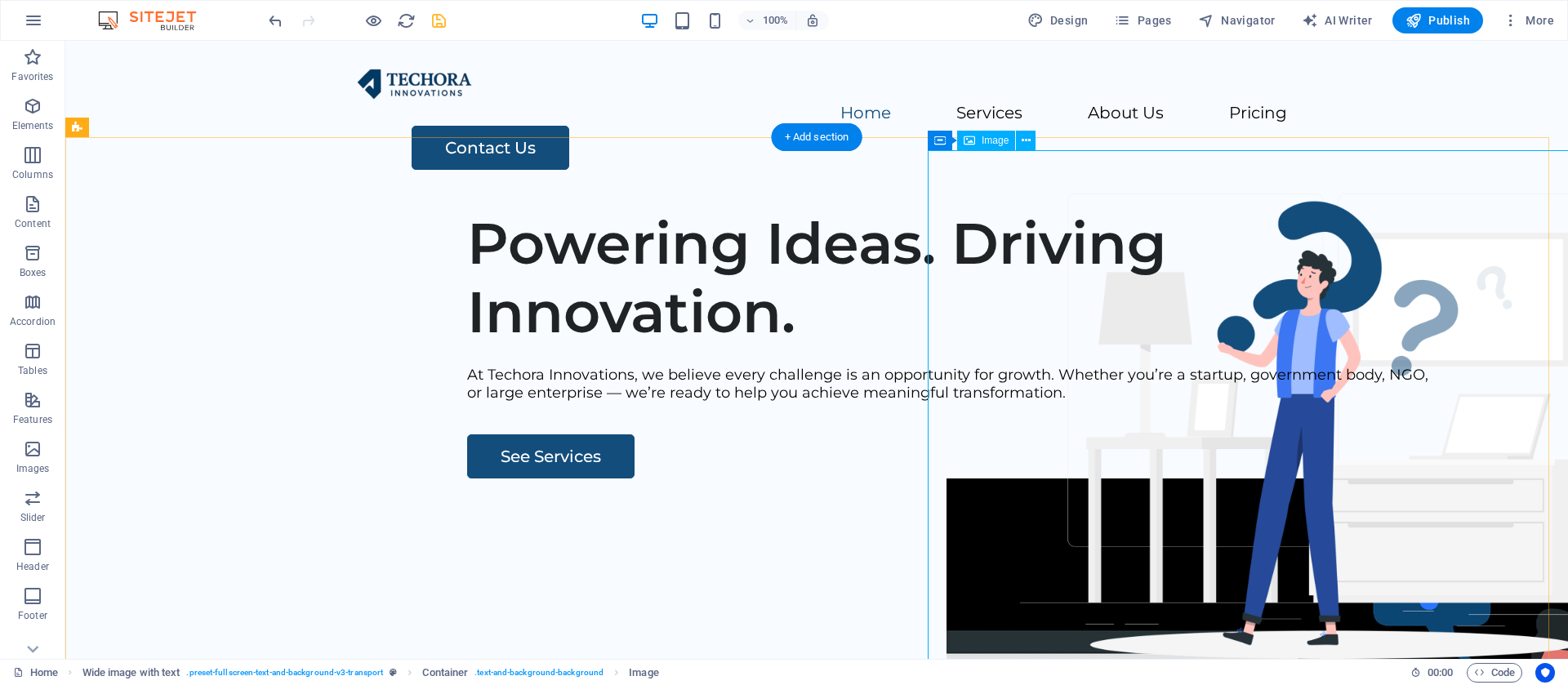click at bounding box center (1314, 846) 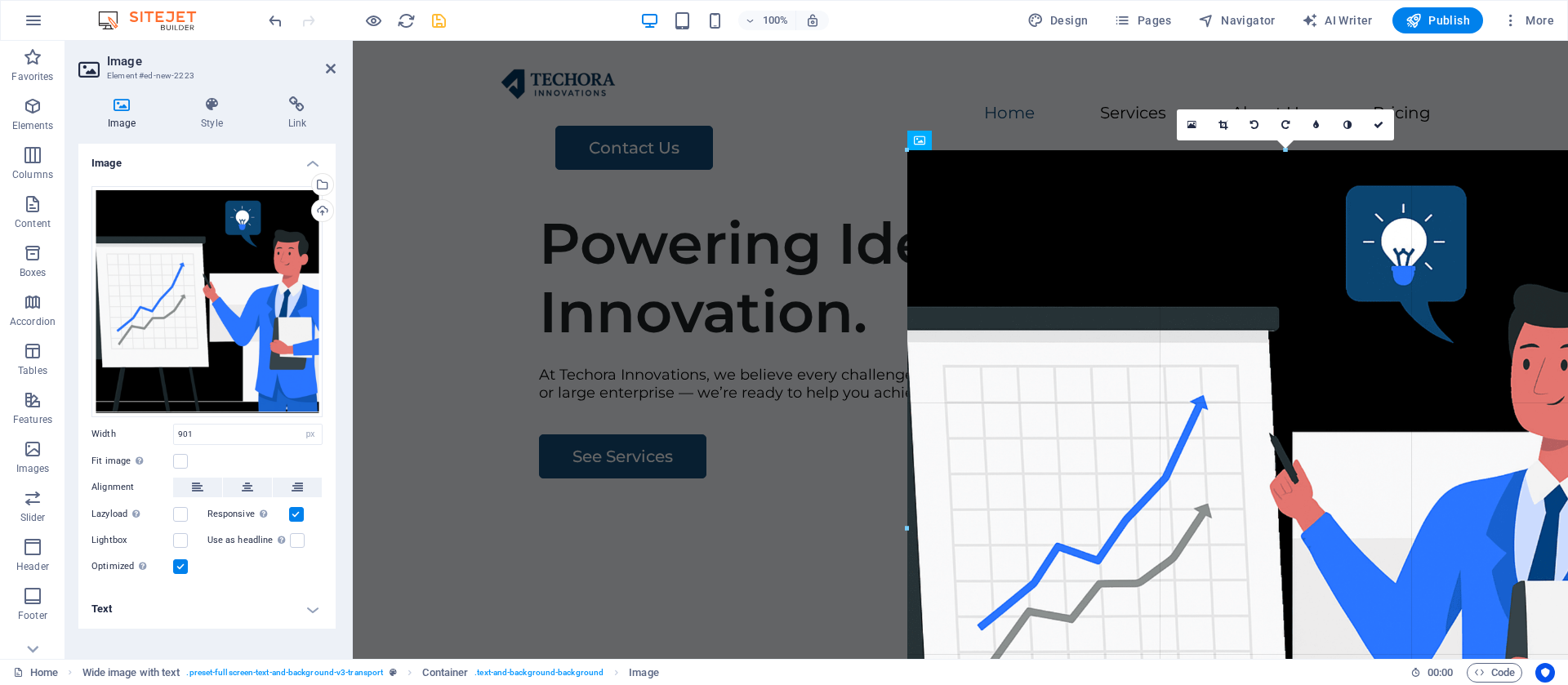 drag, startPoint x: 929, startPoint y: 205, endPoint x: 905, endPoint y: 214, distance: 25.63201 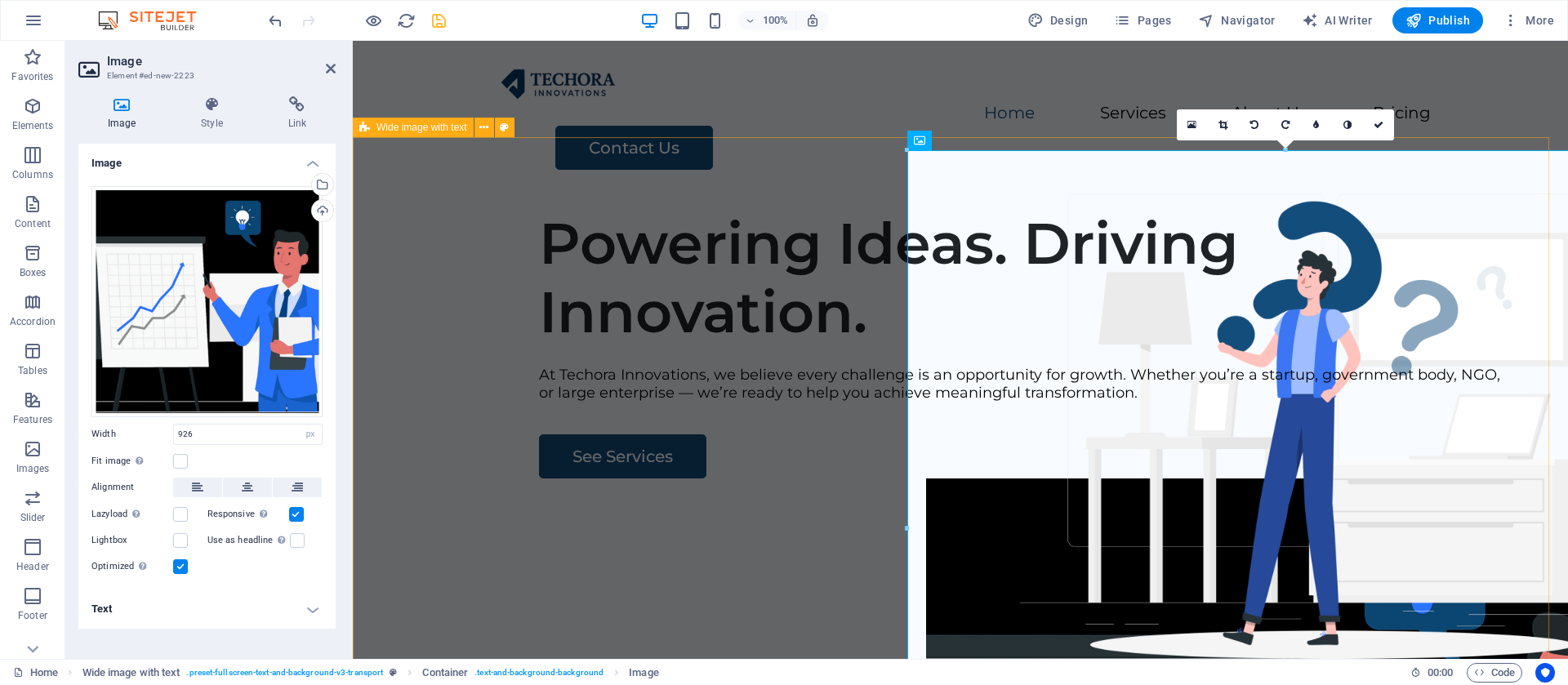 click on "Powering Ideas. Driving Innovation. At Techora Innovations, we believe every challenge is an opportunity for growth. Whether you’re a startup, government body, NGO, or large enterprise — we’re ready to help you achieve meaningful transformation. See Services" at bounding box center [960, 509] 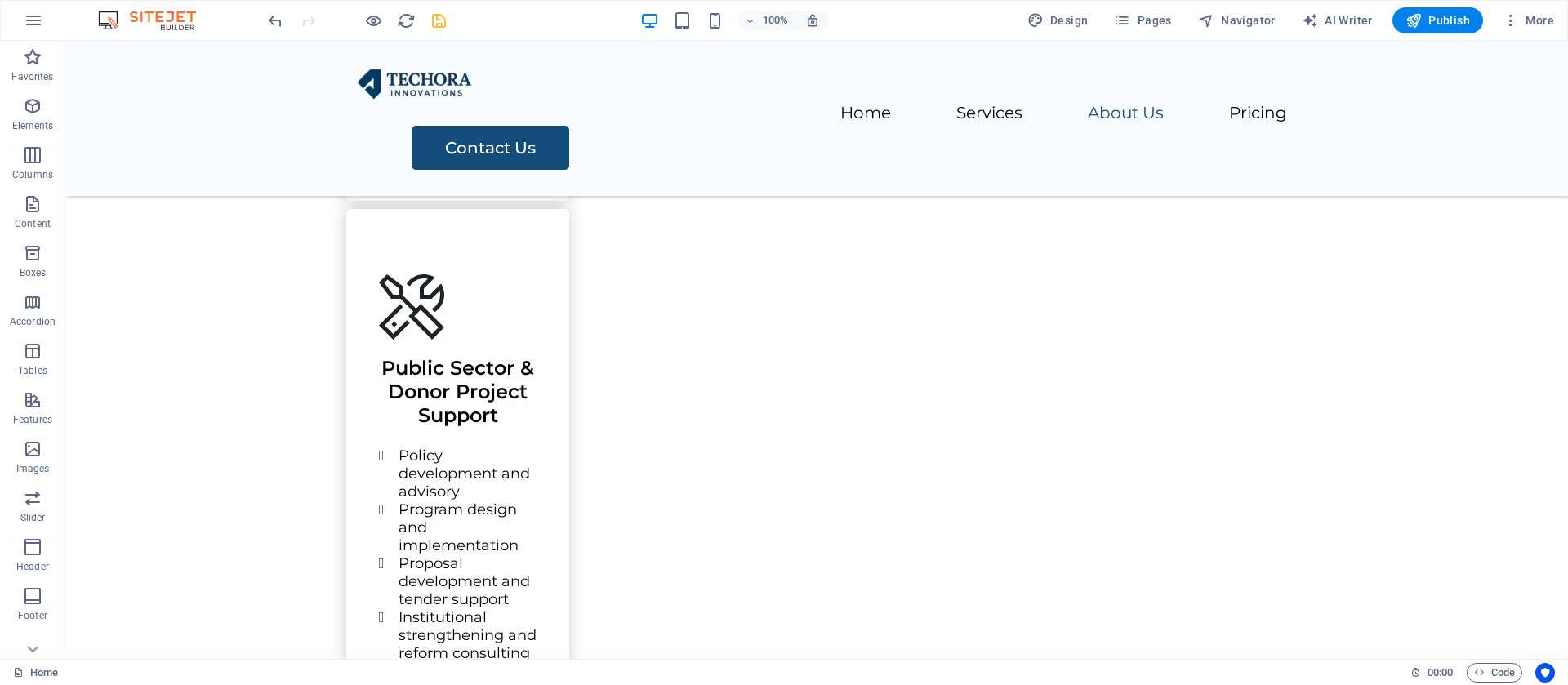 scroll, scrollTop: 2581, scrollLeft: 0, axis: vertical 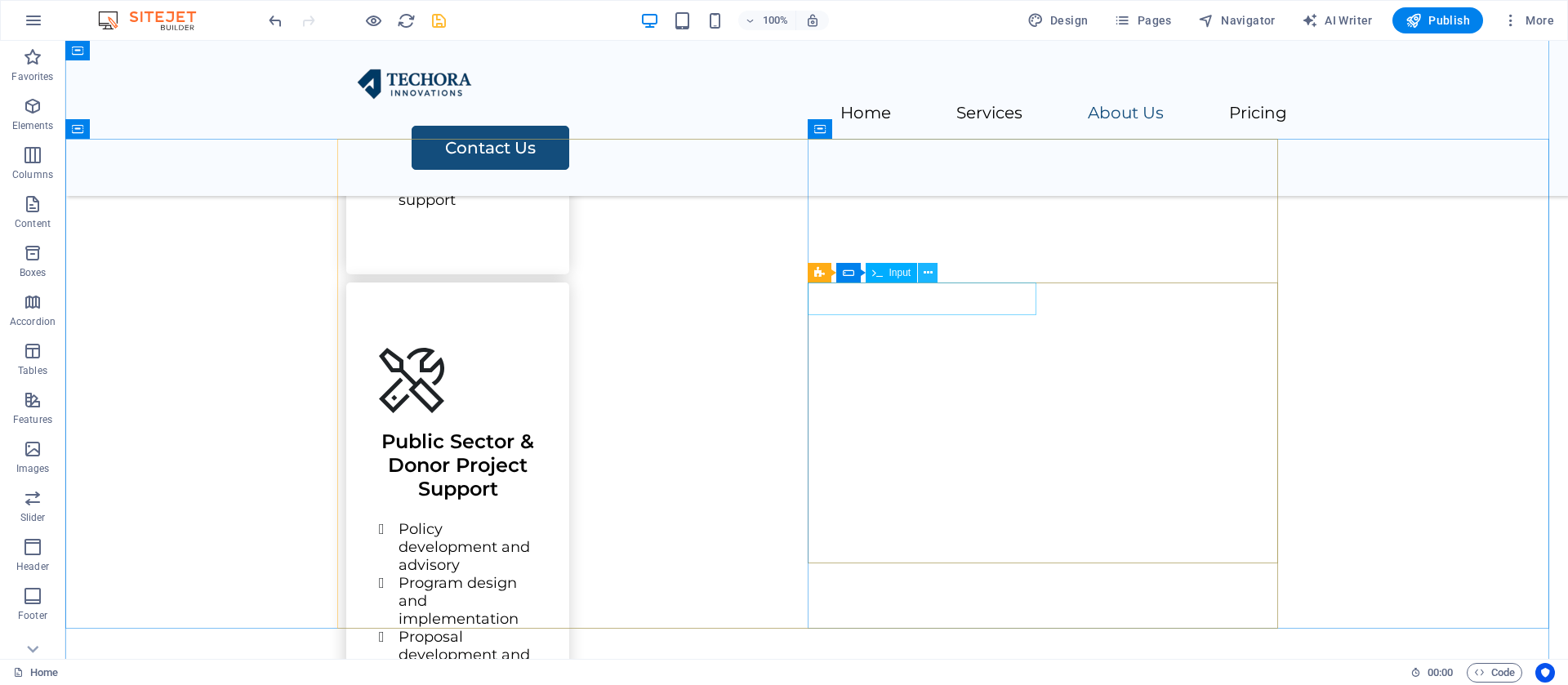 click at bounding box center [928, 273] 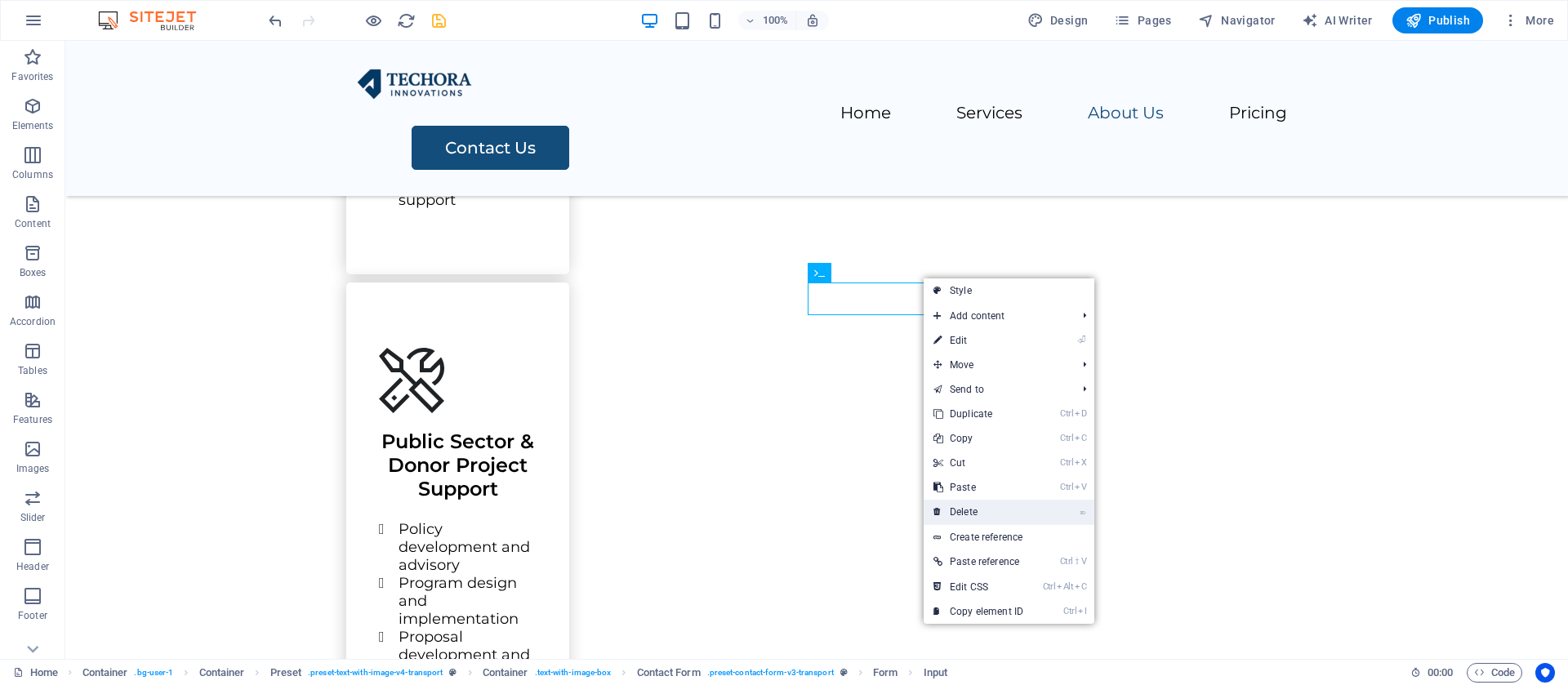 click on "⌦  Delete" at bounding box center [978, 512] 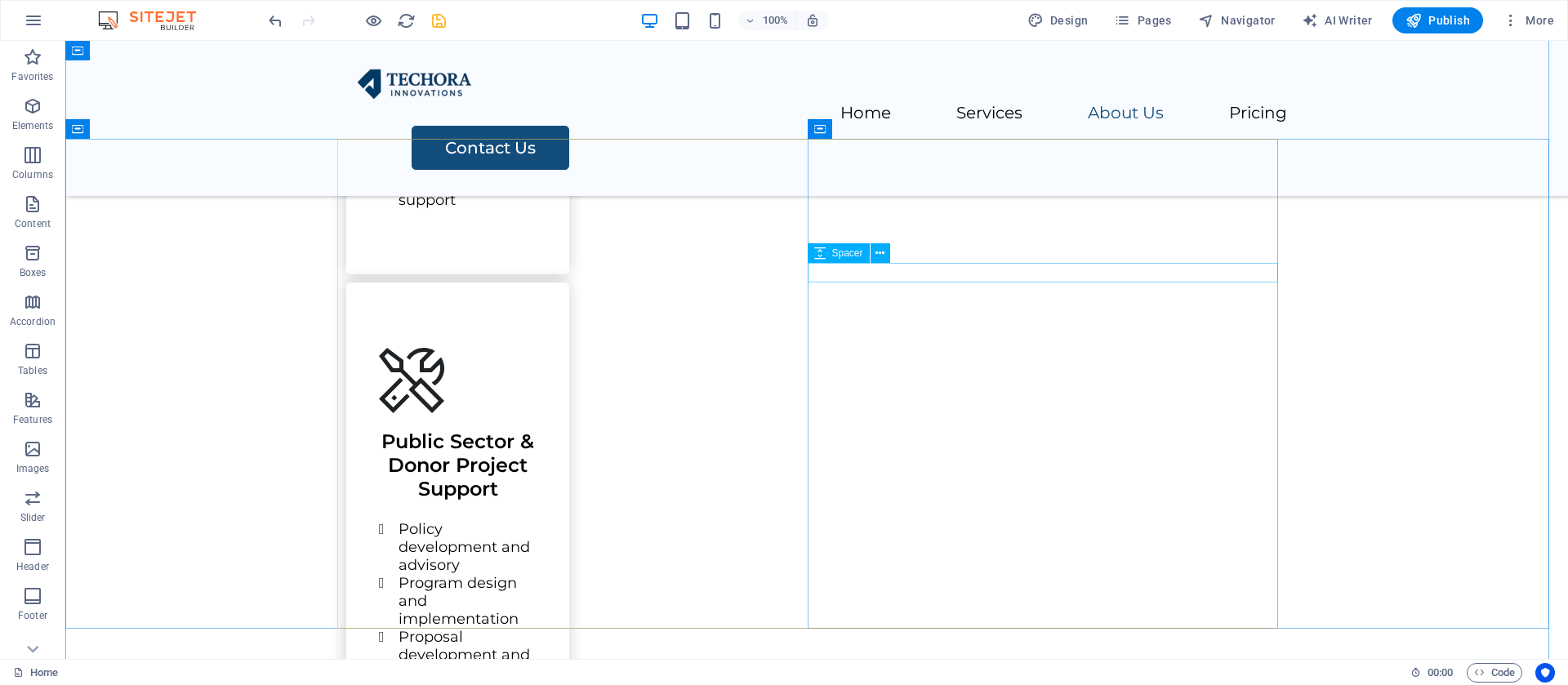 click at bounding box center (817, 1777) 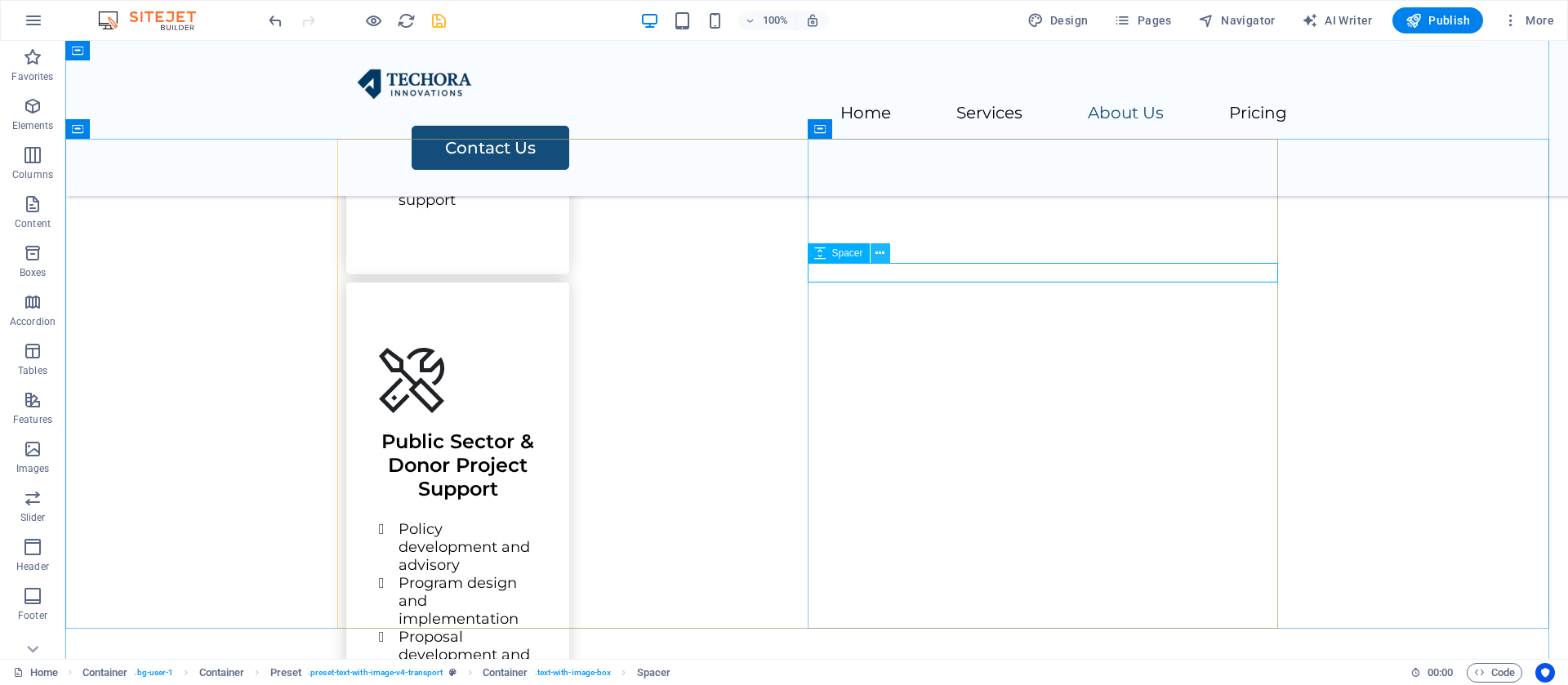 click at bounding box center [880, 253] 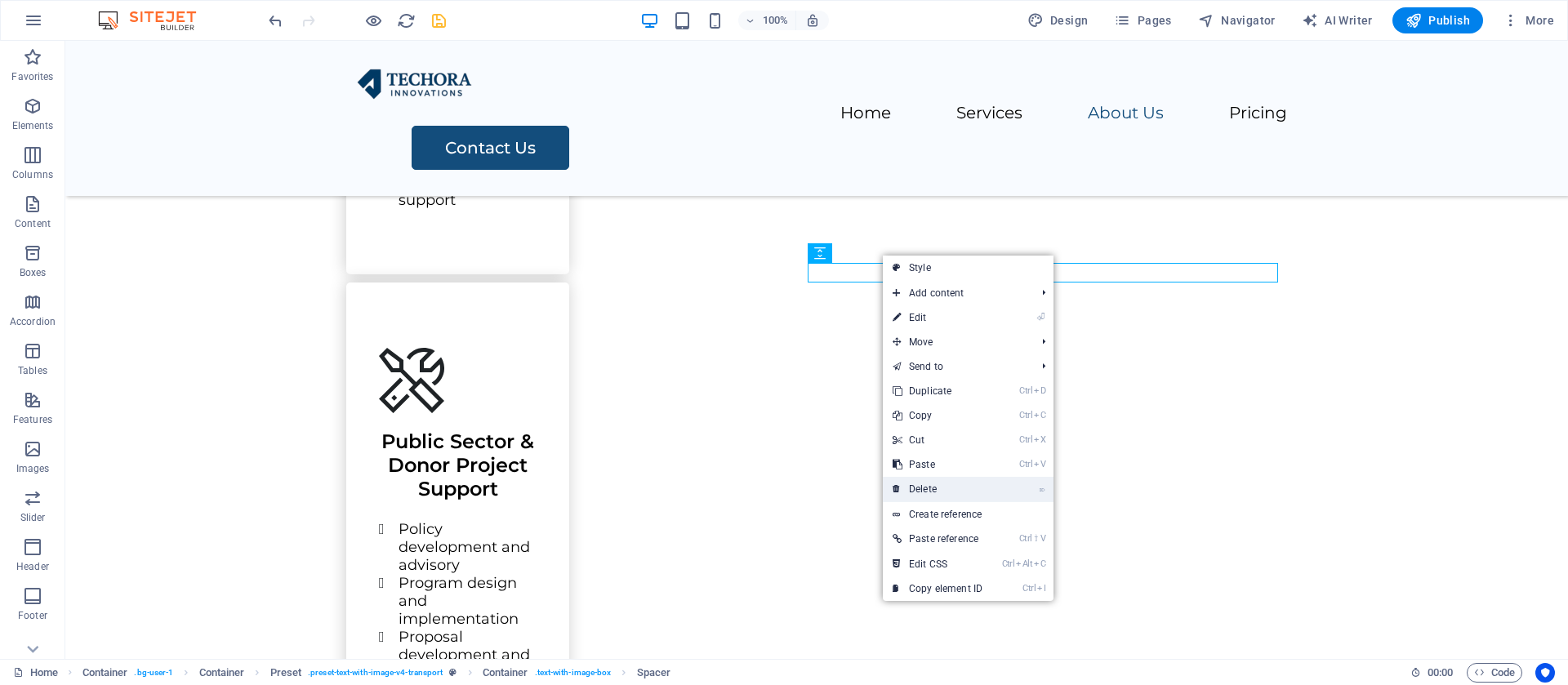 click on "⌦  Delete" at bounding box center (938, 489) 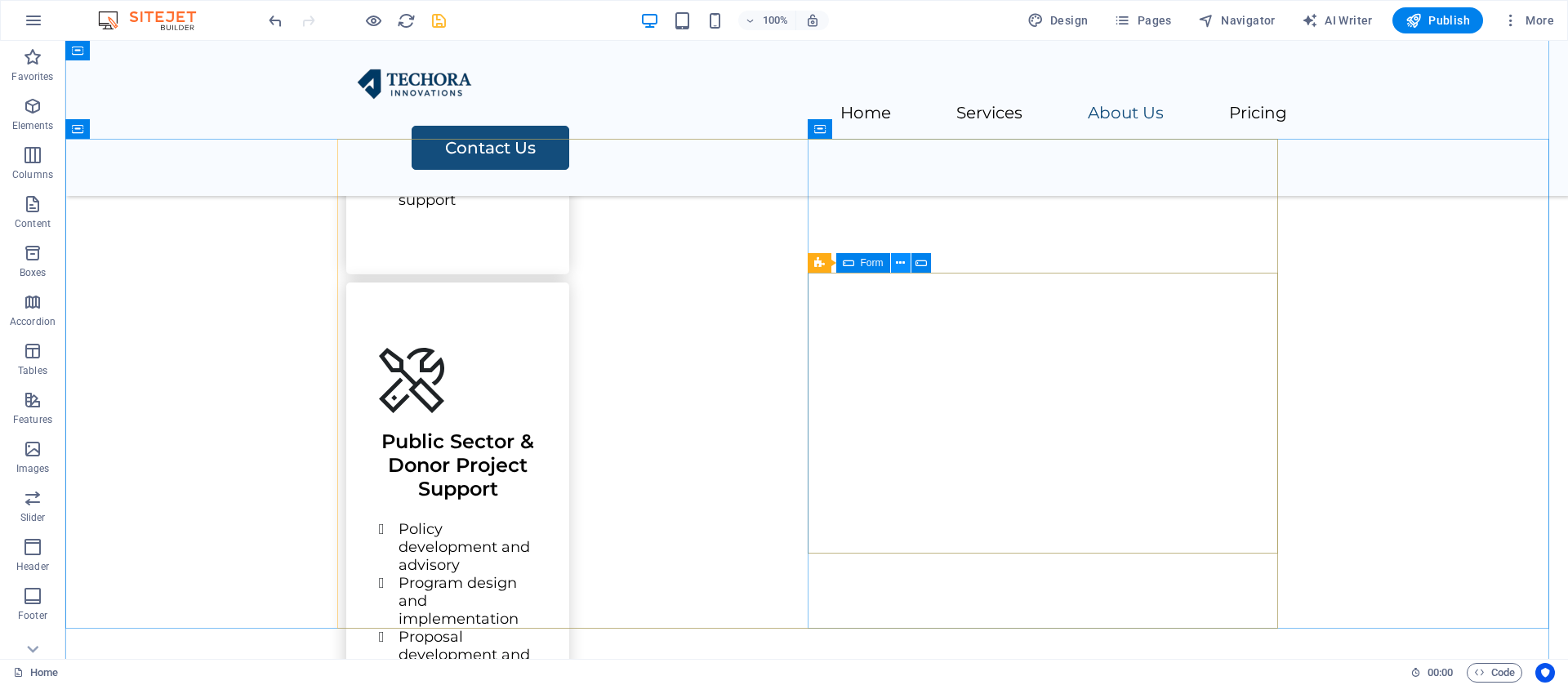 click at bounding box center [900, 263] 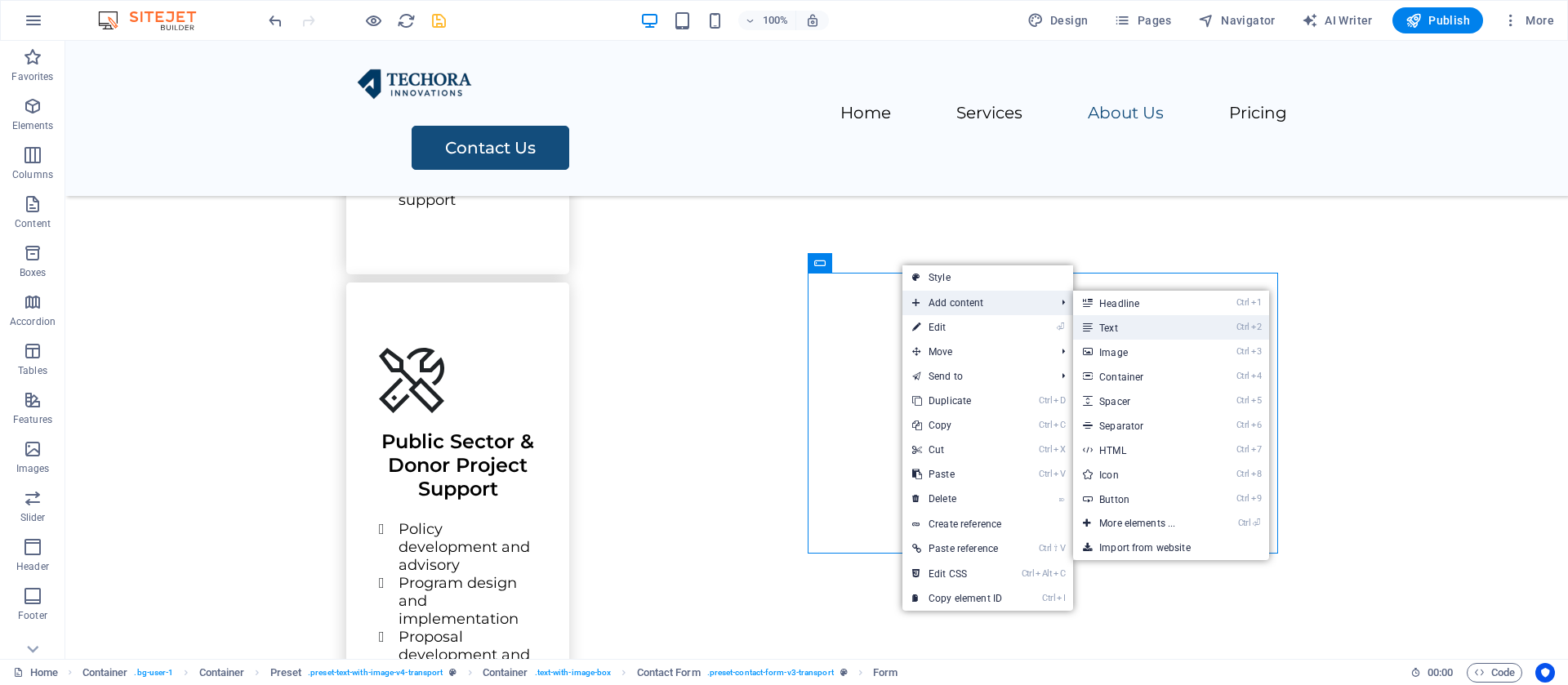 click on "Ctrl 2  Text" at bounding box center [1140, 327] 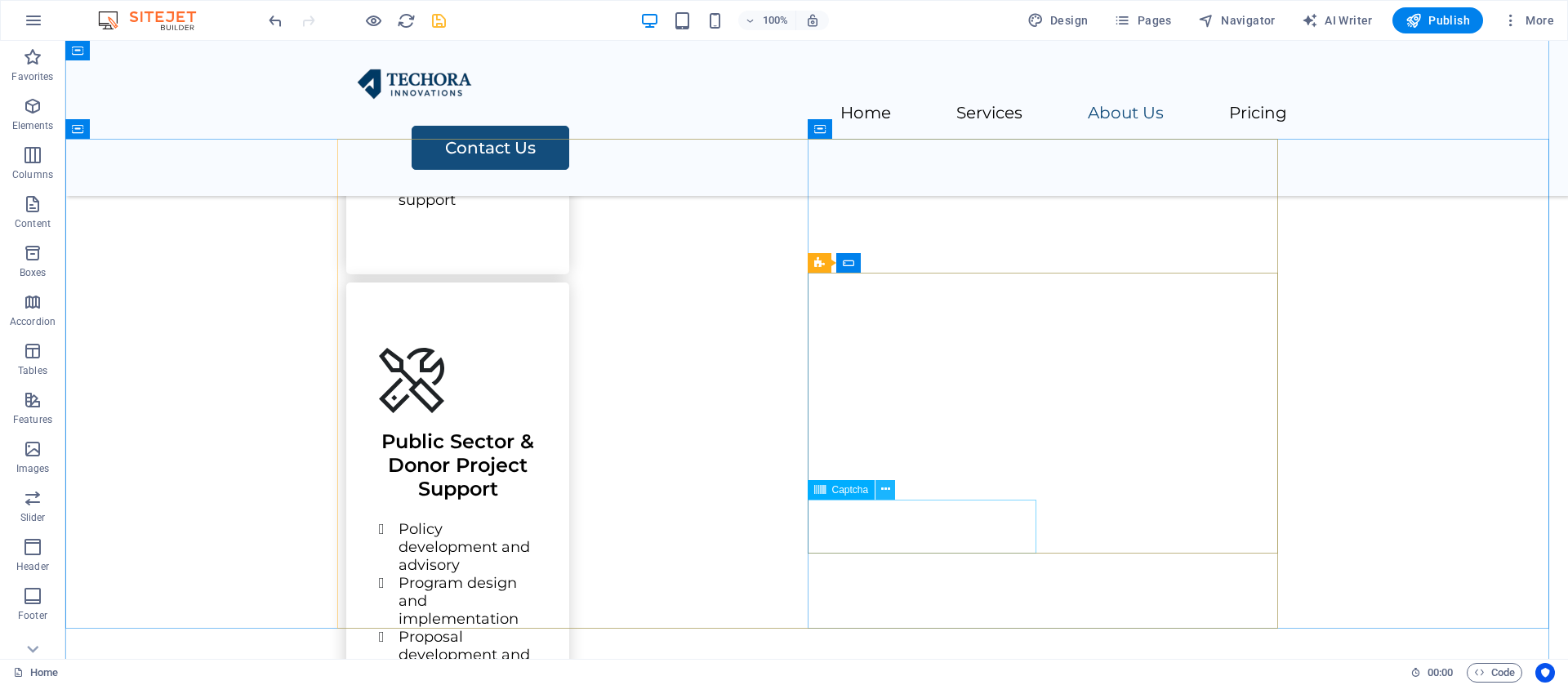 click at bounding box center [885, 490] 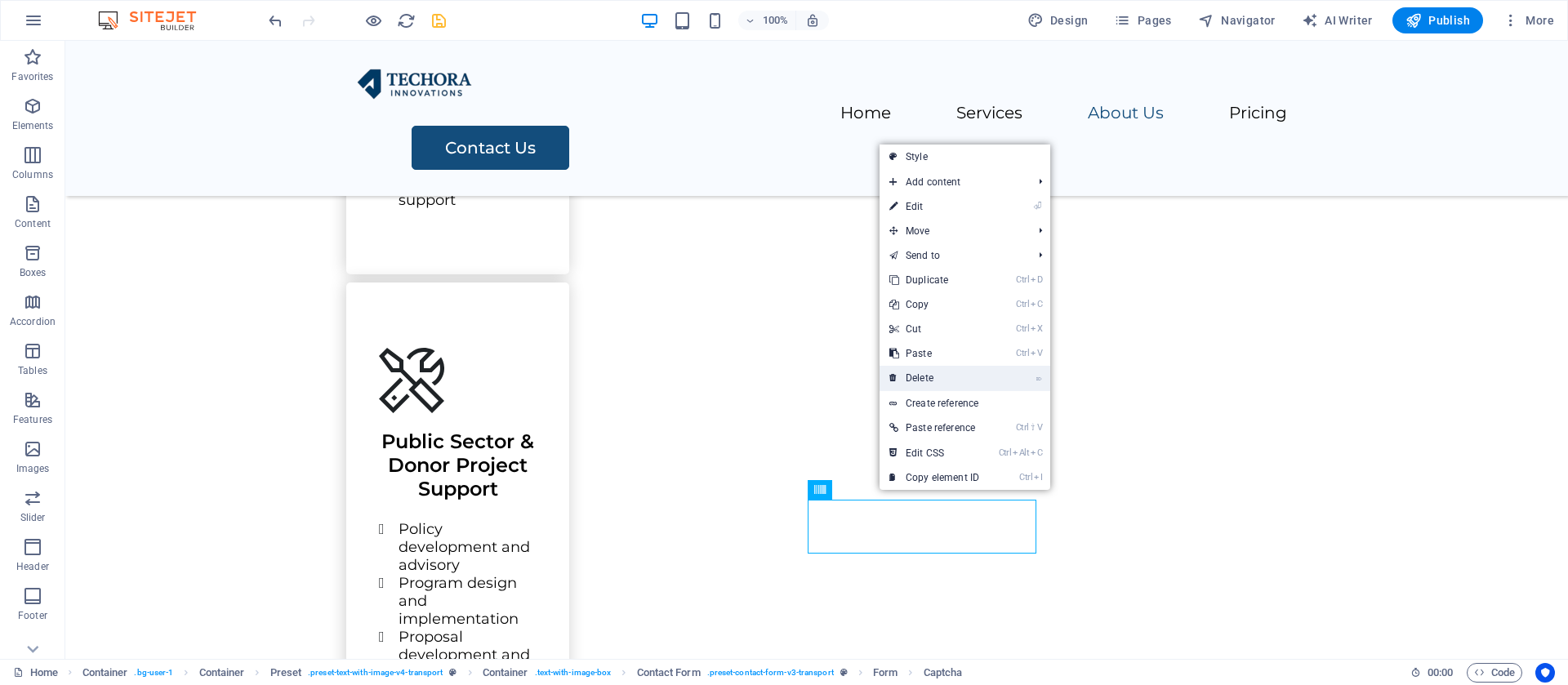 click on "⌦  Delete" at bounding box center [934, 378] 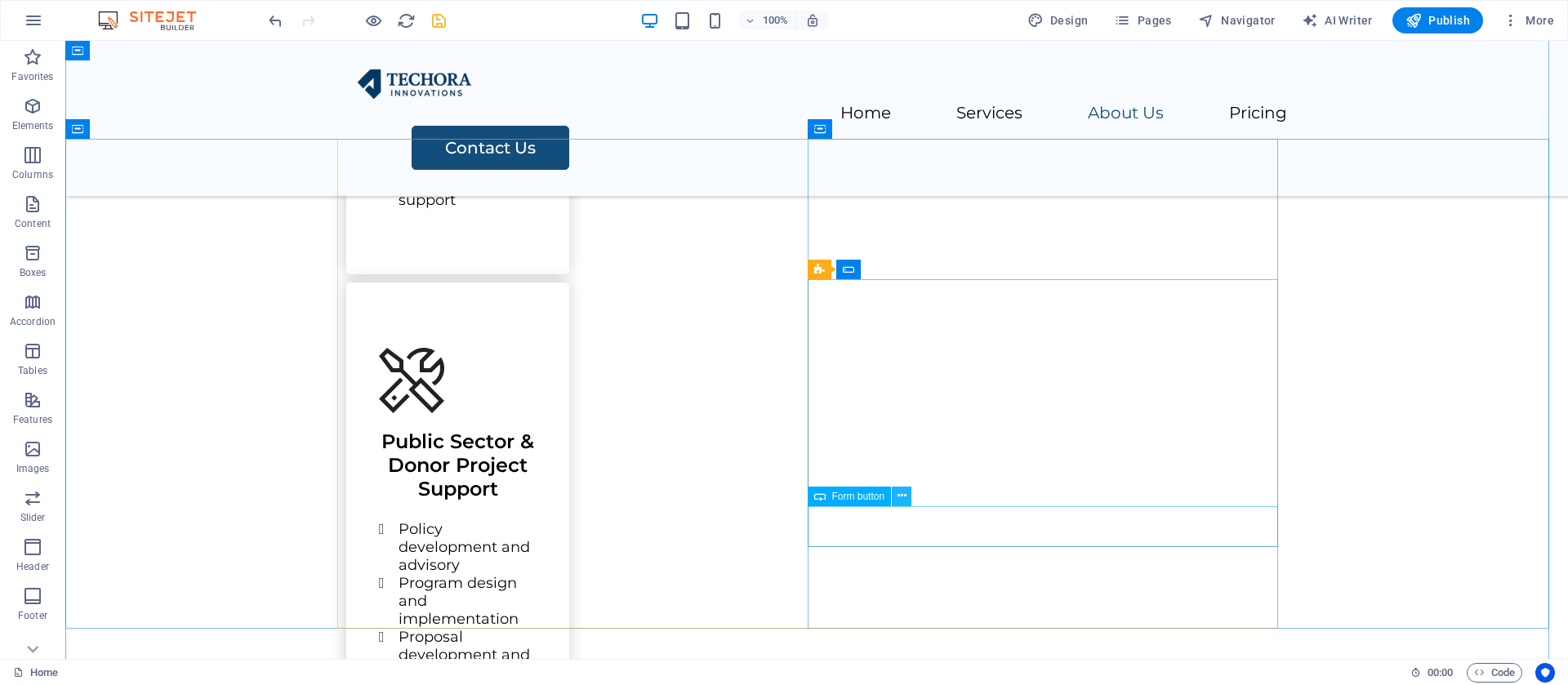 click at bounding box center (902, 496) 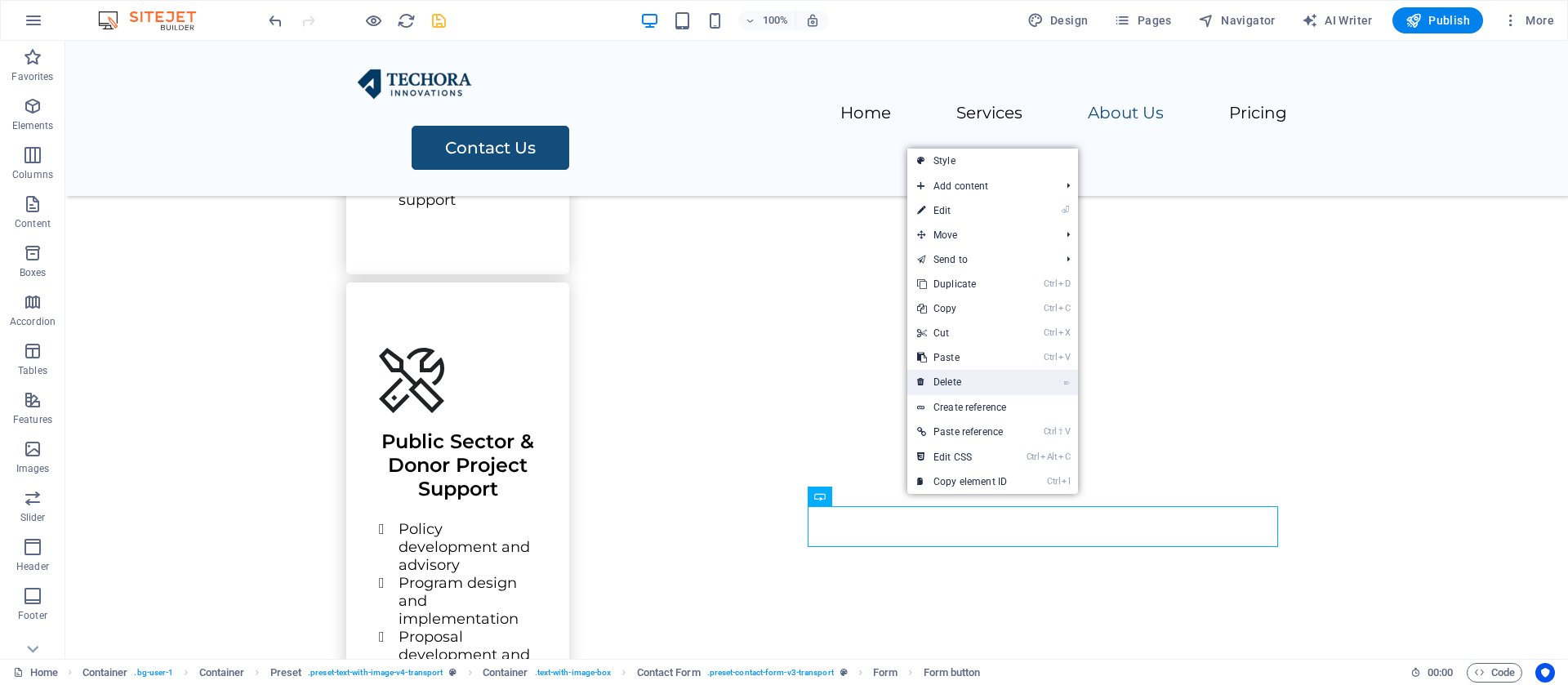 click on "⌦  Delete" at bounding box center [962, 382] 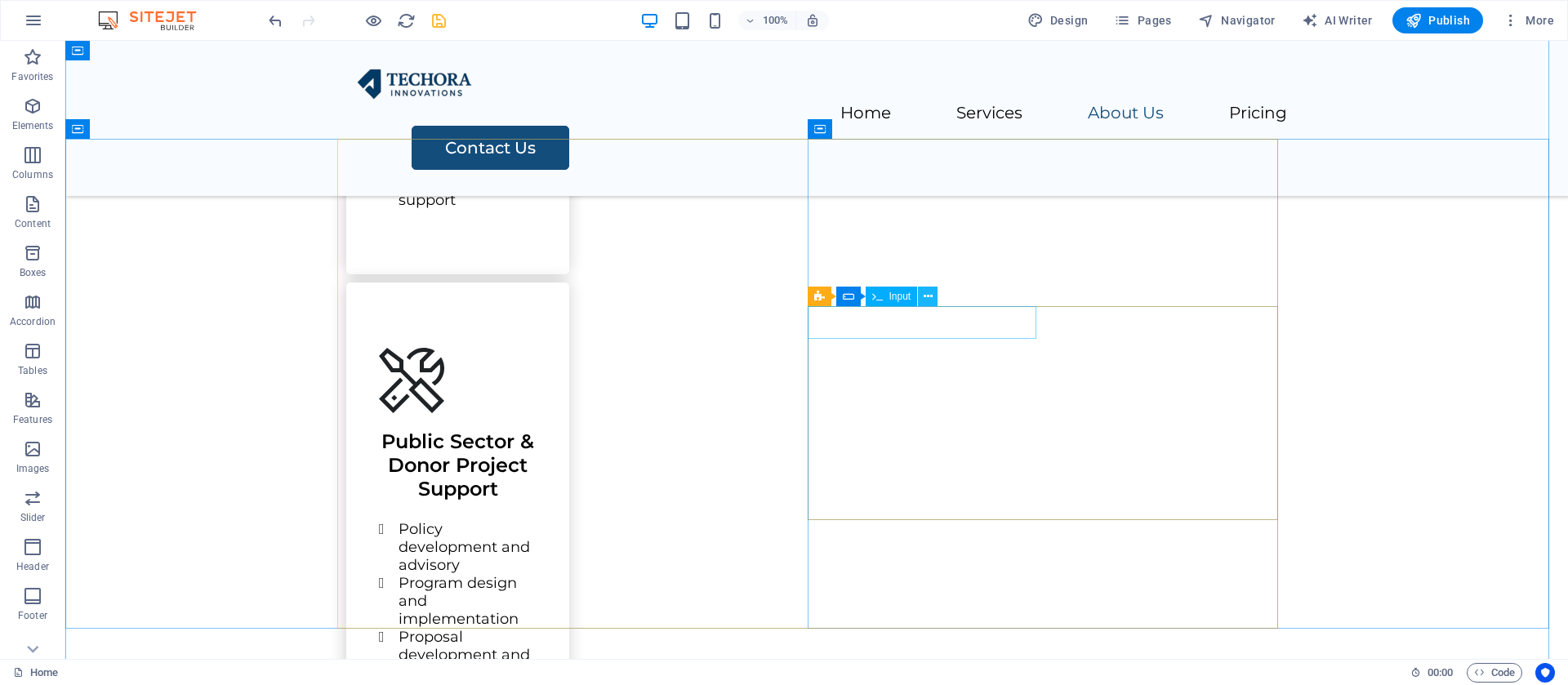 click at bounding box center [928, 296] 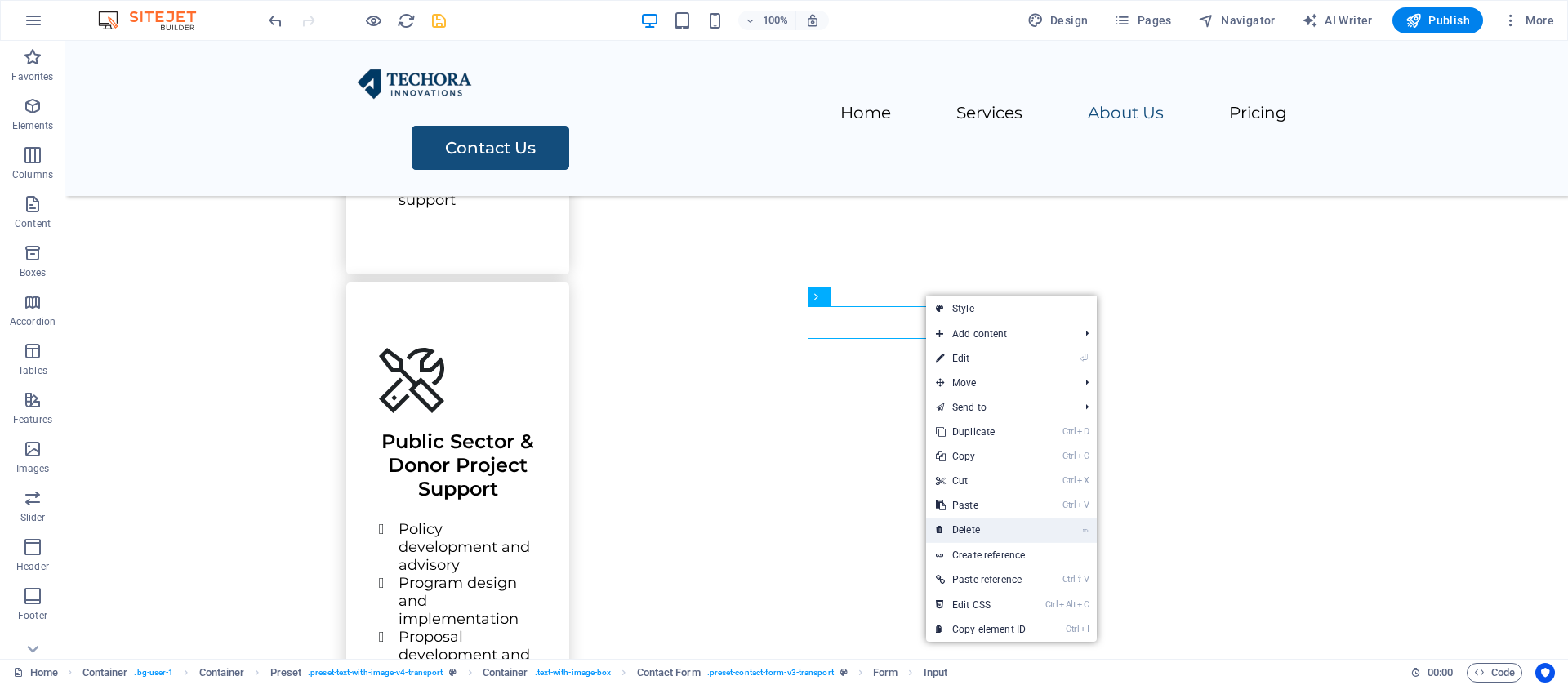 click on "⌦  Delete" at bounding box center [981, 530] 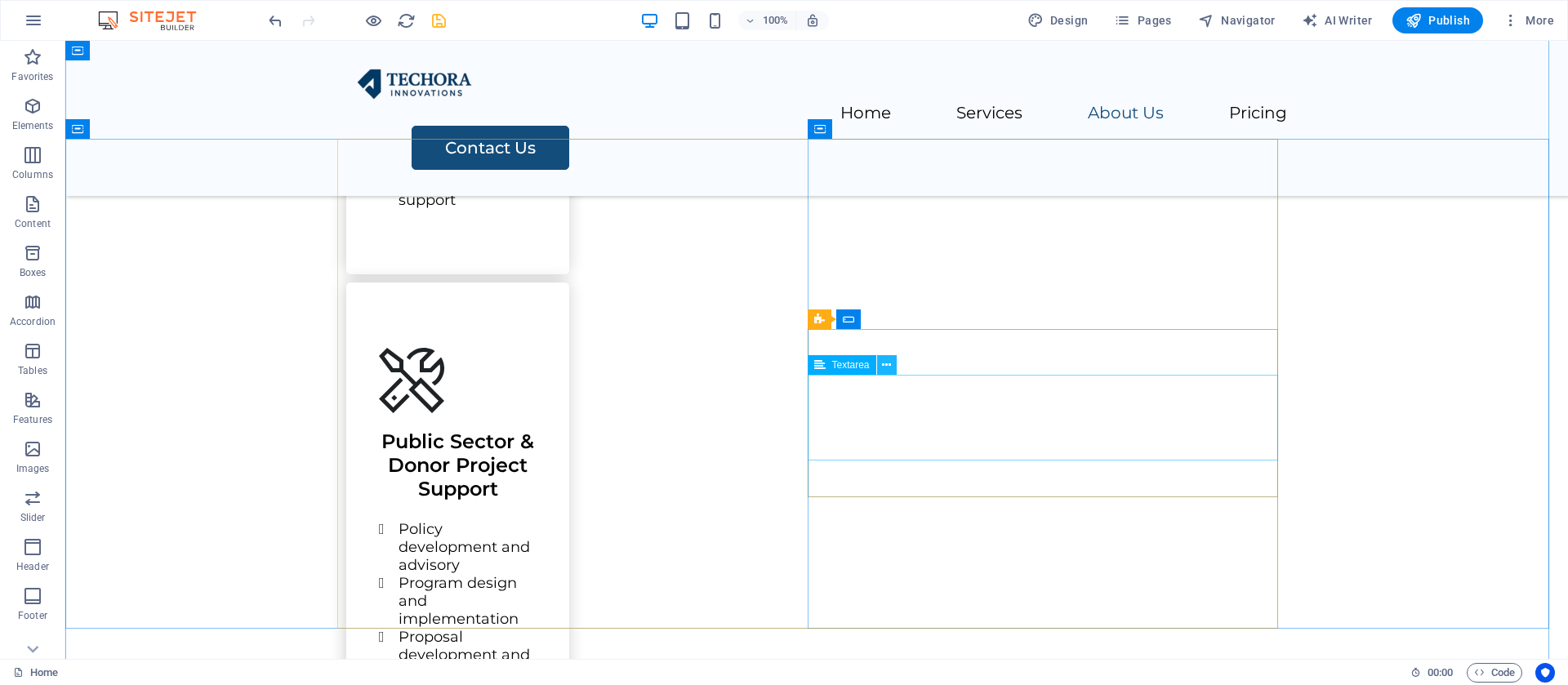 click at bounding box center [886, 365] 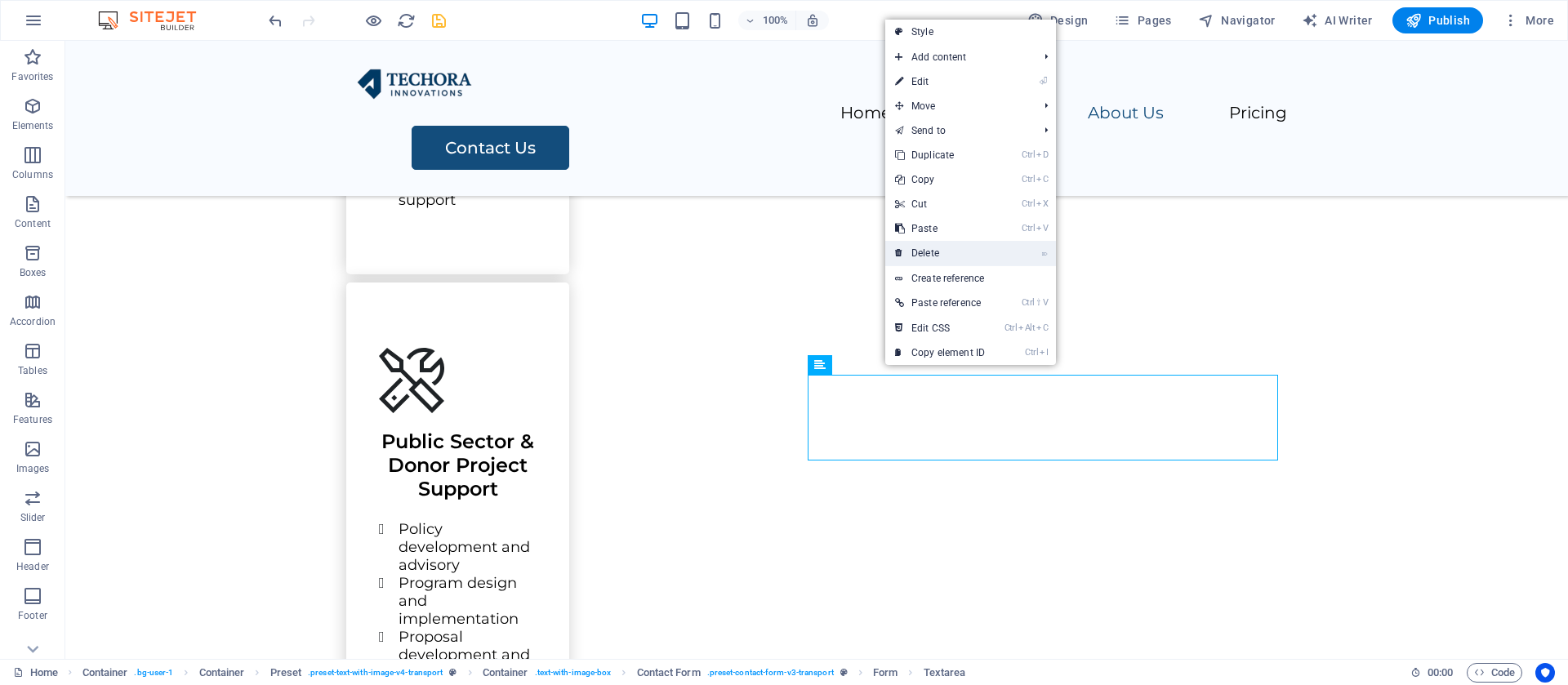 click on "⌦  Delete" at bounding box center (940, 253) 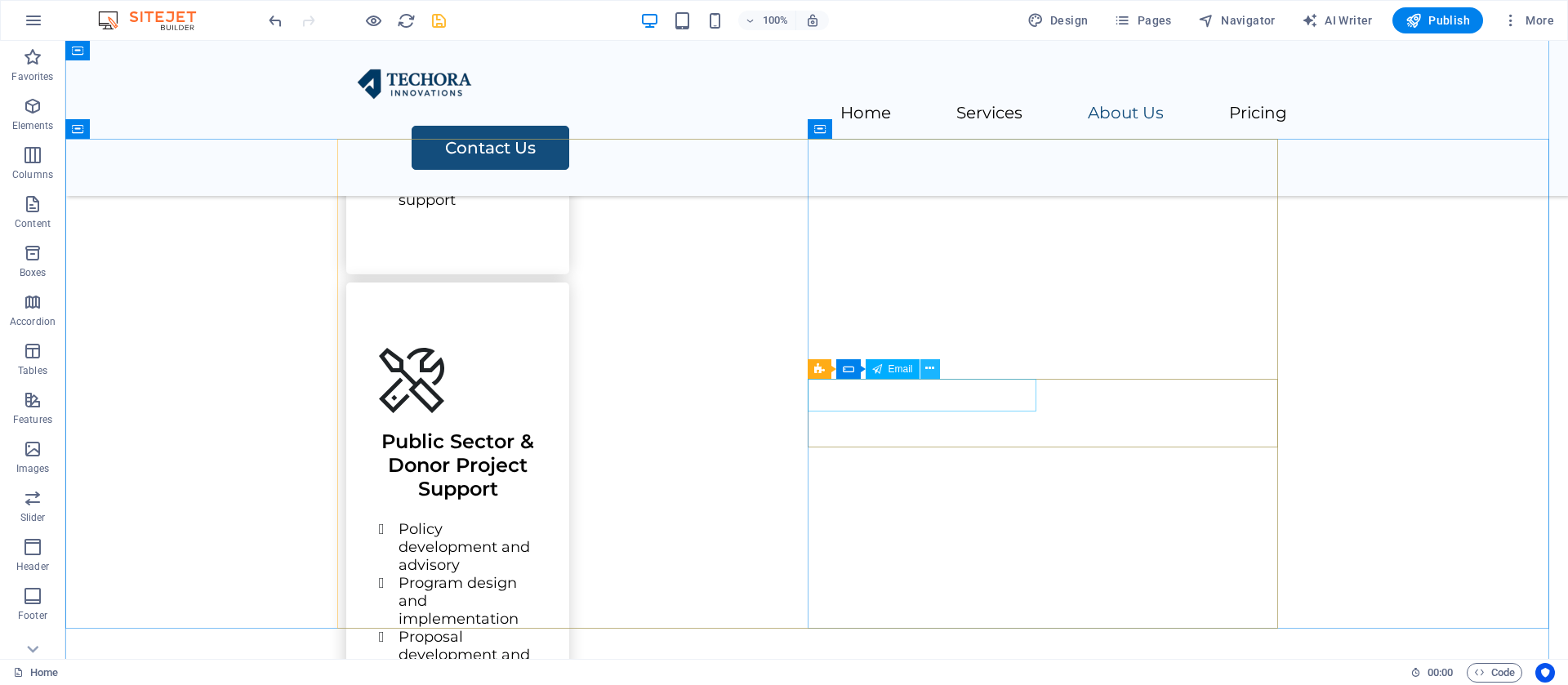 click at bounding box center (930, 369) 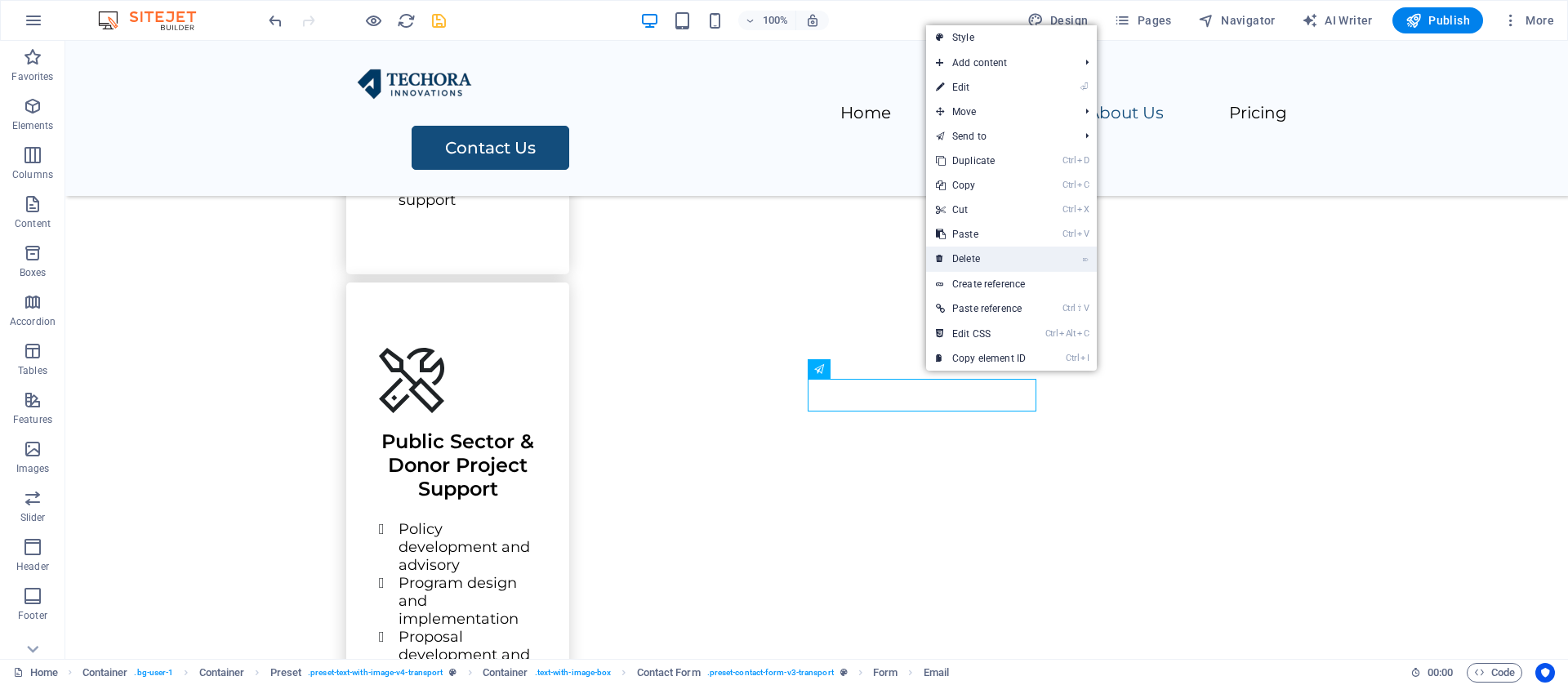 click on "⌦  Delete" at bounding box center (981, 259) 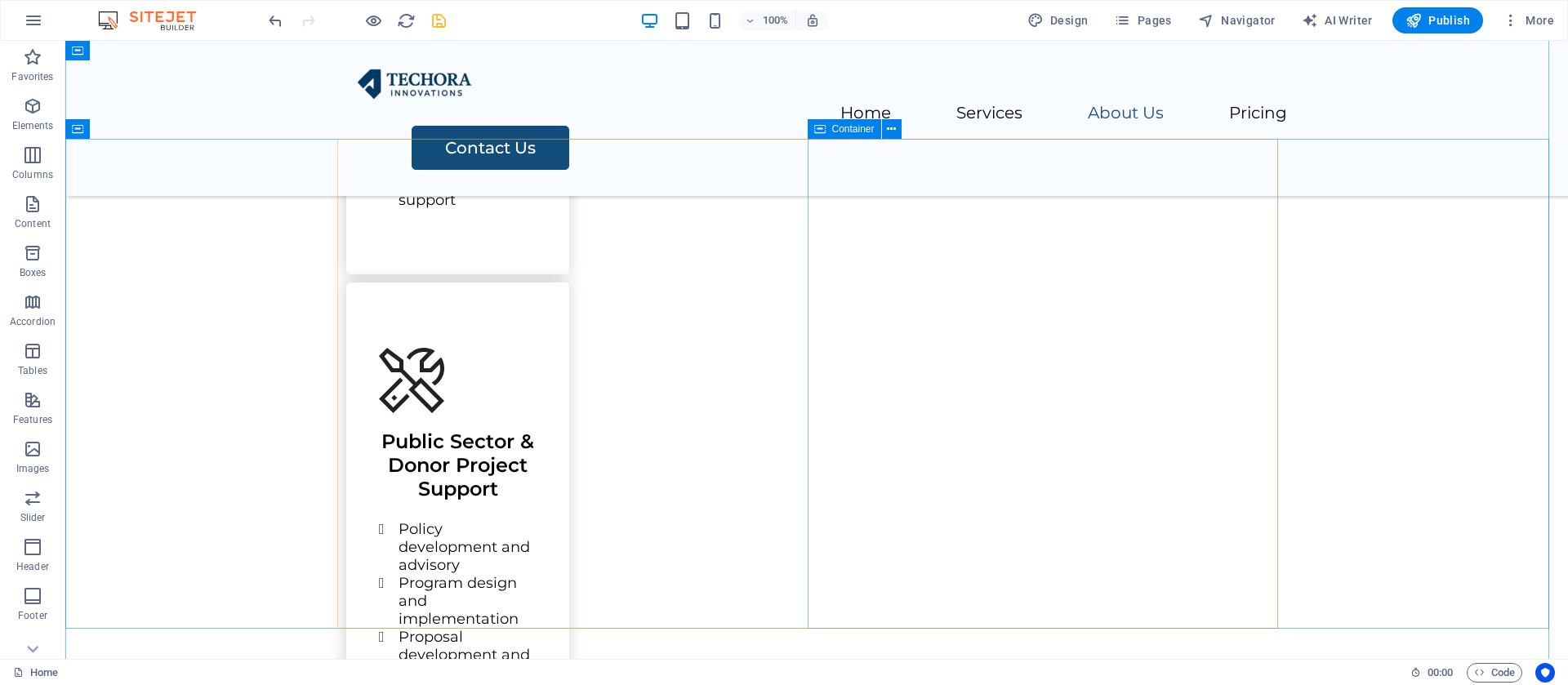 click on "Contact Us   I have read and understand the privacy policy." at bounding box center (817, 1954) 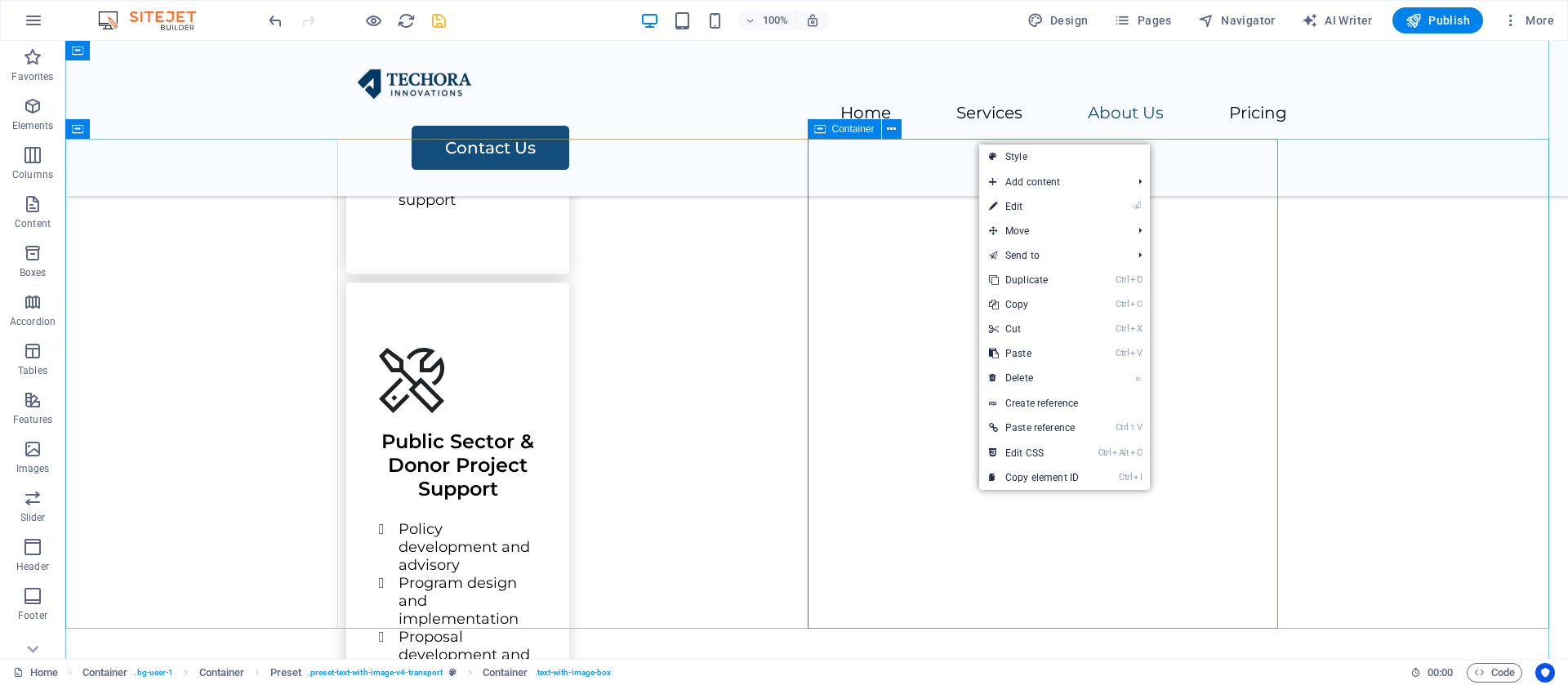 click on "Contact Us   I have read and understand the privacy policy." at bounding box center (817, 1954) 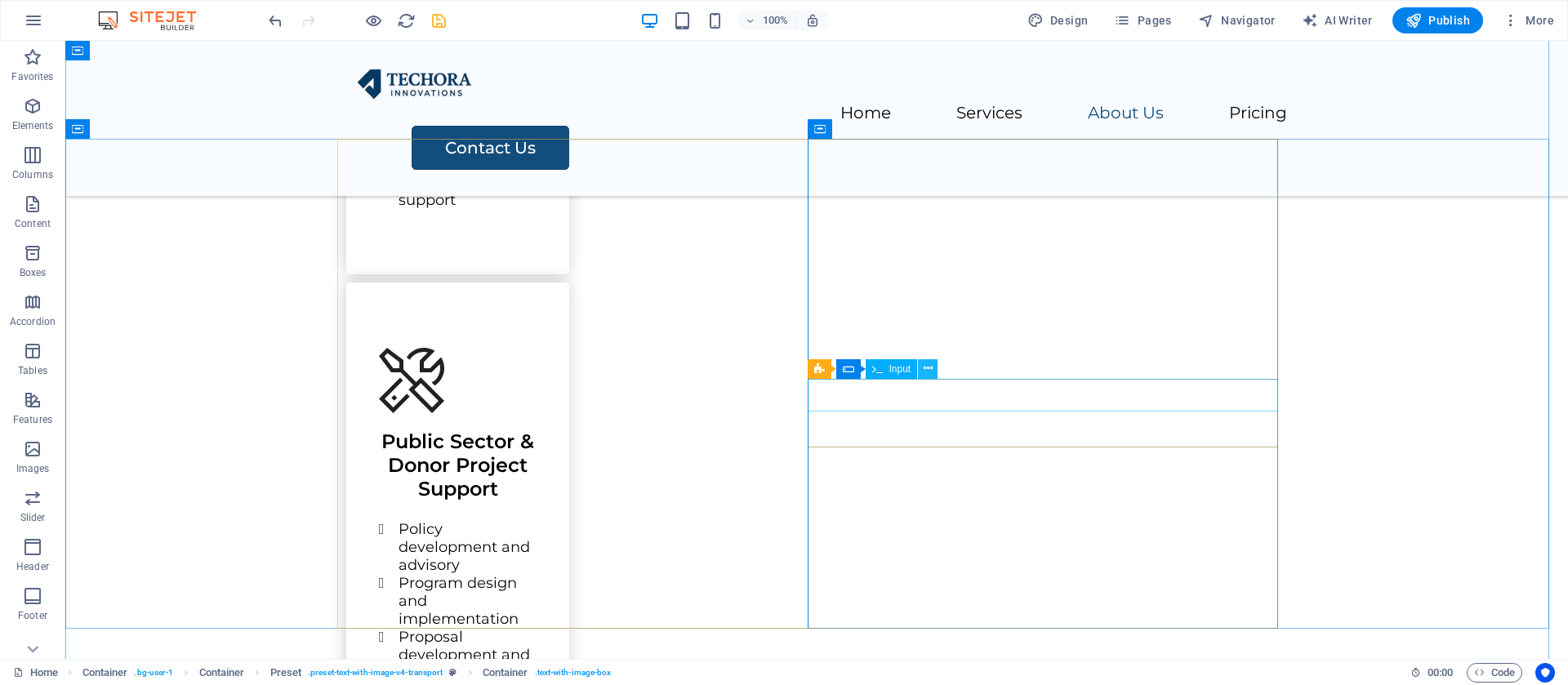 click at bounding box center (928, 368) 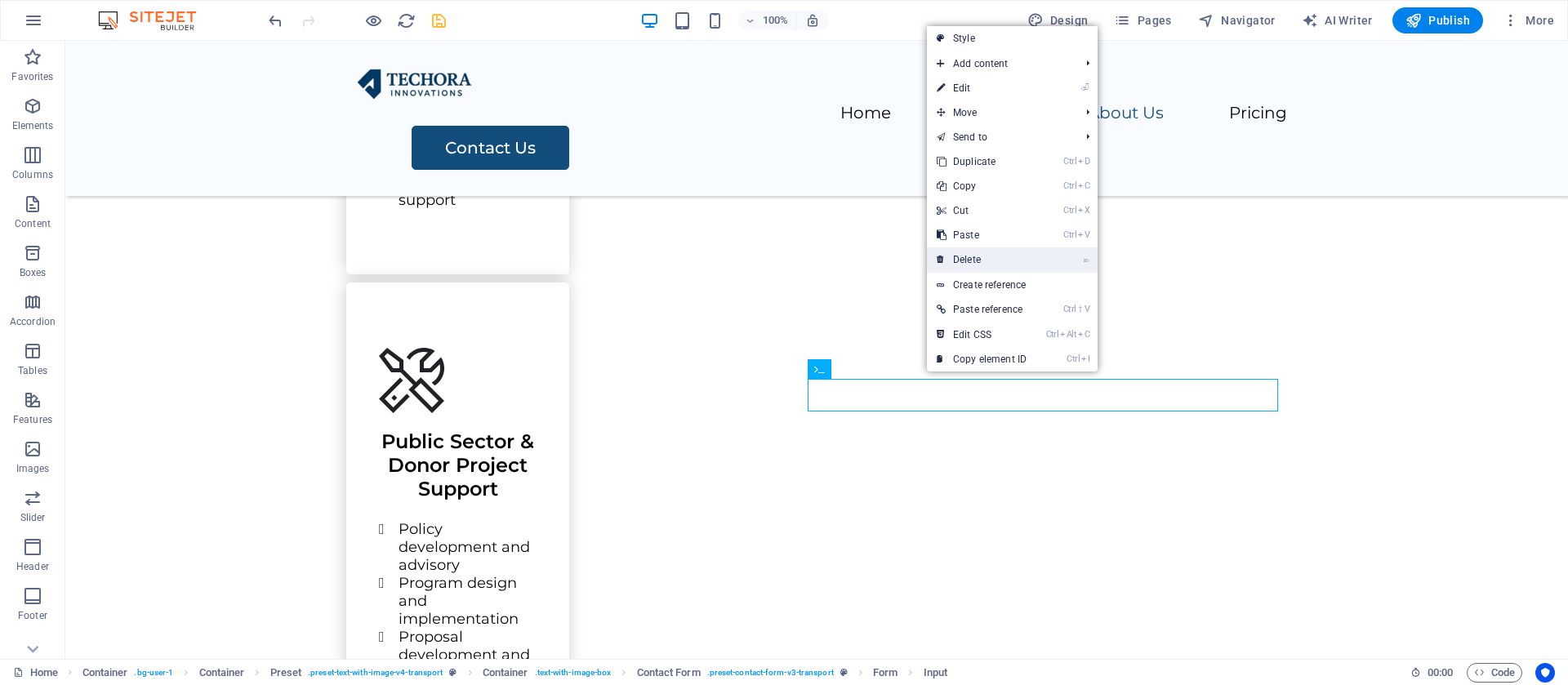 click on "⌦  Delete" at bounding box center (982, 260) 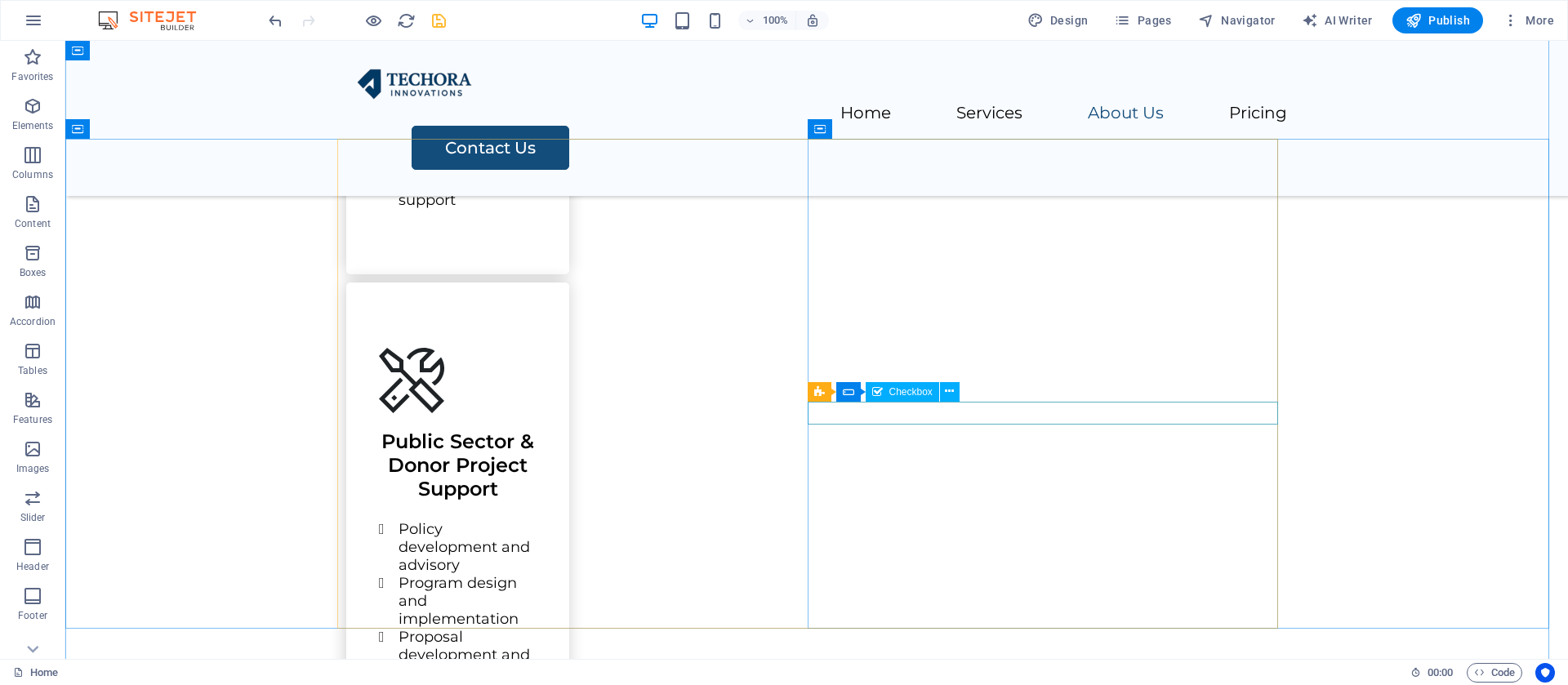 click on "I have read and understand the privacy policy." at bounding box center (817, 1779) 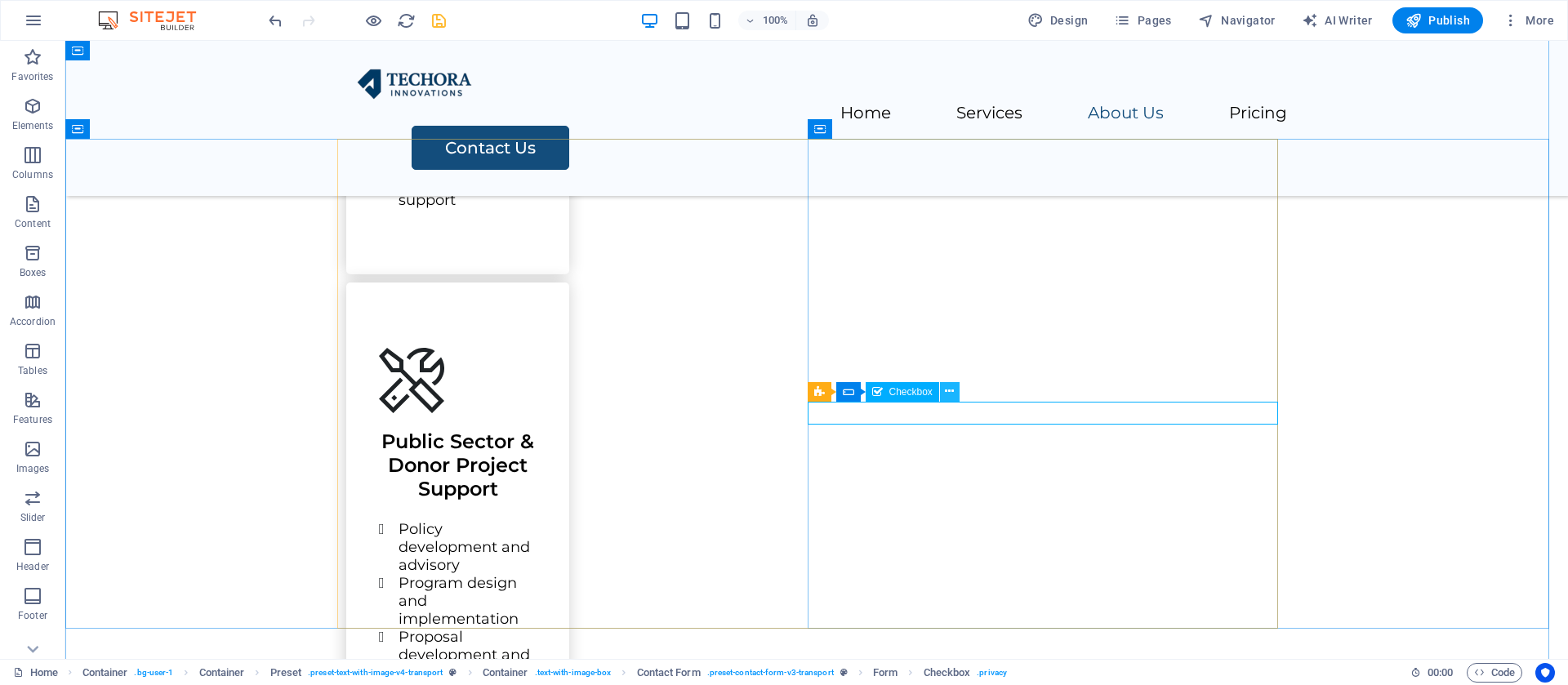 click at bounding box center (949, 391) 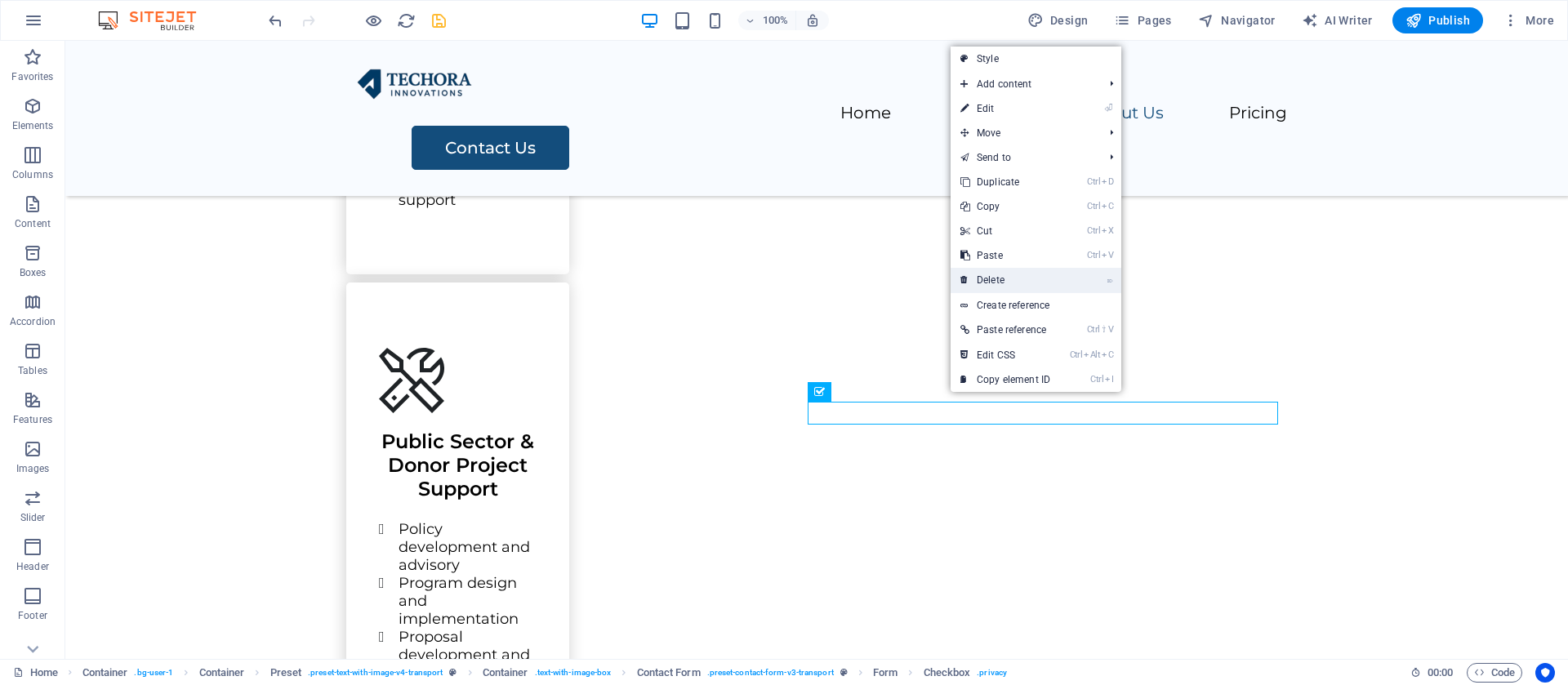 click on "⌦  Delete" at bounding box center [1005, 280] 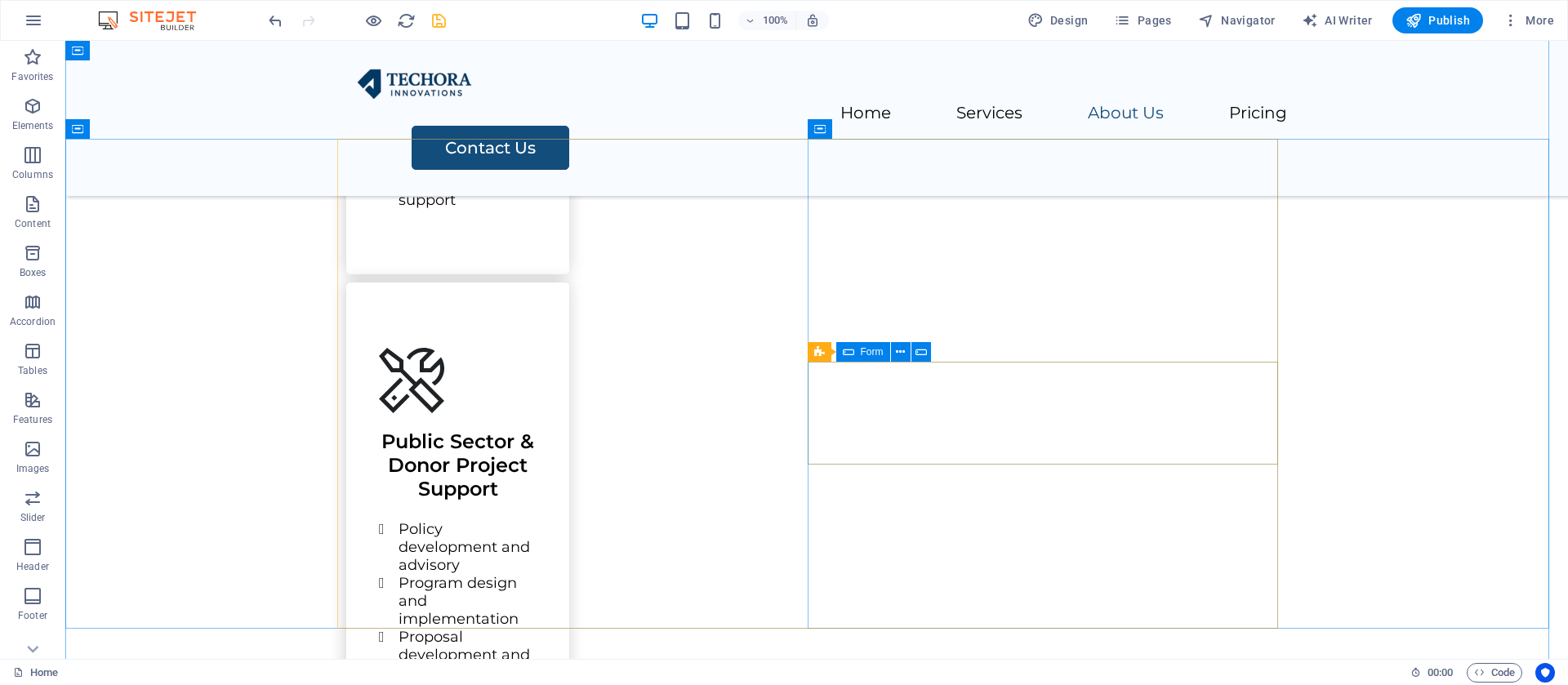 click on "Add elements" at bounding box center [768, 1844] 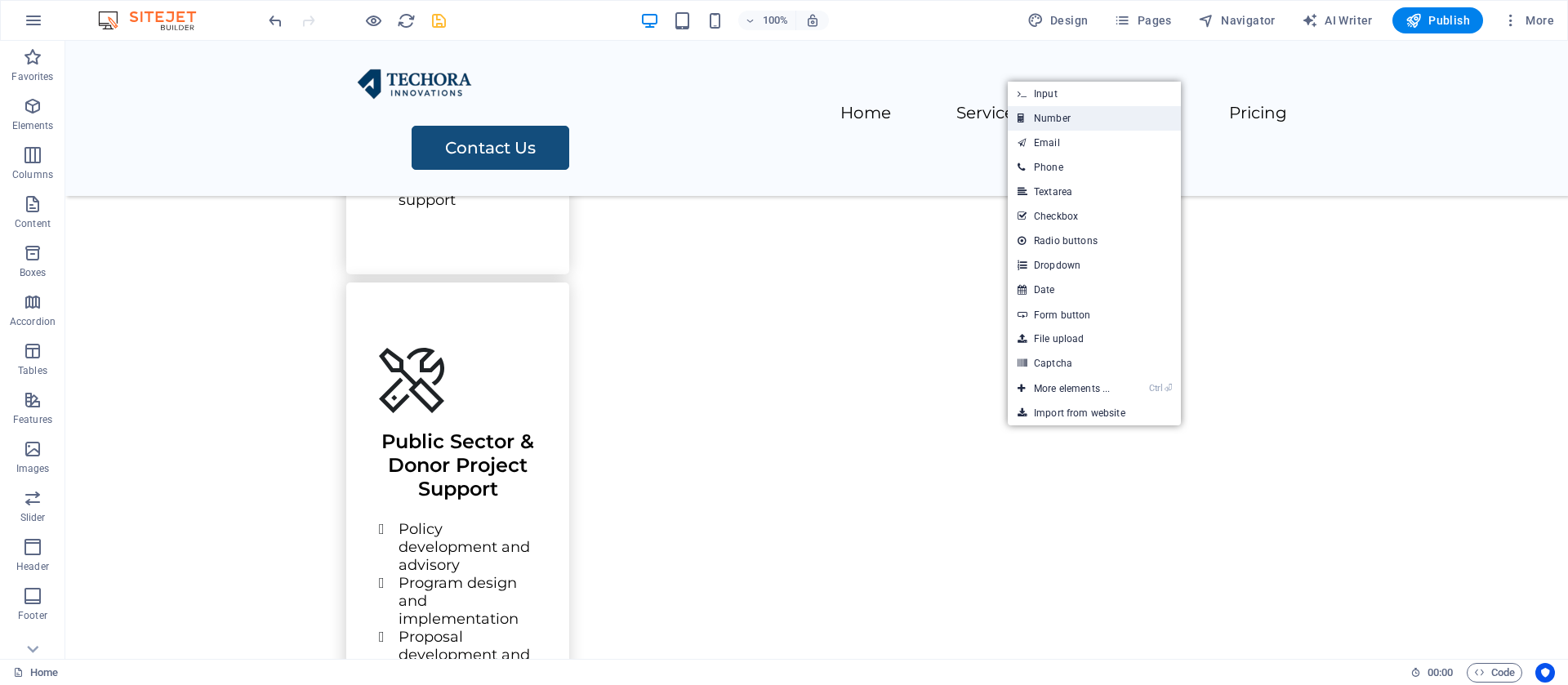 click on "Number" at bounding box center (1094, 118) 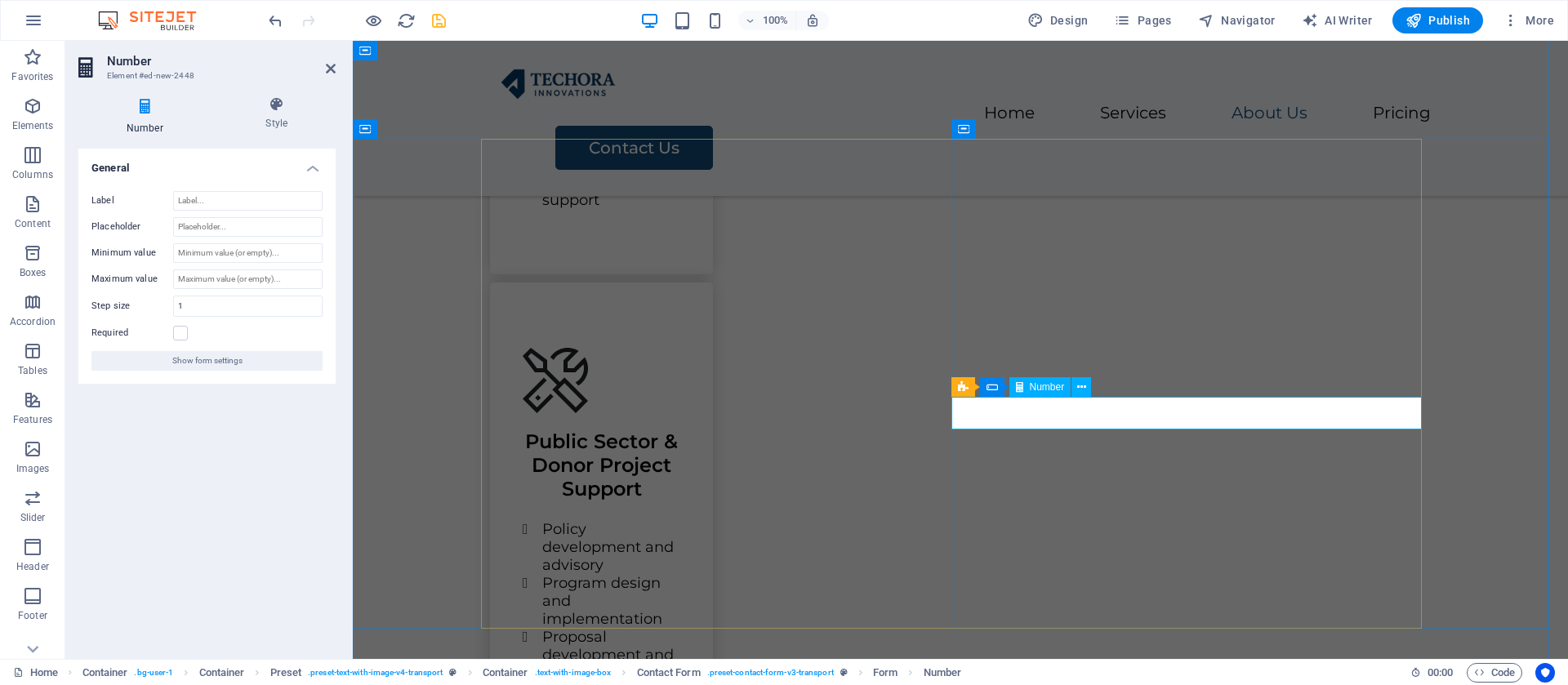 click at bounding box center (605, 1786) 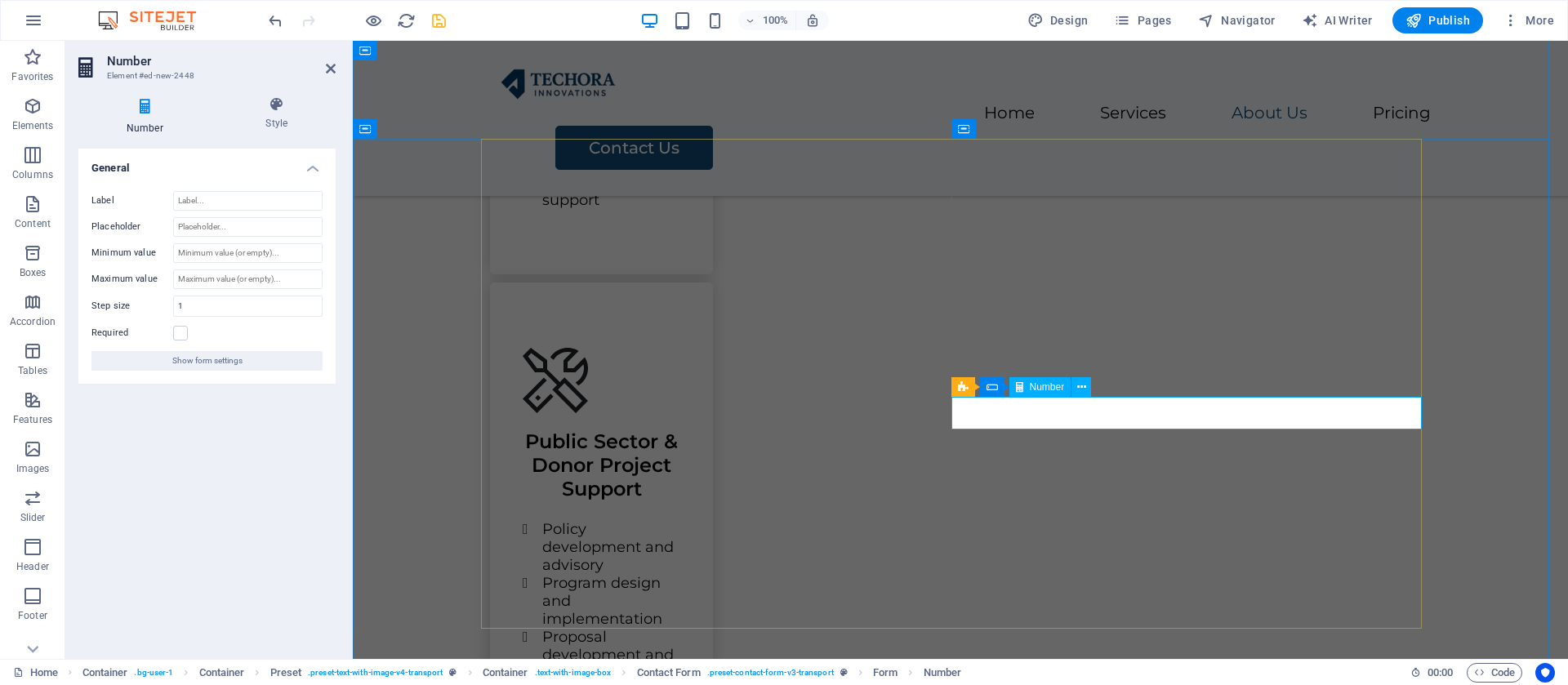 type on "3" 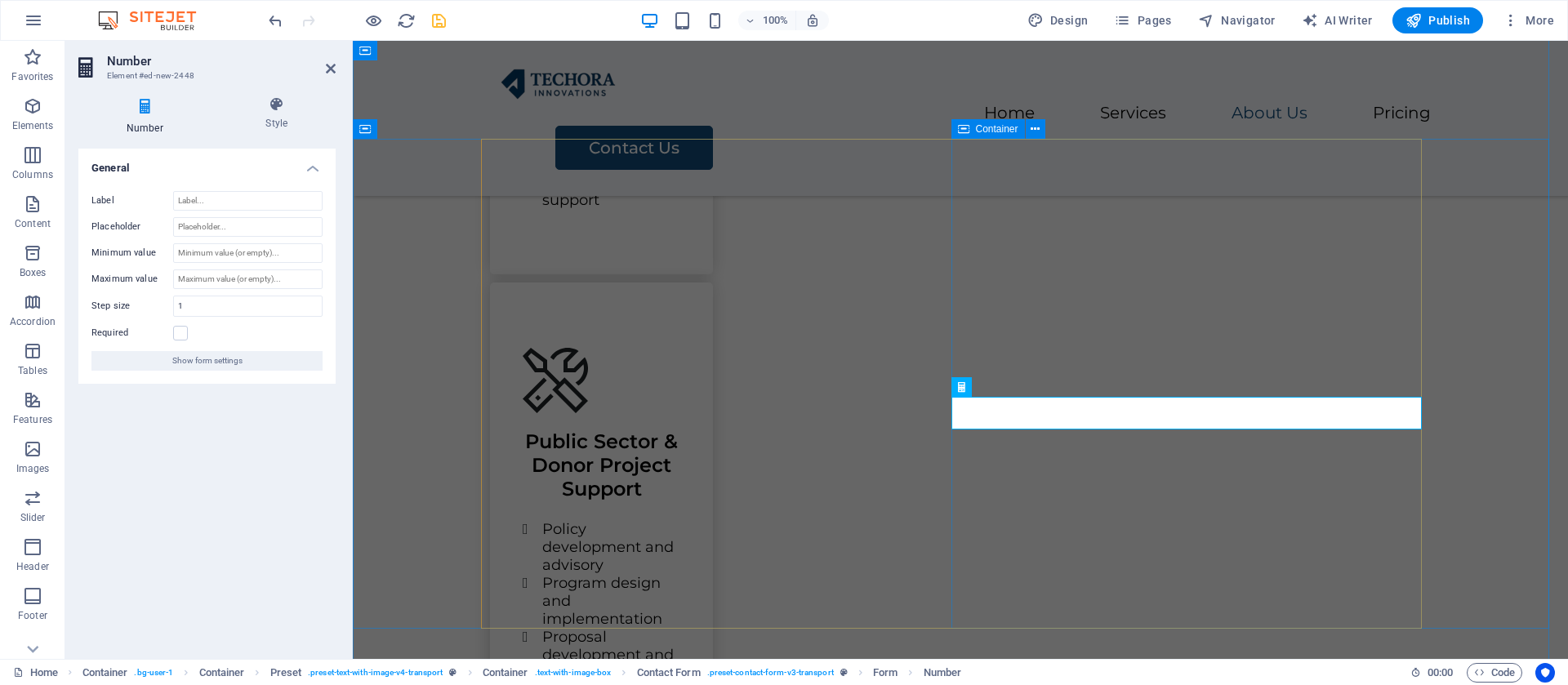 click on "Contact Us 260" at bounding box center (960, 1954) 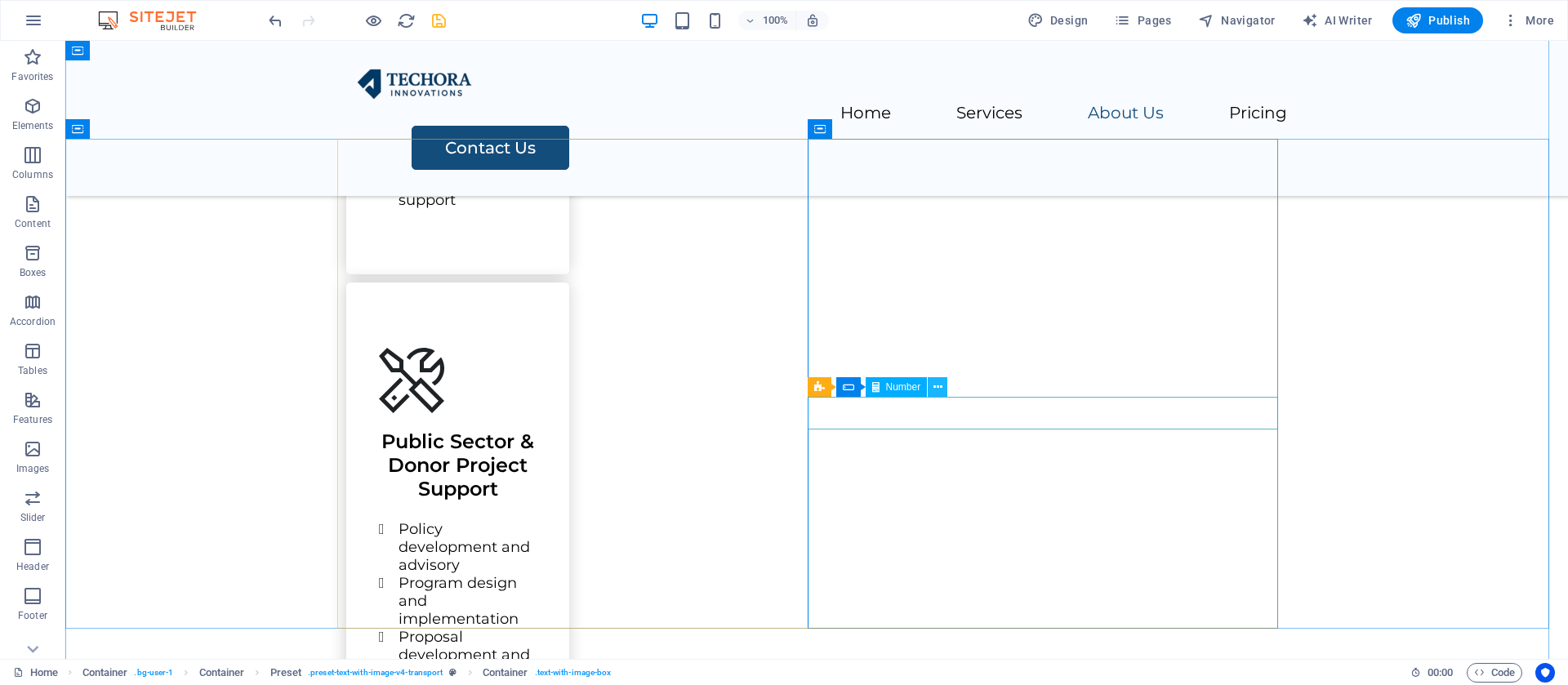 type on "260" 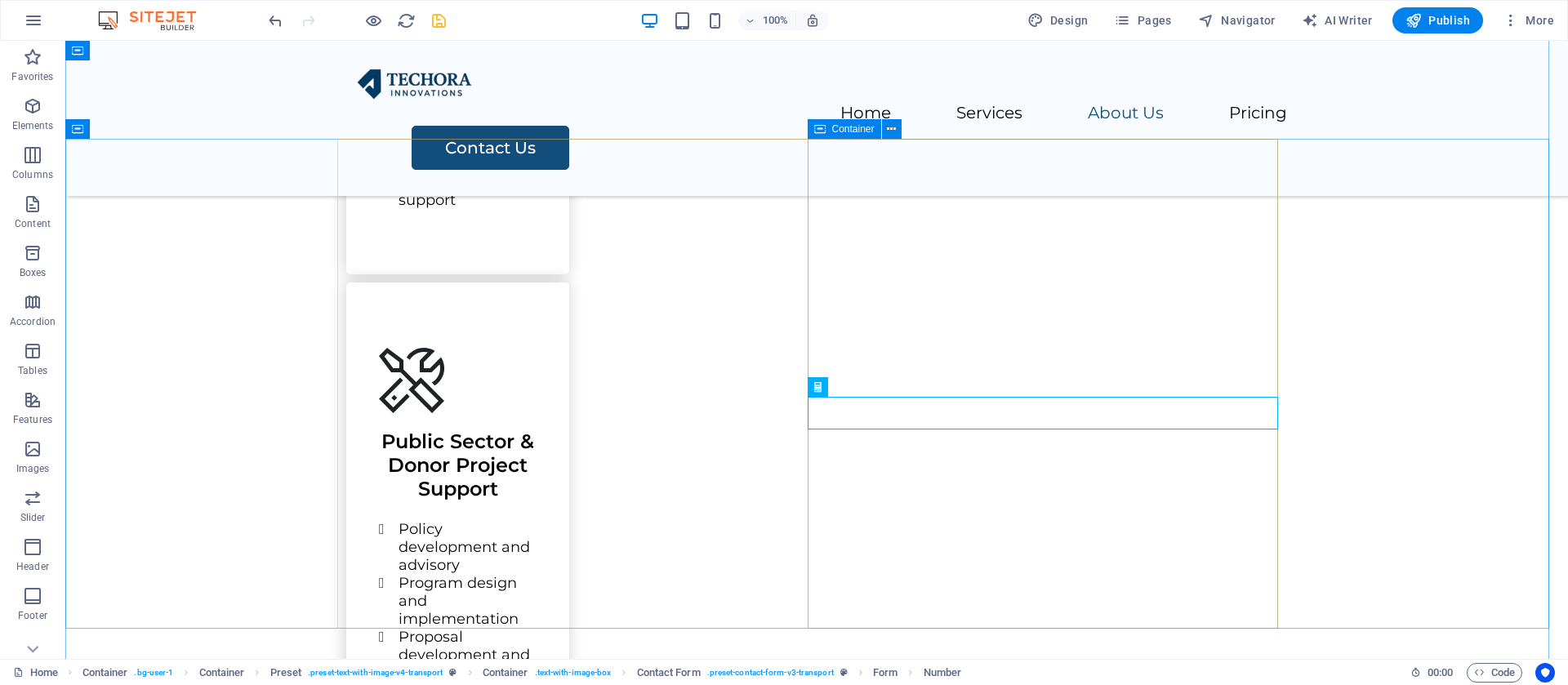 click on "Contact Us 260" at bounding box center [817, 1954] 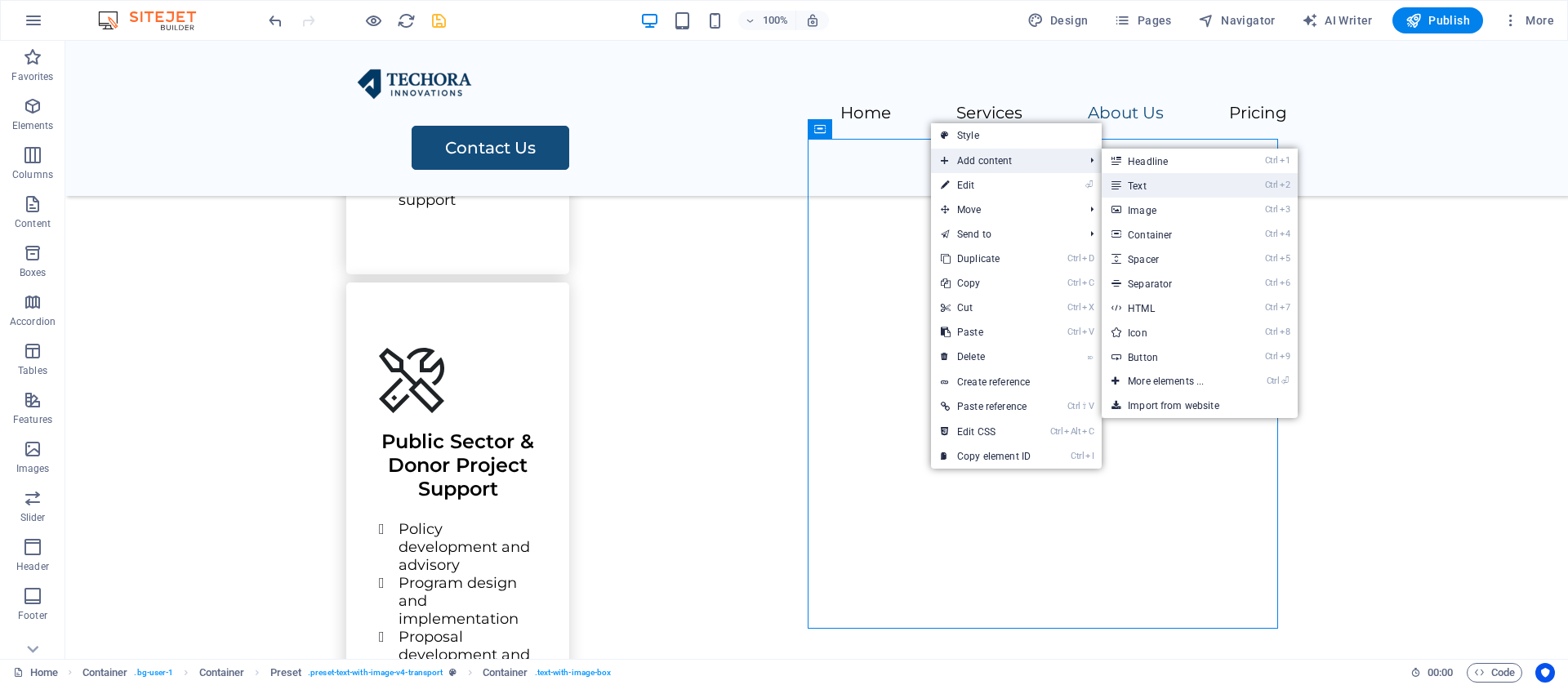 click on "Ctrl 2  Text" at bounding box center [1169, 185] 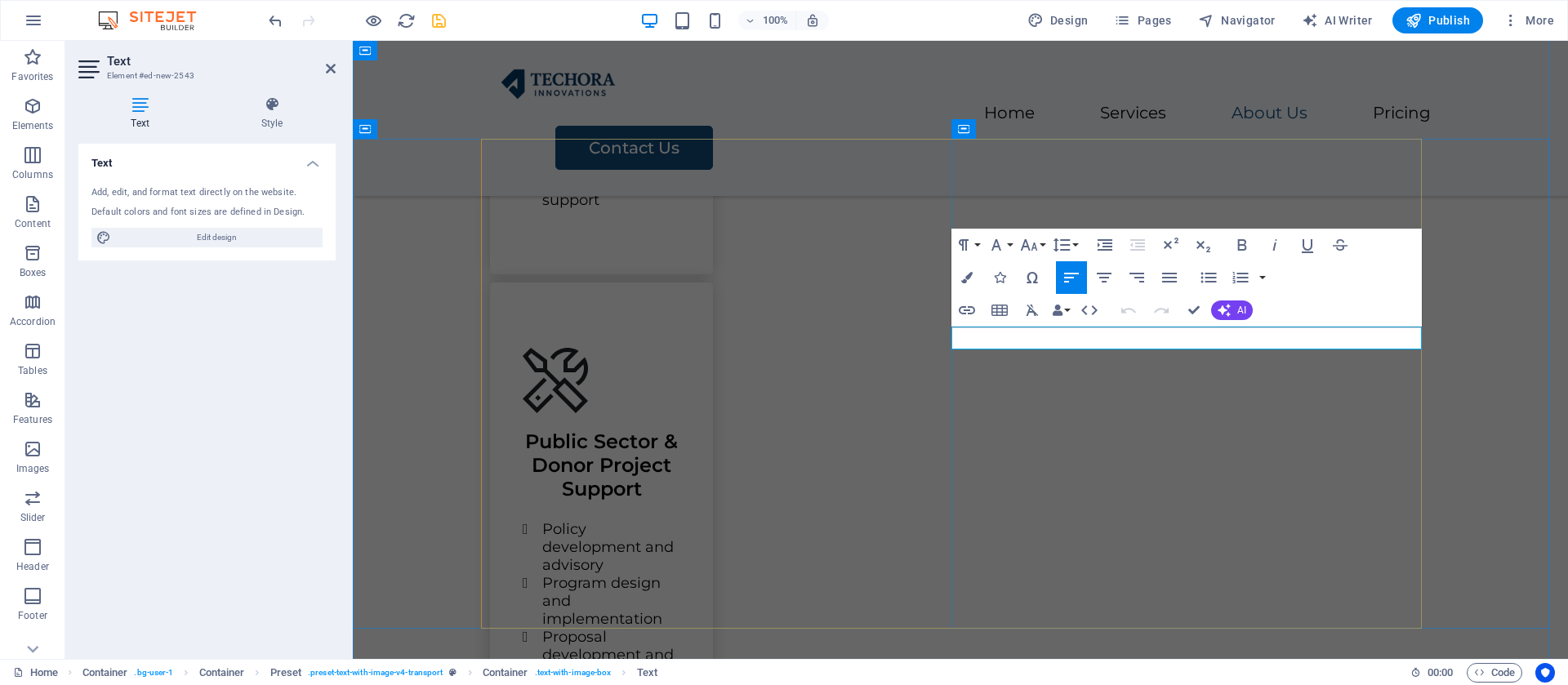click on "New text element" at bounding box center (960, 1720) 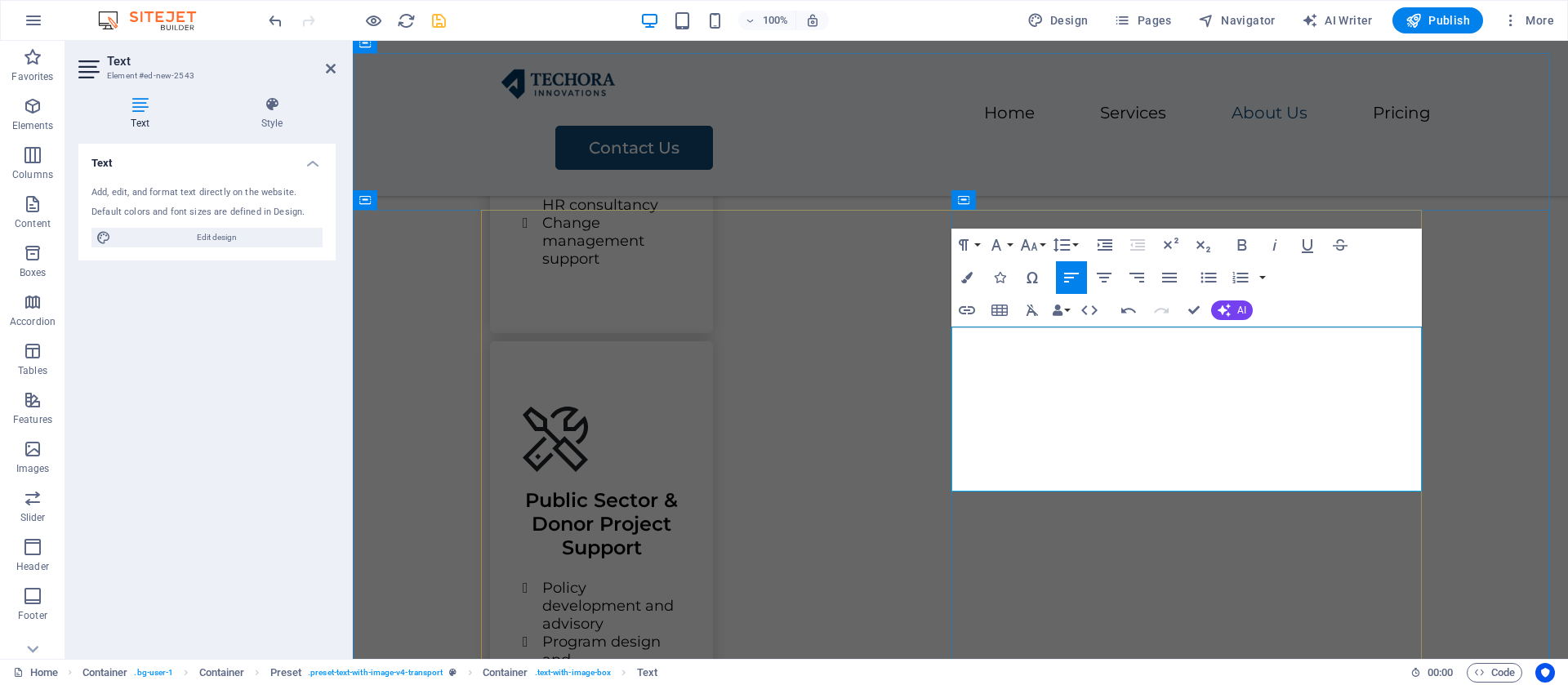 scroll, scrollTop: 2146, scrollLeft: 0, axis: vertical 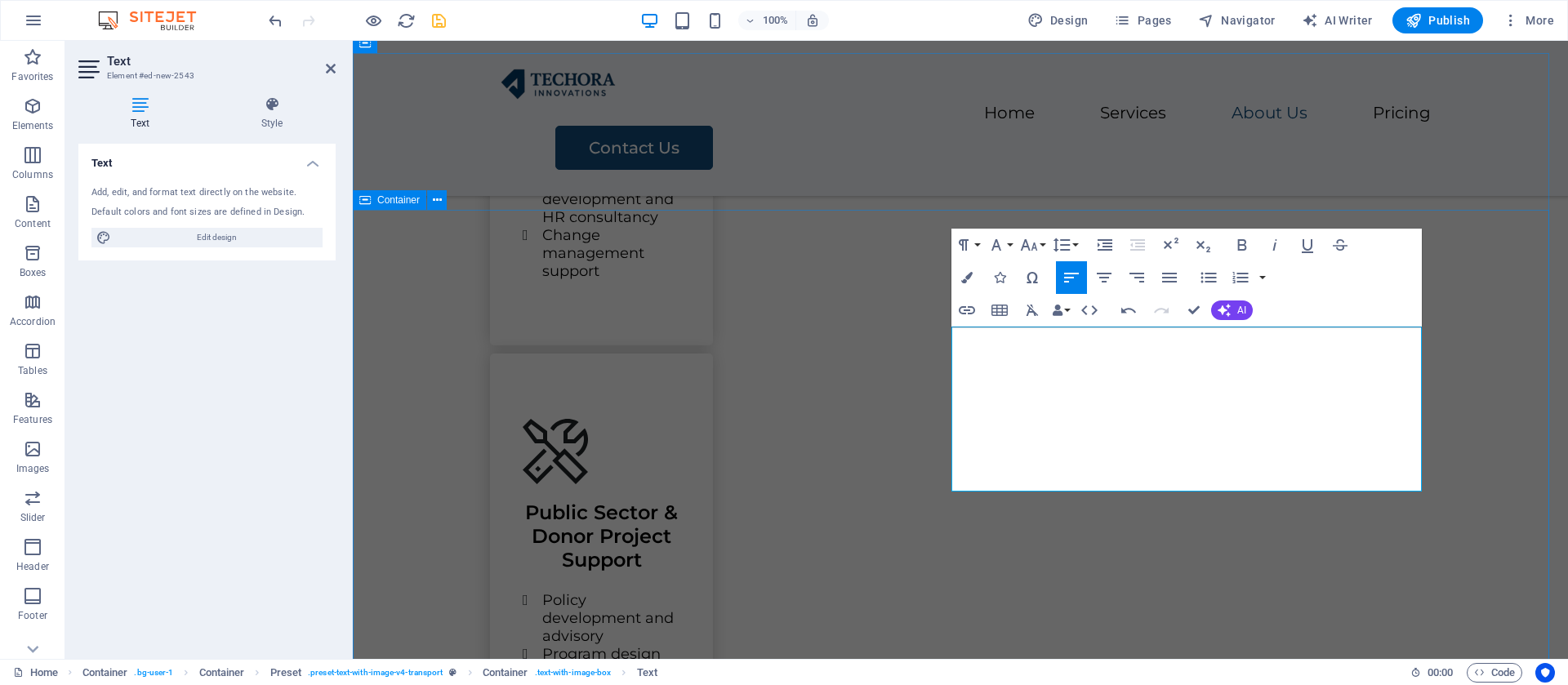 click on "Techora Innovations Limited, 9th Floor, Sunshare House, Katima Mulilo Road, Lusaka, Zambia +260 info@techorainnovations.com Contact Us 260" at bounding box center (960, 2066) 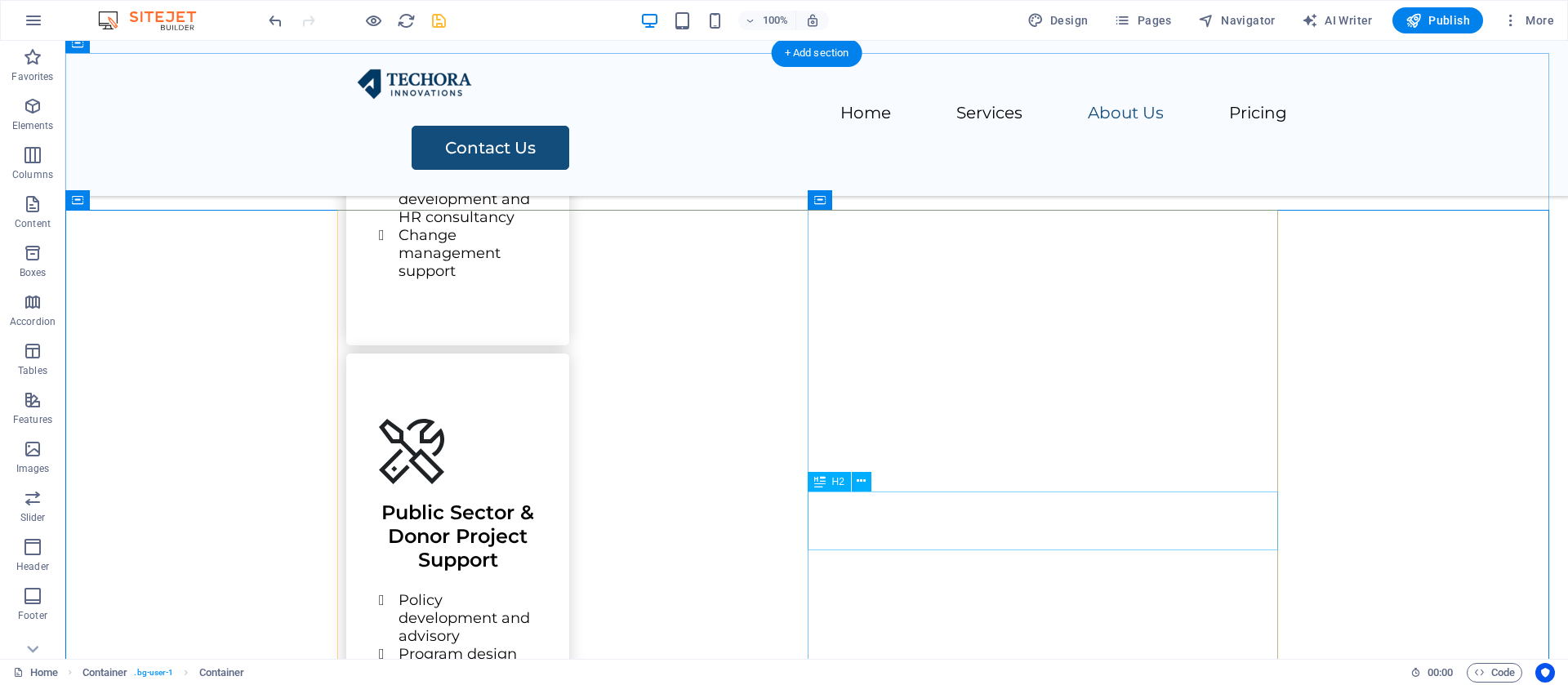 click on "Contact Us" at bounding box center [817, 1974] 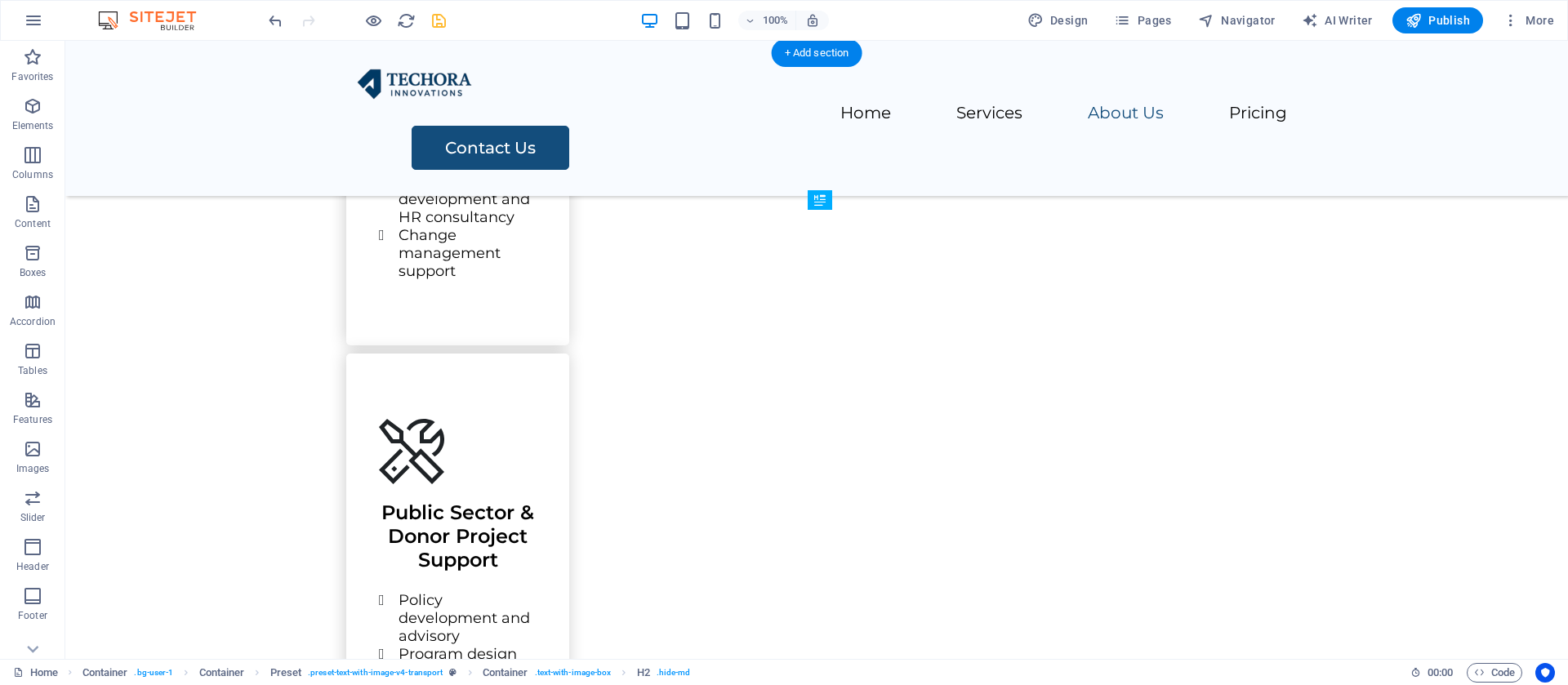drag, startPoint x: 1072, startPoint y: 494, endPoint x: 1091, endPoint y: 436, distance: 61.03278 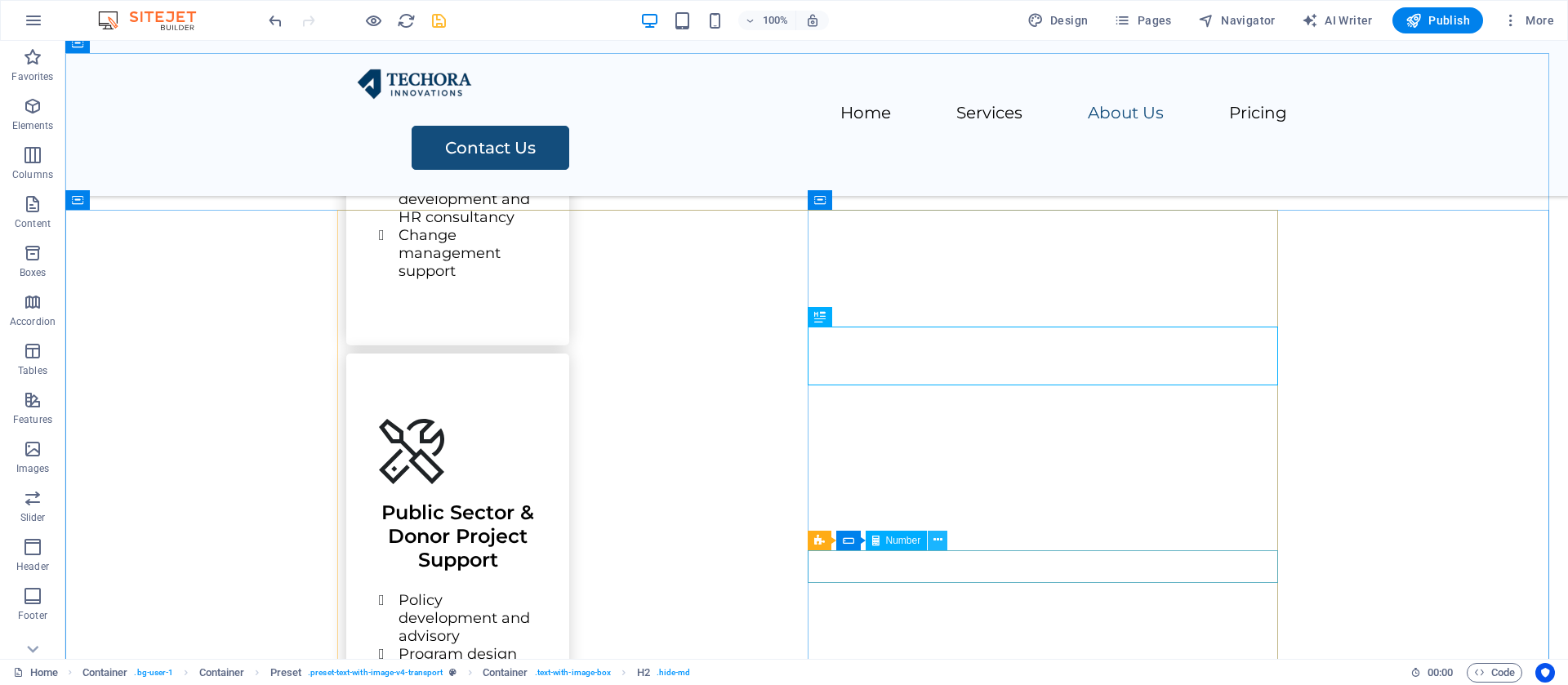 click at bounding box center [938, 540] 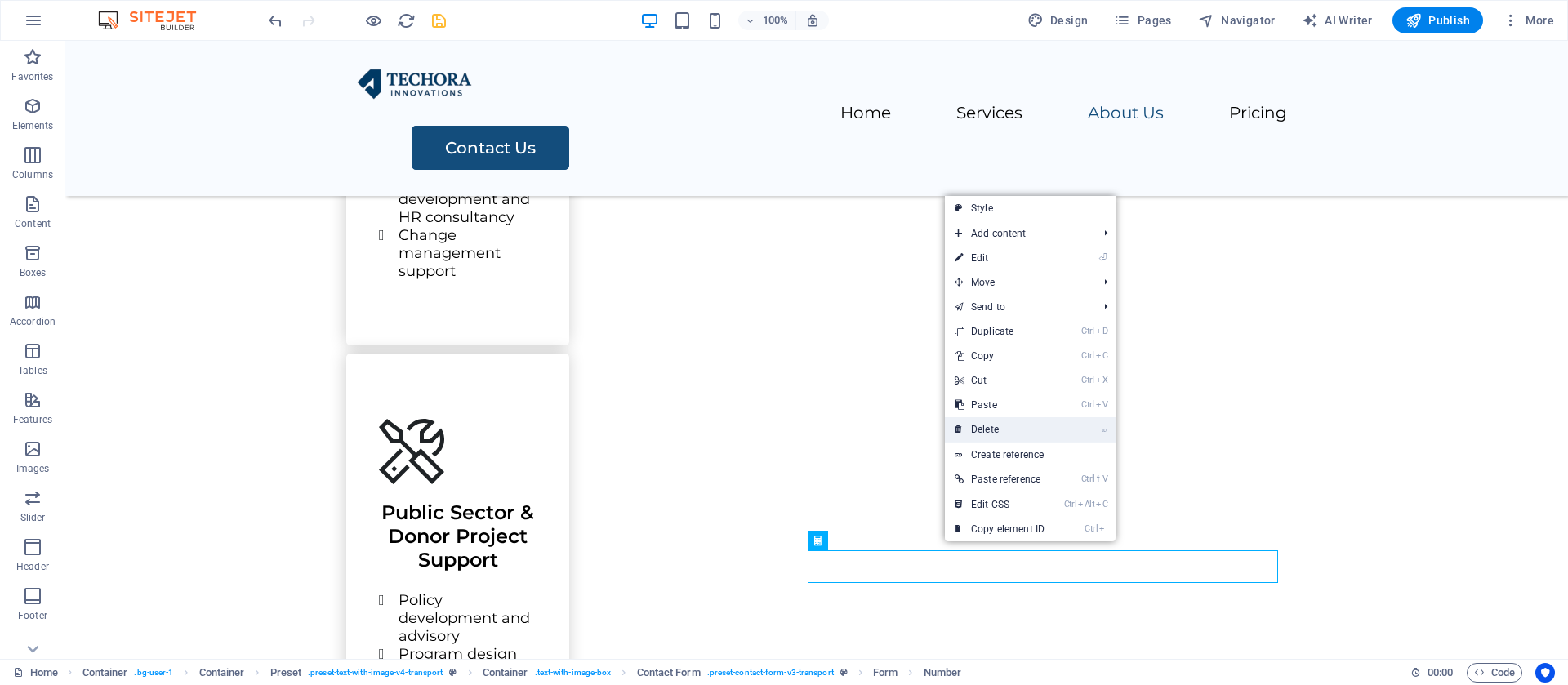click on "⌦  Delete" at bounding box center [1000, 429] 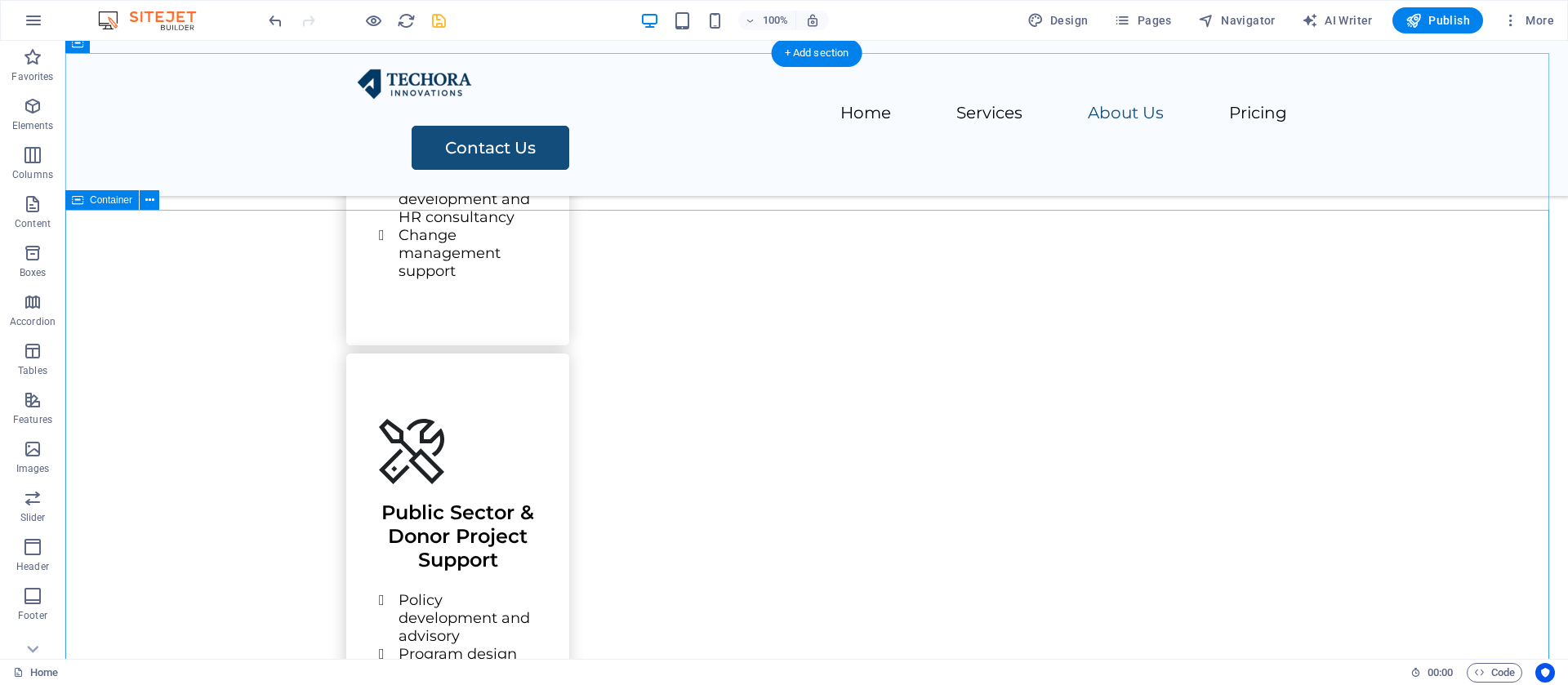 click on "Contact Us Techora Innovations Limited, 9th Floor, Sunshare House, Katima Mulilo Road, Lusaka, Zambia +260 info@techorainnovations.com Drop content here or  Add elements  Paste clipboard" at bounding box center [817, 2066] 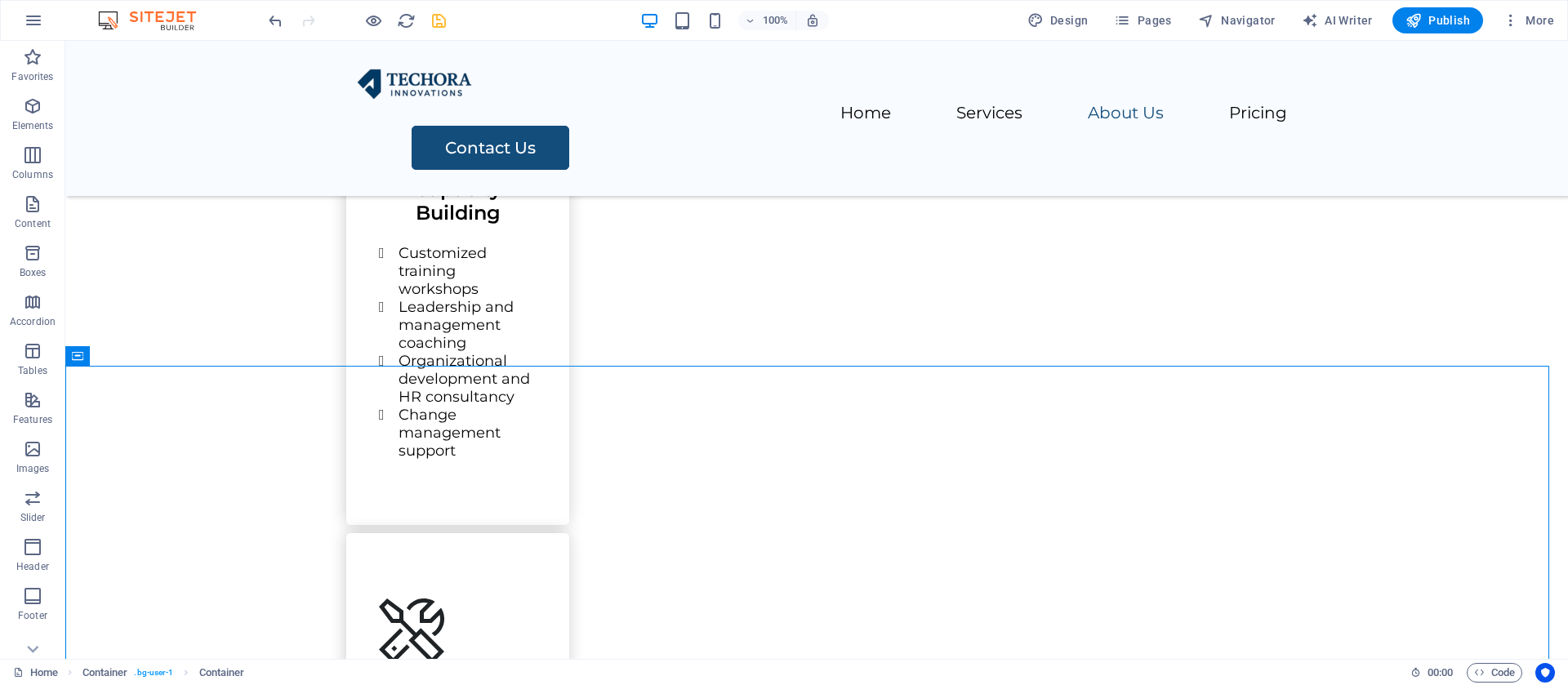 scroll, scrollTop: 1990, scrollLeft: 0, axis: vertical 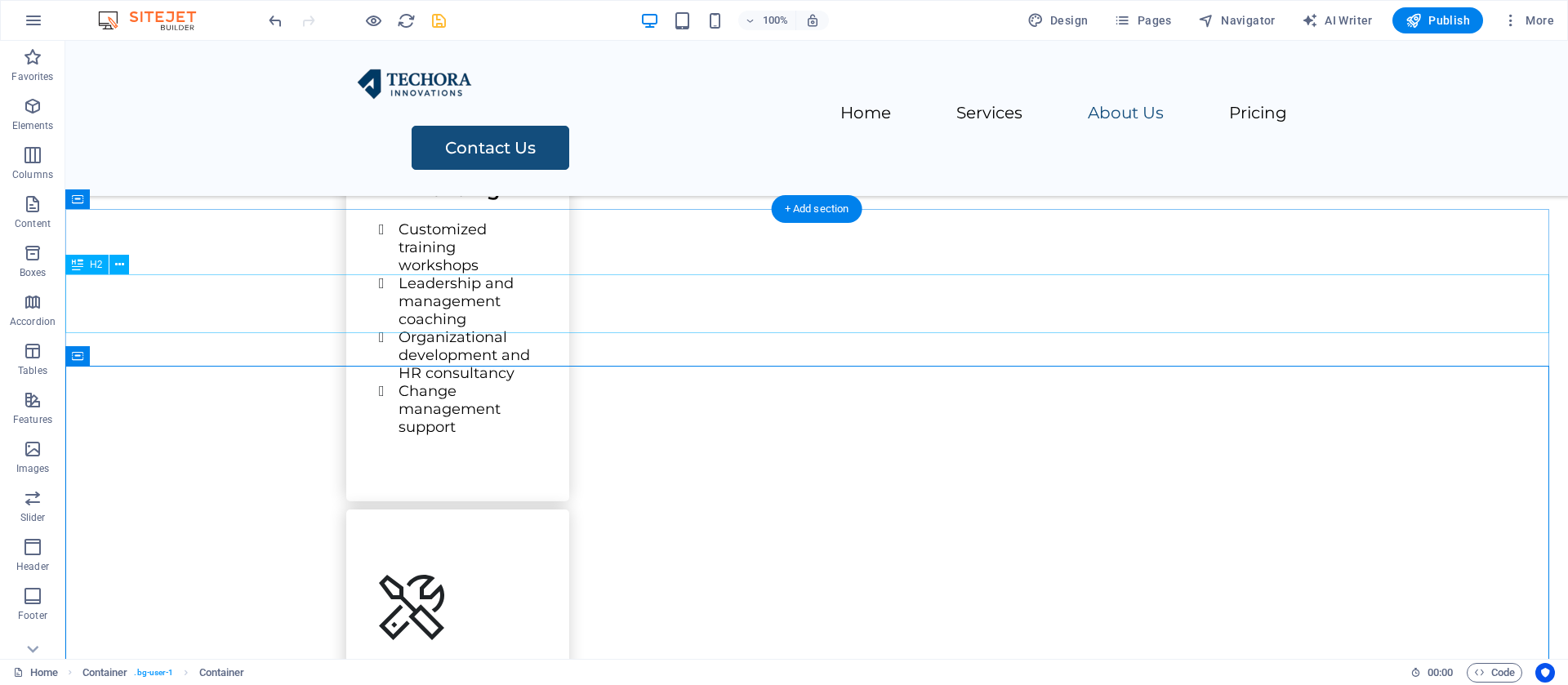 click on "Contact Us" at bounding box center [817, 1874] 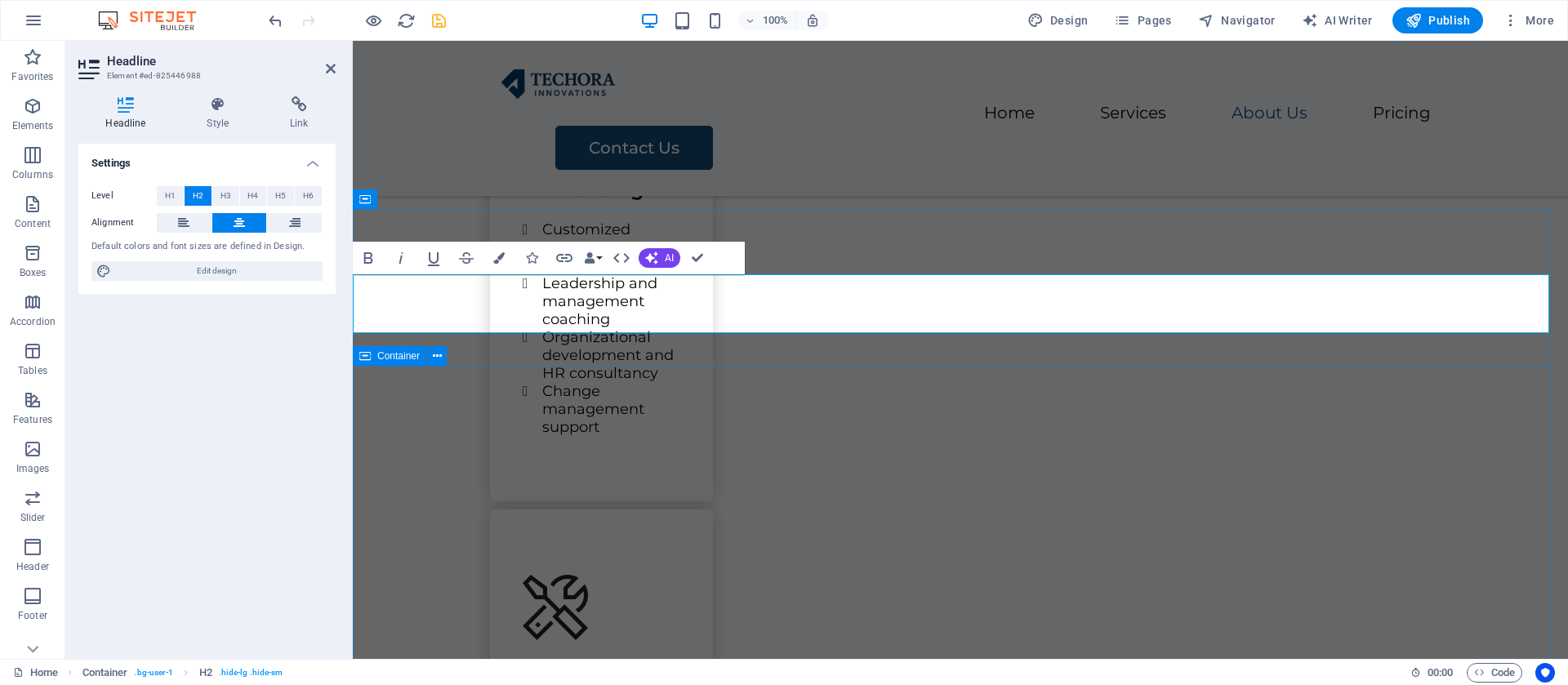 click on "Contact Us Techora Innovations Limited, 9th Floor, Sunshare House, Katima Mulilo Road, Lusaka, Zambia +260 info@techorainnovations.com Drop content here or  Add elements  Paste clipboard" at bounding box center (960, 2222) 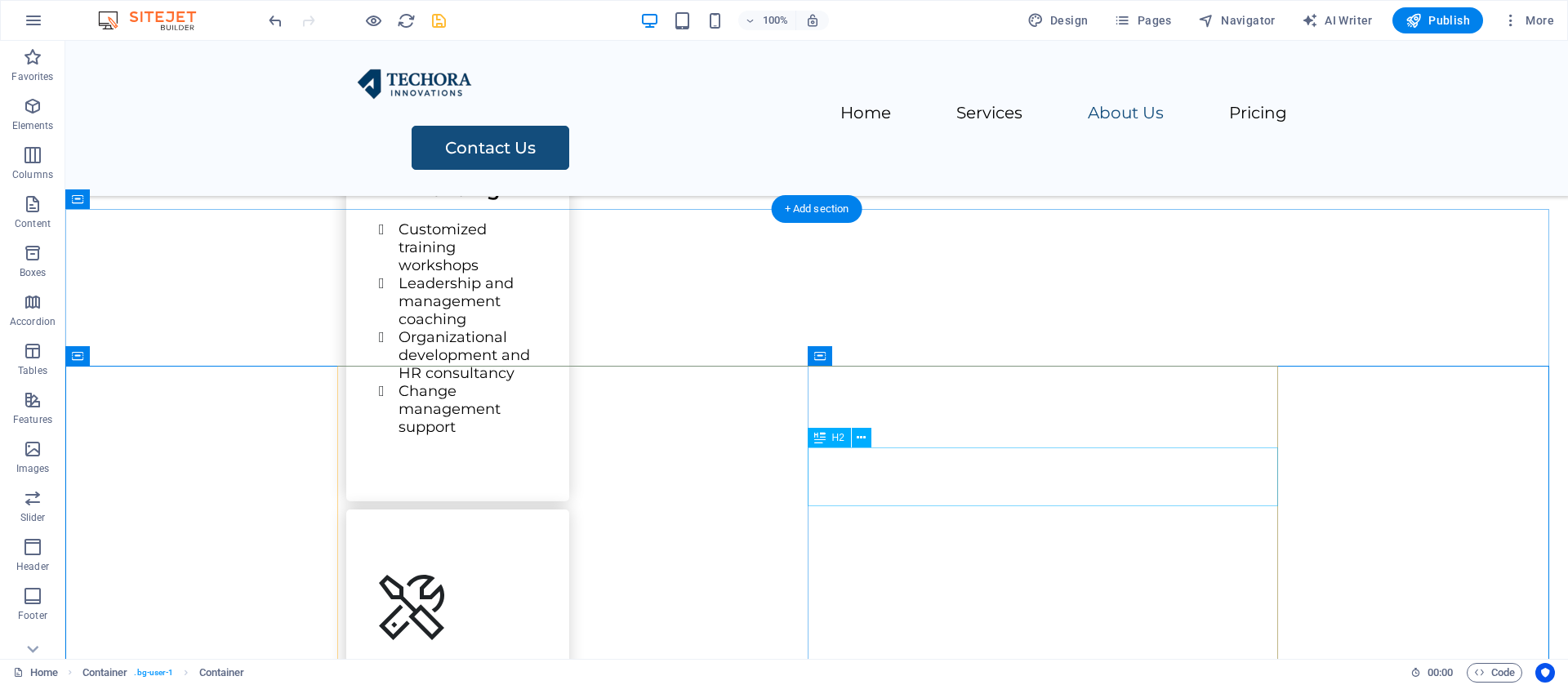 click on "Contact Us" at bounding box center (817, 1965) 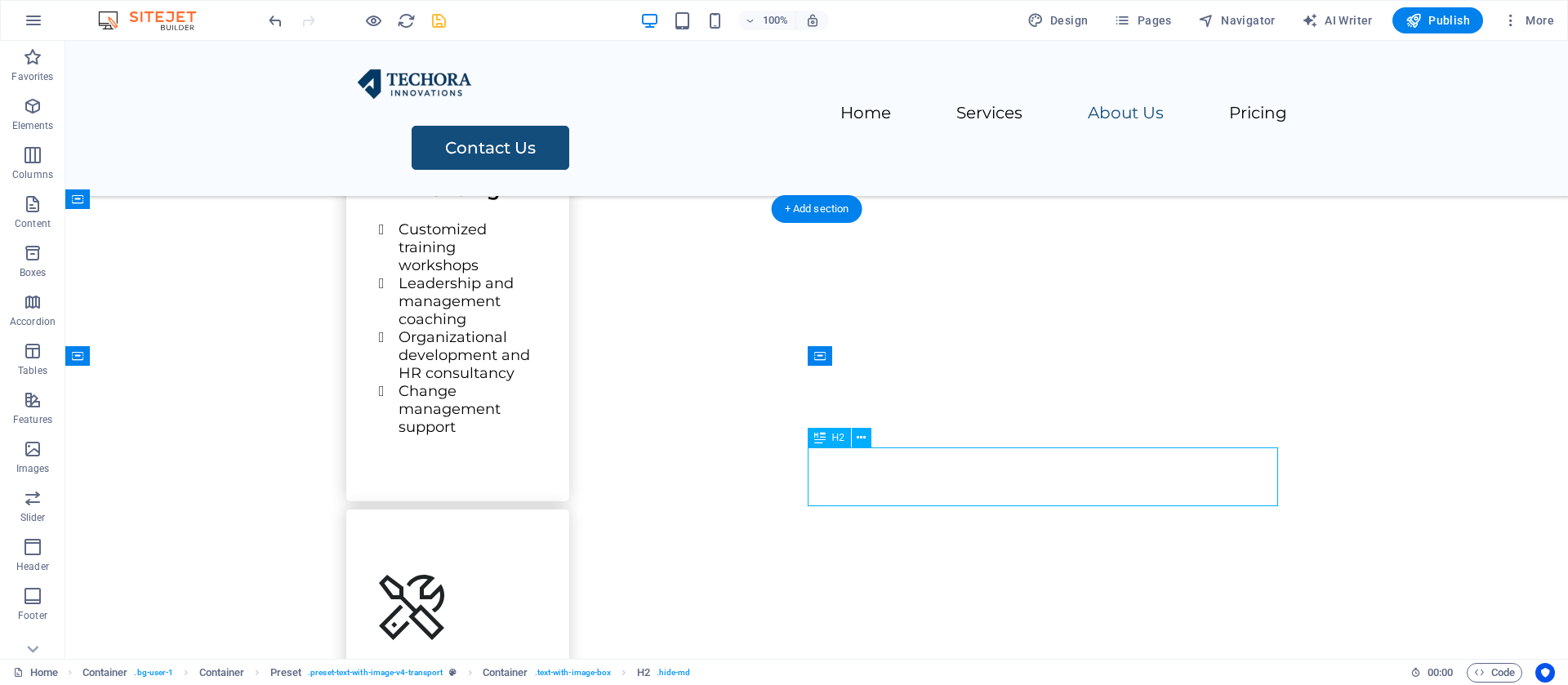 click on "Contact Us" at bounding box center (817, 1965) 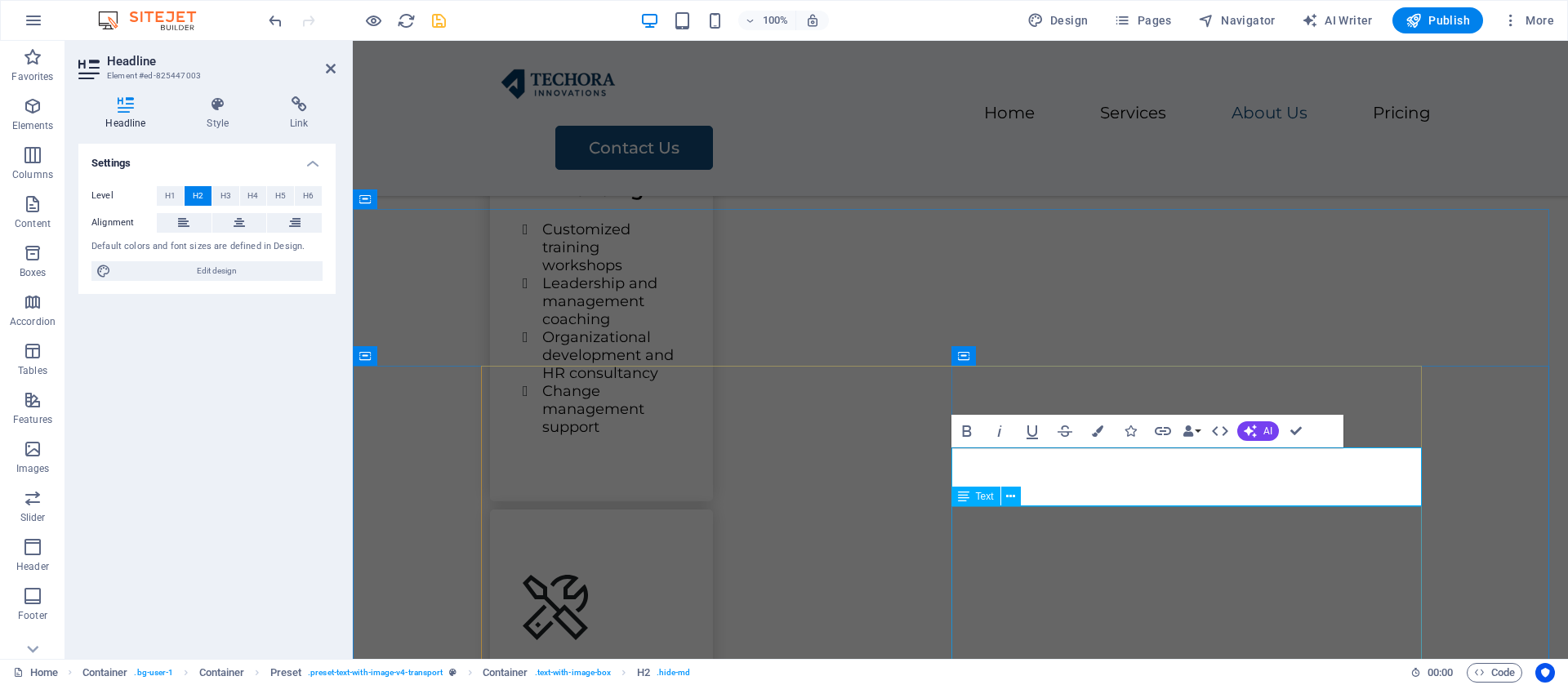 click on "Techora Innovations Limited, 9th Floor, Sunshare House, Katima Mulilo Road, Lusaka, Zambia +260 info@techorainnovations.com" at bounding box center [960, 2077] 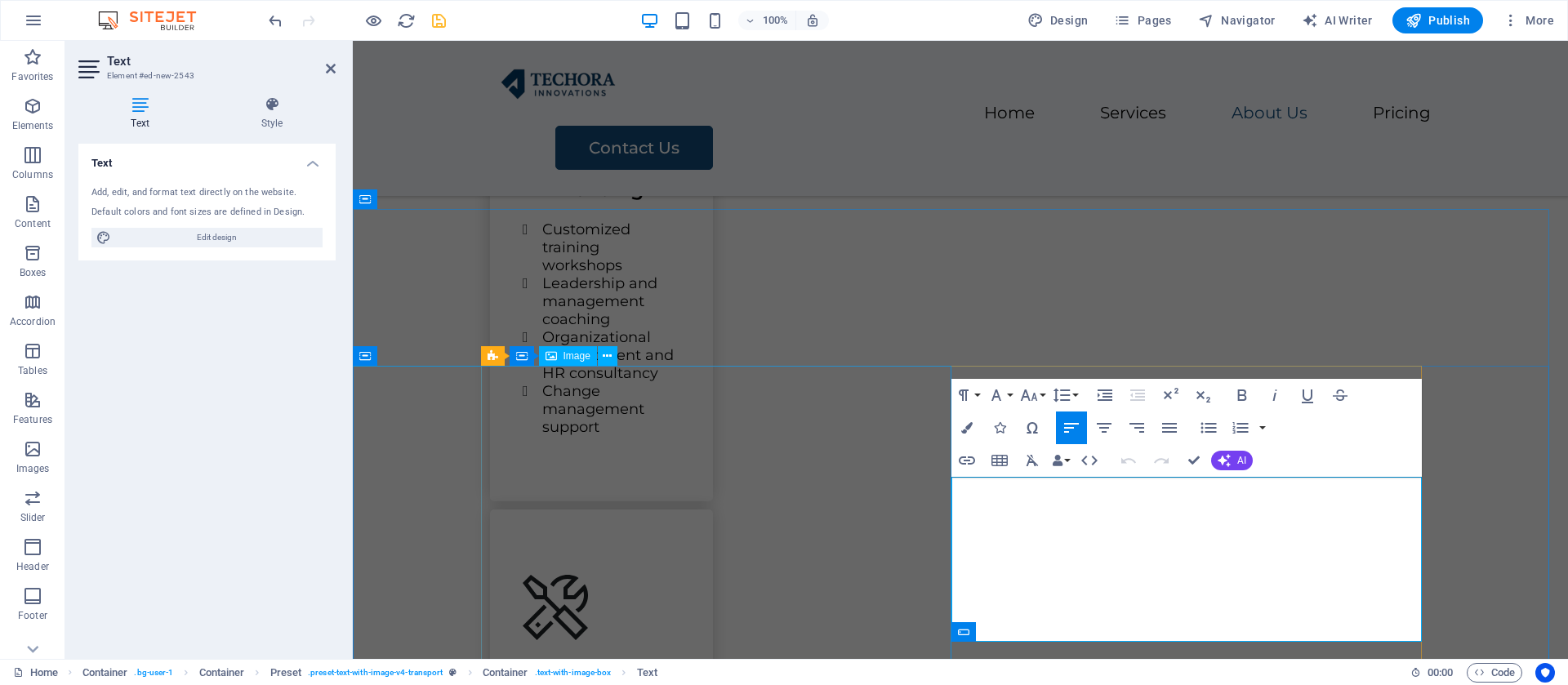 drag, startPoint x: 1192, startPoint y: 617, endPoint x: 885, endPoint y: 474, distance: 338.67093 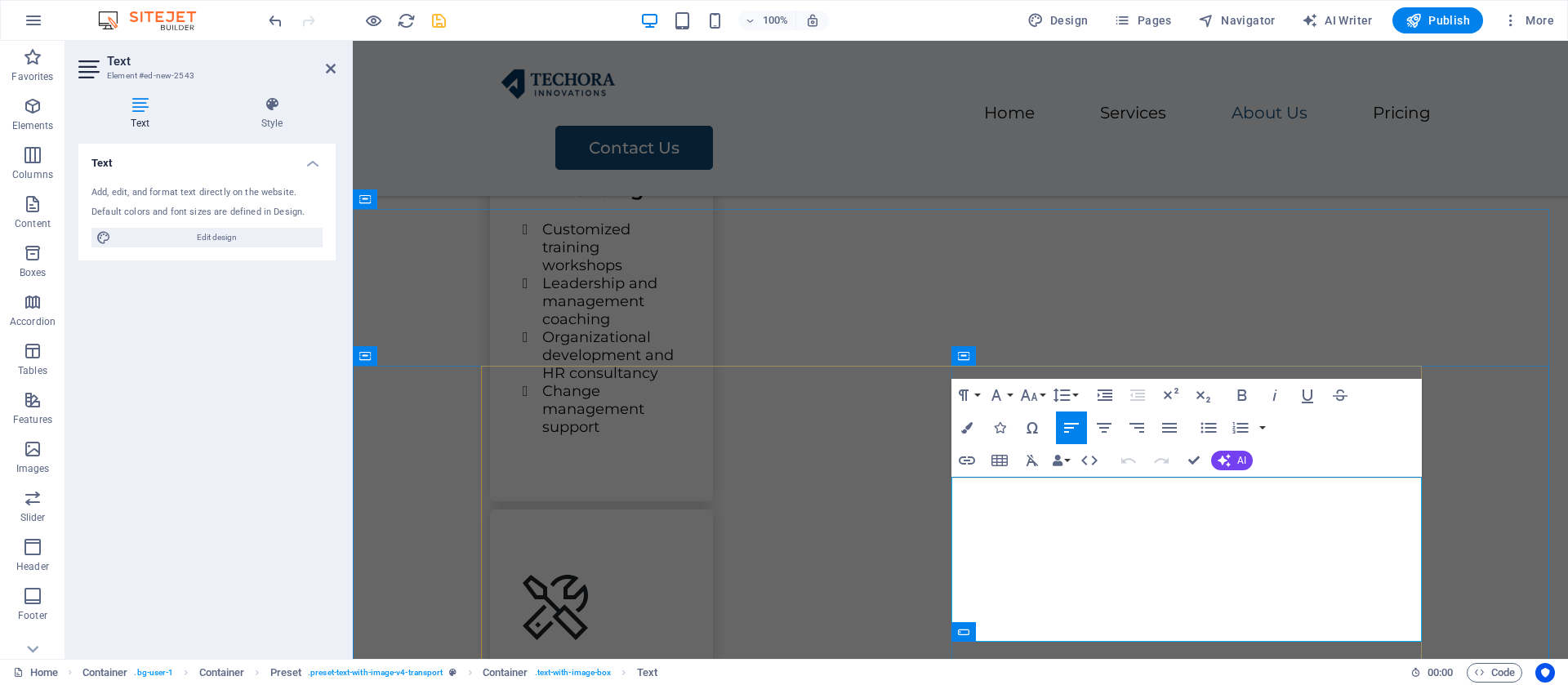 click on "Techora Innovations Limited, 9th Floor, Sunshare House, Katima Mulilo Road, Lusaka, Zambia +260 info@techorainnovations.com" at bounding box center [960, 2018] 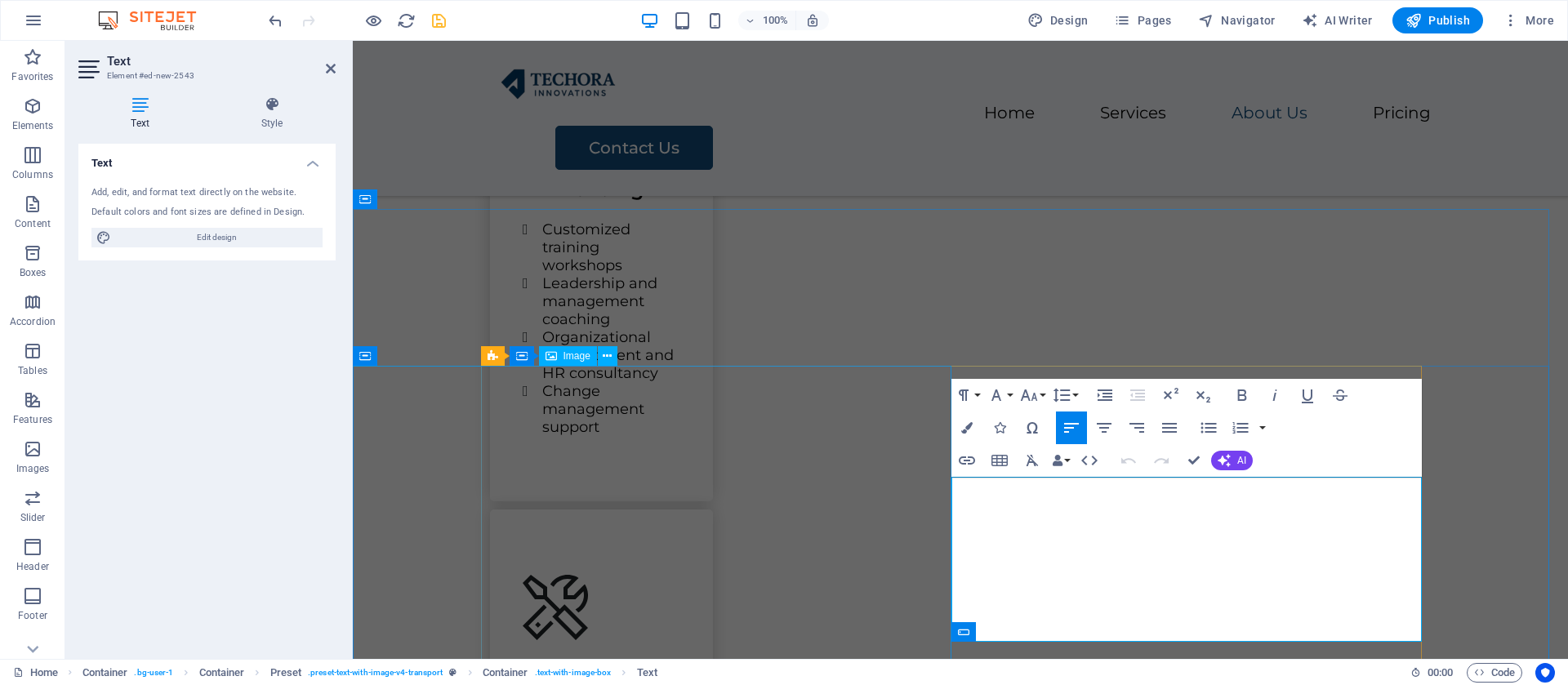 drag, startPoint x: 1176, startPoint y: 630, endPoint x: 904, endPoint y: 447, distance: 327.83075 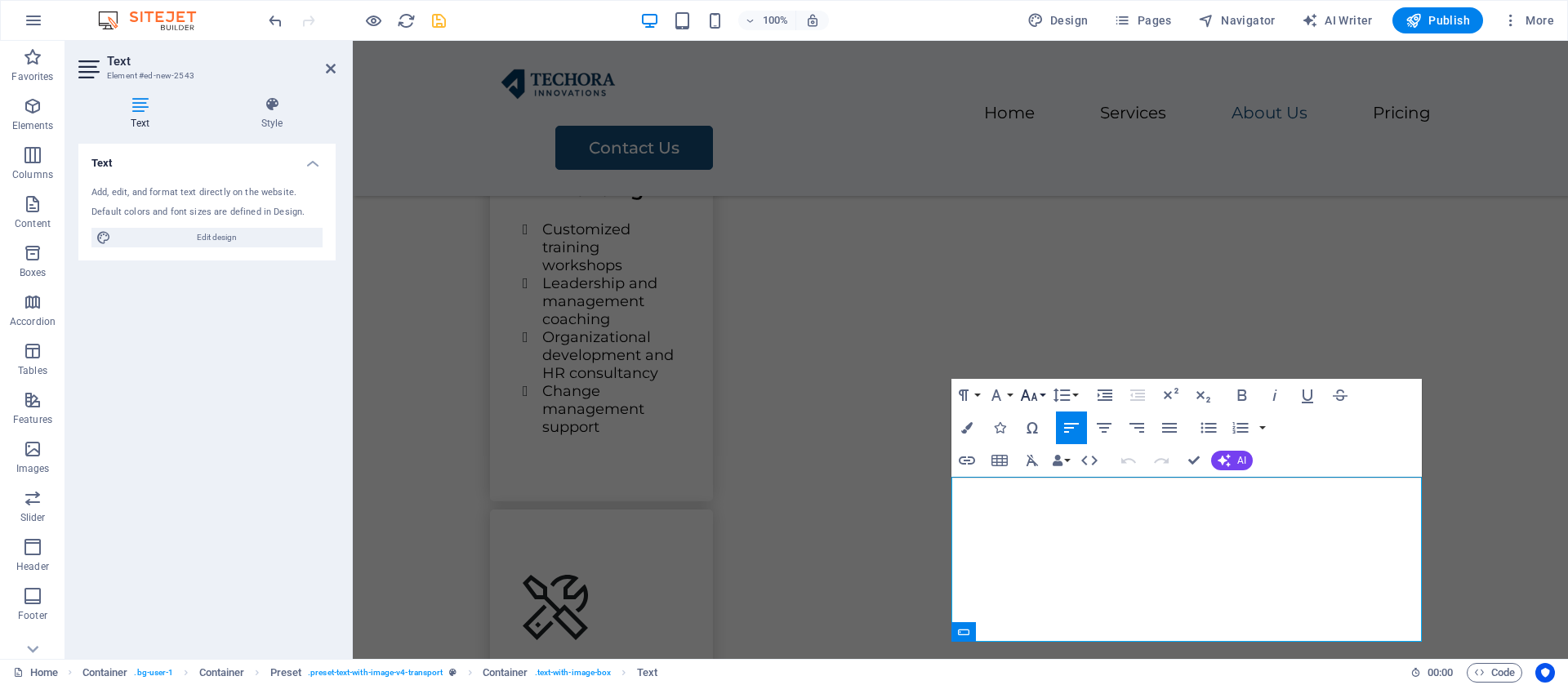 click 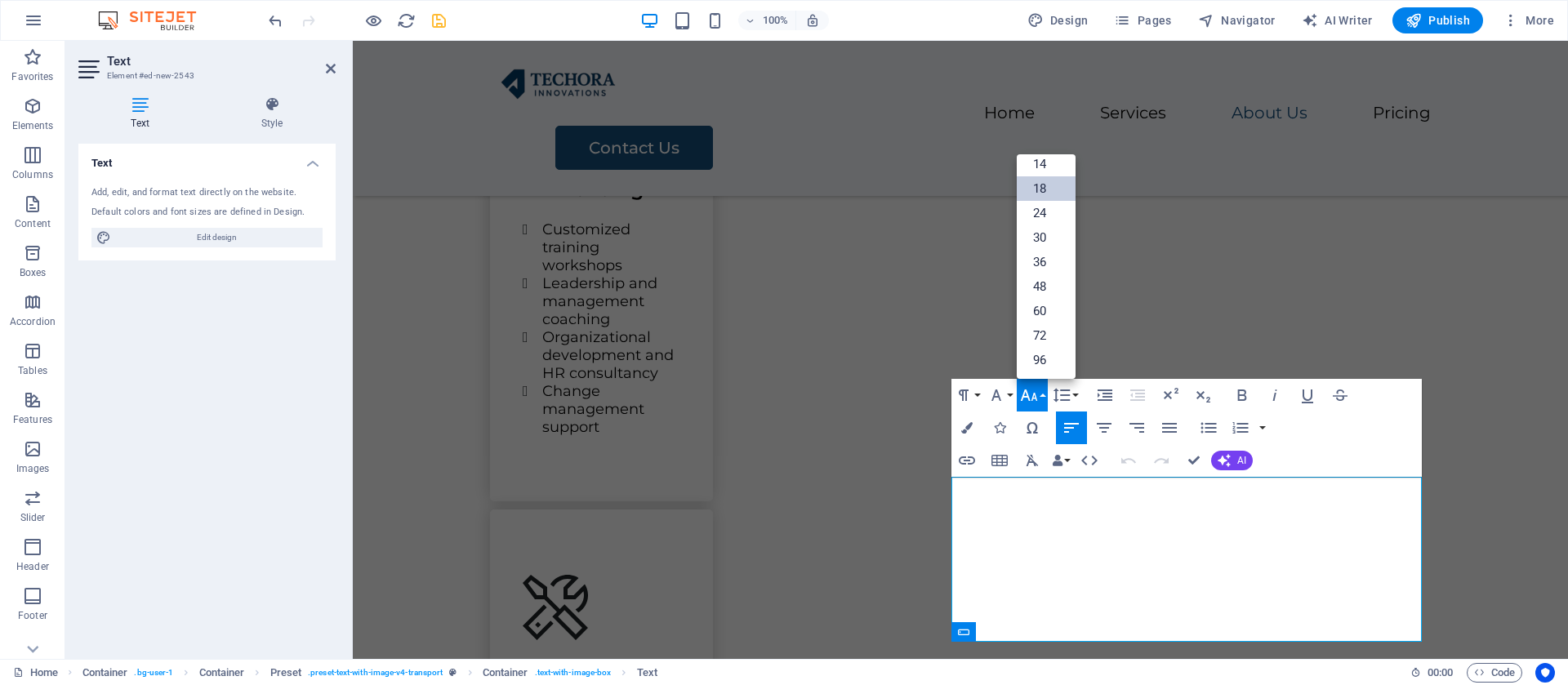 scroll, scrollTop: 131, scrollLeft: 0, axis: vertical 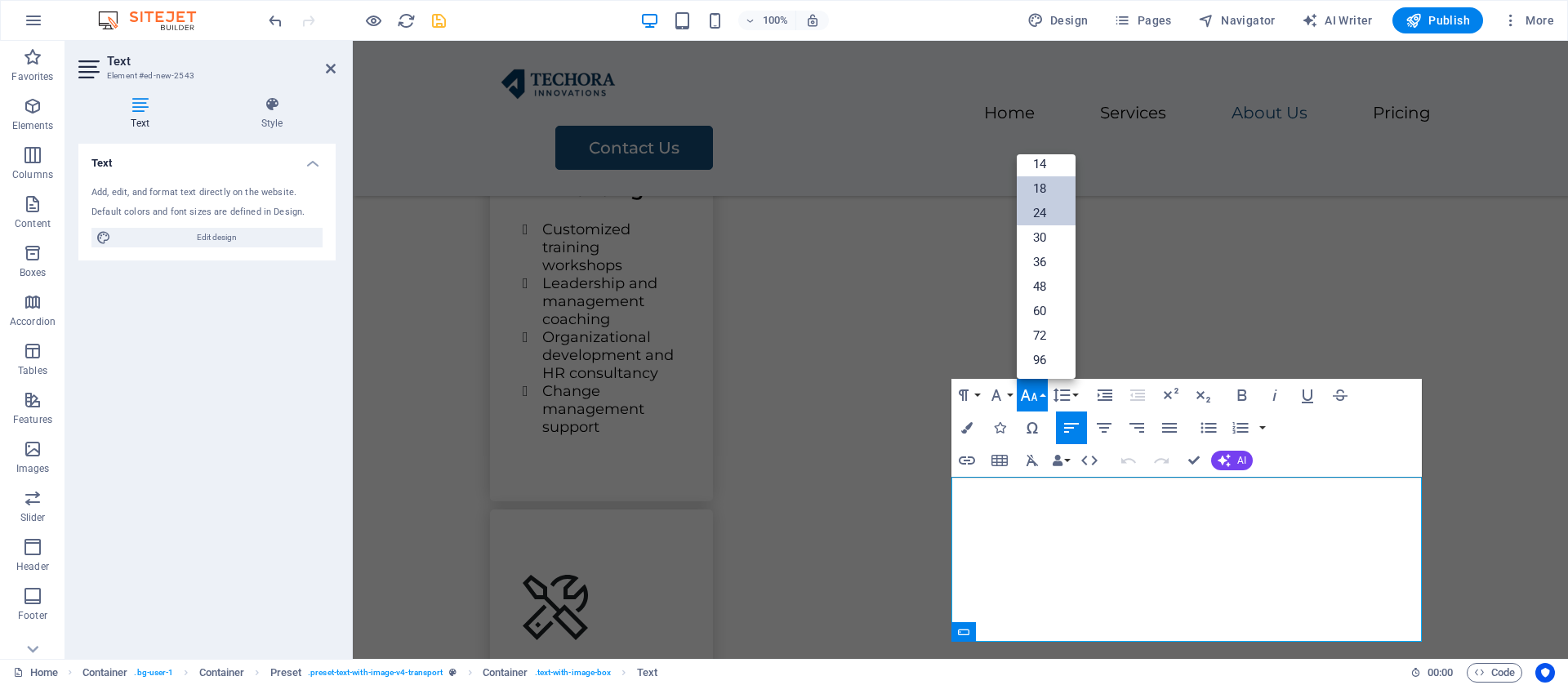 click on "24" at bounding box center (1046, 213) 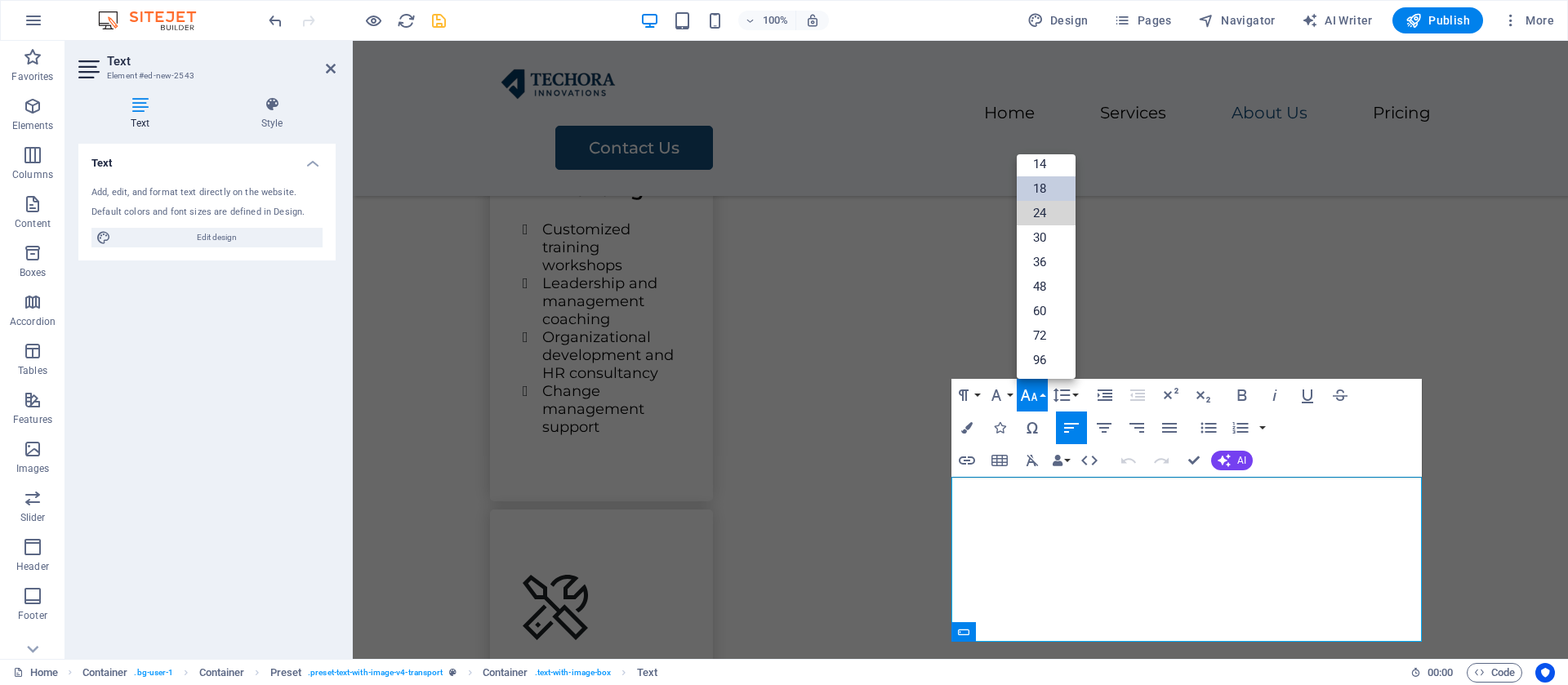 scroll, scrollTop: 1963, scrollLeft: 0, axis: vertical 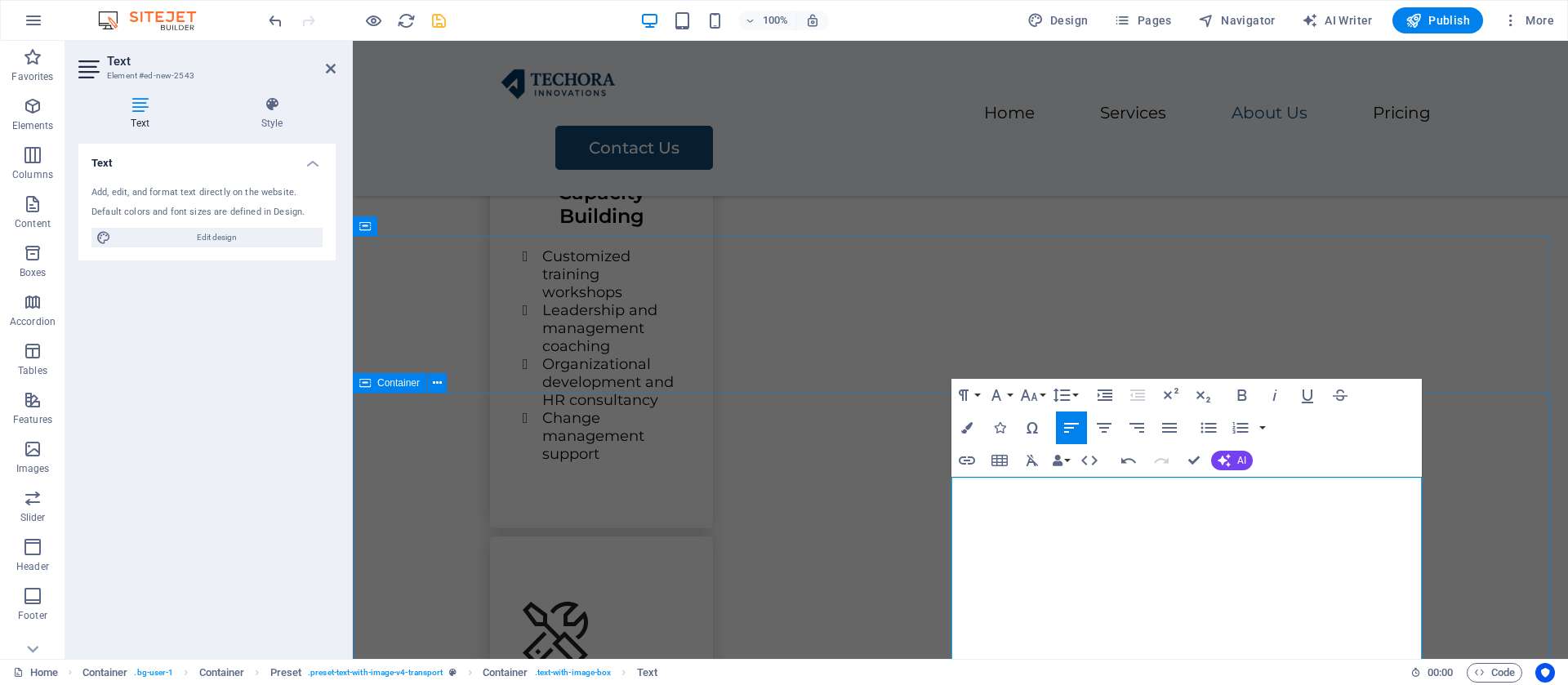 click on "Techora Innovations Limited, 9th Floor, Sunshare House, Katima Mulilo Road, Lusaka, Zambia +260 info@techorainnovations.com Drop content here or  Add elements  Paste clipboard" at bounding box center [960, 2248] 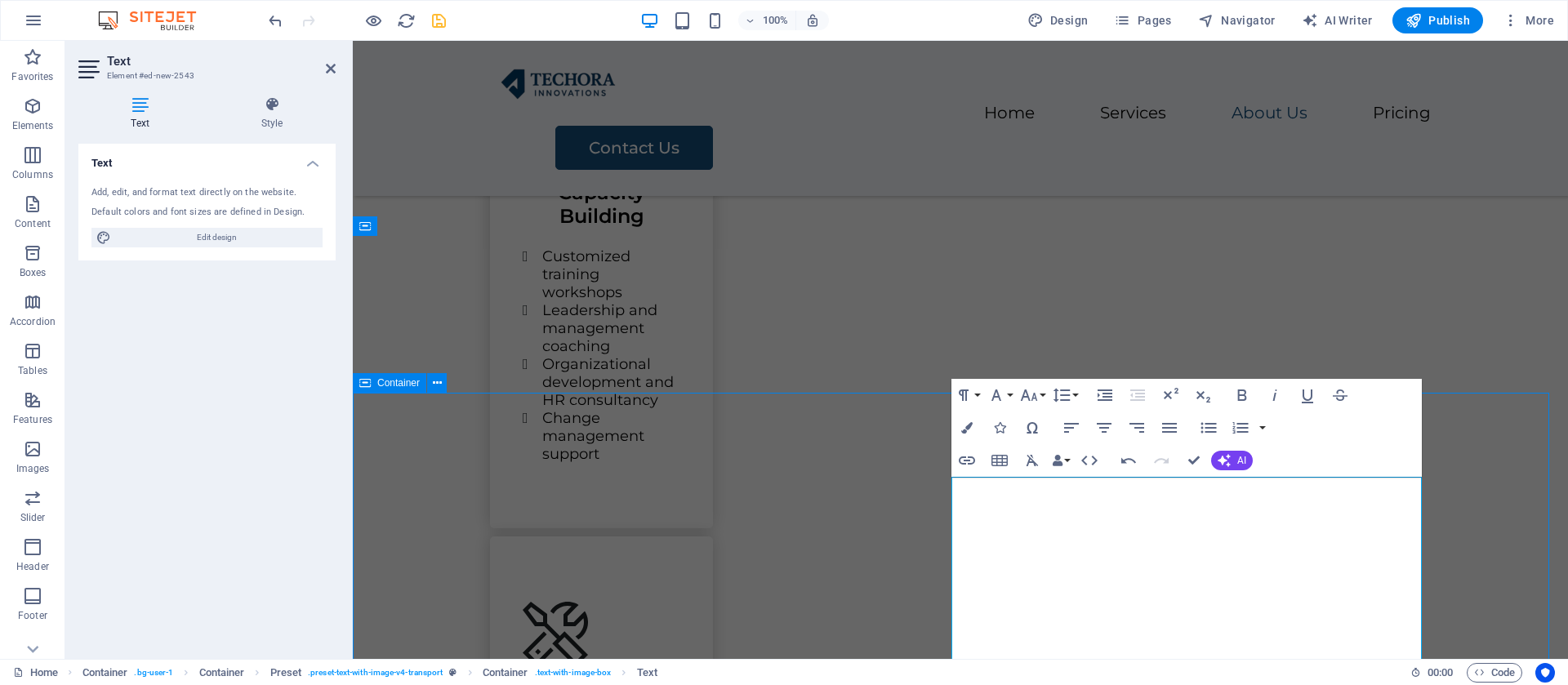 click on "Techora Innovations Limited, 9th Floor, Sunshare House, Katima Mulilo Road, Lusaka, Zambia +260 info@techorainnovations.com Drop content here or  Add elements  Paste clipboard" at bounding box center (960, 2248) 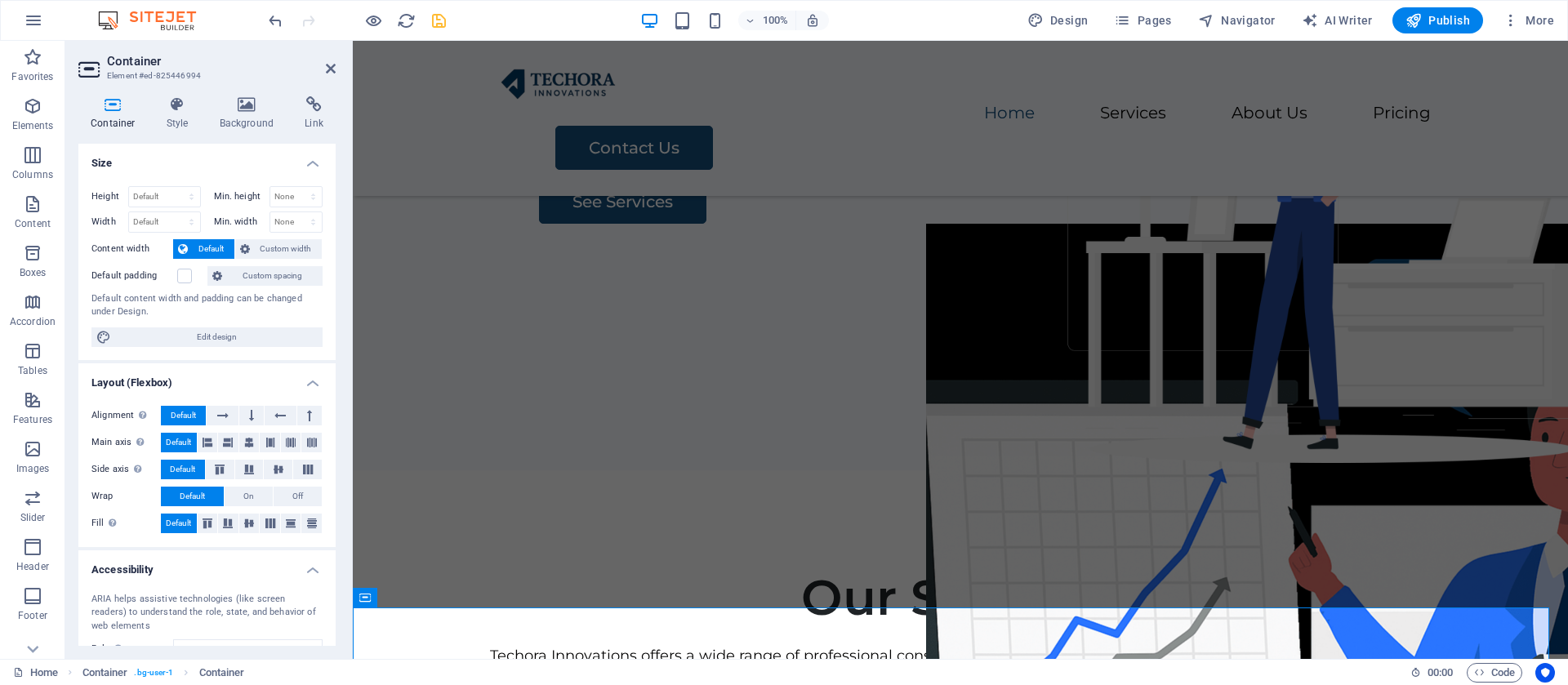 scroll, scrollTop: 0, scrollLeft: 0, axis: both 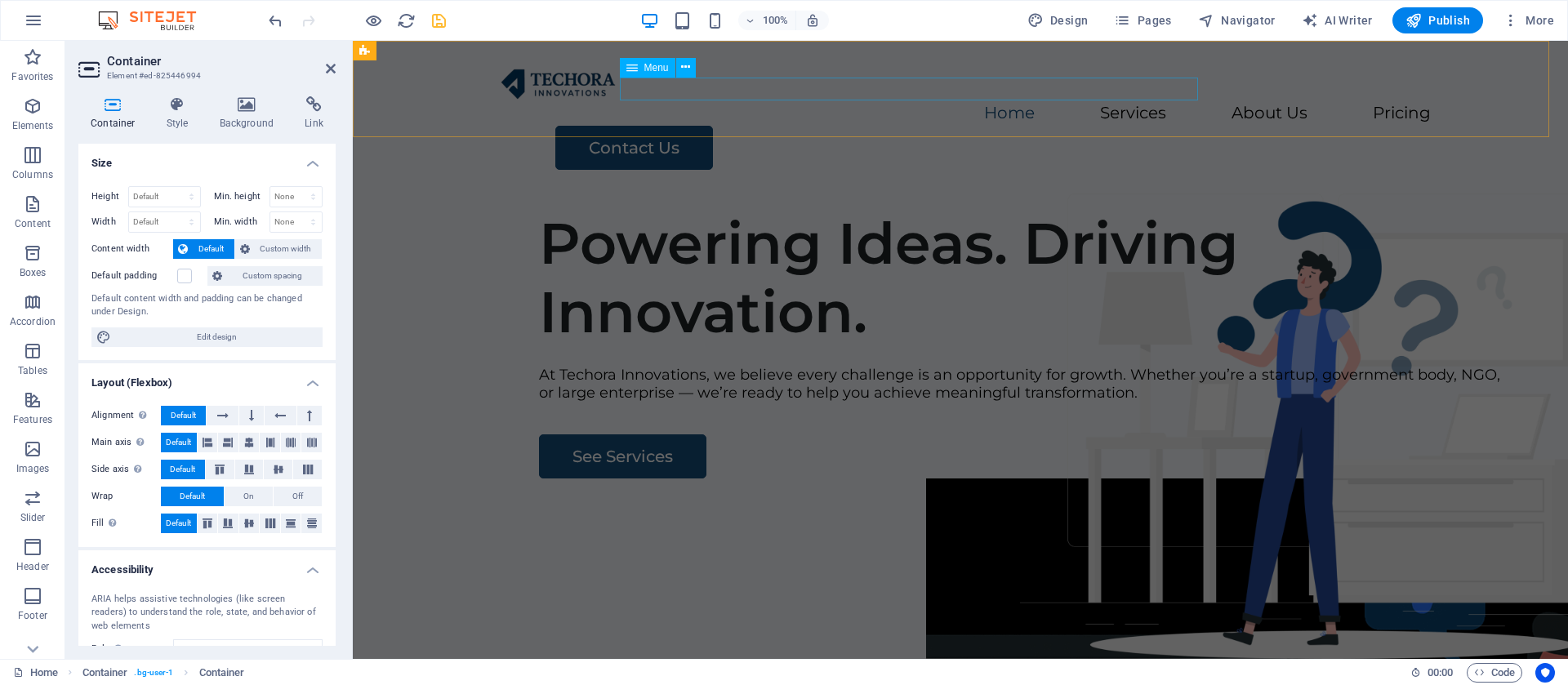 click on "Home Services About Us Pricing" at bounding box center (960, 113) 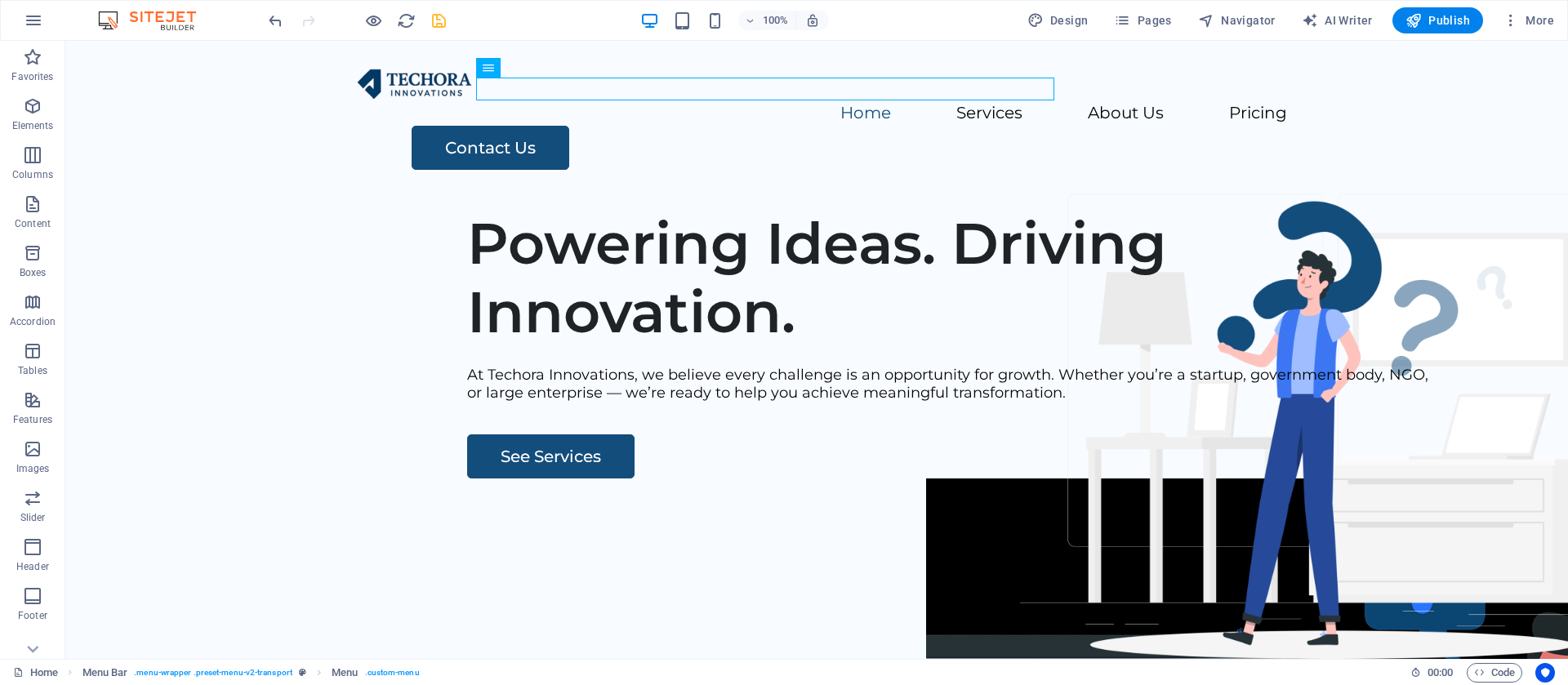 click at bounding box center (439, 20) 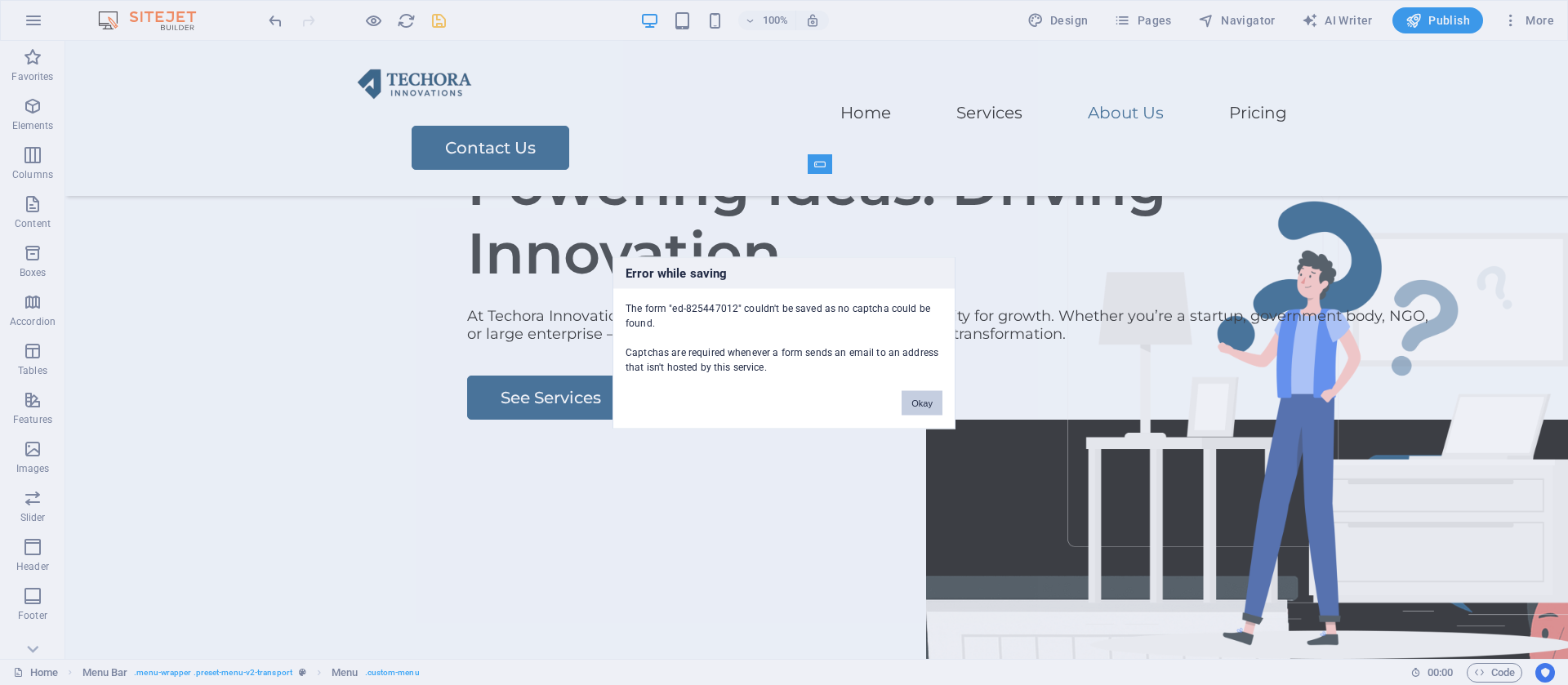 scroll, scrollTop: 2581, scrollLeft: 0, axis: vertical 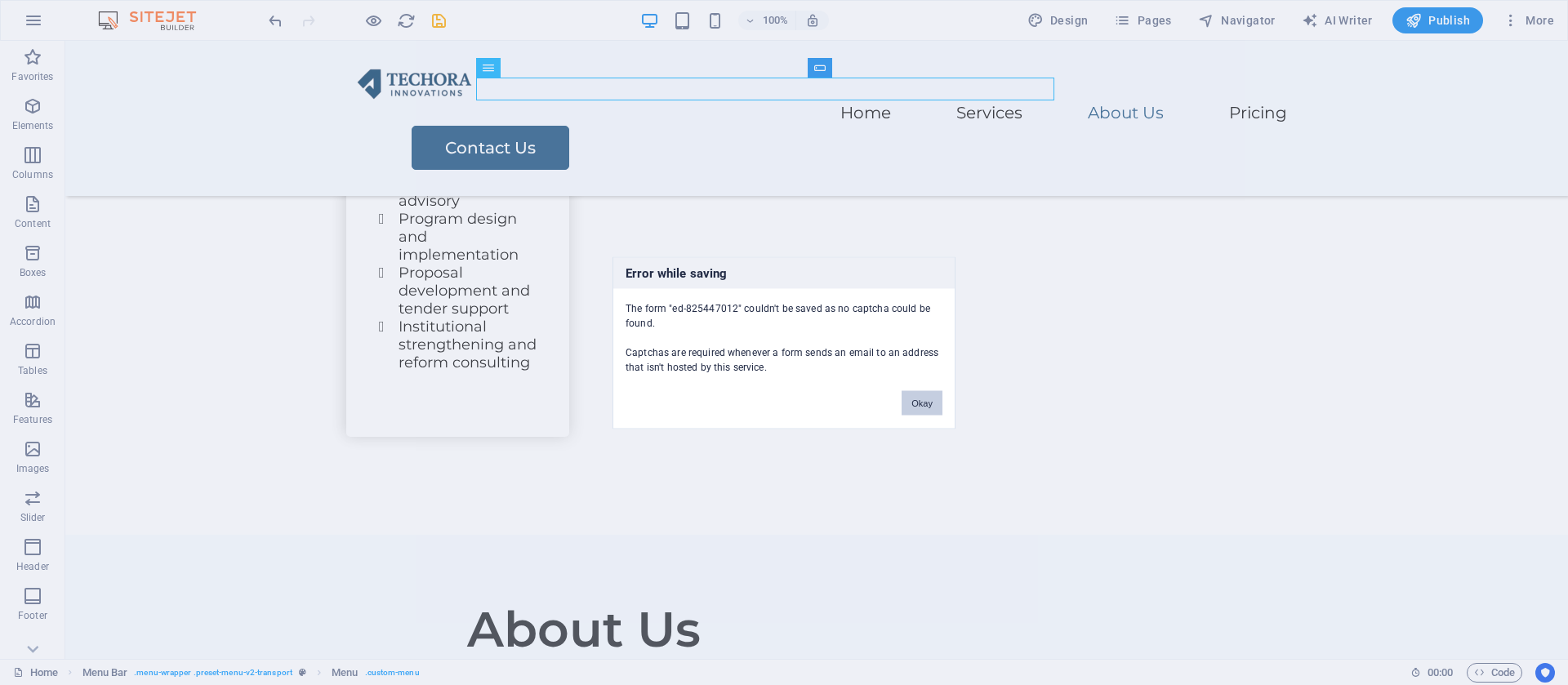 click on "Okay" at bounding box center [922, 403] 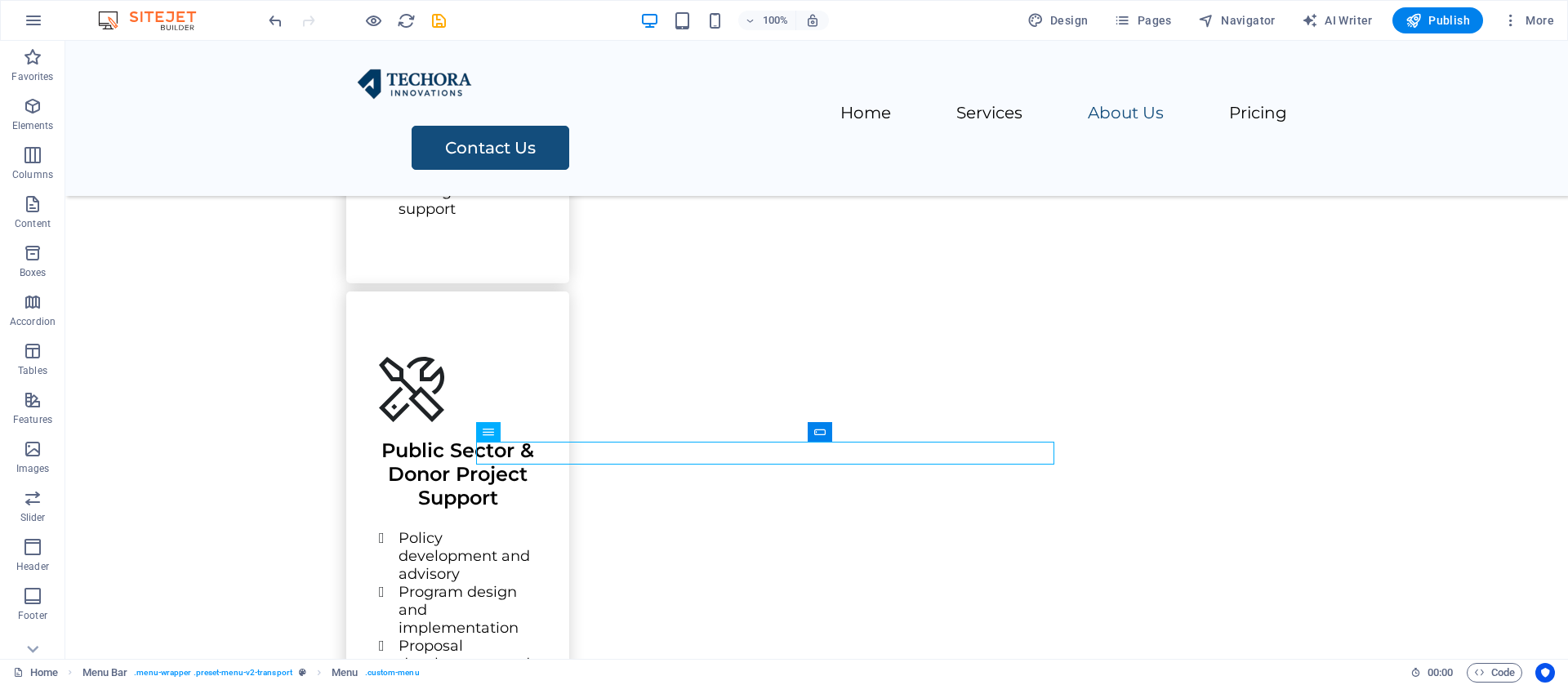 scroll, scrollTop: 2194, scrollLeft: 0, axis: vertical 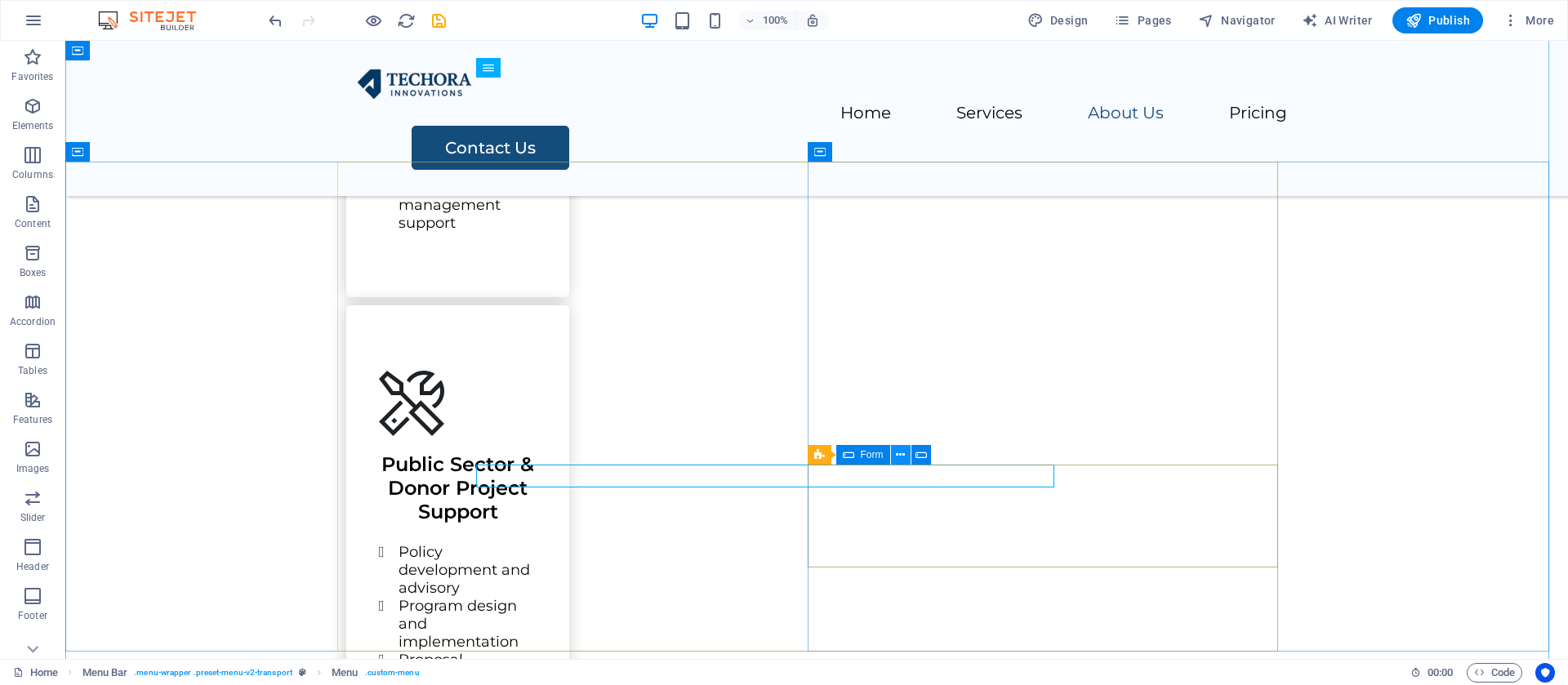 click at bounding box center [900, 455] 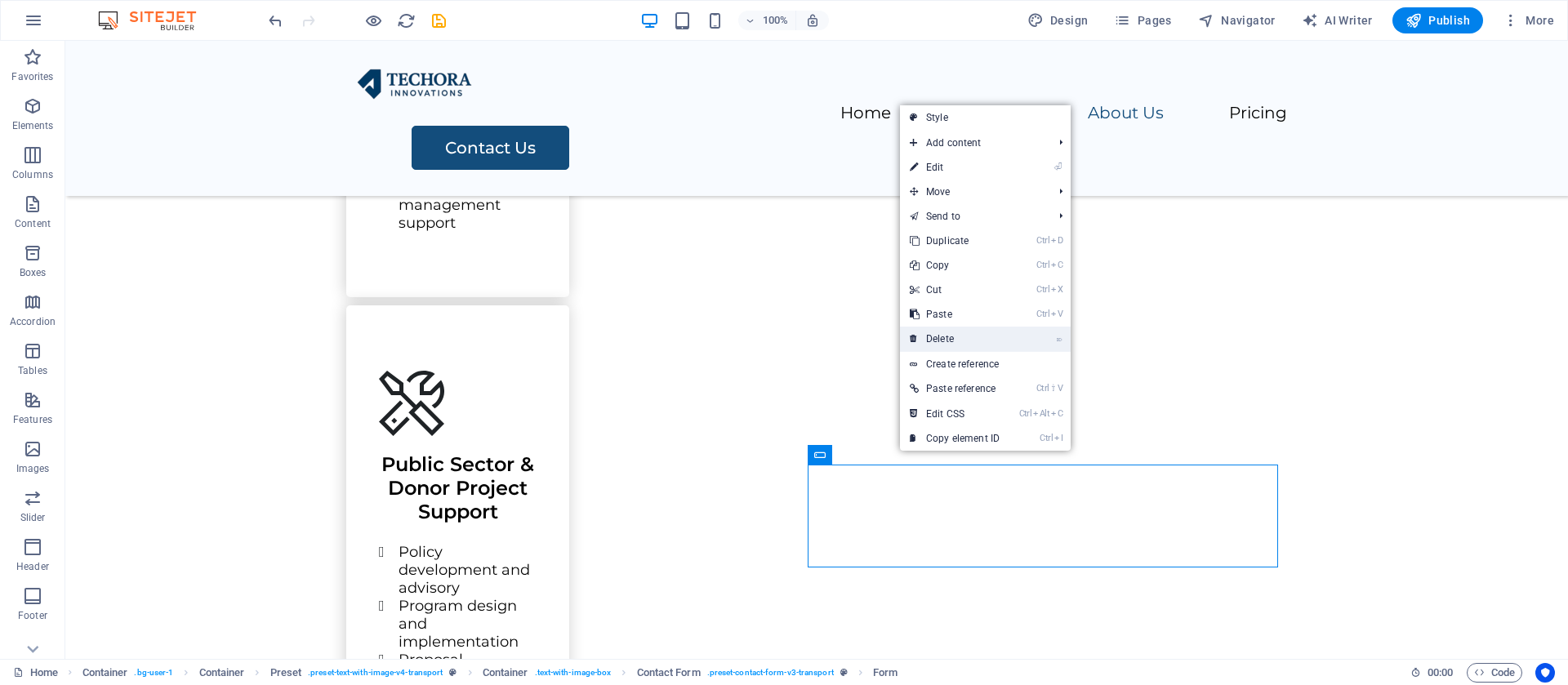 click on "⌦  Delete" at bounding box center [955, 339] 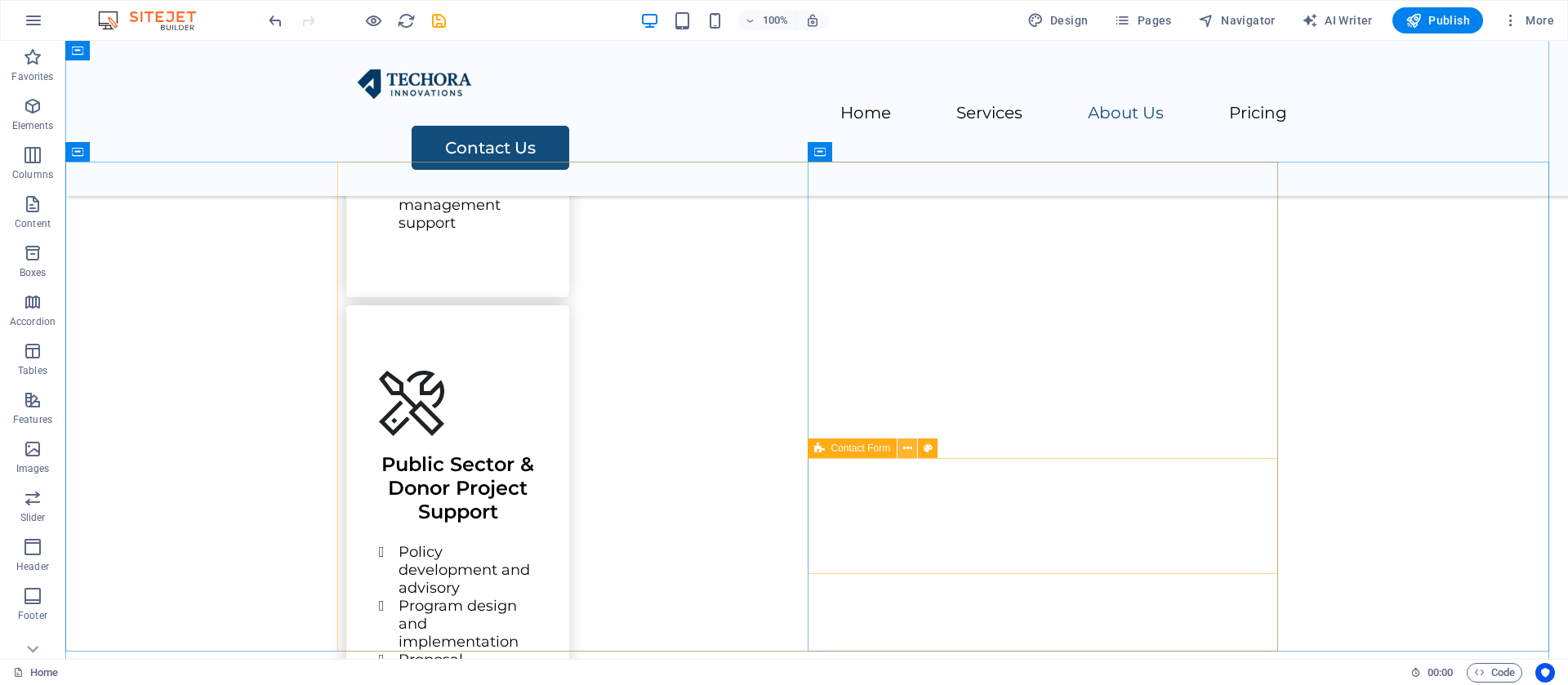 click at bounding box center (907, 448) 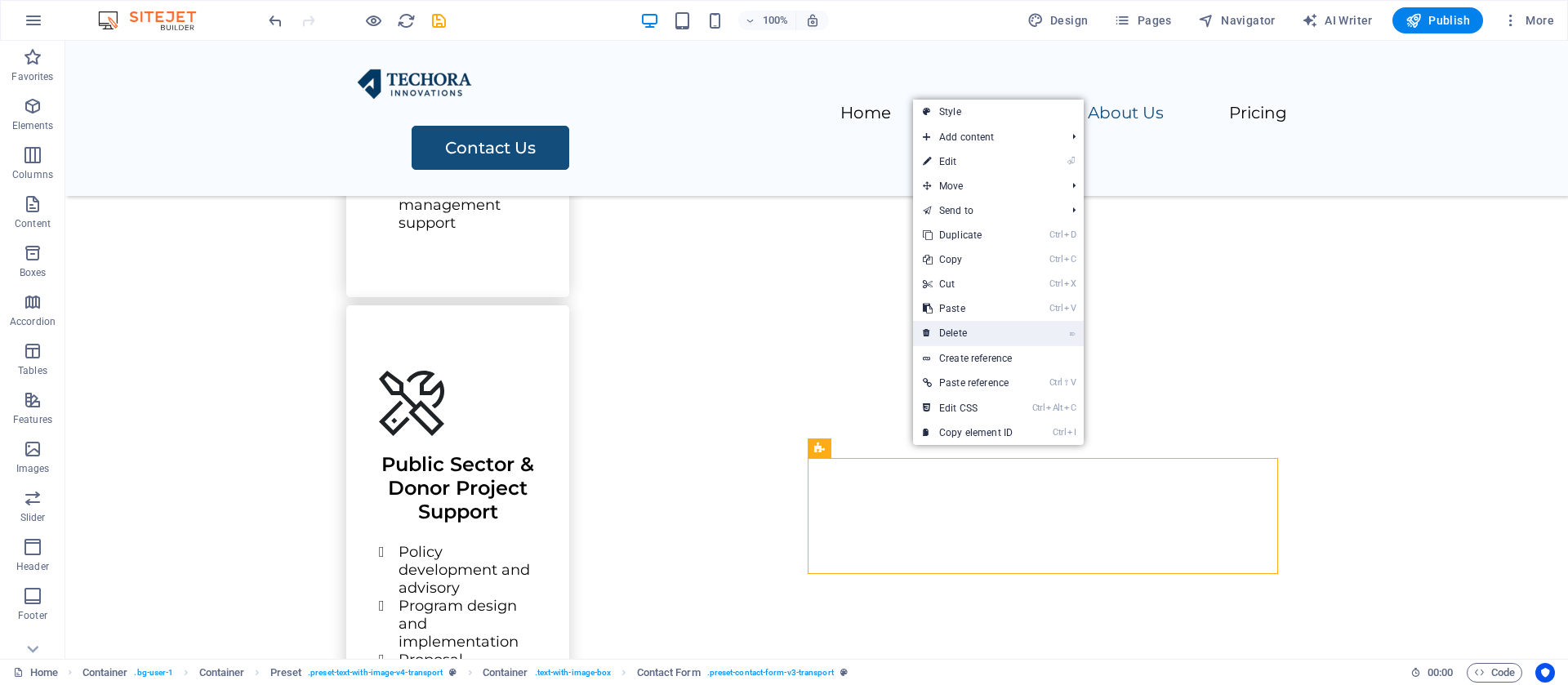 click on "⌦  Delete" at bounding box center (968, 333) 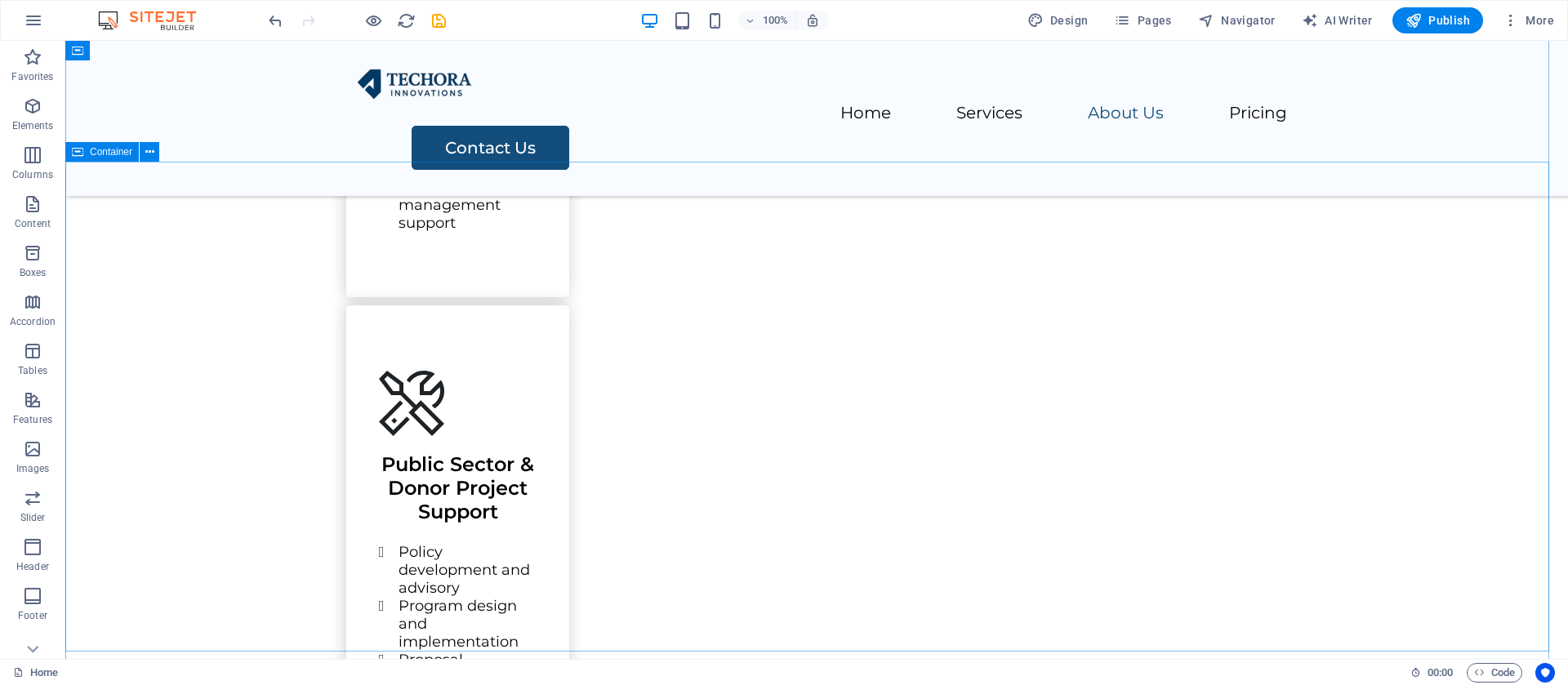 click on "Techora Innovations Limited, 9th Floor, Sunshare House, Katima Mulilo Road, Lusaka, Zambia +260 info@techorainnovations.com" at bounding box center (817, 2017) 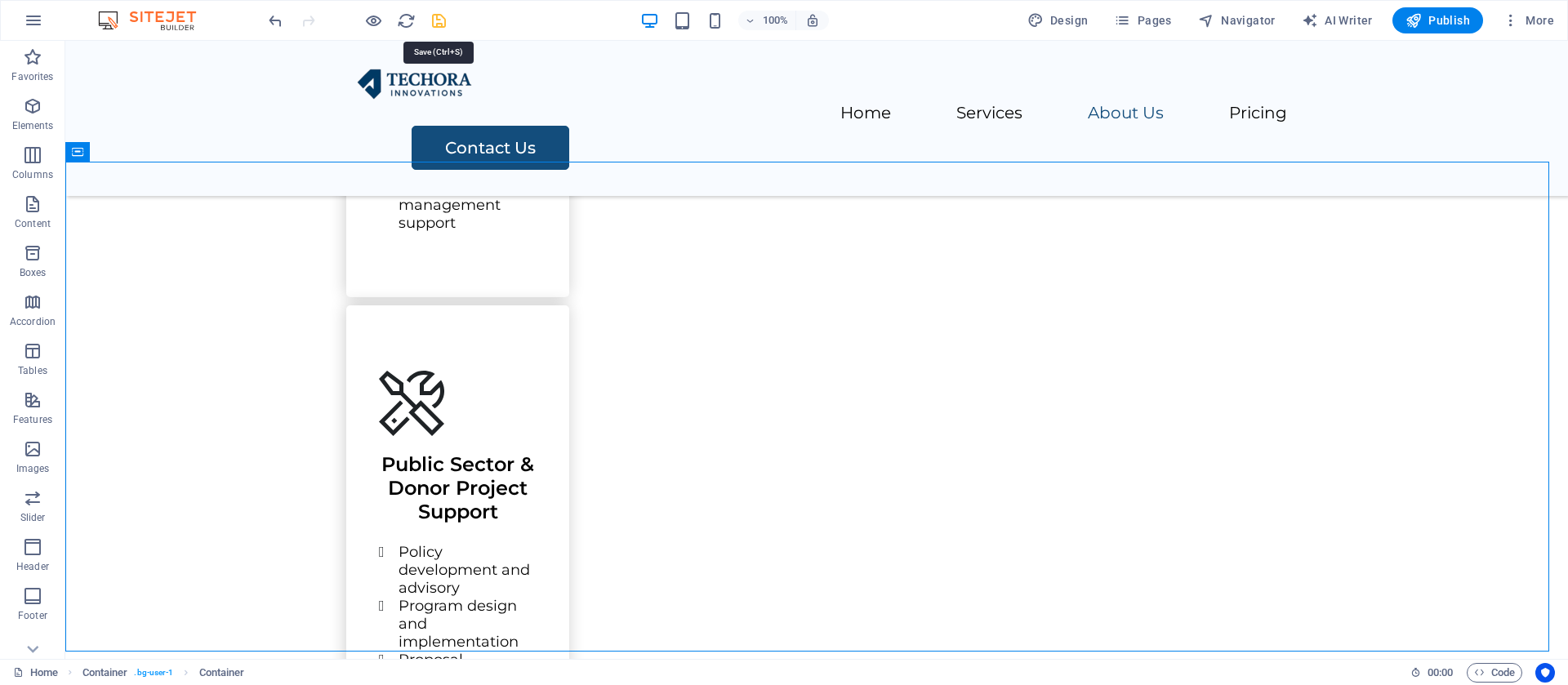 click at bounding box center [439, 20] 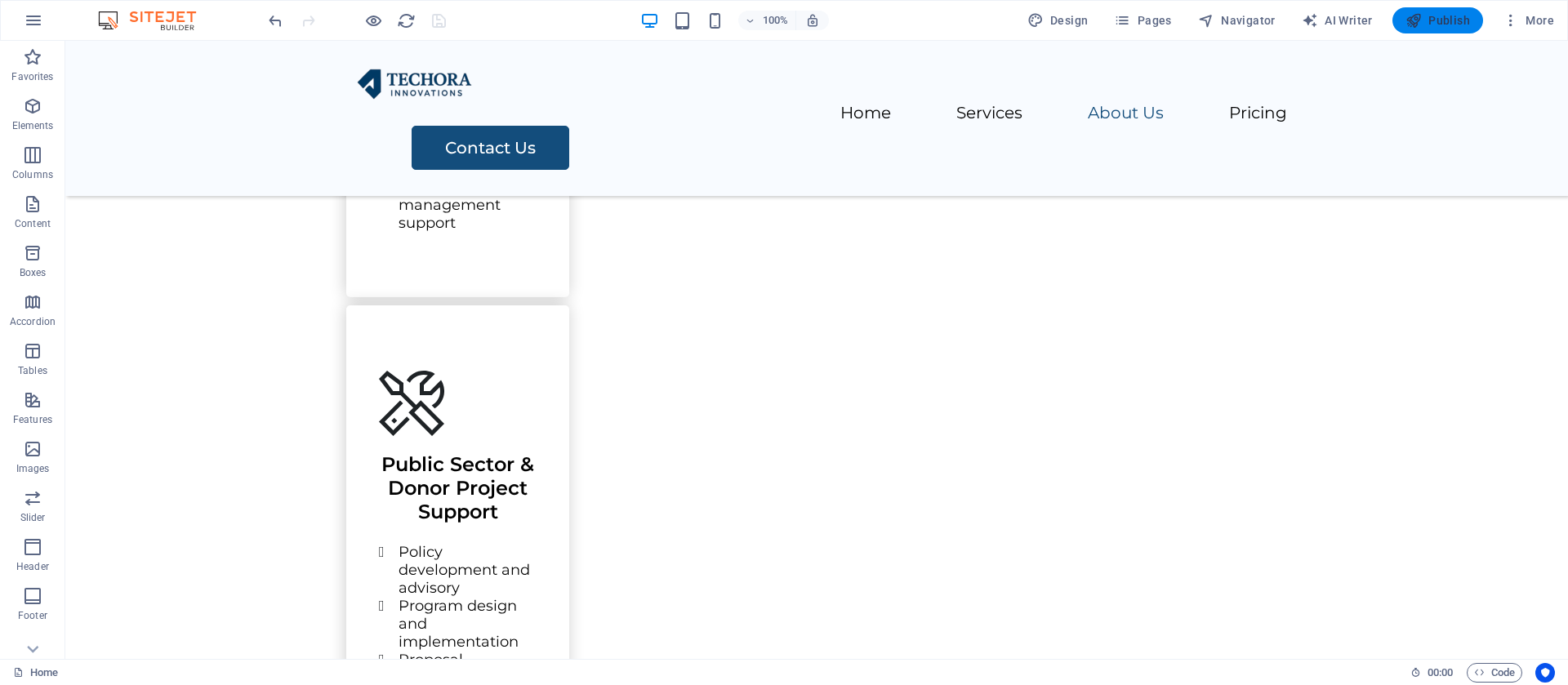 click on "Publish" at bounding box center (1437, 20) 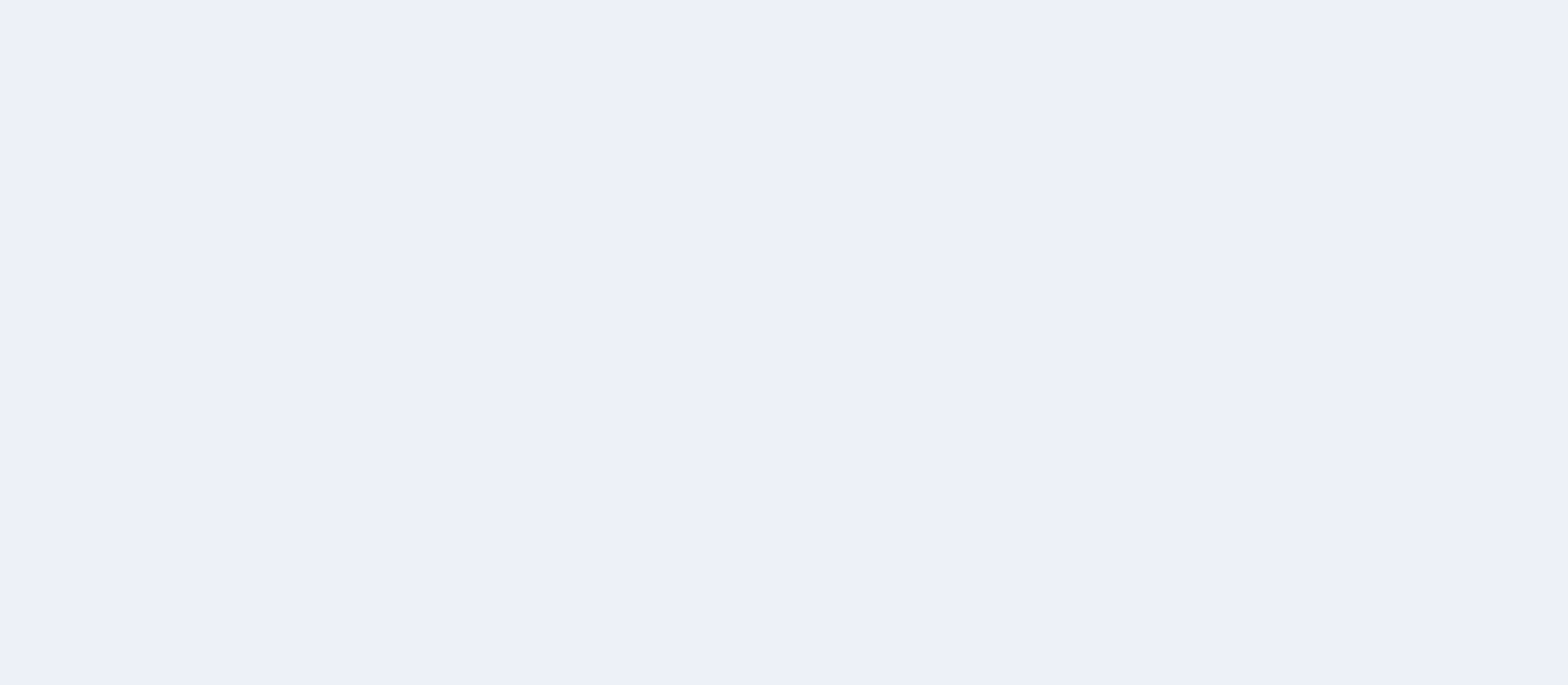 scroll, scrollTop: 0, scrollLeft: 0, axis: both 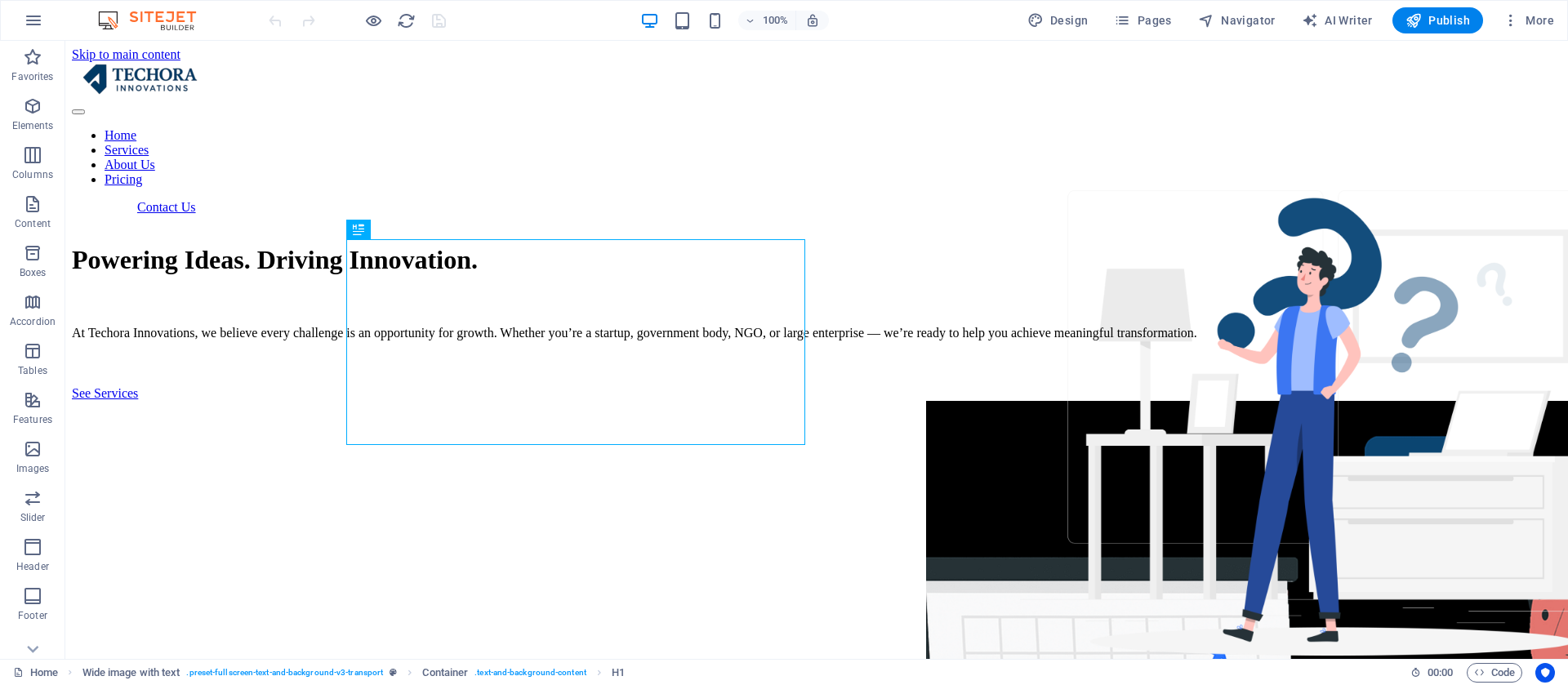 click on "100% Design Pages Navigator AI Writer Publish More" at bounding box center (784, 20) 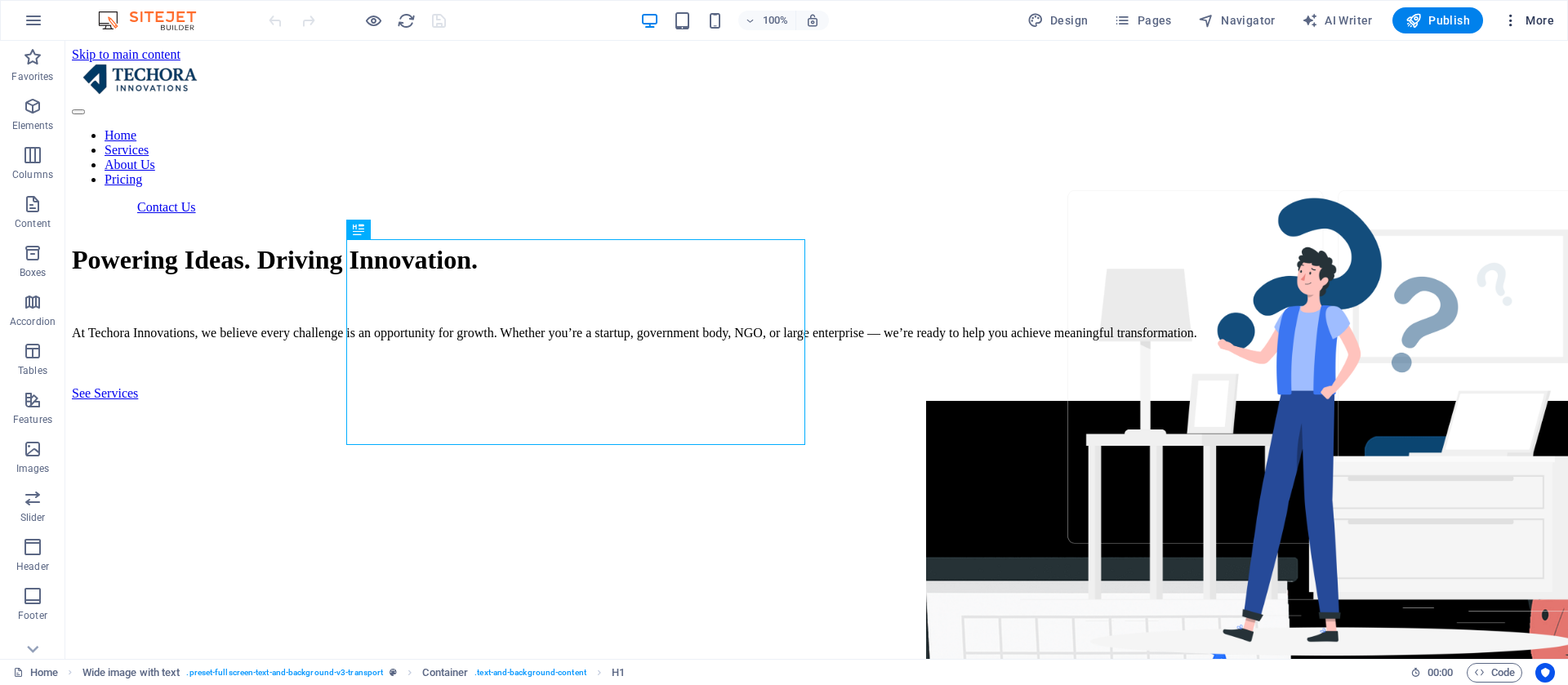 click on "More" at bounding box center [1528, 20] 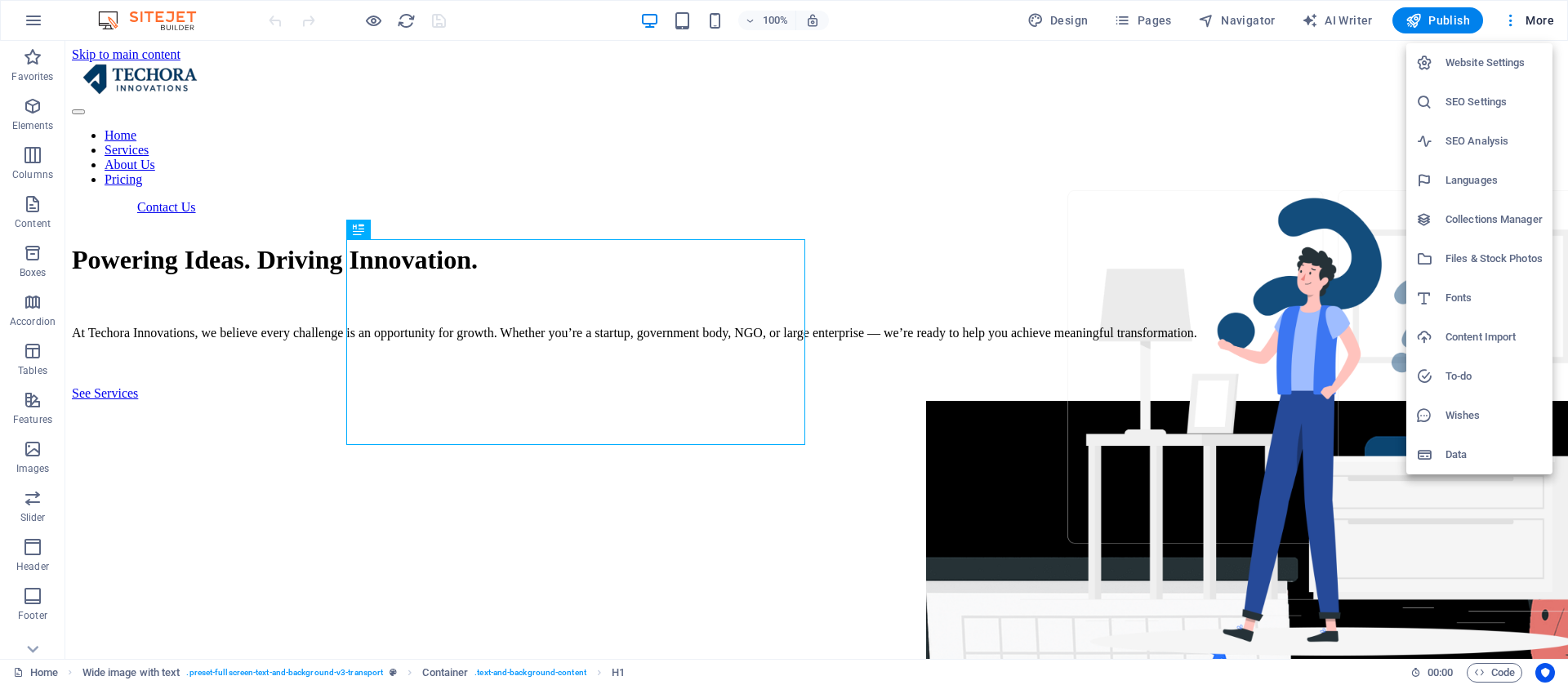 click on "Website Settings" at bounding box center (1479, 63) 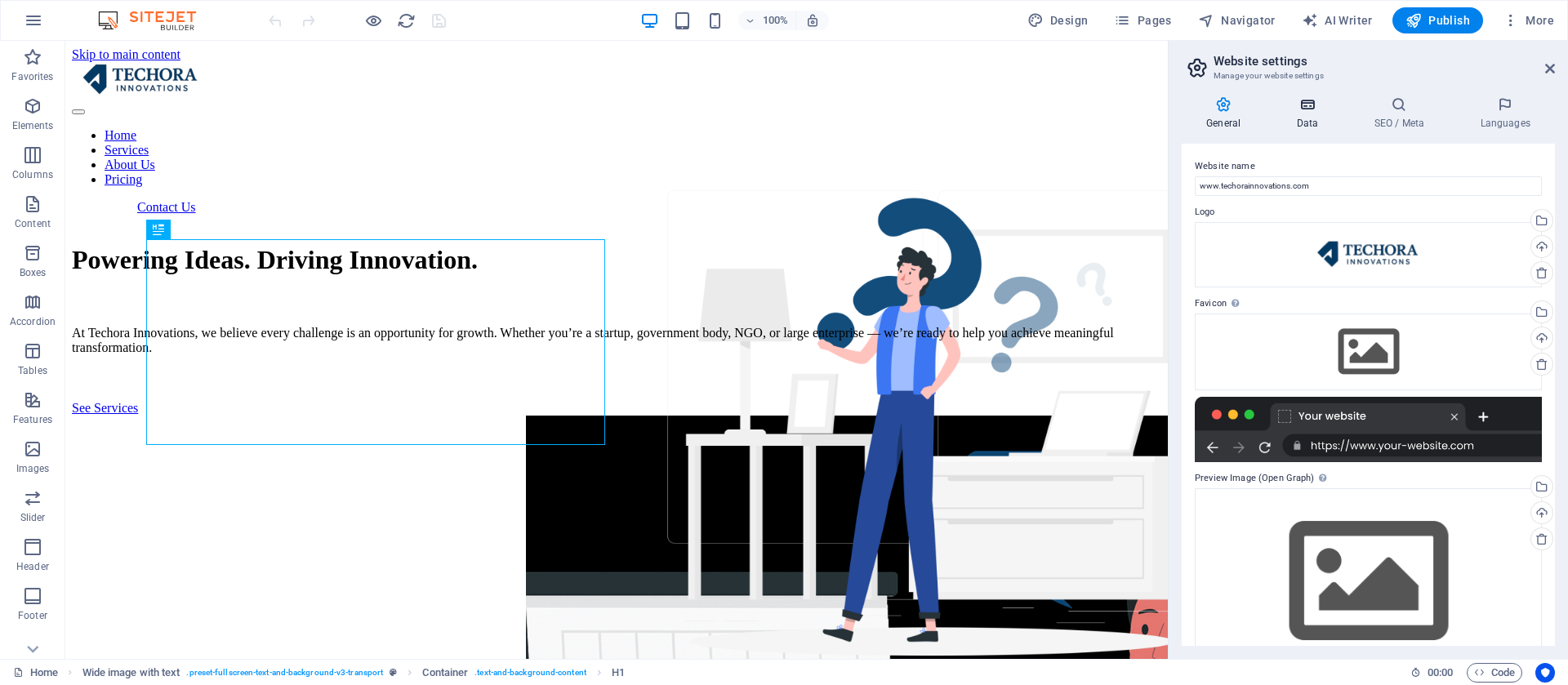 click at bounding box center (1307, 105) 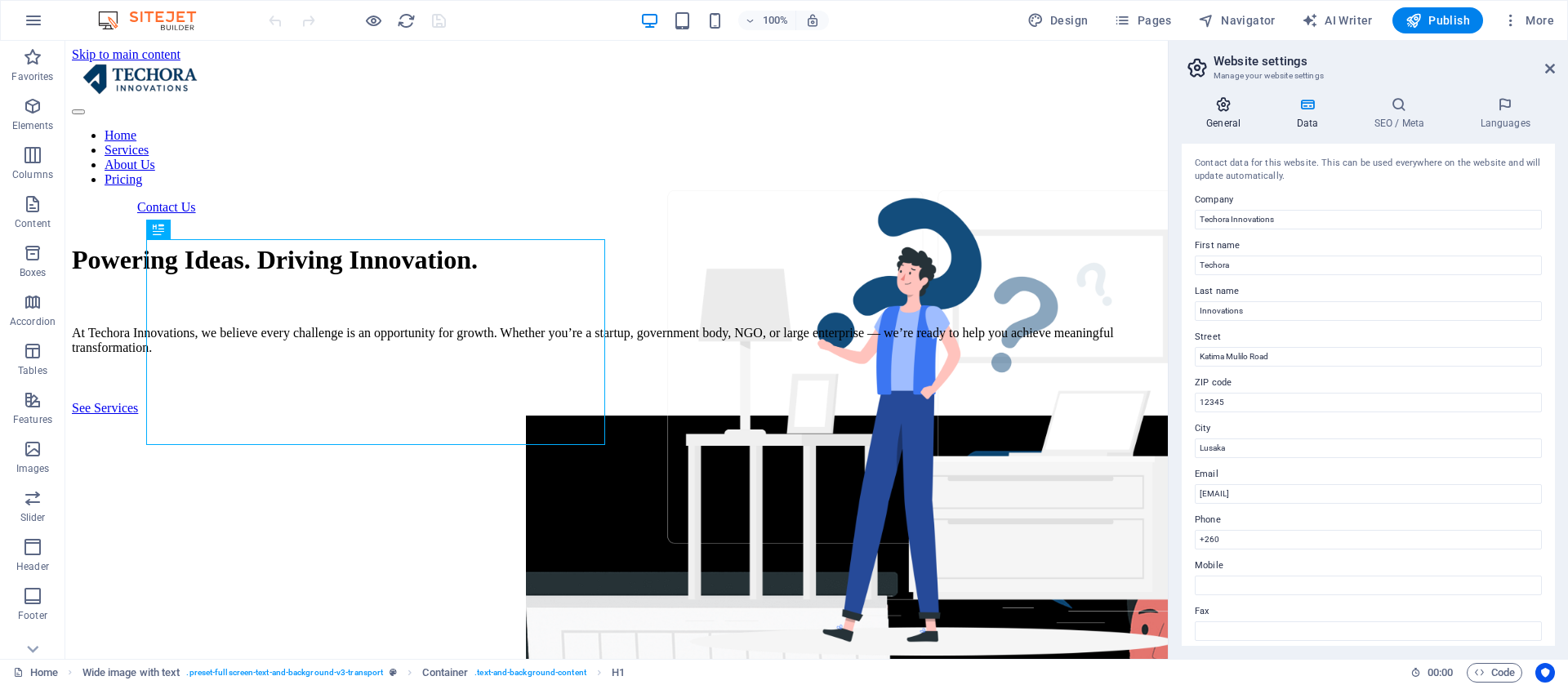 click on "General" at bounding box center [1227, 113] 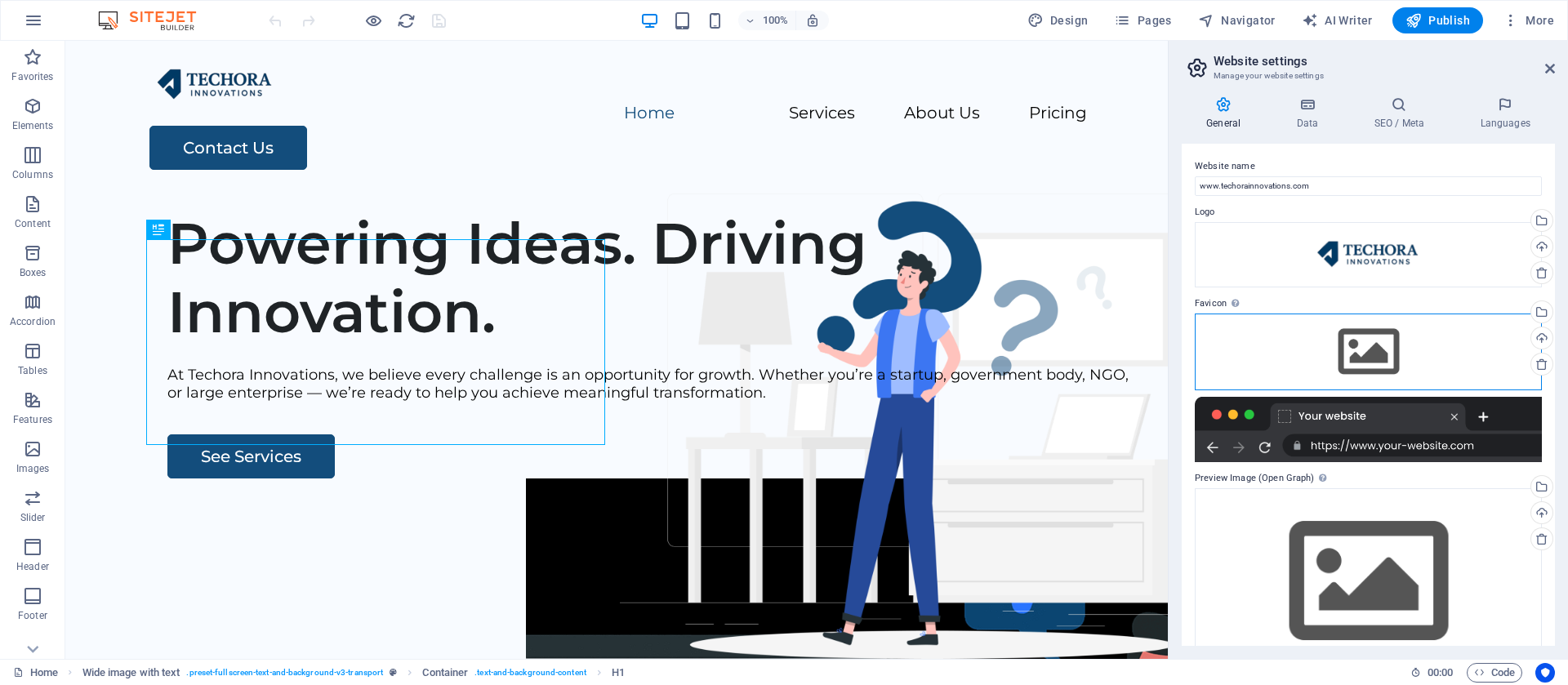 click on "Drag files here, click to choose files or select files from Files or our free stock photos & videos" at bounding box center (1368, 352) 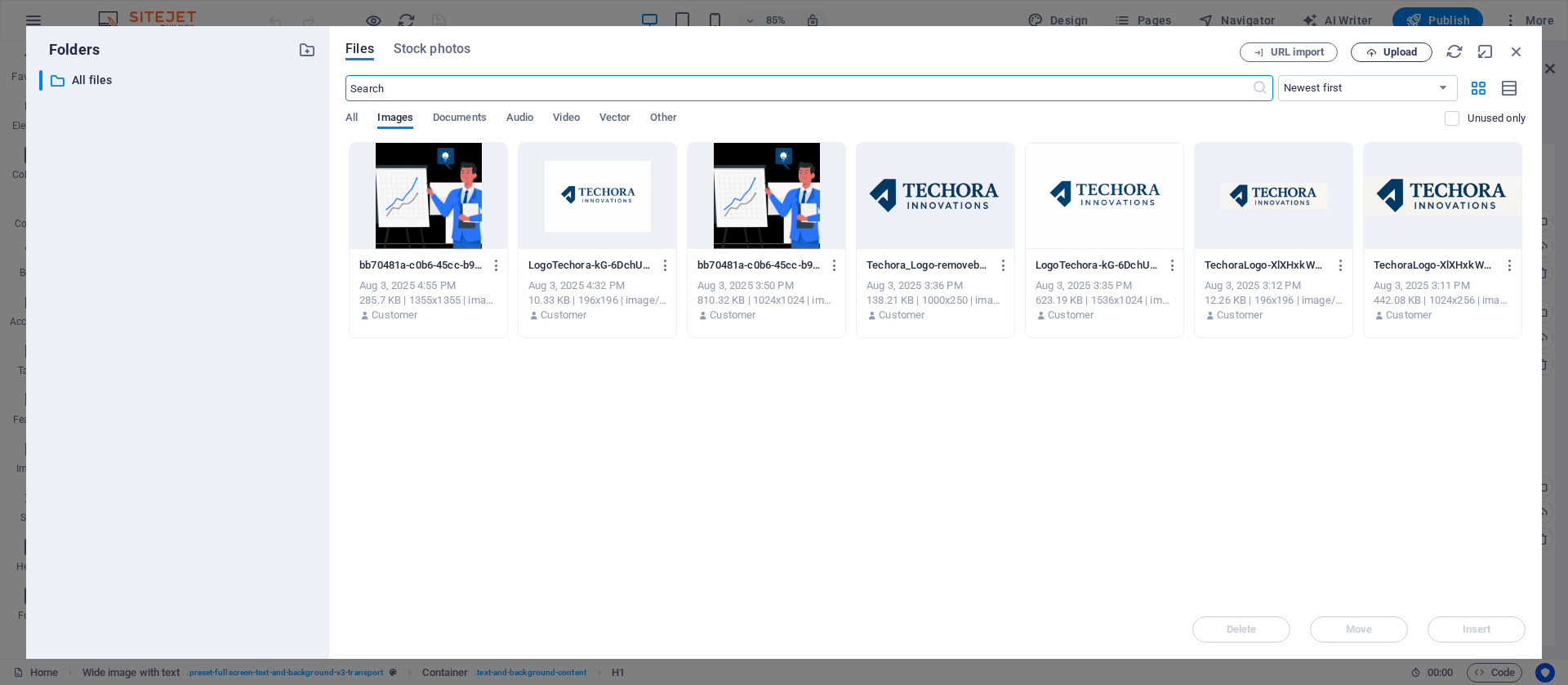 click on "Upload" at bounding box center [1392, 52] 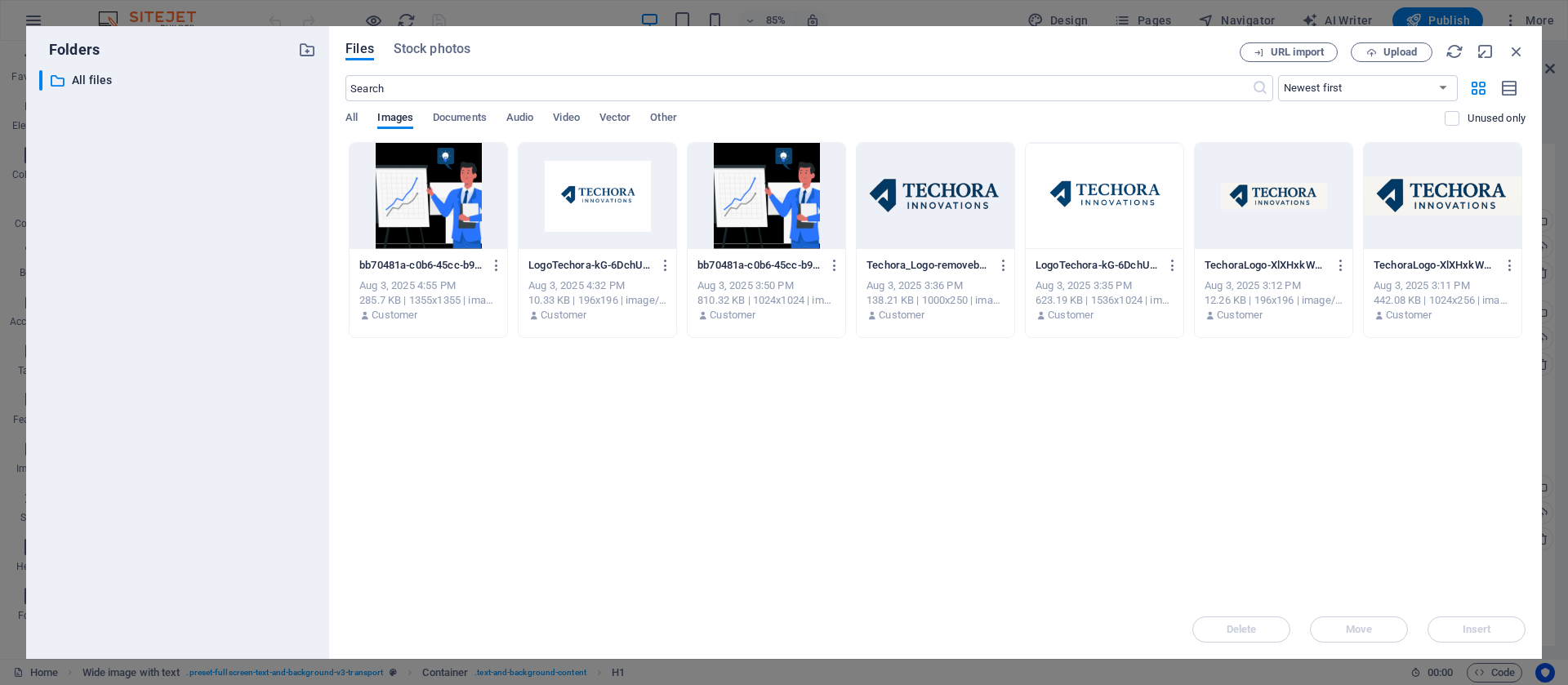 click on "Drop files here to upload them instantly bb70481a-c0b6-45cc-b926-99f8bf452d151-u7hQoBUff4kzetsuMDH8zw.png bb70481a-c0b6-45cc-b926-99f8bf452d151-u7hQoBUff4kzetsuMDH8zw.png [DATE] [TIME] 285.7 KB | 1355x1355 | image/png Customer LogoTechora-kG-6DchUM25WO3U0mKBFbA-FnmFAtUj6vaZJEDyXOvUCQ.png LogoTechora-kG-6DchUM25WO3U0mKBFbA-FnmFAtUj6vaZJEDyXOvUCQ.png [DATE] [TIME] 10.33 KB | 196x196 | image/png Customer bb70481a-c0b6-45cc-b926-99f8bf452d15--YTKCcxG-JOXZm5baWtORg.png bb70481a-c0b6-45cc-b926-99f8bf452d15--YTKCcxG-JOXZm5baWtORg.png [DATE] [TIME] 810.32 KB | 1024x1024 | image/png Customer Techora_Logo-removebg-preview-Y3dRyyNzJ422naylfuZjYA.png Techora_Logo-removebg-preview-Y3dRyyNzJ422naylfuZjYA.png [DATE] [TIME] 138.21 KB | 1000x250 | image/png Customer LogoTechora-kG-6DchUM25WO3U0mKBFbA.png LogoTechora-kG-6DchUM25WO3U0mKBFbA.png [DATE] [TIME] 623.19 KB | 1536x1024 | image/png Customer TechoraLogo-XlXHxkWmQu2rTMyReHYrmw-TkwuyTQRLTj8w8oyw4Fpgw.png Aug 3, 2025 3:12 PM Customer Customer" at bounding box center (935, 371) 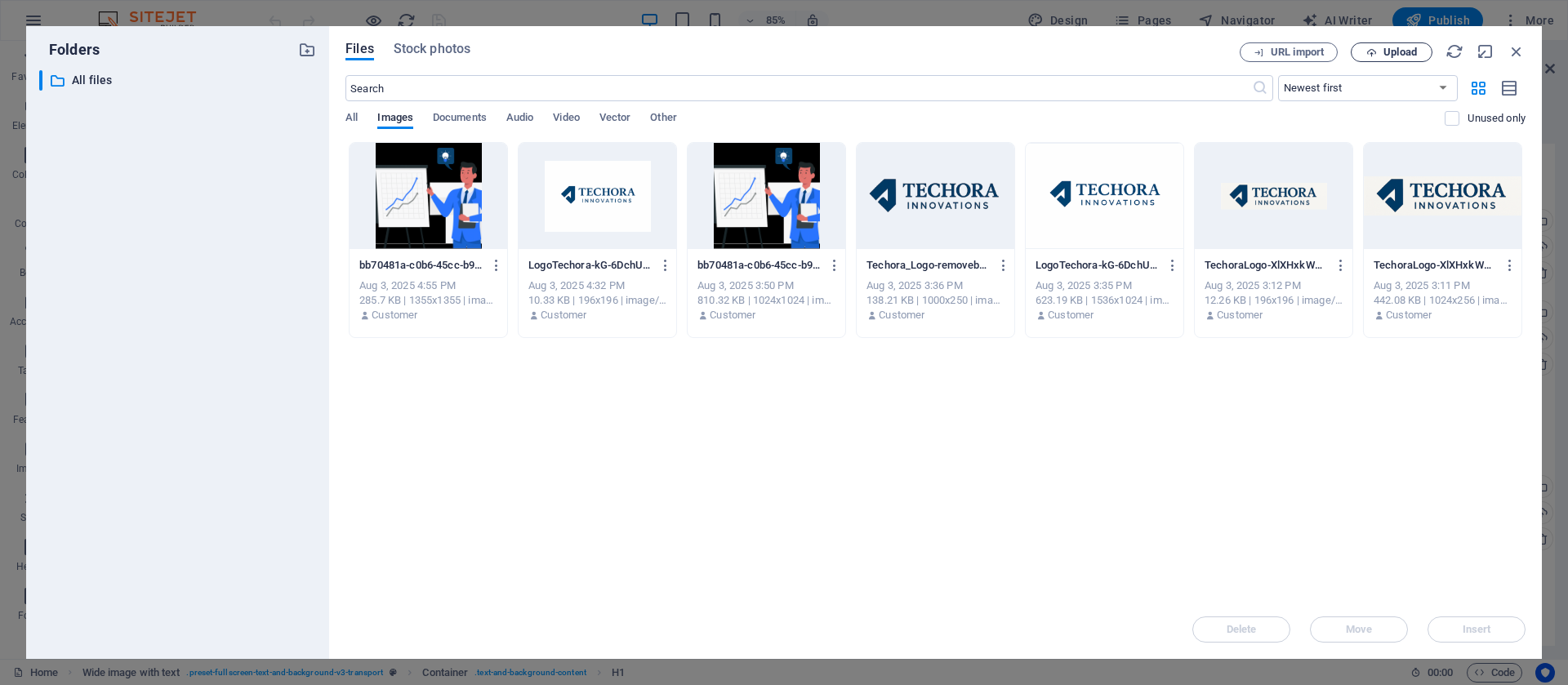 click on "Upload" at bounding box center [1392, 52] 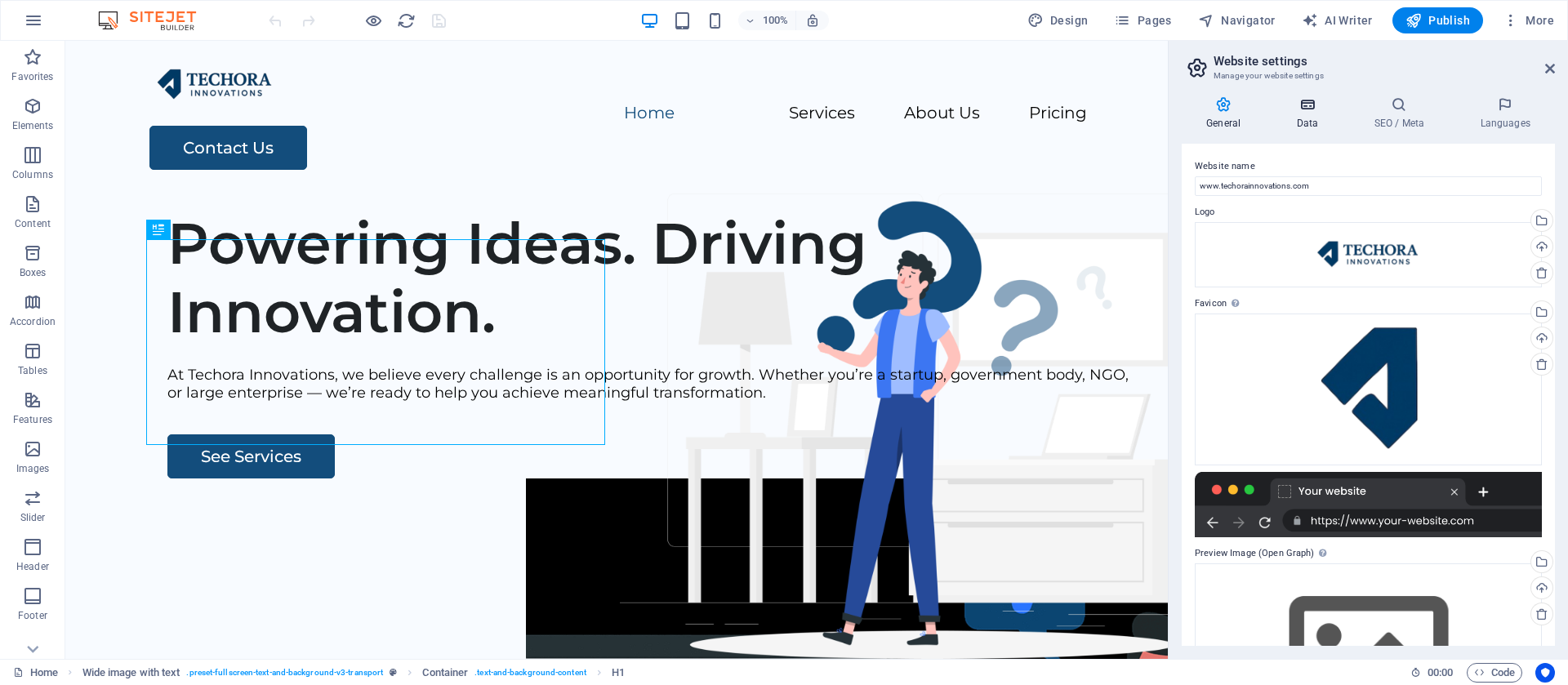 click at bounding box center [1307, 105] 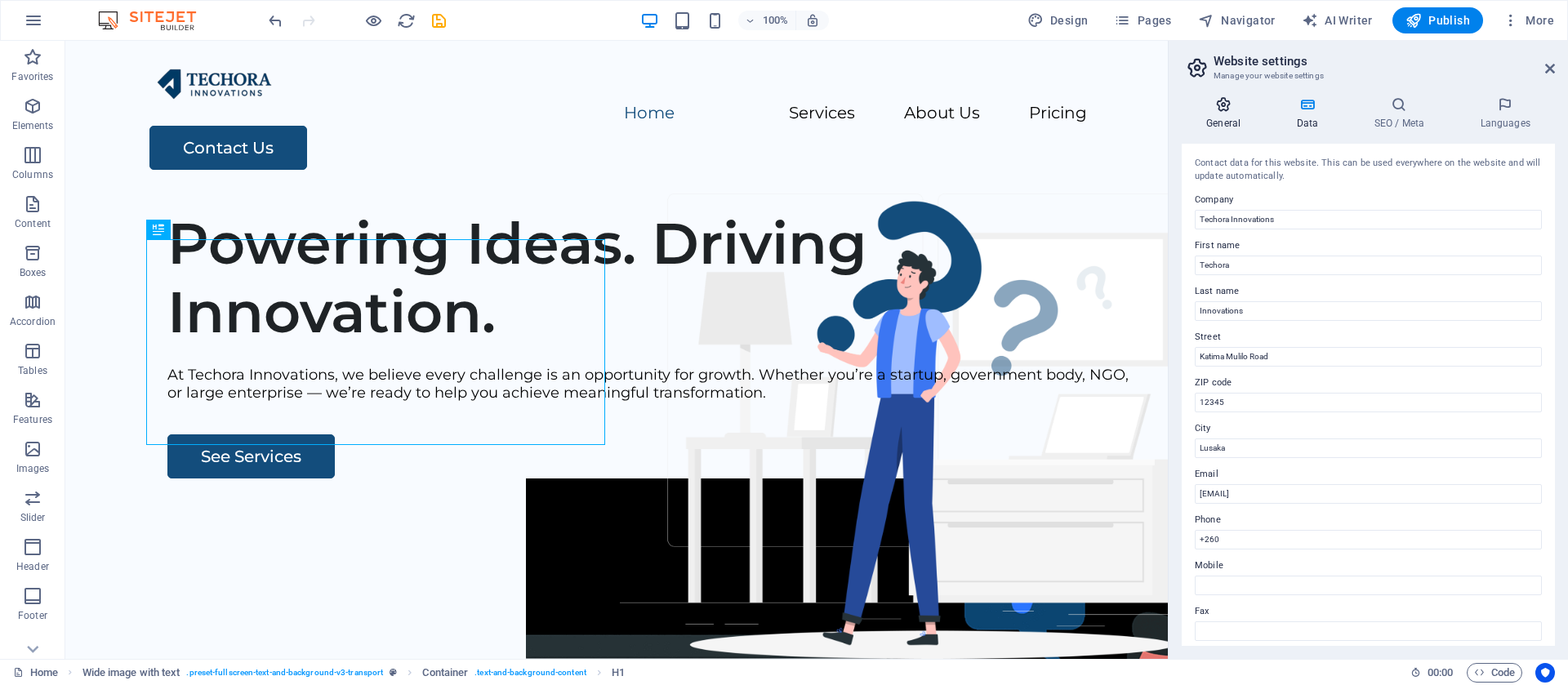 click at bounding box center [1223, 105] 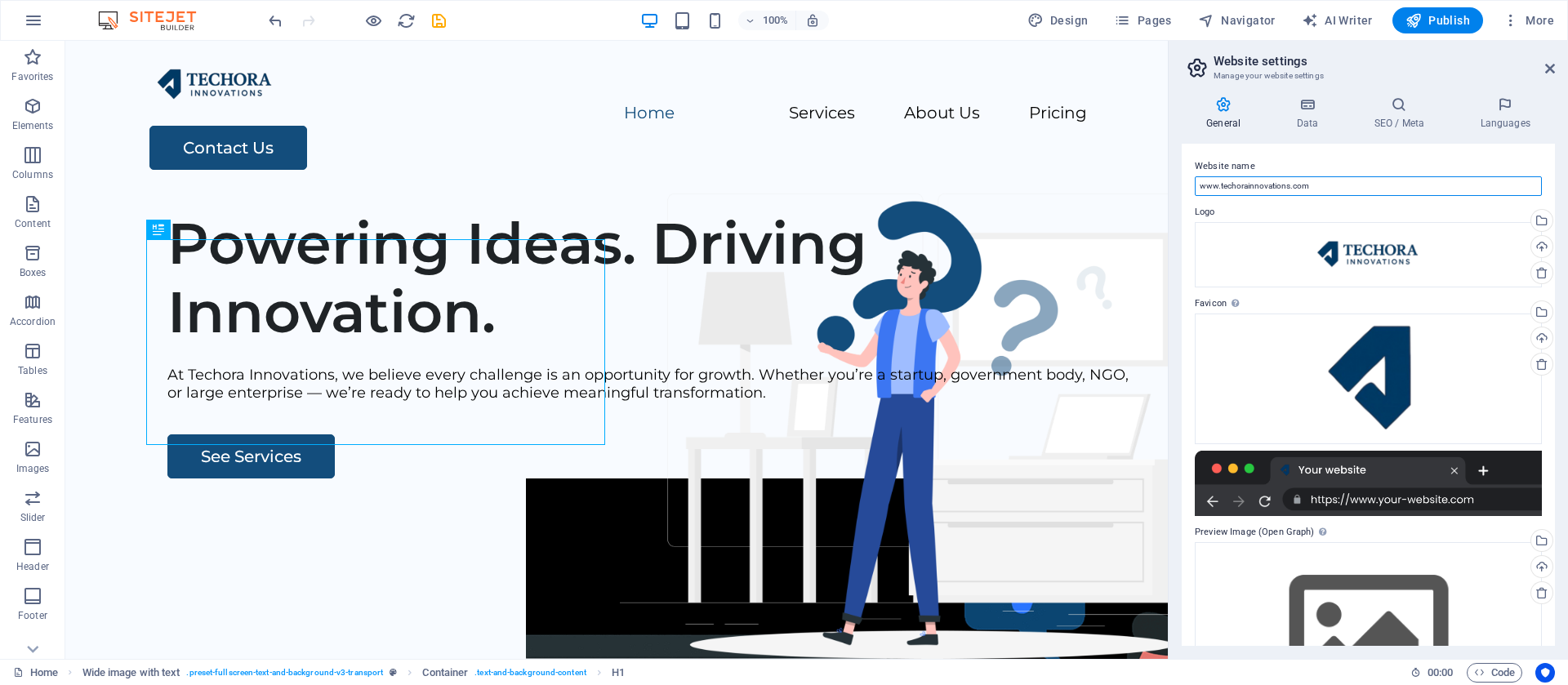 drag, startPoint x: 1332, startPoint y: 186, endPoint x: 1189, endPoint y: 187, distance: 143.0035 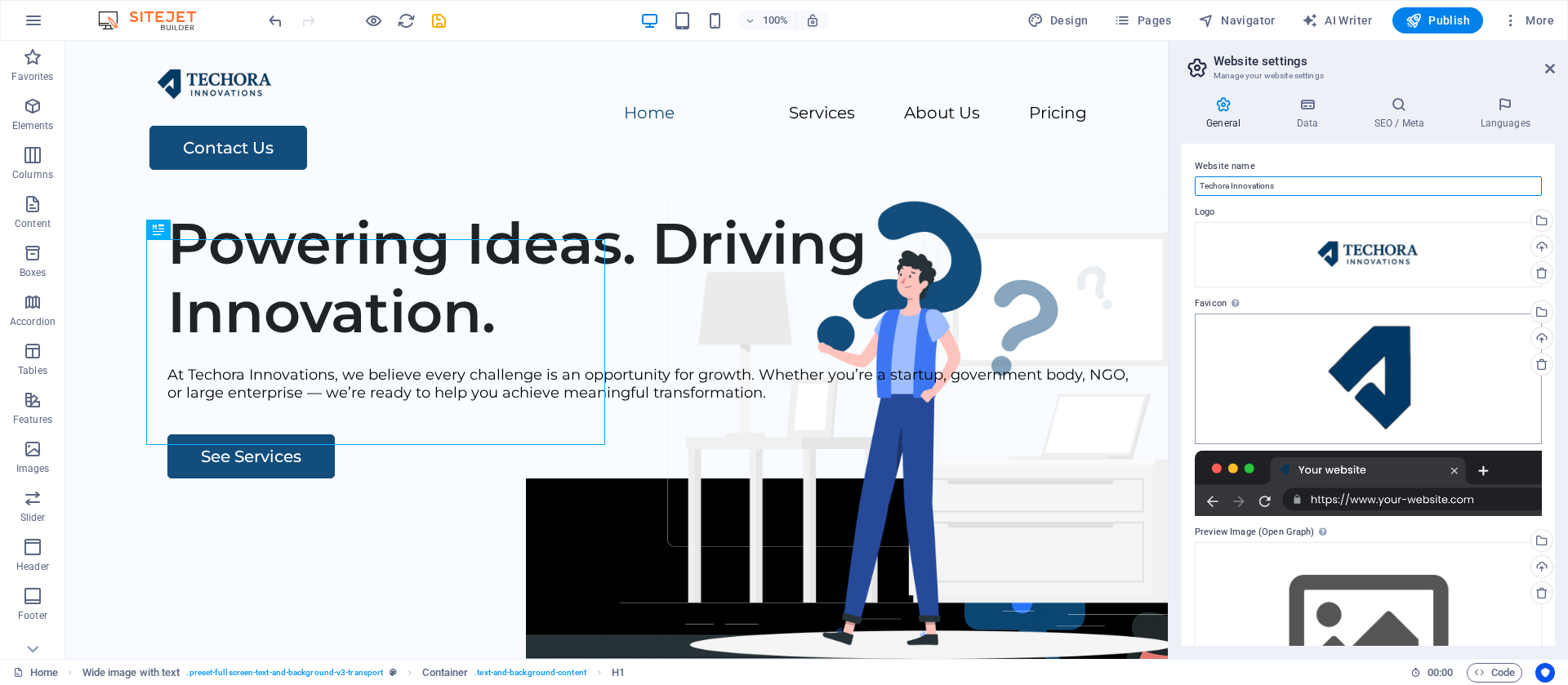type on "Techora Innovations" 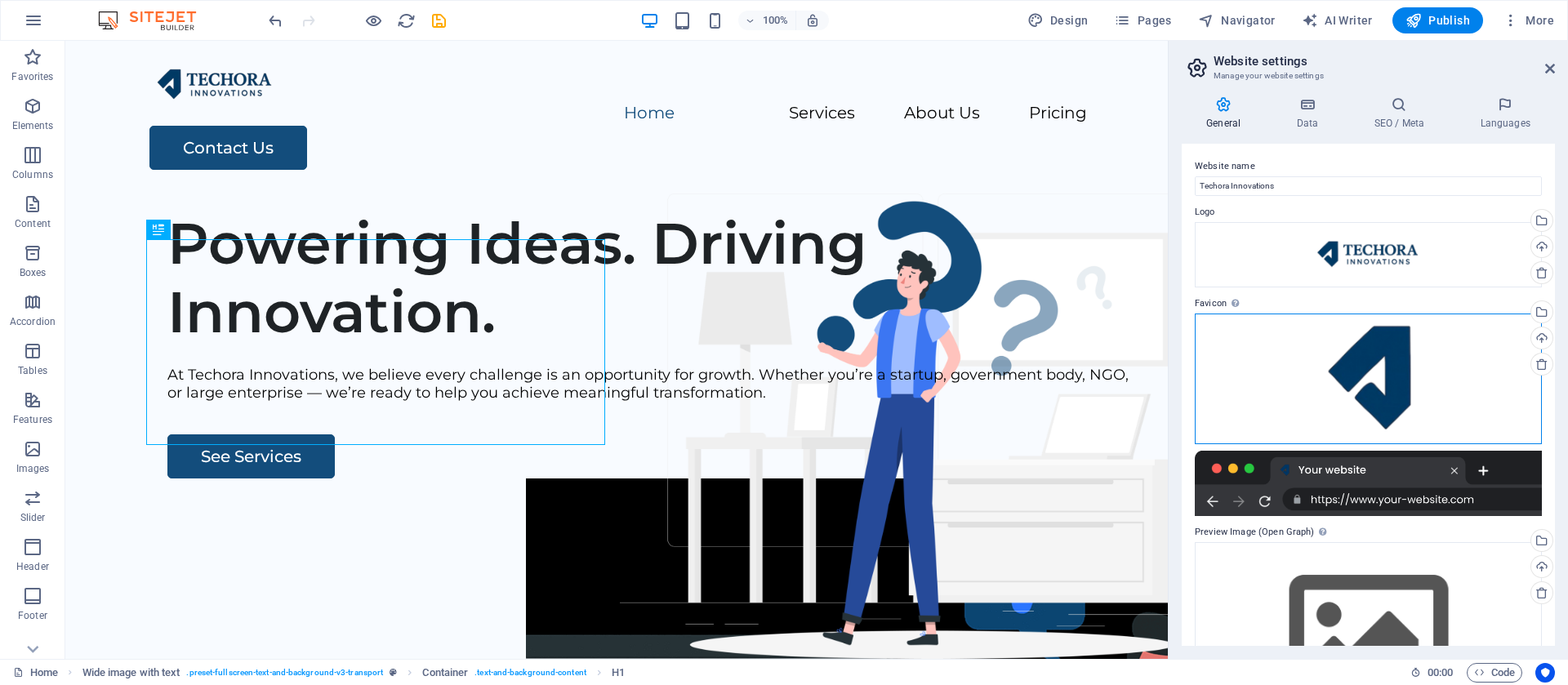 click on "Drag files here, click to choose files or select files from Files or our free stock photos & videos" at bounding box center [1368, 379] 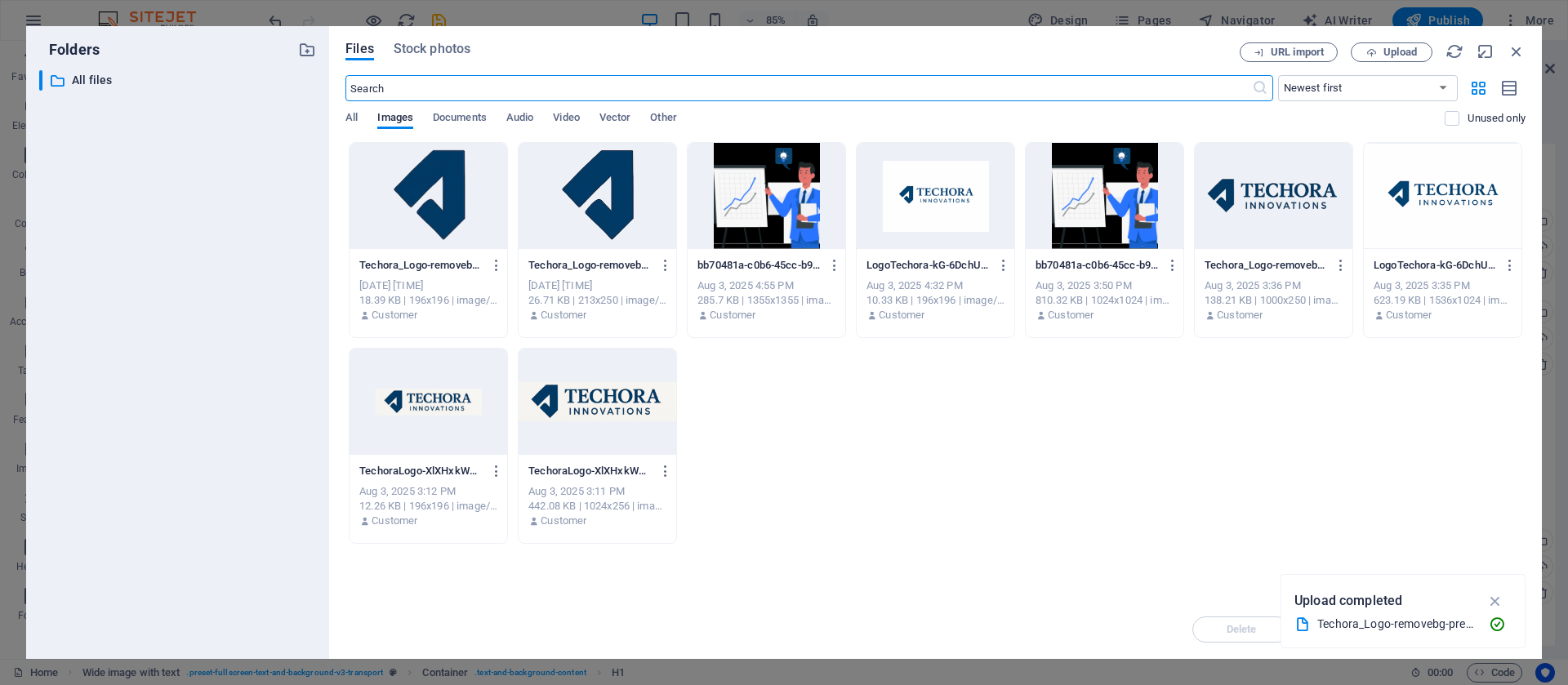 click at bounding box center [597, 196] 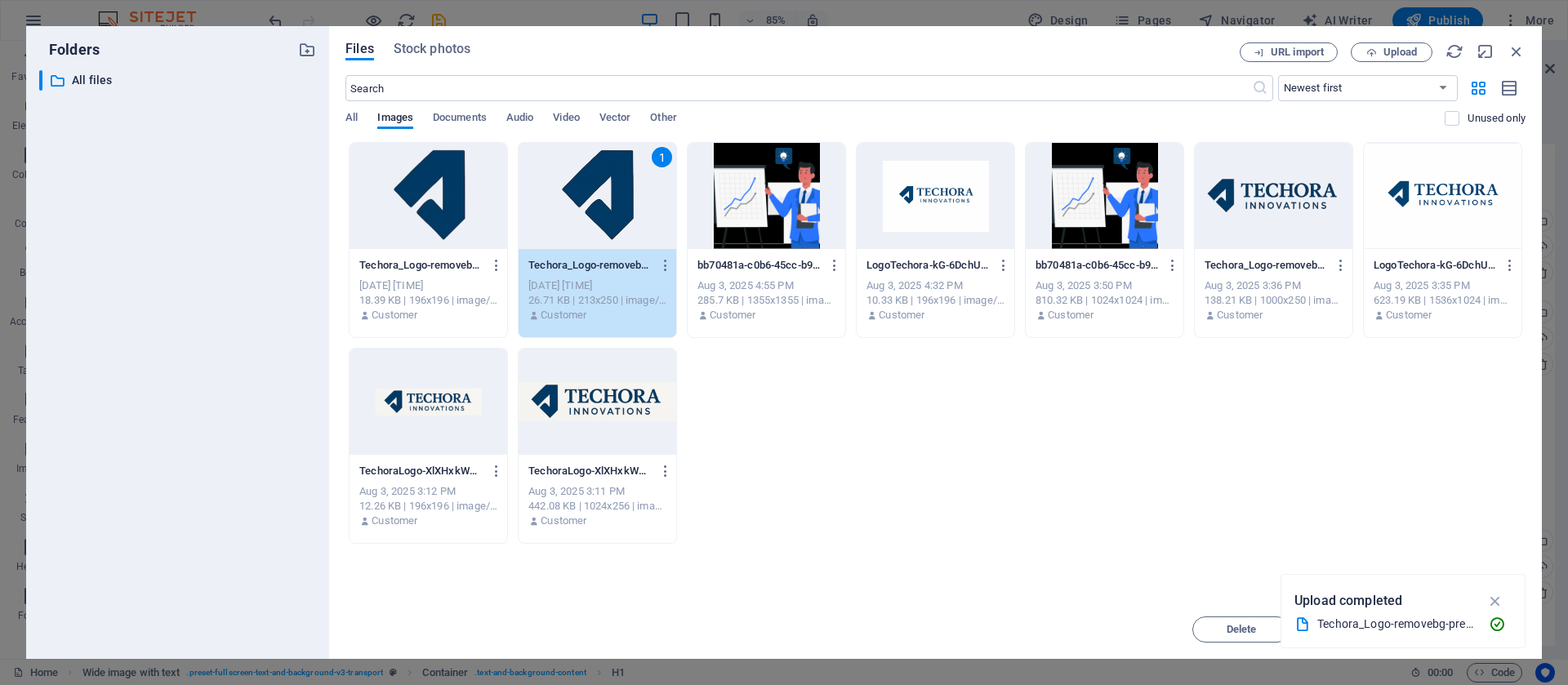 click on "1" at bounding box center [597, 196] 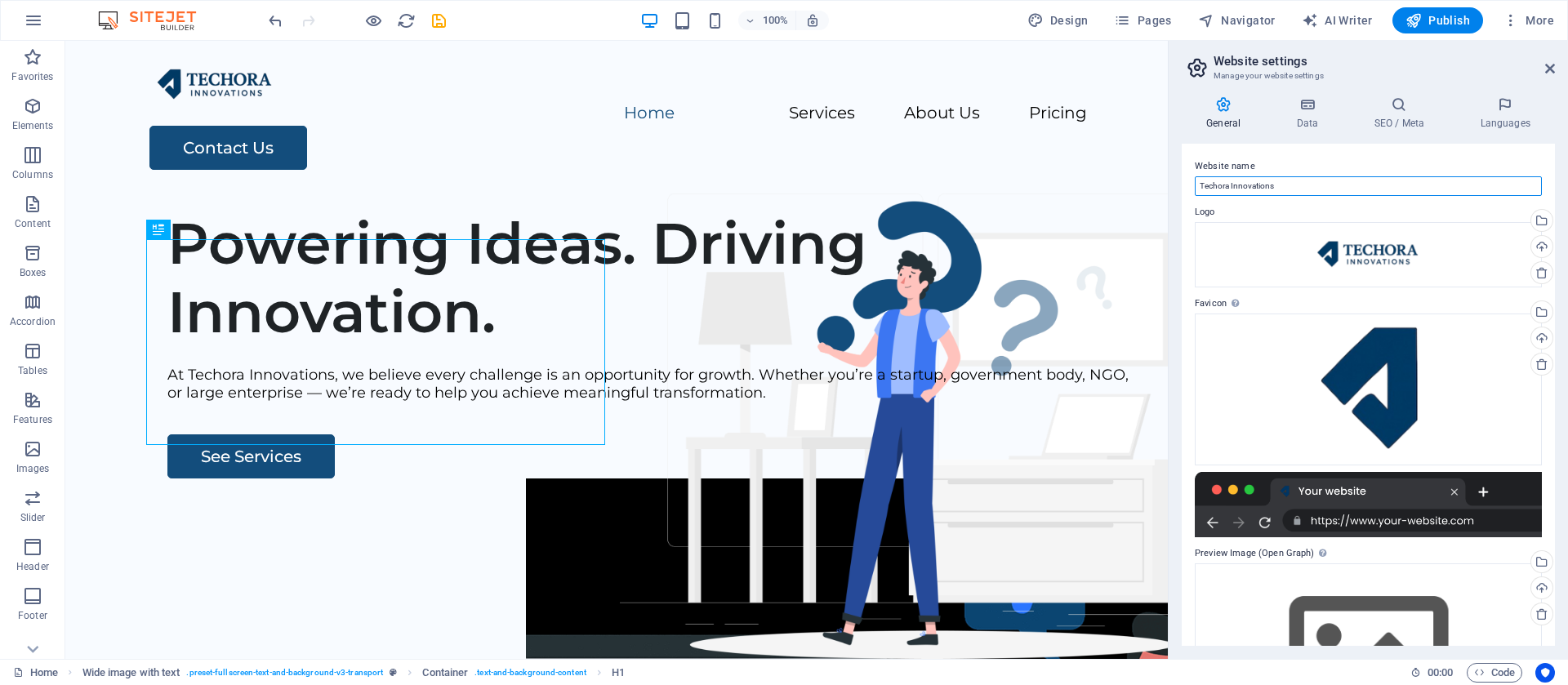 click on "Techora Innovations" at bounding box center (1368, 186) 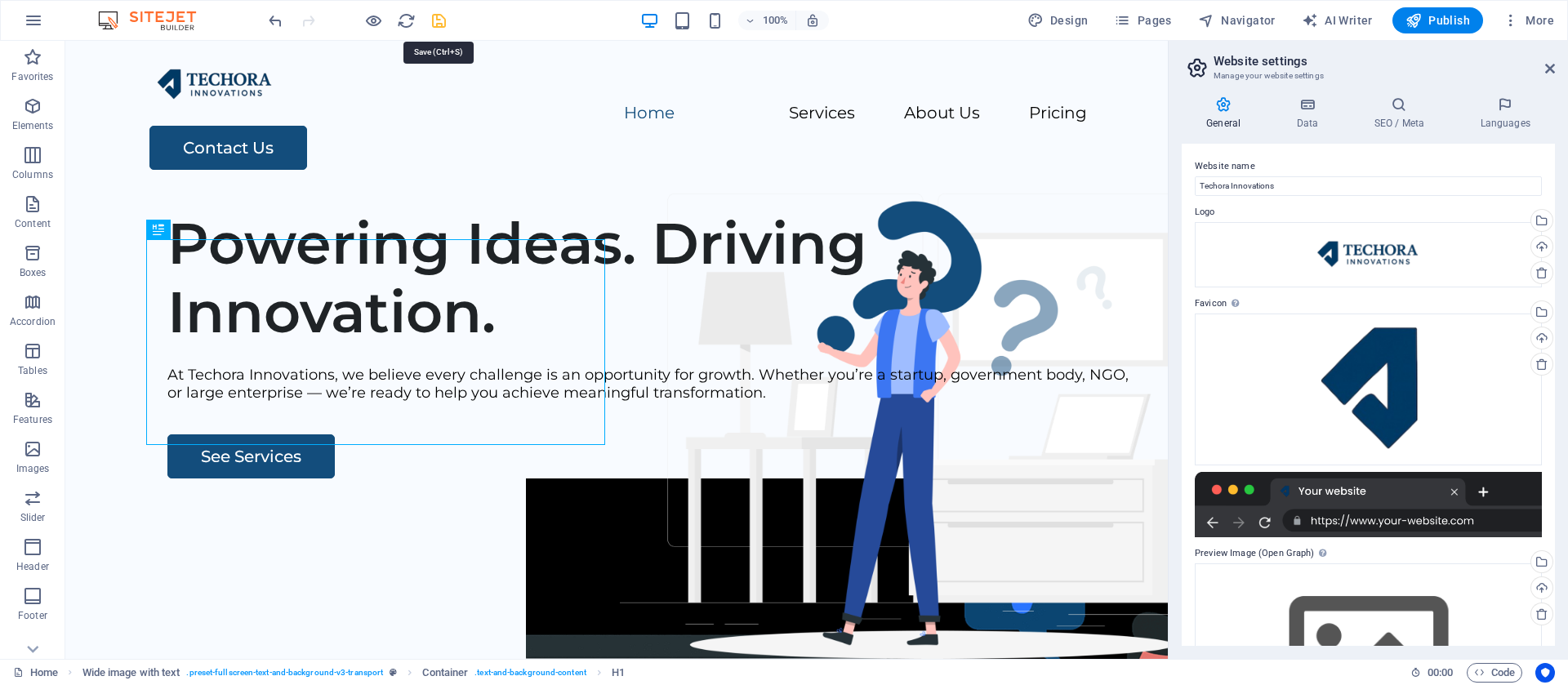 click at bounding box center [439, 20] 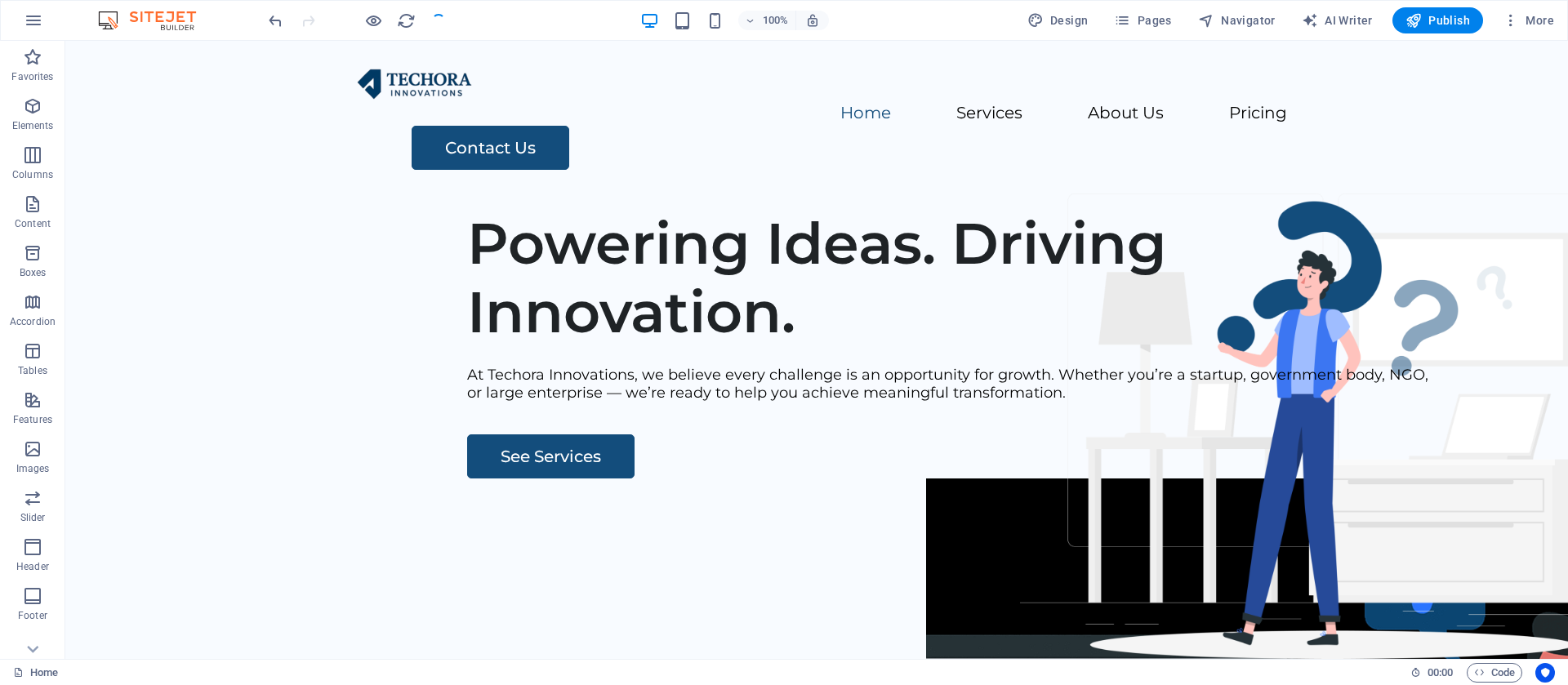 click on "100% Design Pages Navigator AI Writer Publish More" at bounding box center [784, 20] 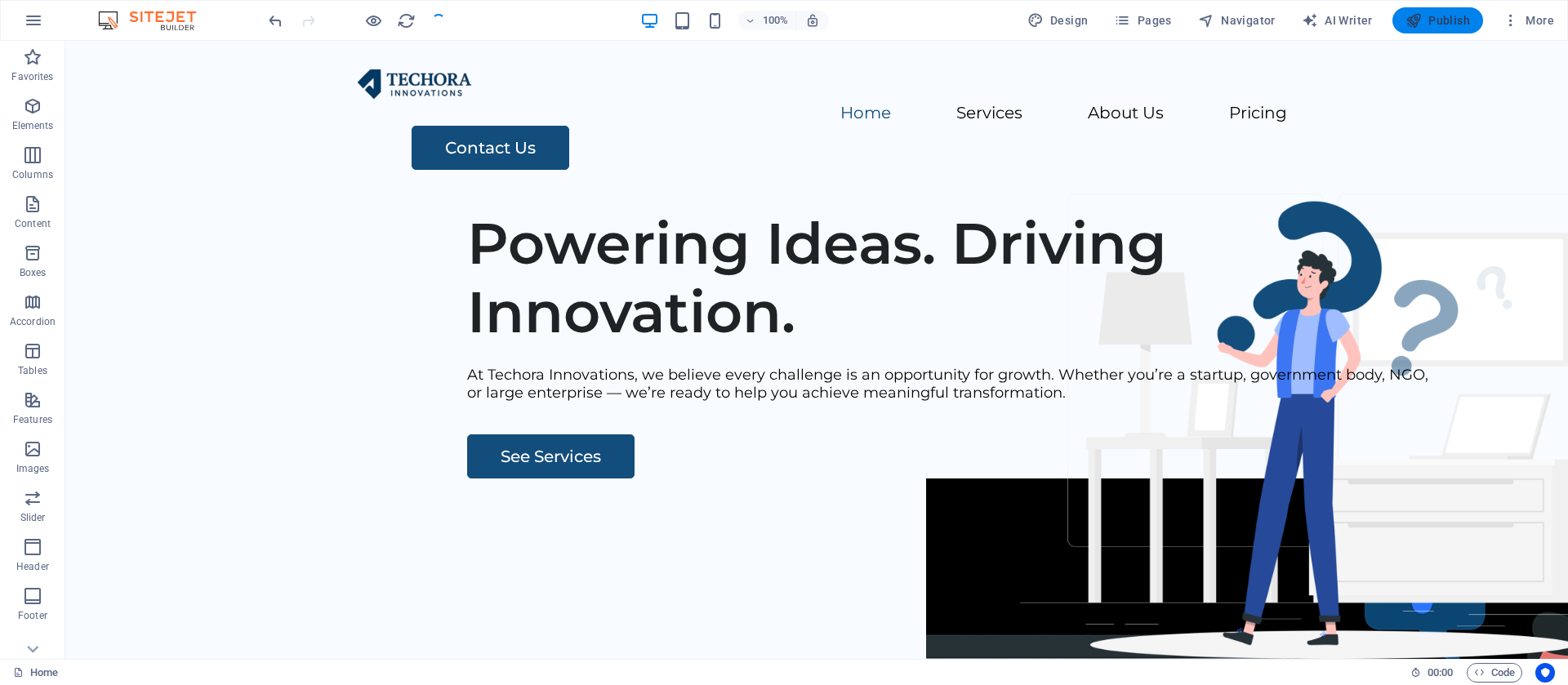 click on "Publish" at bounding box center (1437, 20) 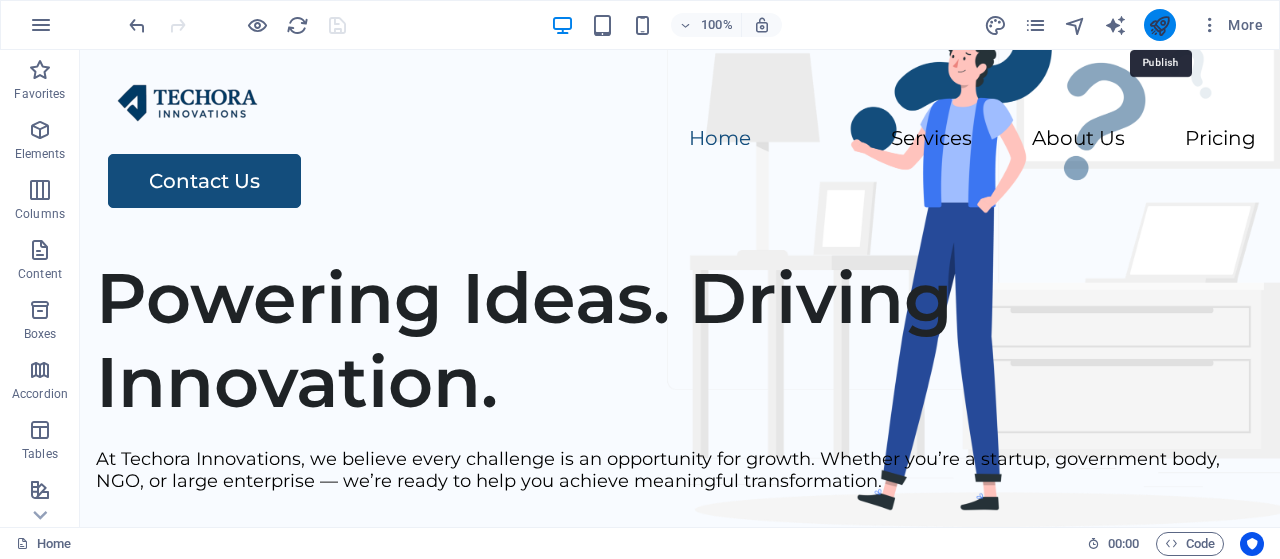click at bounding box center [1159, 25] 